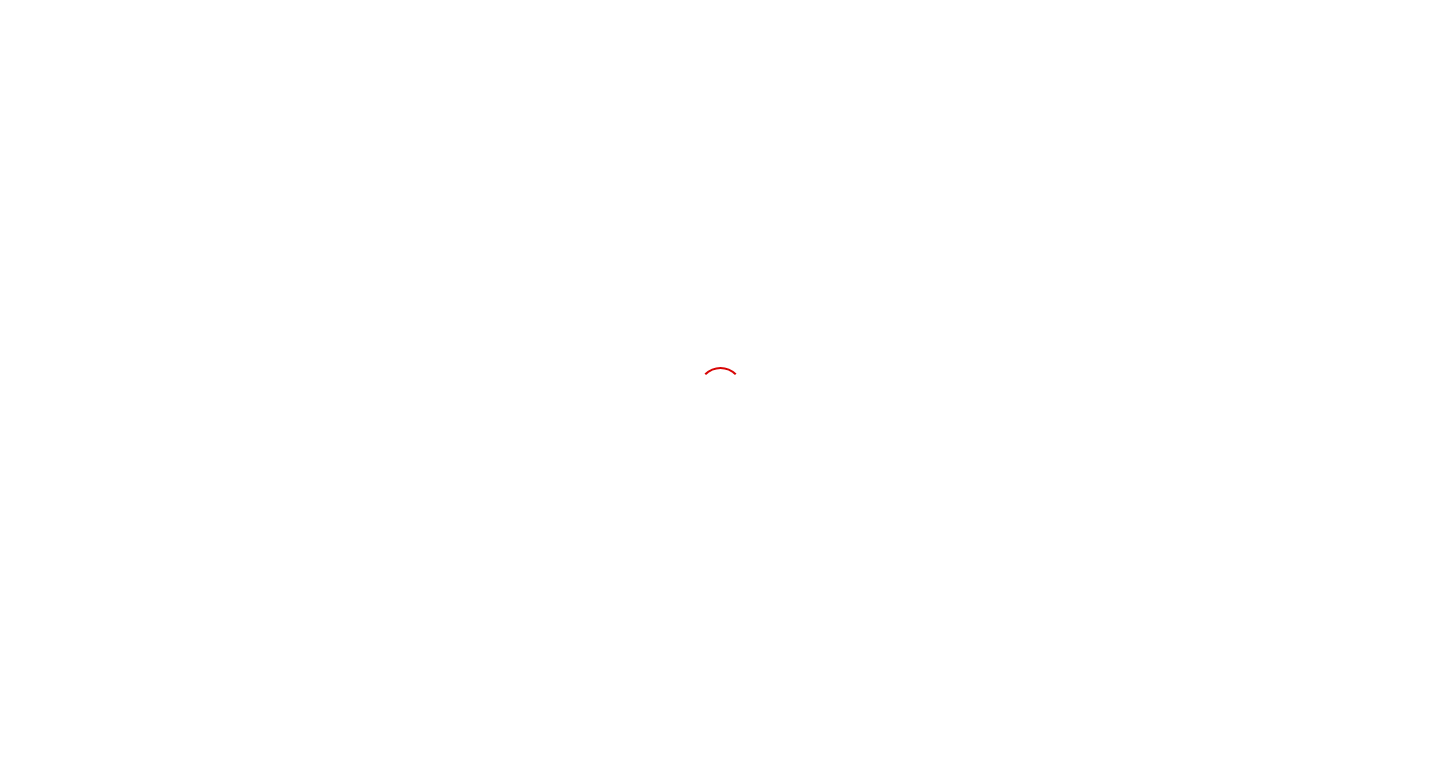 scroll, scrollTop: 0, scrollLeft: 0, axis: both 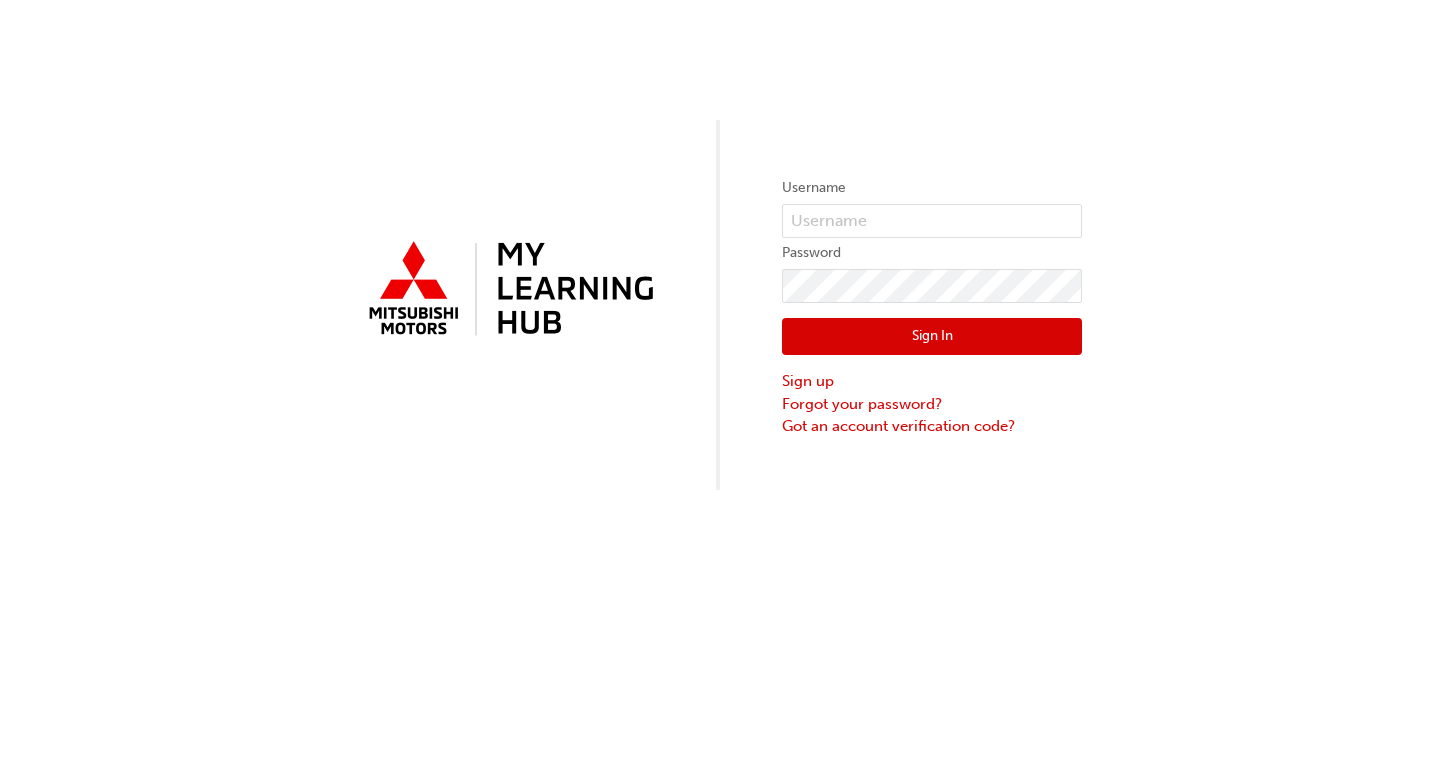 click on "Username Password Sign In Sign up Forgot your password? Got an account verification code?" at bounding box center [932, 306] 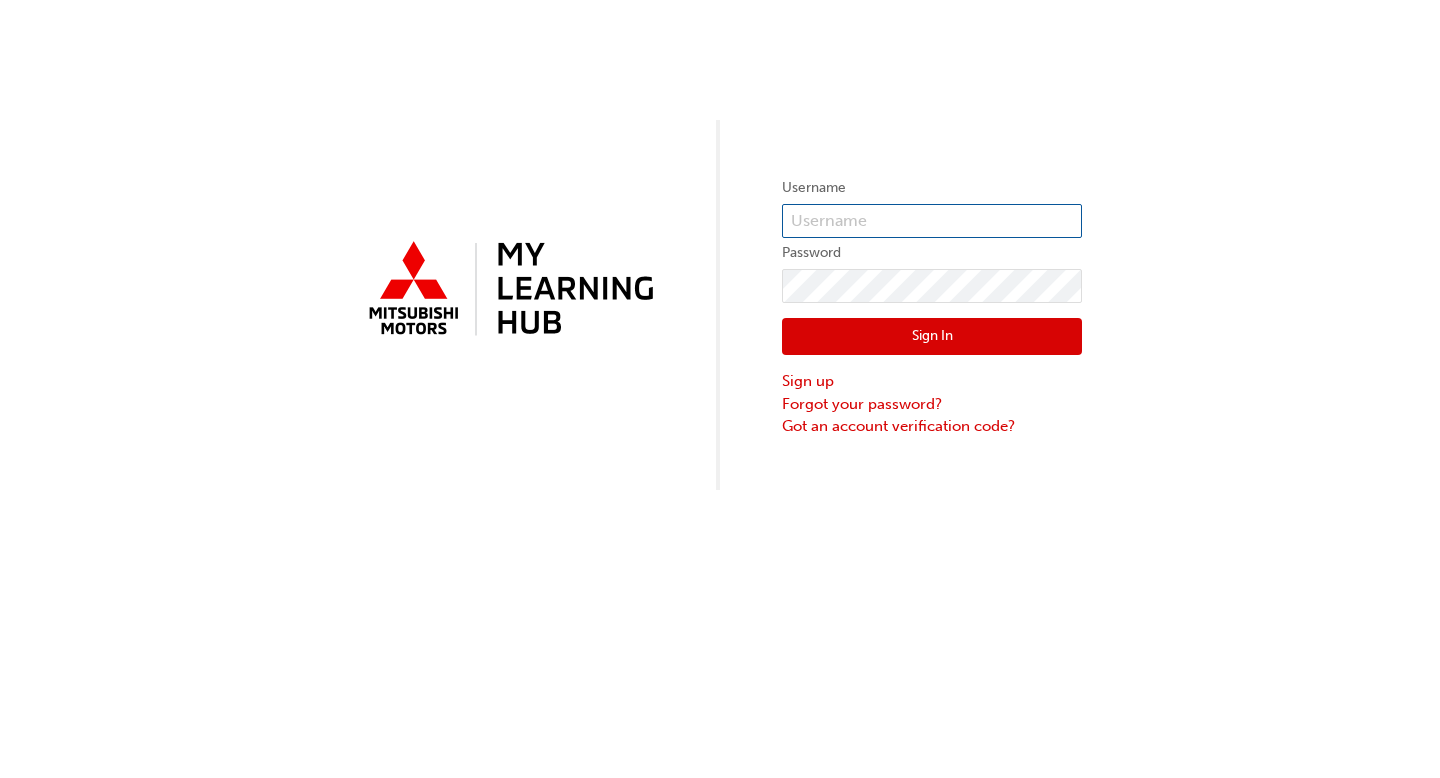 click at bounding box center (932, 221) 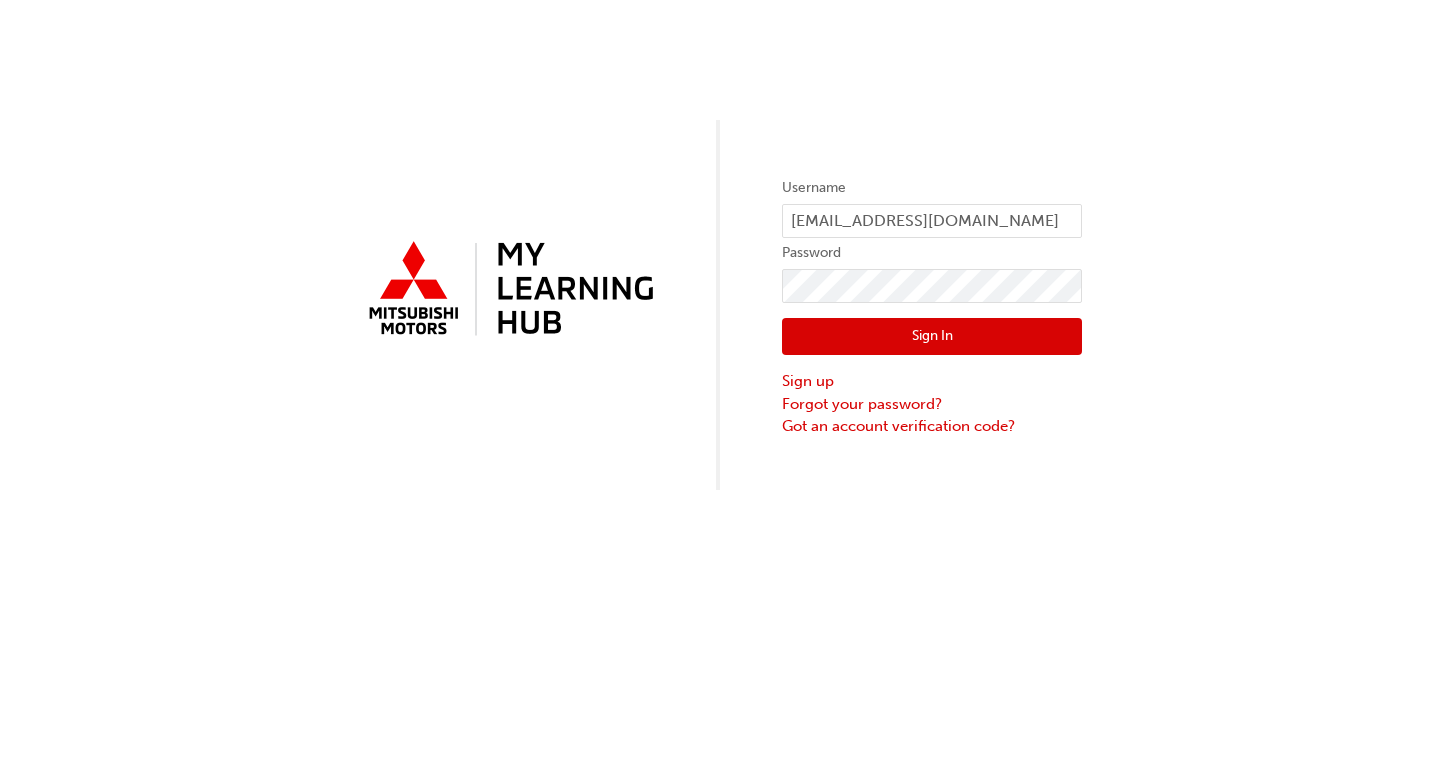 click on "Sign In" at bounding box center [932, 337] 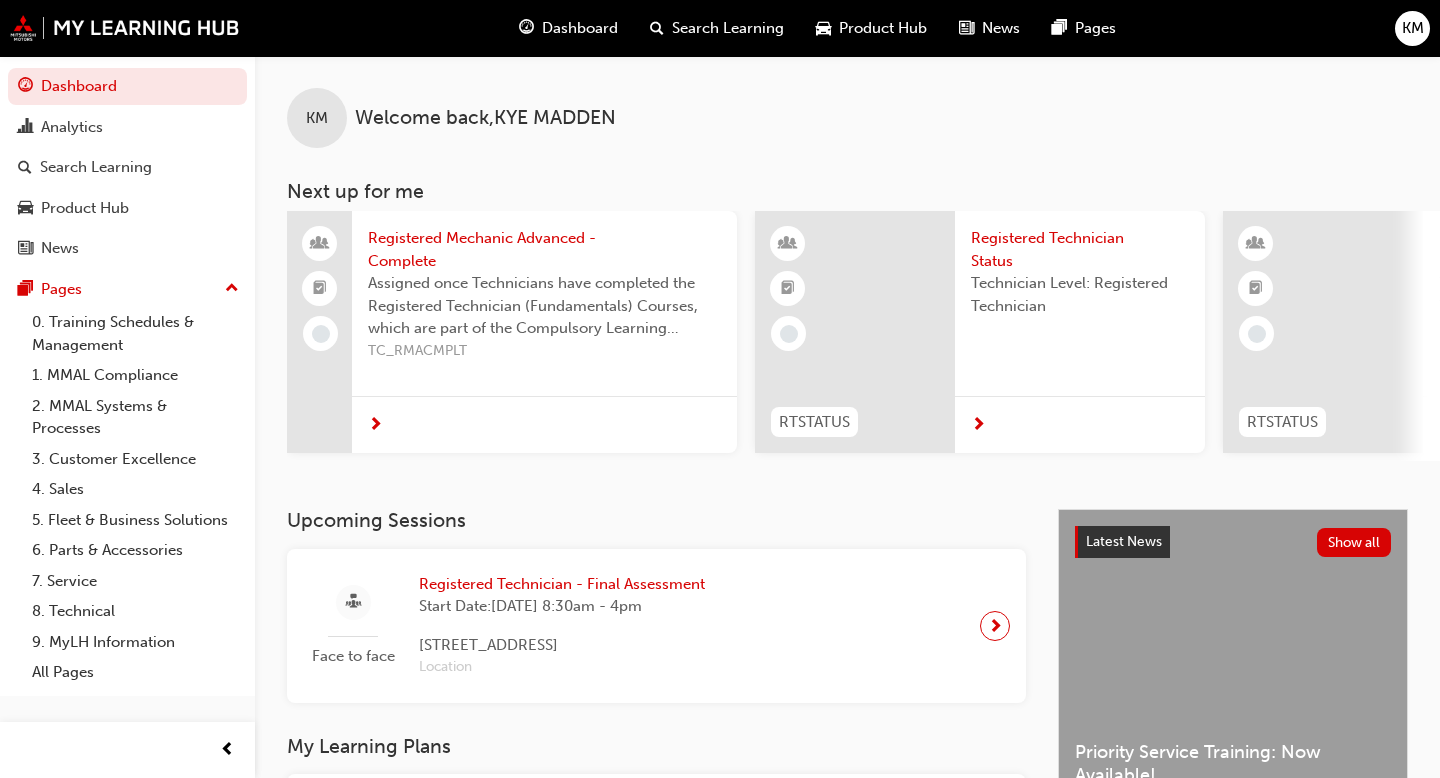 scroll, scrollTop: 46, scrollLeft: 0, axis: vertical 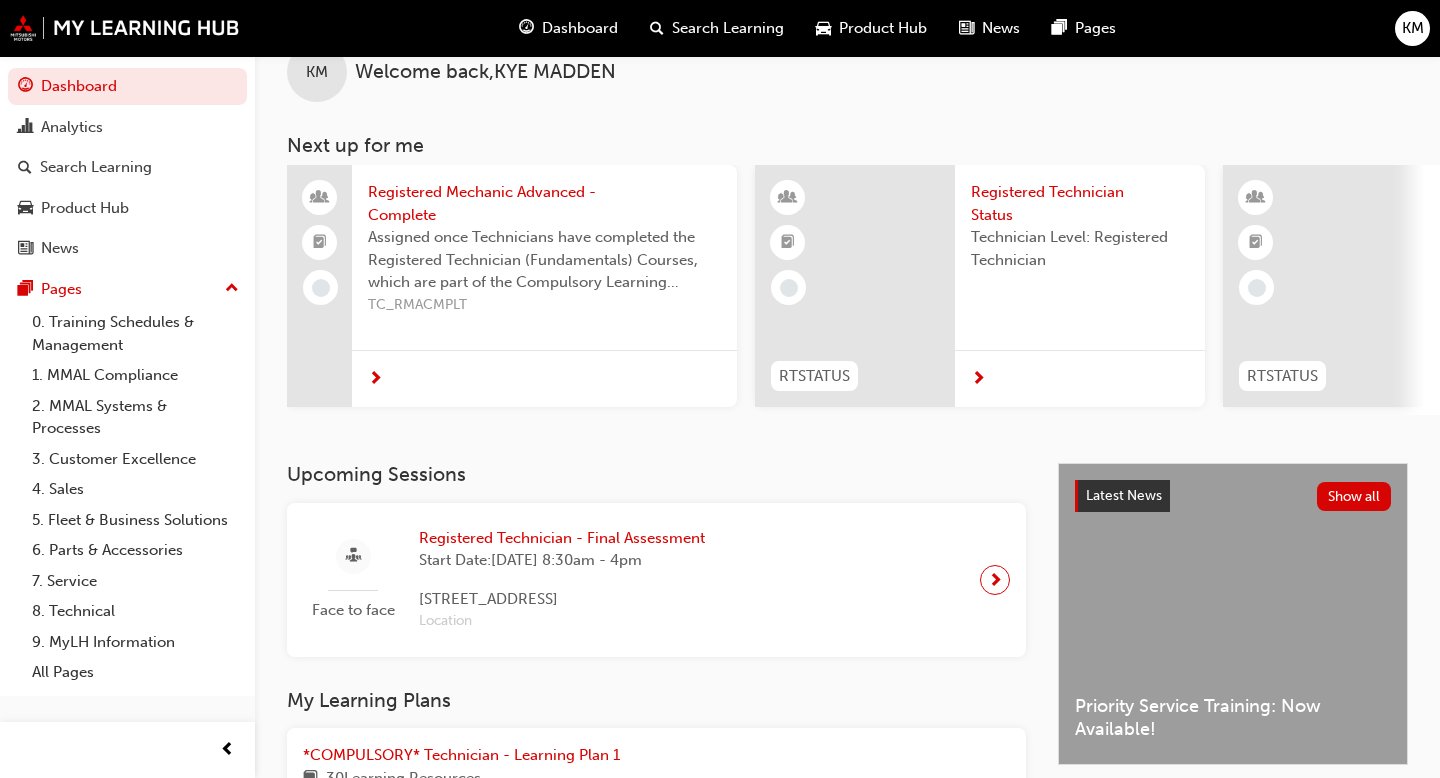 click on "Latest News Show all Priority Service Training: Now Available!" at bounding box center [1233, 614] 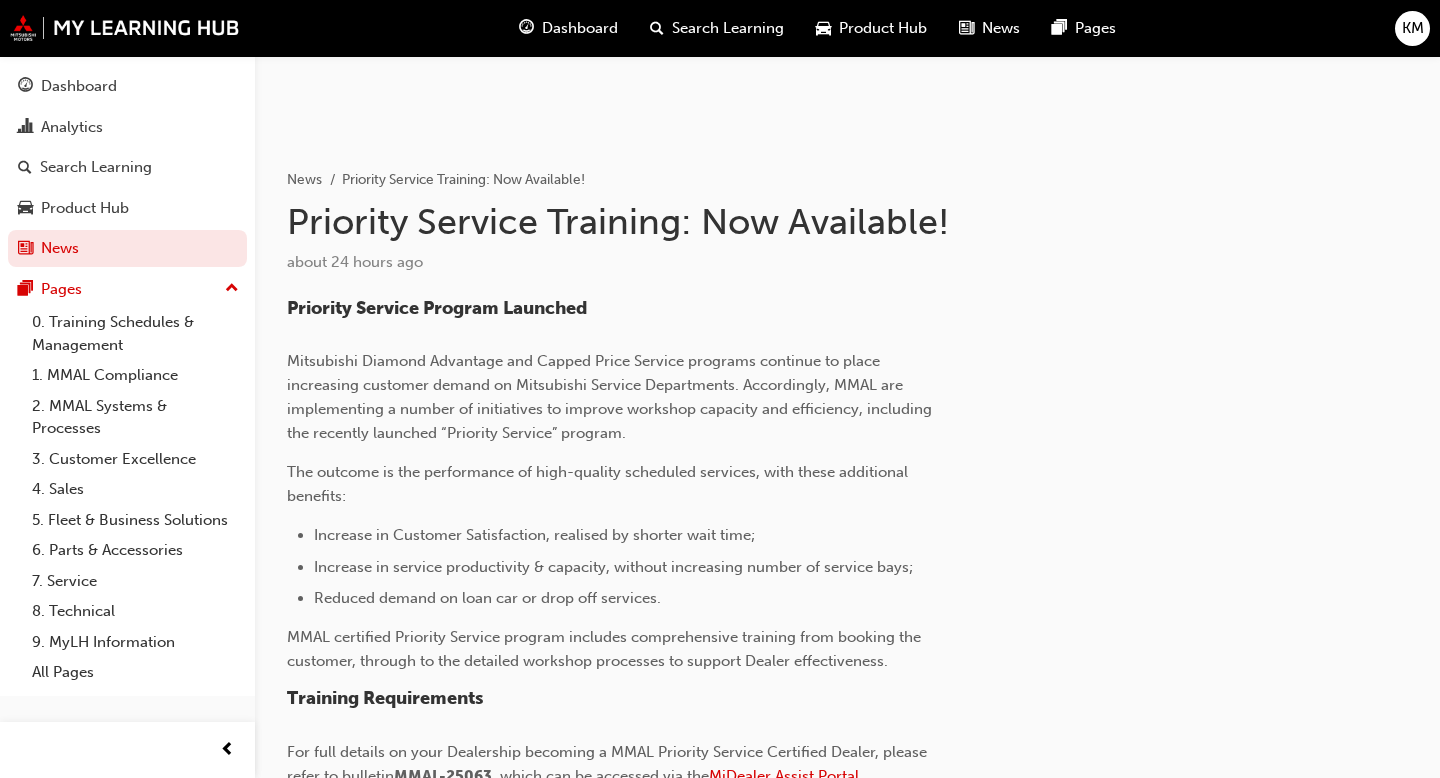 scroll, scrollTop: 0, scrollLeft: 0, axis: both 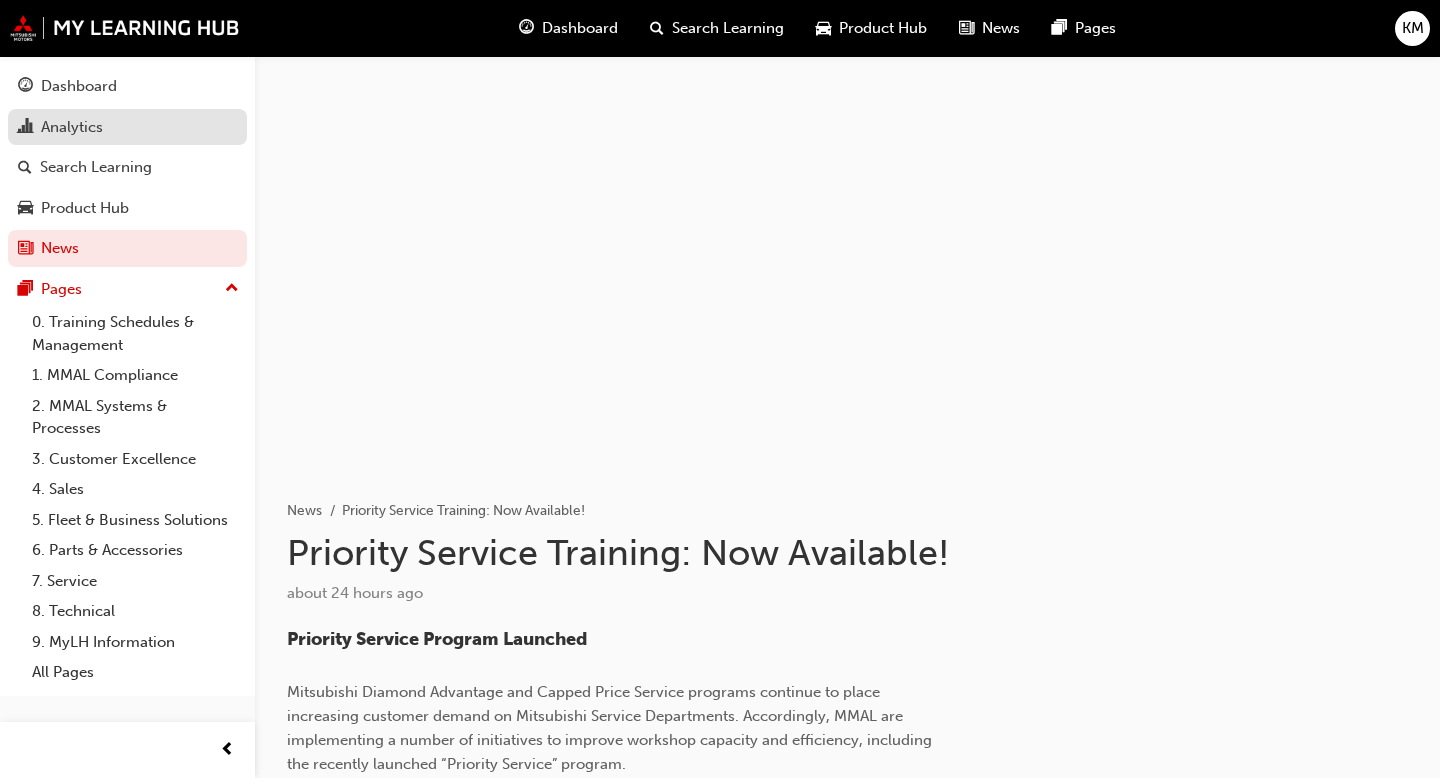 click on "Analytics" at bounding box center [127, 127] 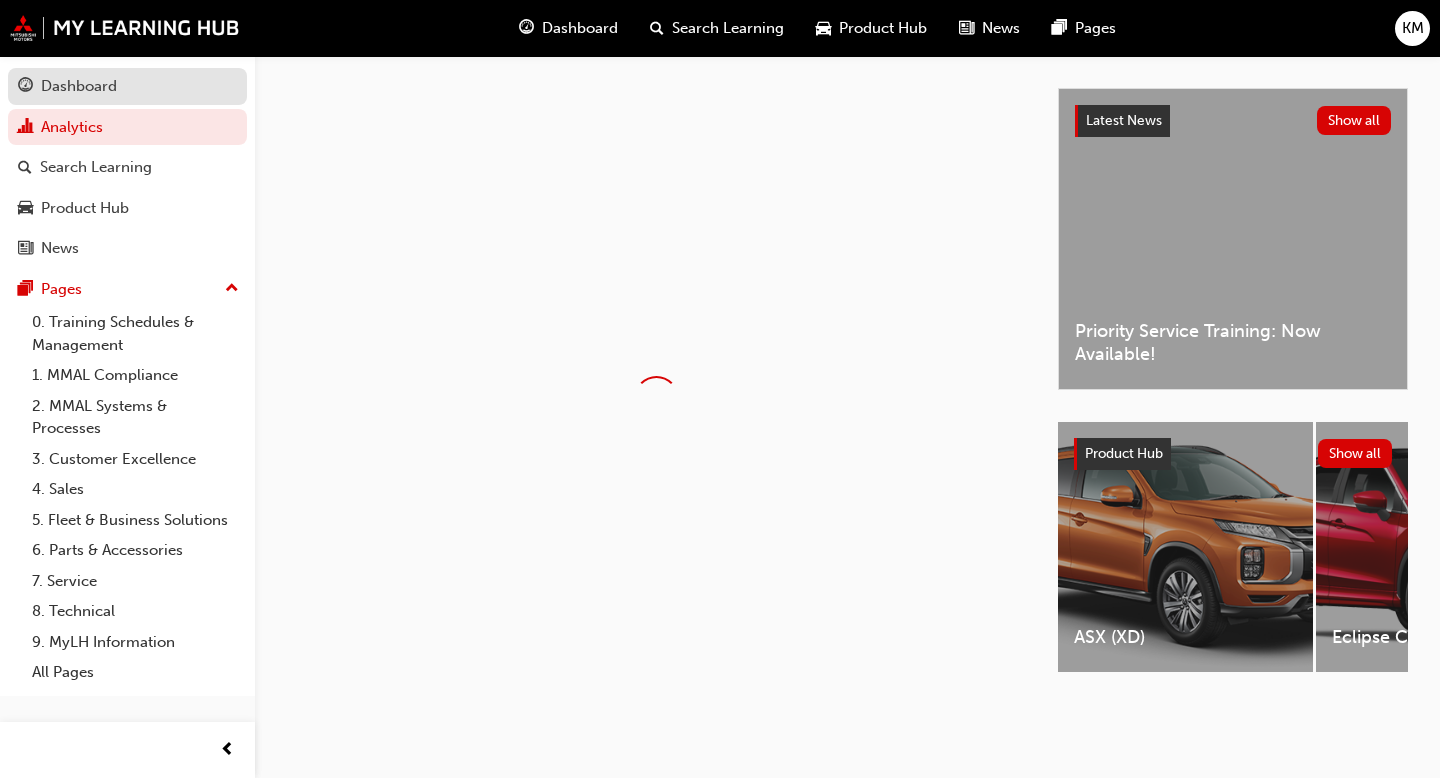 click on "Dashboard" at bounding box center [127, 86] 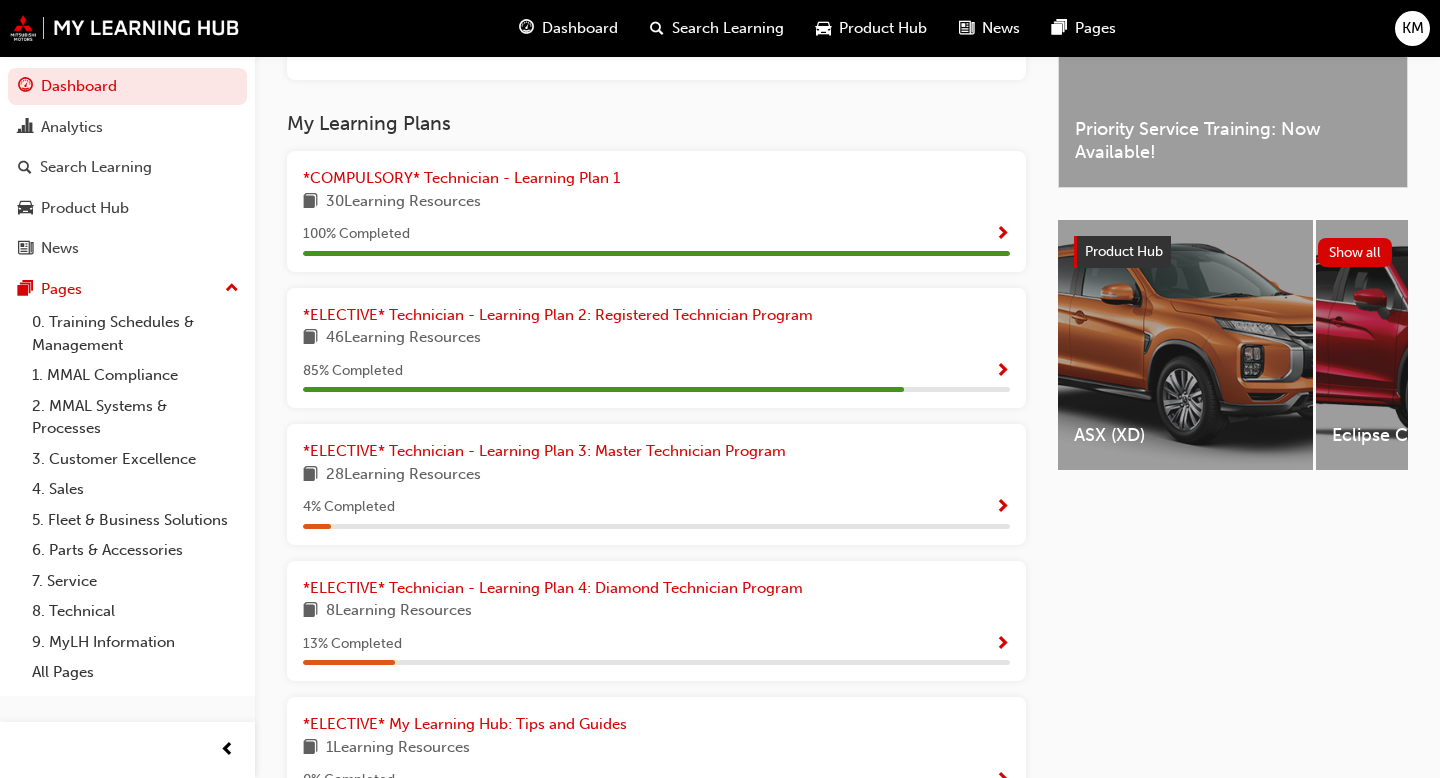 scroll, scrollTop: 559, scrollLeft: 0, axis: vertical 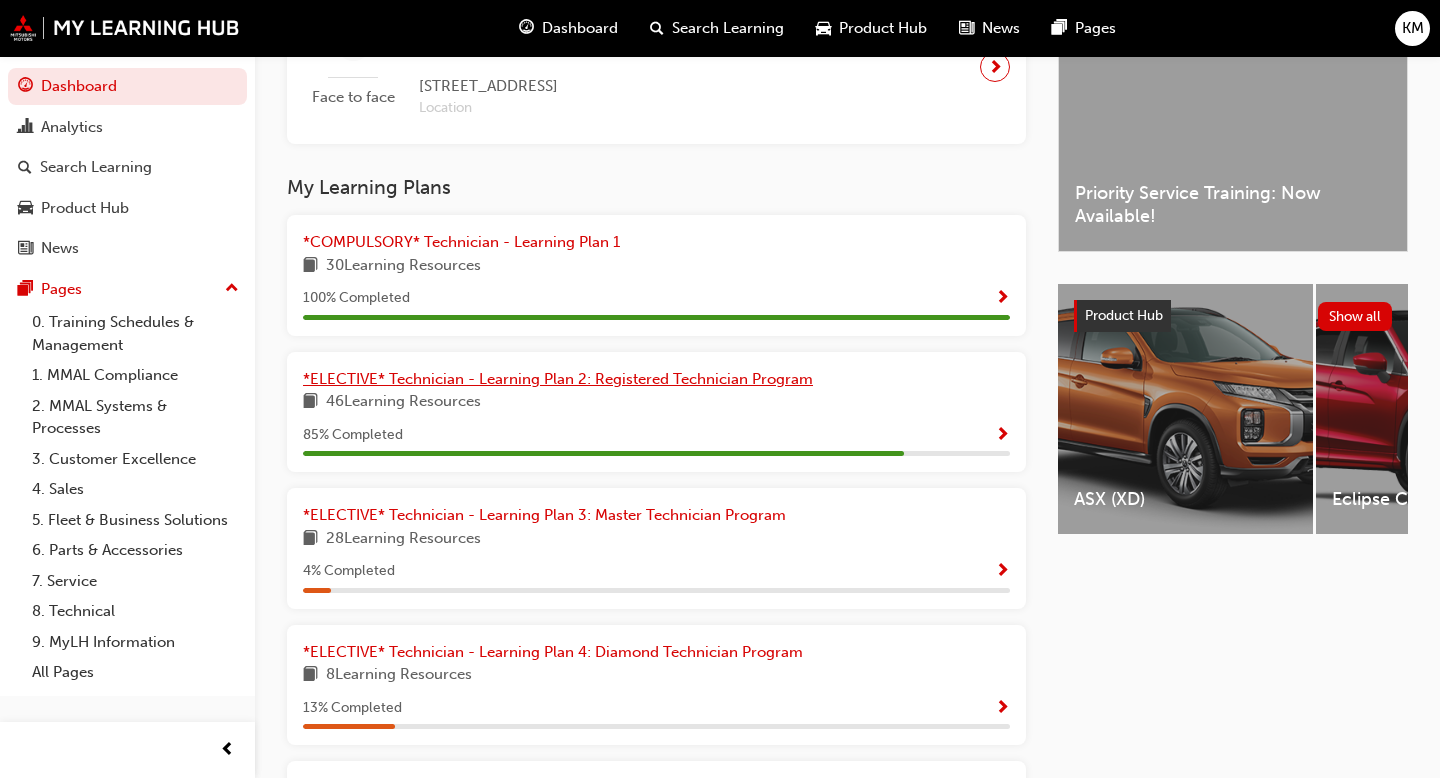 click on "*ELECTIVE* Technician - Learning Plan 2: Registered Technician Program" at bounding box center [558, 379] 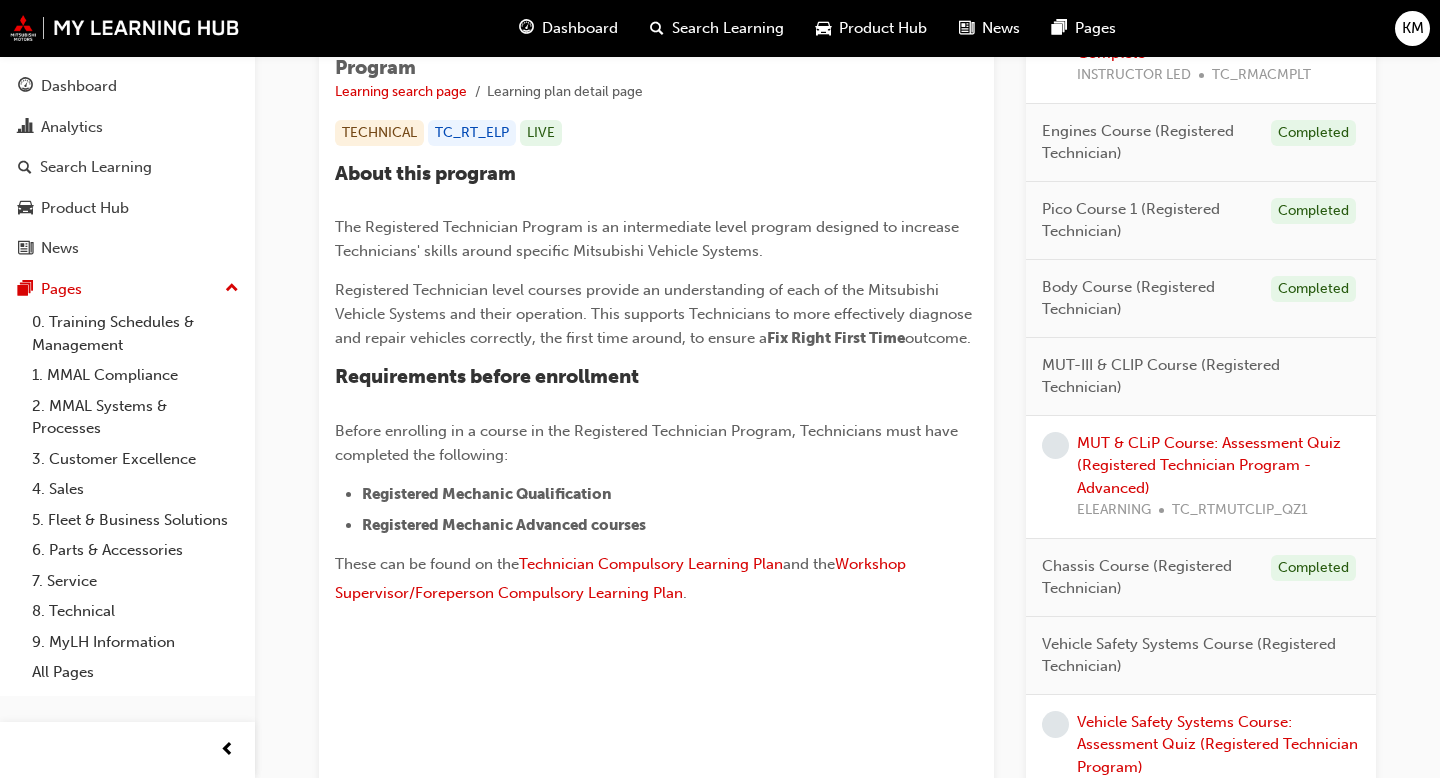 scroll, scrollTop: 400, scrollLeft: 0, axis: vertical 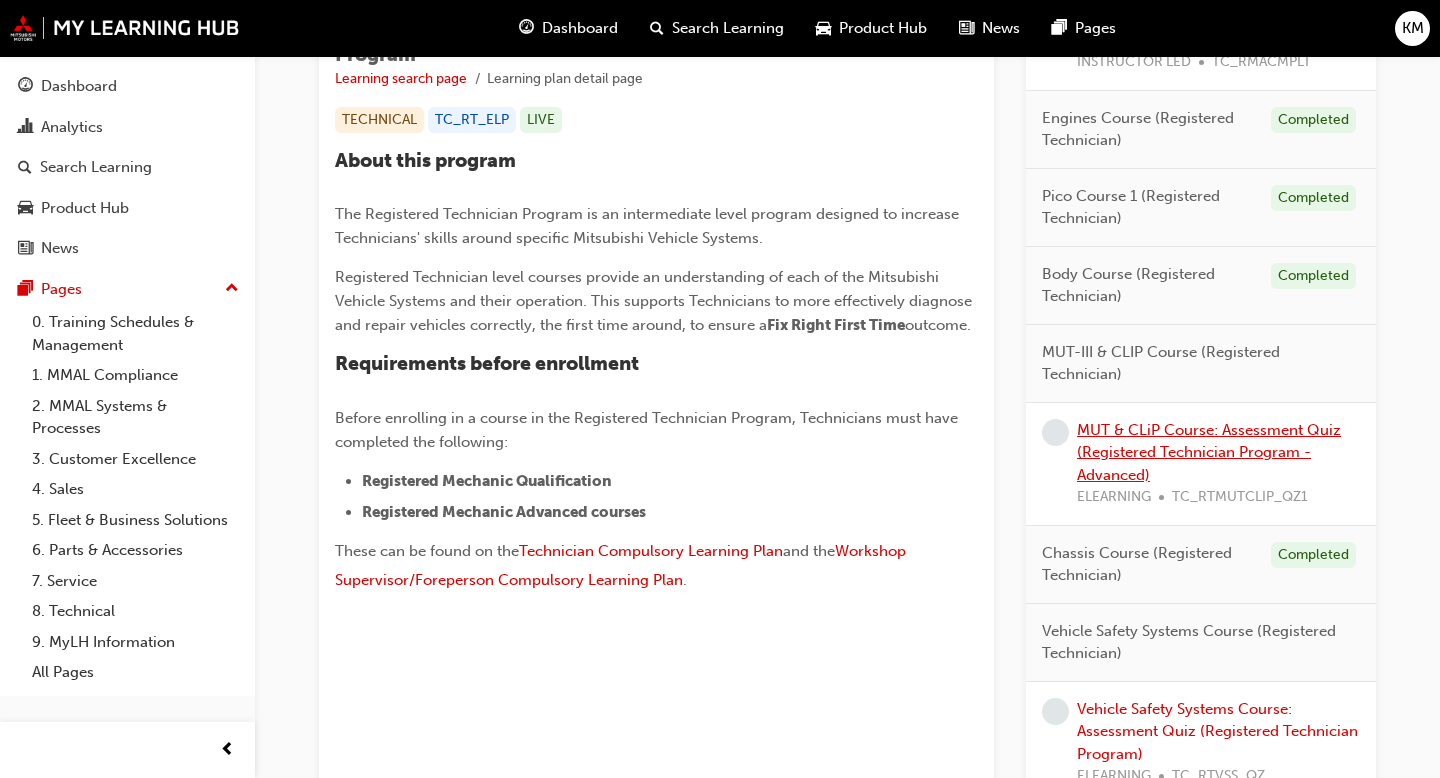 click on "MUT & CLiP Course: Assessment Quiz (Registered Technician Program - Advanced)" at bounding box center [1209, 452] 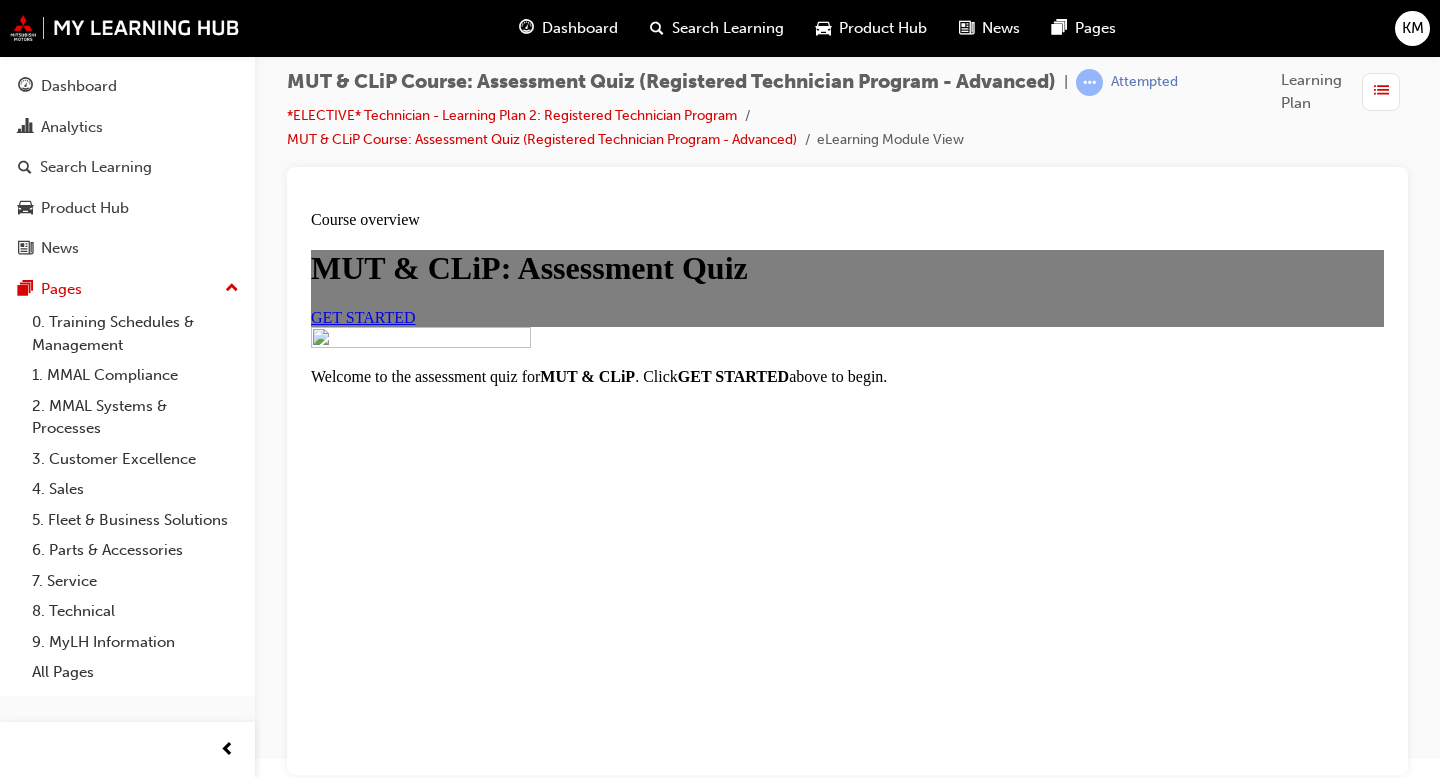 scroll, scrollTop: 0, scrollLeft: 0, axis: both 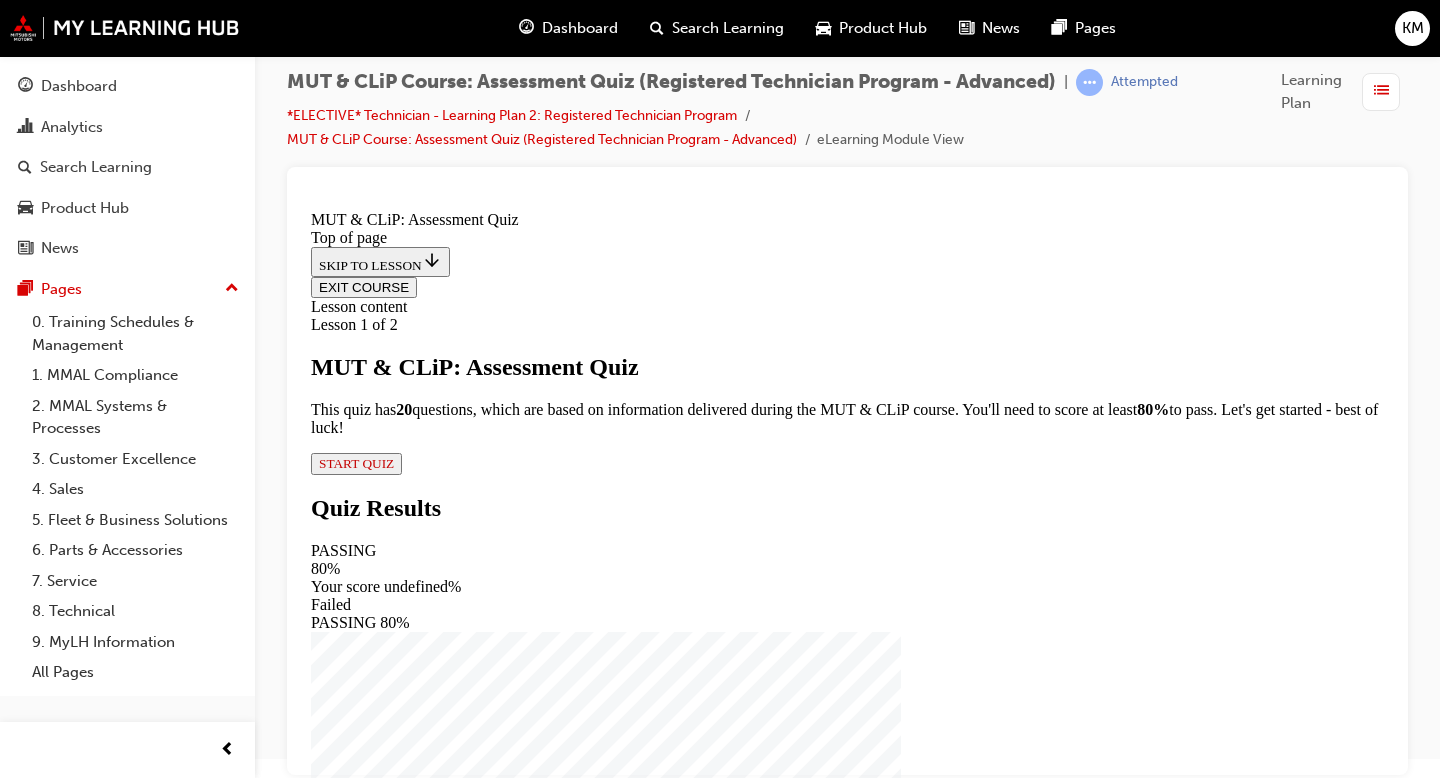 click on "START QUIZ" at bounding box center (356, 464) 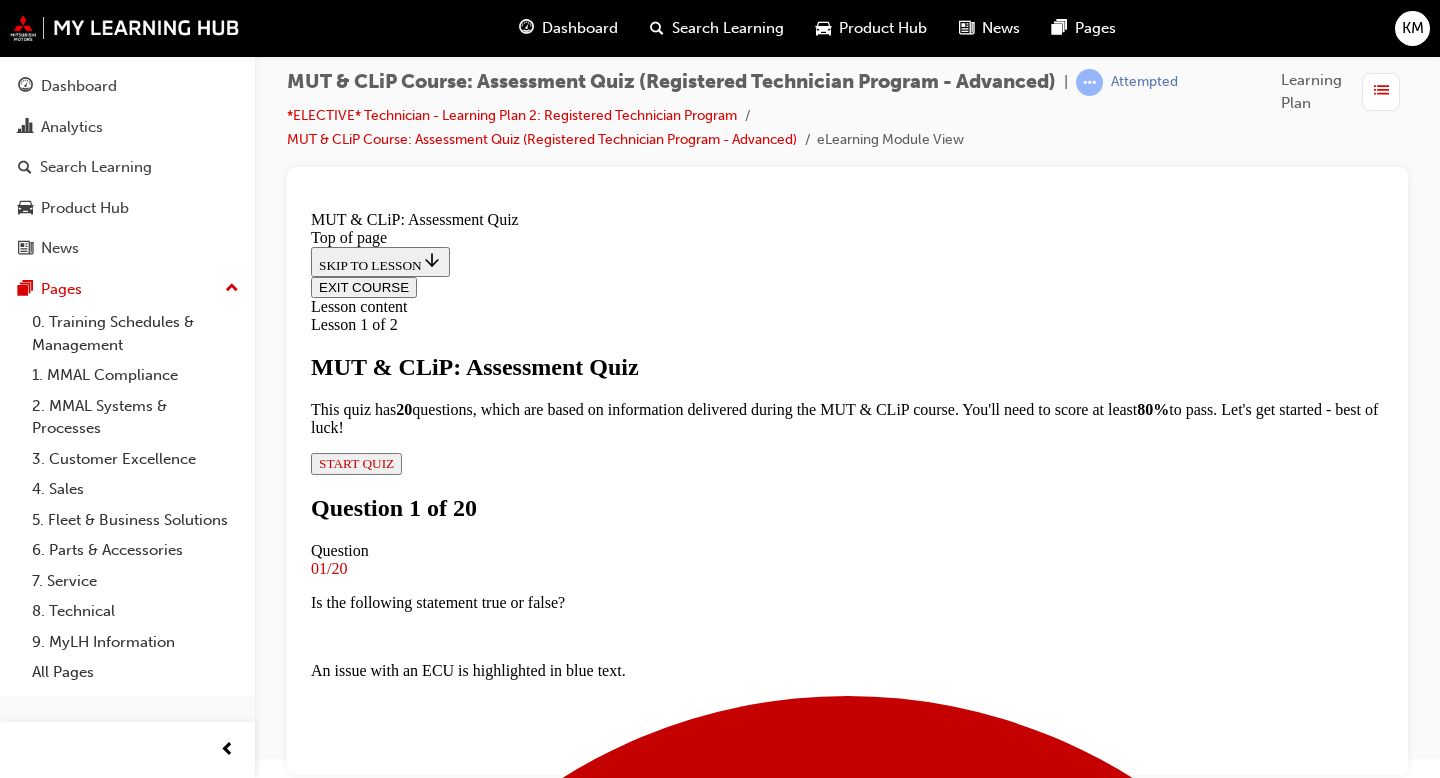 scroll, scrollTop: 107, scrollLeft: 0, axis: vertical 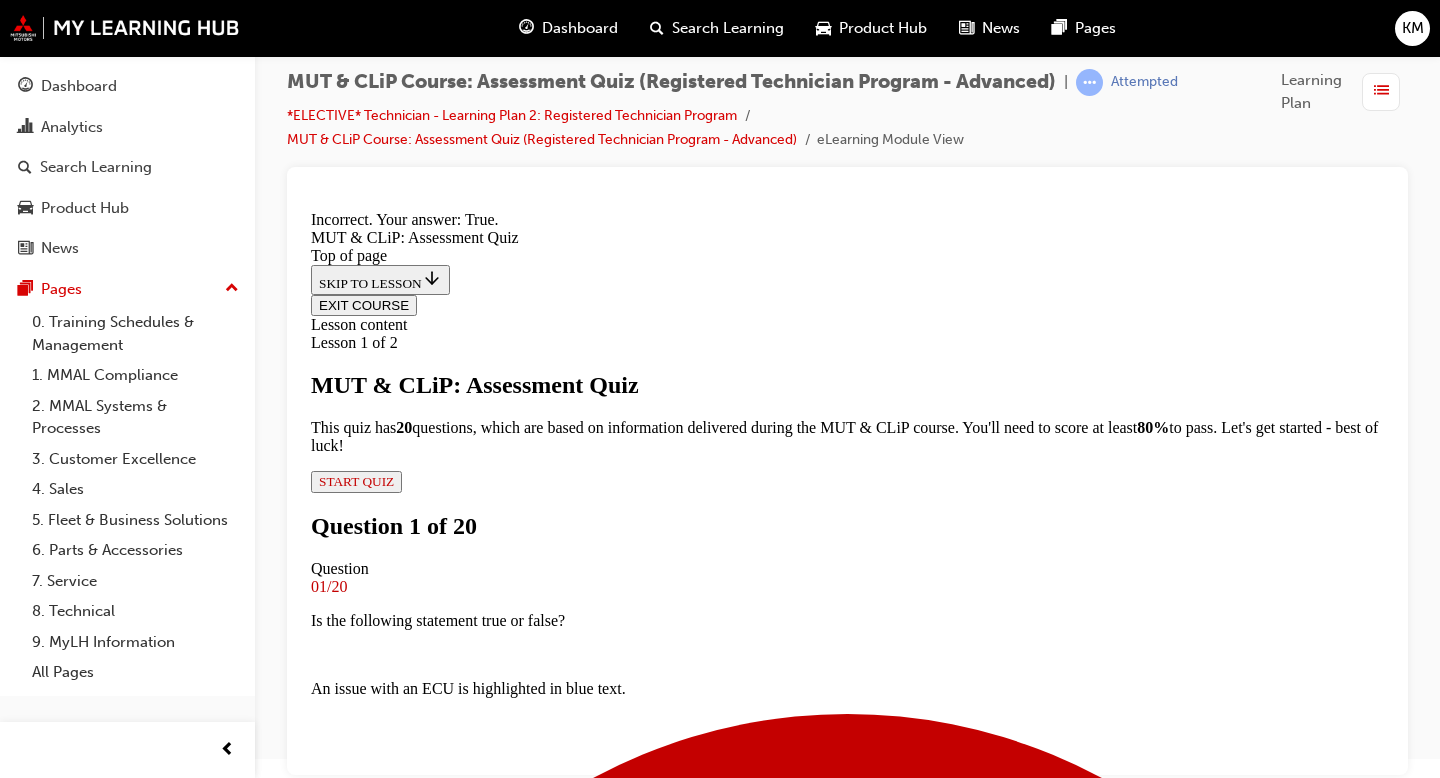 click on "NEXT" at bounding box center [337, 4659] 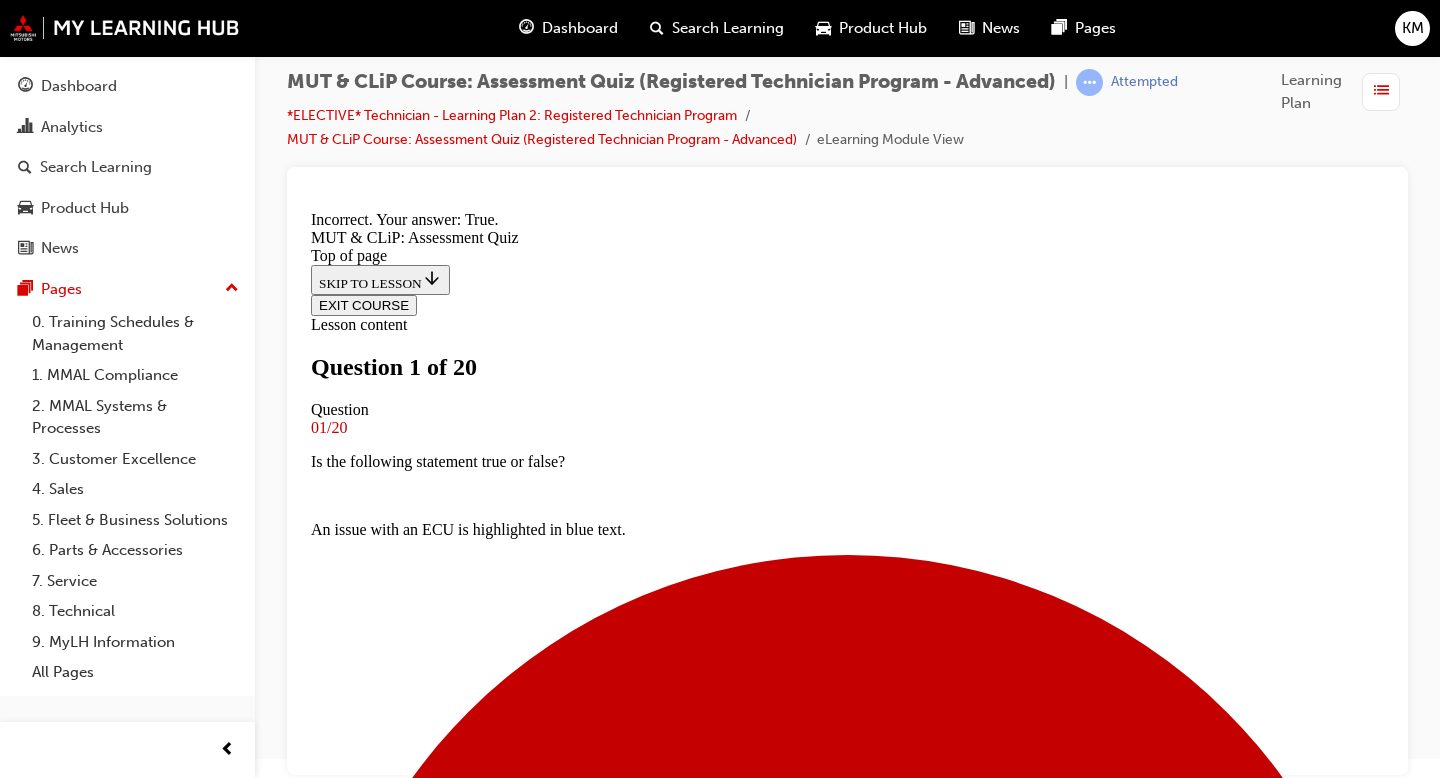 scroll, scrollTop: 199, scrollLeft: 0, axis: vertical 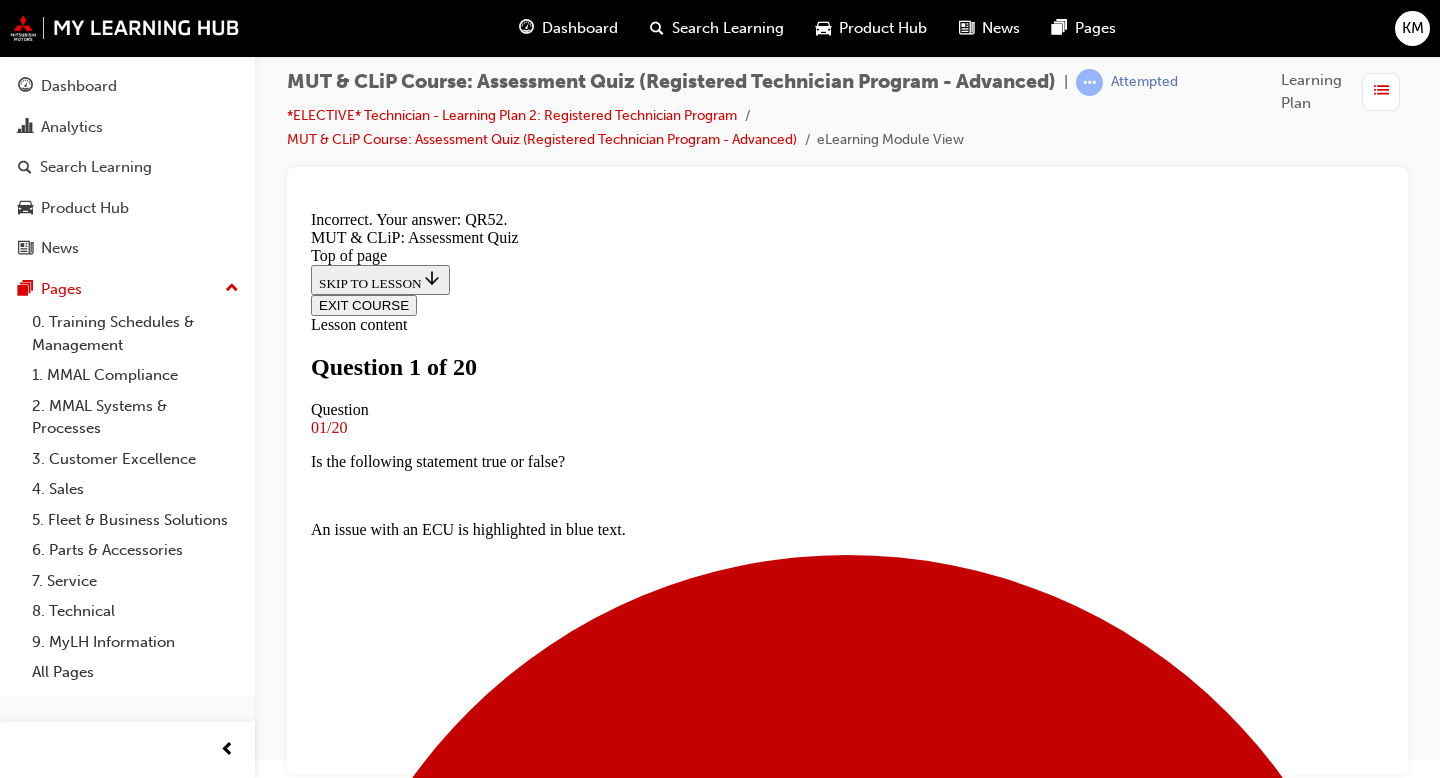 click on "NEXT" at bounding box center (337, 12469) 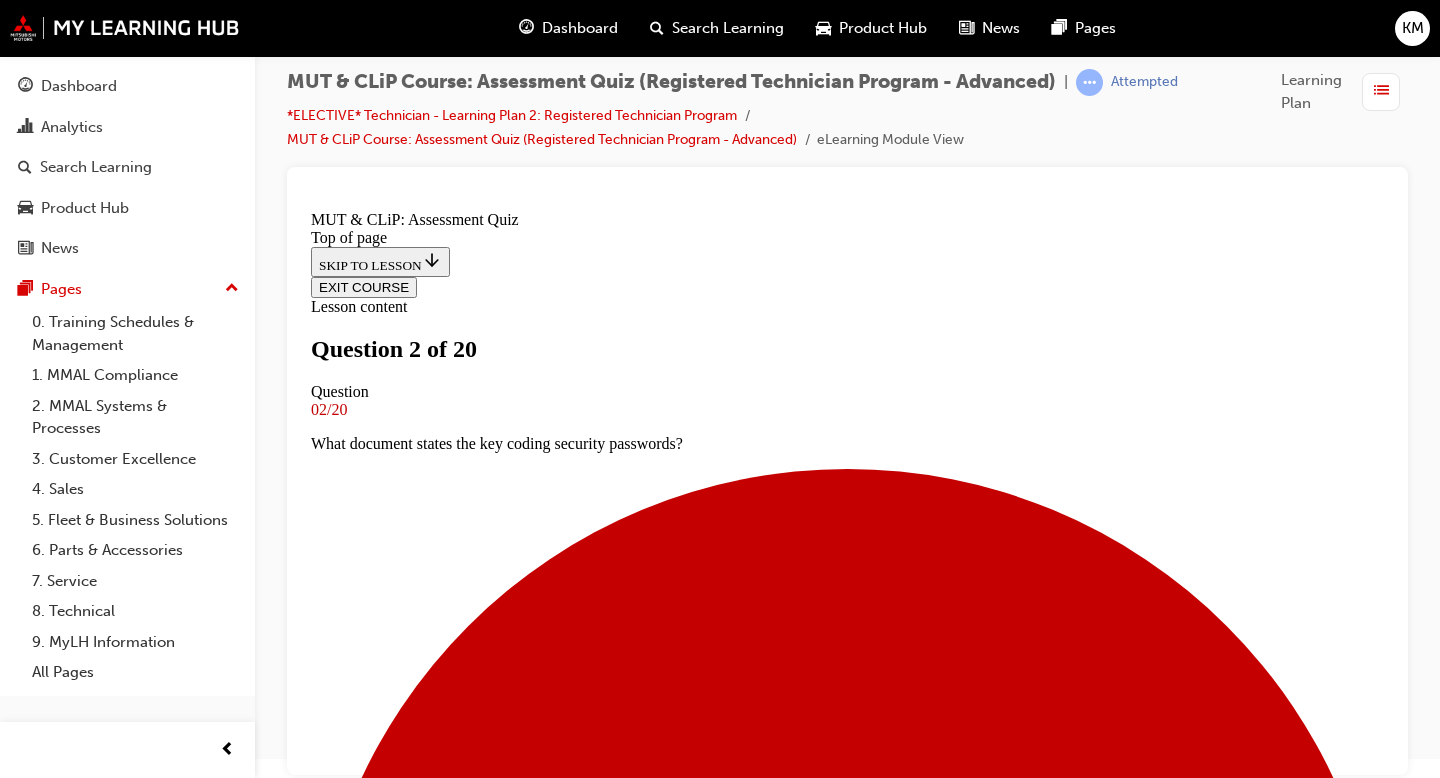 scroll, scrollTop: 202, scrollLeft: 0, axis: vertical 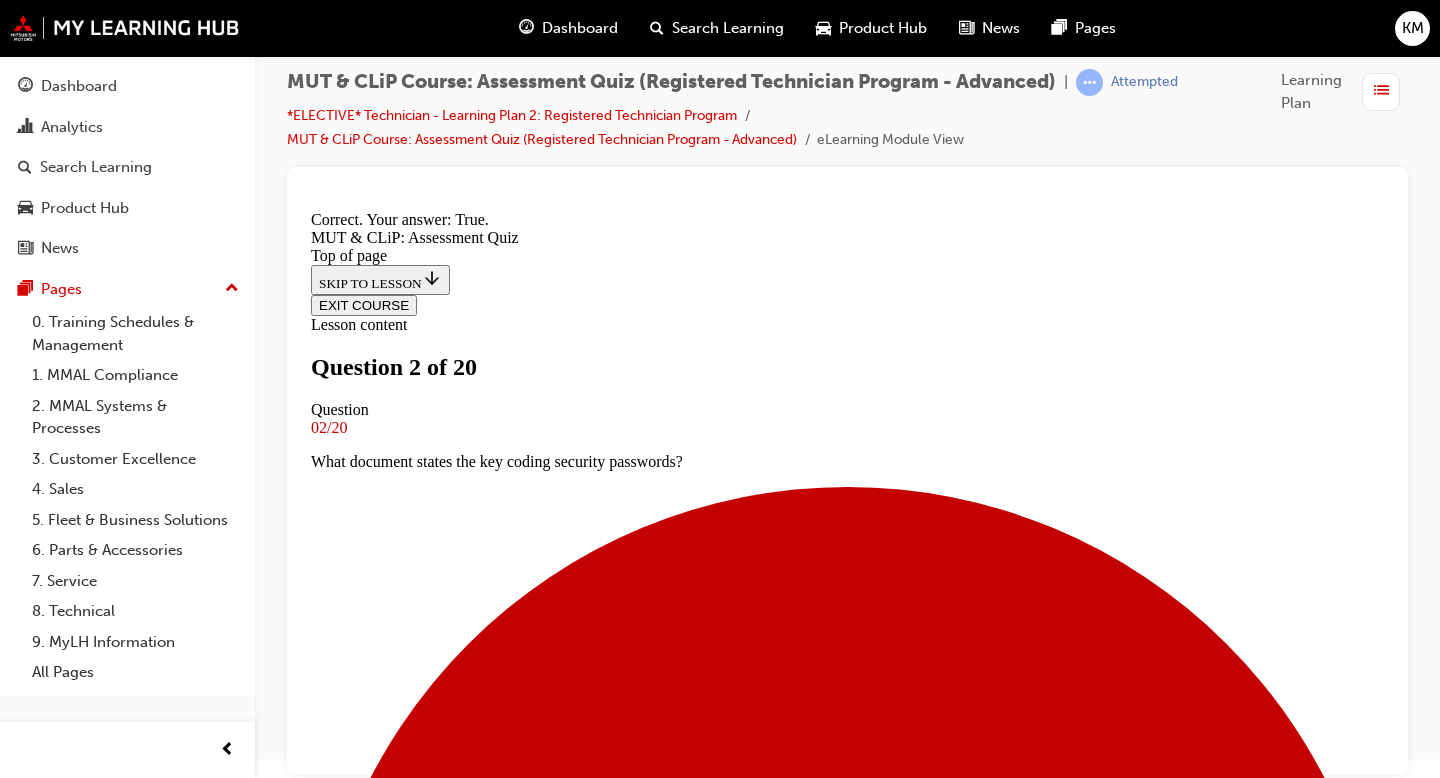 click on "NEXT" at bounding box center [337, 12487] 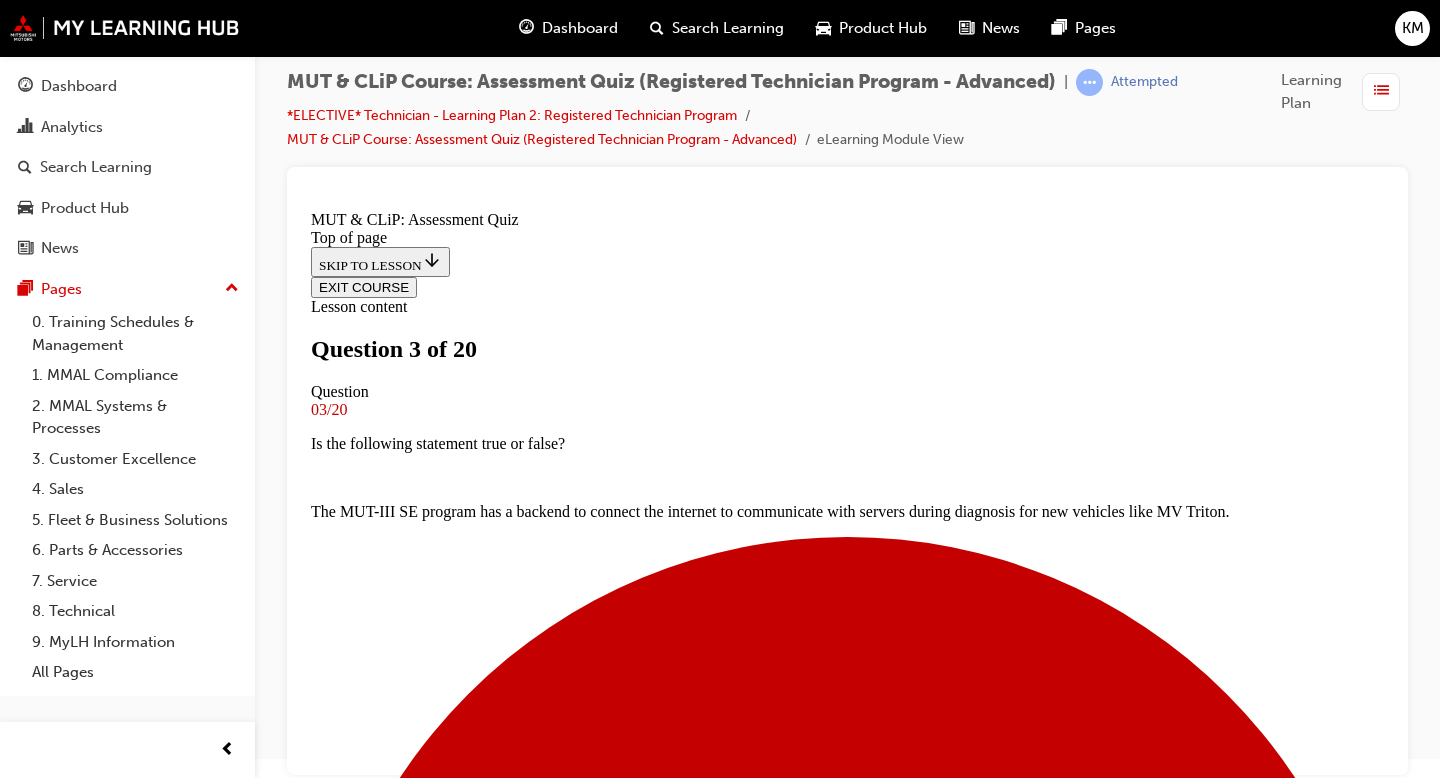 scroll, scrollTop: 157, scrollLeft: 0, axis: vertical 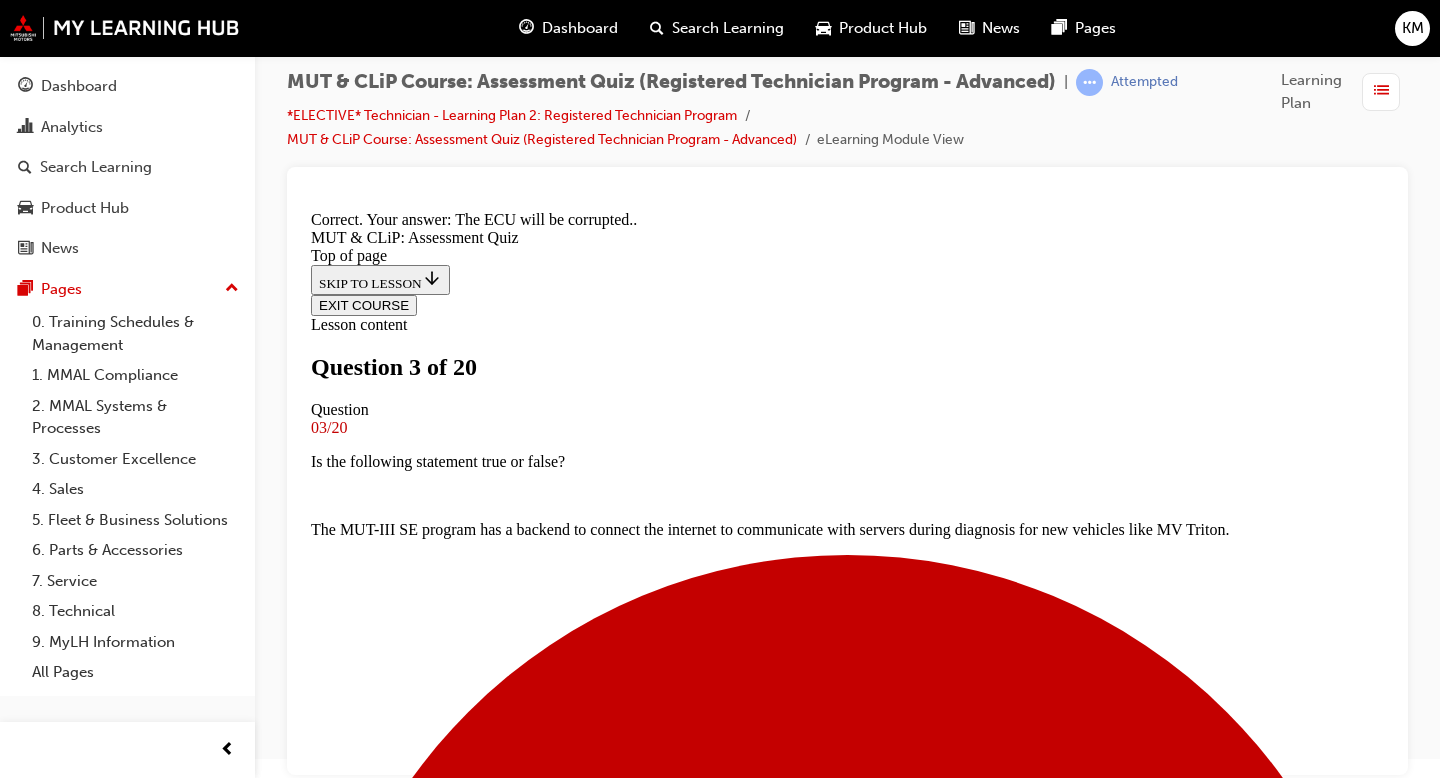 click on "NEXT" at bounding box center [337, 10593] 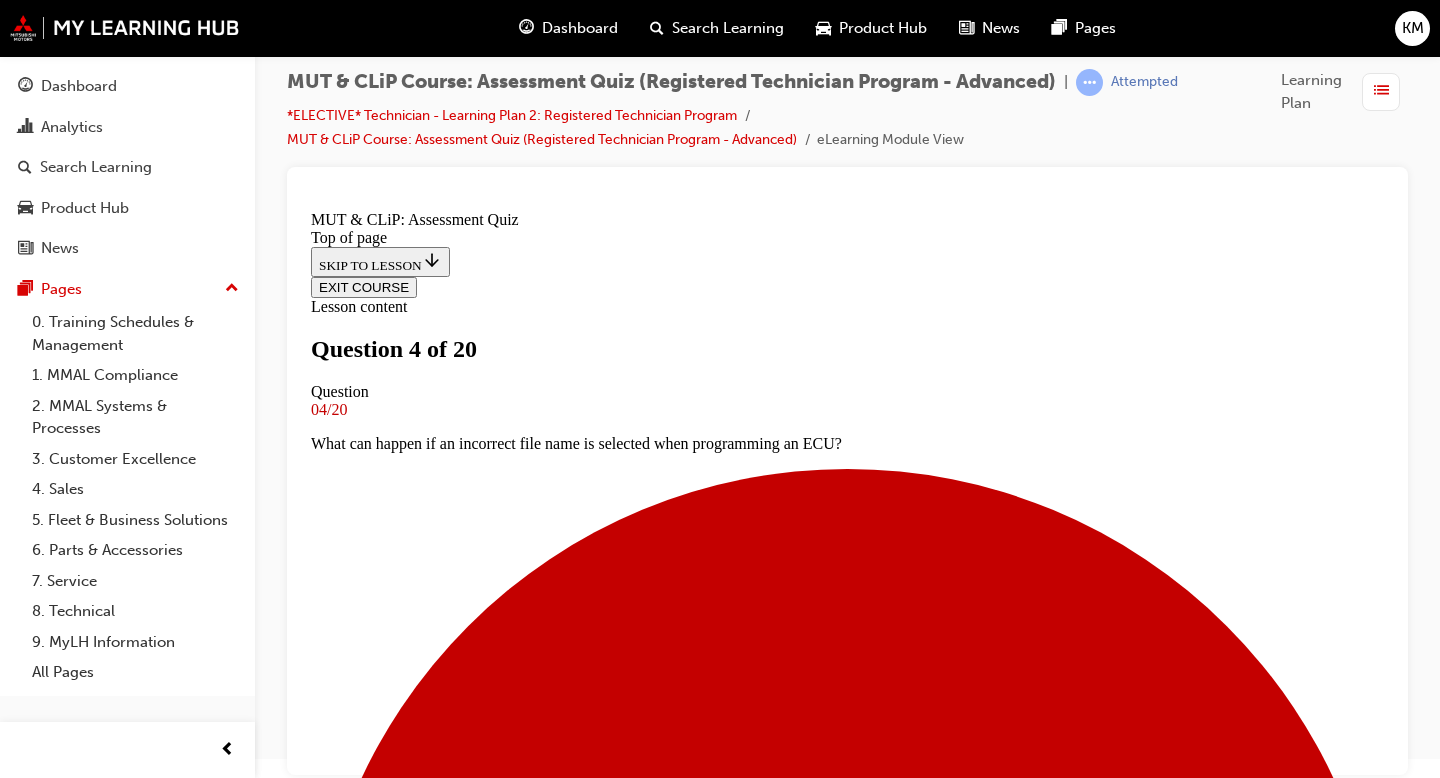 scroll, scrollTop: 253, scrollLeft: 0, axis: vertical 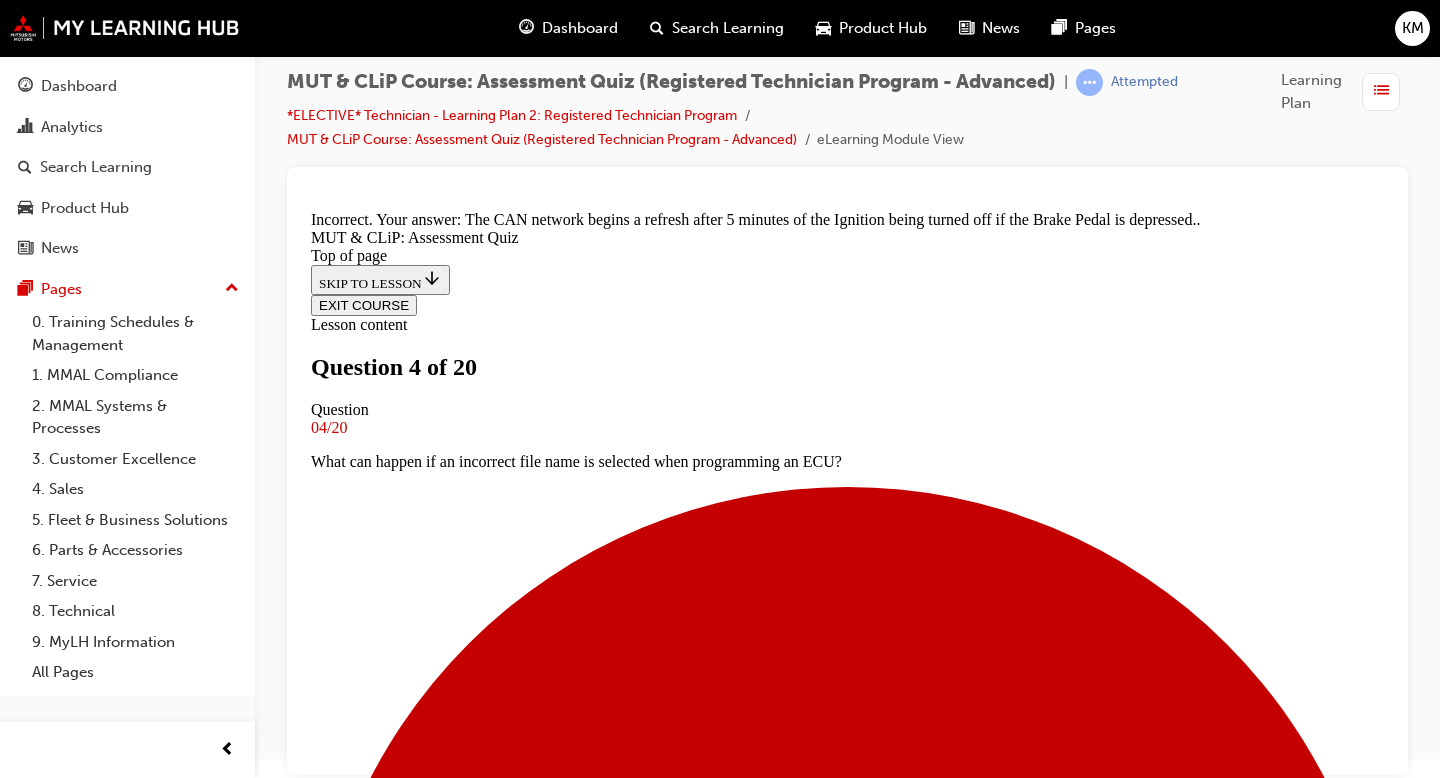click on "NEXT" at bounding box center (847, 14366) 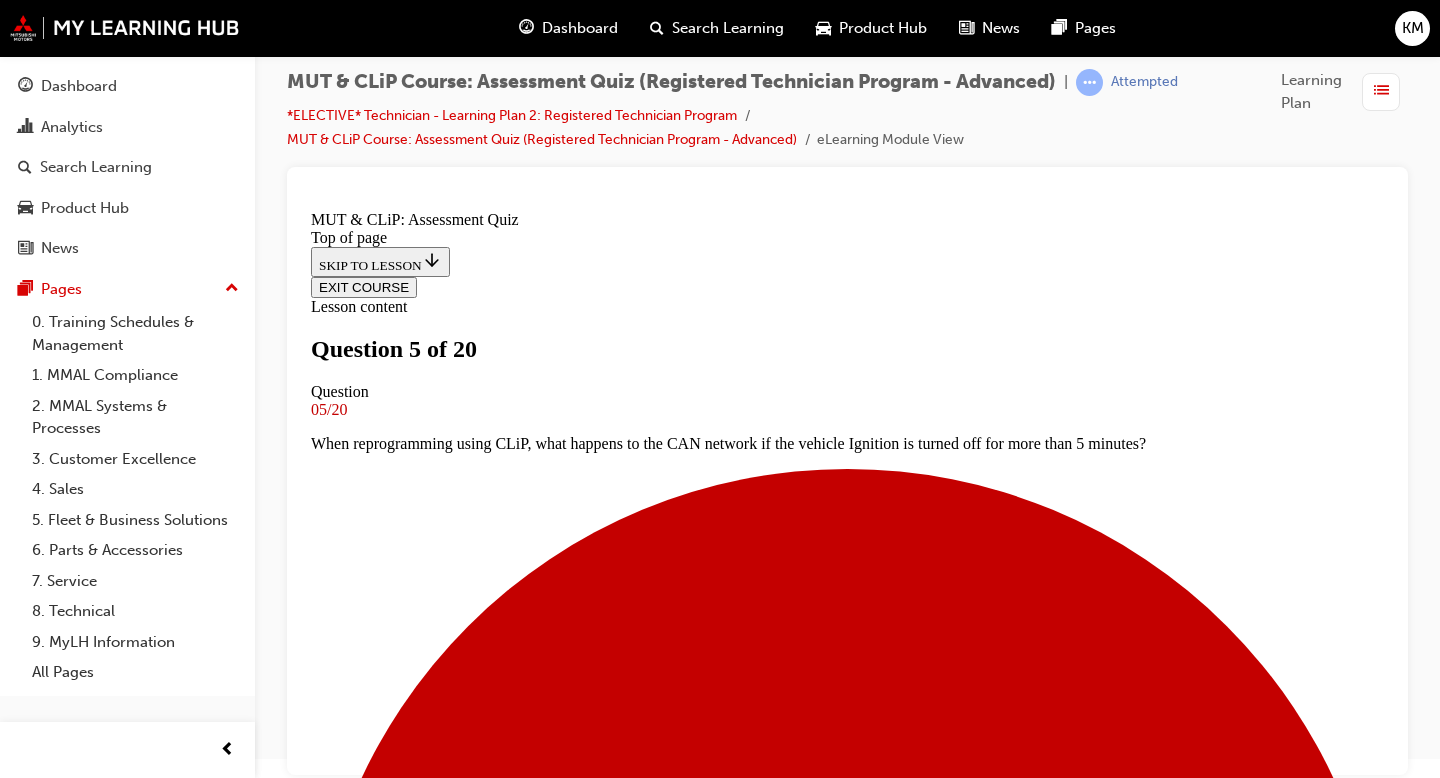 scroll, scrollTop: 175, scrollLeft: 0, axis: vertical 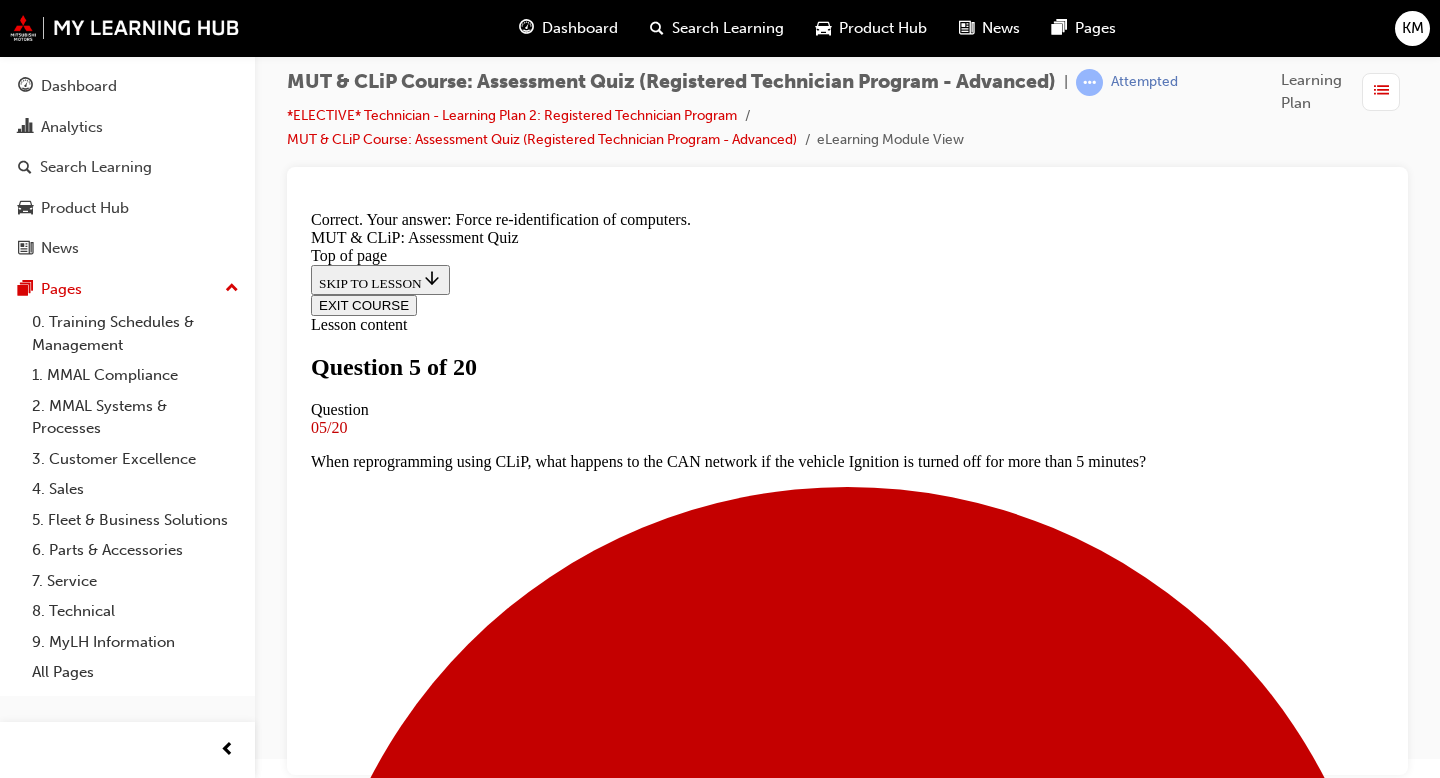 click on "NEXT" at bounding box center [847, 16314] 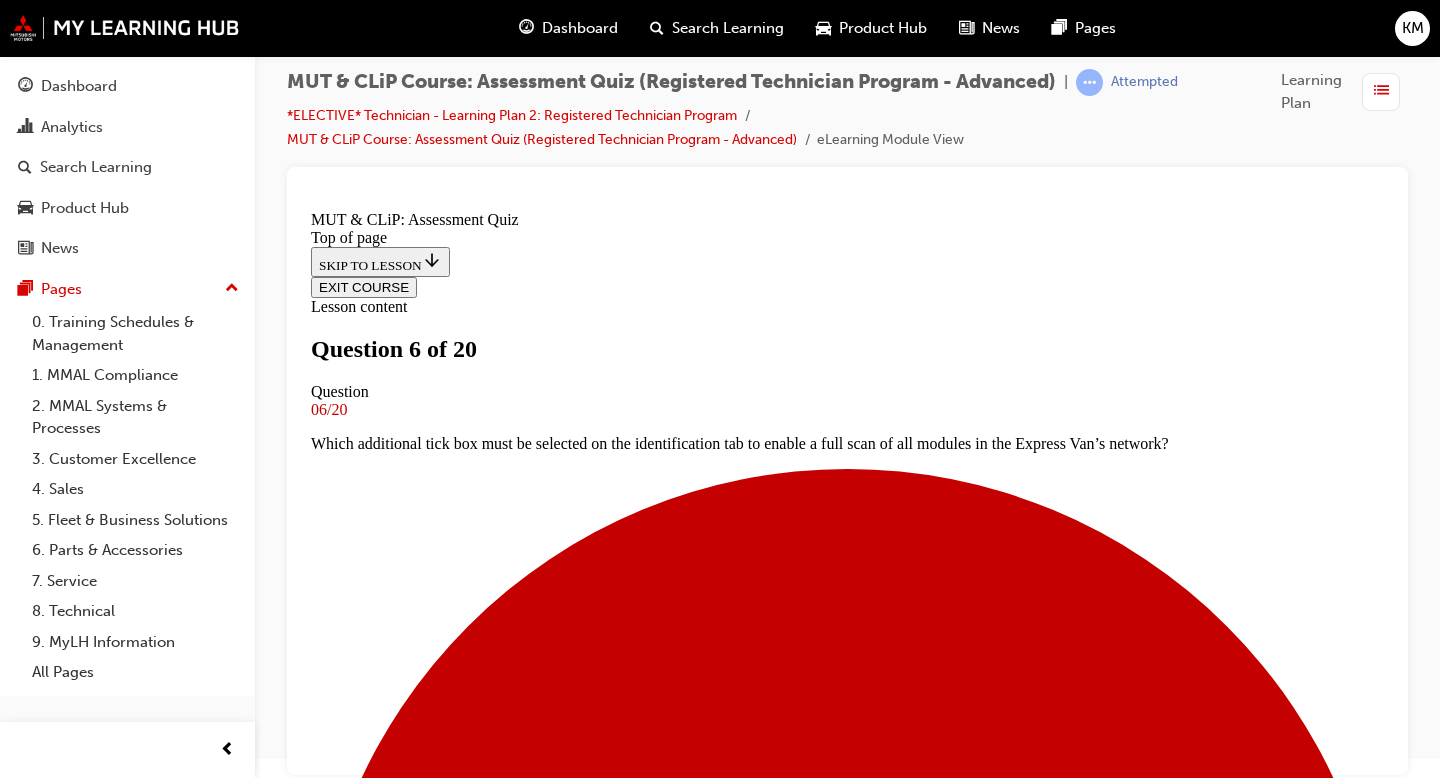 scroll, scrollTop: 188, scrollLeft: 0, axis: vertical 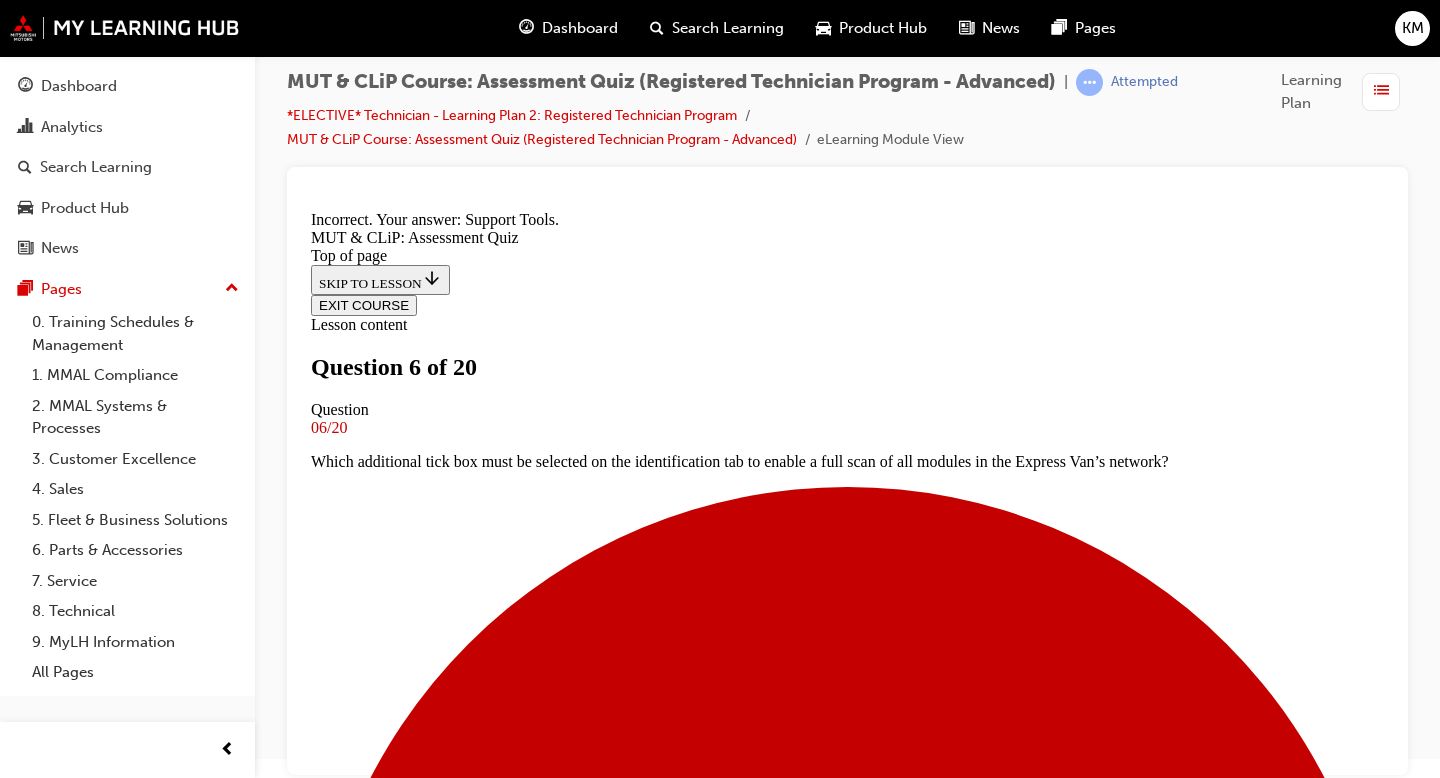 click on "NEXT" at bounding box center [337, 16314] 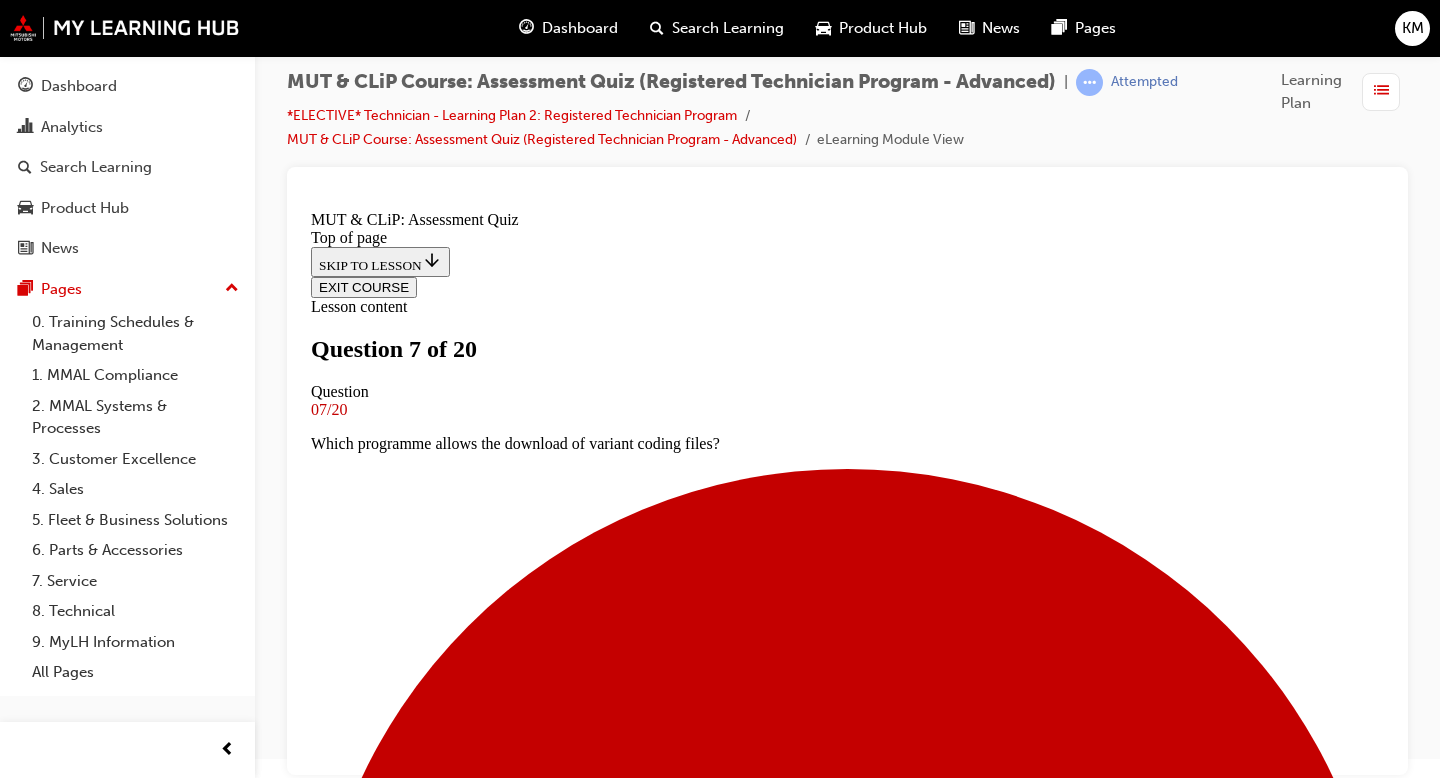 scroll, scrollTop: 222, scrollLeft: 0, axis: vertical 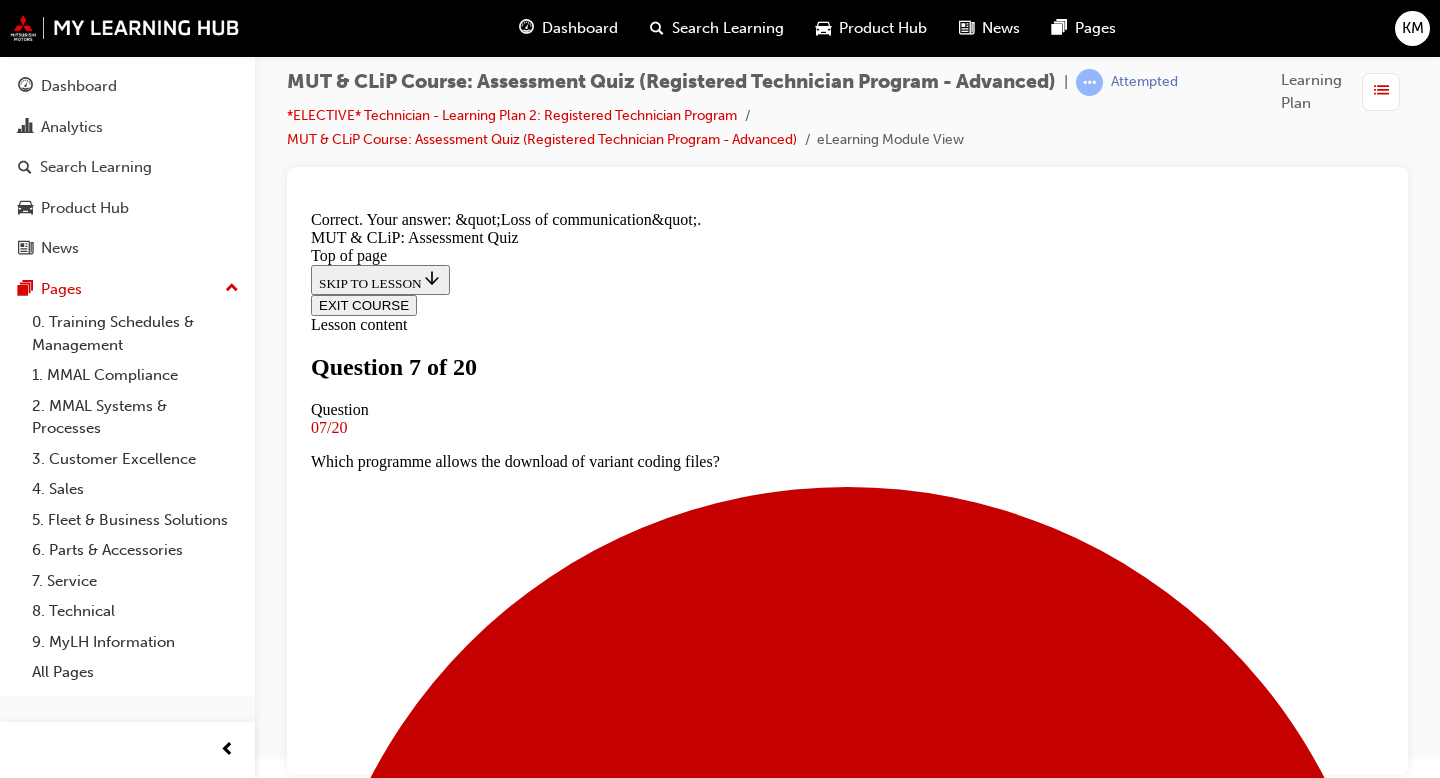 click on "NEXT" at bounding box center [337, 16314] 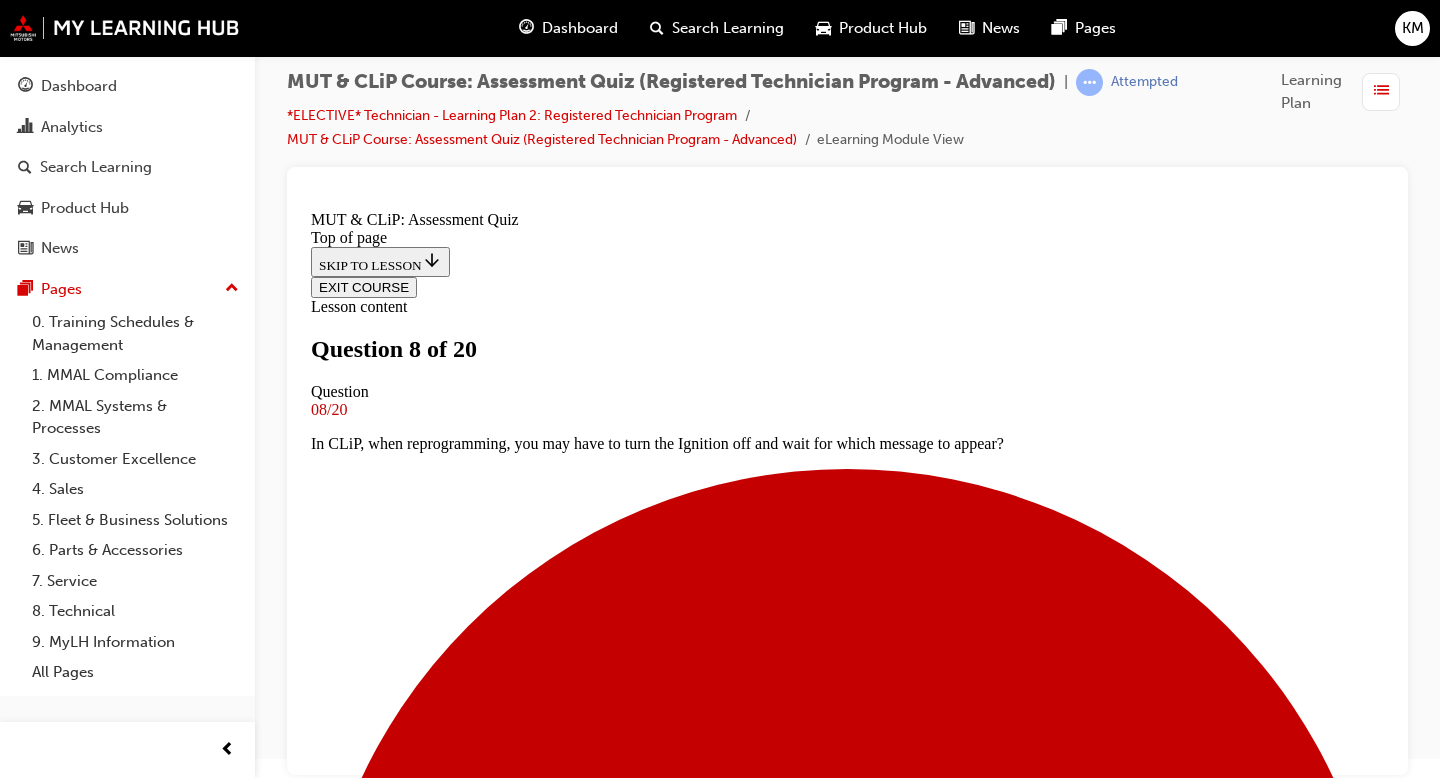 scroll, scrollTop: 131, scrollLeft: 0, axis: vertical 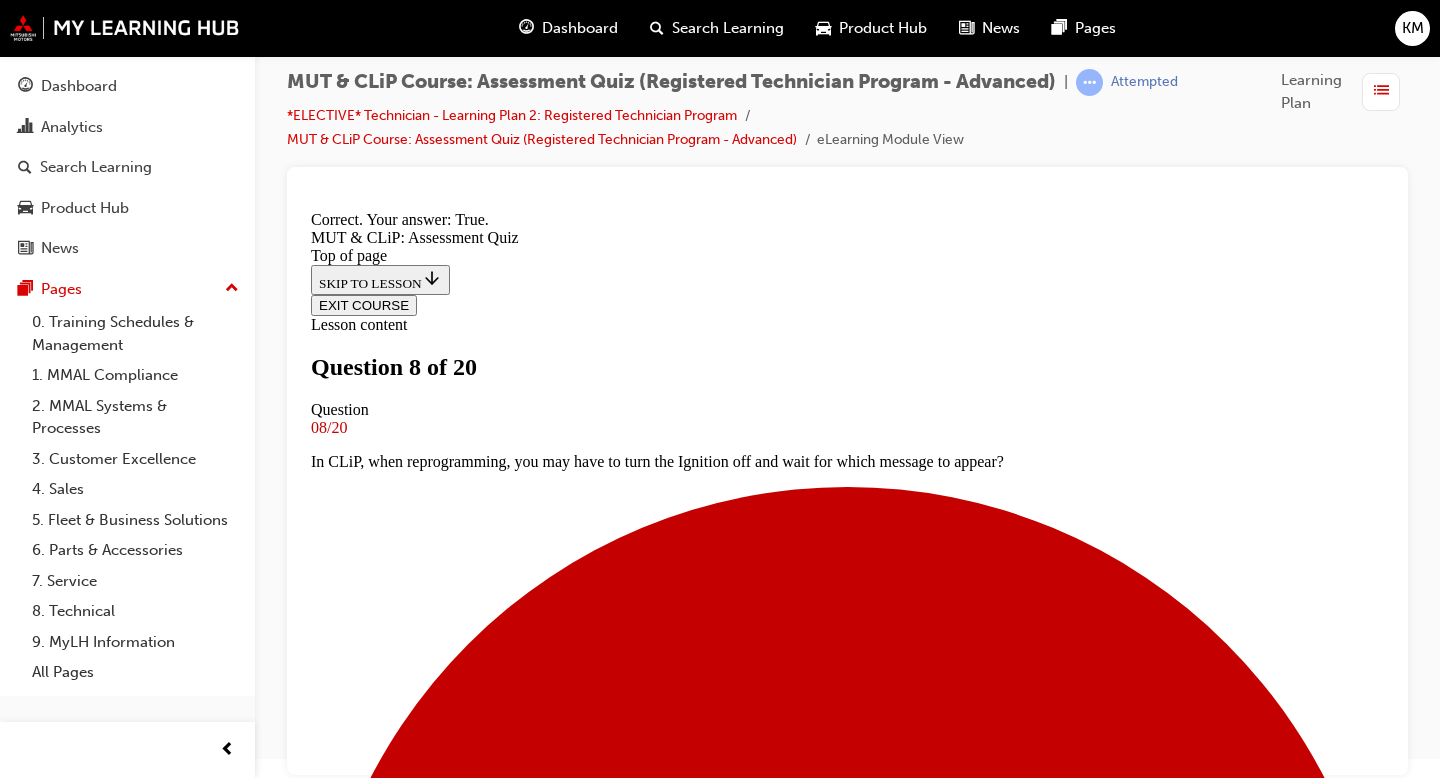 click on "NEXT" at bounding box center [337, 12541] 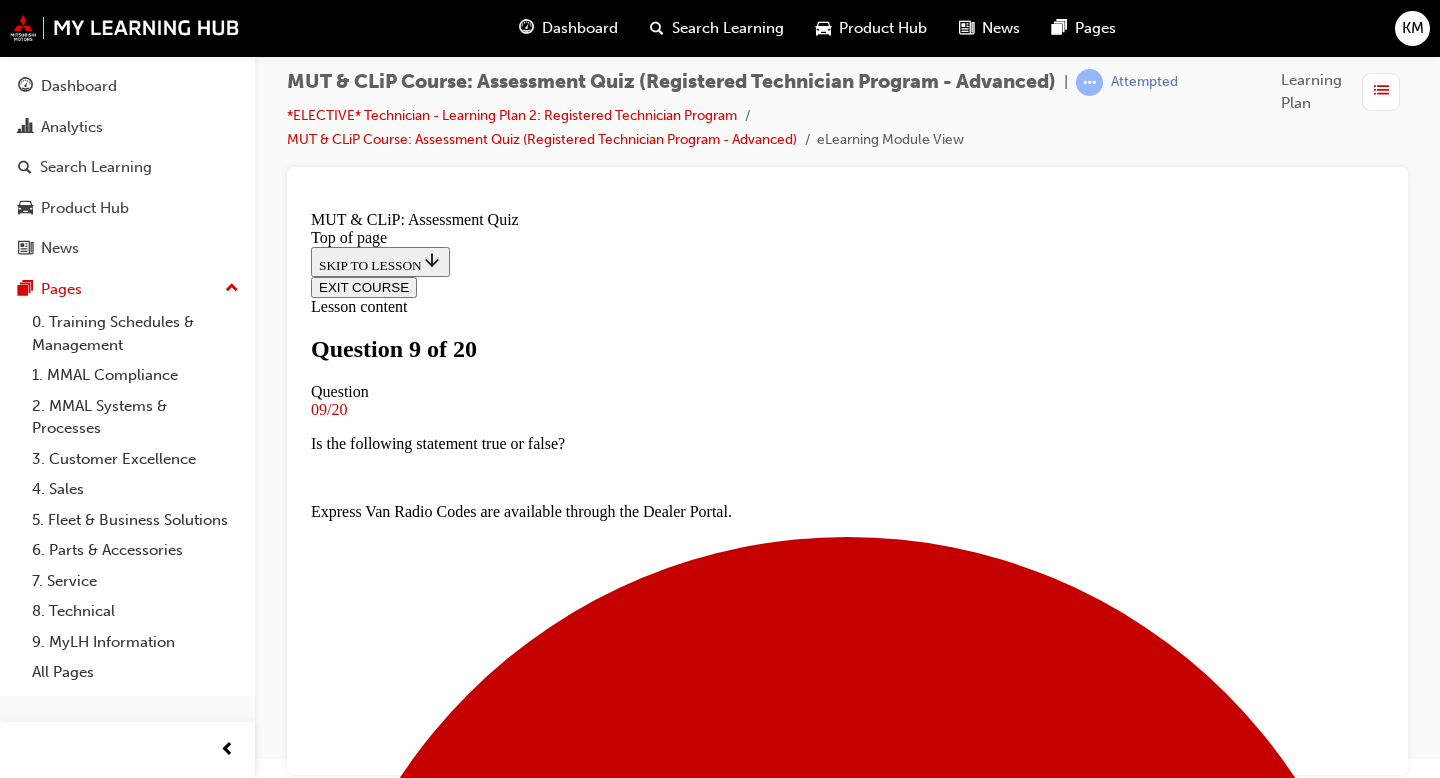 scroll, scrollTop: 244, scrollLeft: 0, axis: vertical 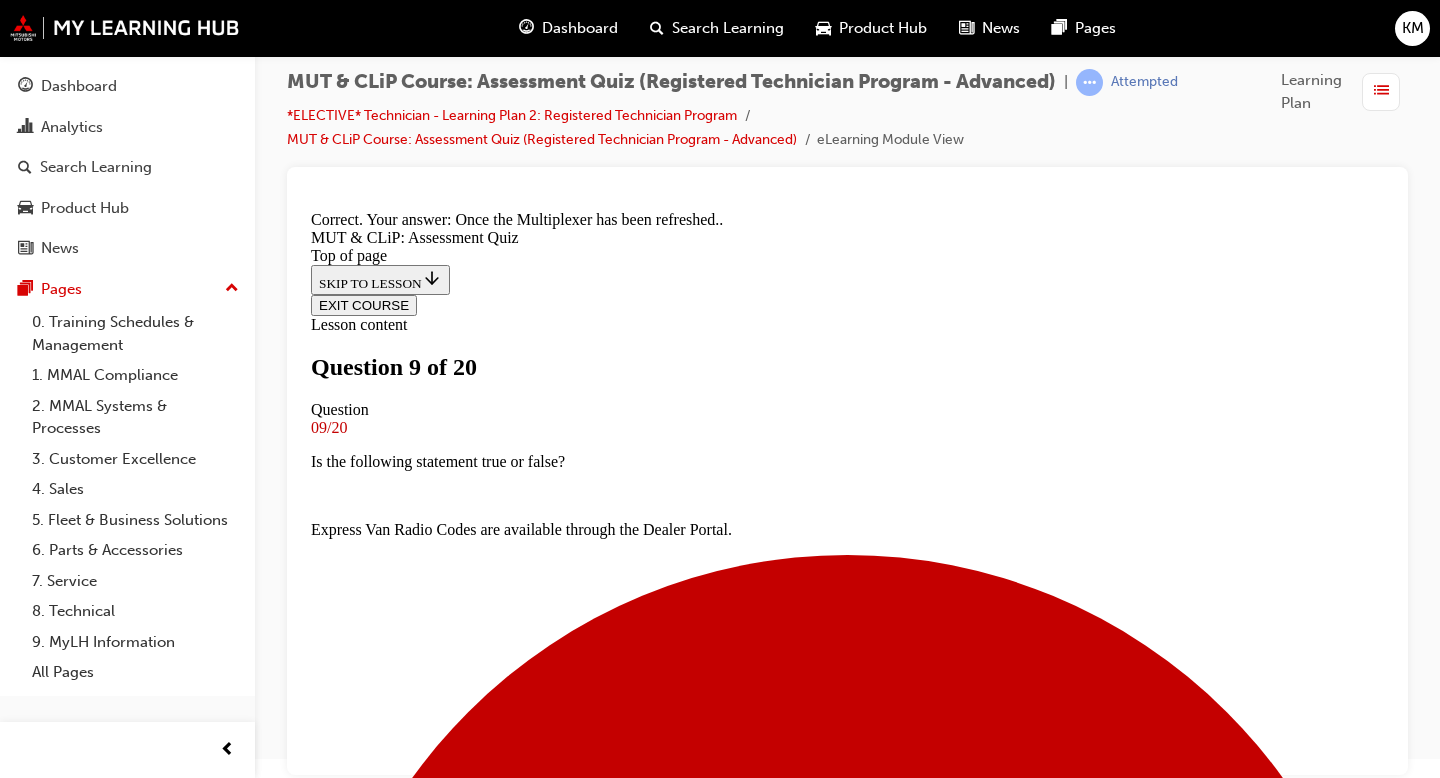 click on "NEXT" at bounding box center [337, 12541] 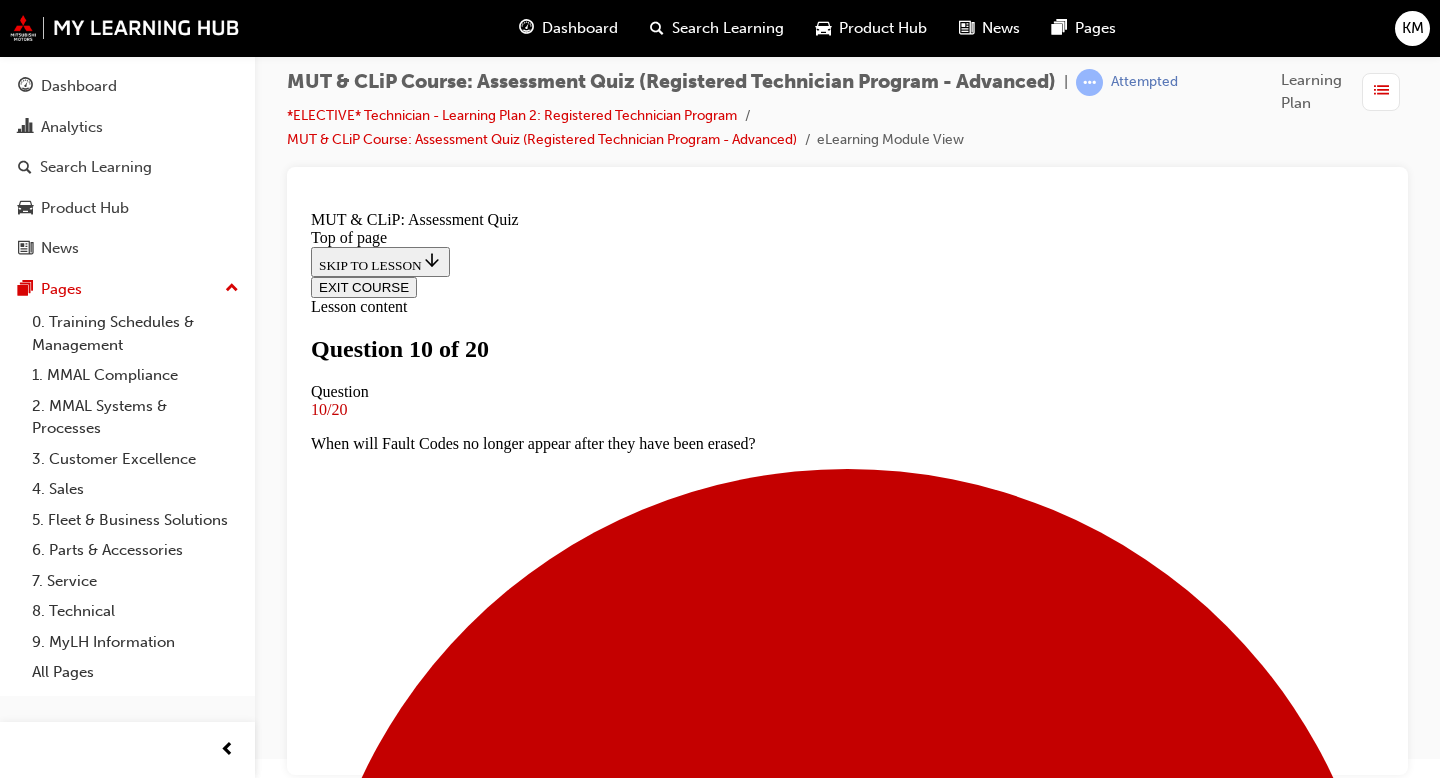 scroll, scrollTop: 200, scrollLeft: 0, axis: vertical 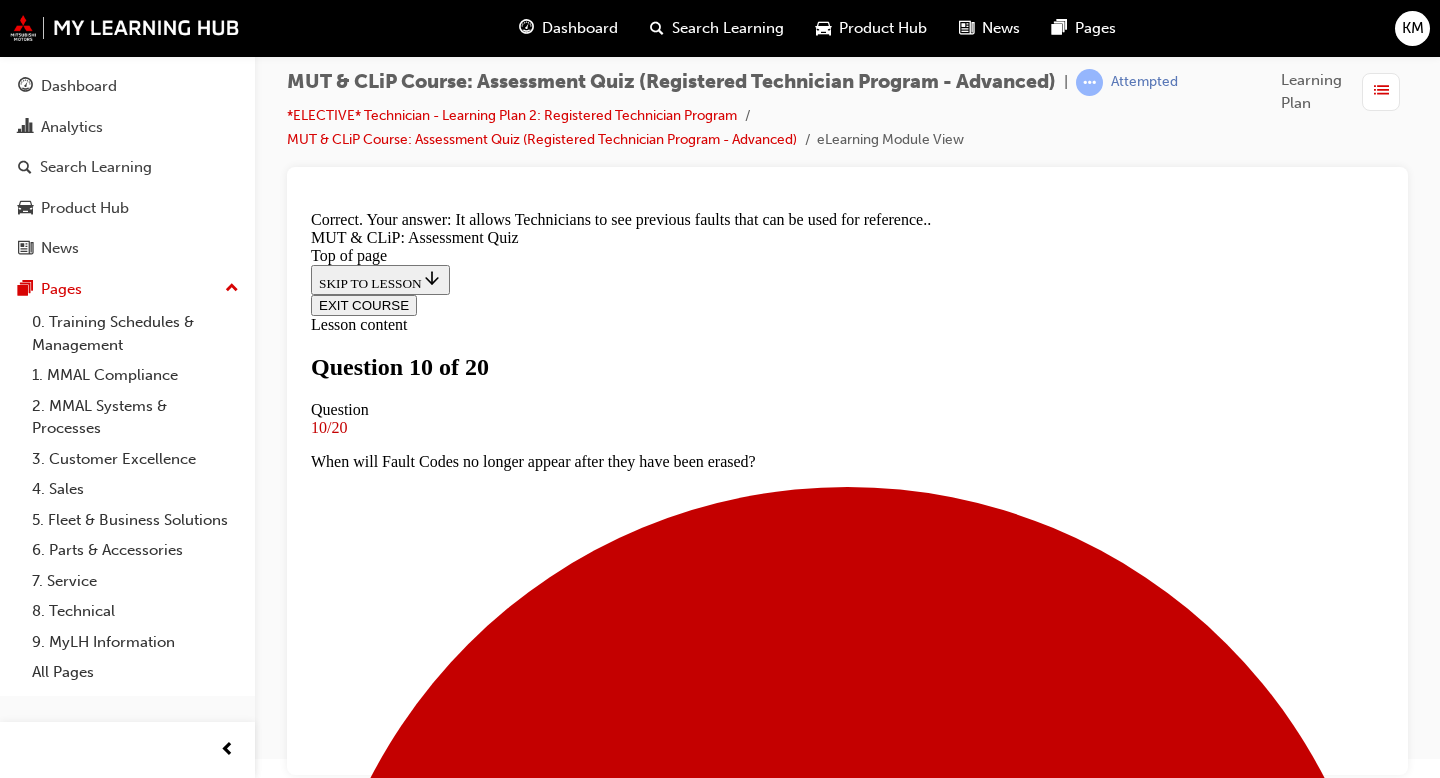 click on "NEXT" at bounding box center [337, 16368] 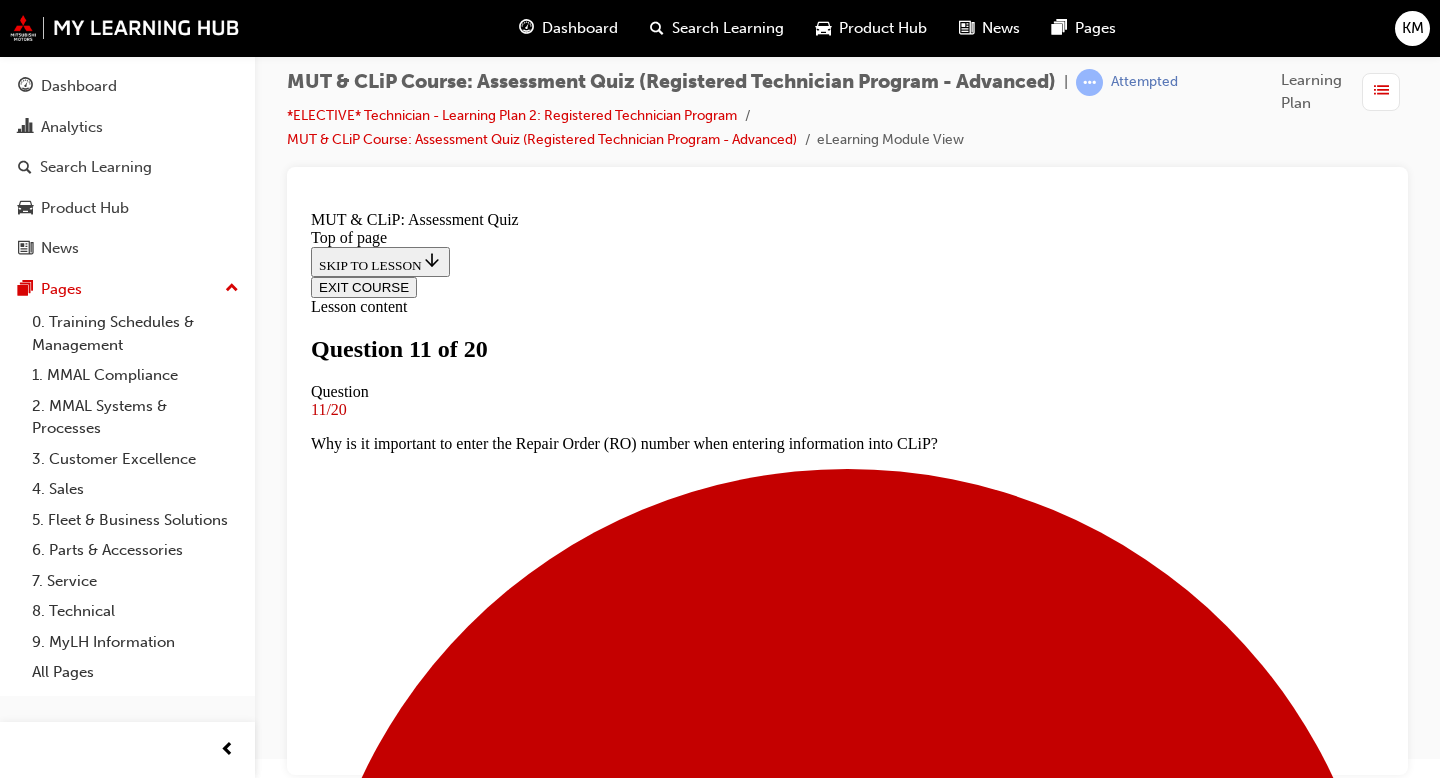 scroll, scrollTop: 260, scrollLeft: 0, axis: vertical 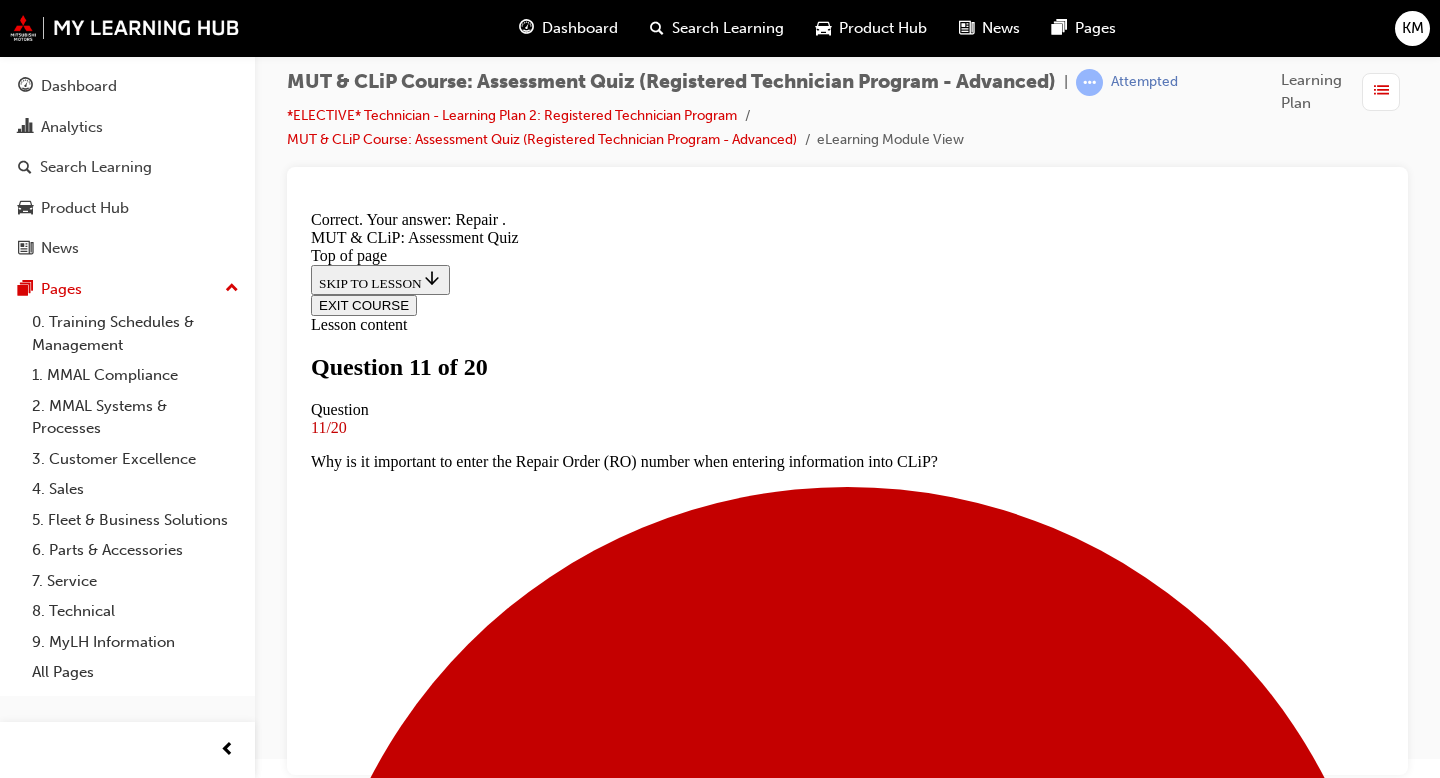 click on "NEXT" at bounding box center [337, 16368] 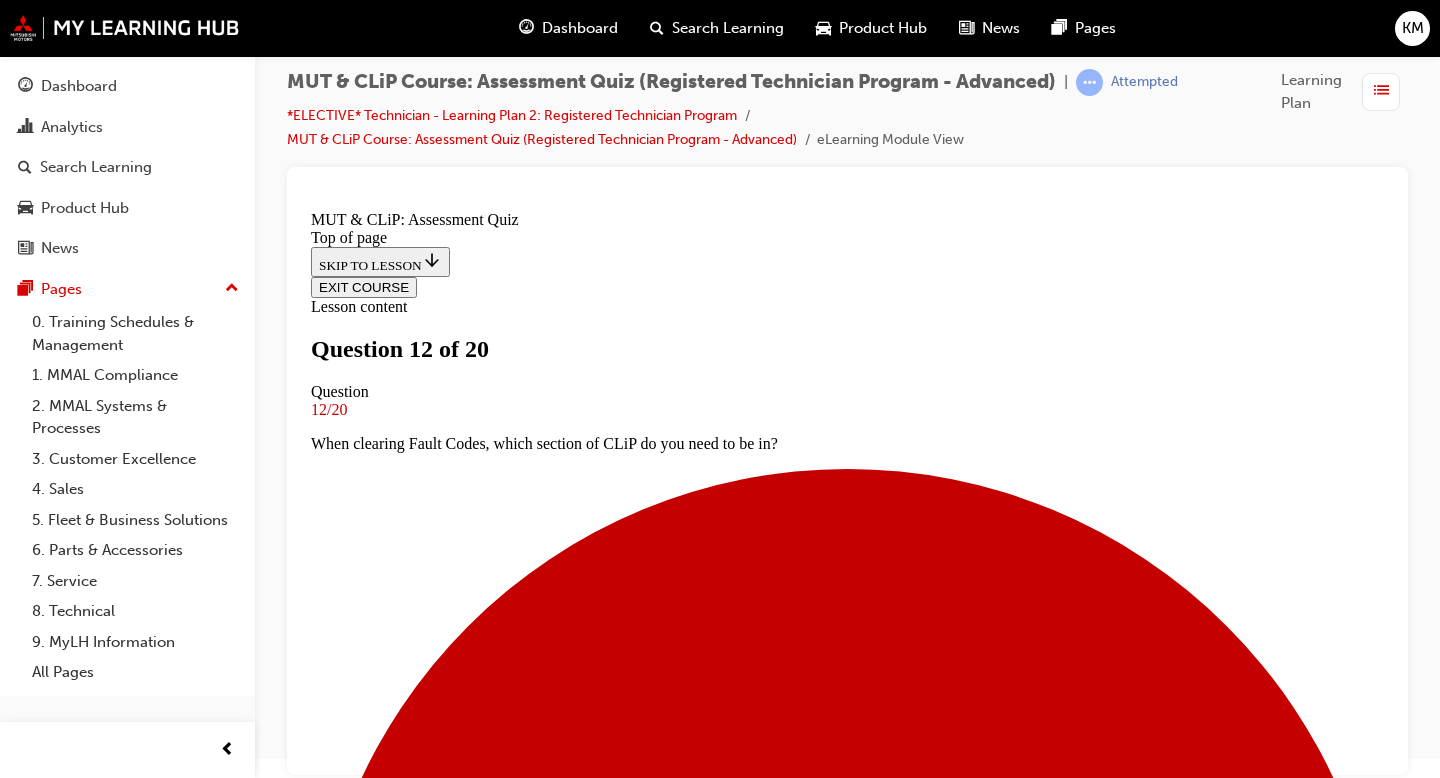 scroll, scrollTop: 195, scrollLeft: 0, axis: vertical 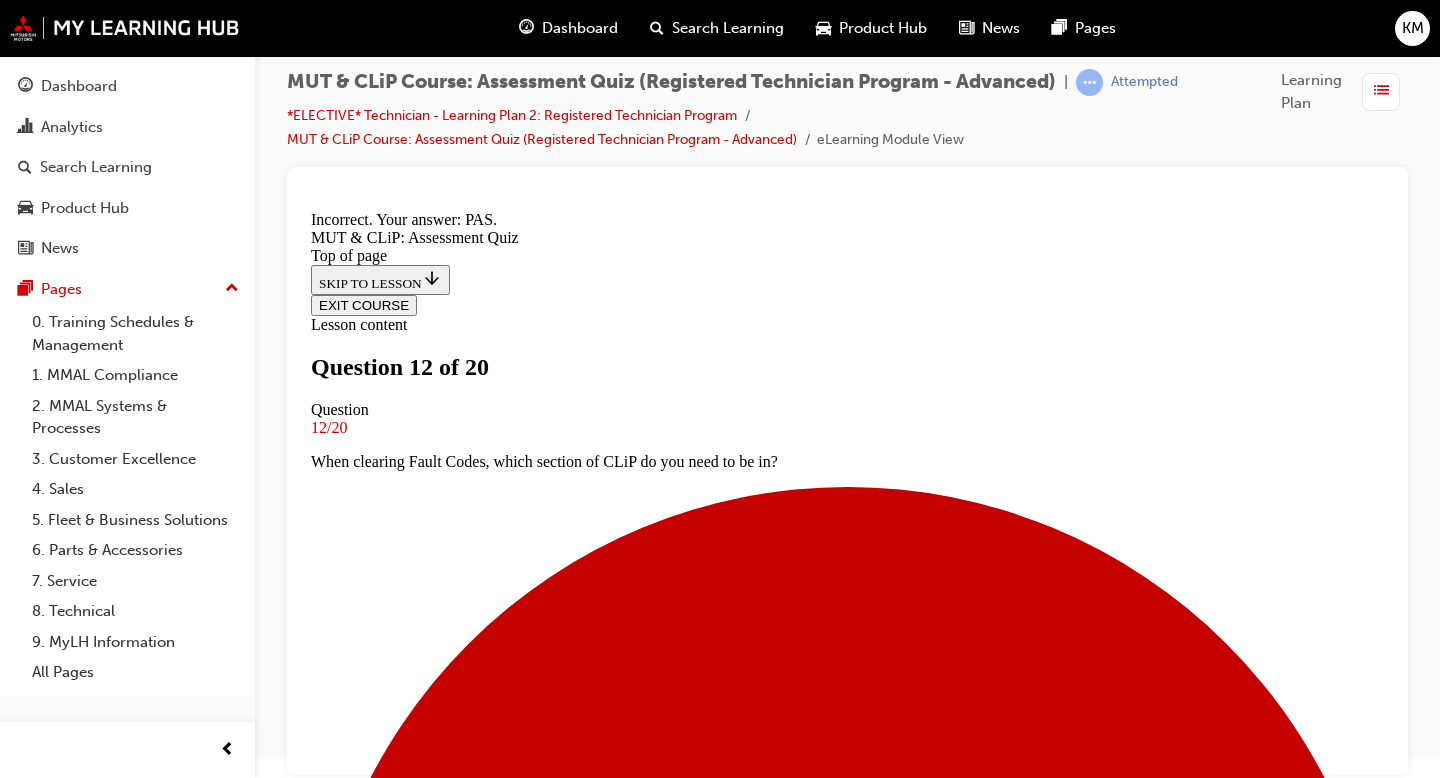 click on "NEXT" at bounding box center (337, 16314) 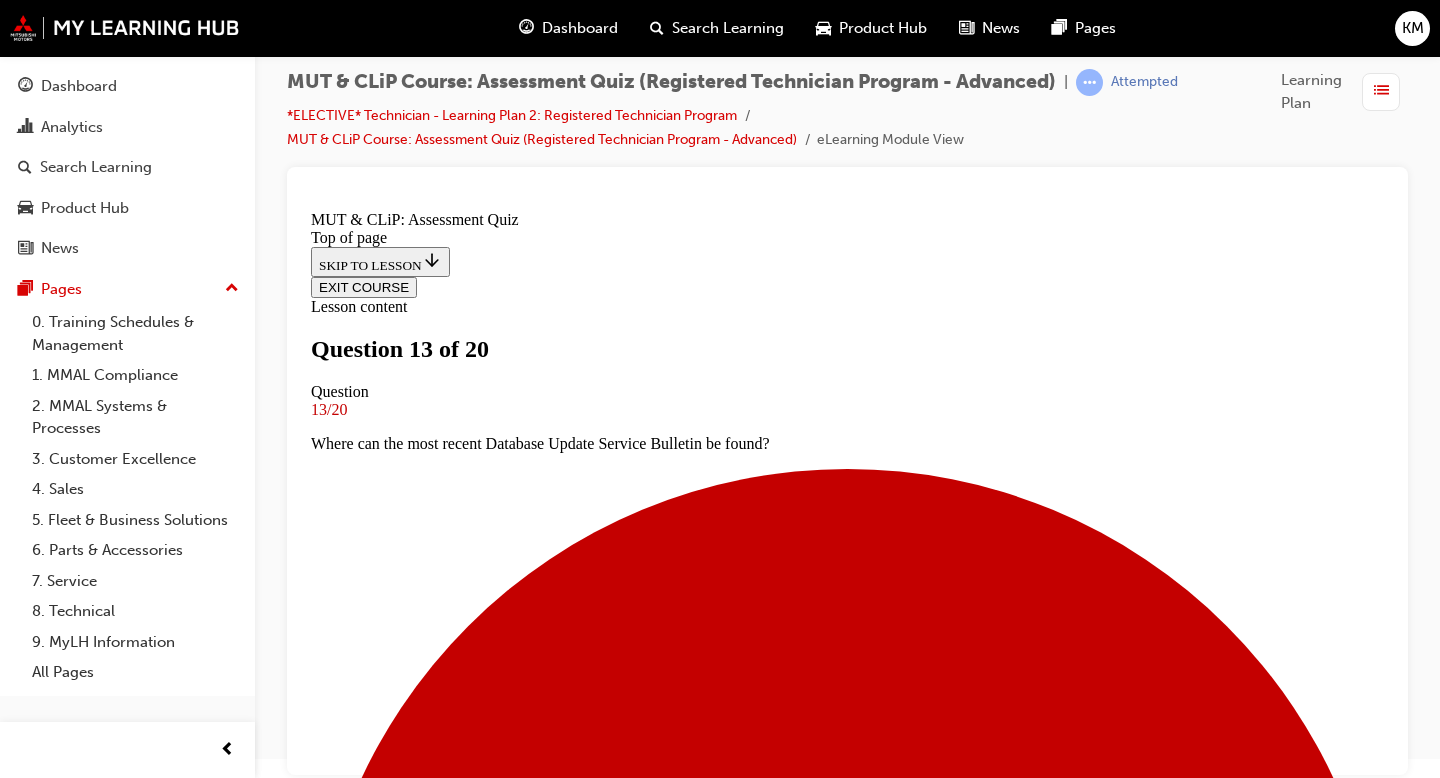 scroll, scrollTop: 133, scrollLeft: 0, axis: vertical 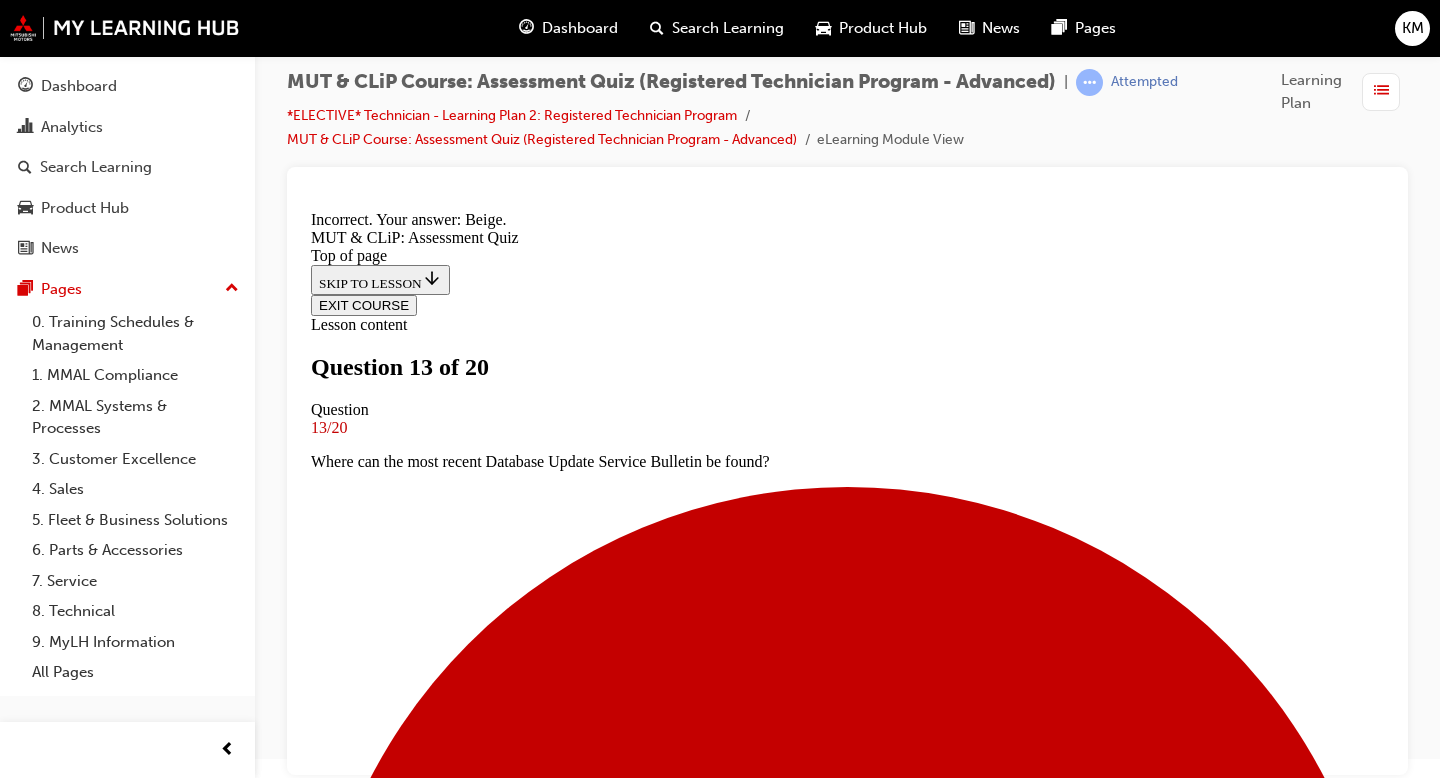 click on "NEXT" at bounding box center (337, 14330) 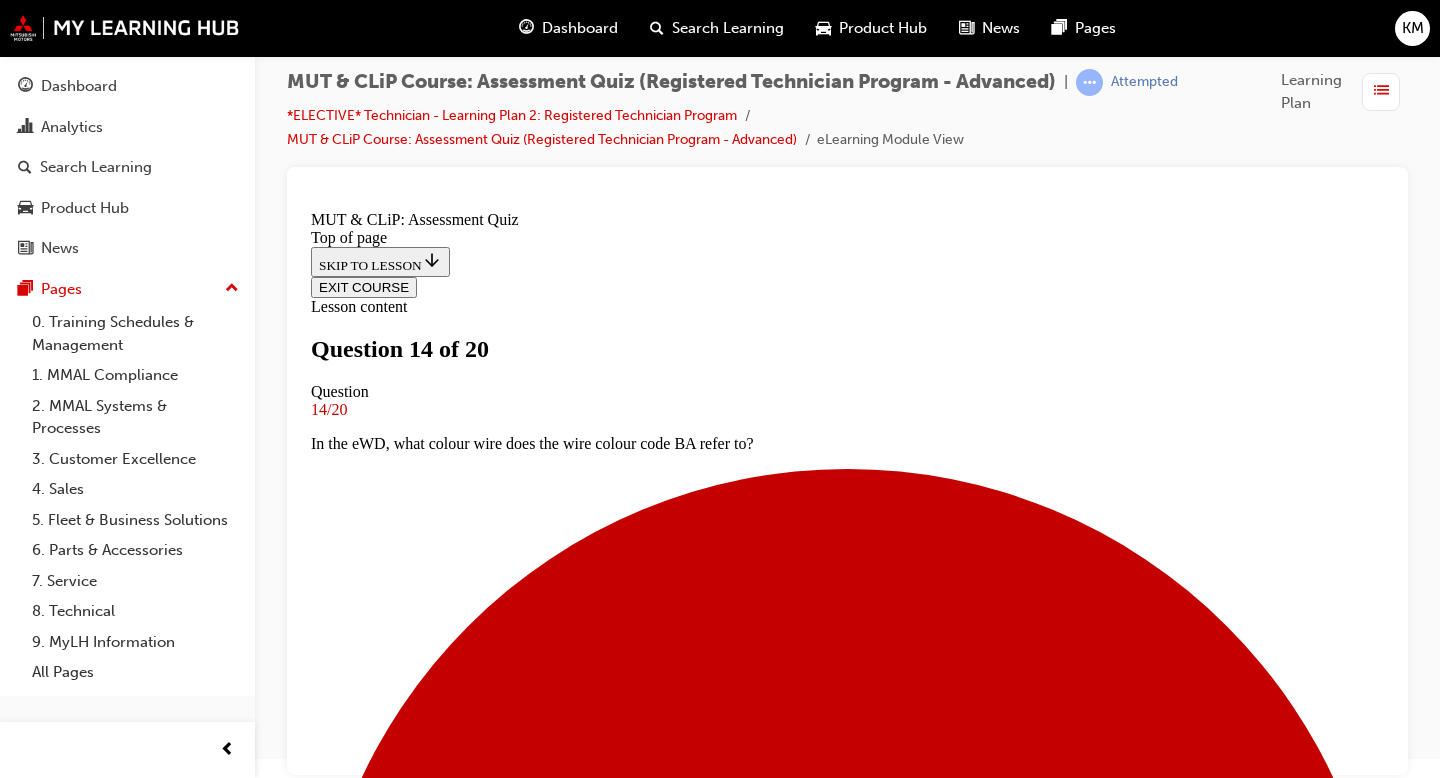 scroll, scrollTop: 217, scrollLeft: 0, axis: vertical 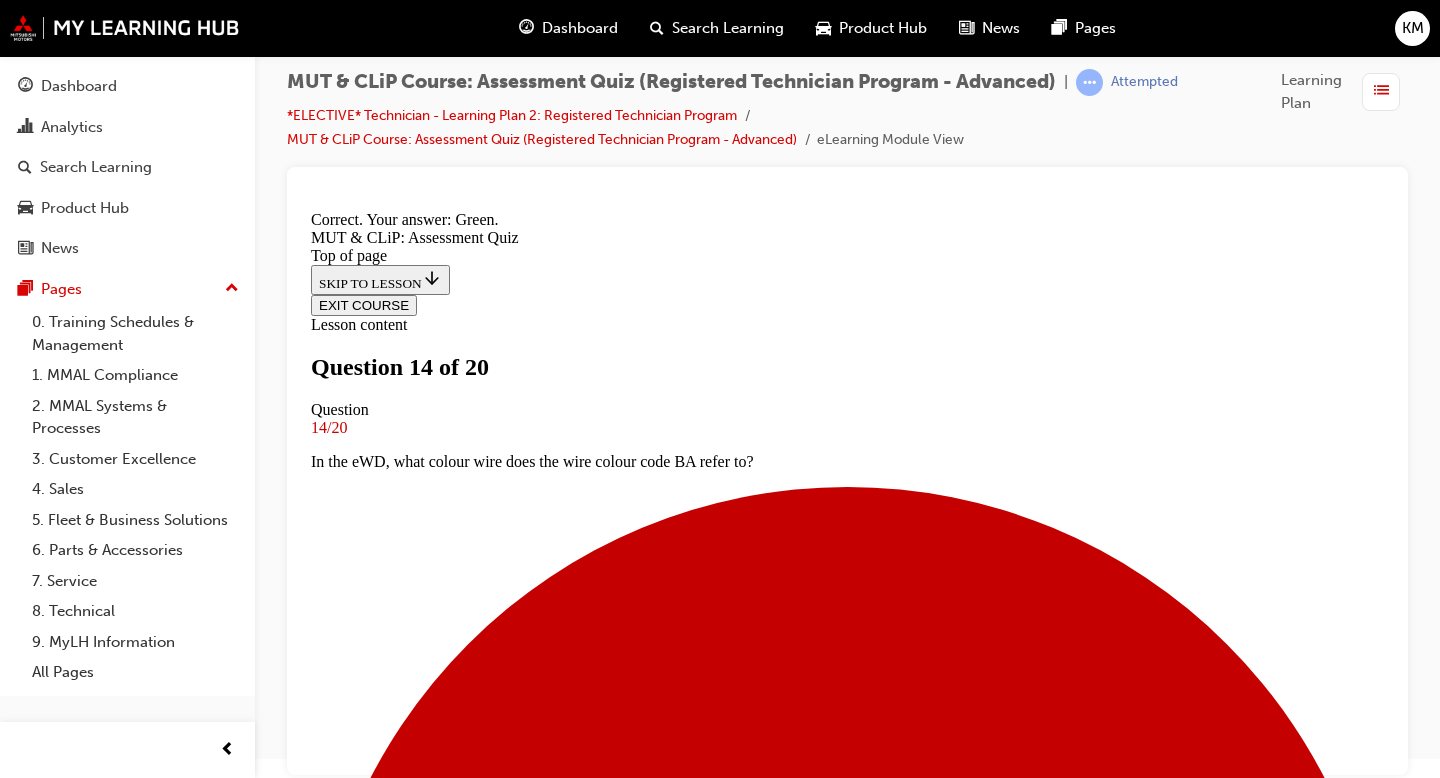 click on "NEXT" at bounding box center [337, 14384] 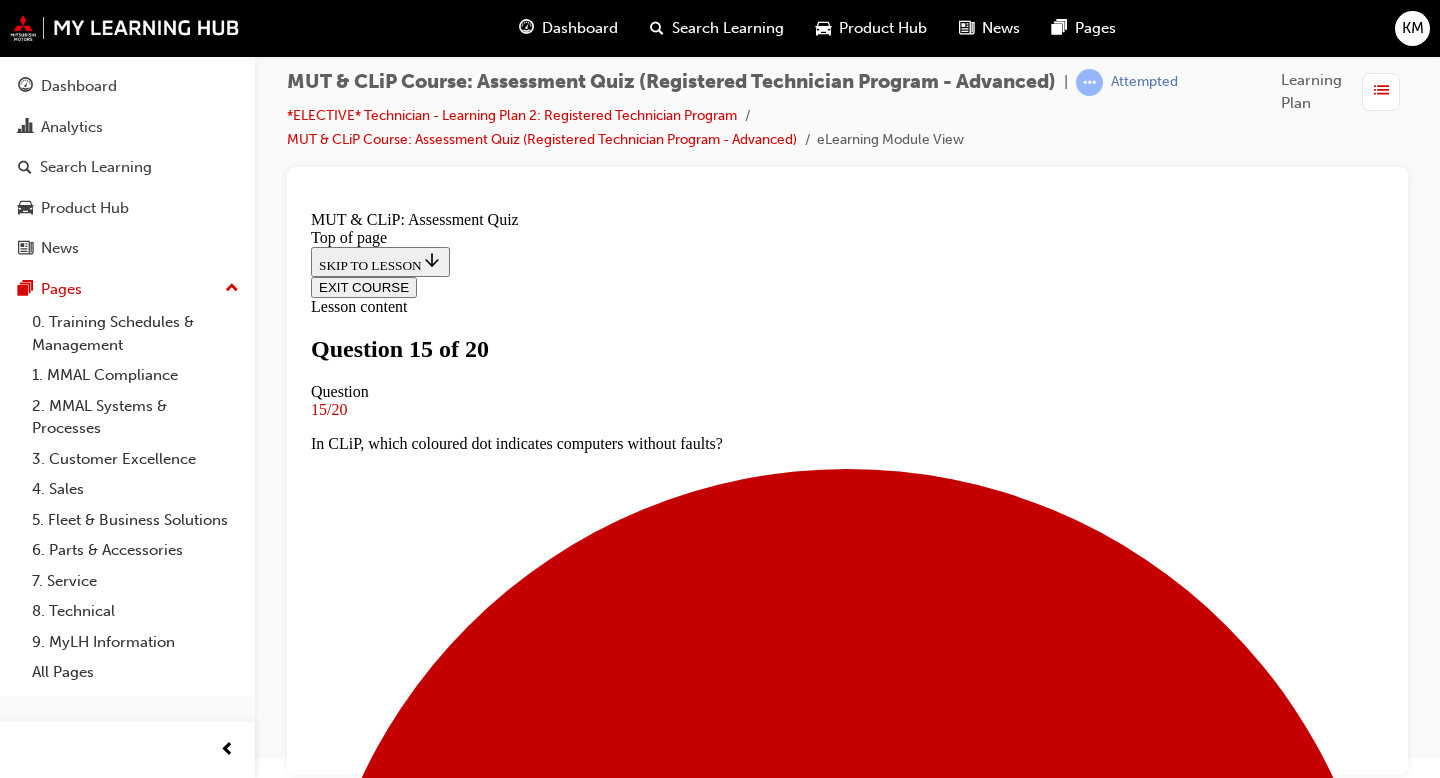 scroll, scrollTop: 260, scrollLeft: 0, axis: vertical 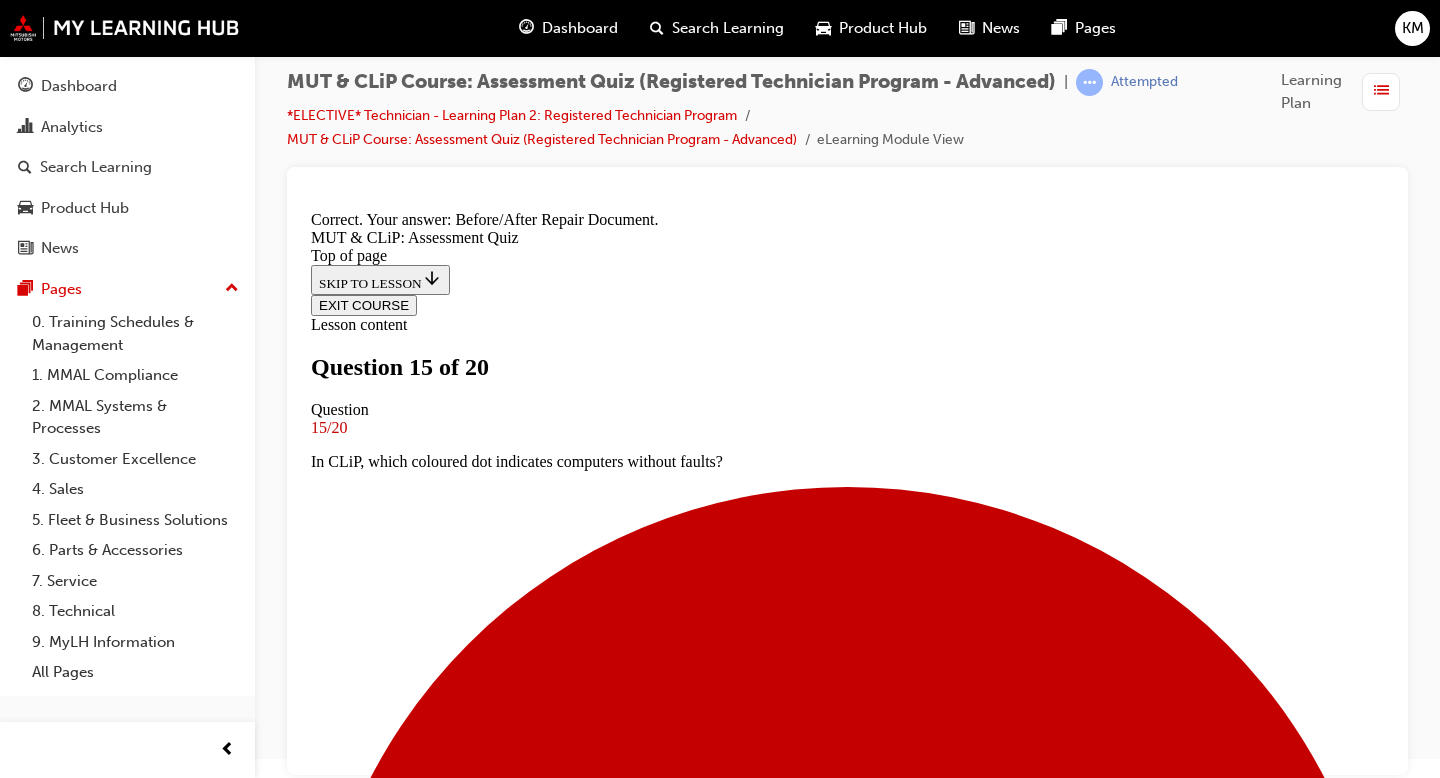 click on "NEXT" at bounding box center (847, 16386) 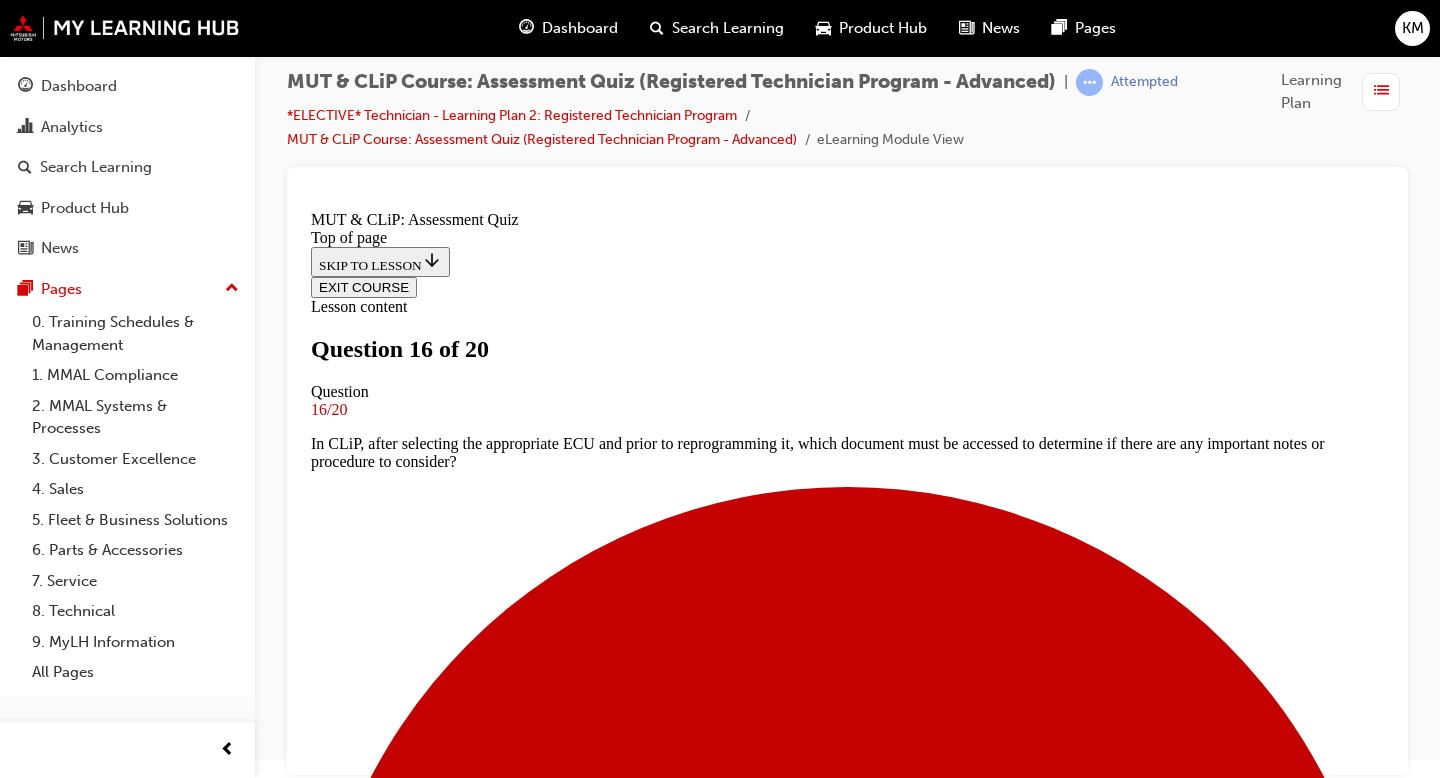 click on "True" at bounding box center (847, 10481) 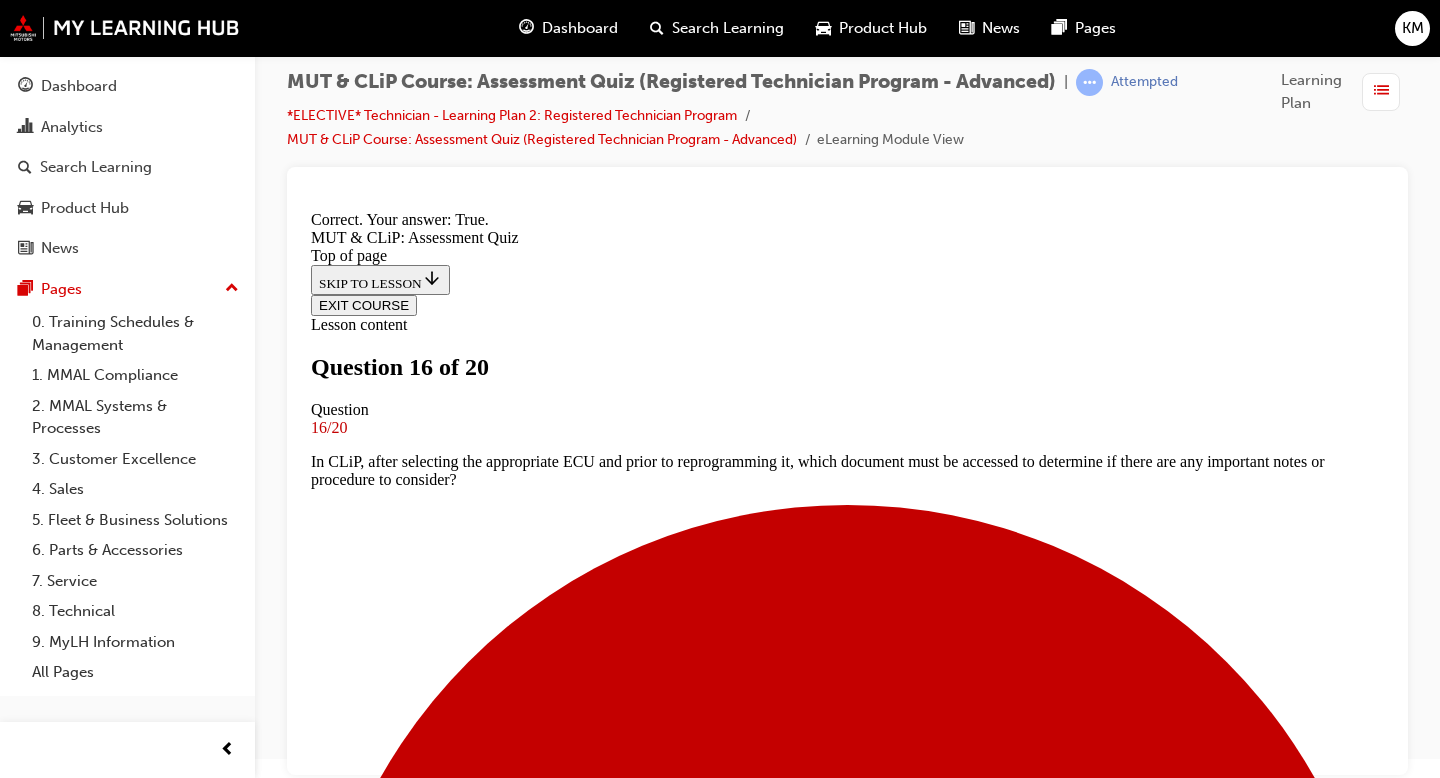 scroll, scrollTop: 383, scrollLeft: 0, axis: vertical 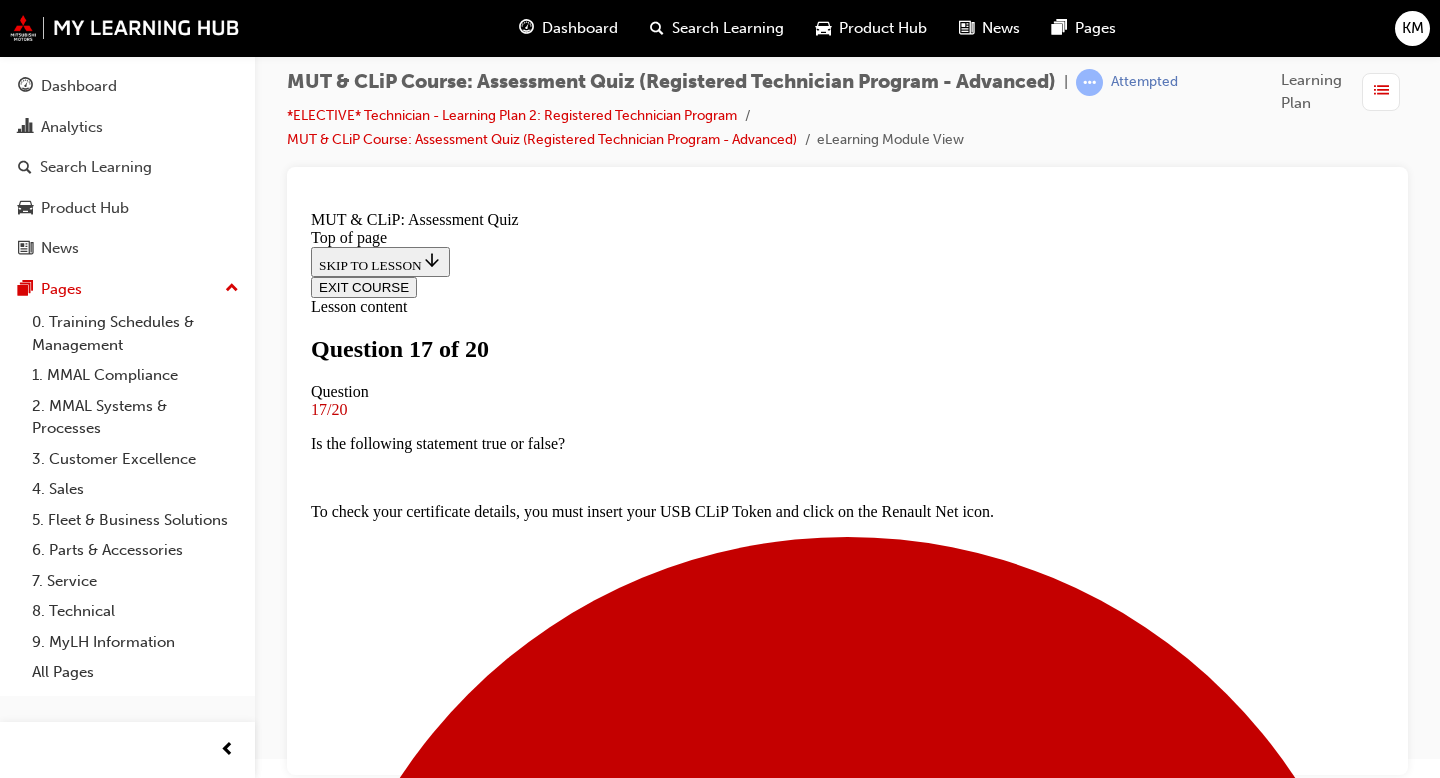 click on "True" at bounding box center [847, 6637] 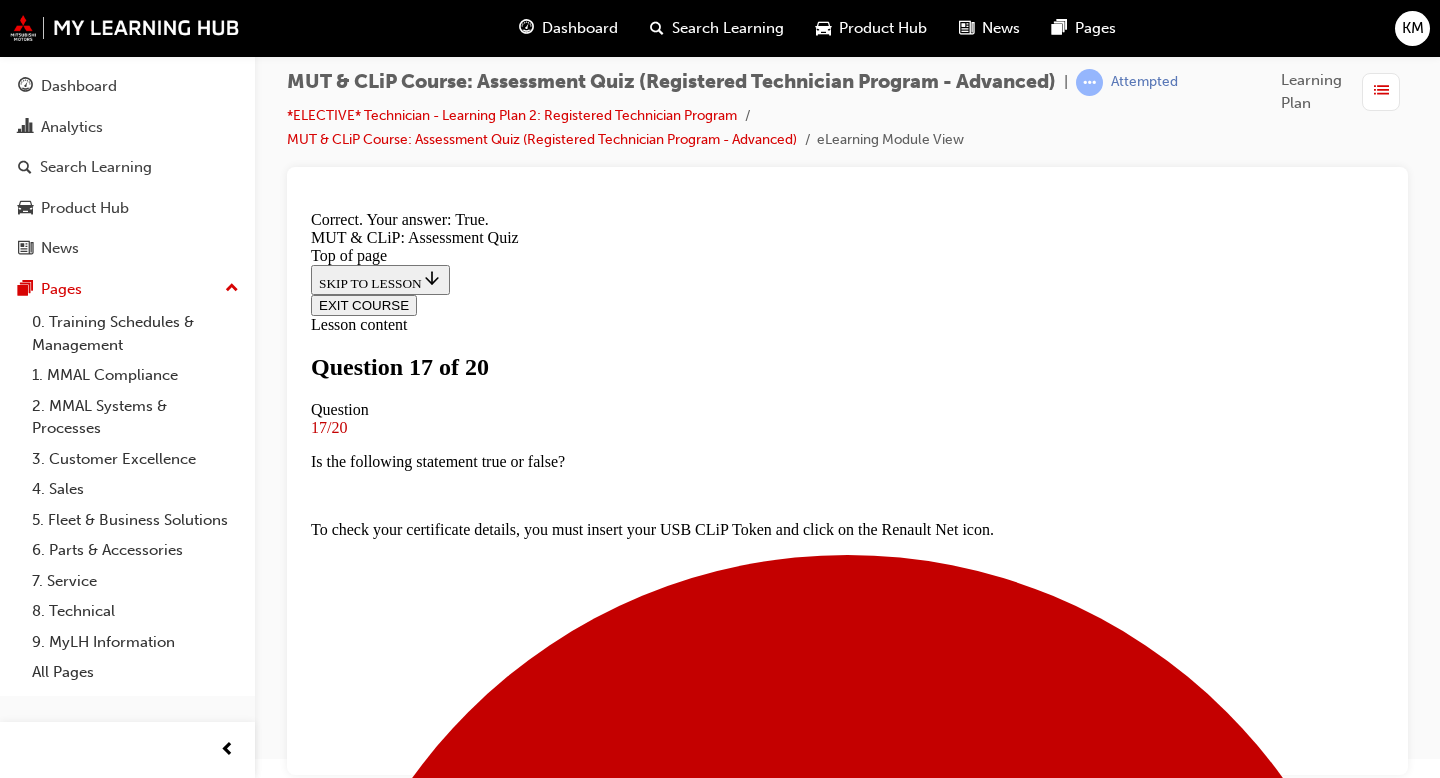 click on "NEXT" at bounding box center [337, 8714] 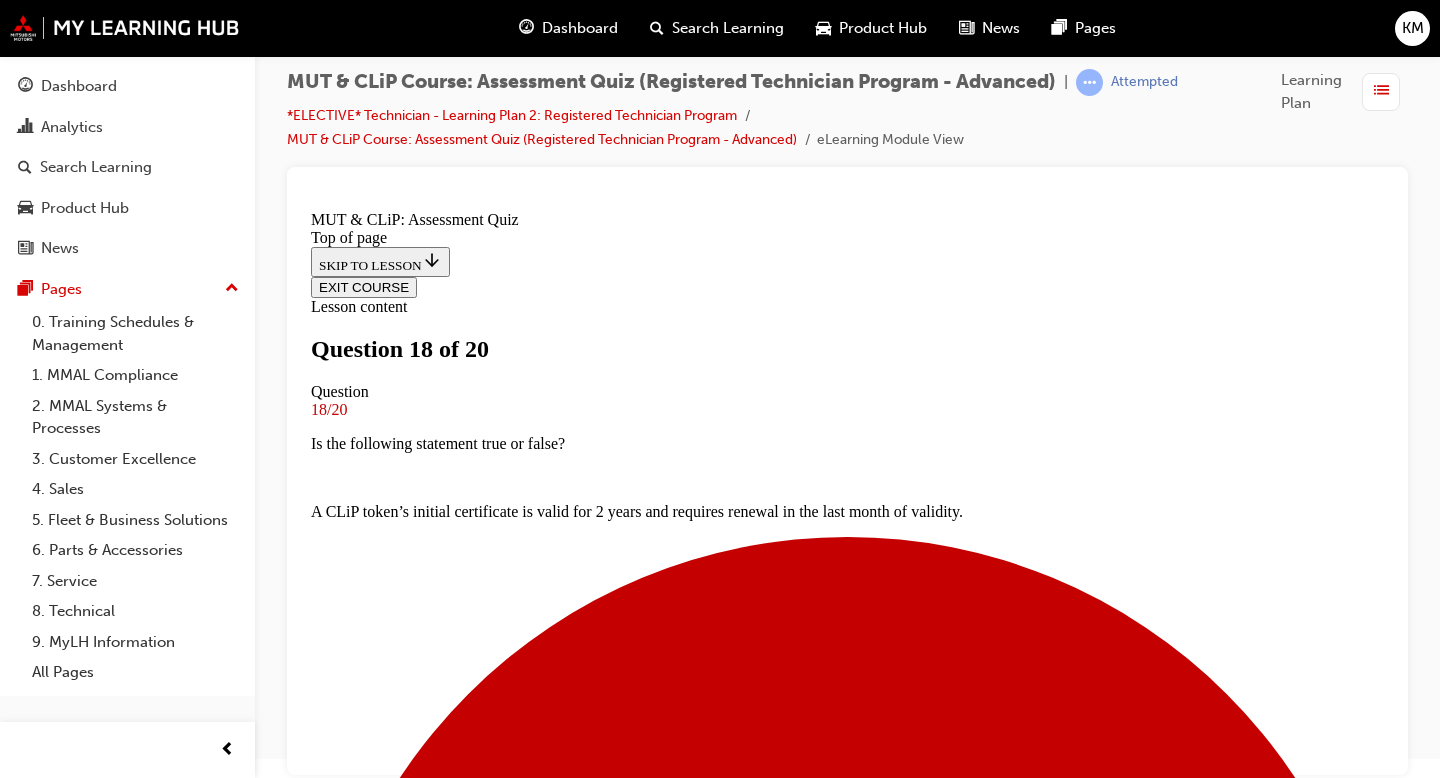 scroll, scrollTop: 146, scrollLeft: 0, axis: vertical 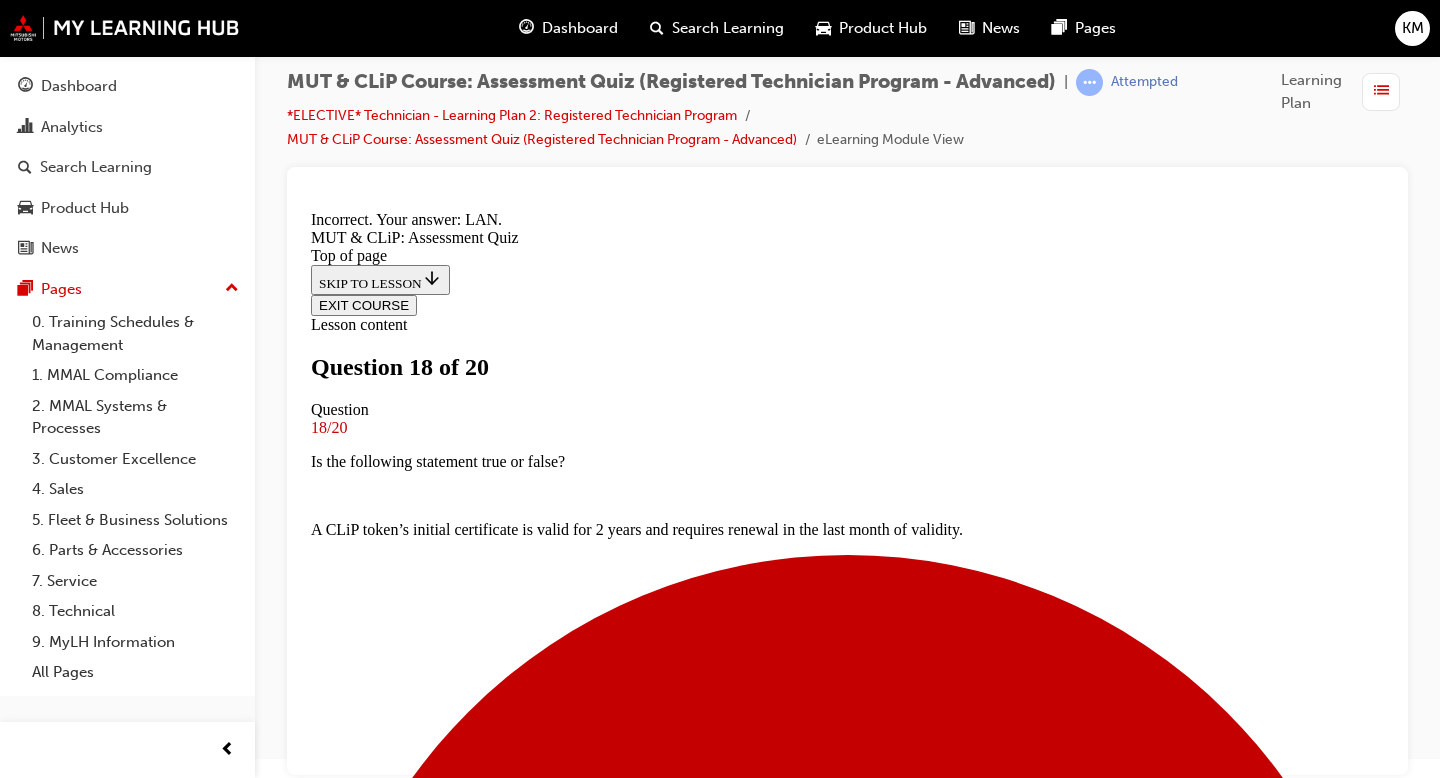 click on "NEXT" at bounding box center [847, 12487] 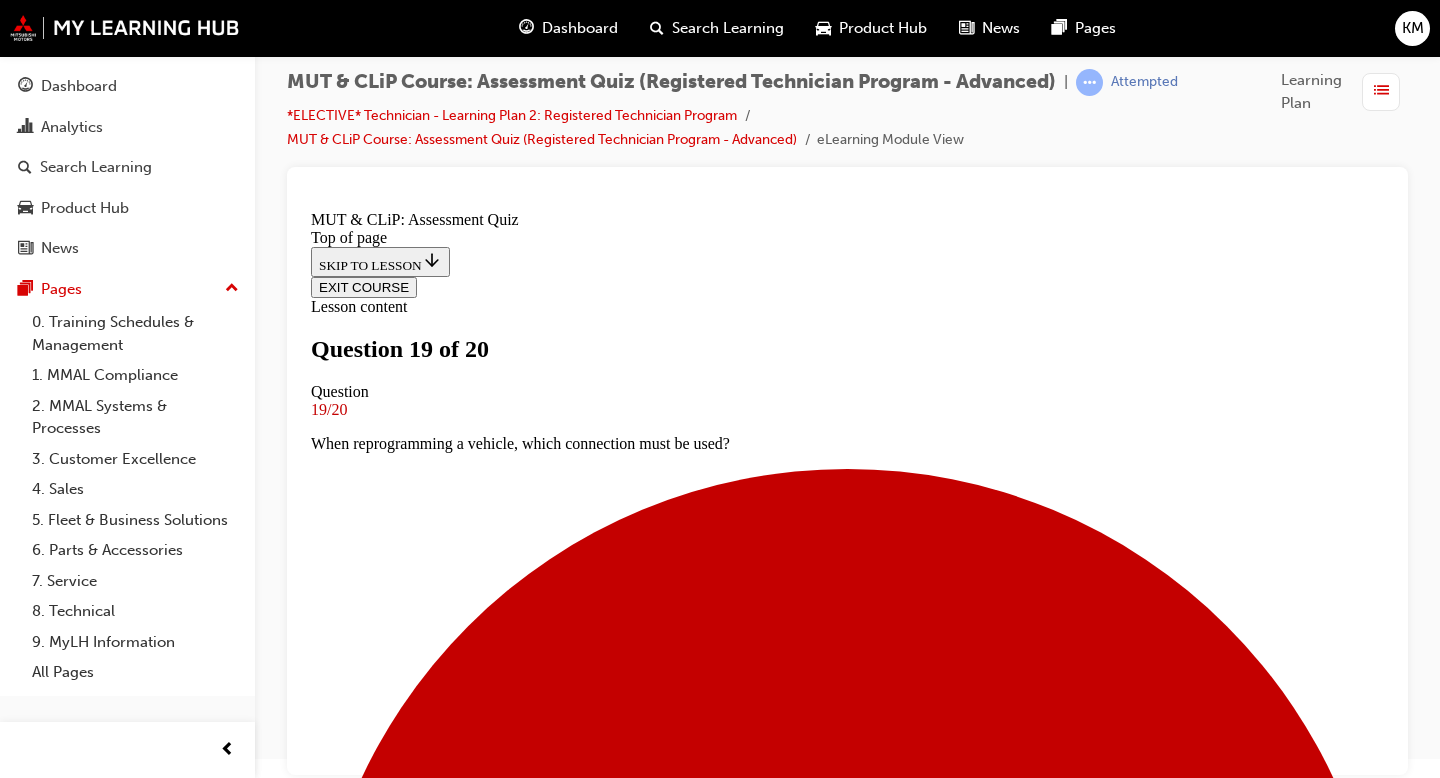 scroll, scrollTop: 209, scrollLeft: 0, axis: vertical 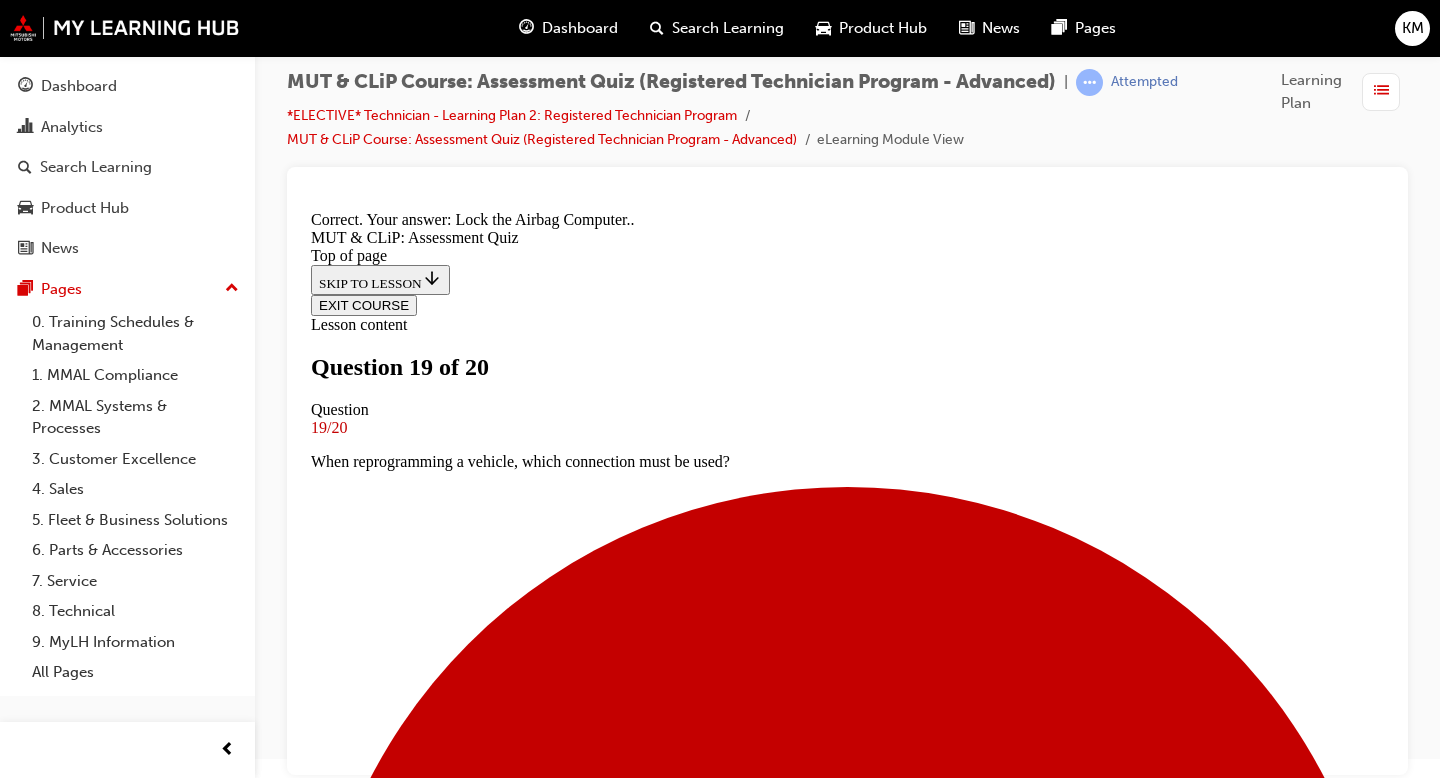 click on "NEXT" at bounding box center (847, 16314) 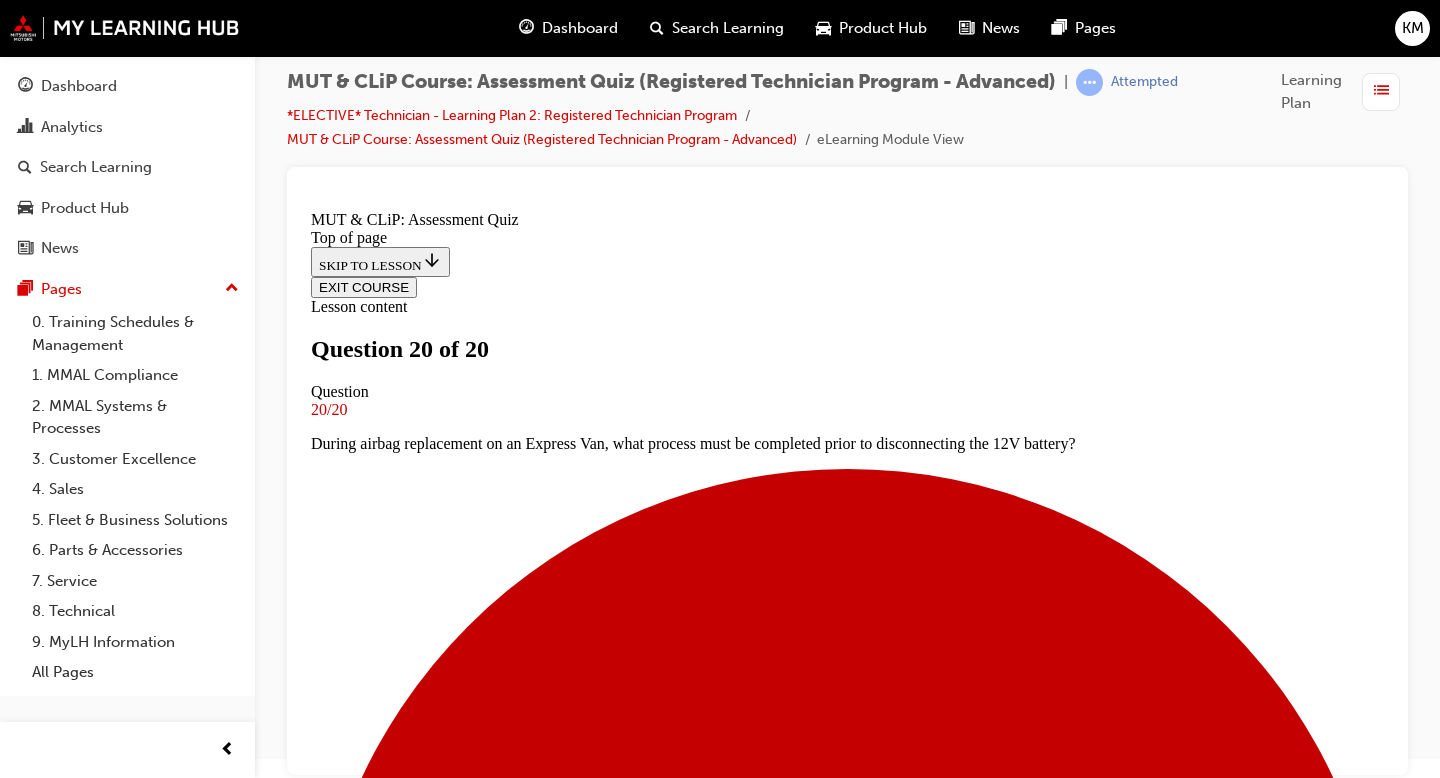 scroll, scrollTop: 448, scrollLeft: 0, axis: vertical 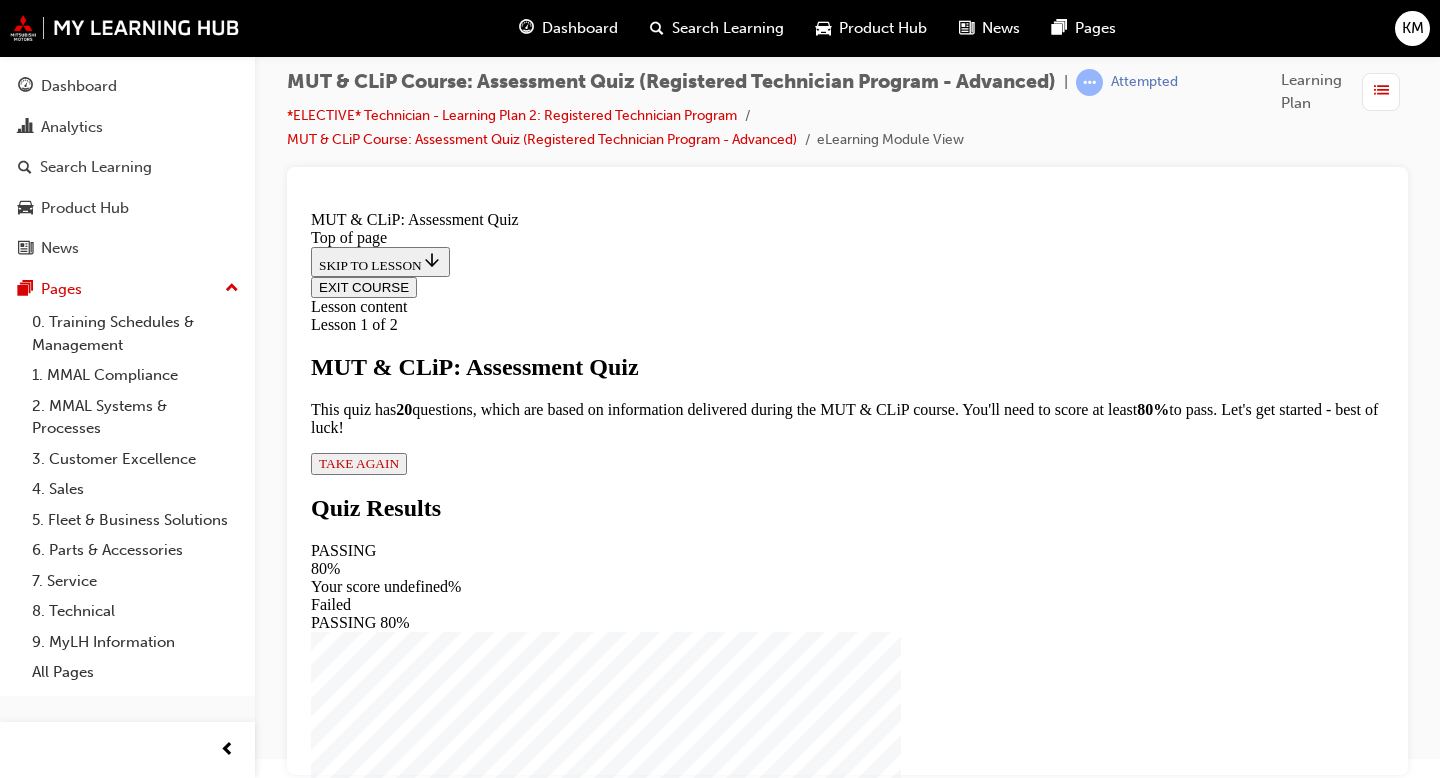 click on "Lesson 1 of 2 MUT & CLiP: Assessment Quiz This quiz has  2 0  questions, which are based on information delivered during the MUT & CLiP course. You'll need to score at least  80%  to pass. Let's get started - best of luck! TAKE AGAIN" at bounding box center [847, 395] 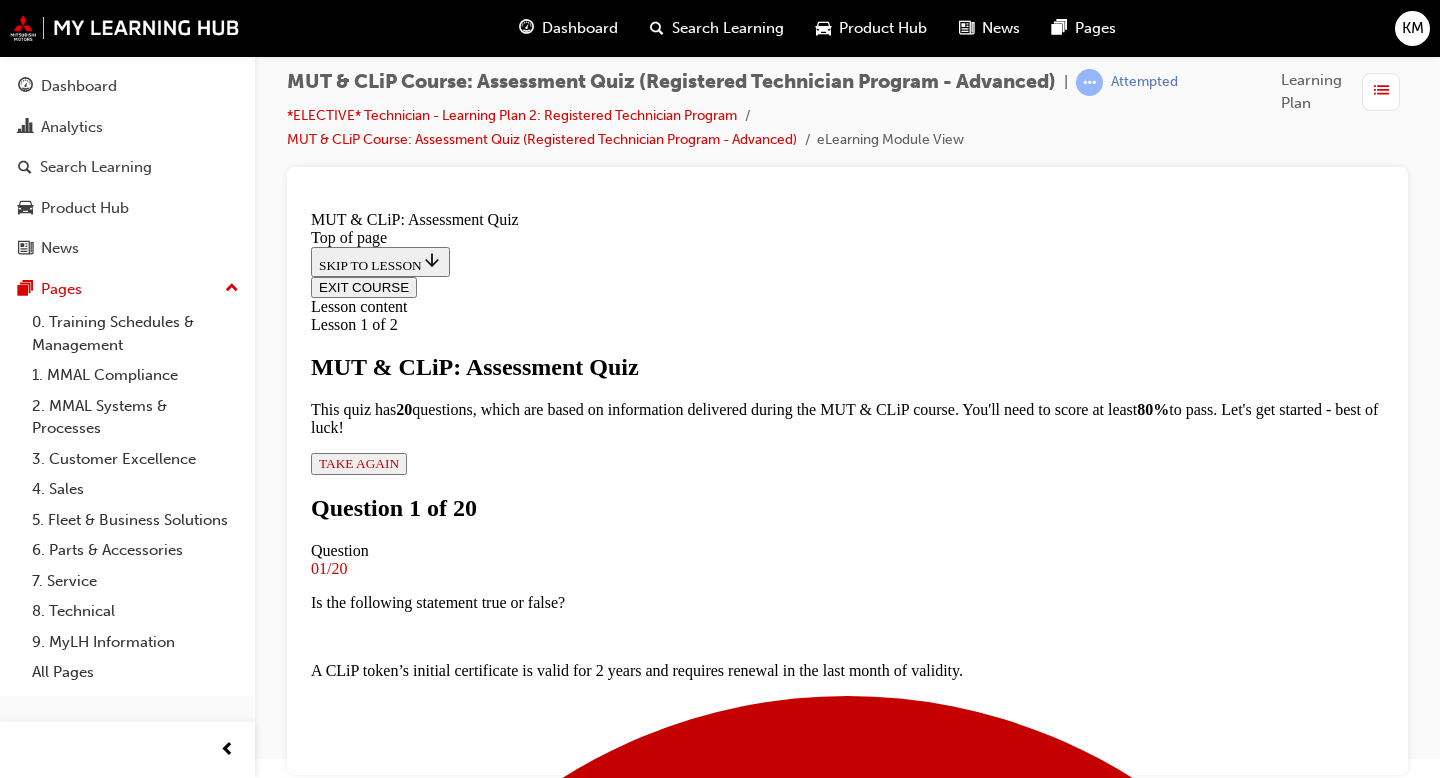 click on "True" at bounding box center [847, 2600] 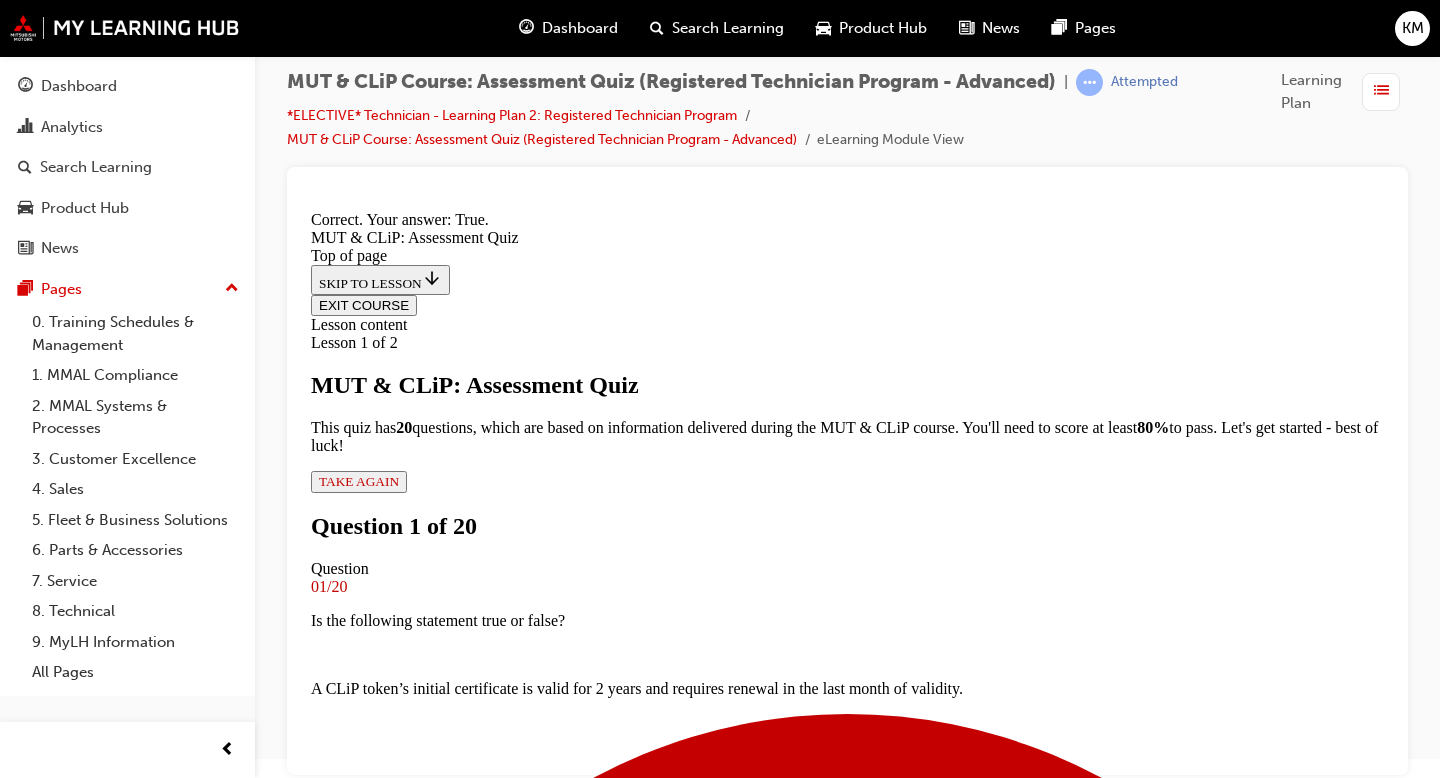 click on "NEXT" at bounding box center (337, 4677) 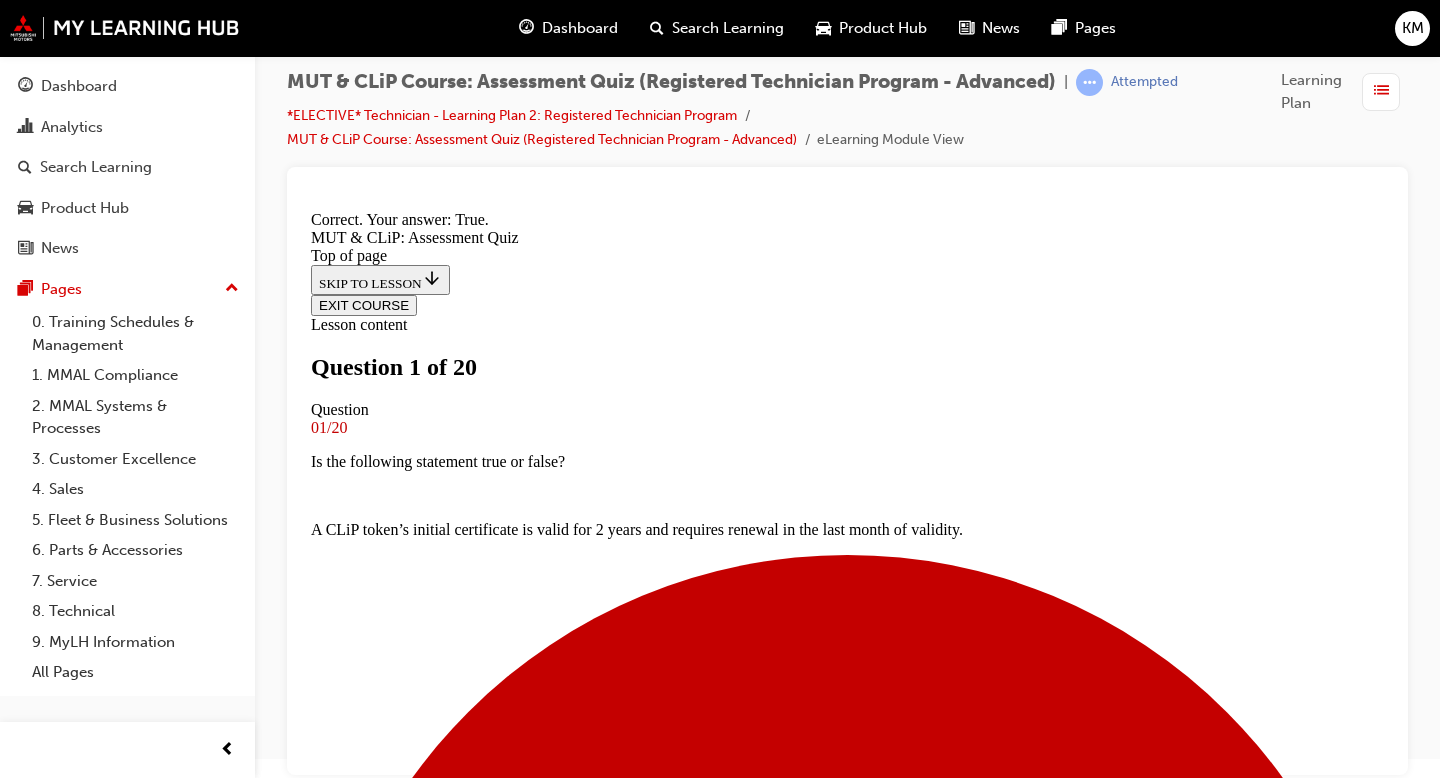 scroll, scrollTop: 261, scrollLeft: 0, axis: vertical 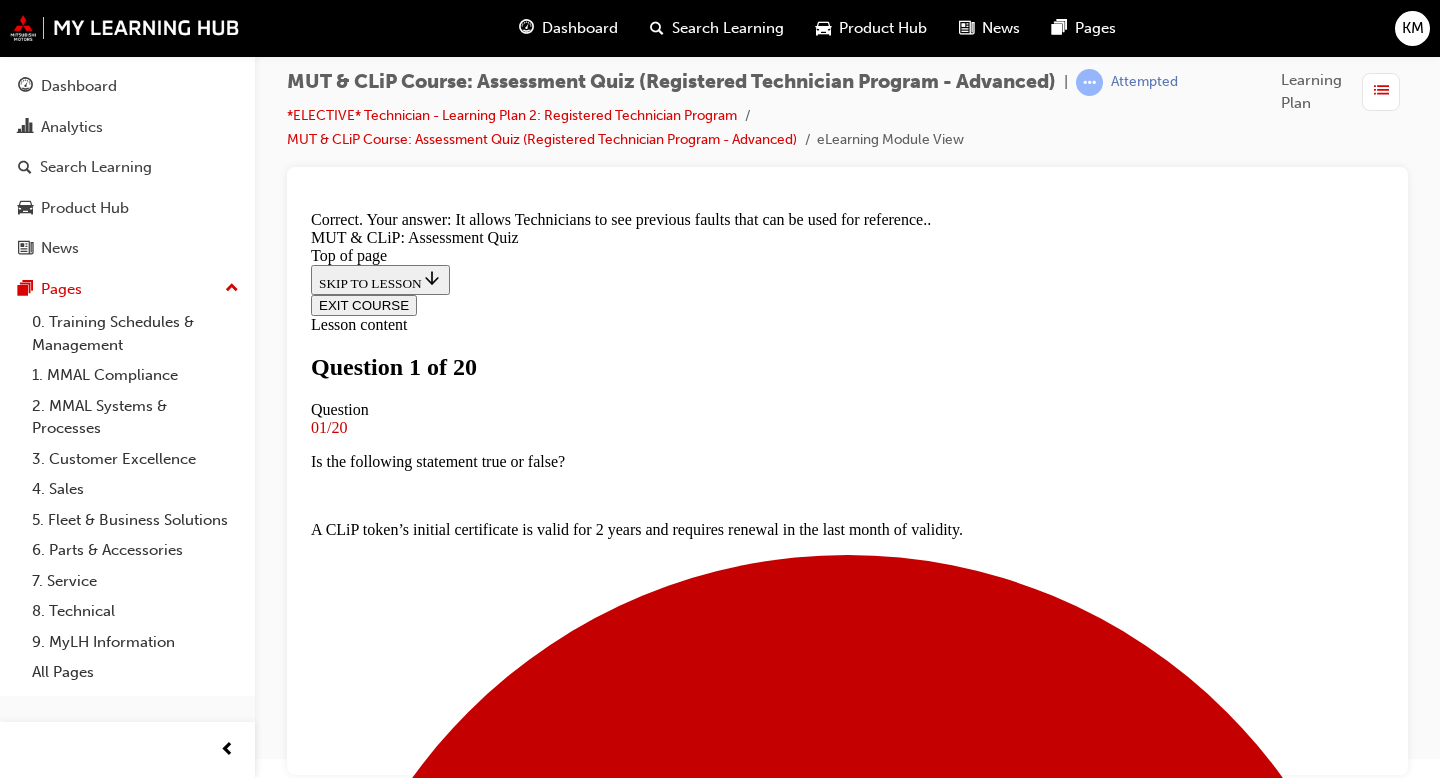 click on "NEXT" at bounding box center [847, 12541] 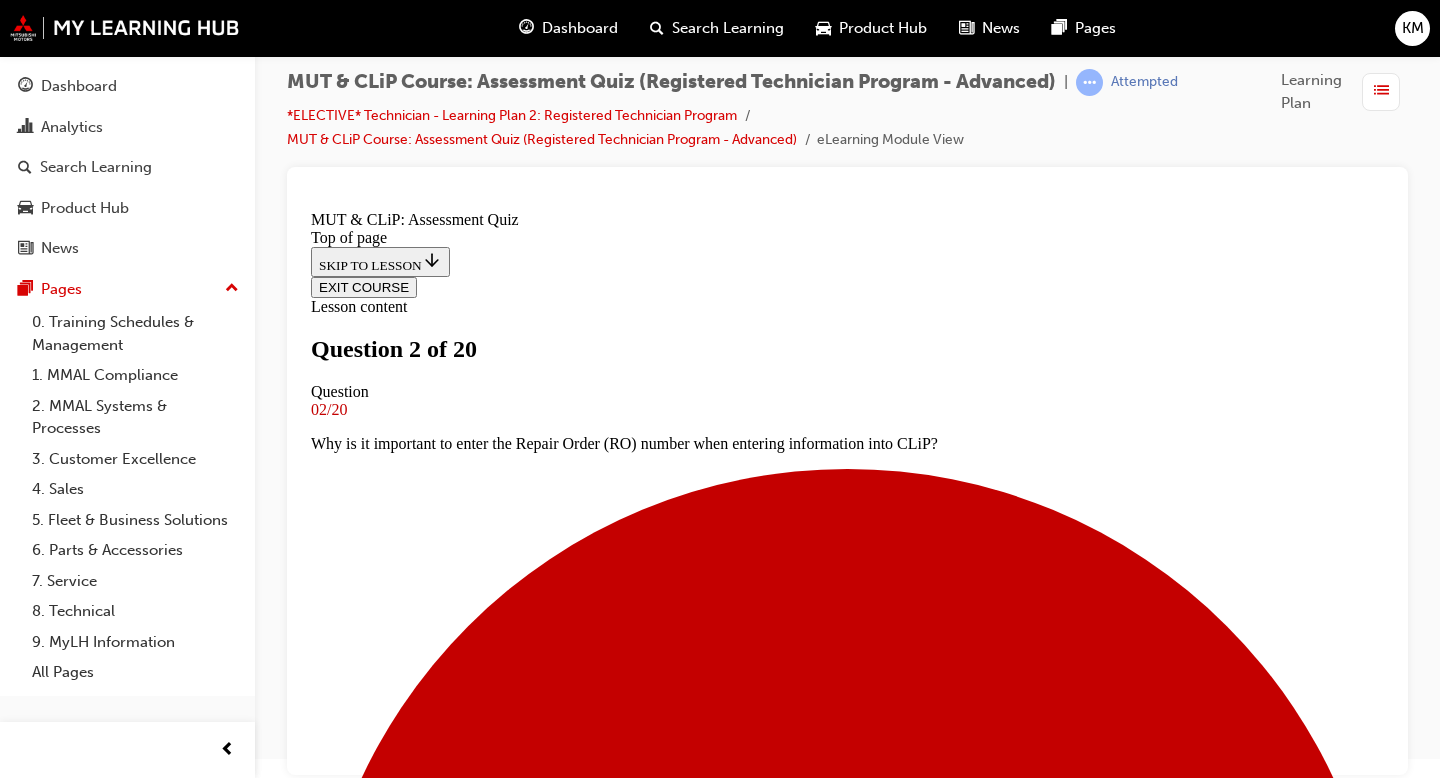 scroll, scrollTop: 327, scrollLeft: 0, axis: vertical 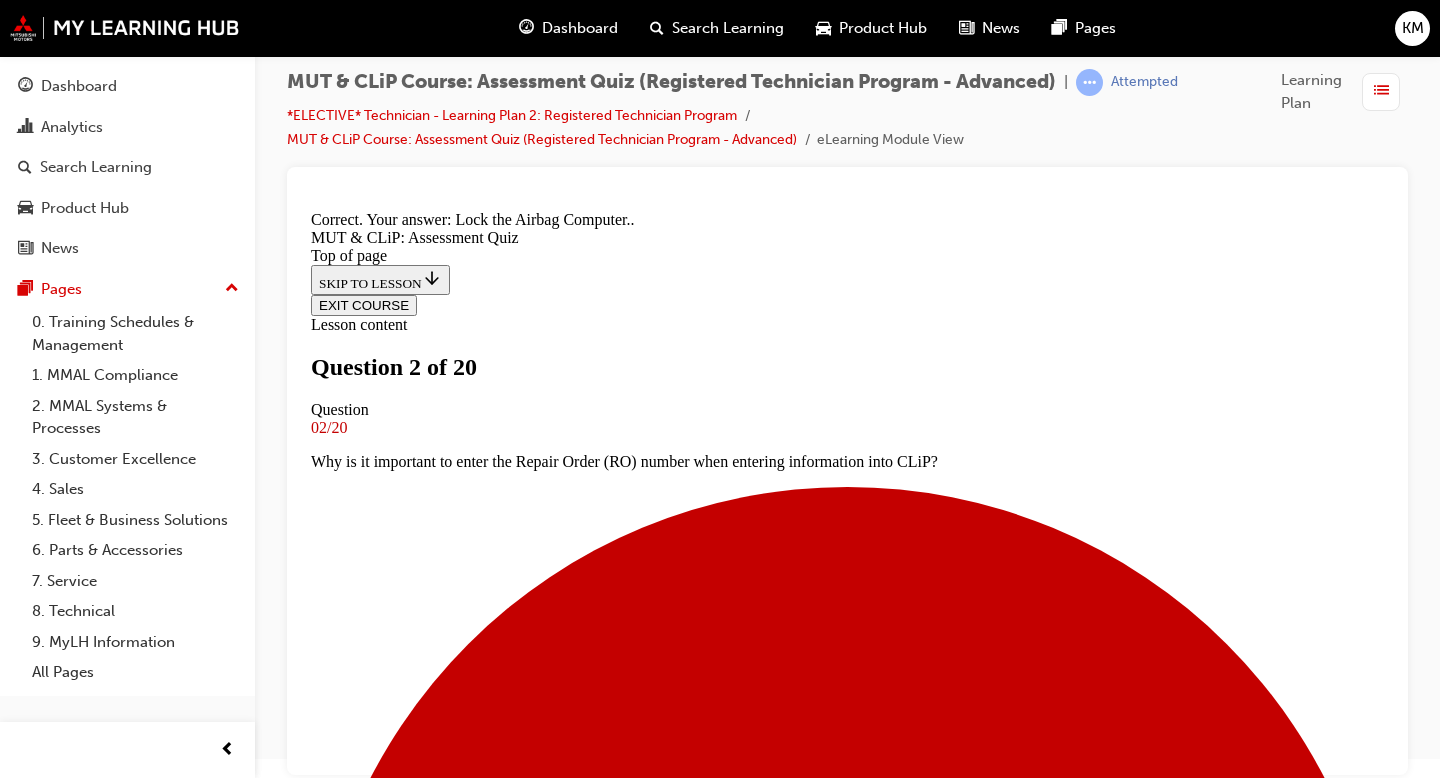 click on "NEXT" at bounding box center [337, 16368] 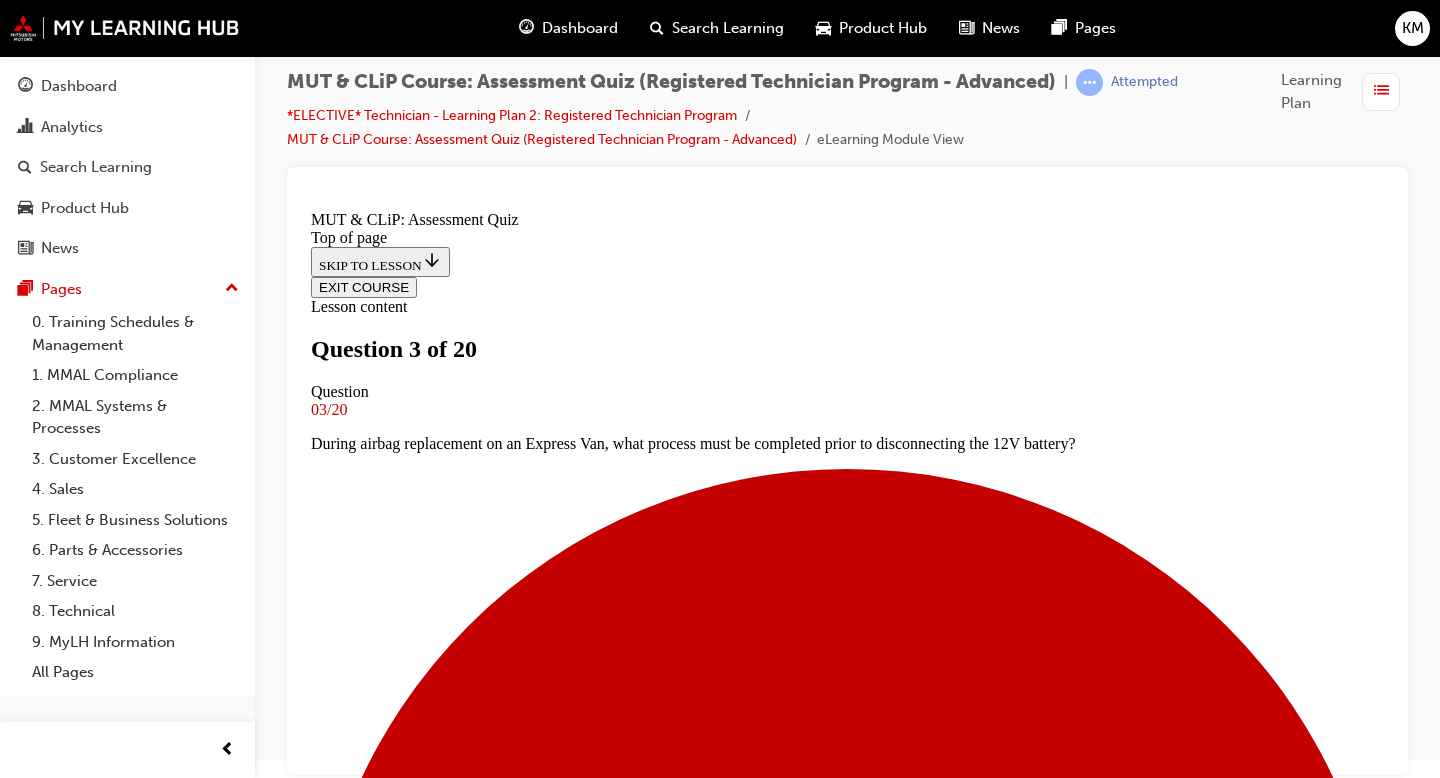 scroll, scrollTop: 154, scrollLeft: 0, axis: vertical 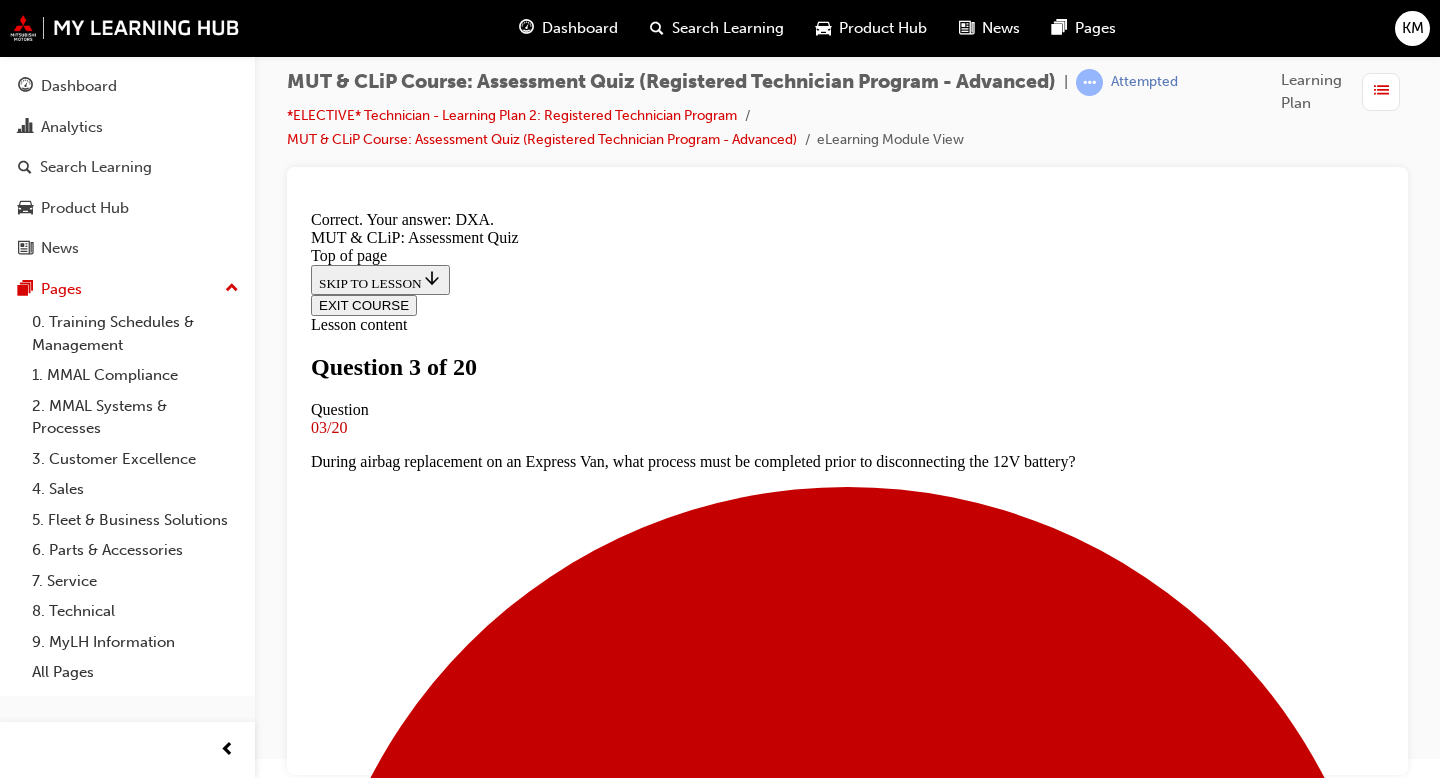 click on "NEXT" at bounding box center (847, 16368) 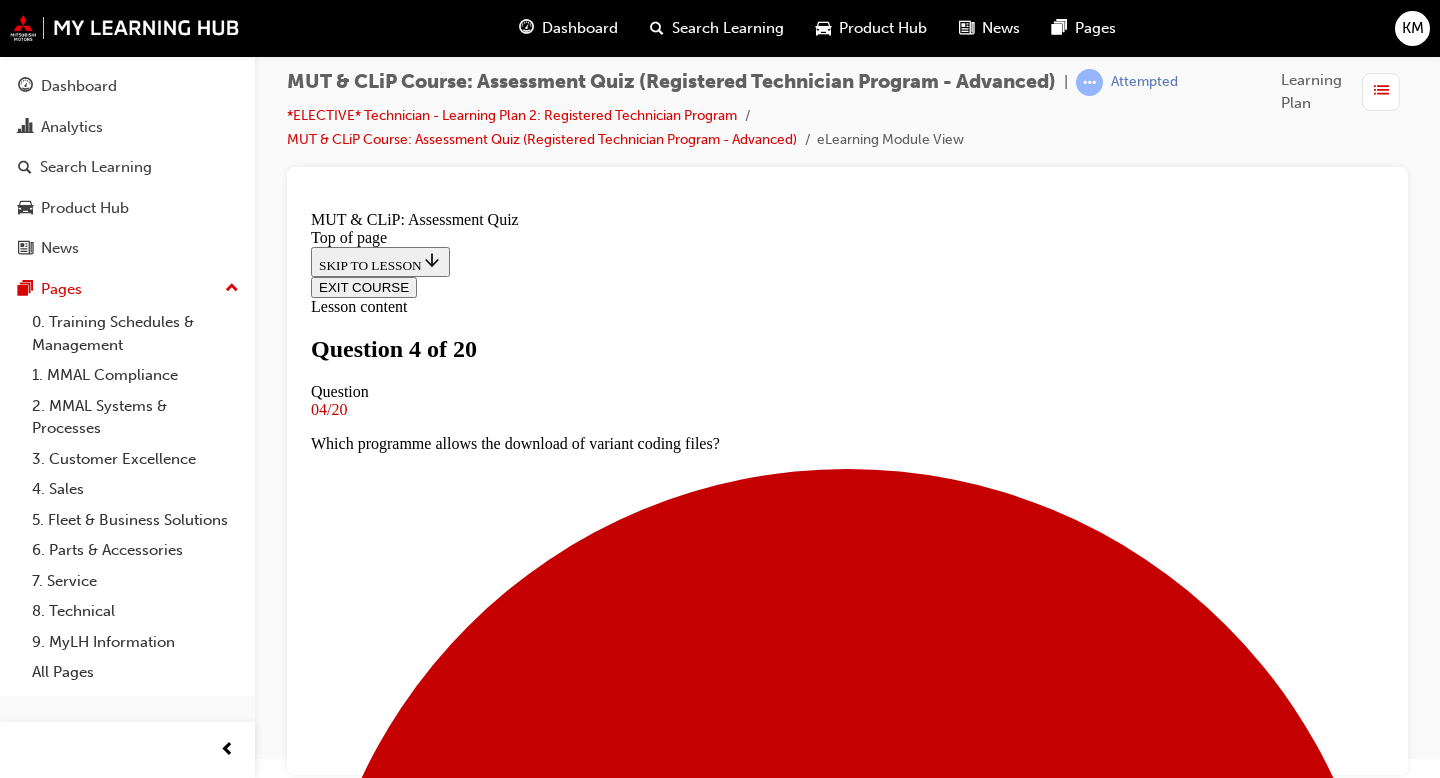 scroll, scrollTop: 3, scrollLeft: 0, axis: vertical 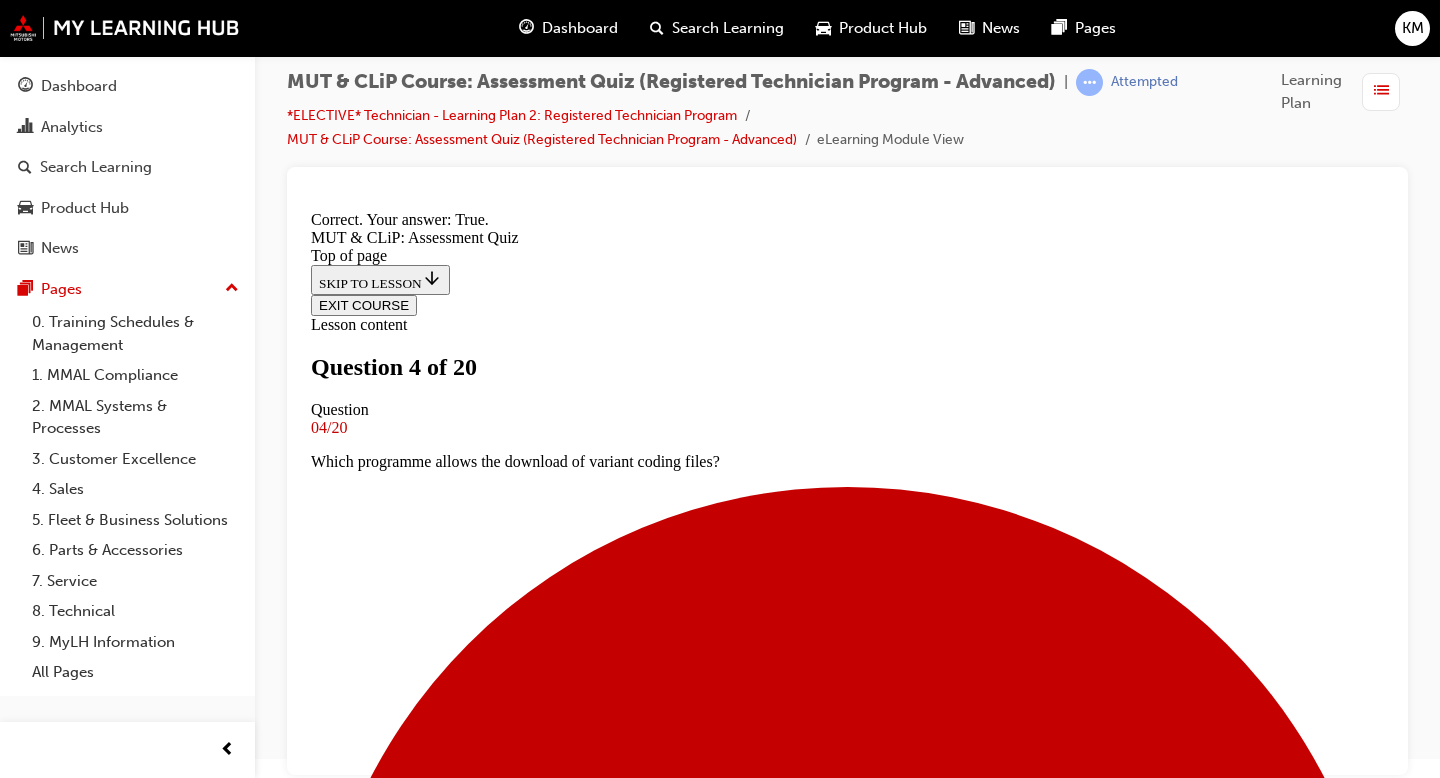 click on "NEXT" at bounding box center [337, 12541] 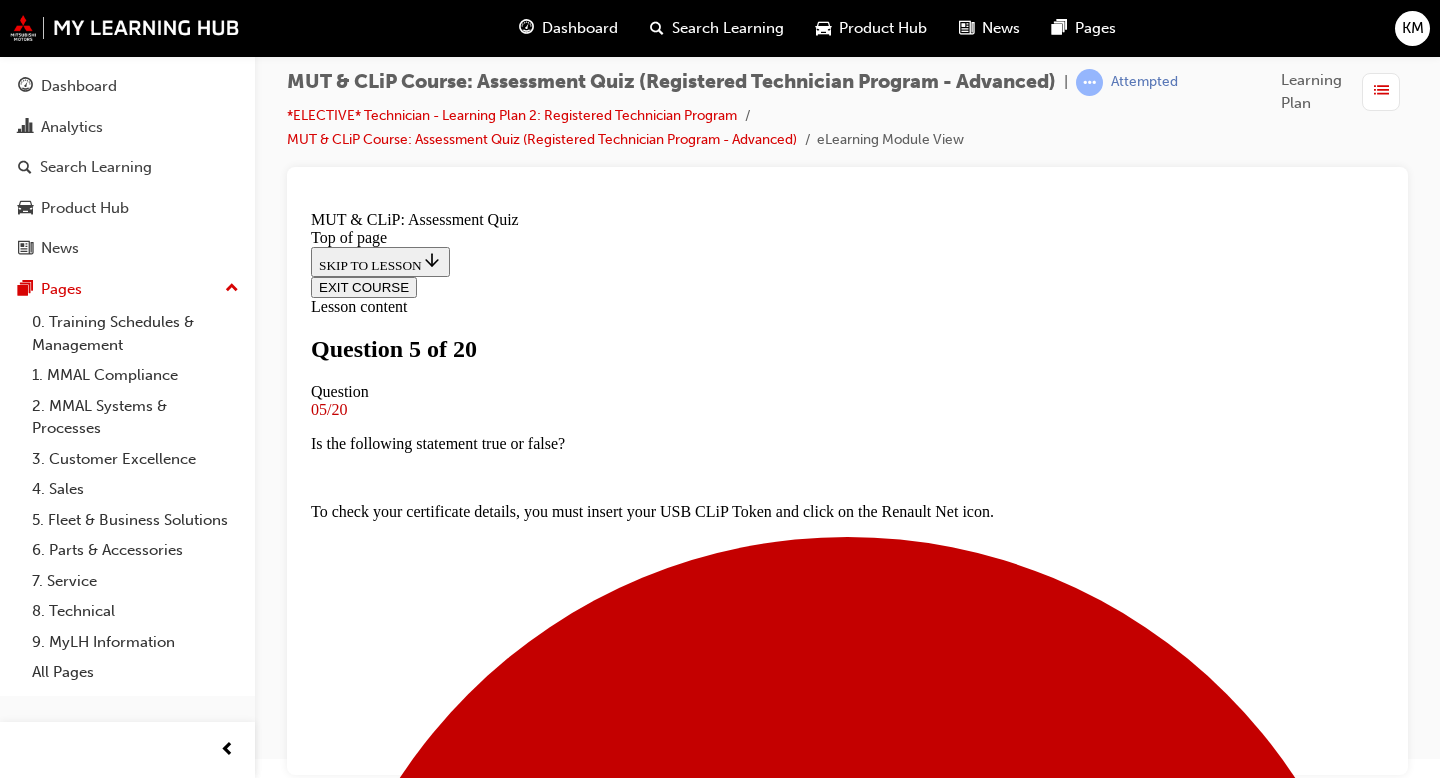 scroll, scrollTop: 160, scrollLeft: 0, axis: vertical 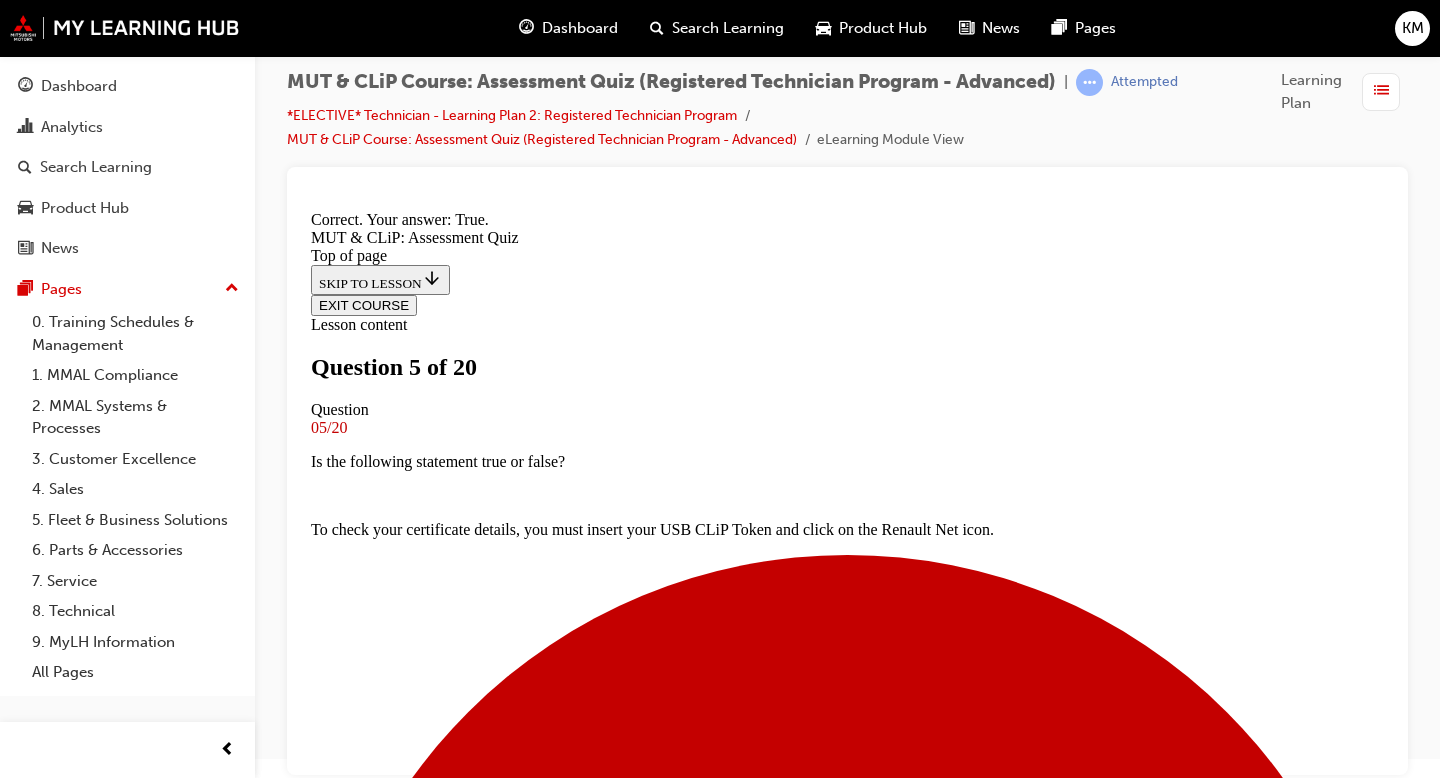 click on "NEXT" at bounding box center (847, 8714) 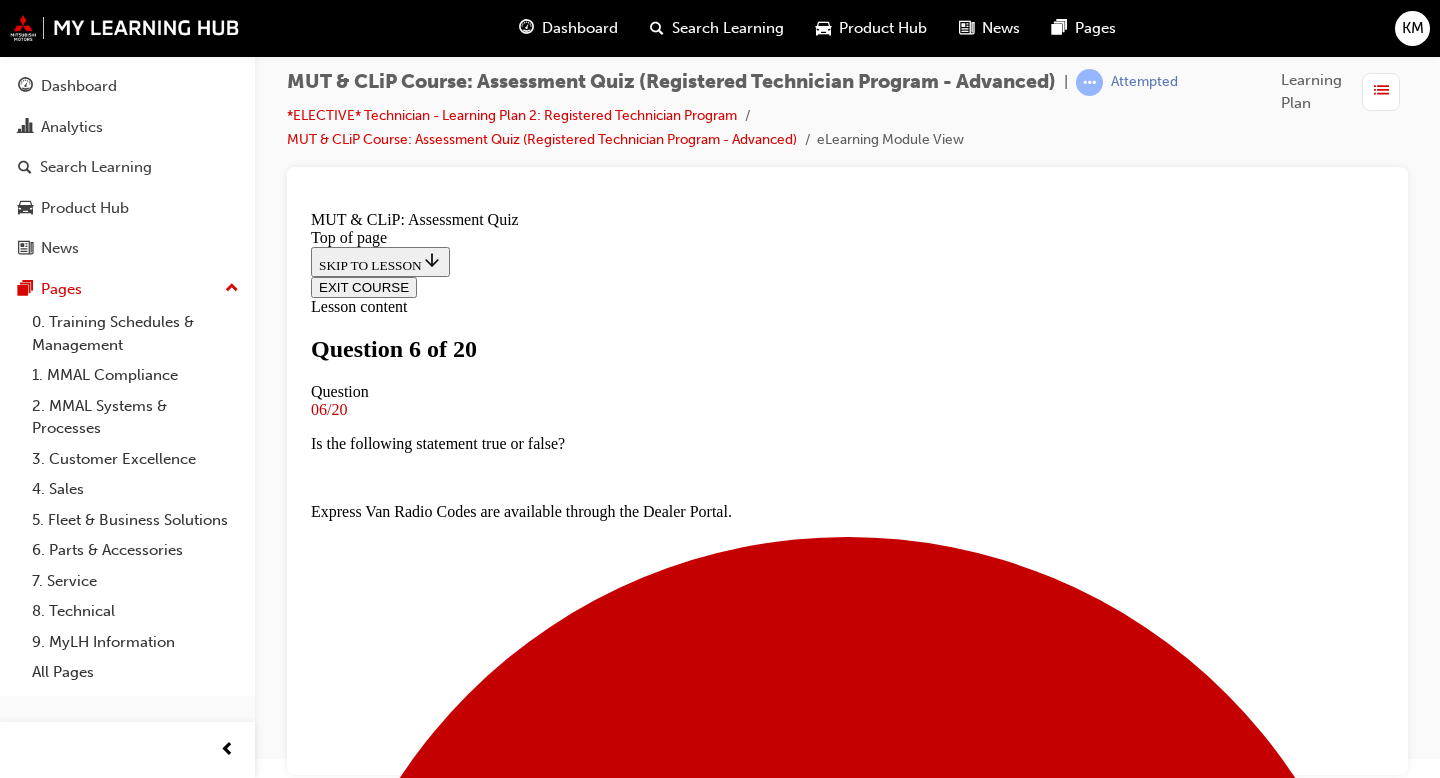scroll, scrollTop: 223, scrollLeft: 0, axis: vertical 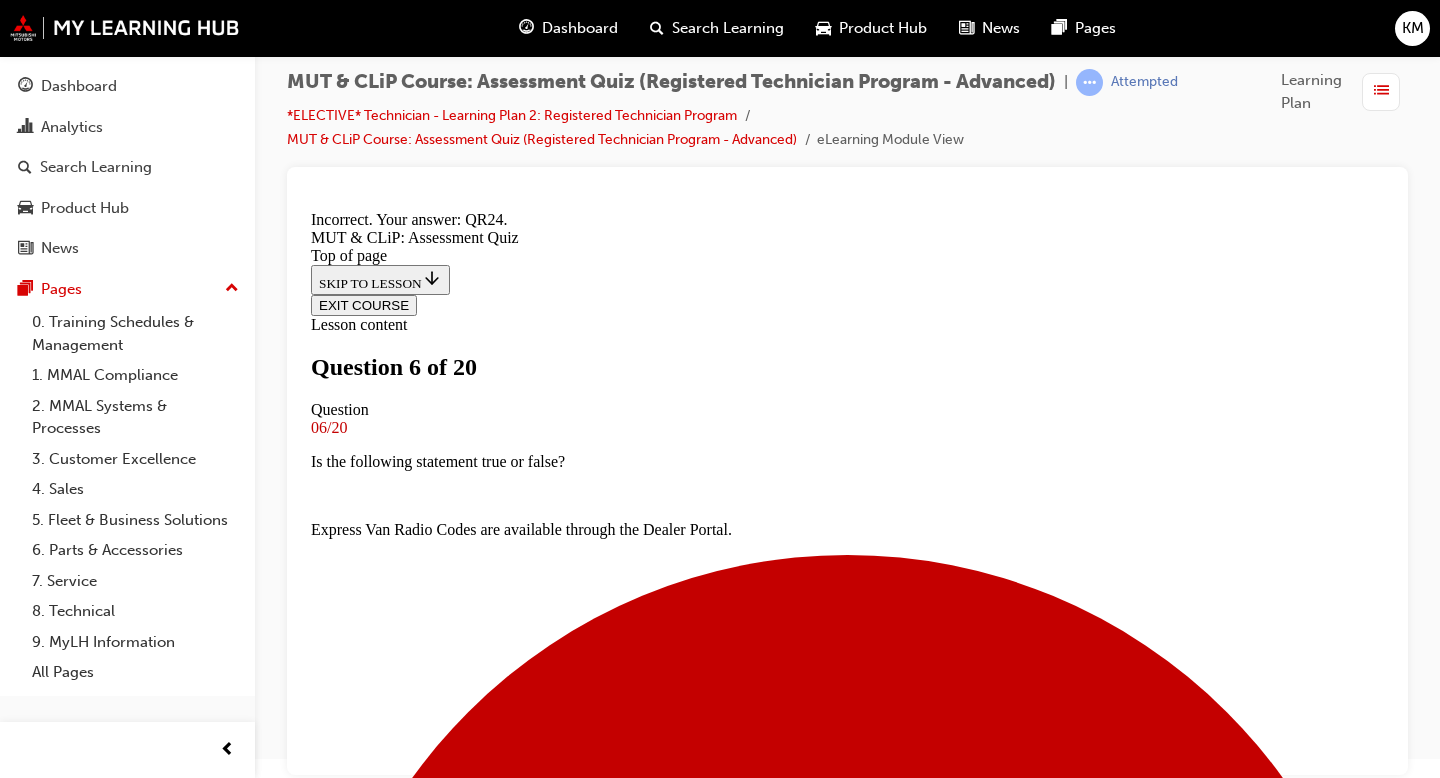 click on "NEXT" at bounding box center [337, 12487] 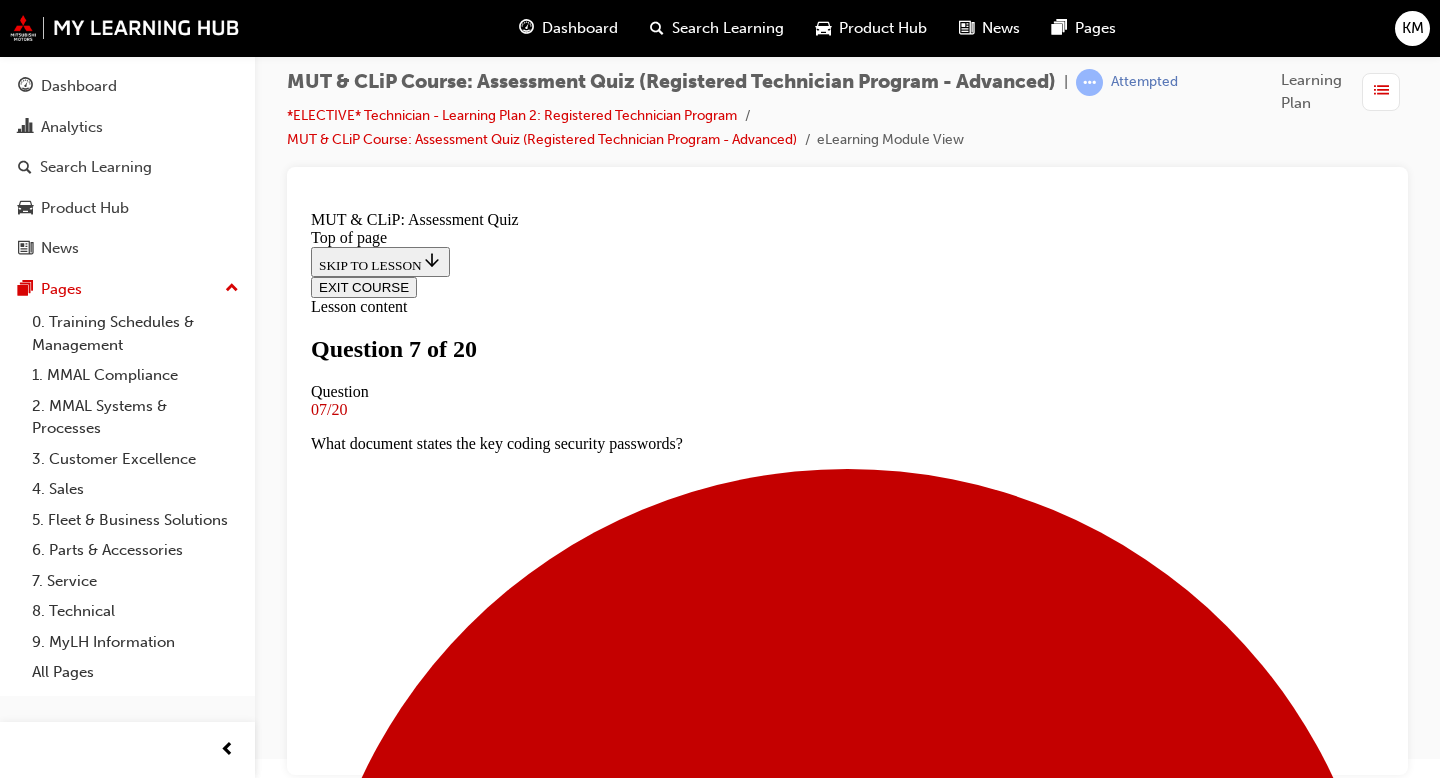 scroll, scrollTop: 378, scrollLeft: 0, axis: vertical 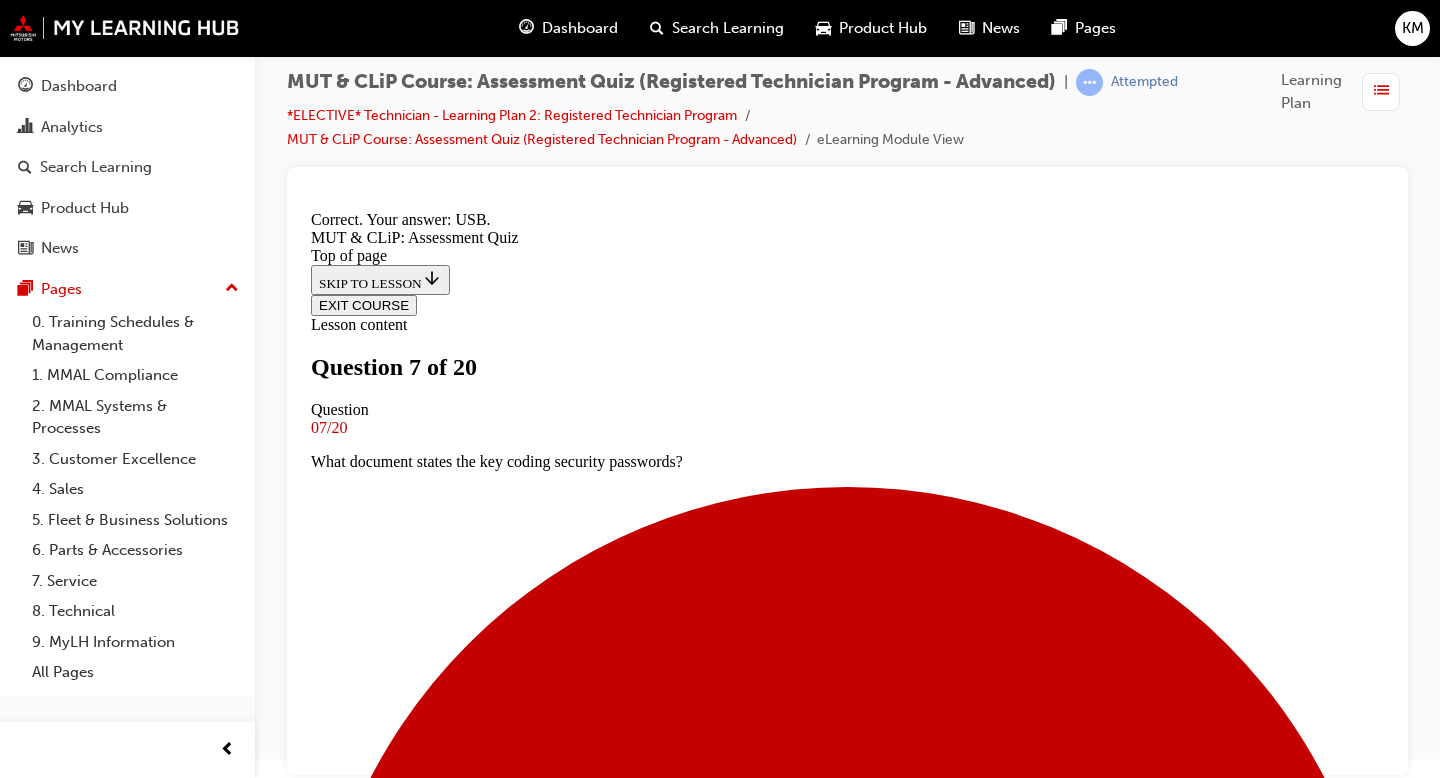 click on "NEXT" at bounding box center [337, 16314] 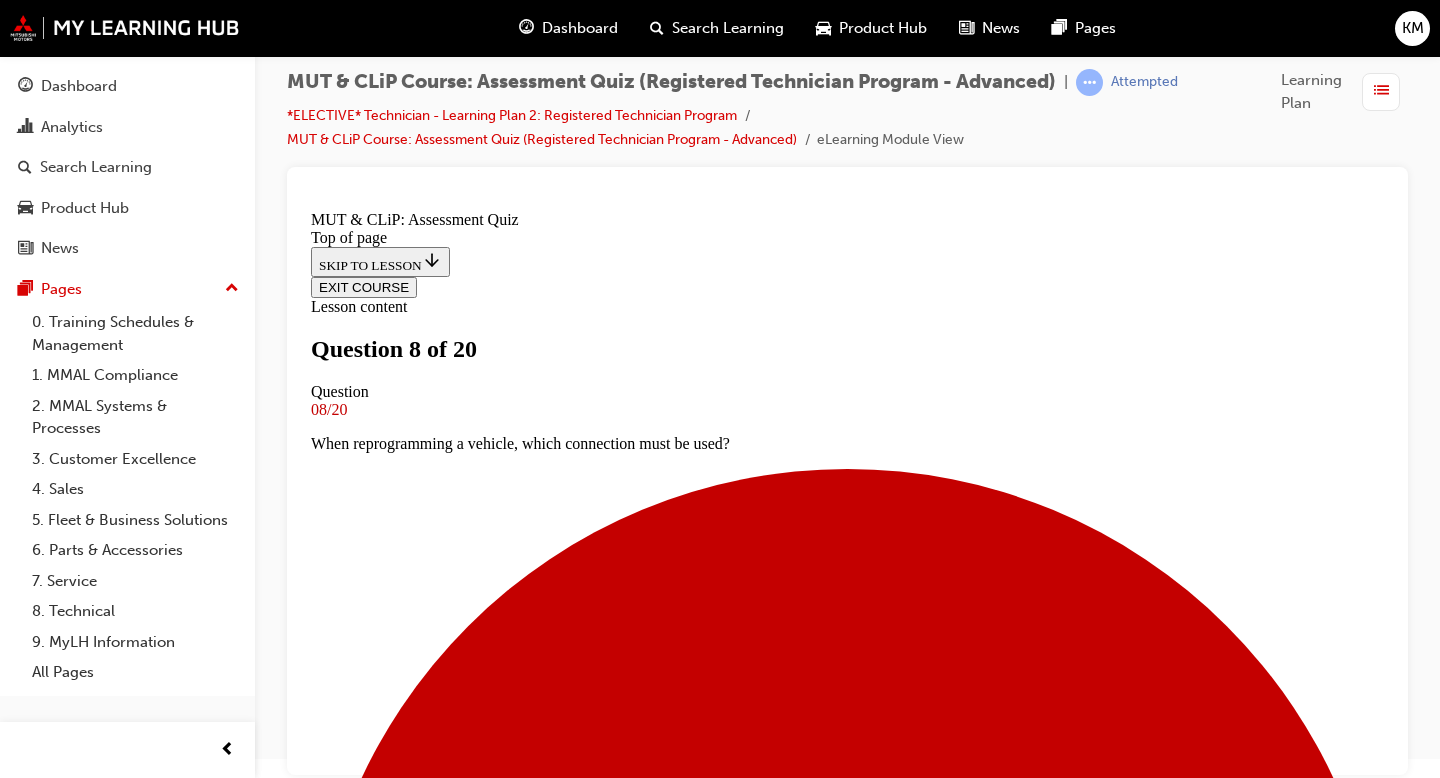 scroll, scrollTop: 203, scrollLeft: 0, axis: vertical 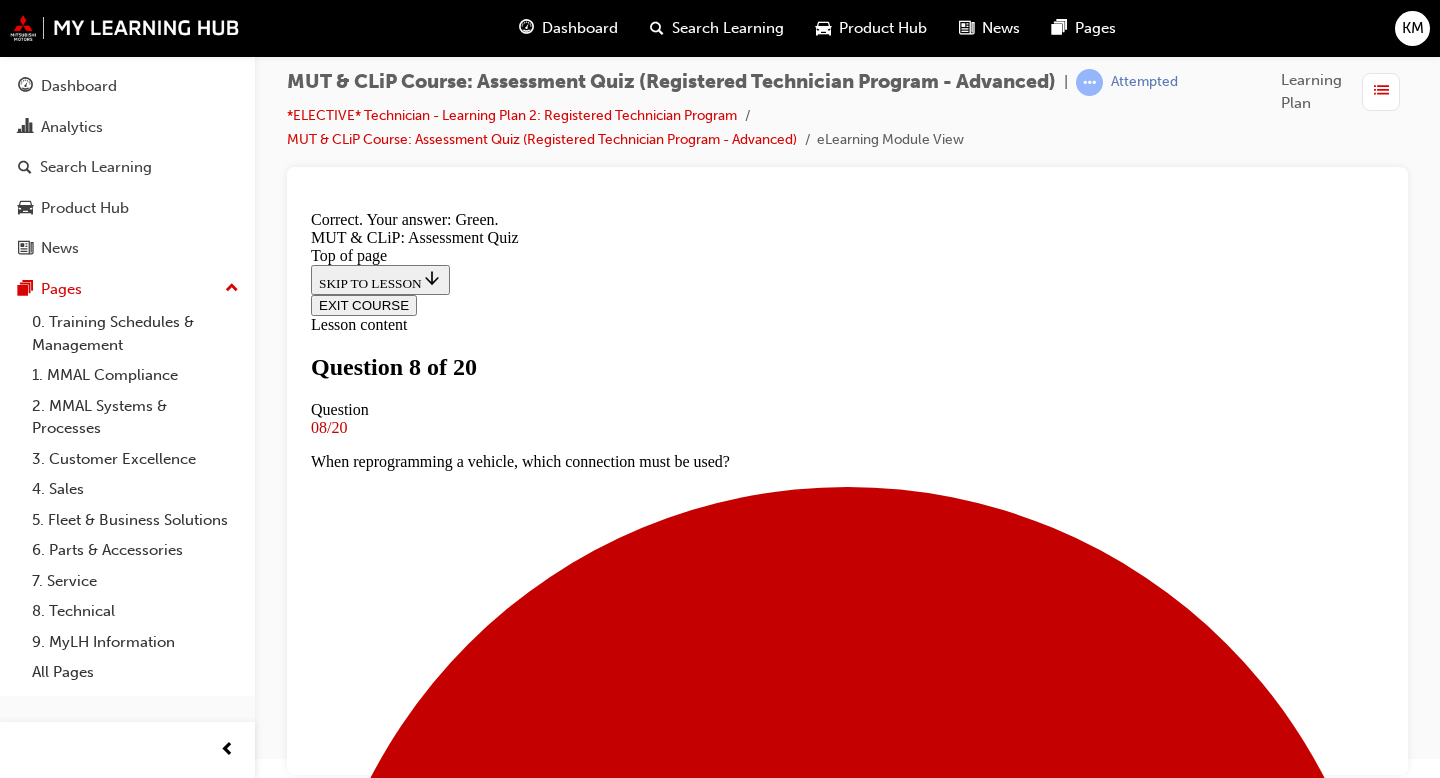 click on "NEXT" at bounding box center [337, 16368] 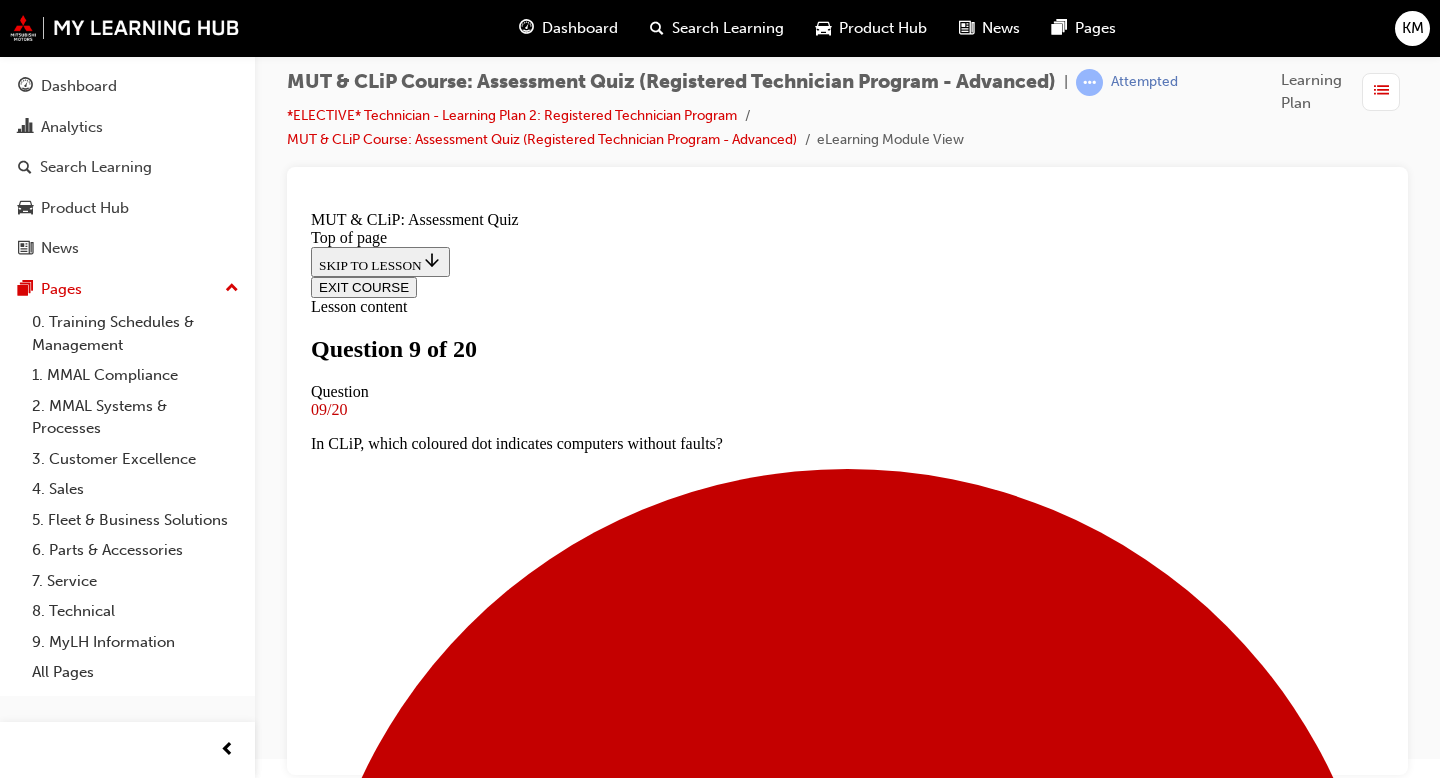 scroll, scrollTop: 236, scrollLeft: 0, axis: vertical 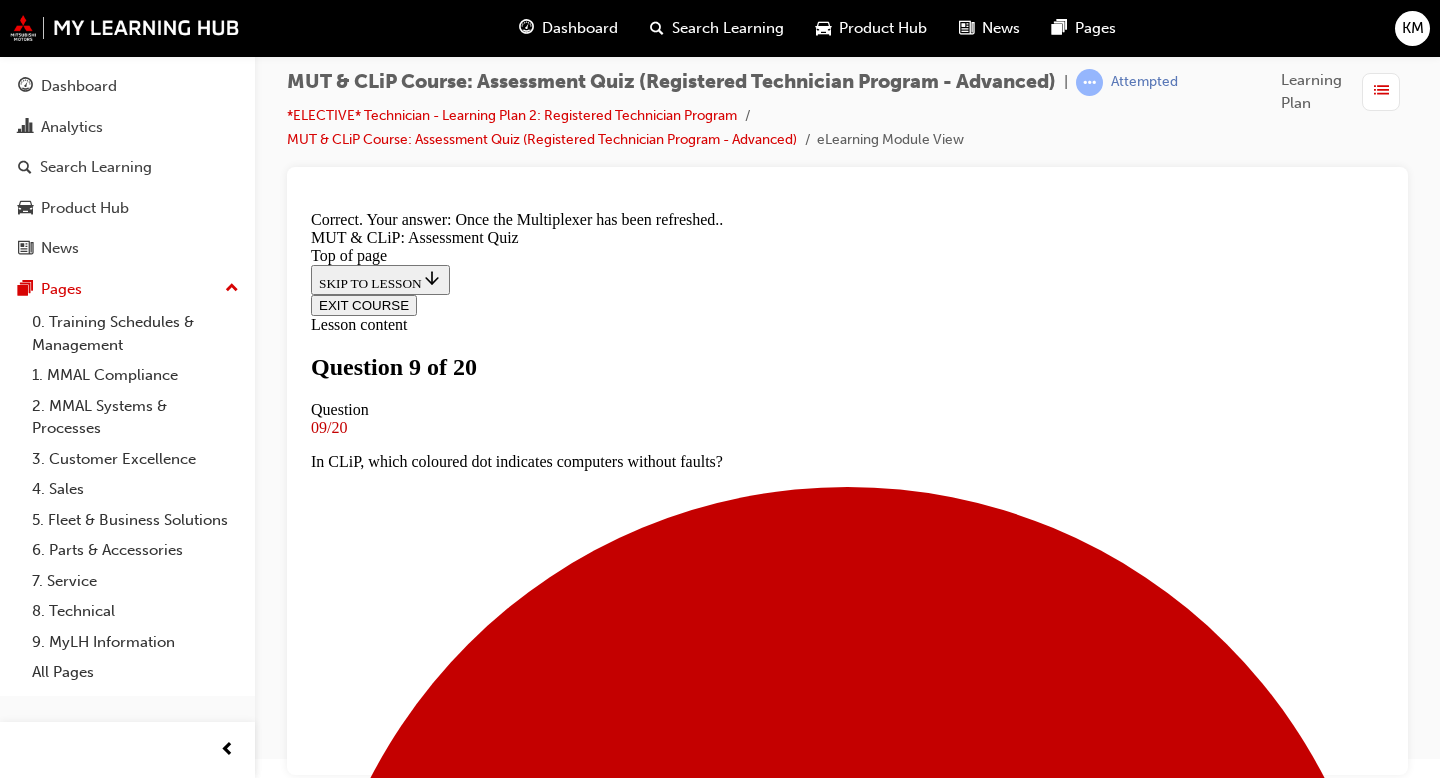 click on "NEXT" at bounding box center (337, 16368) 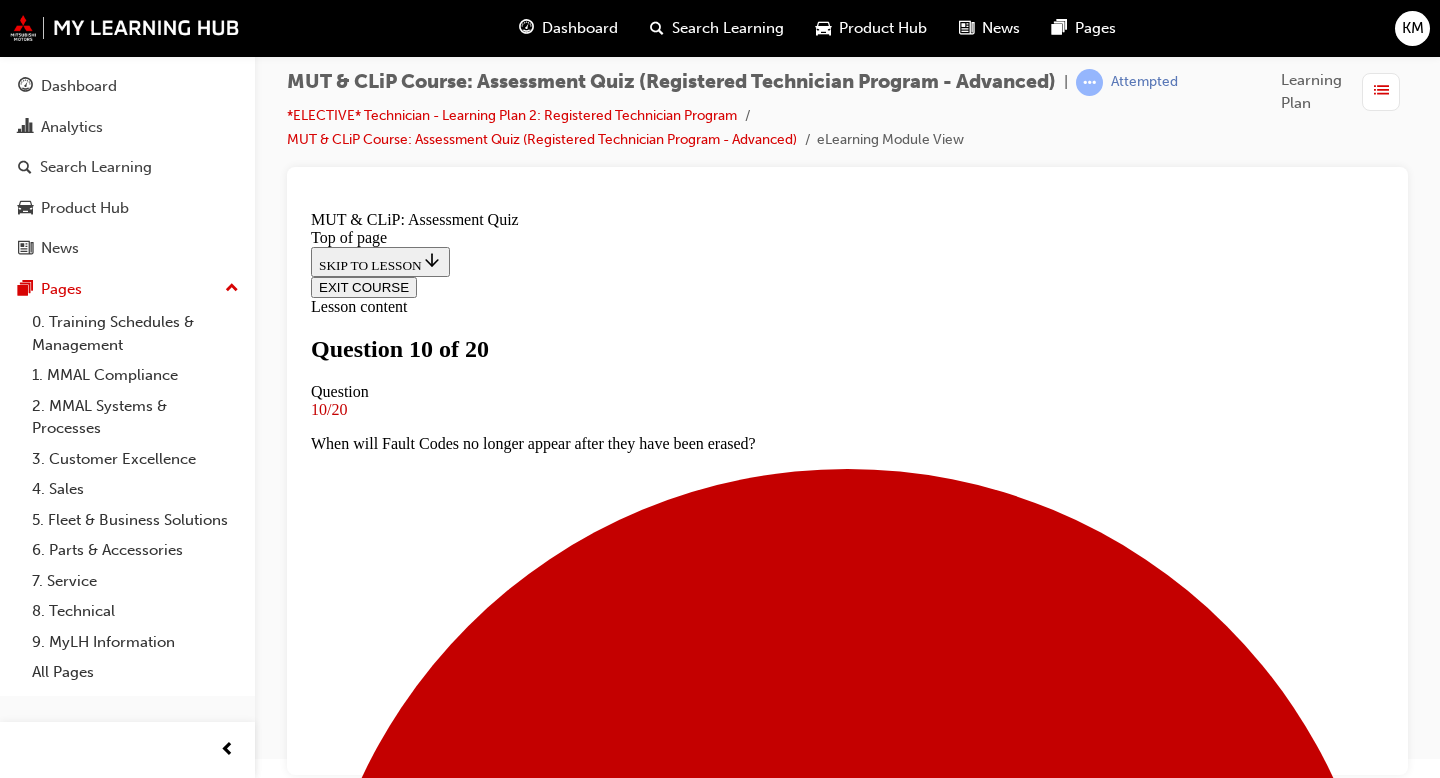 scroll, scrollTop: 320, scrollLeft: 0, axis: vertical 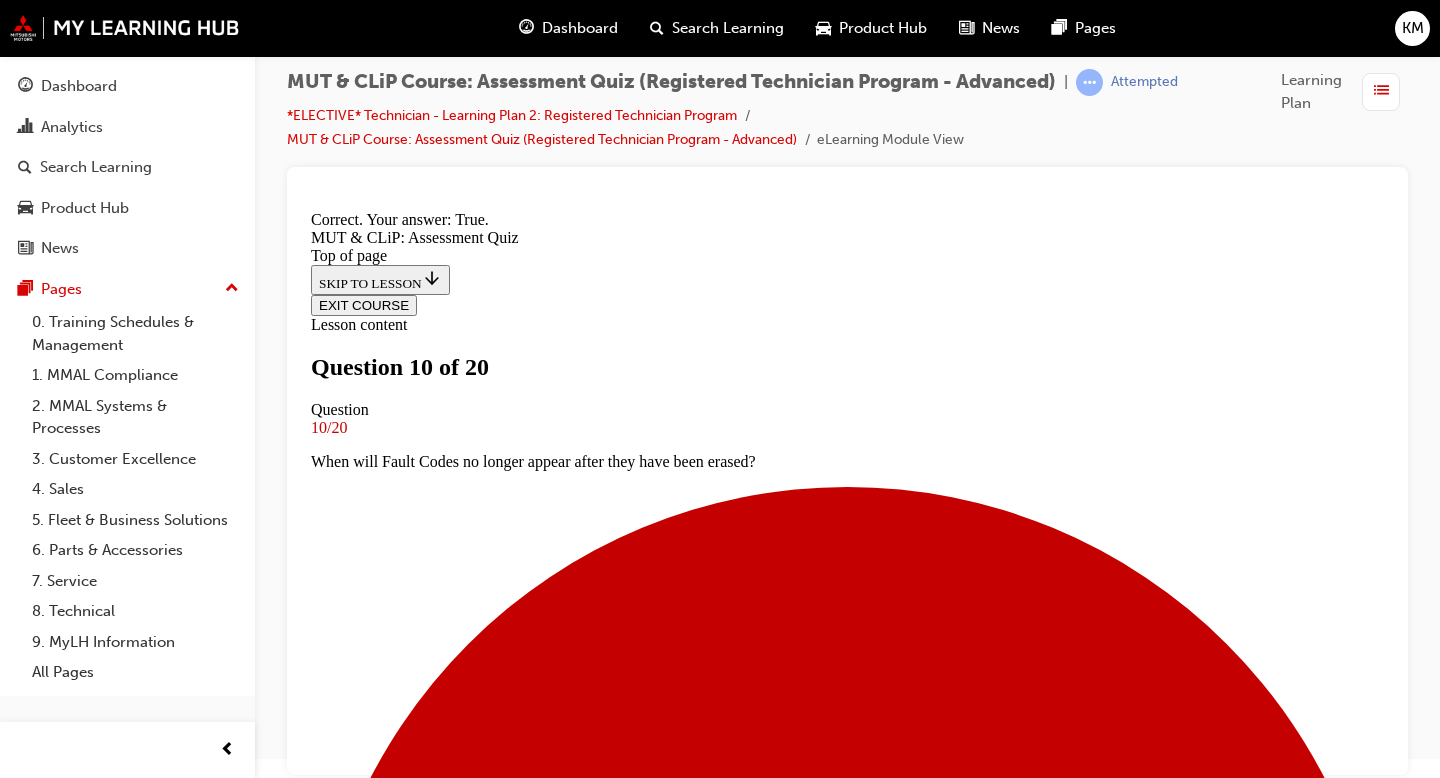 click on "NEXT" at bounding box center (847, 12541) 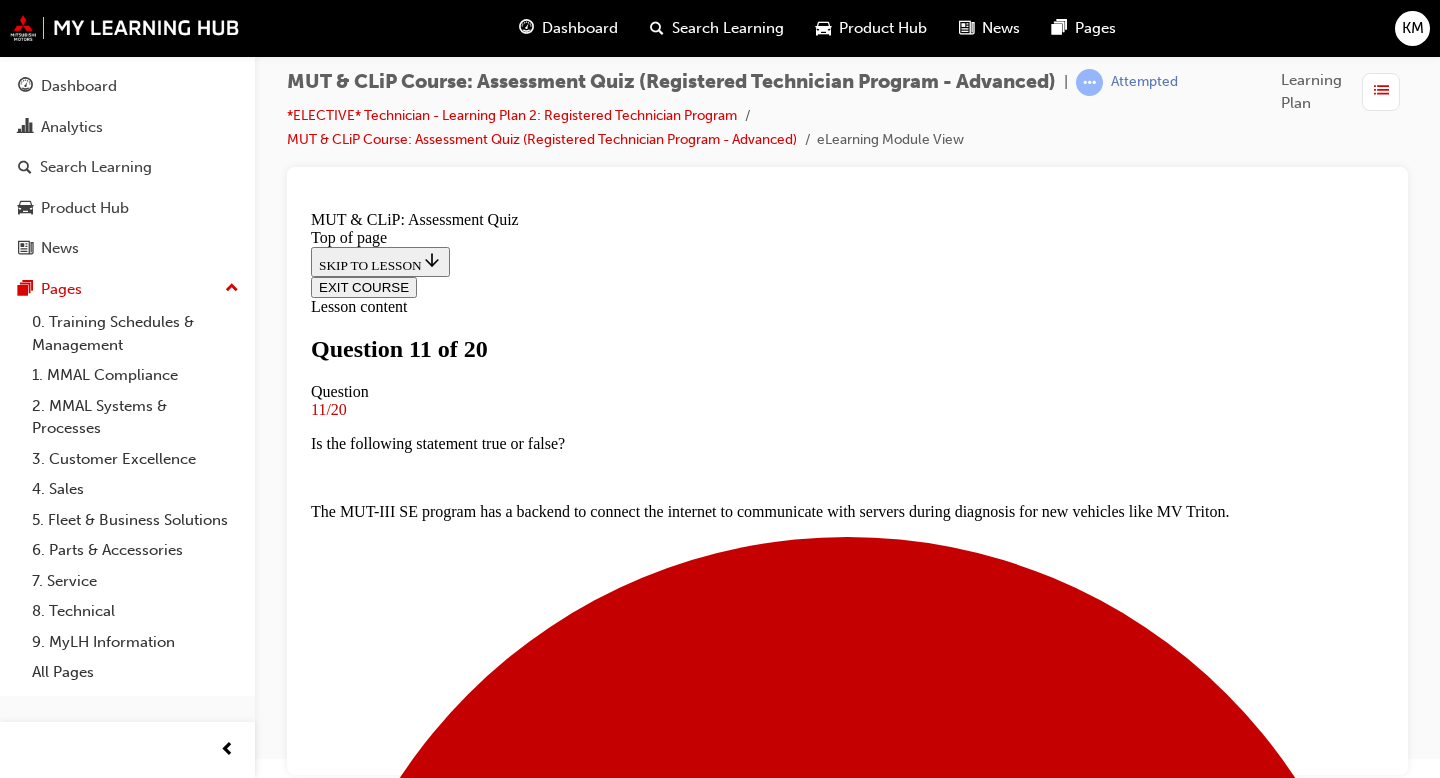 scroll, scrollTop: 157, scrollLeft: 0, axis: vertical 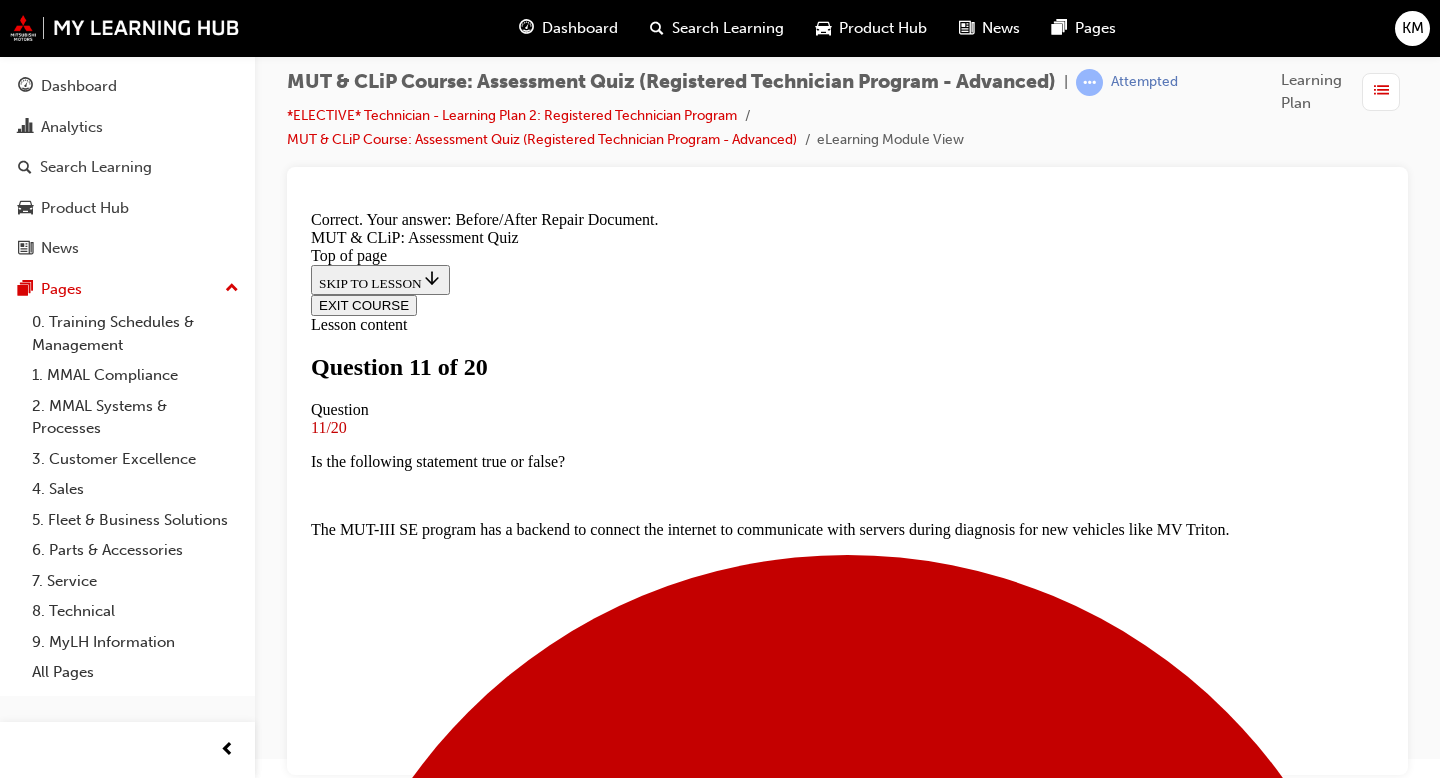 click on "NEXT" at bounding box center (337, 12559) 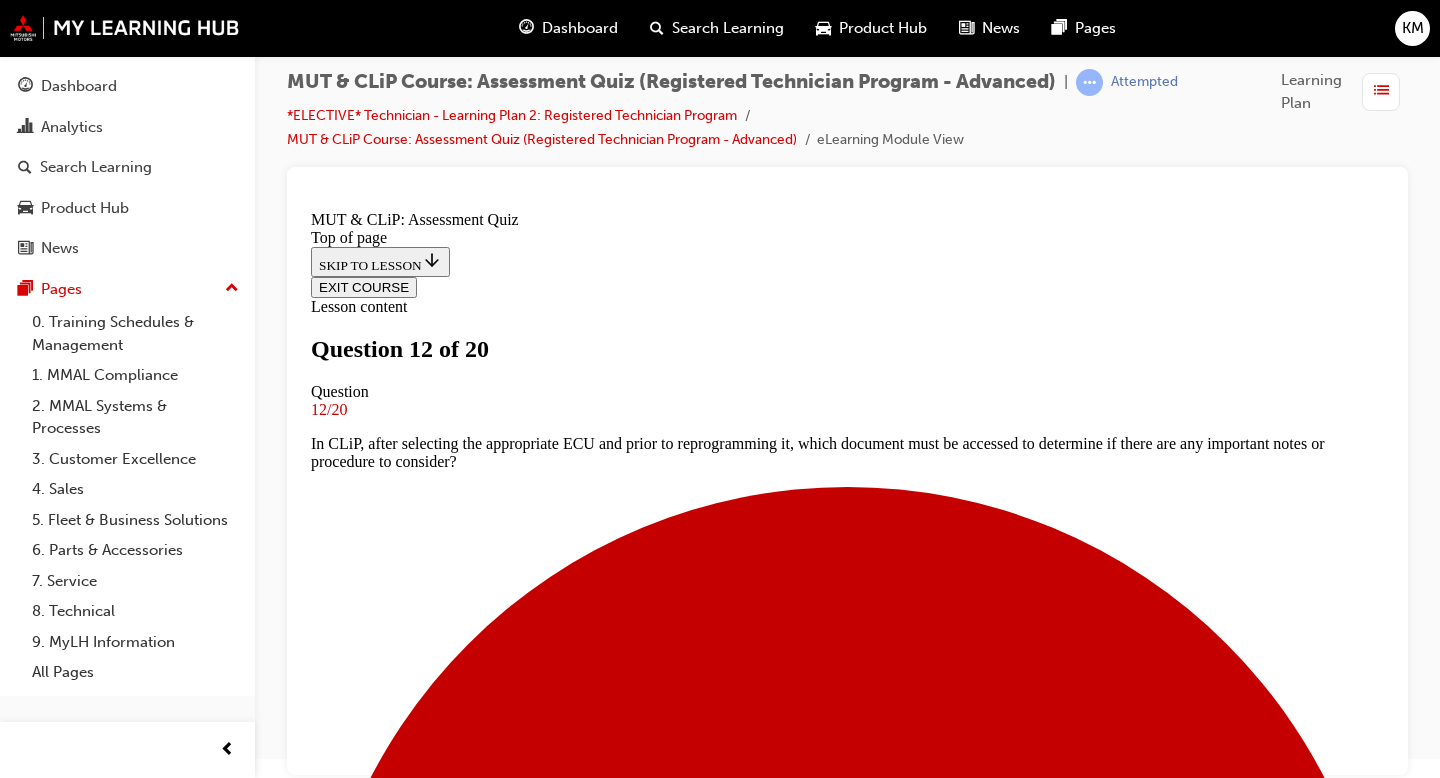 scroll, scrollTop: 164, scrollLeft: 0, axis: vertical 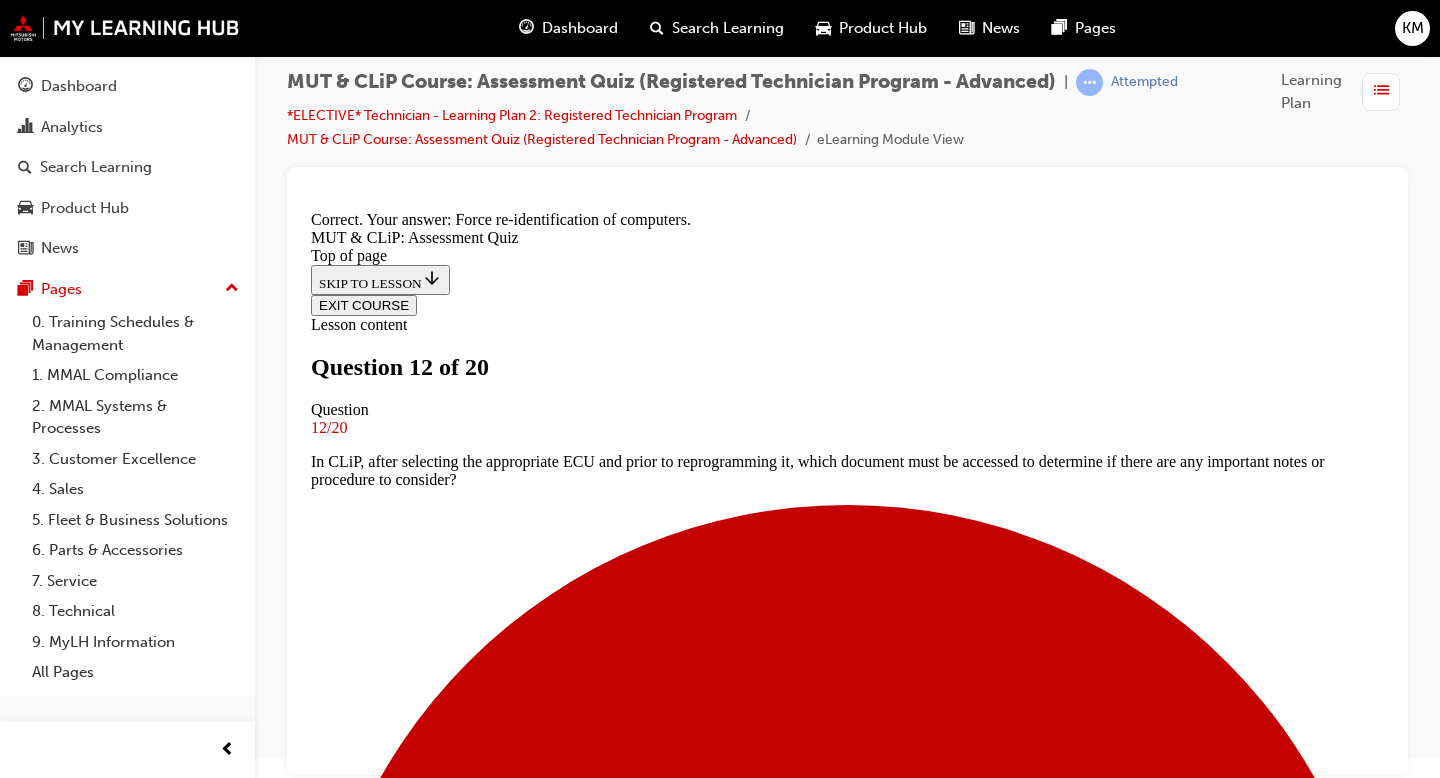 click on "NEXT" at bounding box center (337, 16386) 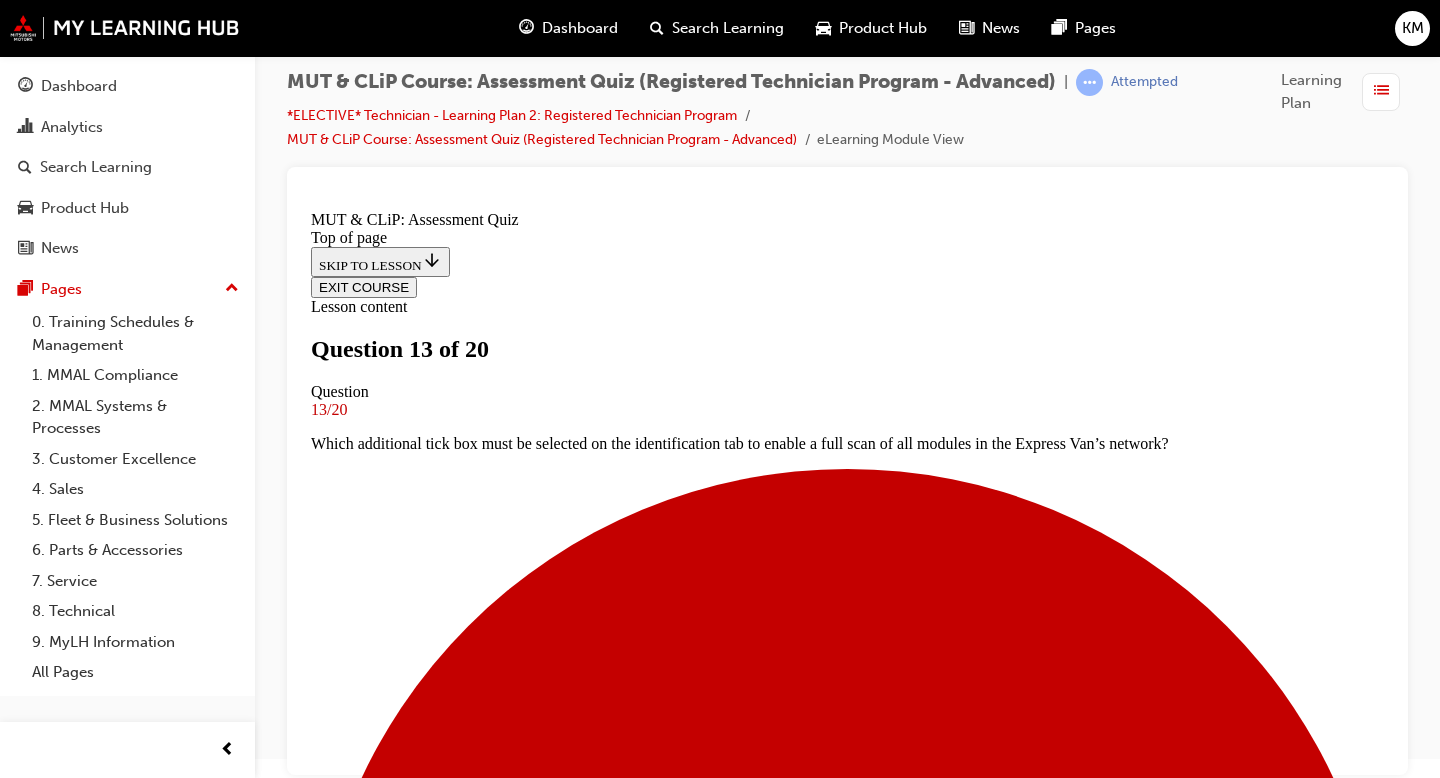 scroll, scrollTop: 76, scrollLeft: 0, axis: vertical 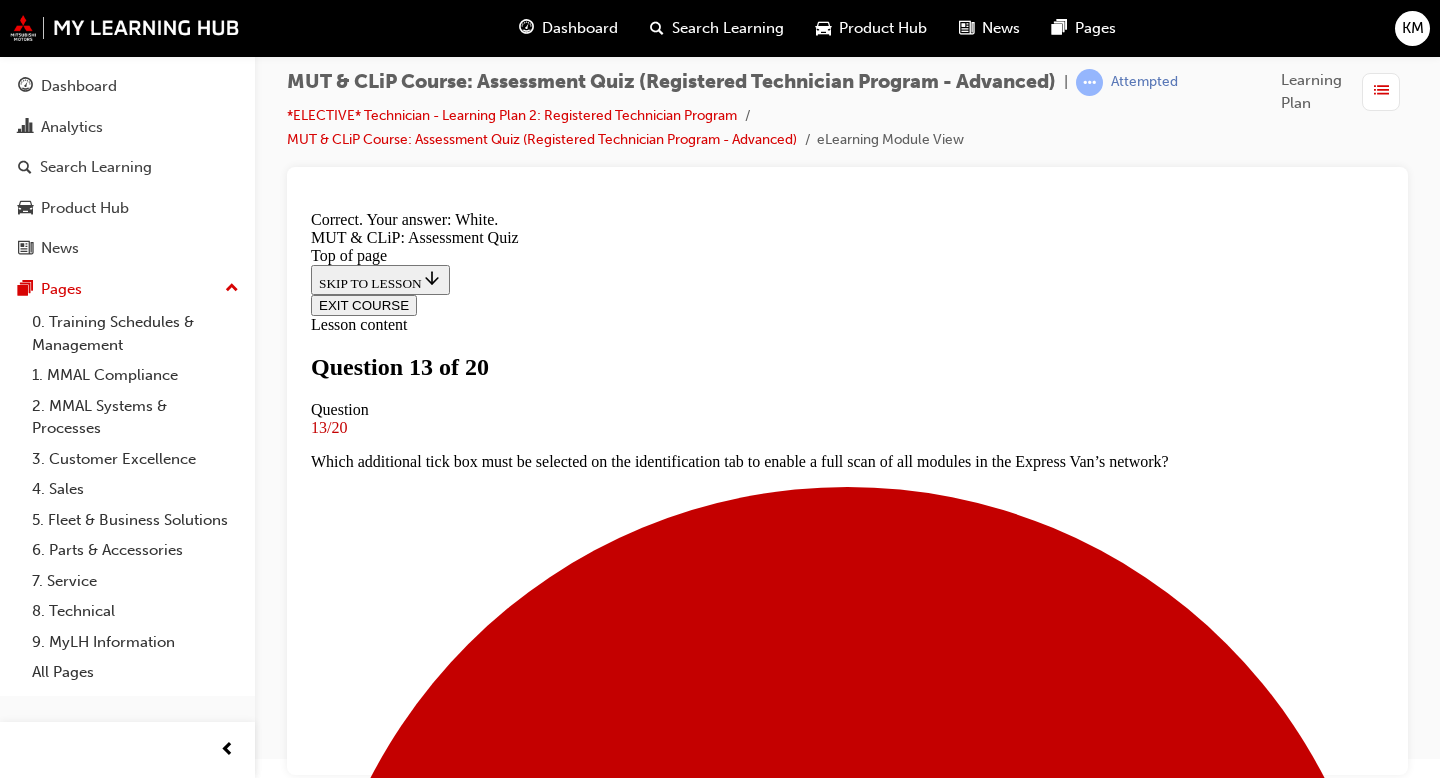 click on "NEXT" at bounding box center (337, 14420) 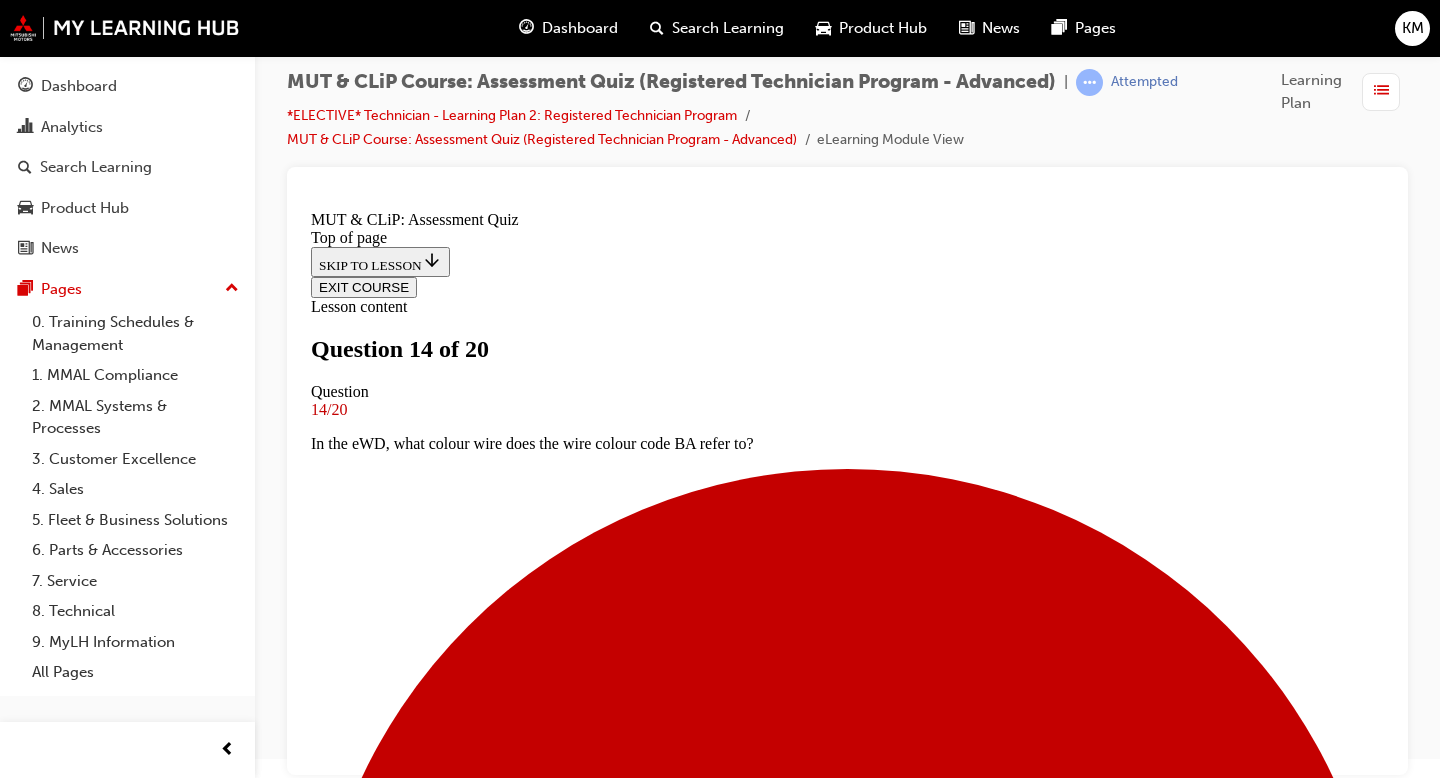 scroll, scrollTop: 96, scrollLeft: 0, axis: vertical 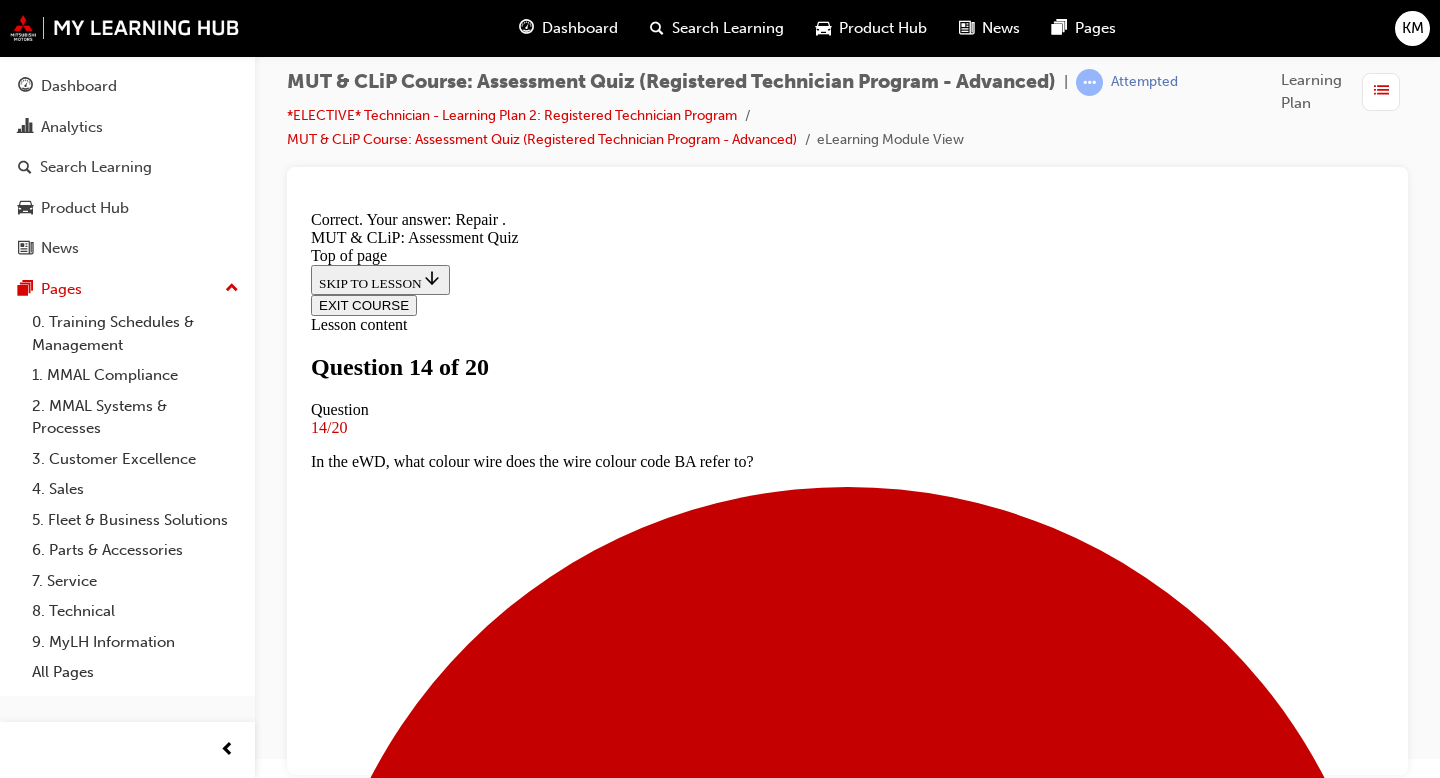click on "NEXT" at bounding box center (337, 14420) 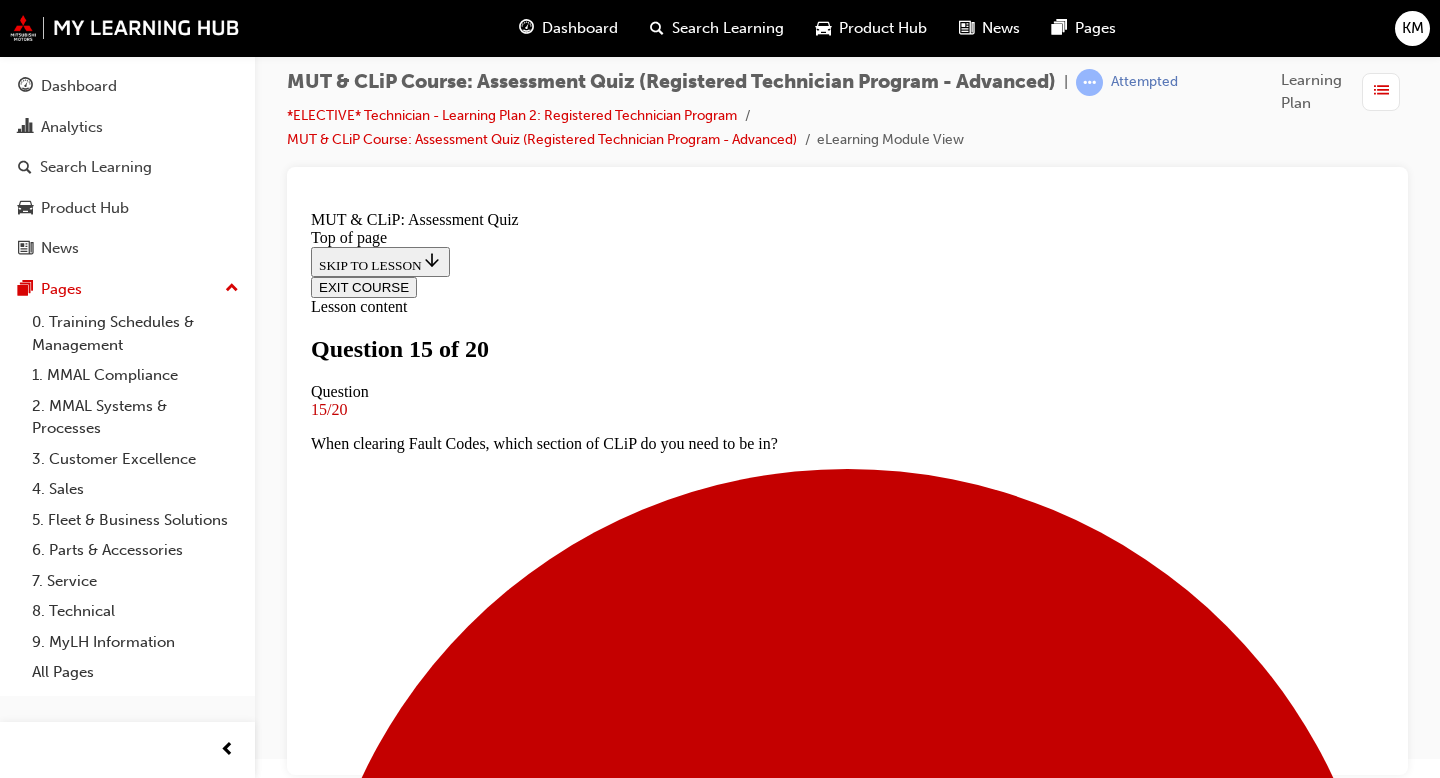 scroll, scrollTop: 206, scrollLeft: 0, axis: vertical 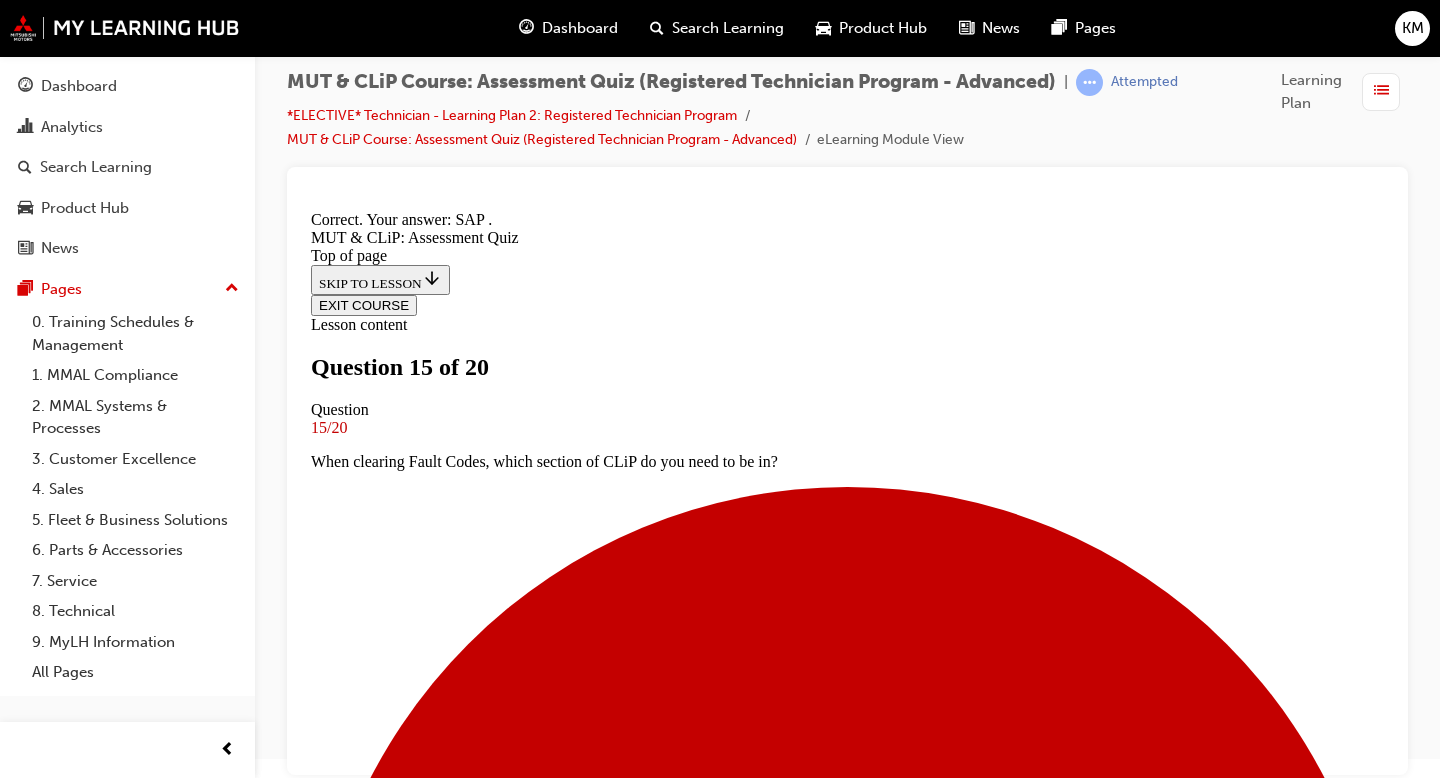 click on "NEXT" at bounding box center [337, 16368] 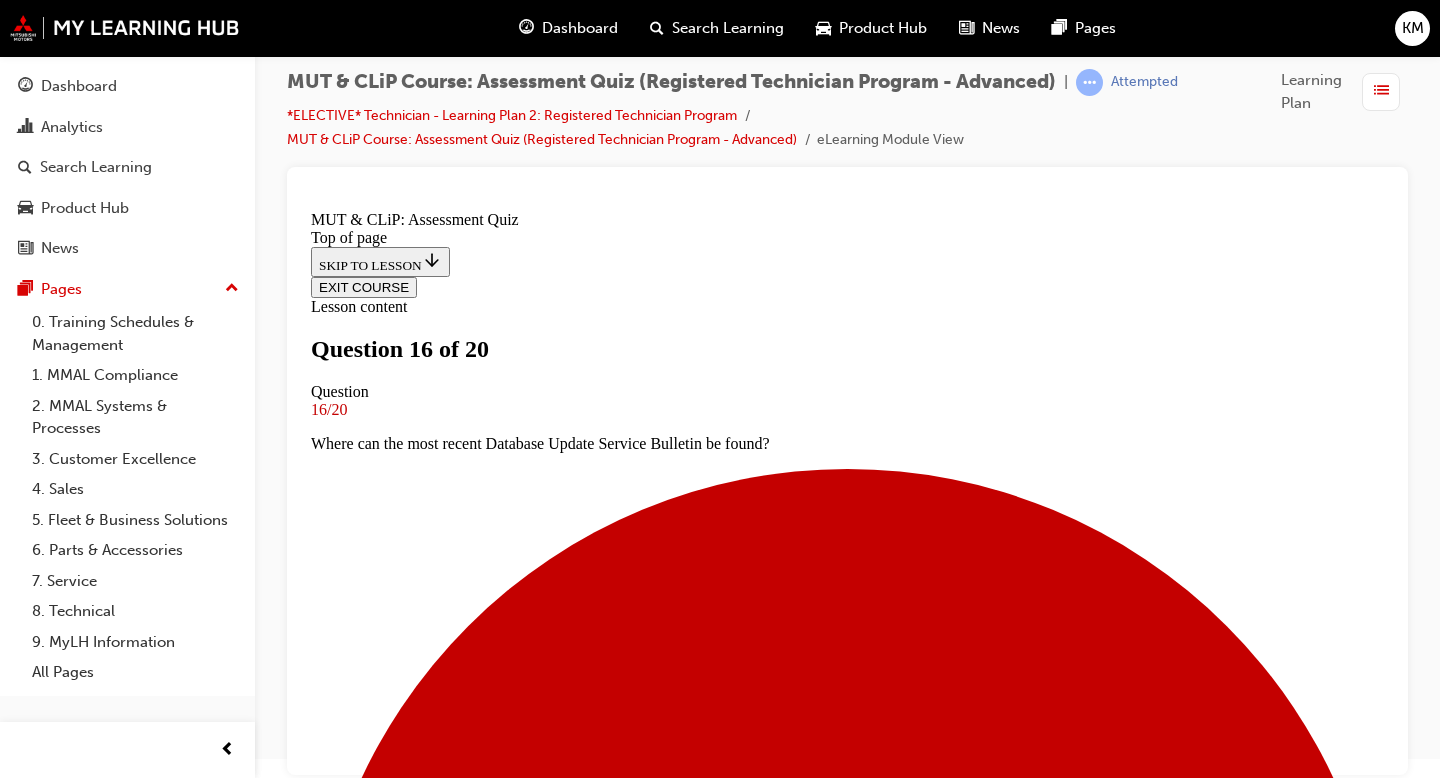 scroll, scrollTop: 262, scrollLeft: 0, axis: vertical 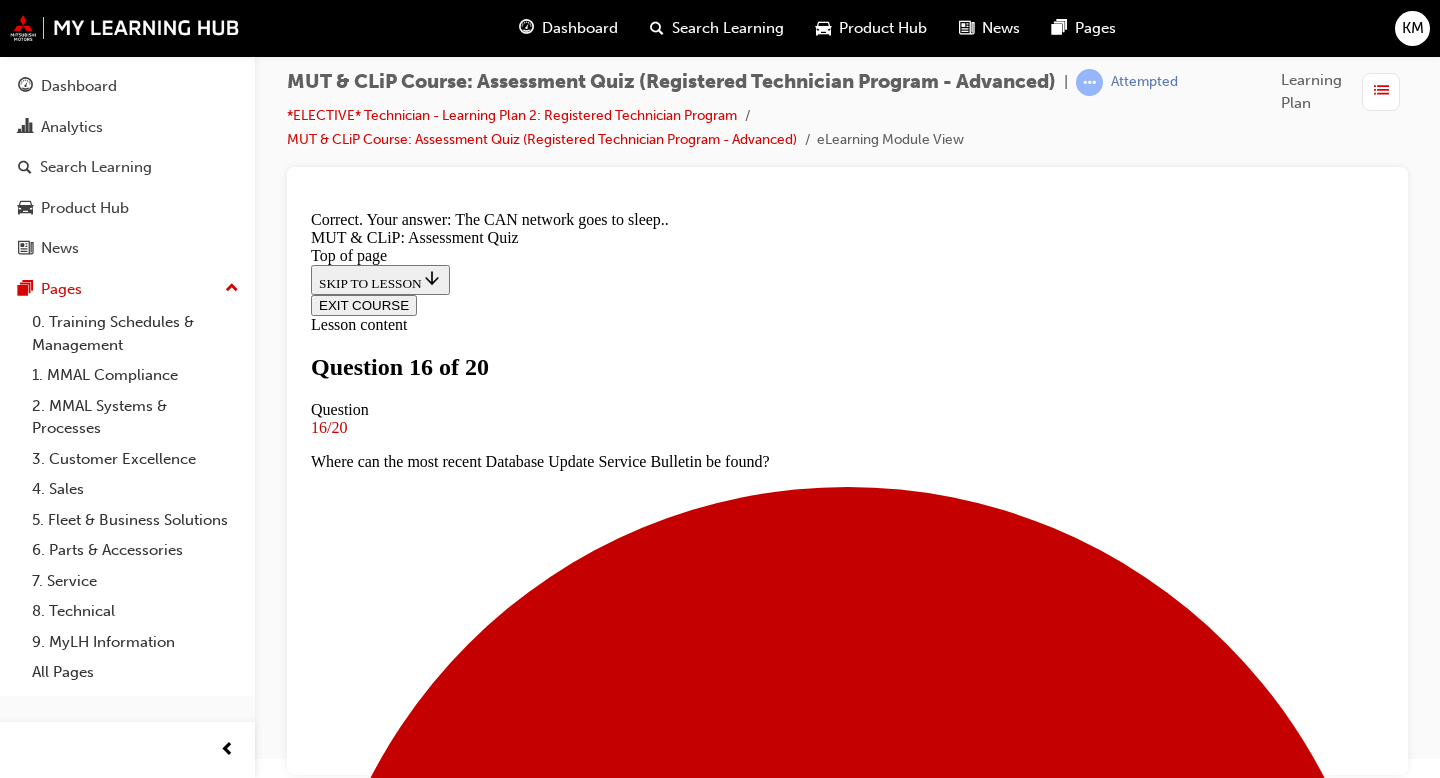click on "NEXT" at bounding box center [337, 16368] 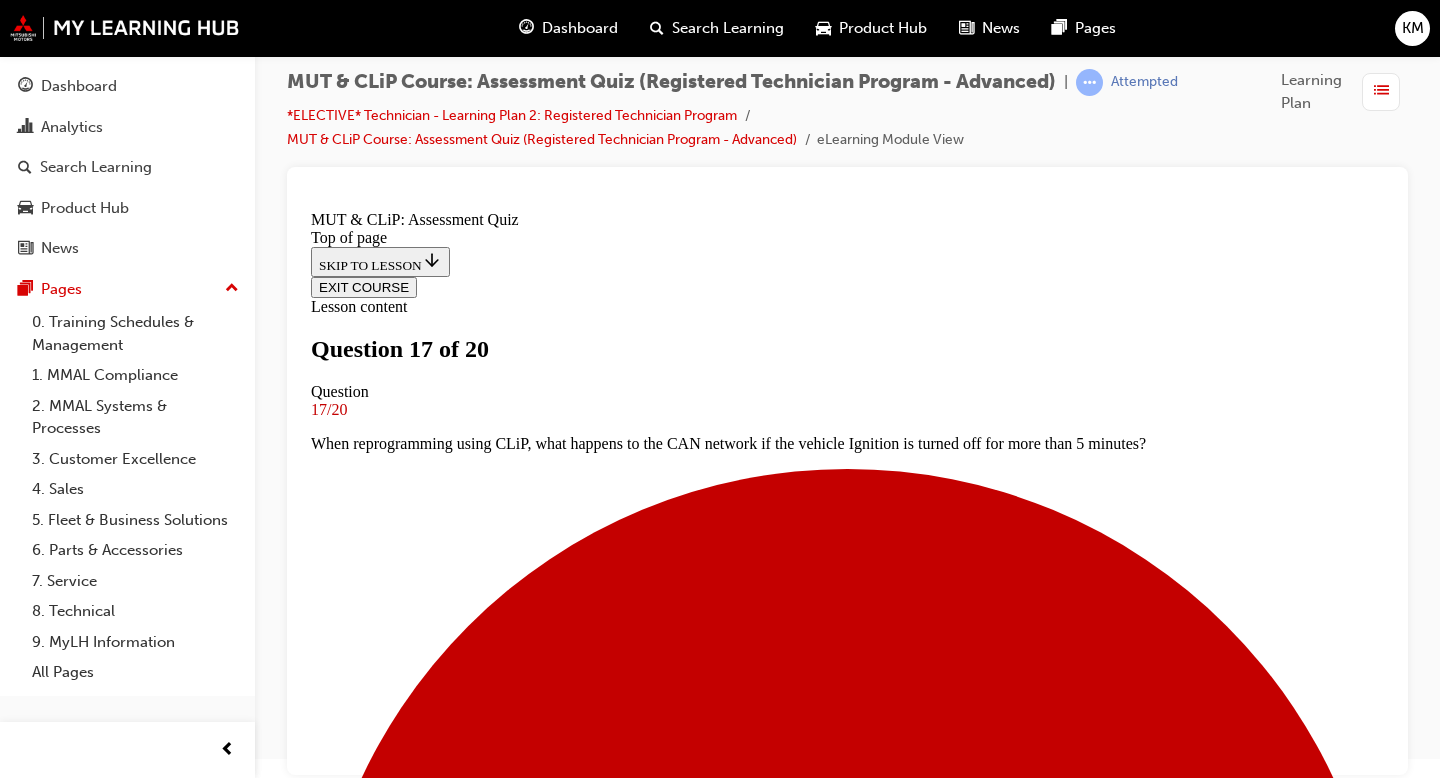 scroll, scrollTop: 3, scrollLeft: 0, axis: vertical 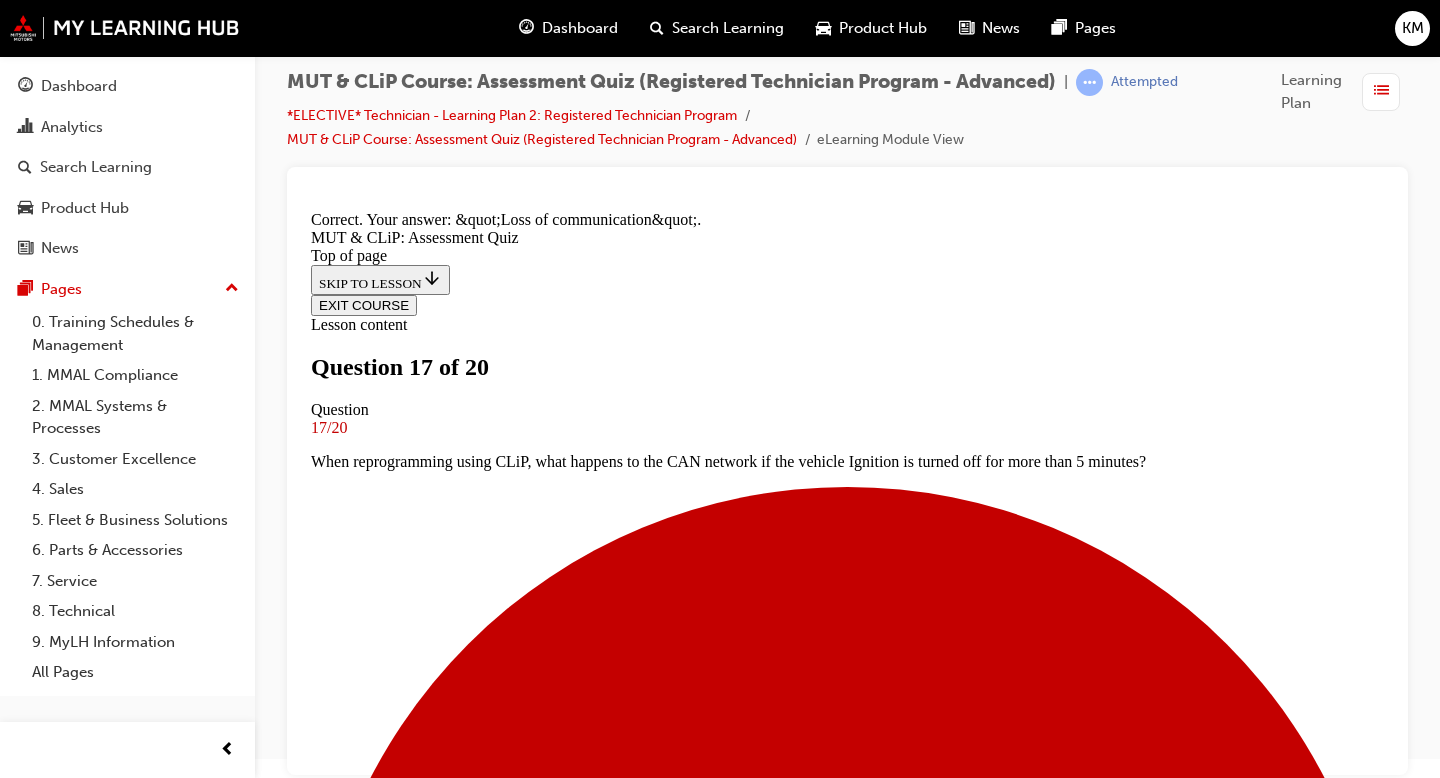 click on "NEXT" at bounding box center [847, 16368] 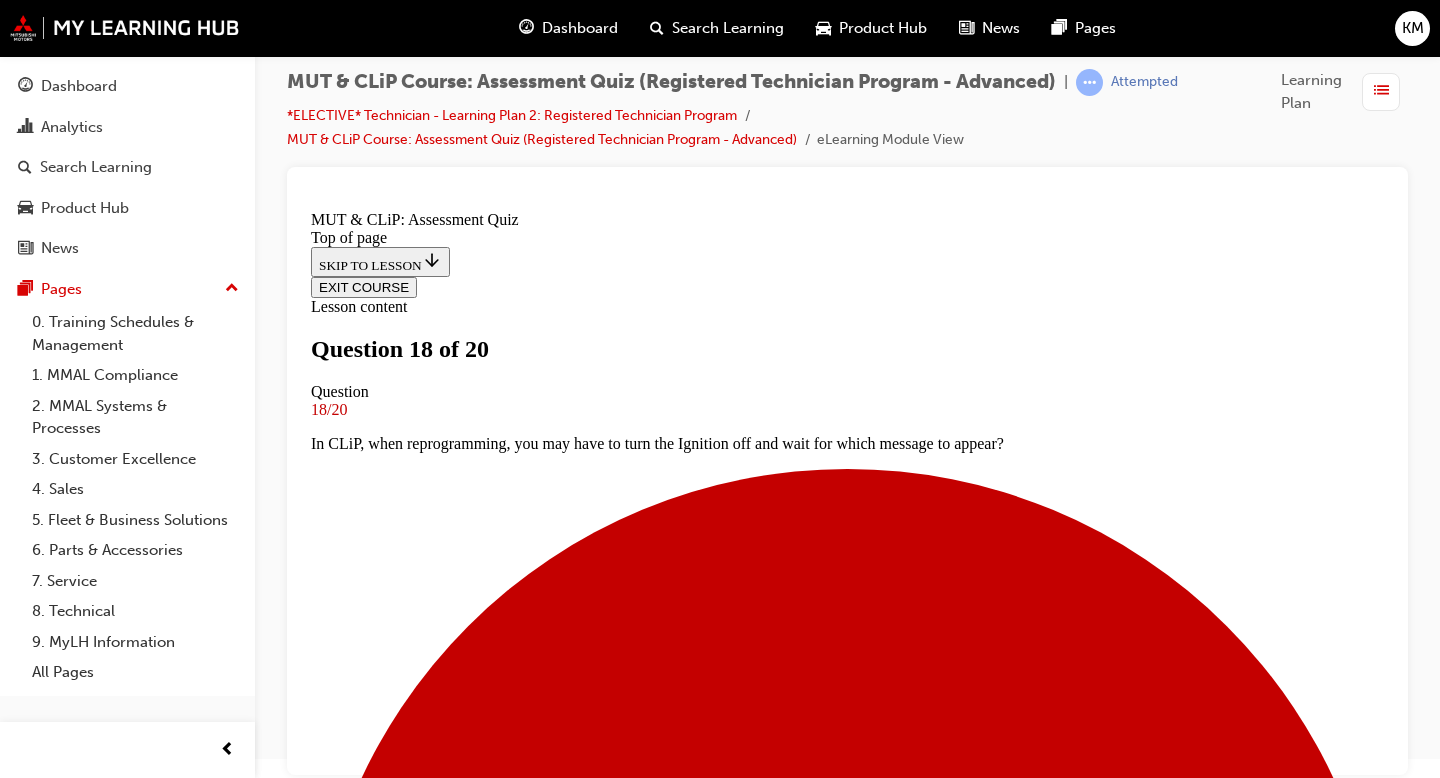 scroll, scrollTop: 119, scrollLeft: 0, axis: vertical 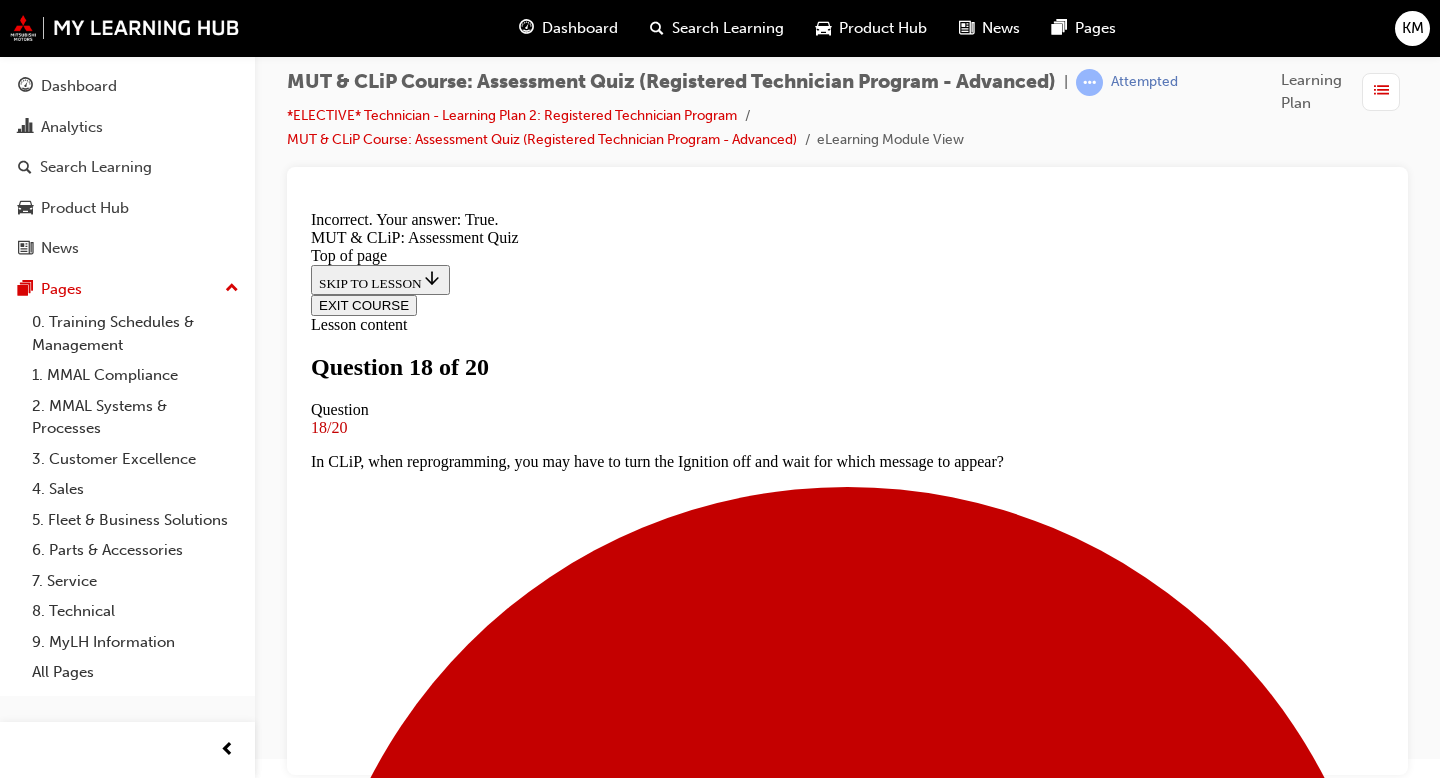 click on "NEXT" at bounding box center [337, 12523] 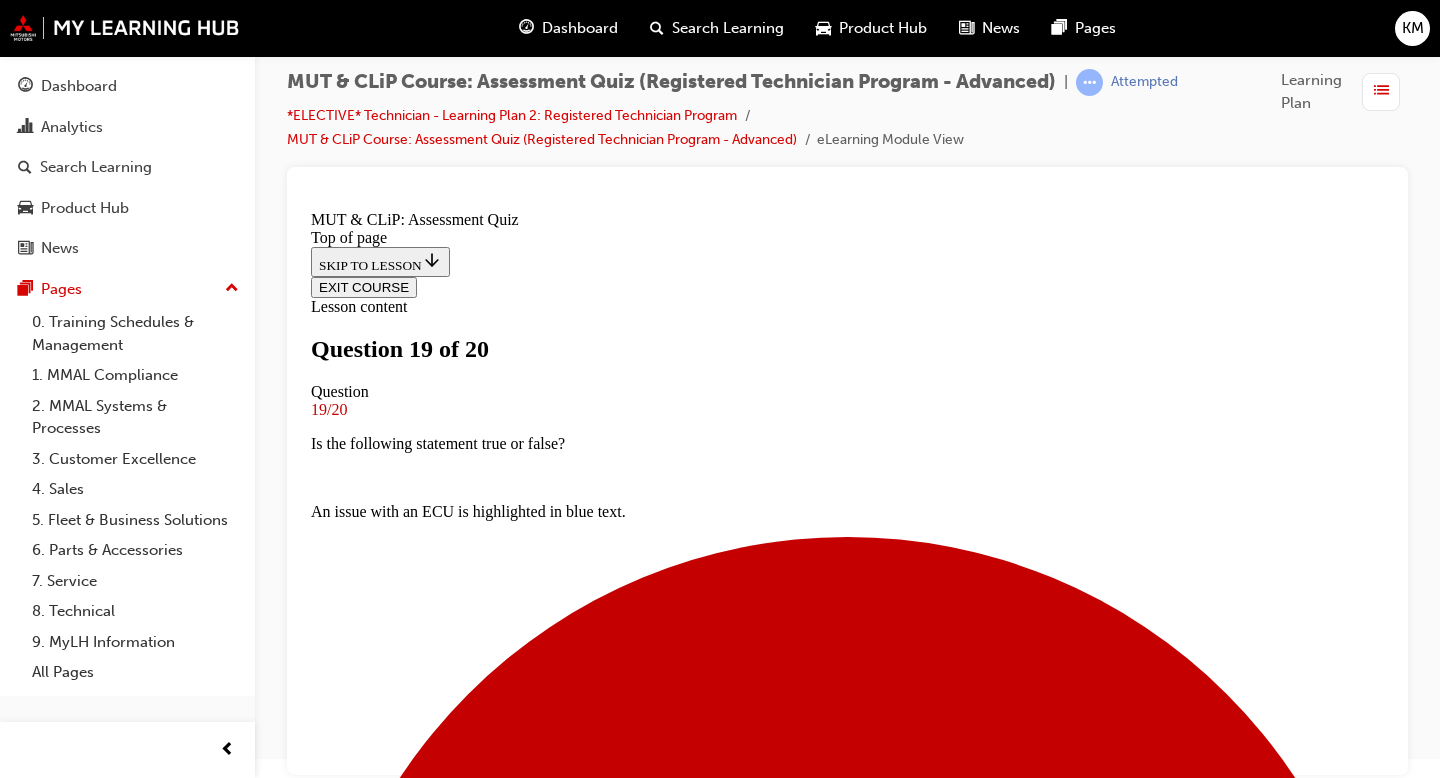 scroll, scrollTop: 3, scrollLeft: 0, axis: vertical 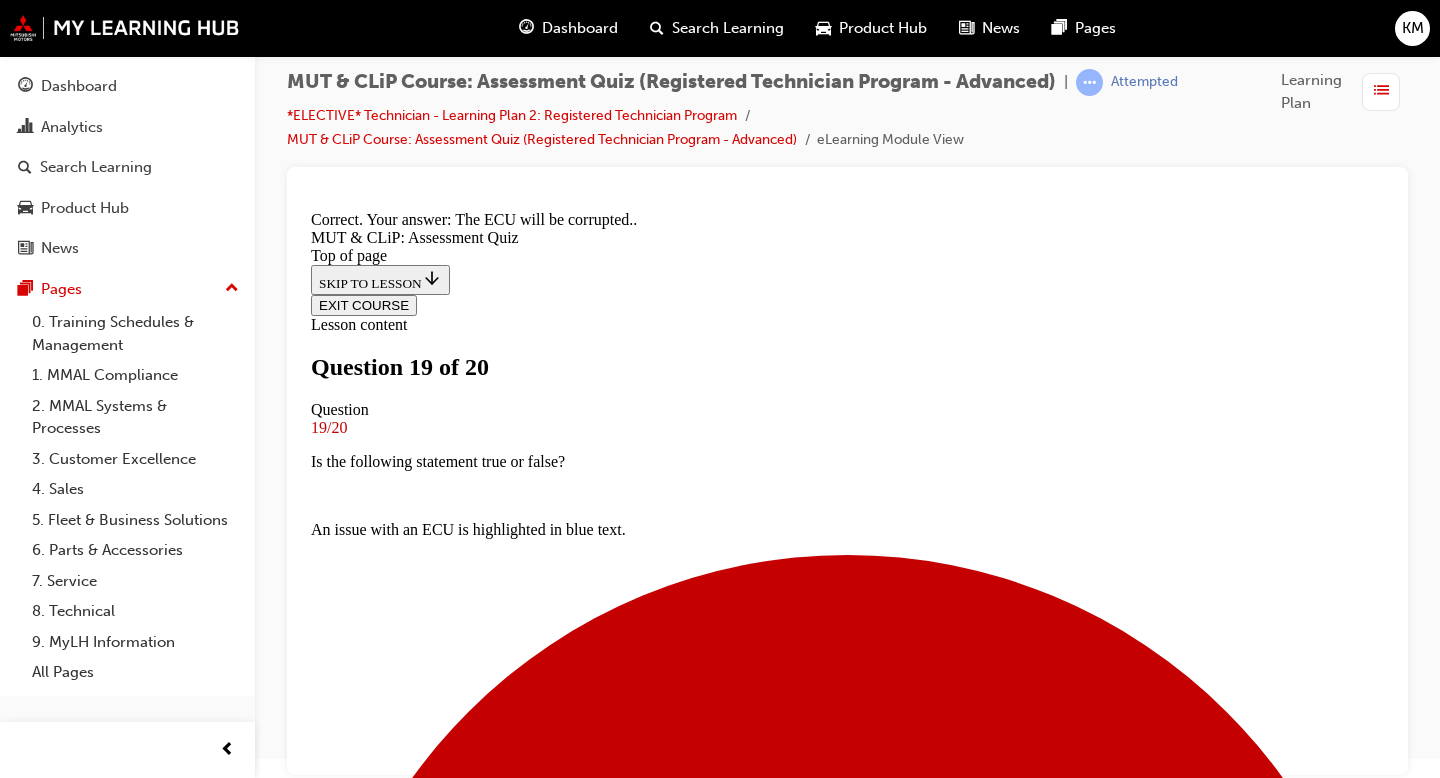 click on "NEXT" at bounding box center (337, 10575) 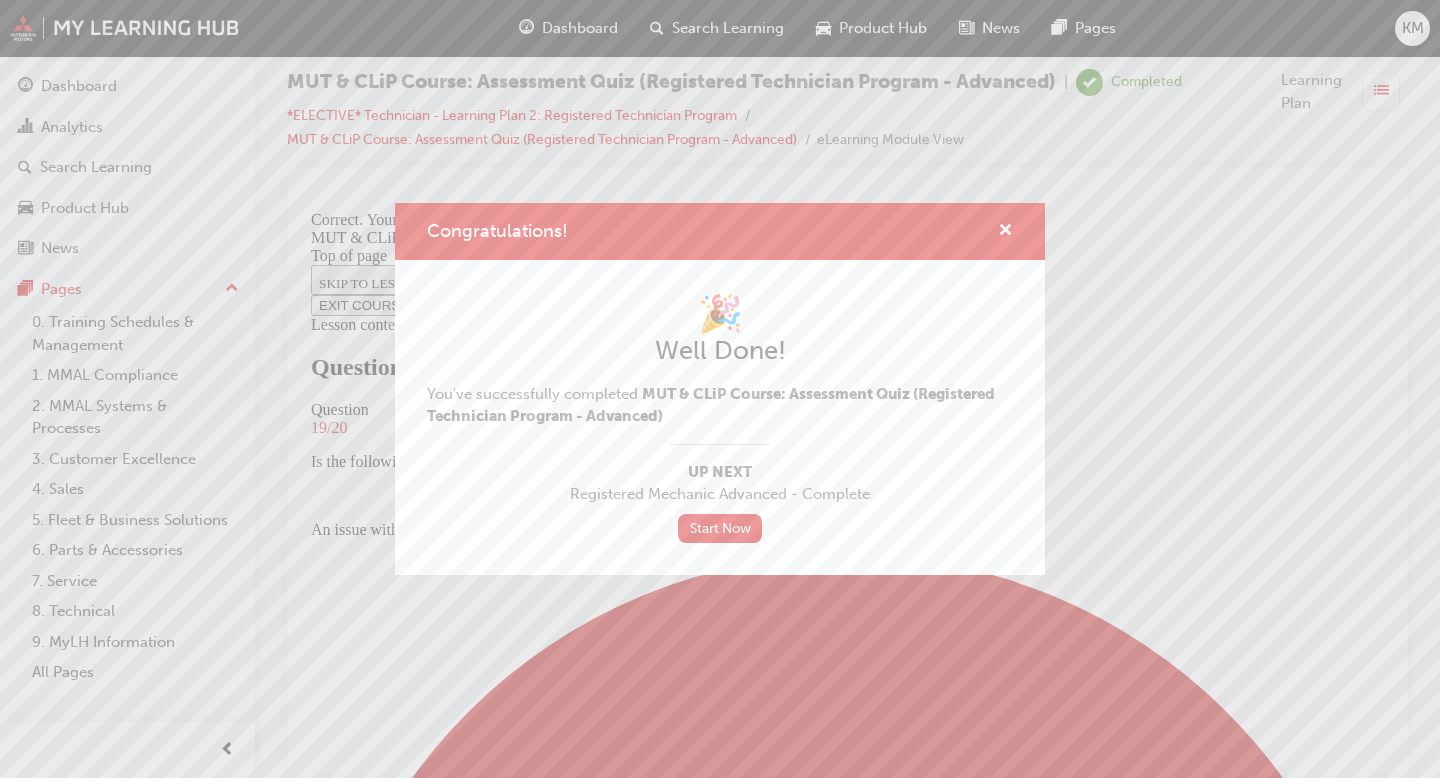 scroll, scrollTop: 3, scrollLeft: 0, axis: vertical 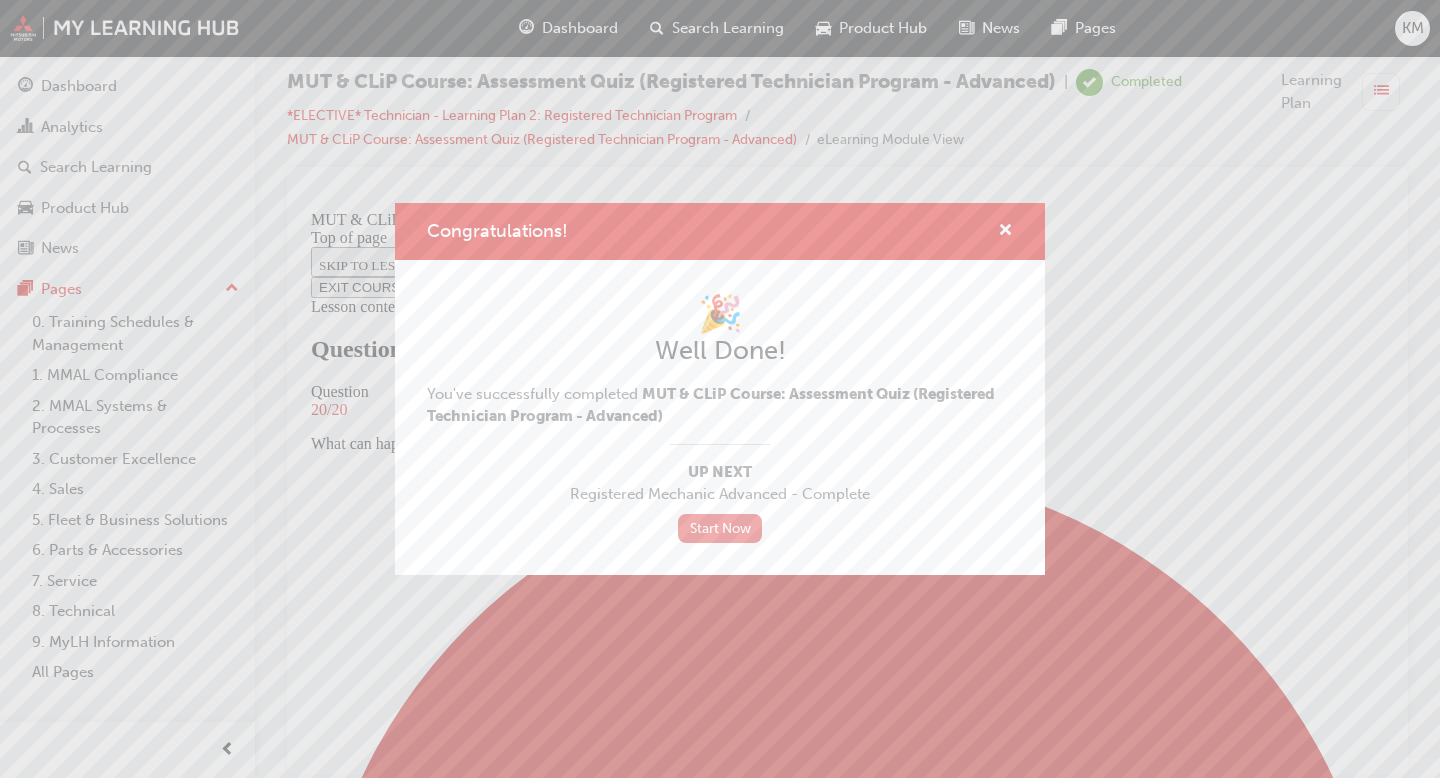 click on "Start Now" at bounding box center (720, 528) 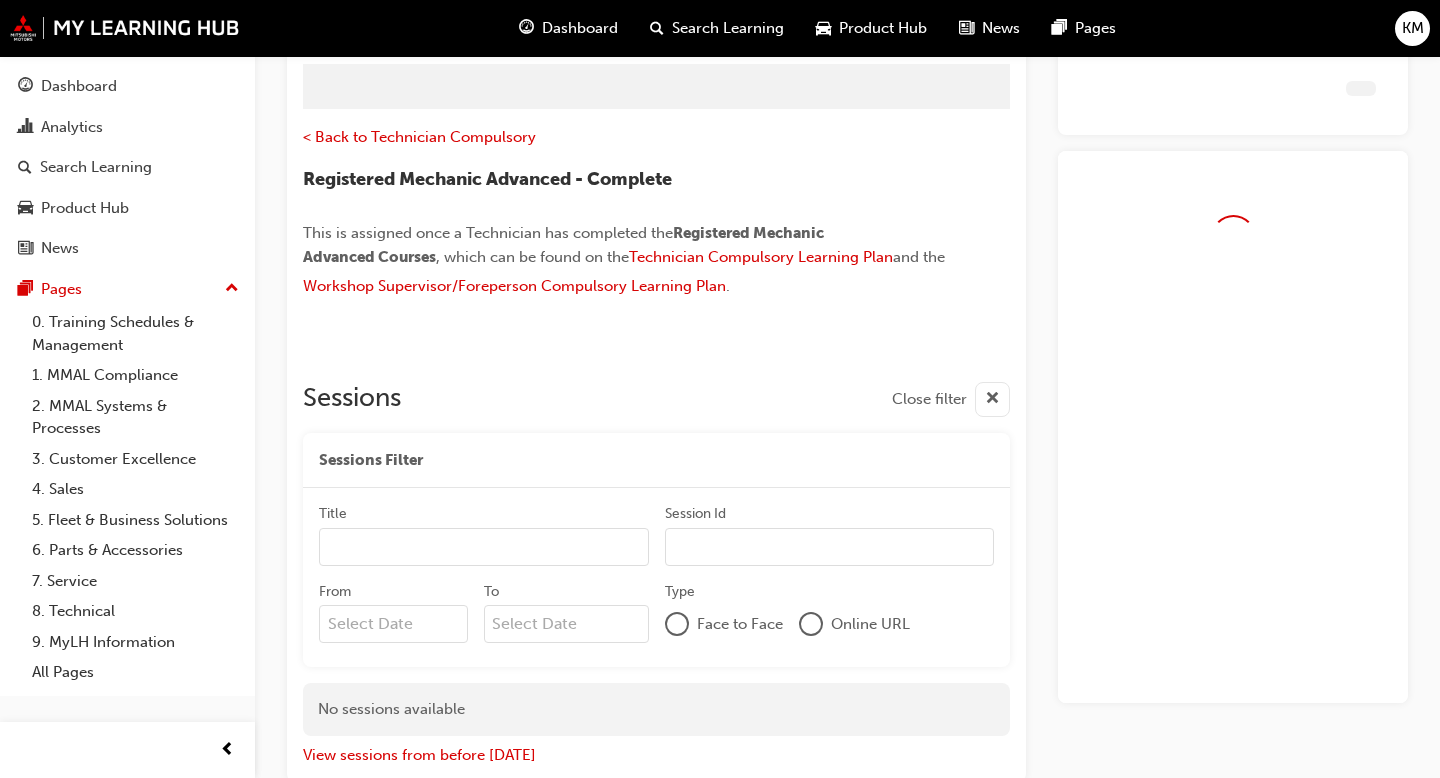 scroll, scrollTop: 153, scrollLeft: 0, axis: vertical 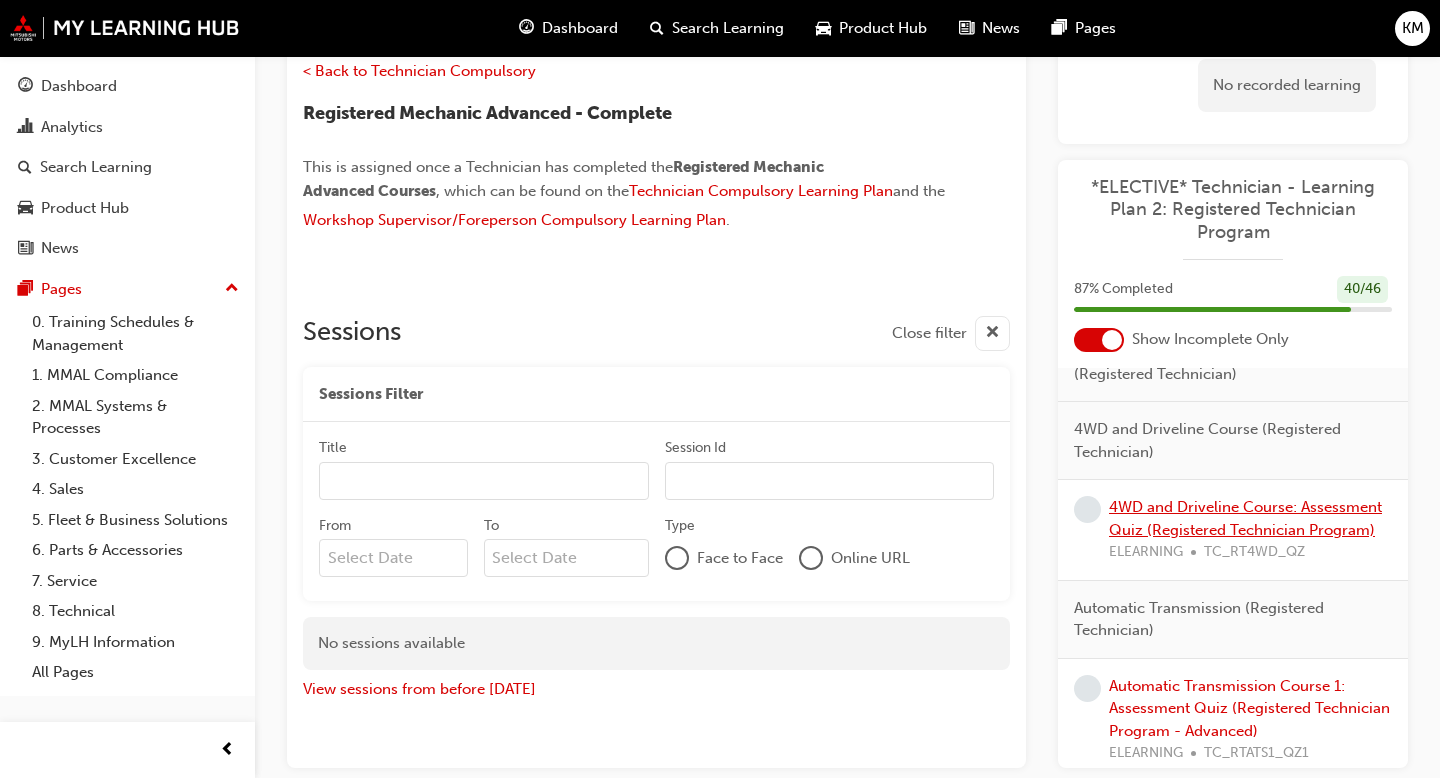 click on "4WD and Driveline Course: Assessment Quiz (Registered Technician Program)" at bounding box center [1245, 518] 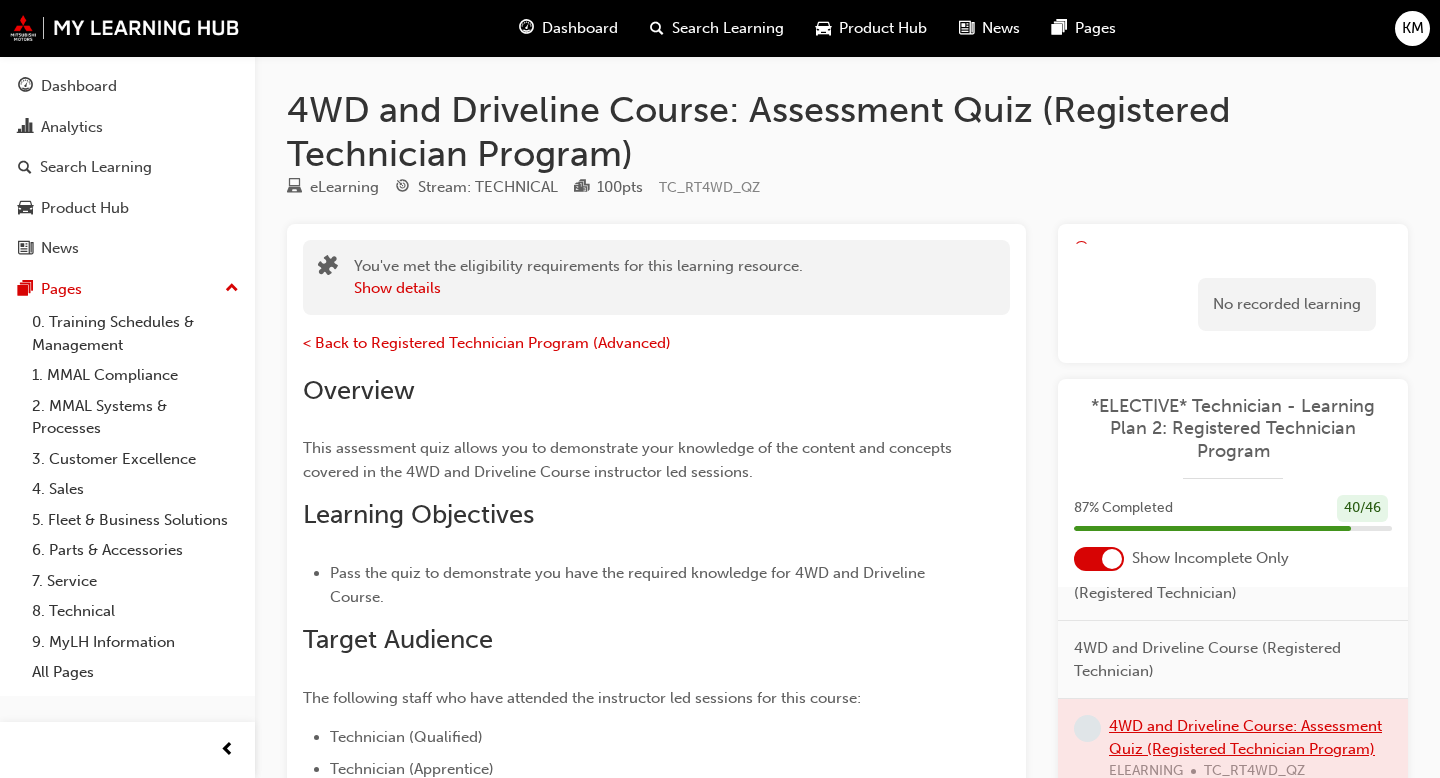 scroll, scrollTop: 91, scrollLeft: 0, axis: vertical 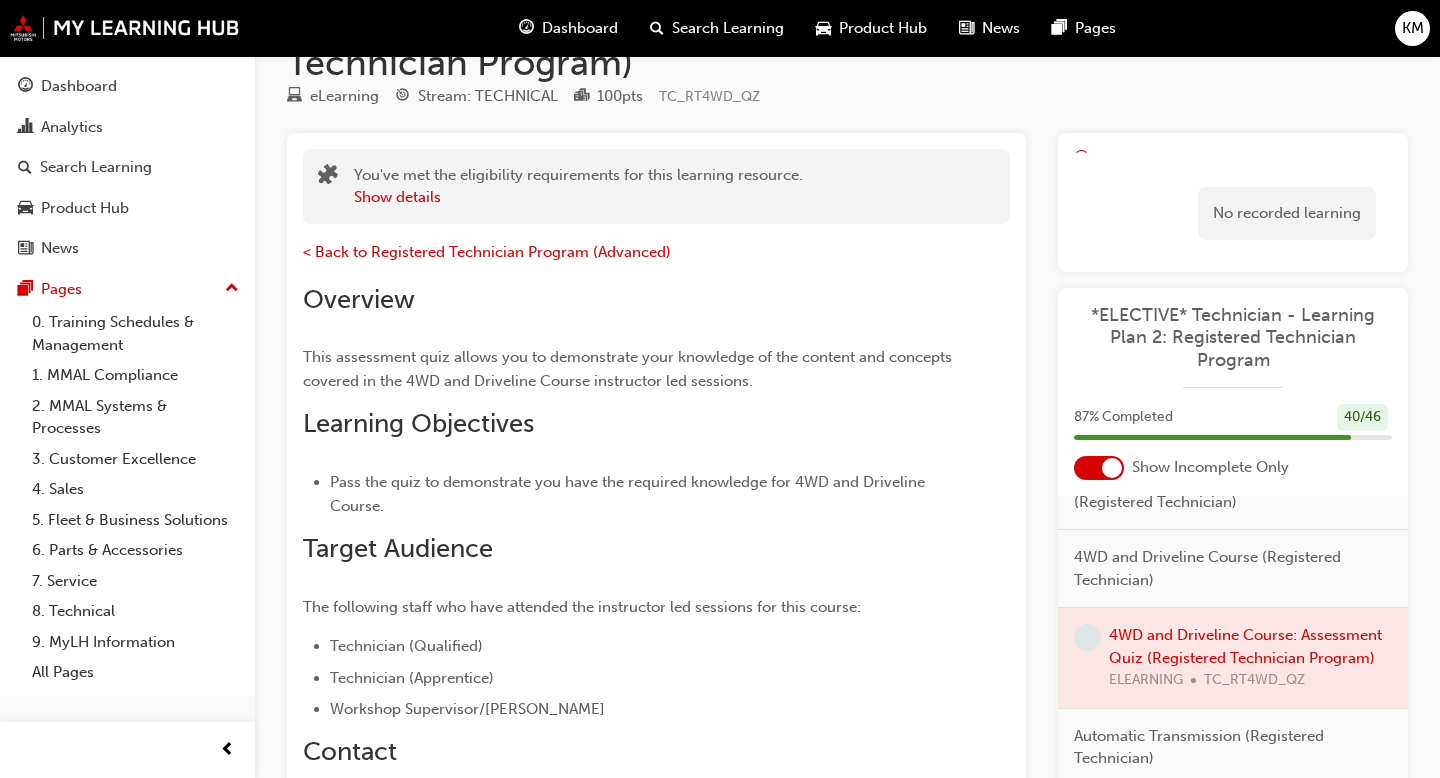 click at bounding box center [1233, 658] 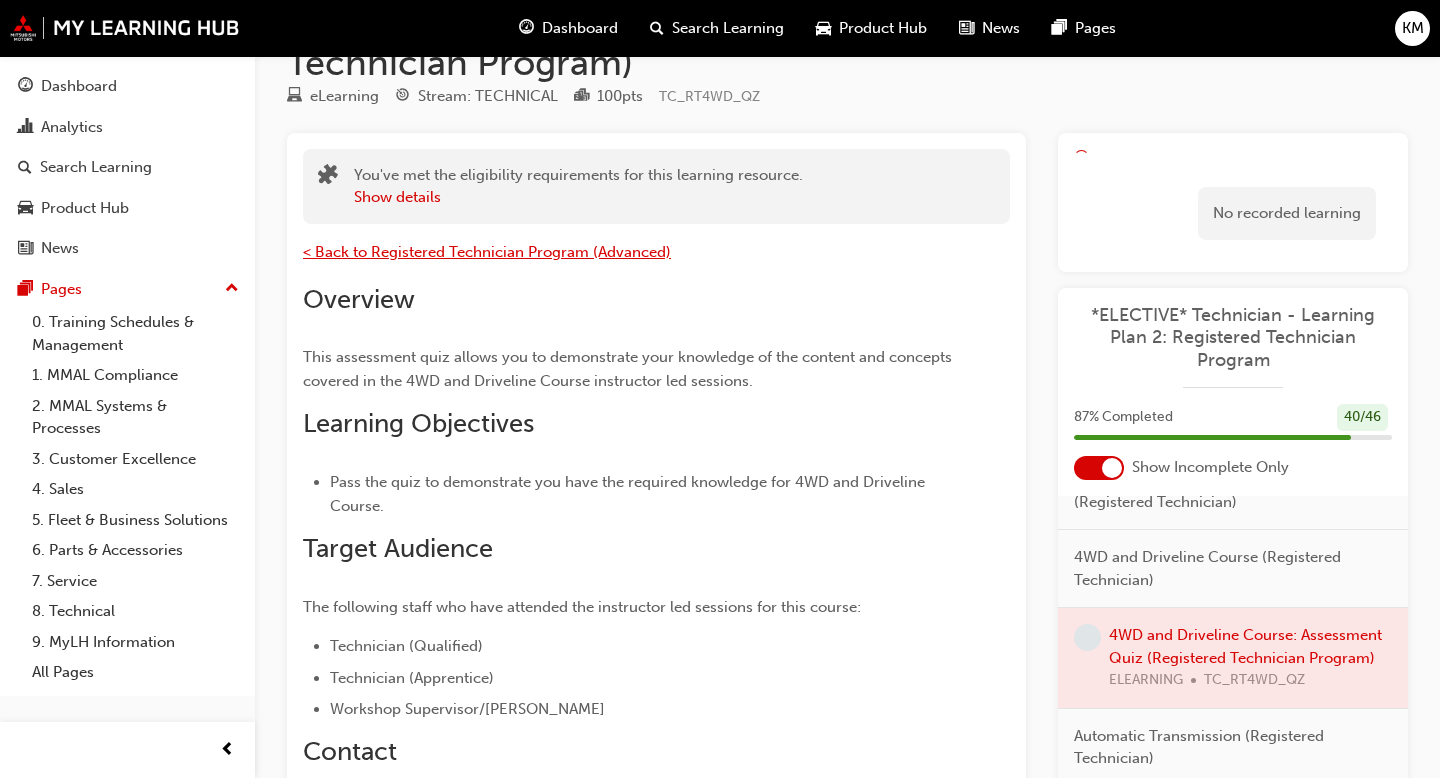 click on "< Back to Registered Technician Program (Advanced)" at bounding box center [487, 252] 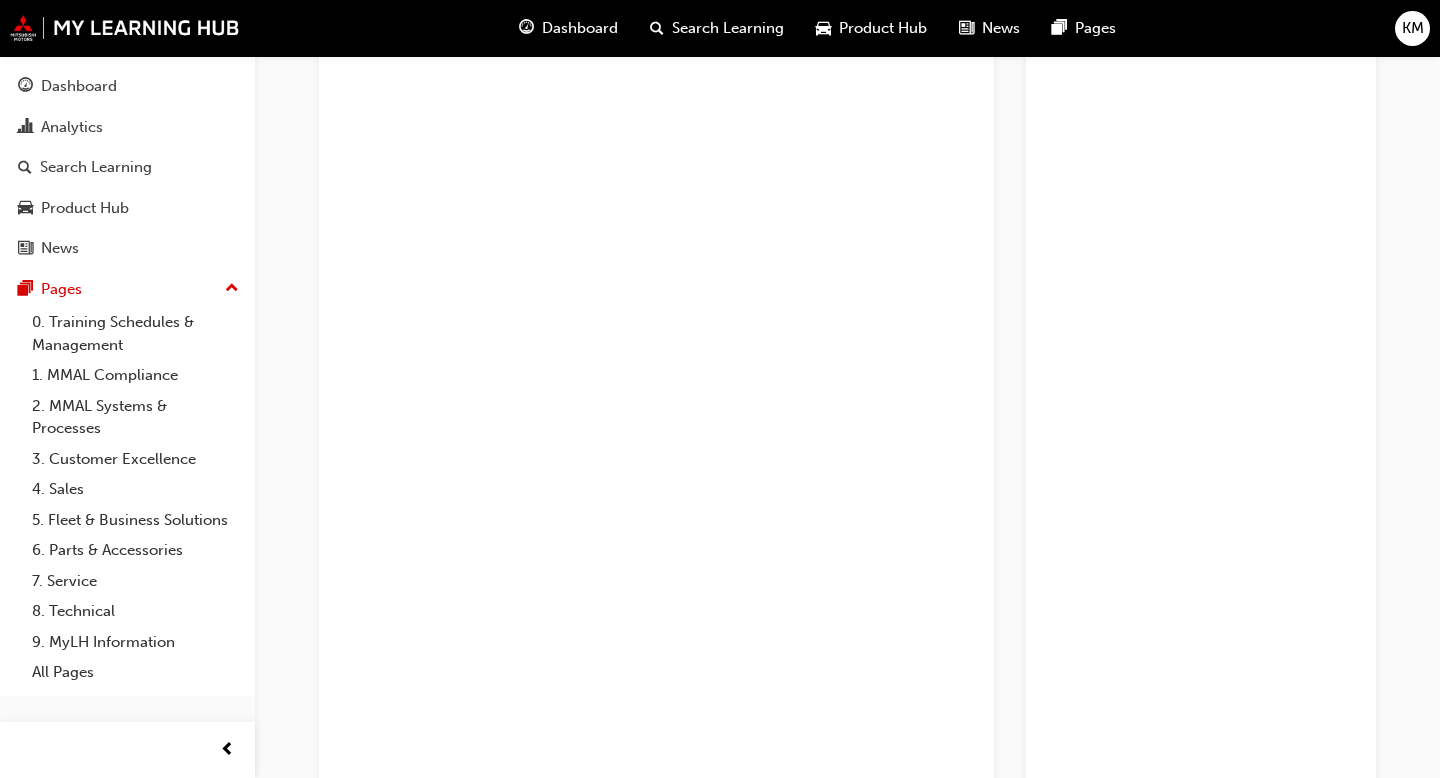 scroll, scrollTop: 1263, scrollLeft: 0, axis: vertical 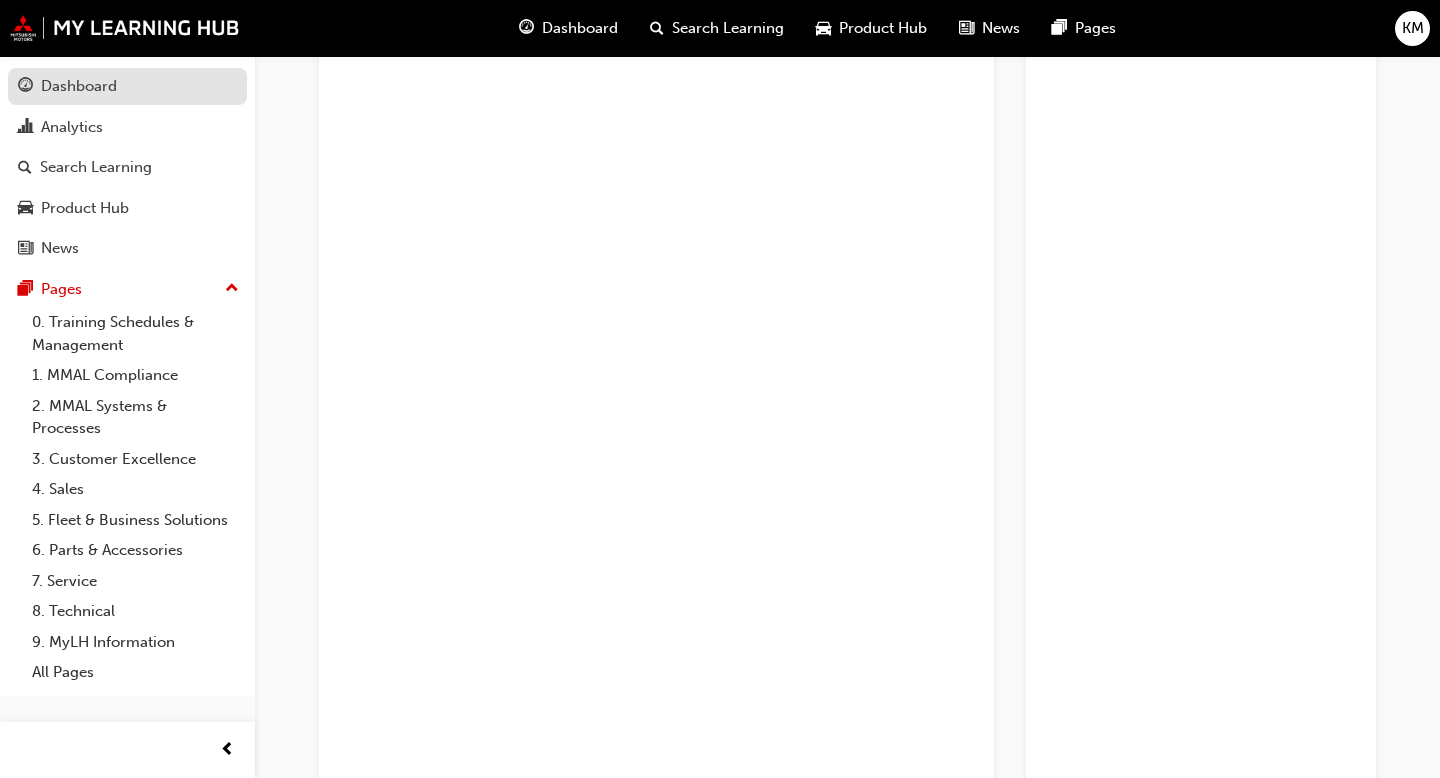 click on "Dashboard" at bounding box center [127, 86] 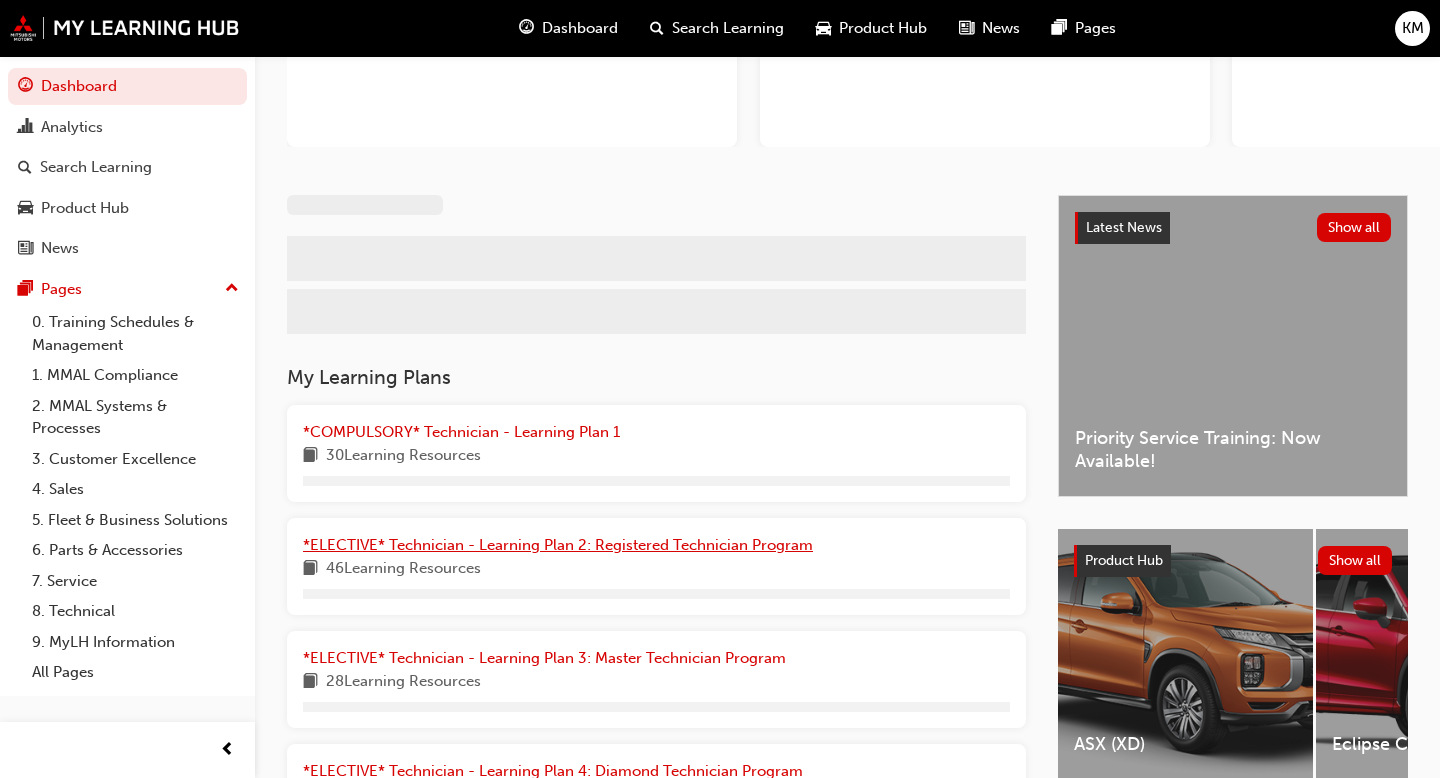 scroll, scrollTop: 333, scrollLeft: 0, axis: vertical 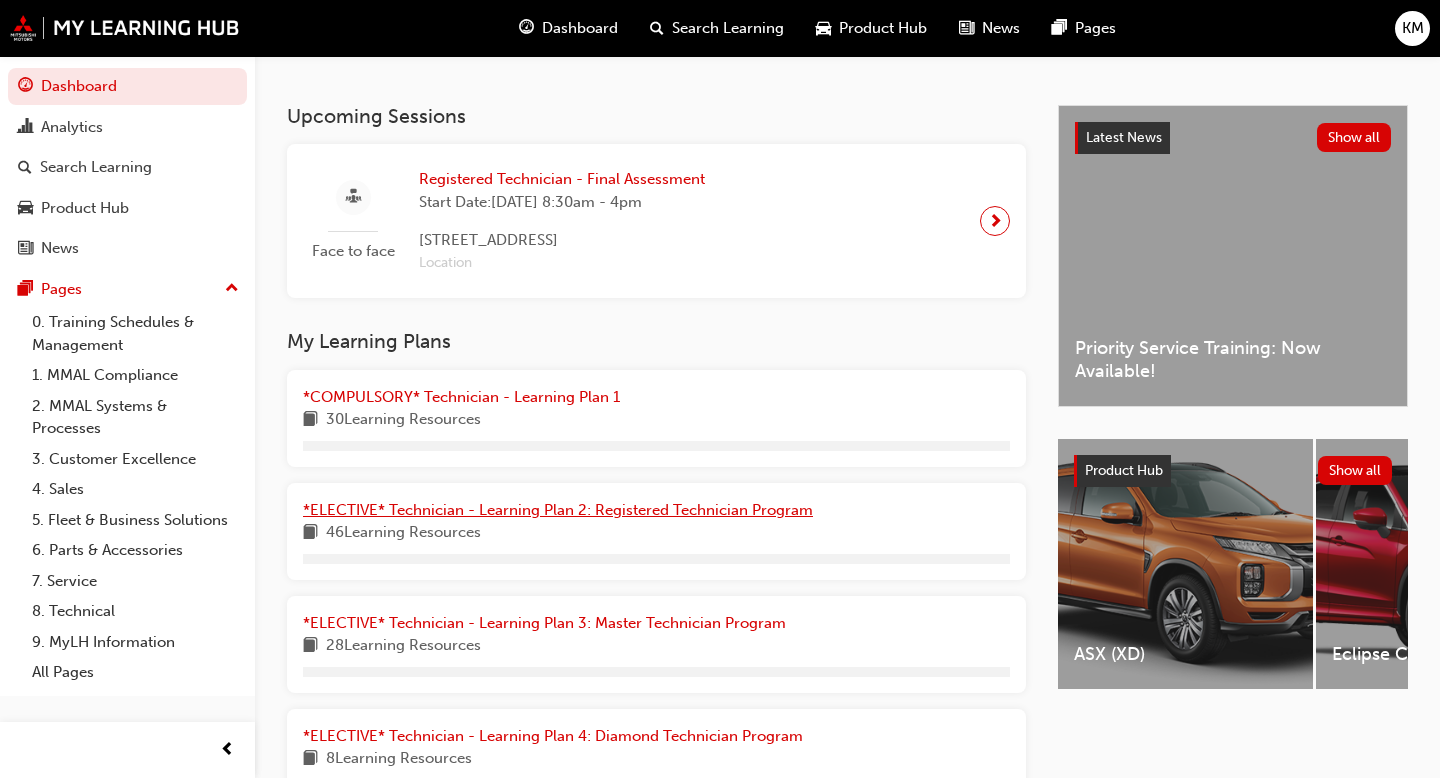 click on "*ELECTIVE* Technician - Learning Plan 2: Registered Technician Program" at bounding box center (558, 510) 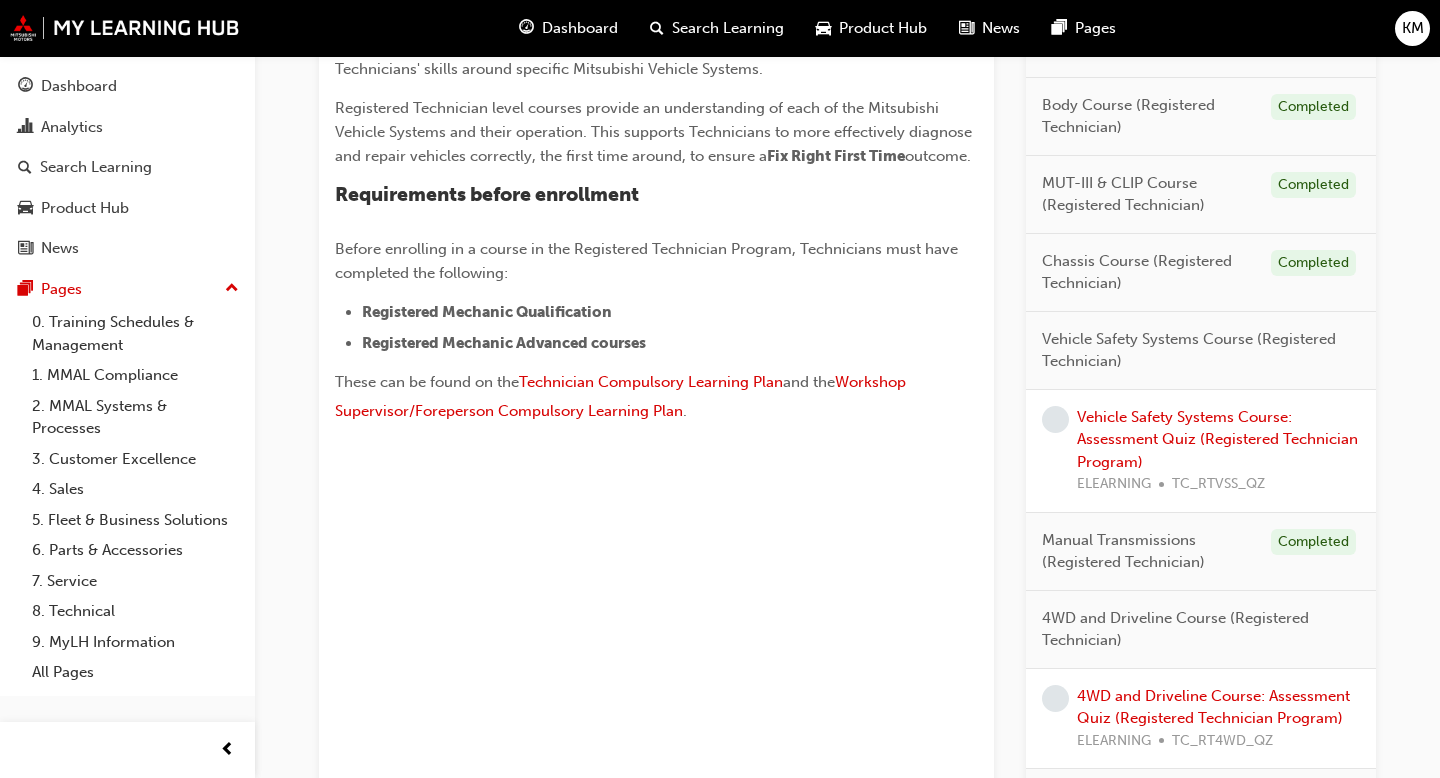 scroll, scrollTop: 574, scrollLeft: 0, axis: vertical 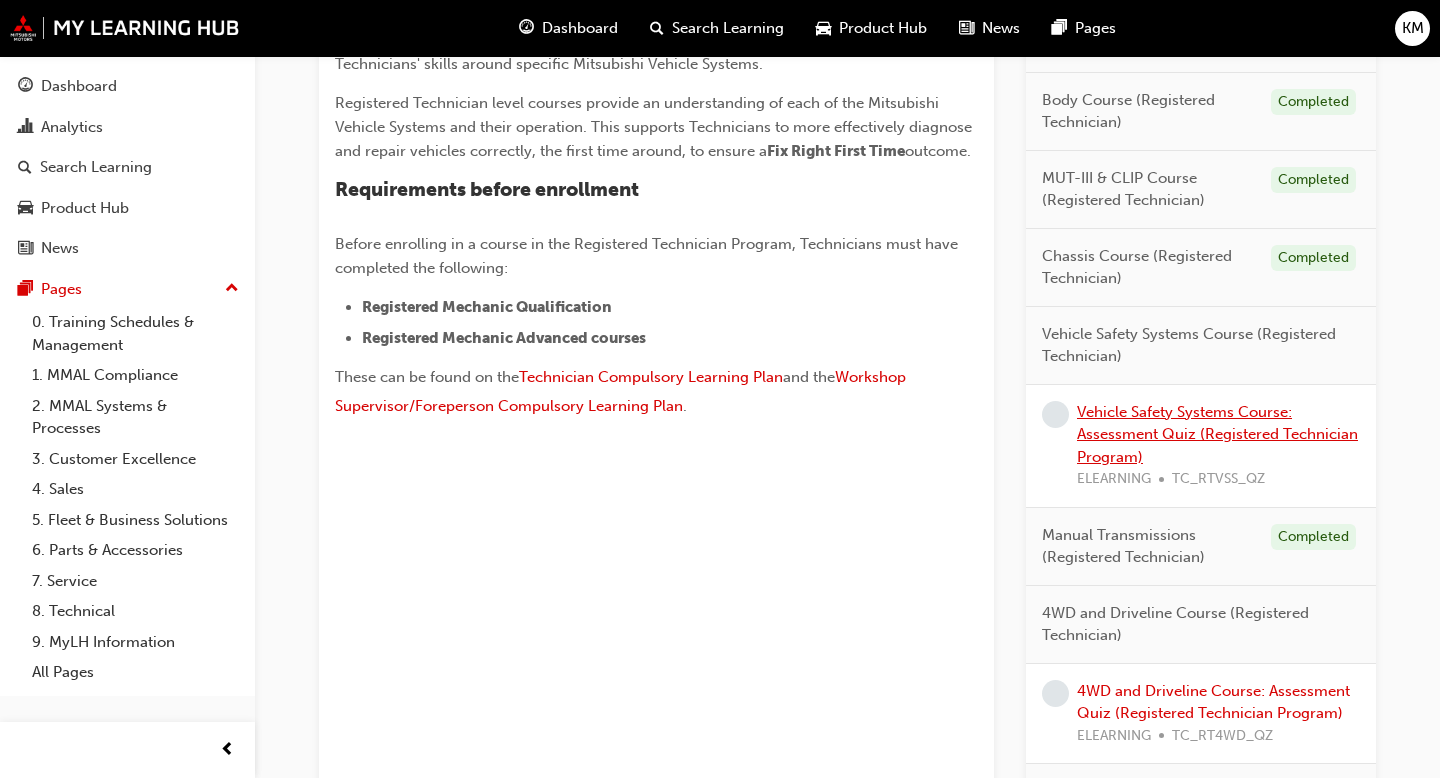 click on "Vehicle Safety Systems Course: Assessment Quiz (Registered Technician Program)" at bounding box center [1217, 434] 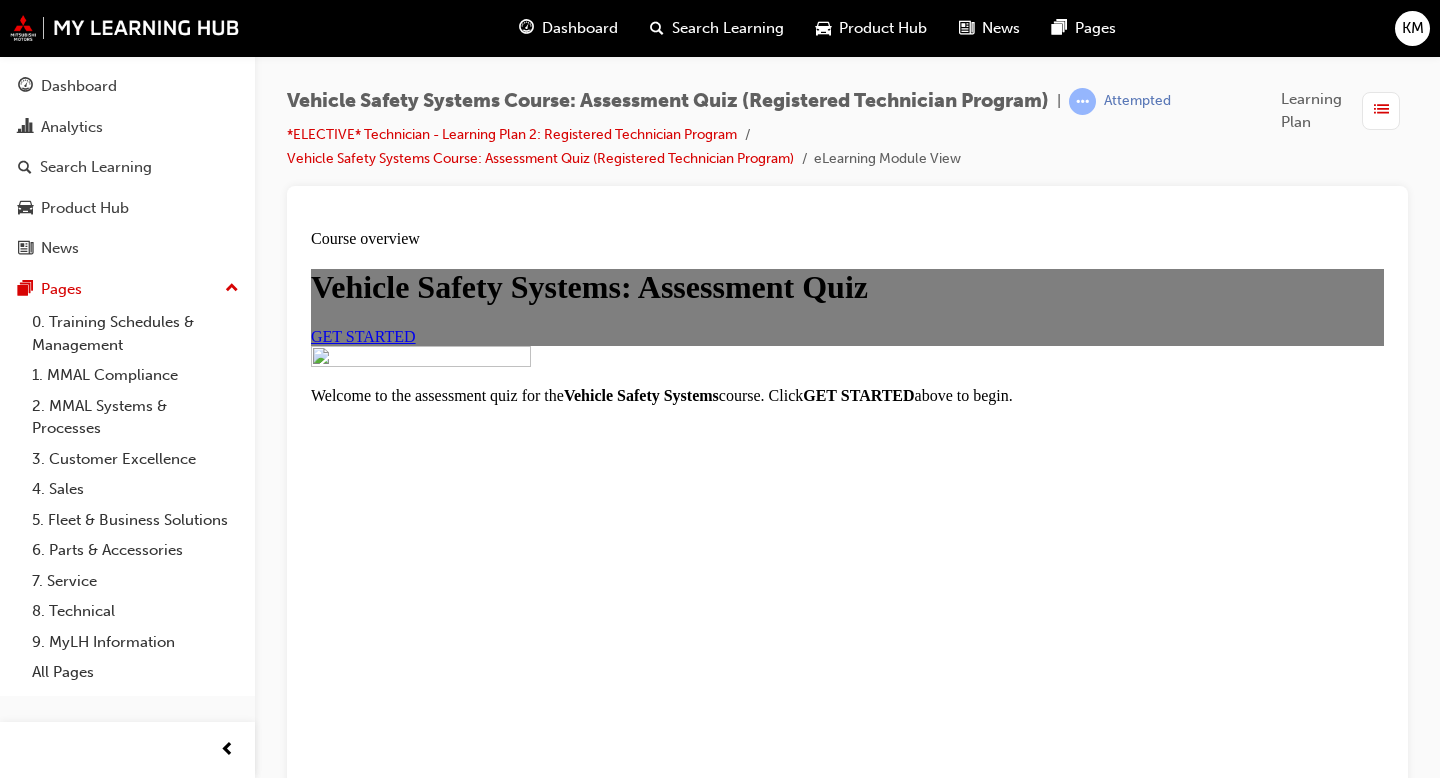 scroll, scrollTop: 0, scrollLeft: 0, axis: both 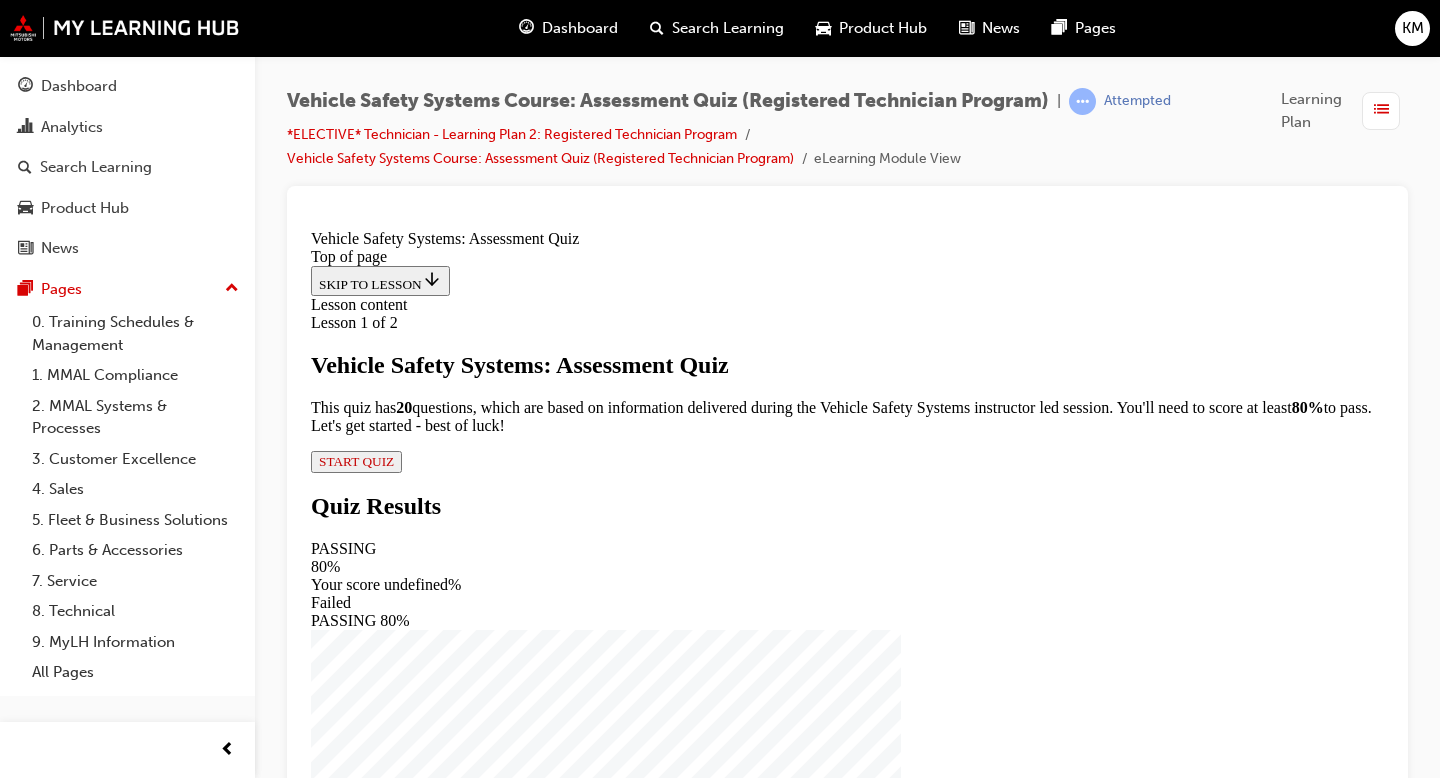 click on "START QUIZ" at bounding box center [356, 462] 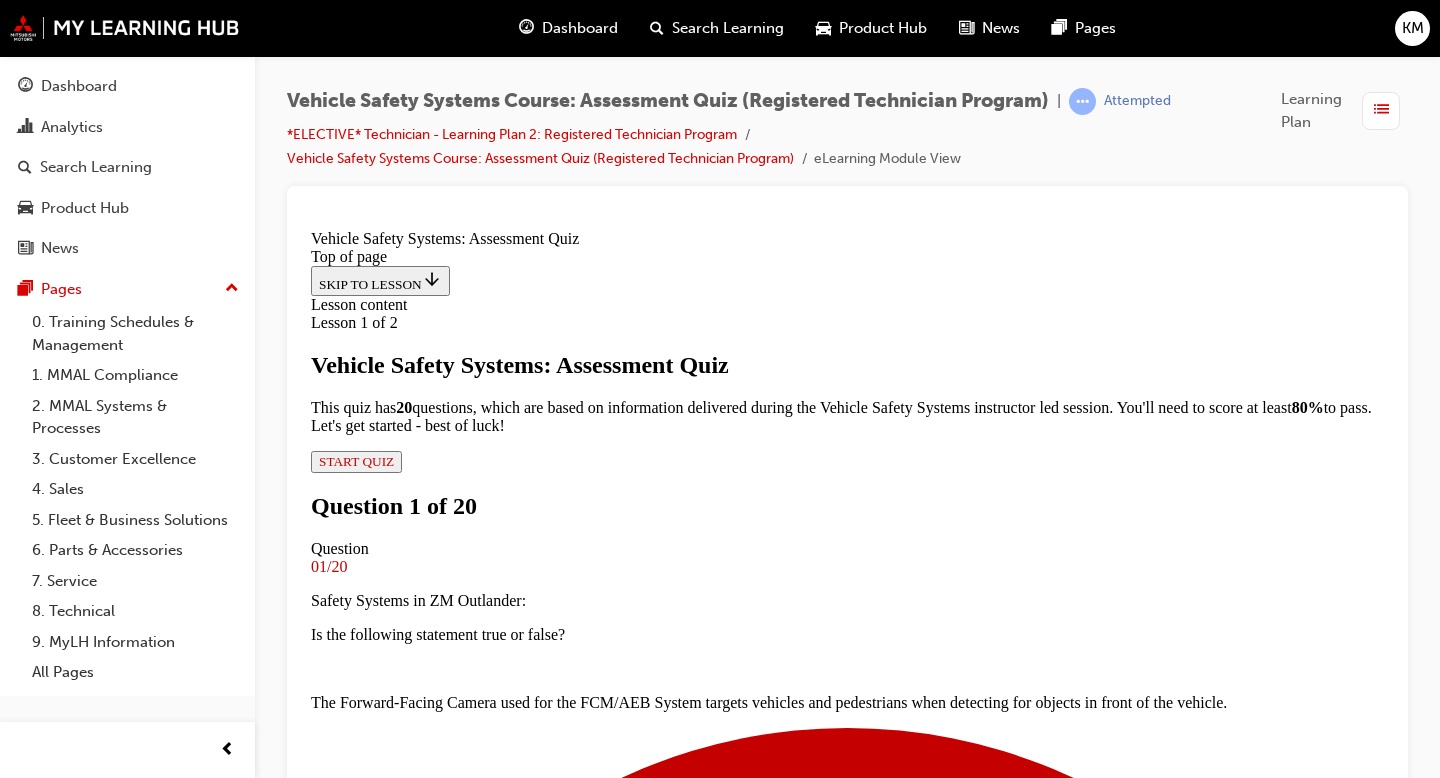 scroll, scrollTop: 228, scrollLeft: 0, axis: vertical 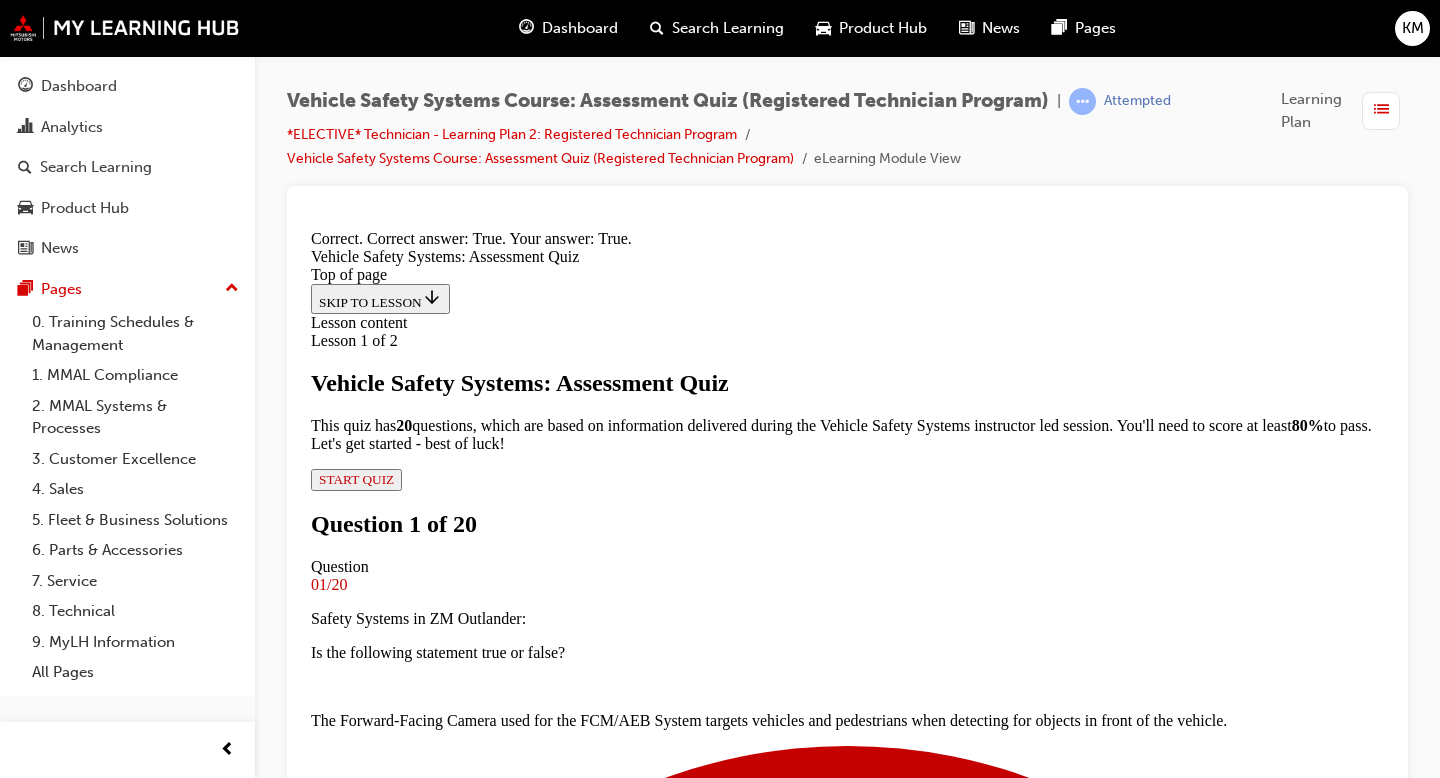 click on "NEXT" at bounding box center (337, 4709) 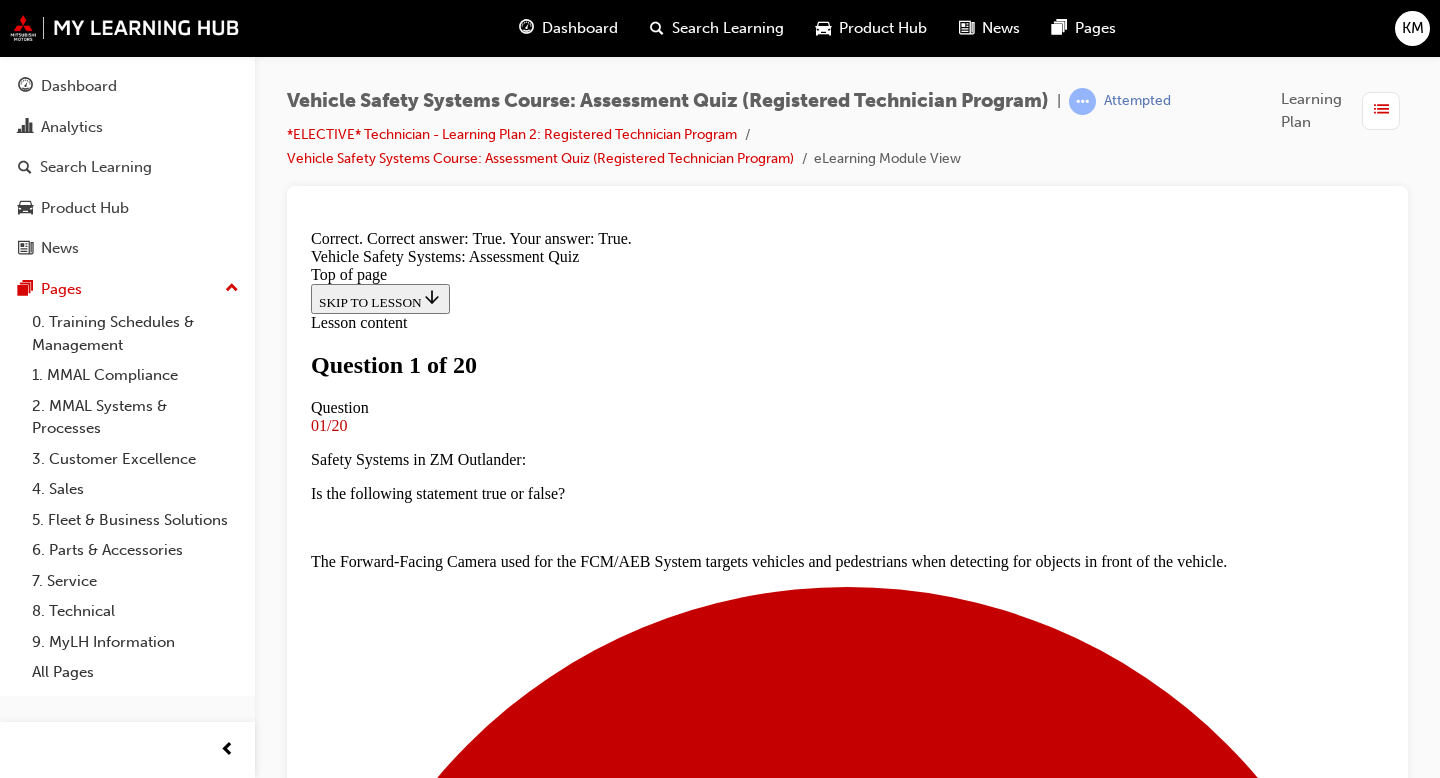 scroll, scrollTop: 295, scrollLeft: 0, axis: vertical 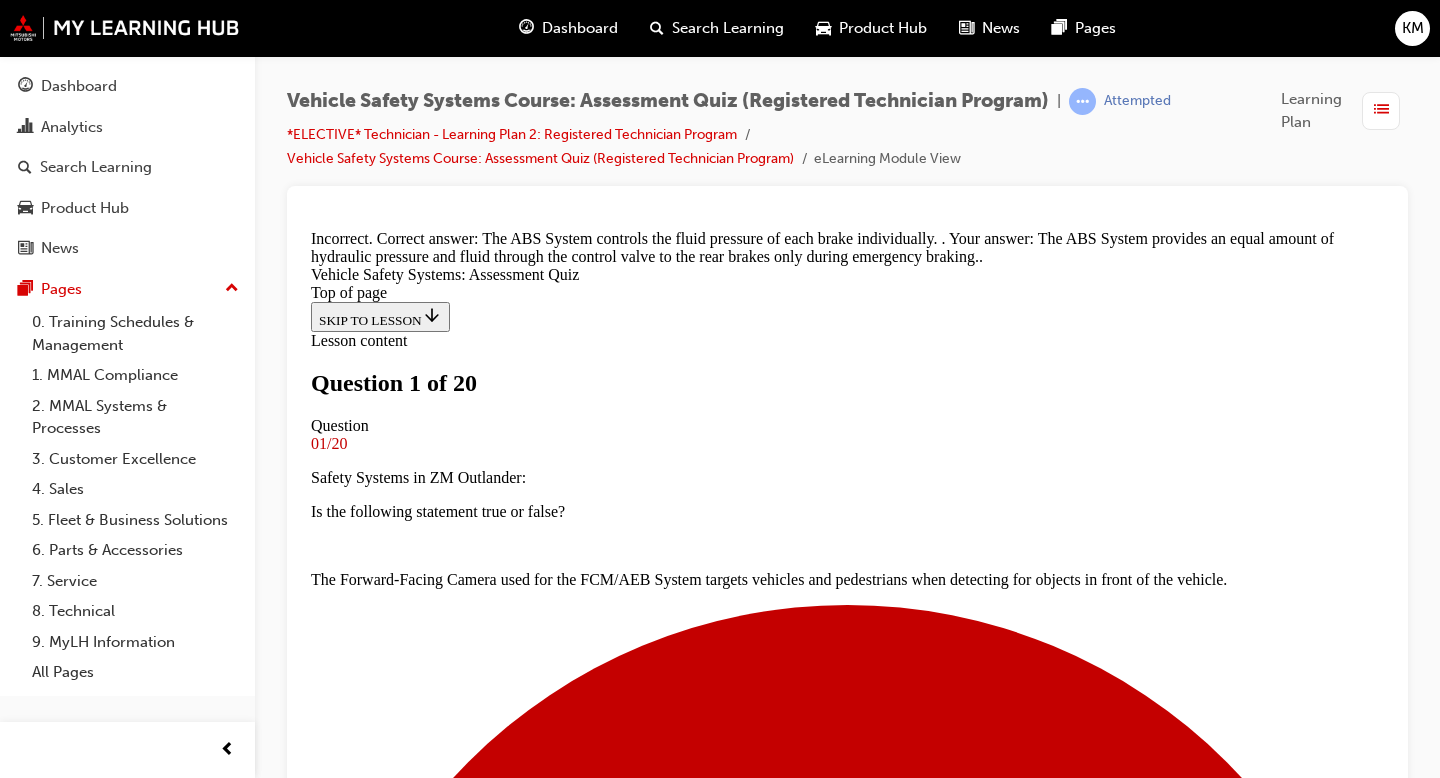click on "NEXT" at bounding box center (337, 12605) 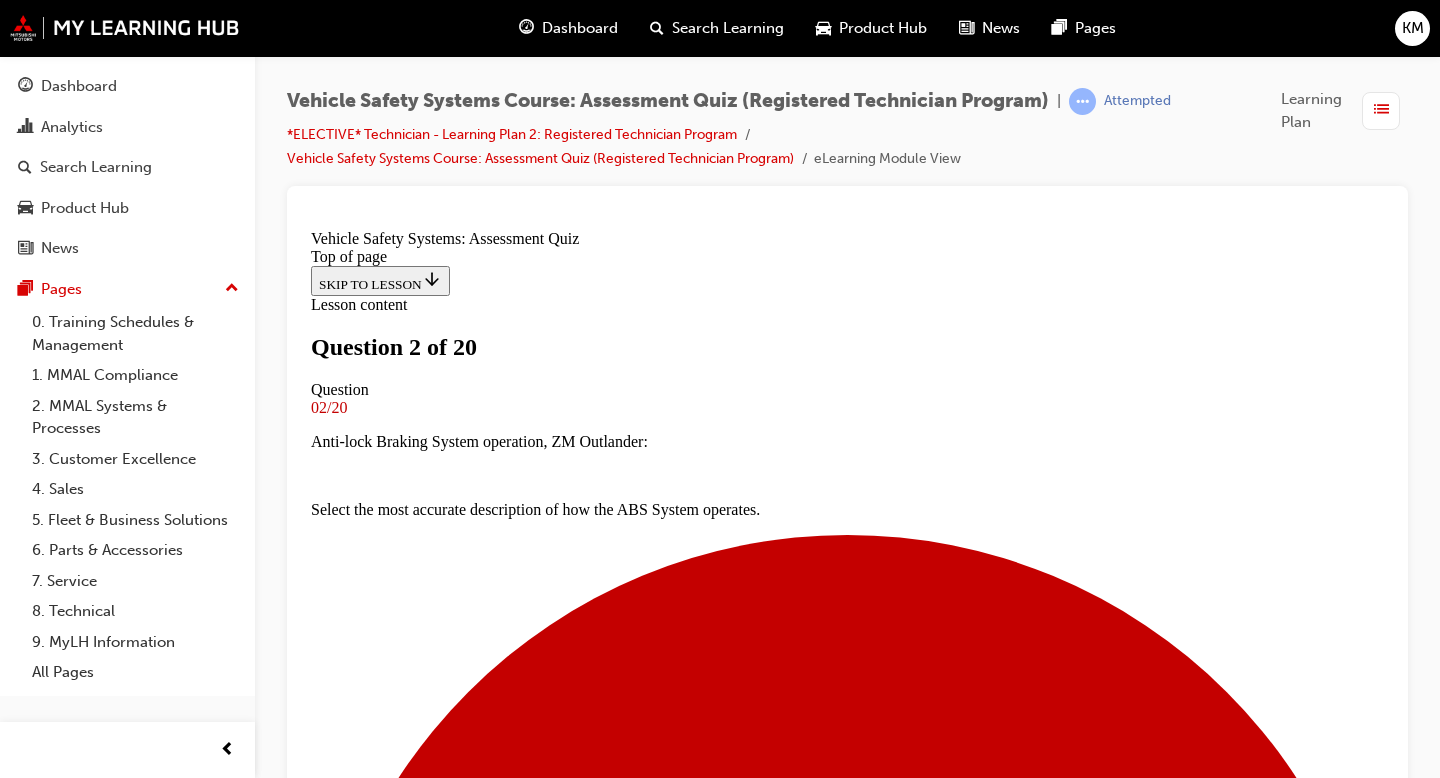 scroll, scrollTop: 275, scrollLeft: 0, axis: vertical 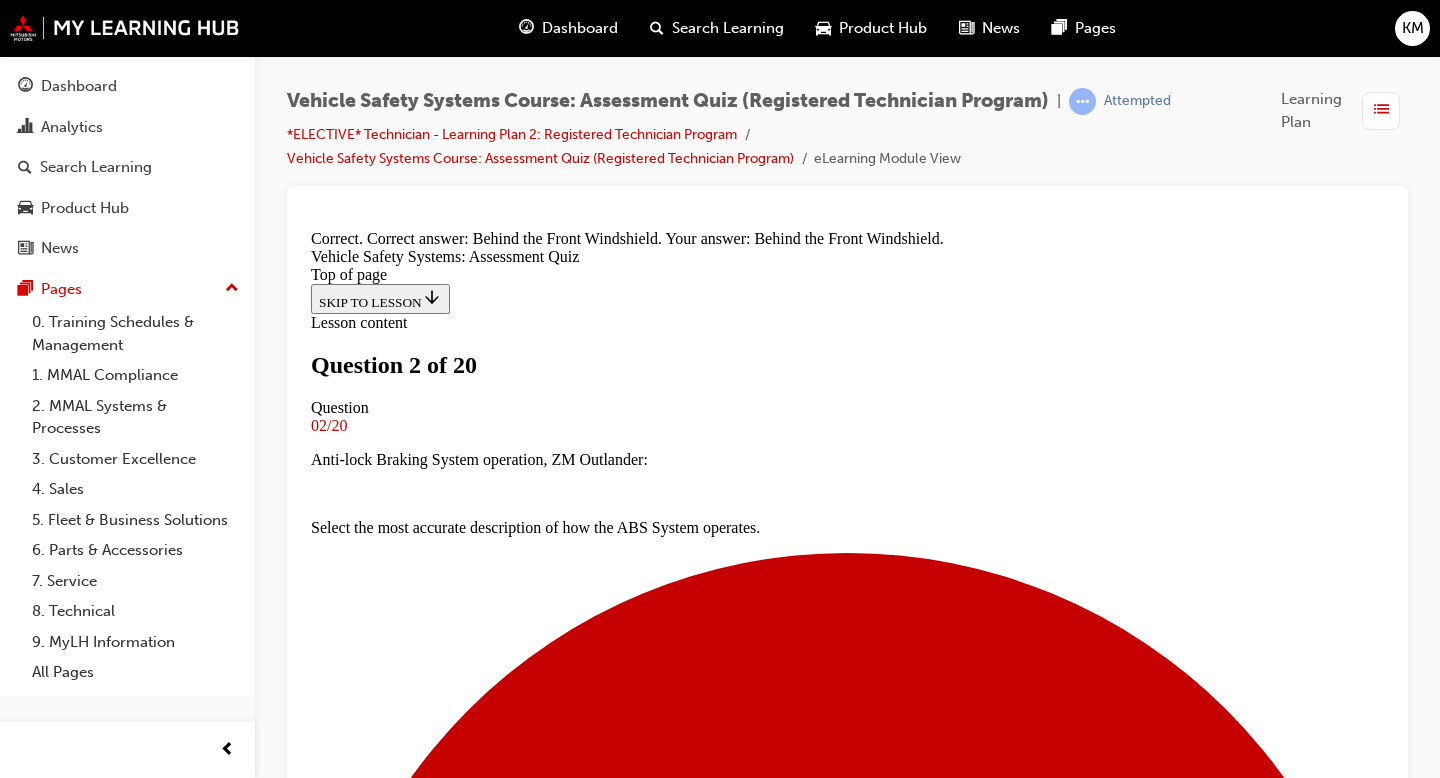click on "NEXT" at bounding box center [337, 16448] 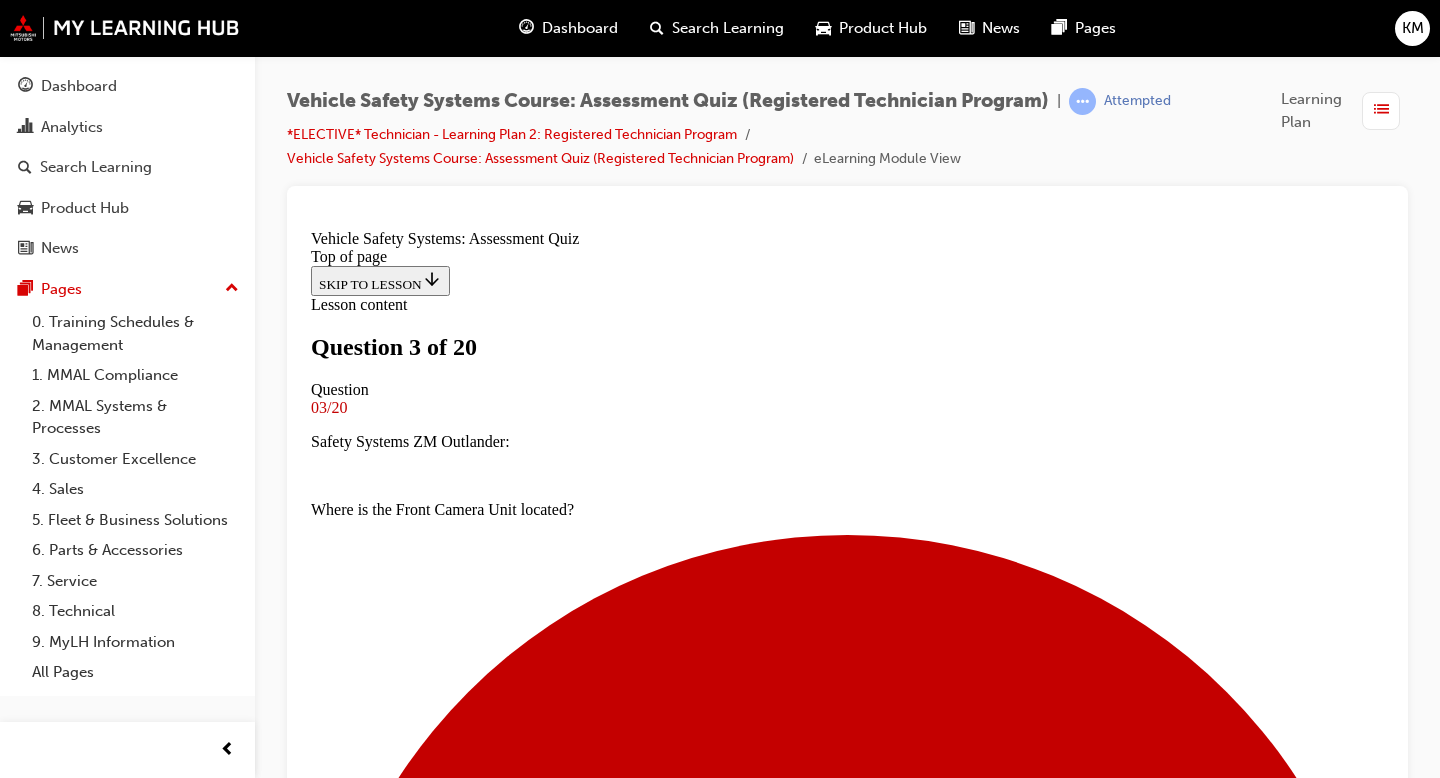 scroll, scrollTop: 288, scrollLeft: 0, axis: vertical 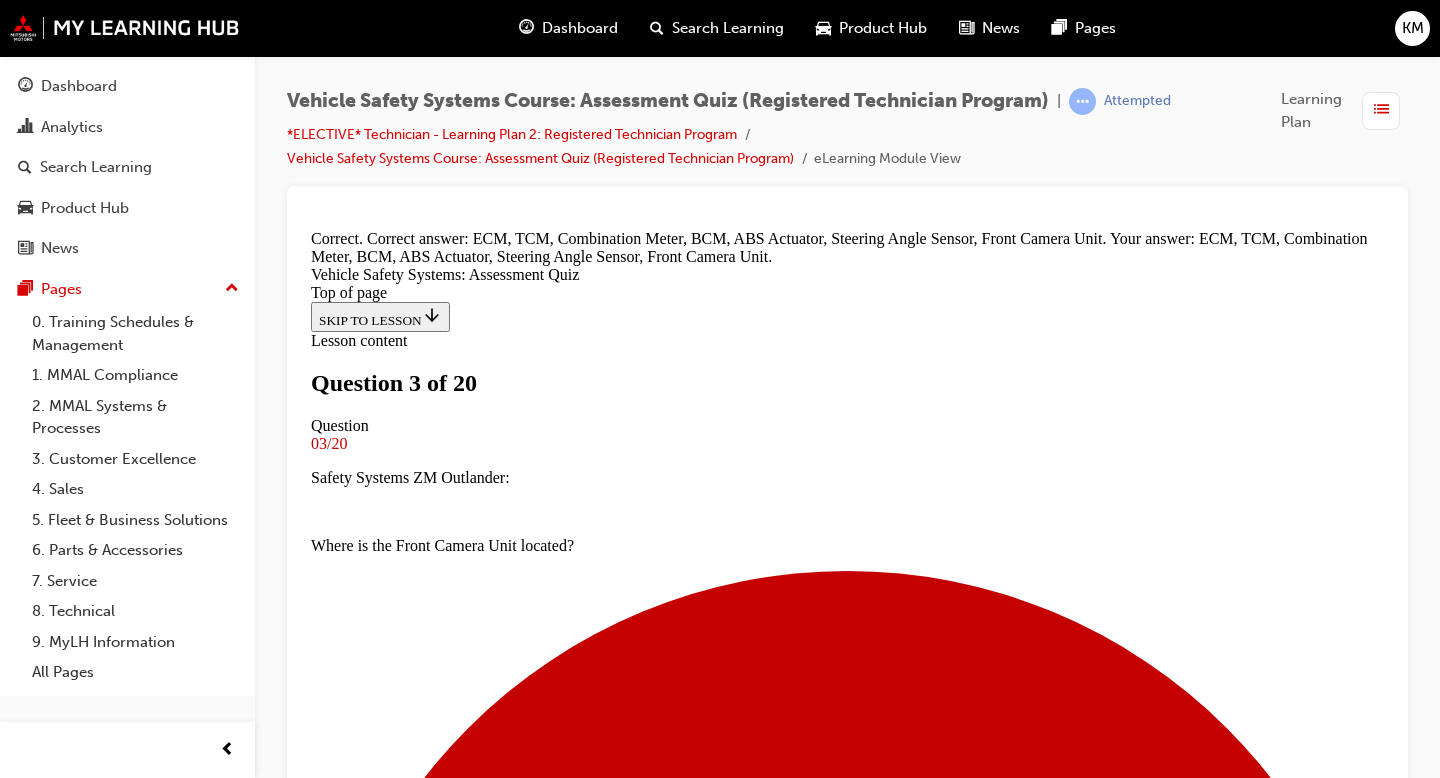 click on "NEXT" at bounding box center (847, 16488) 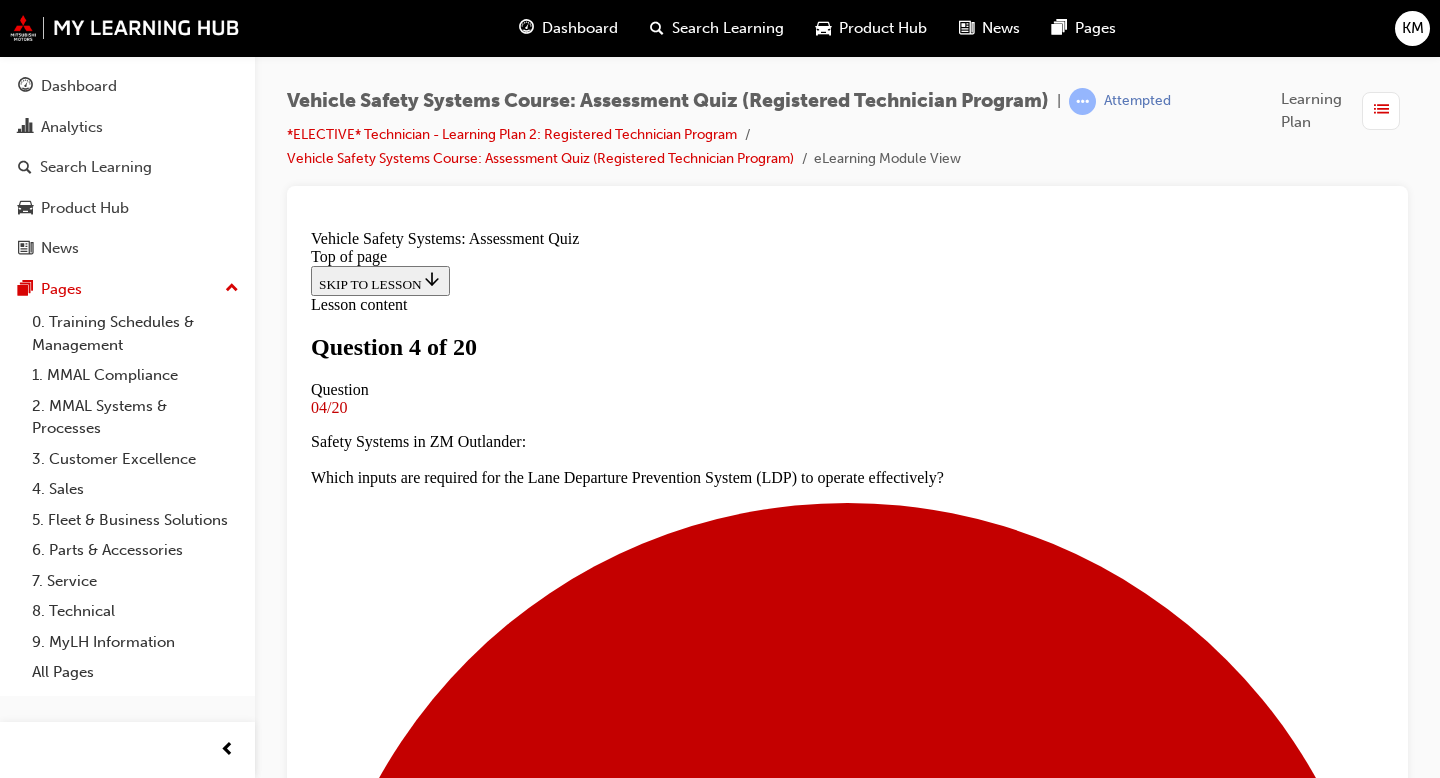 scroll, scrollTop: 323, scrollLeft: 0, axis: vertical 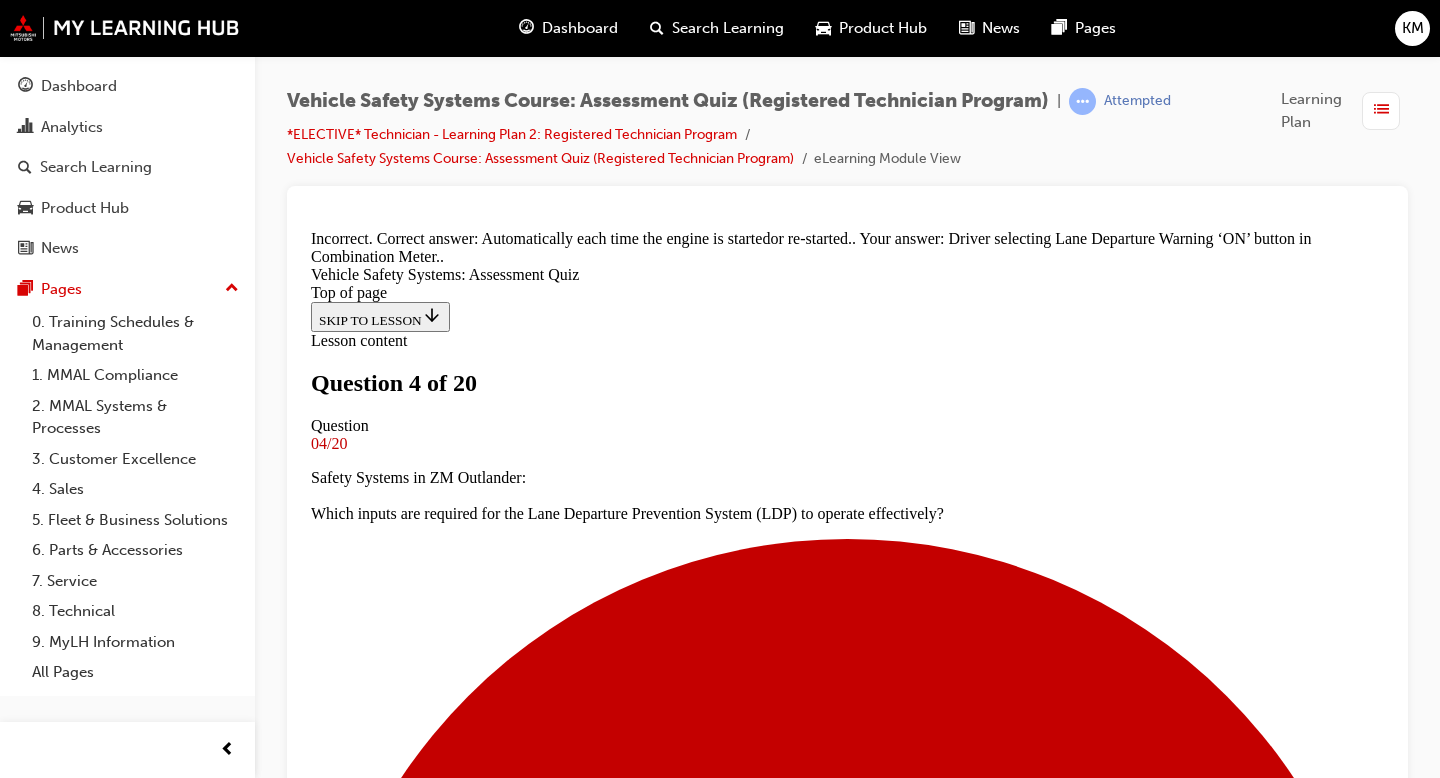 click on "NEXT" at bounding box center [337, 16436] 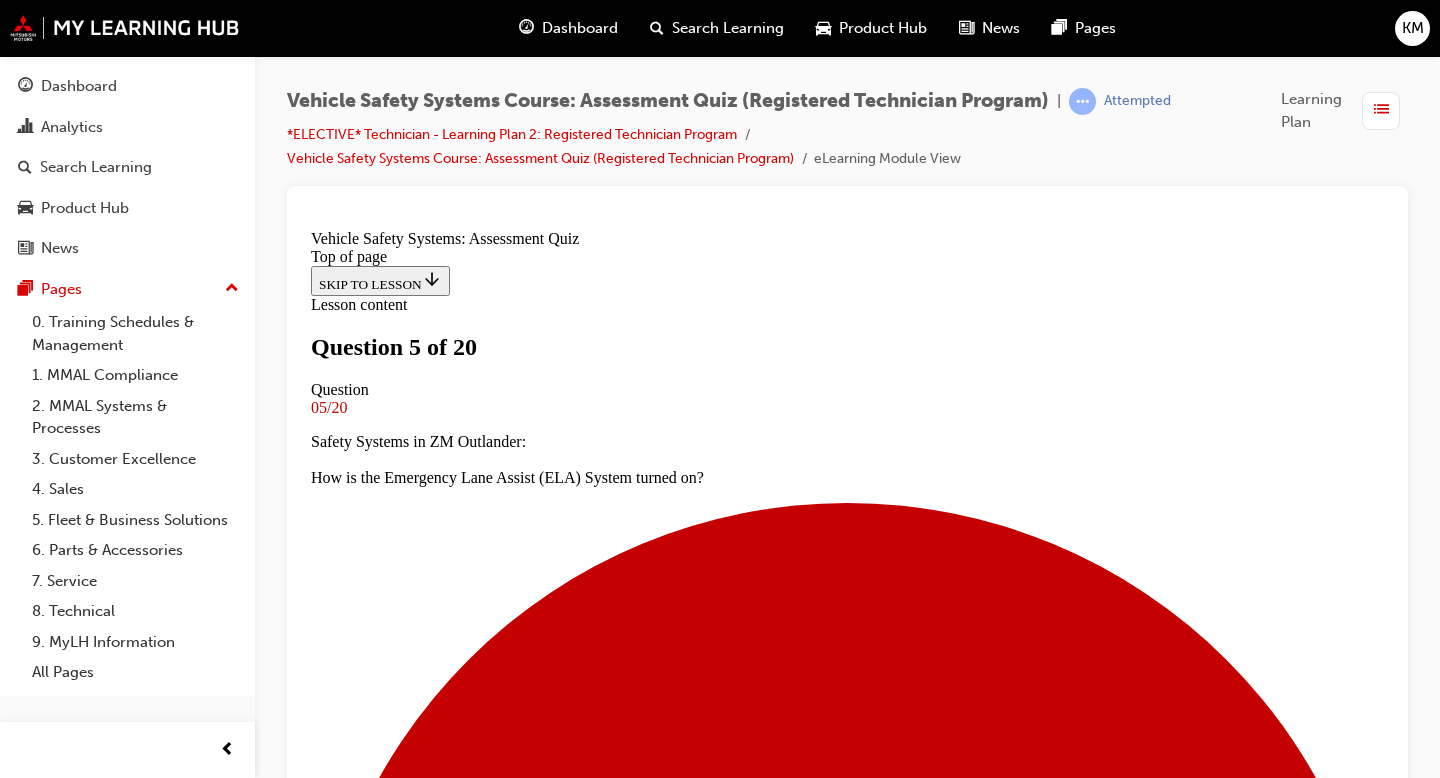 scroll, scrollTop: 298, scrollLeft: 0, axis: vertical 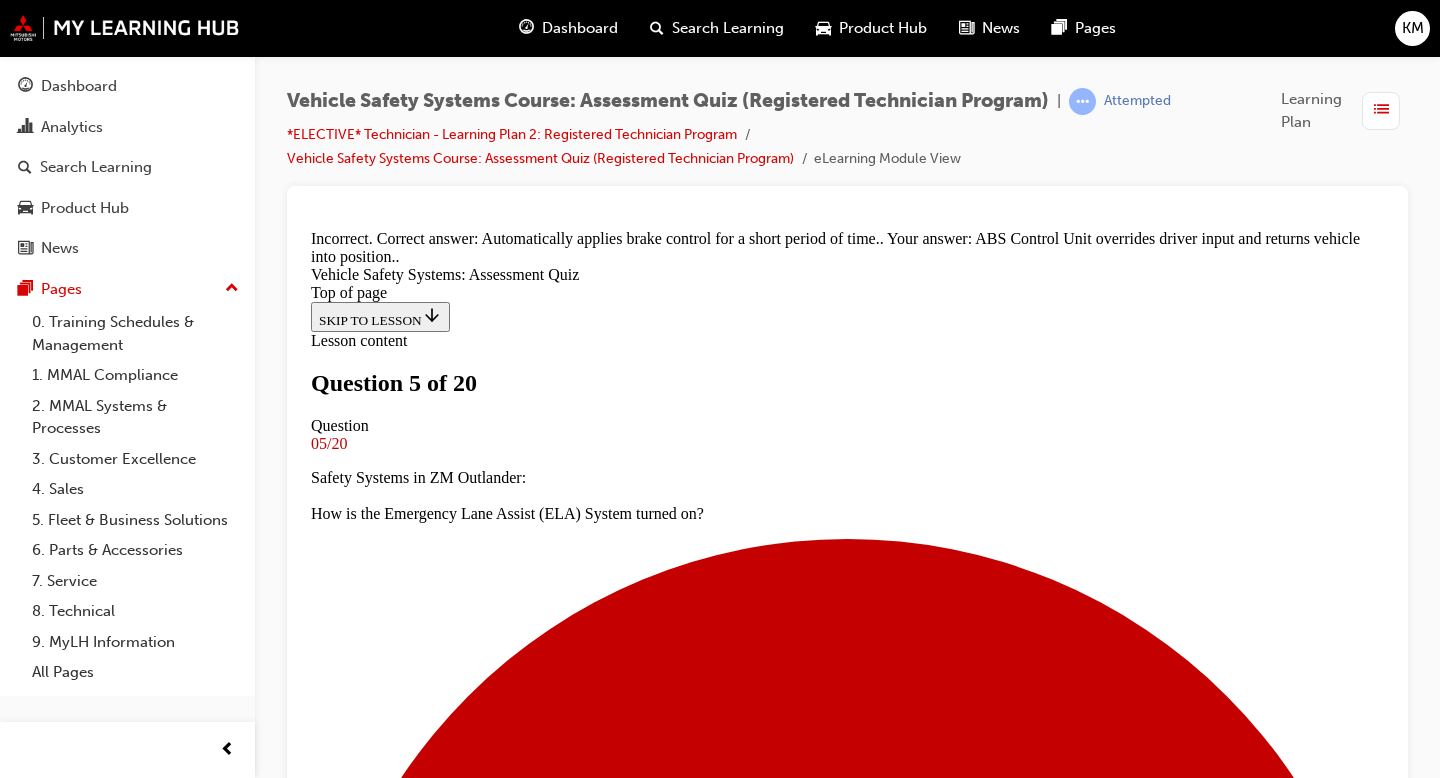 click on "NEXT" at bounding box center [337, 16382] 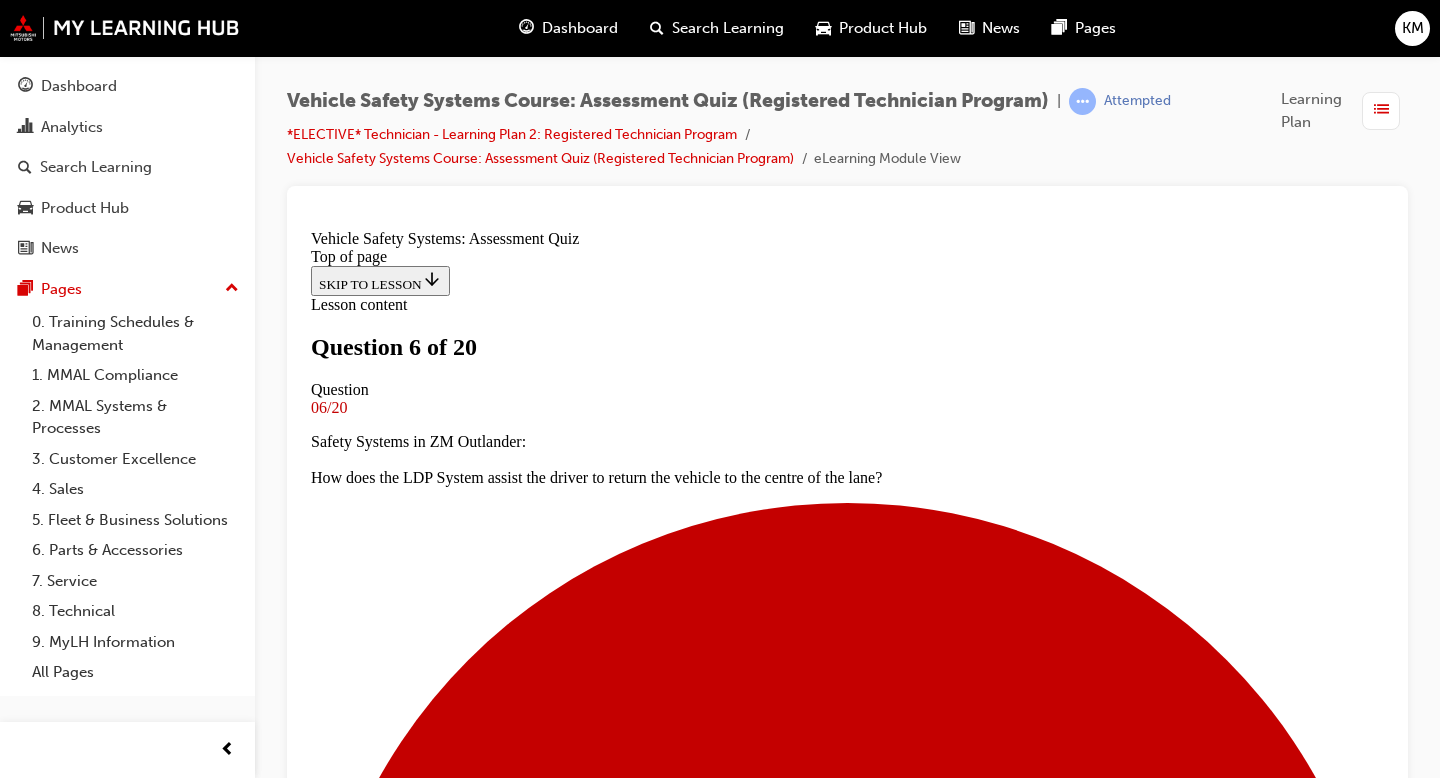 scroll, scrollTop: 279, scrollLeft: 0, axis: vertical 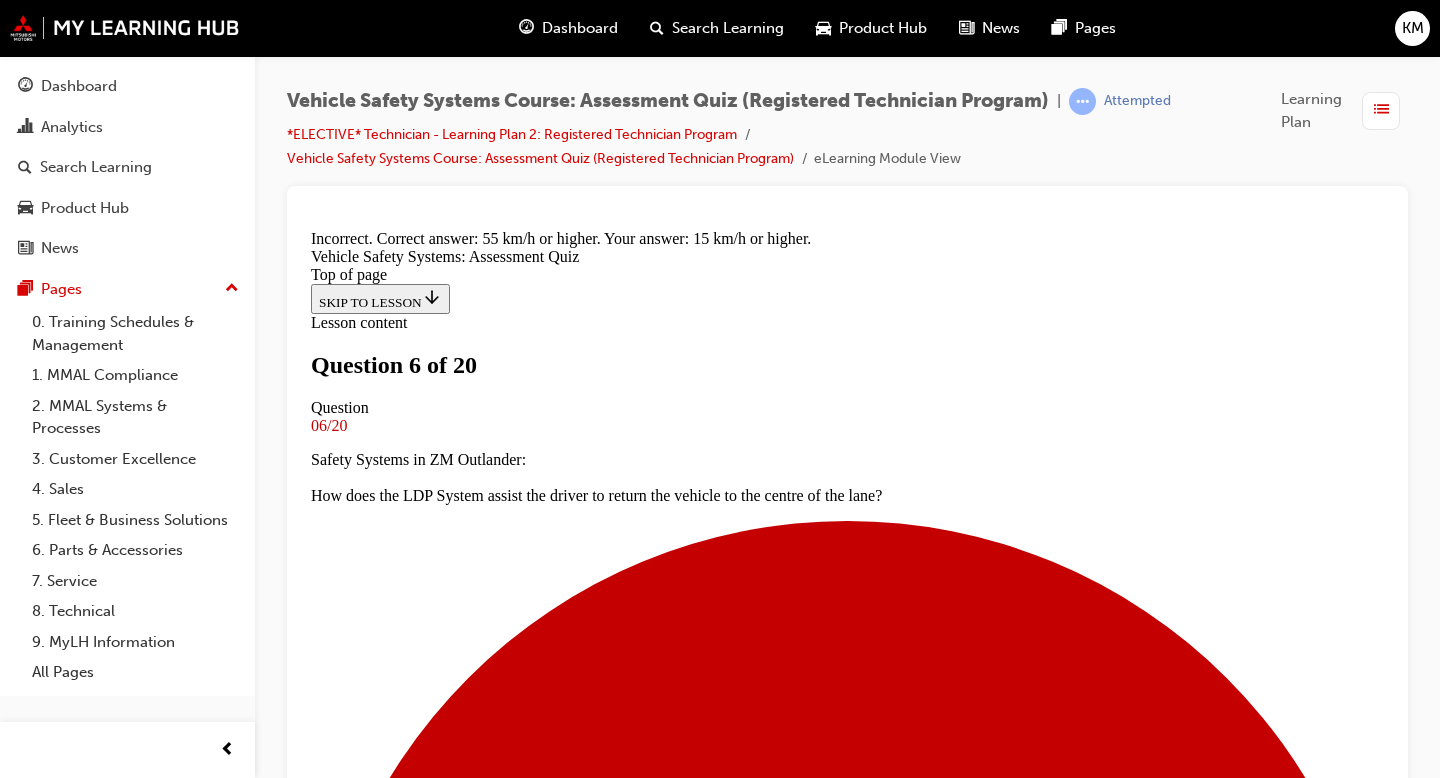 click on "NEXT" at bounding box center [337, 16330] 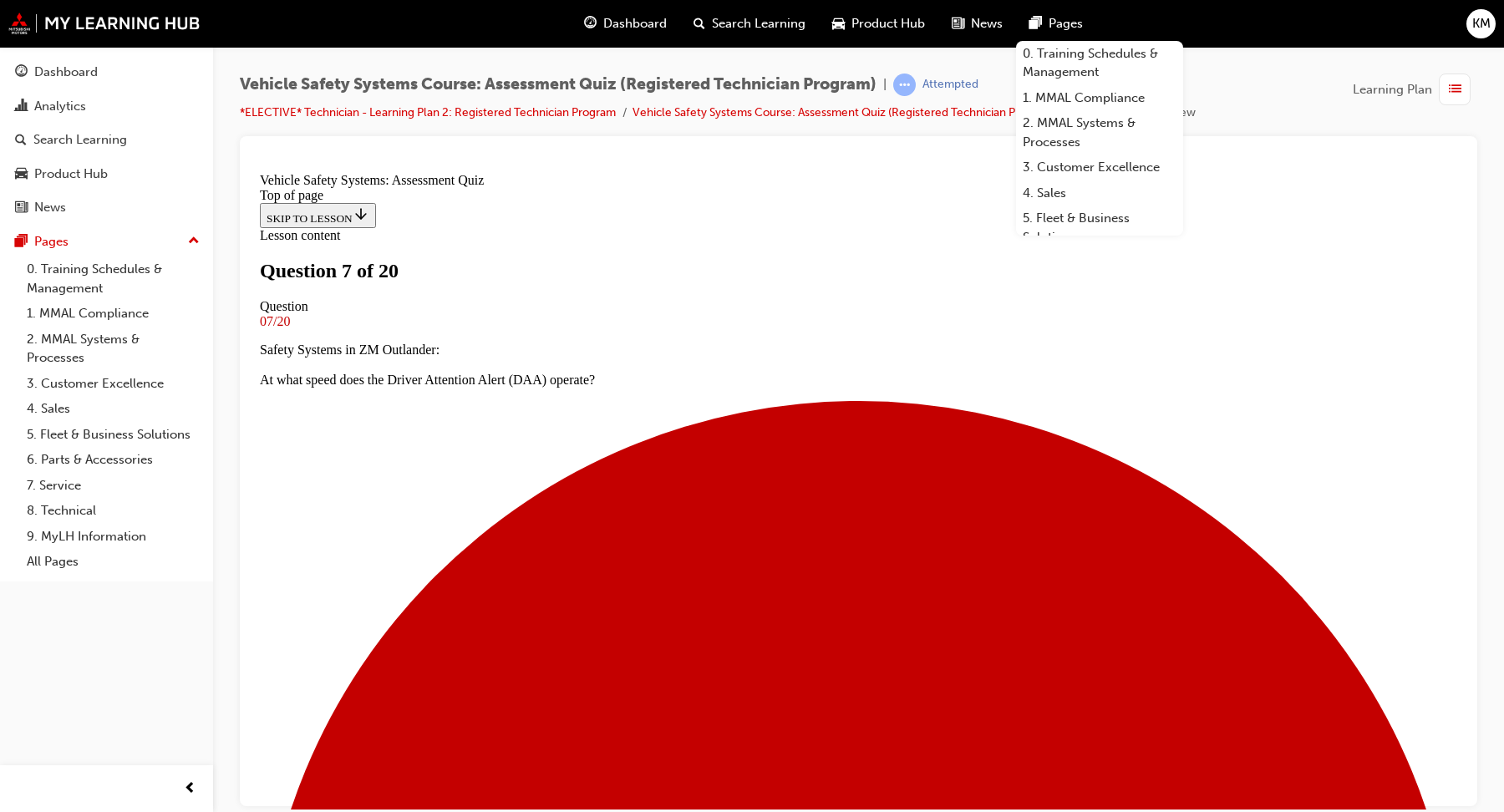 scroll, scrollTop: 268, scrollLeft: 0, axis: vertical 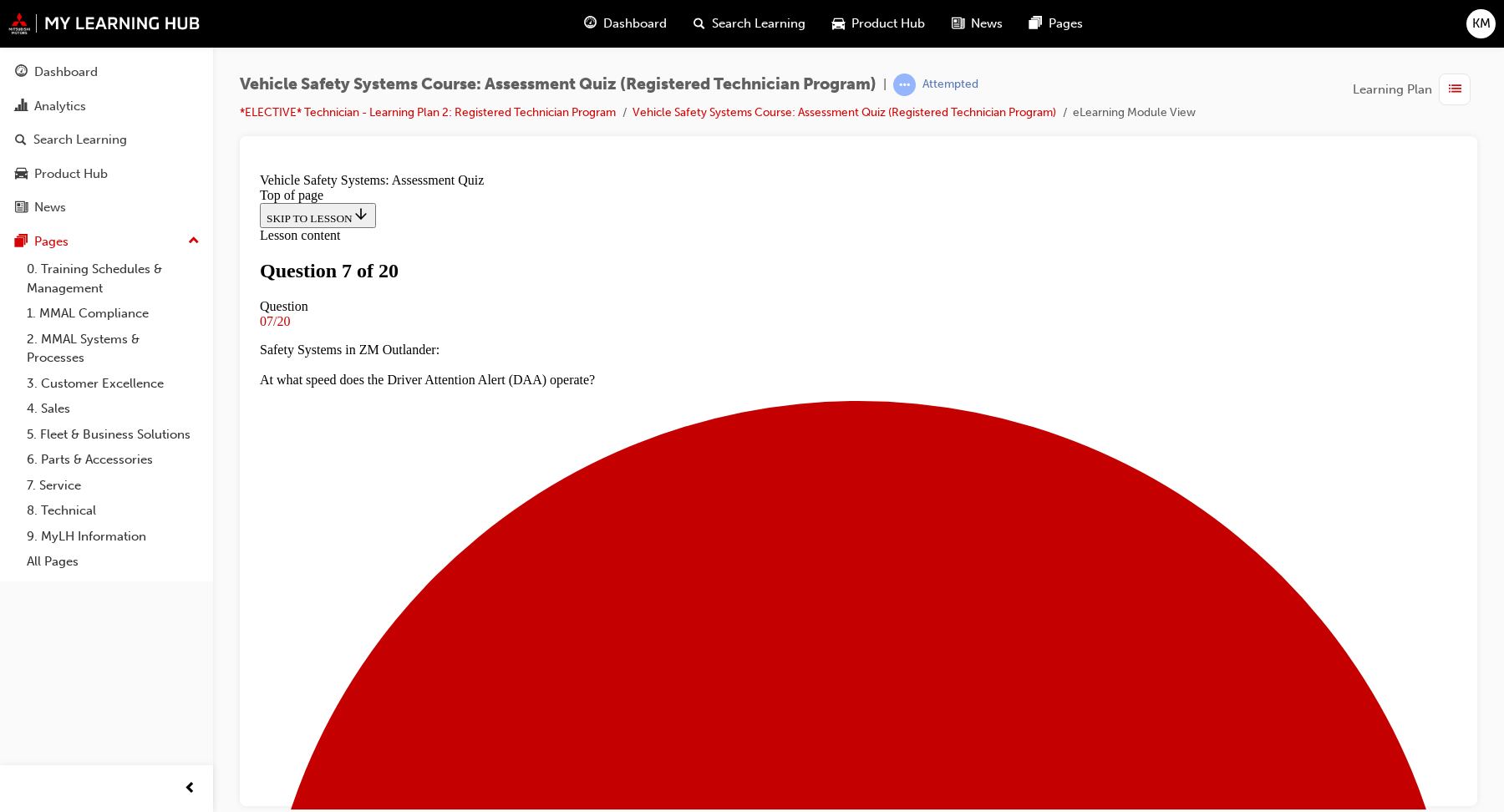 click on "The warning functions when the vehicle is driven at speeds of approximately 5 km/h and above. It alerts the driver of the distance from the vehicle ahead, by illuminating the detection indicator and sounding a chime when the distance between the vehicle and another vehicle ahead is reduced." at bounding box center (858, 17676) 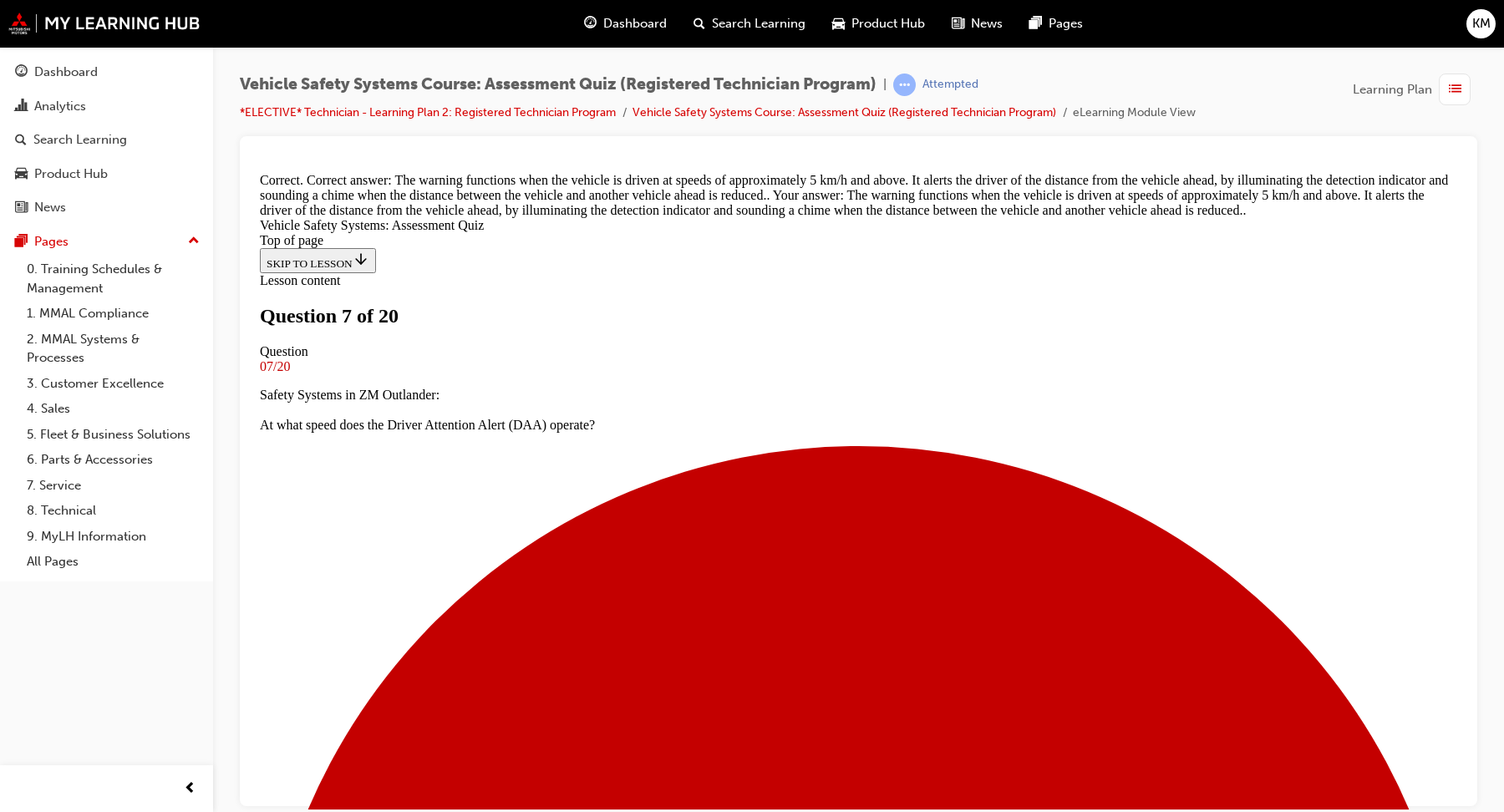 scroll, scrollTop: 454, scrollLeft: 0, axis: vertical 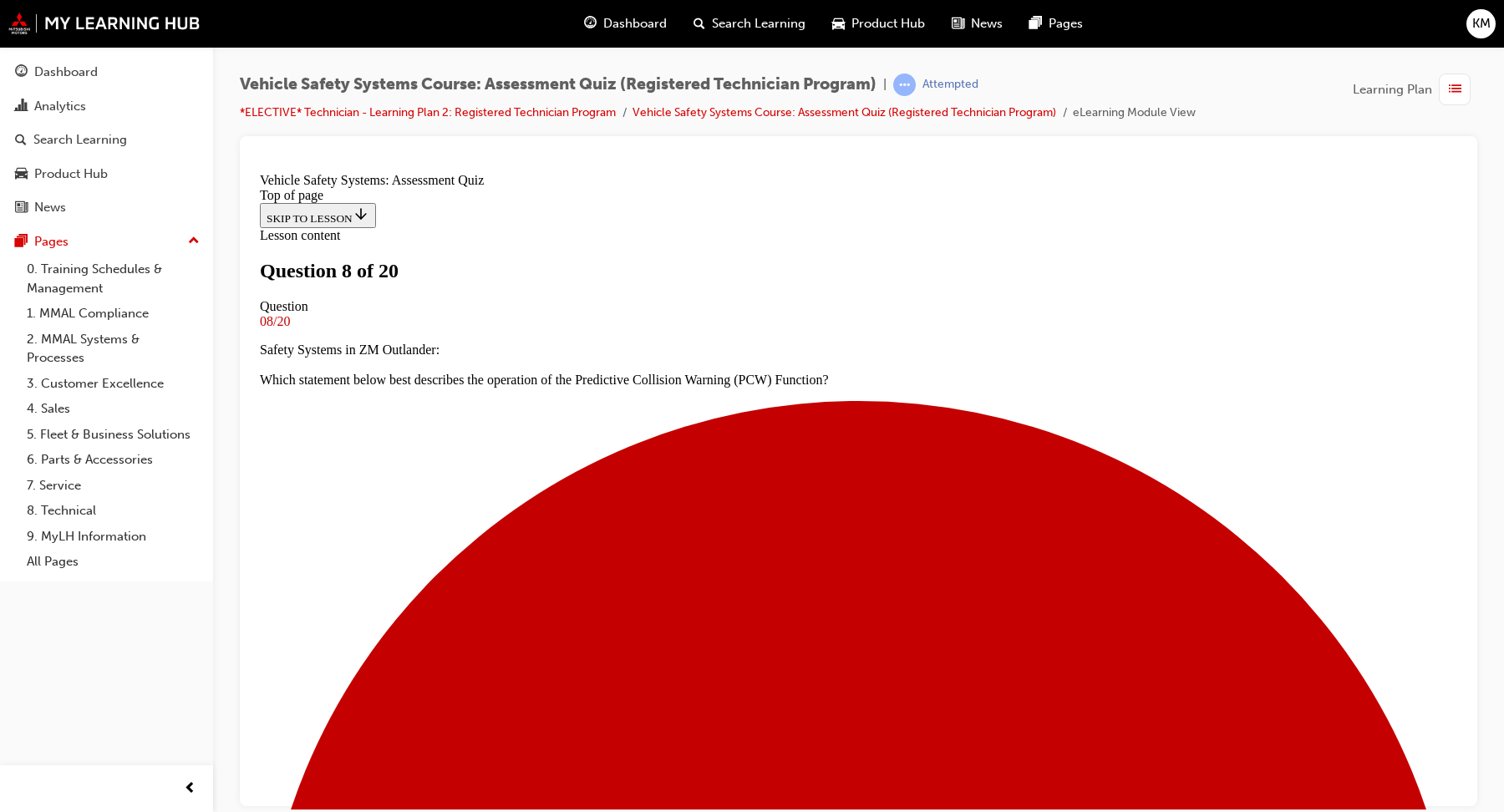 click on "Front Mitigation Lidar and Front Camera" at bounding box center [858, 11335] 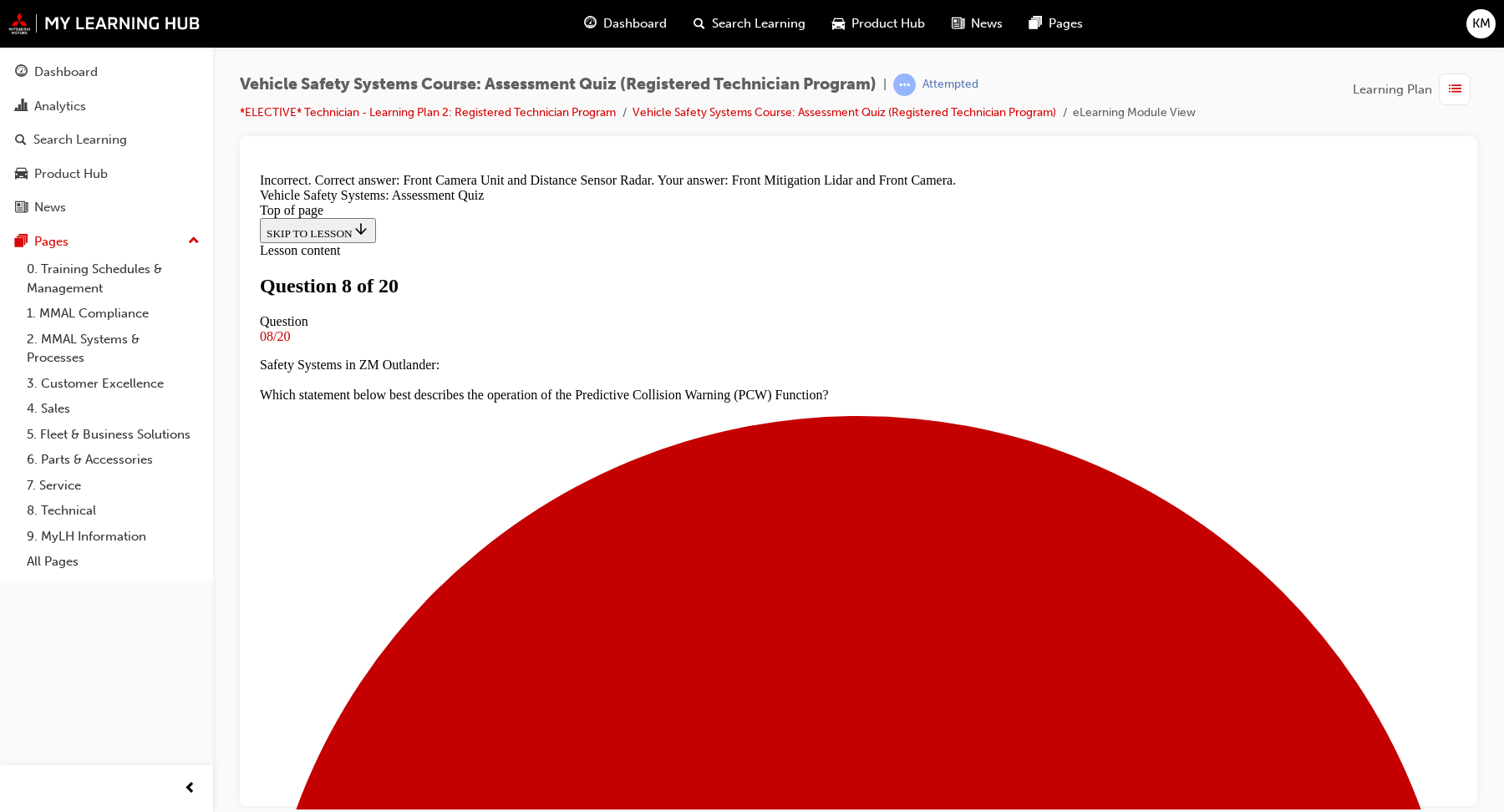 scroll, scrollTop: 270, scrollLeft: 0, axis: vertical 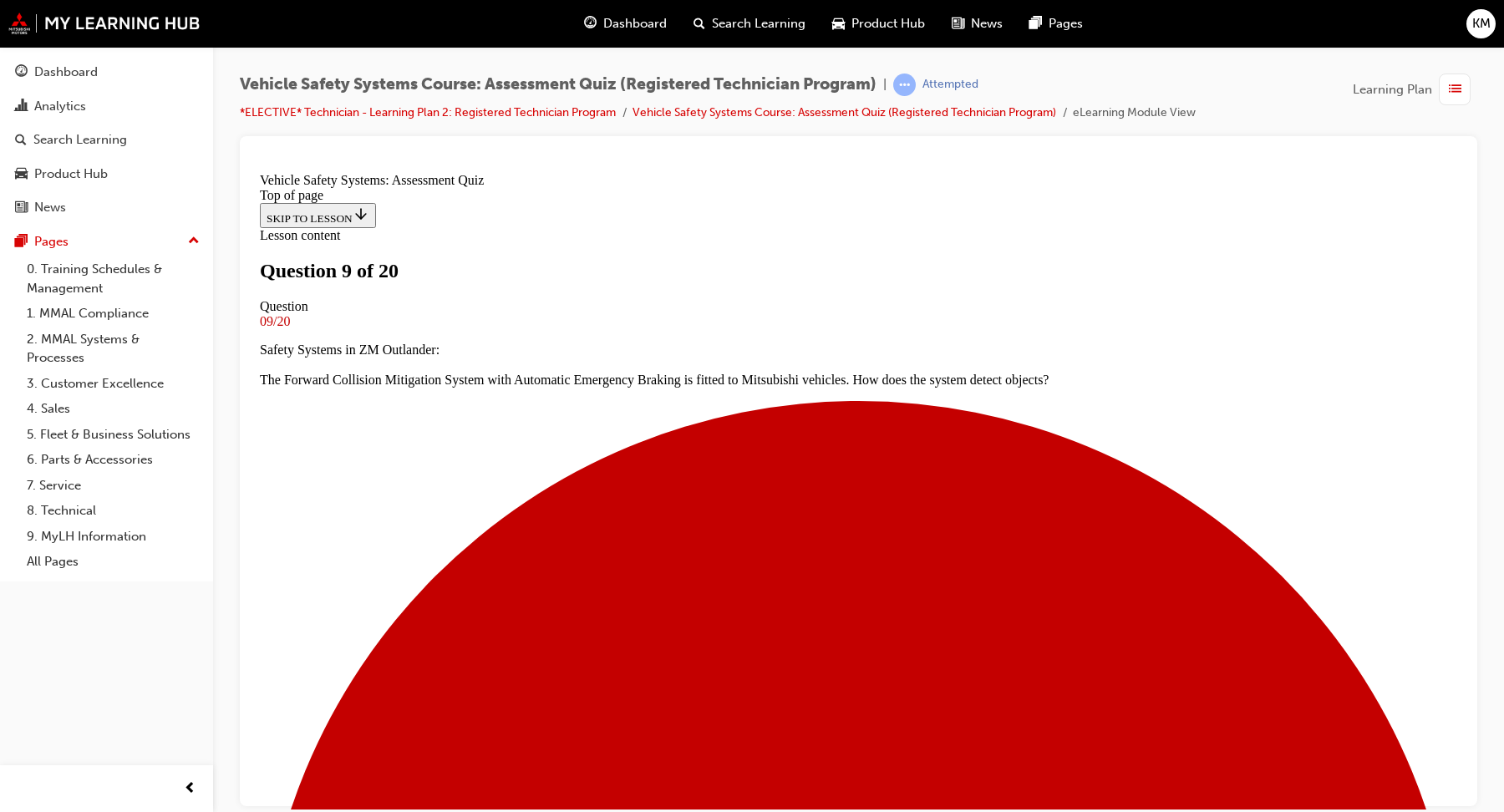 click at bounding box center (858, 14471) 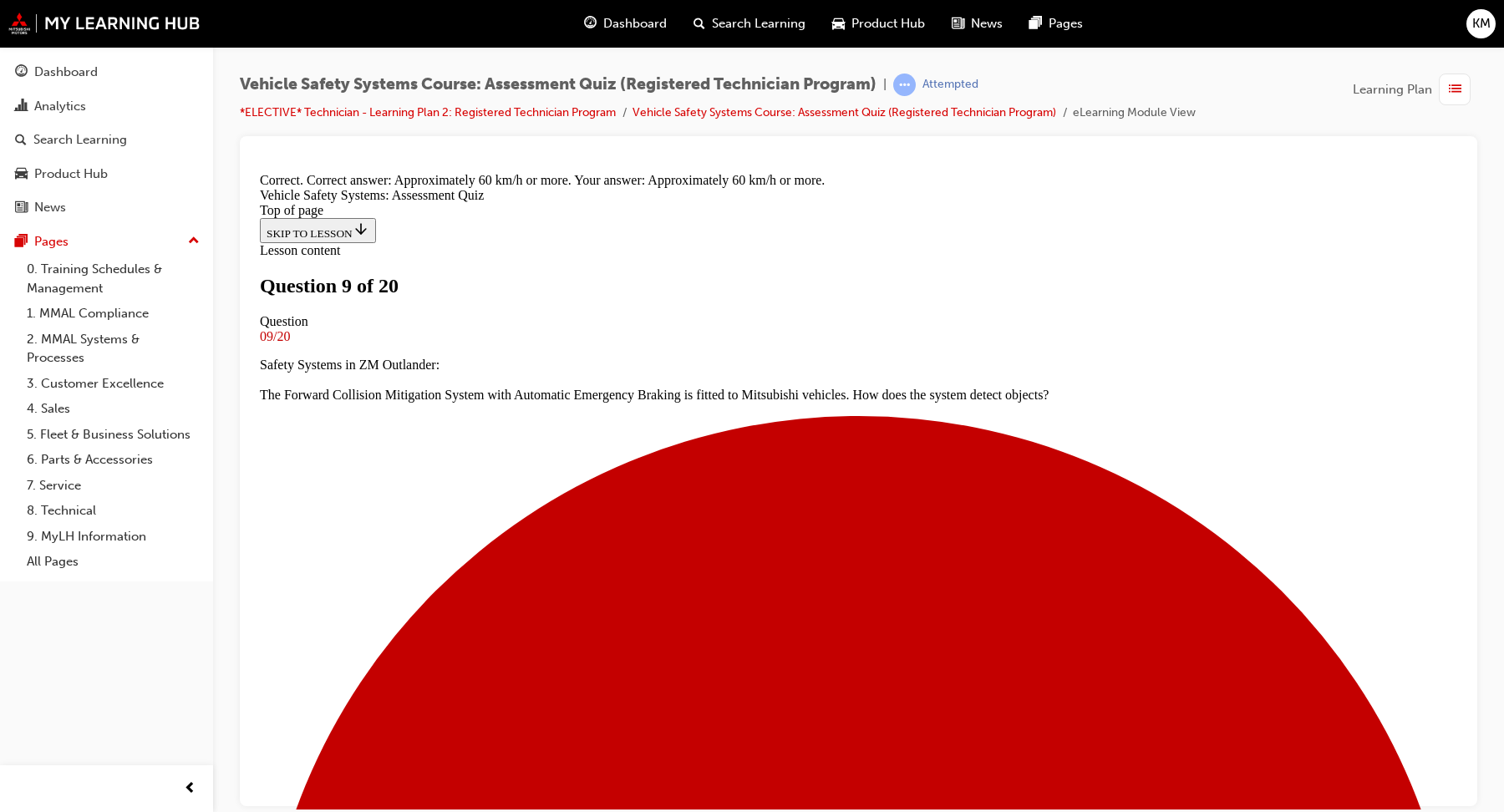 scroll, scrollTop: 270, scrollLeft: 0, axis: vertical 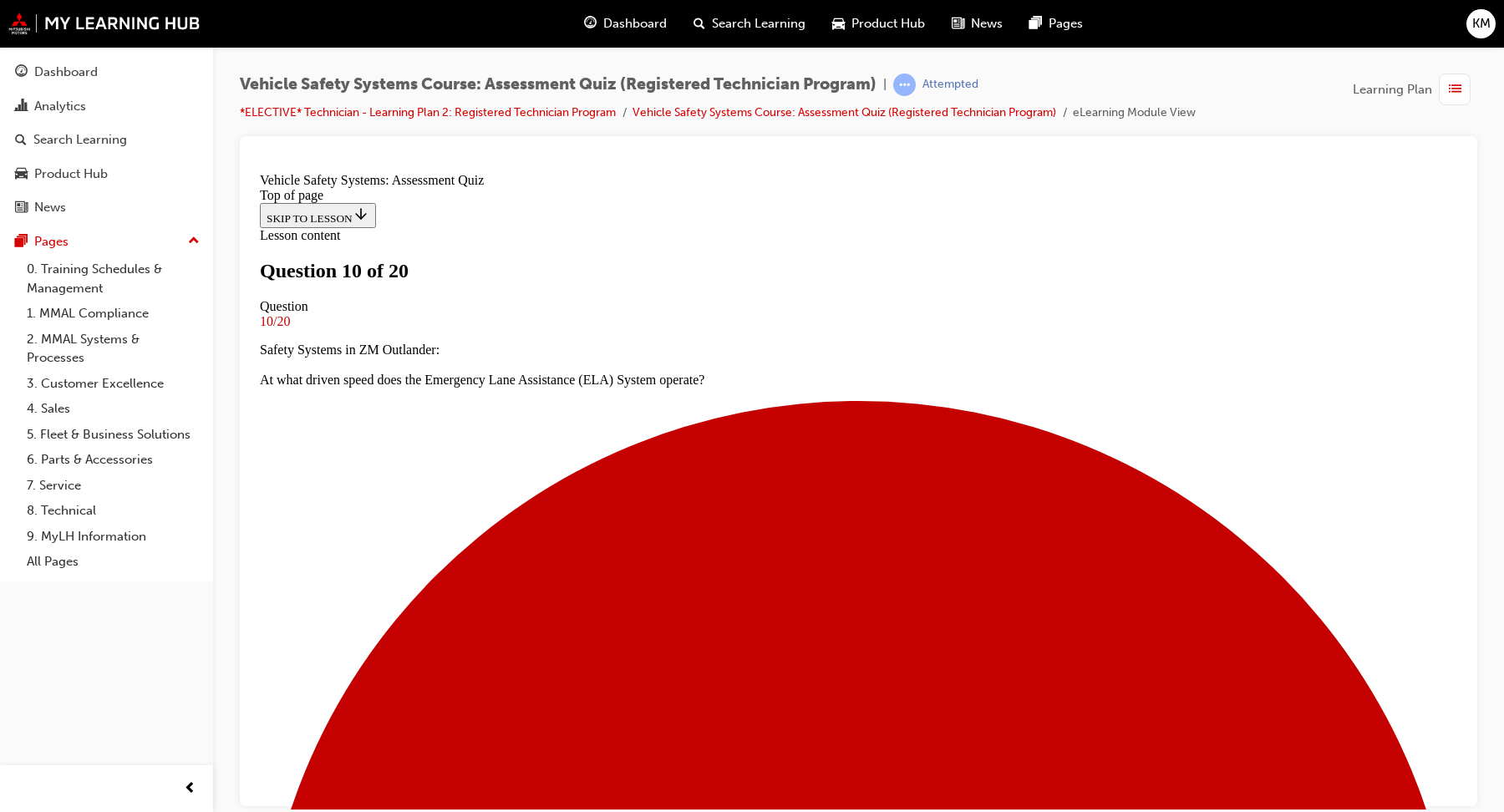 click at bounding box center (858, 10309) 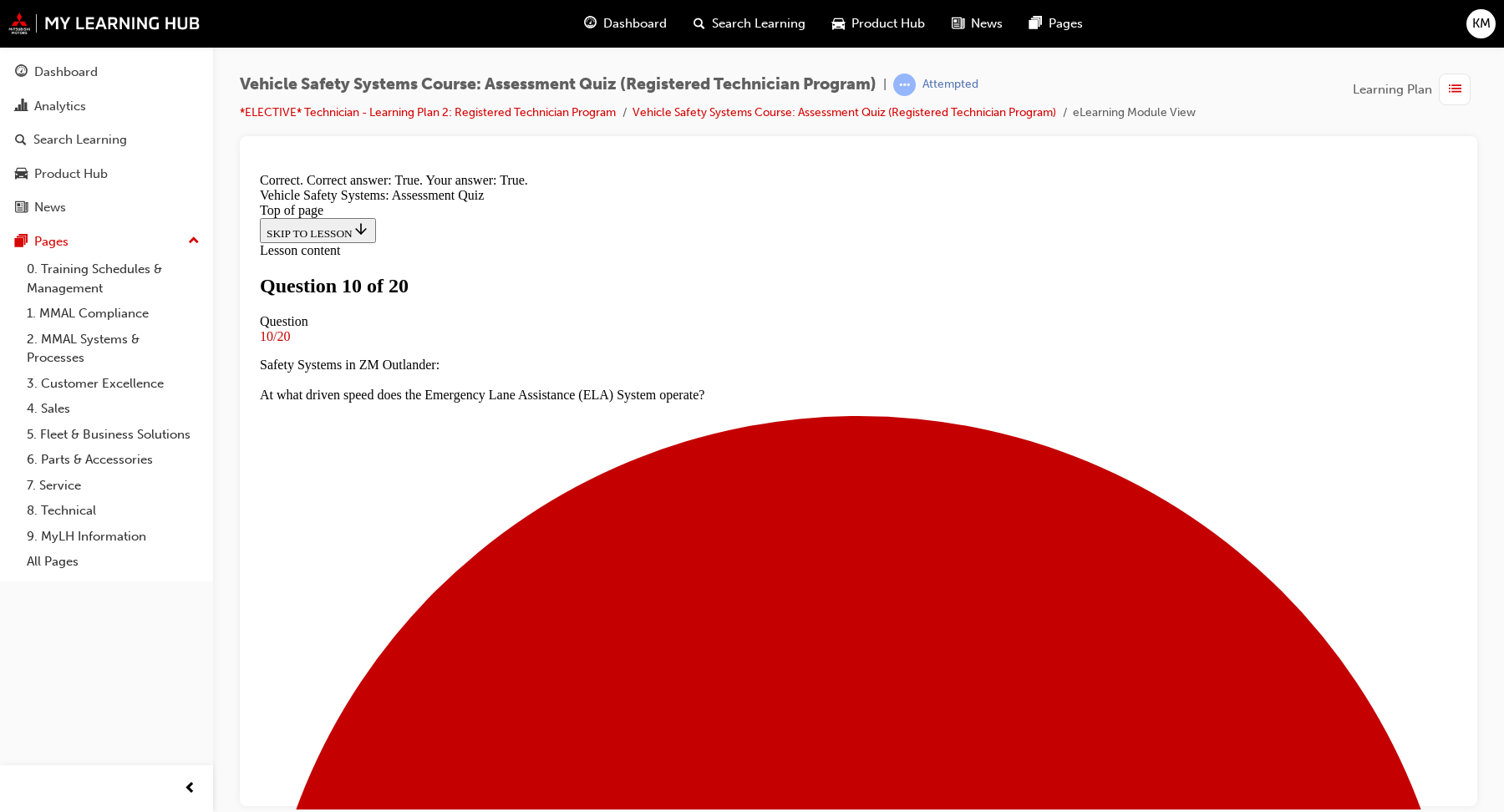 click on "NEXT" at bounding box center (282, 13630) 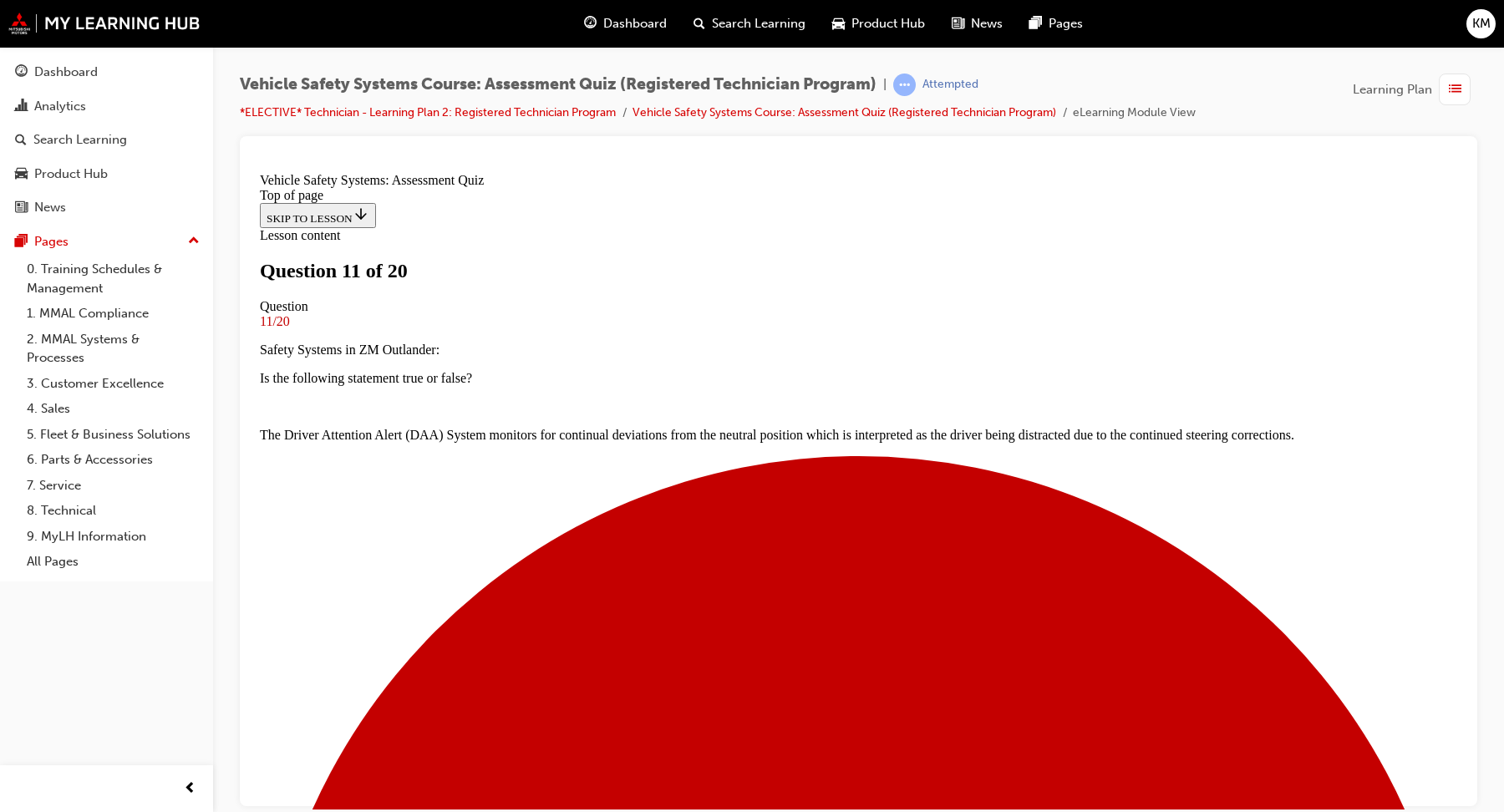 scroll, scrollTop: 125, scrollLeft: 0, axis: vertical 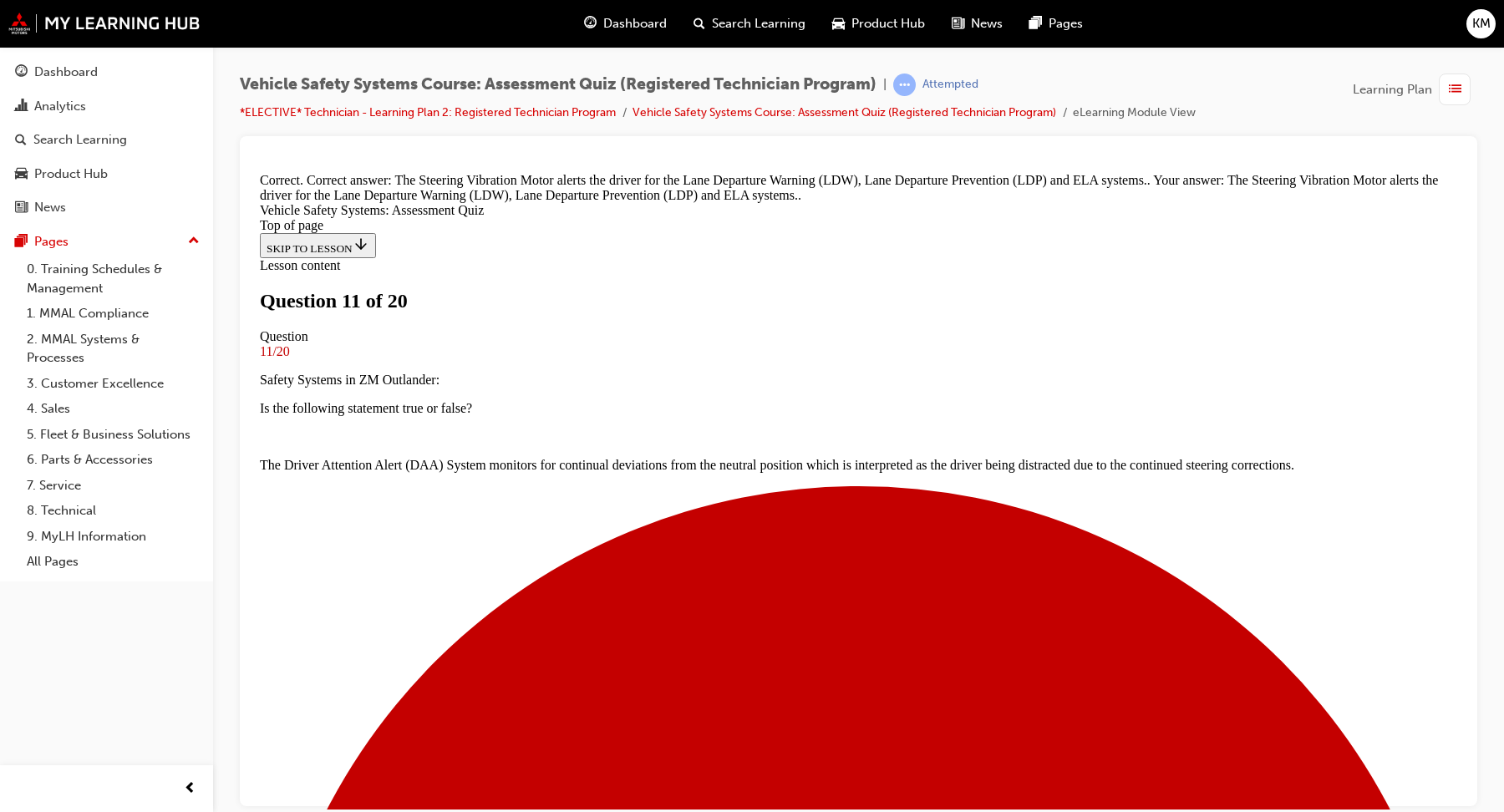 click on "NEXT" at bounding box center (282, 13645) 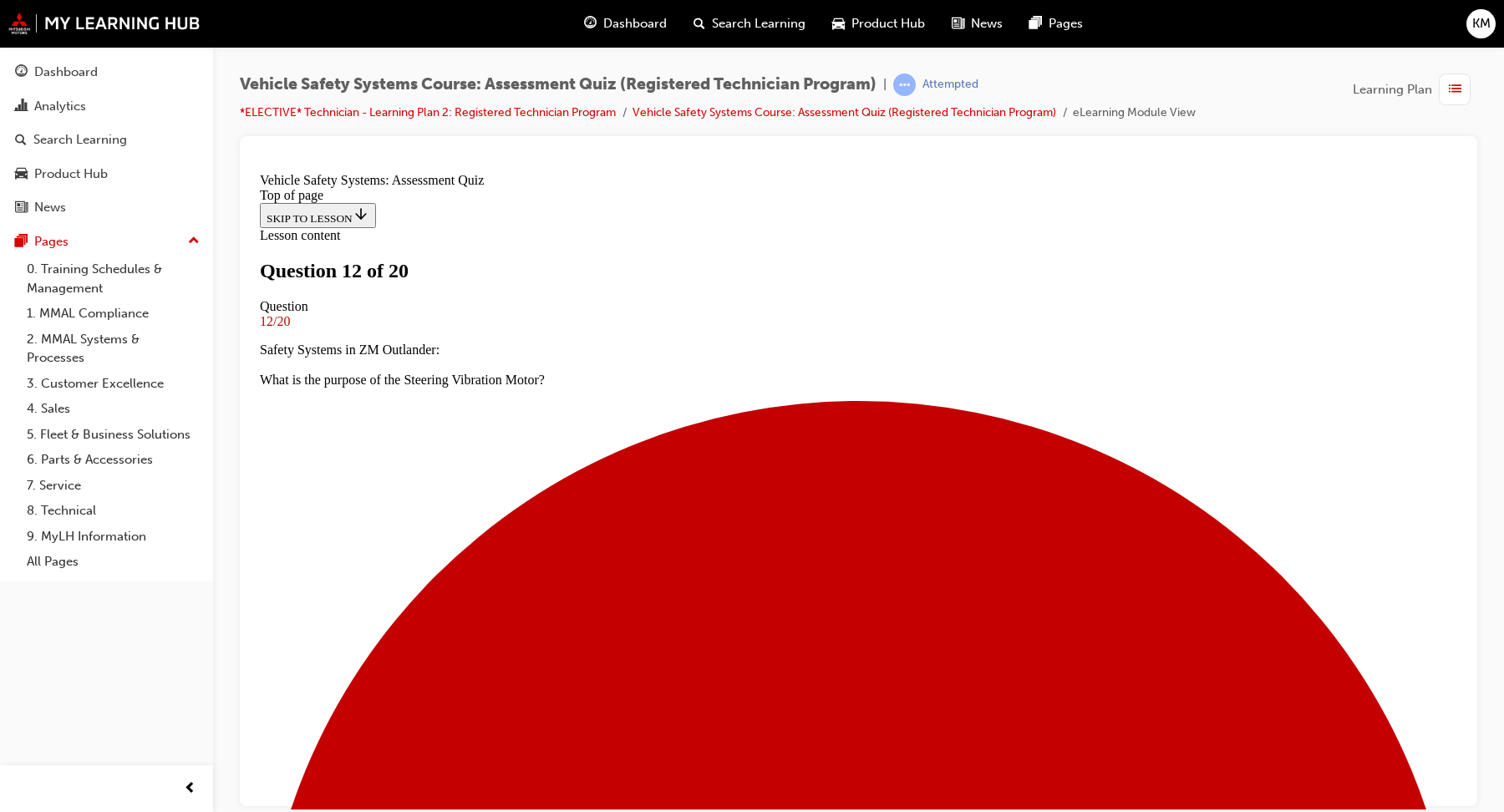 scroll, scrollTop: 178, scrollLeft: 0, axis: vertical 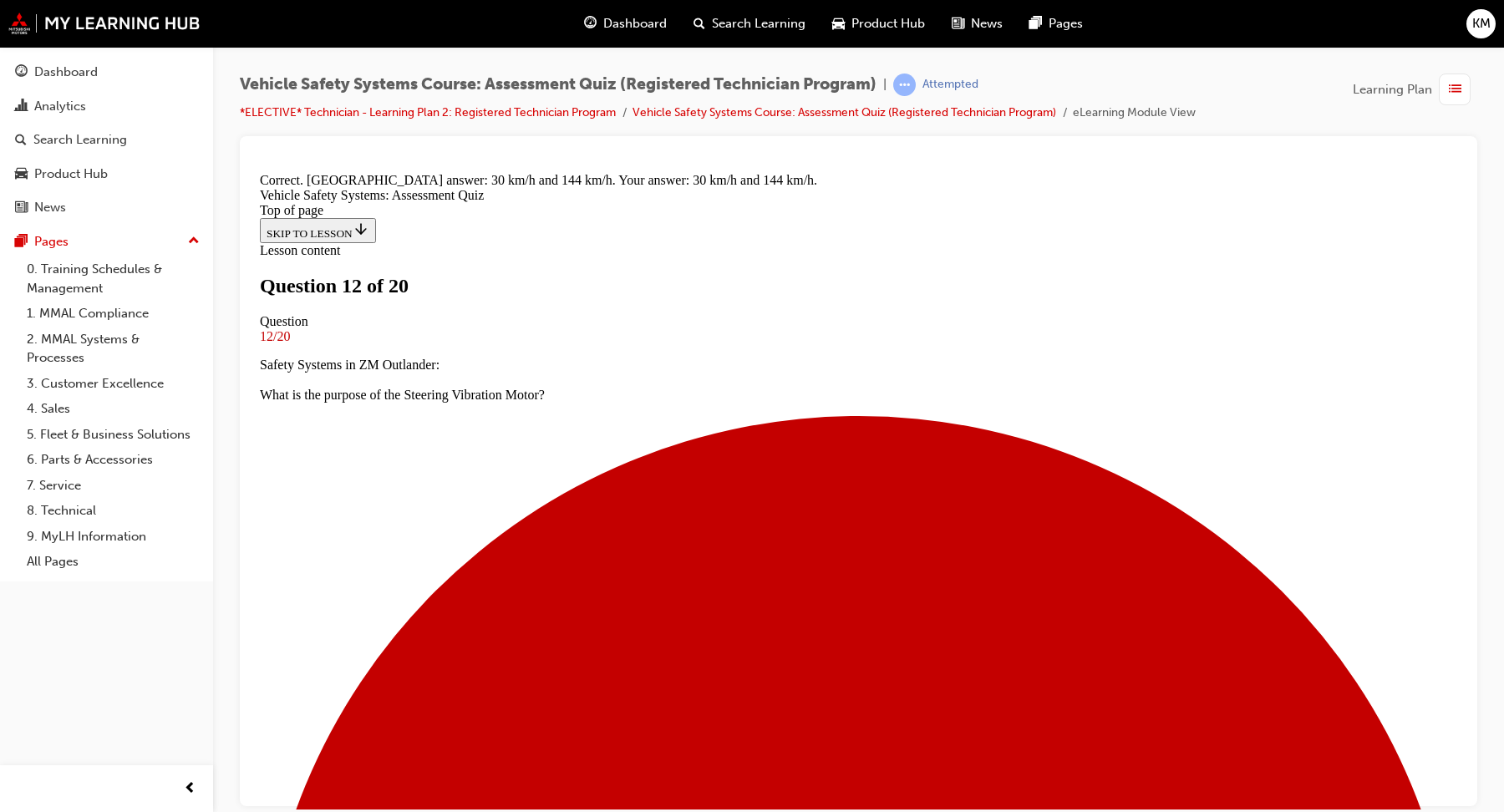click on "NEXT" at bounding box center [282, 17867] 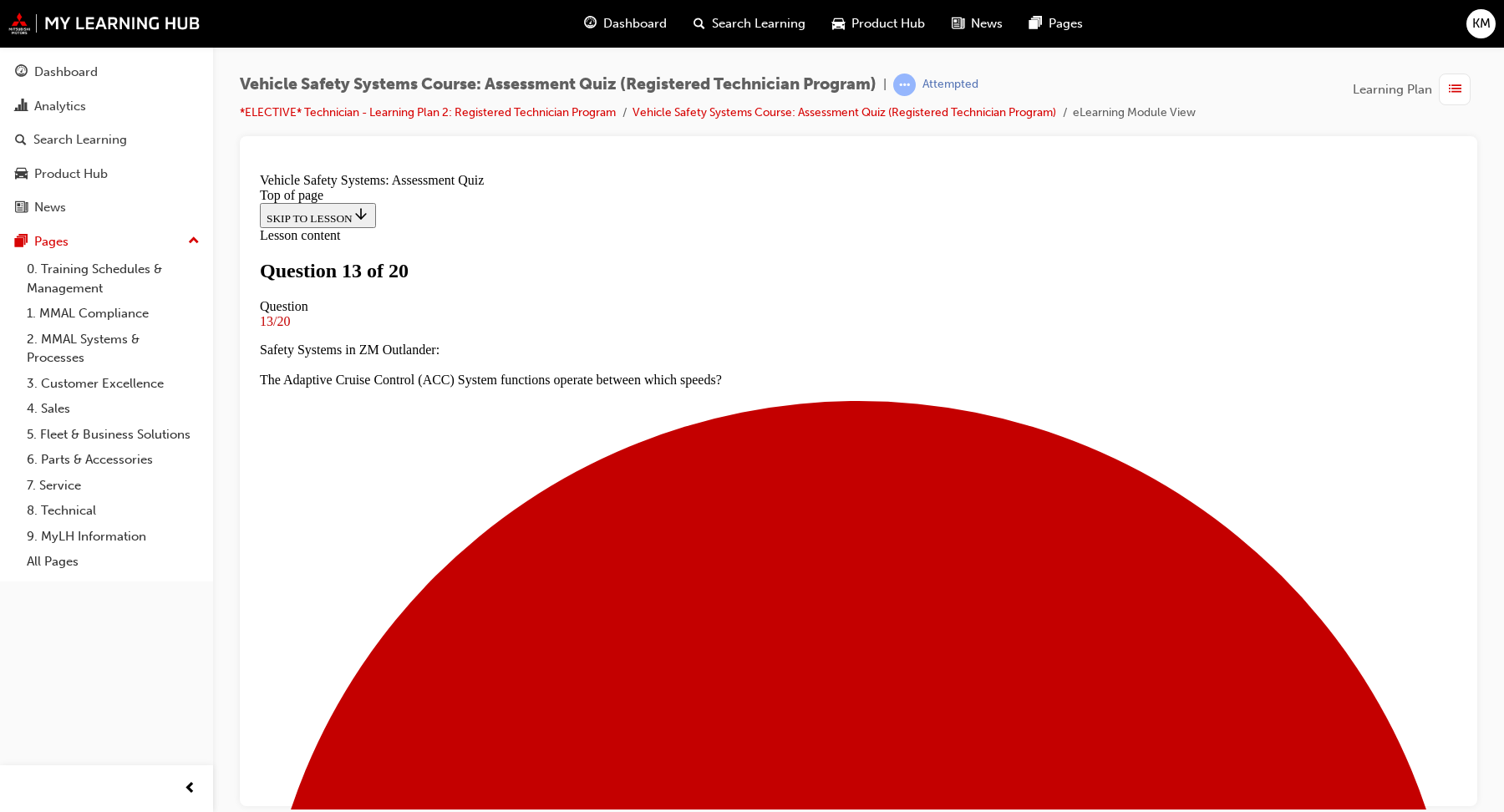 scroll, scrollTop: 172, scrollLeft: 0, axis: vertical 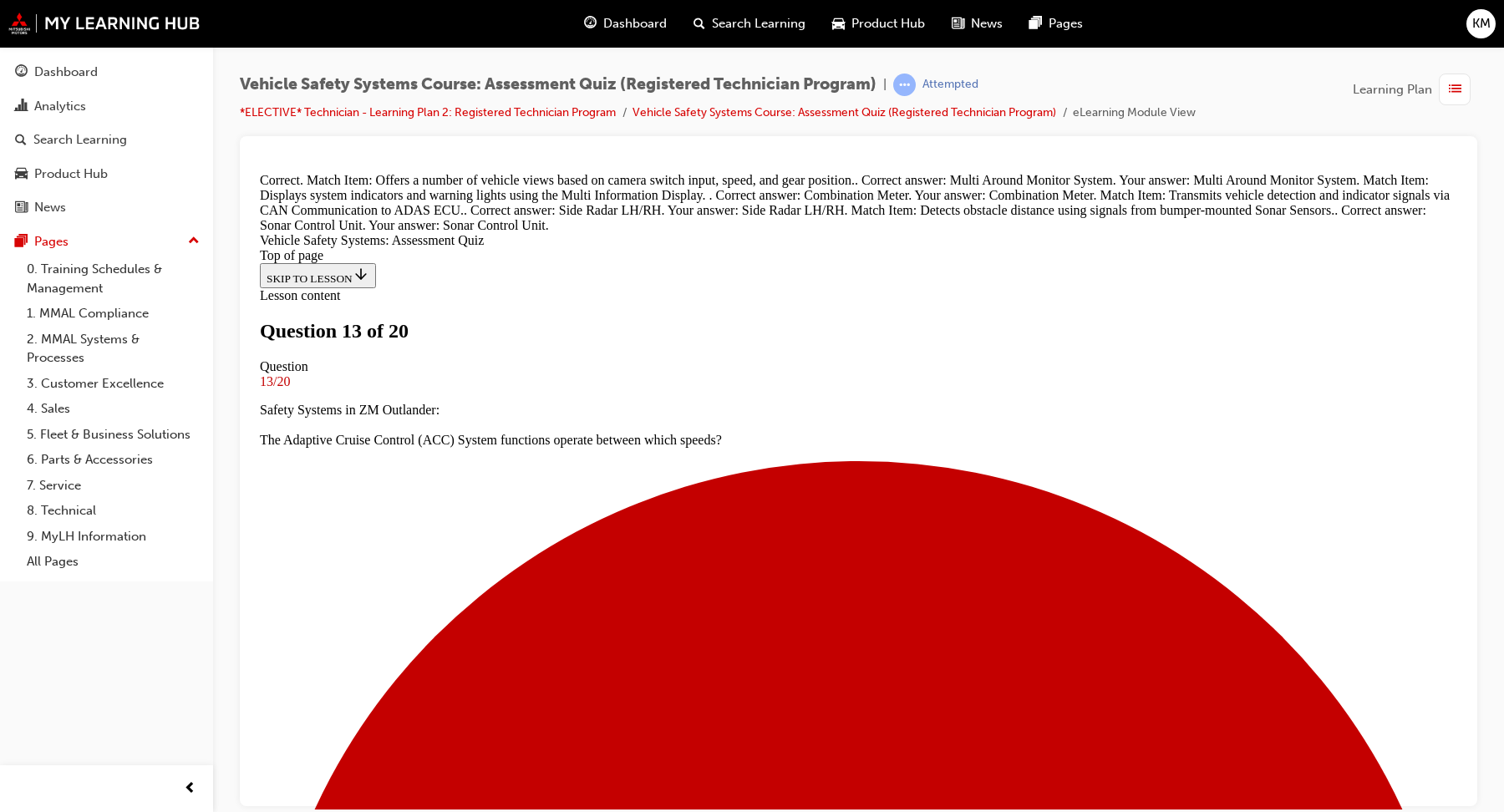 click on "NEXT" at bounding box center (858, 10330) 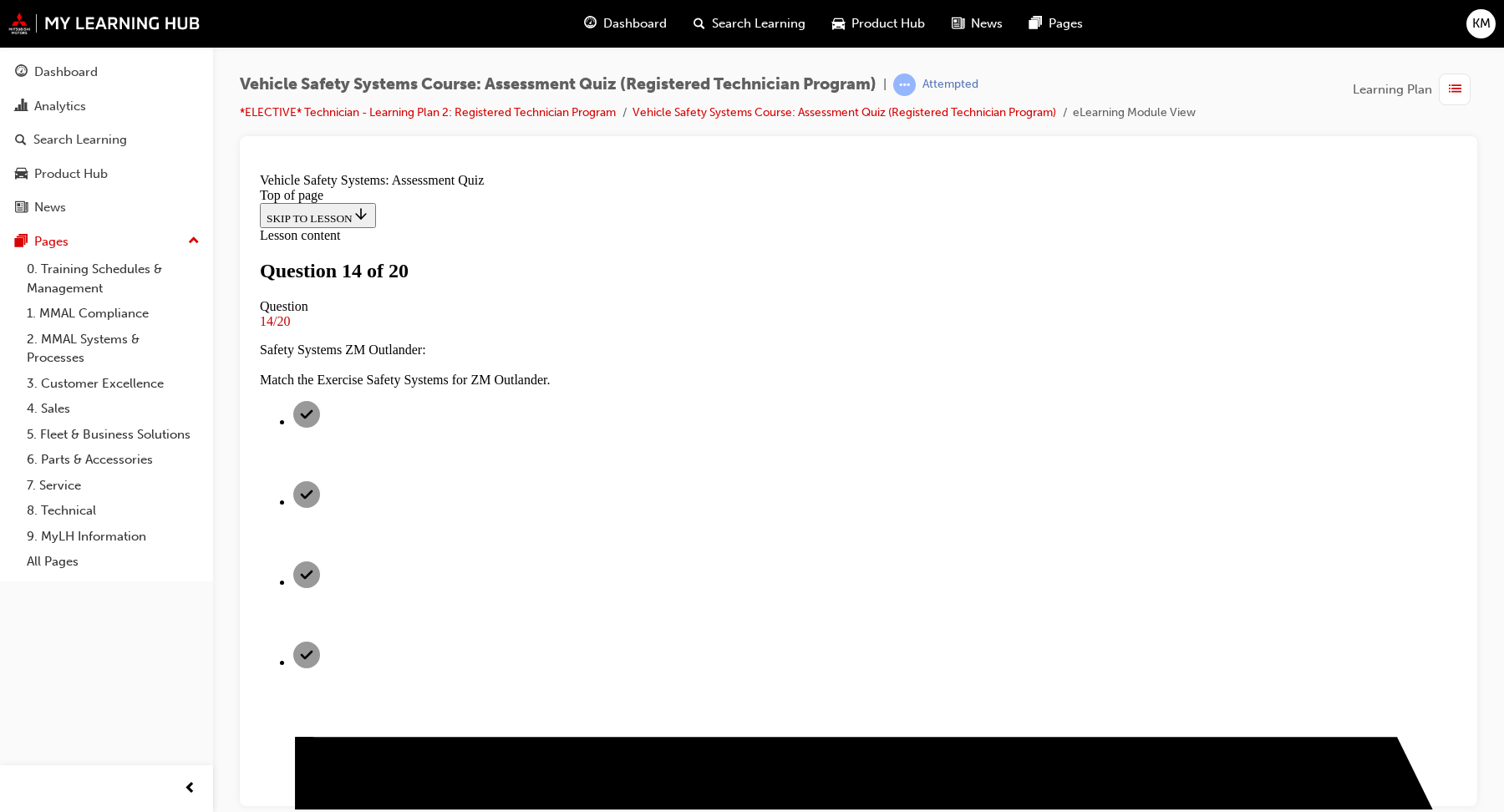 scroll, scrollTop: 214, scrollLeft: 0, axis: vertical 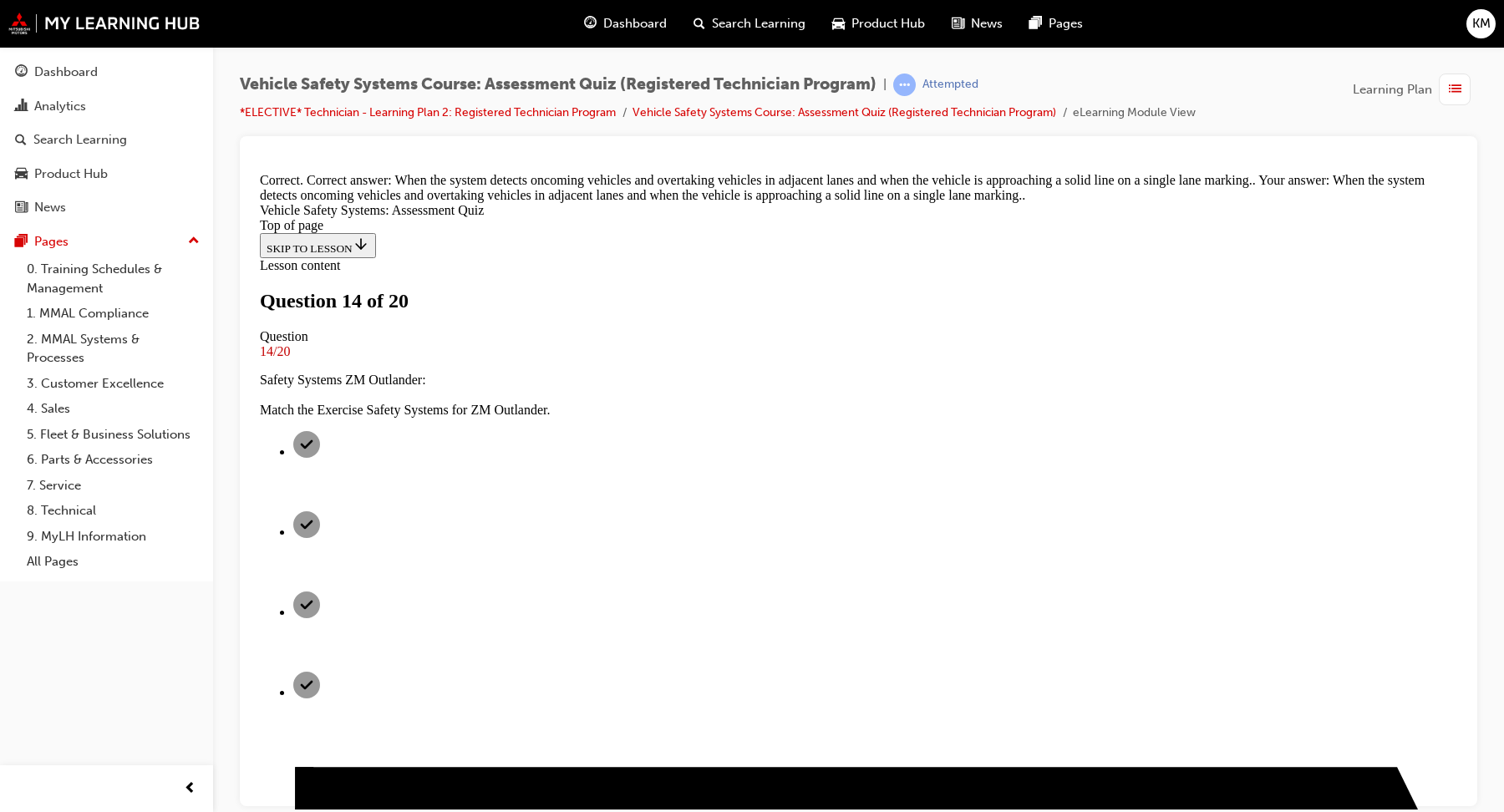 click on "NEXT" at bounding box center [858, 10300] 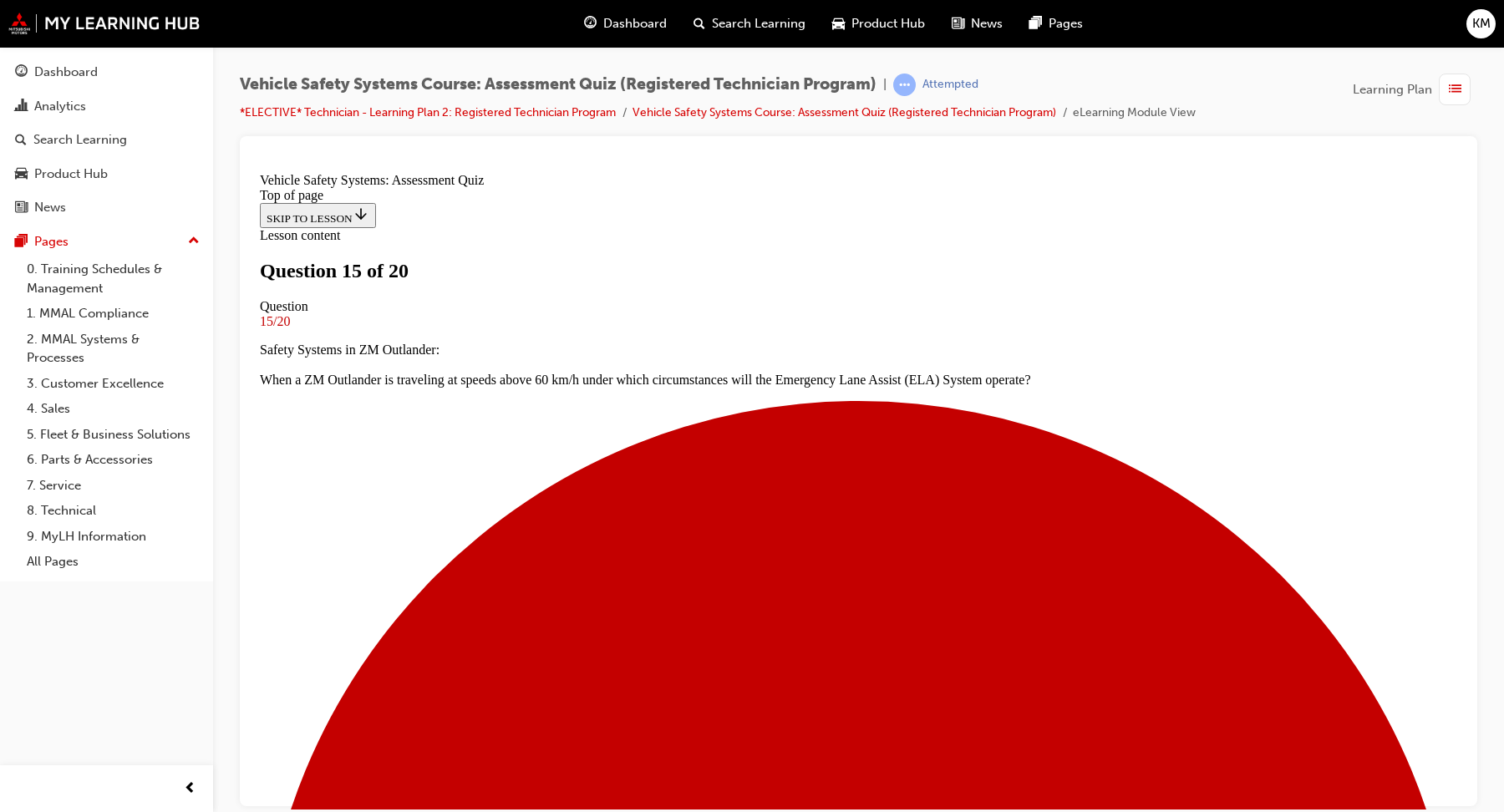 scroll, scrollTop: 79, scrollLeft: 0, axis: vertical 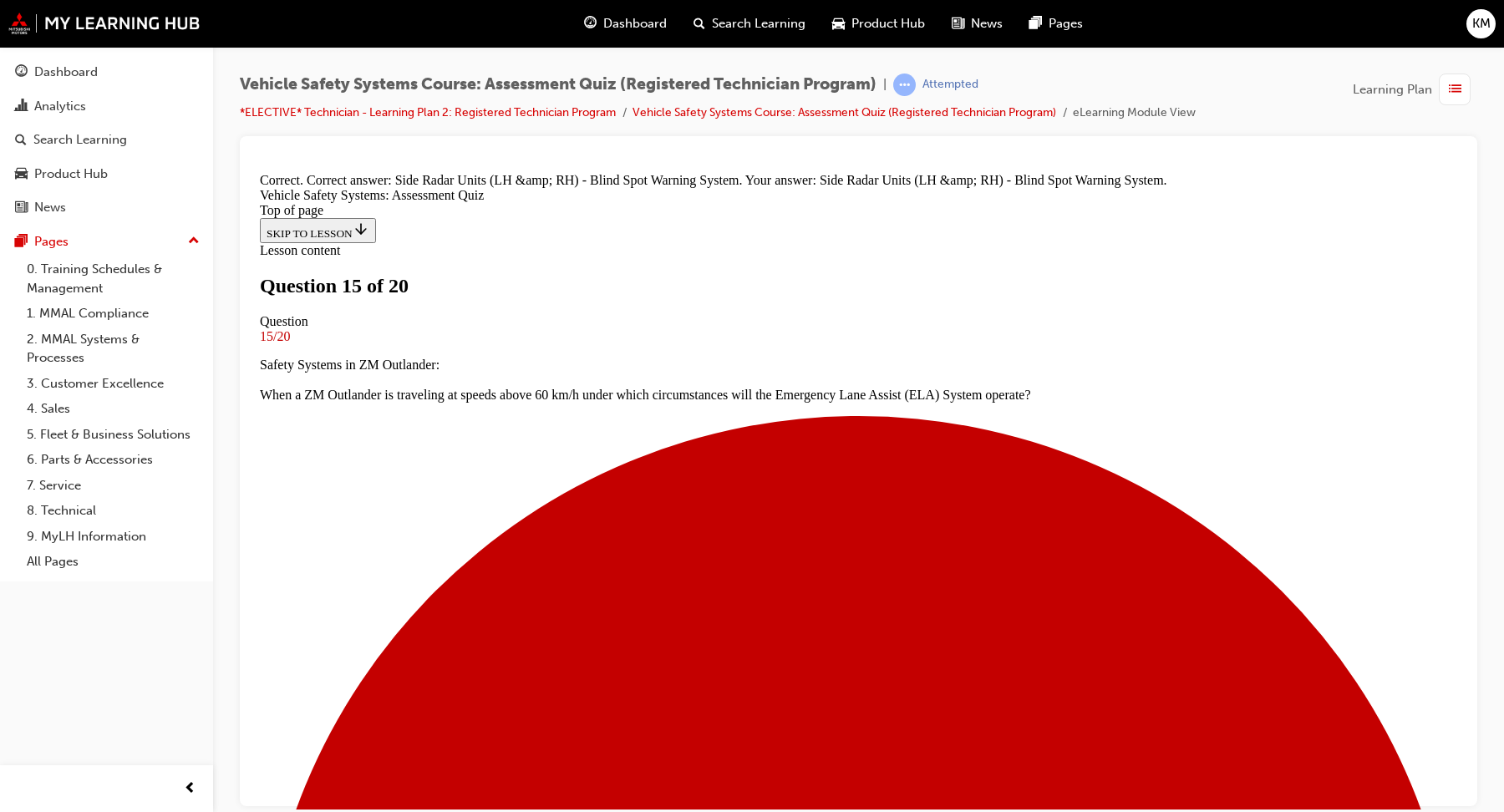 click on "NEXT" at bounding box center (282, 17867) 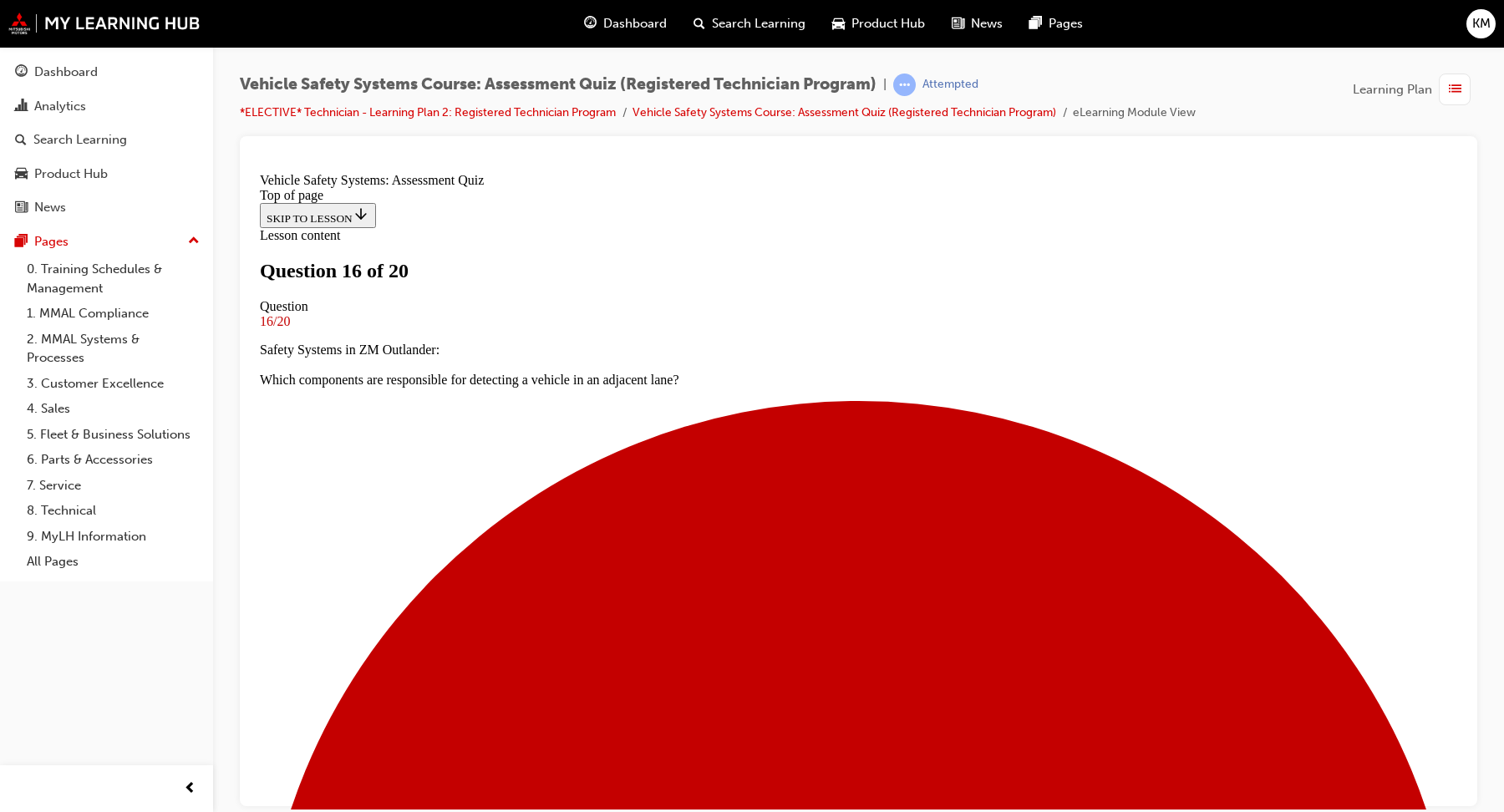 scroll, scrollTop: 170, scrollLeft: 0, axis: vertical 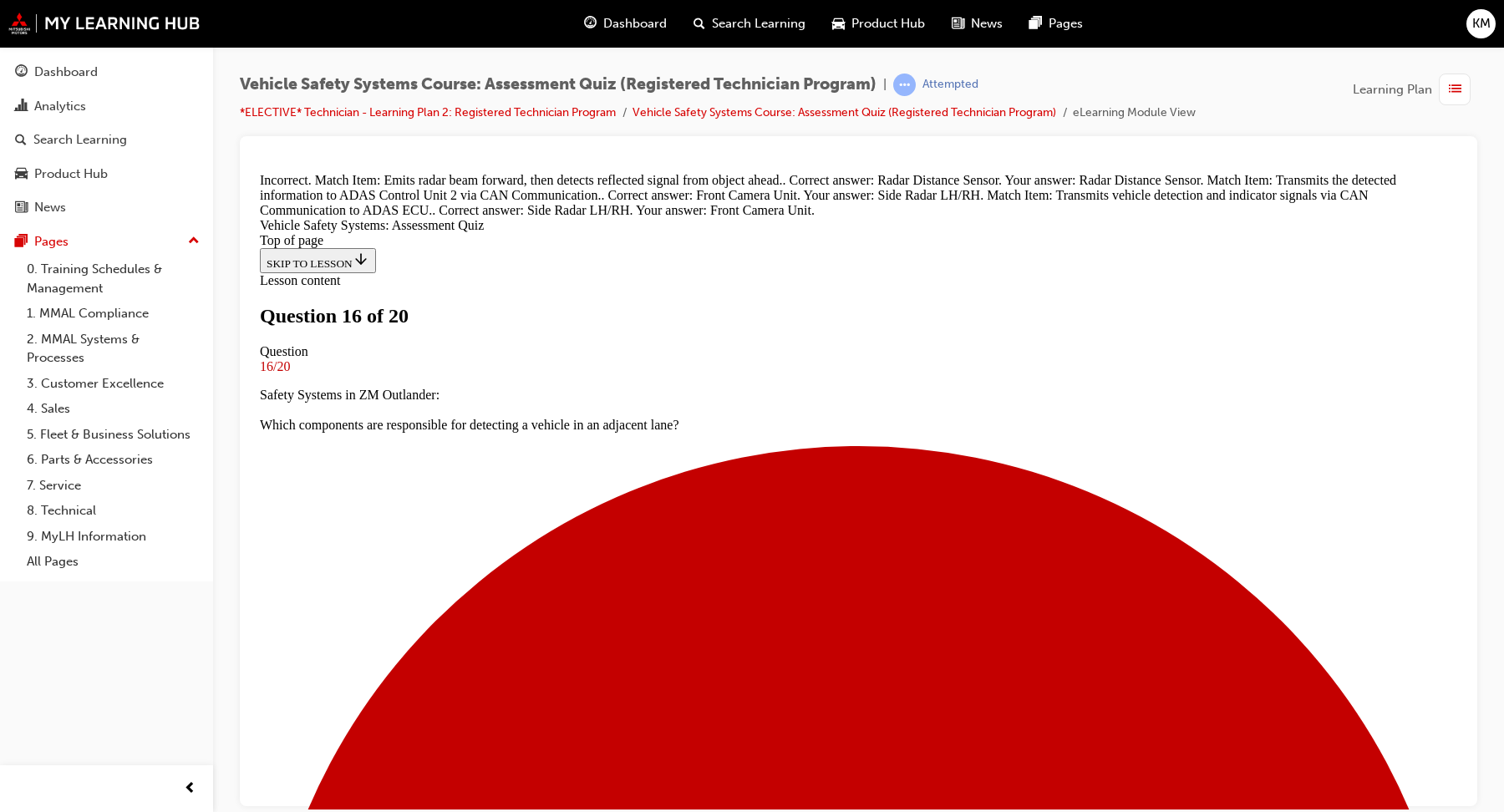 click on "NEXT" at bounding box center [858, 10074] 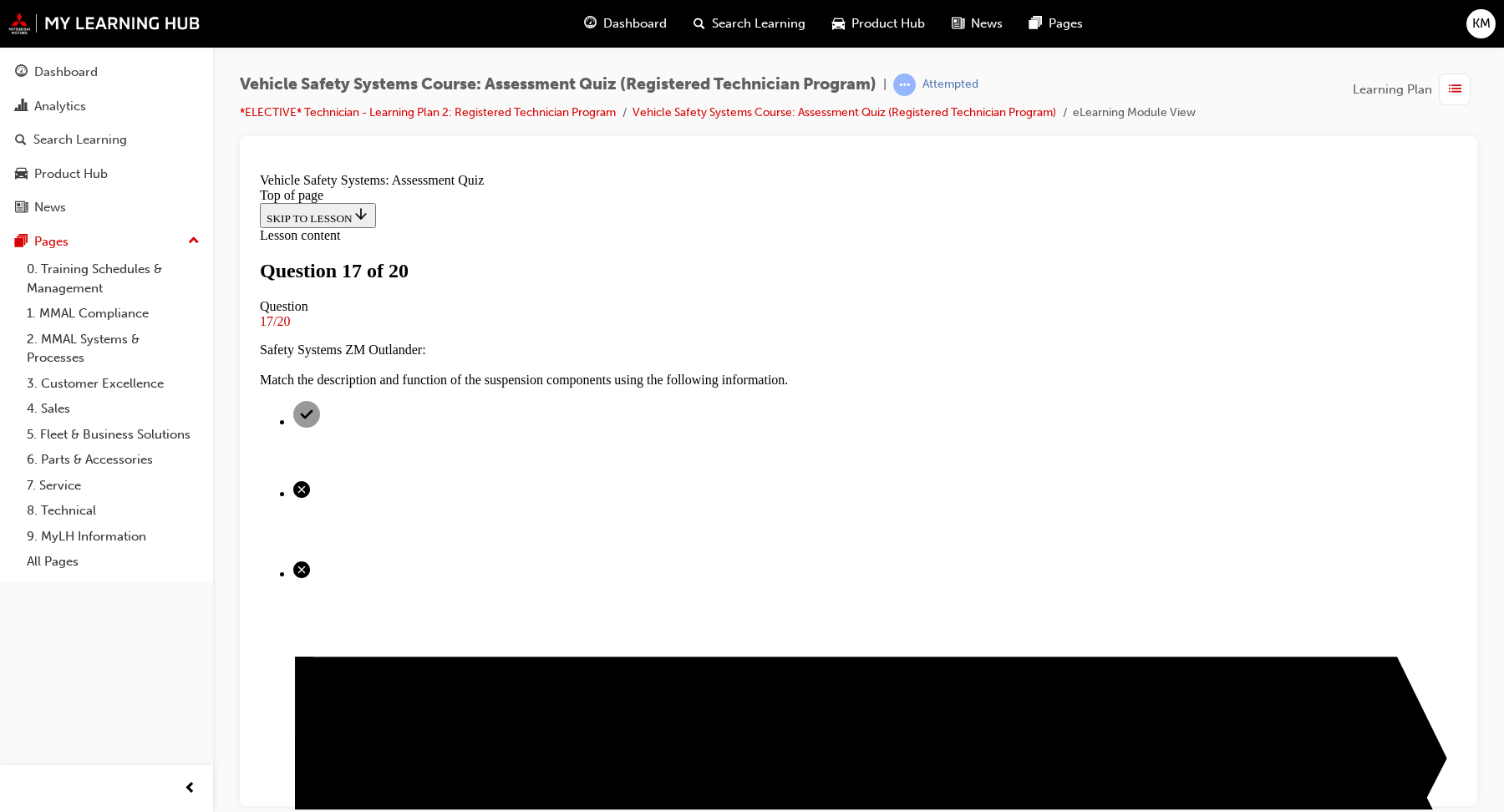 scroll, scrollTop: 268, scrollLeft: 0, axis: vertical 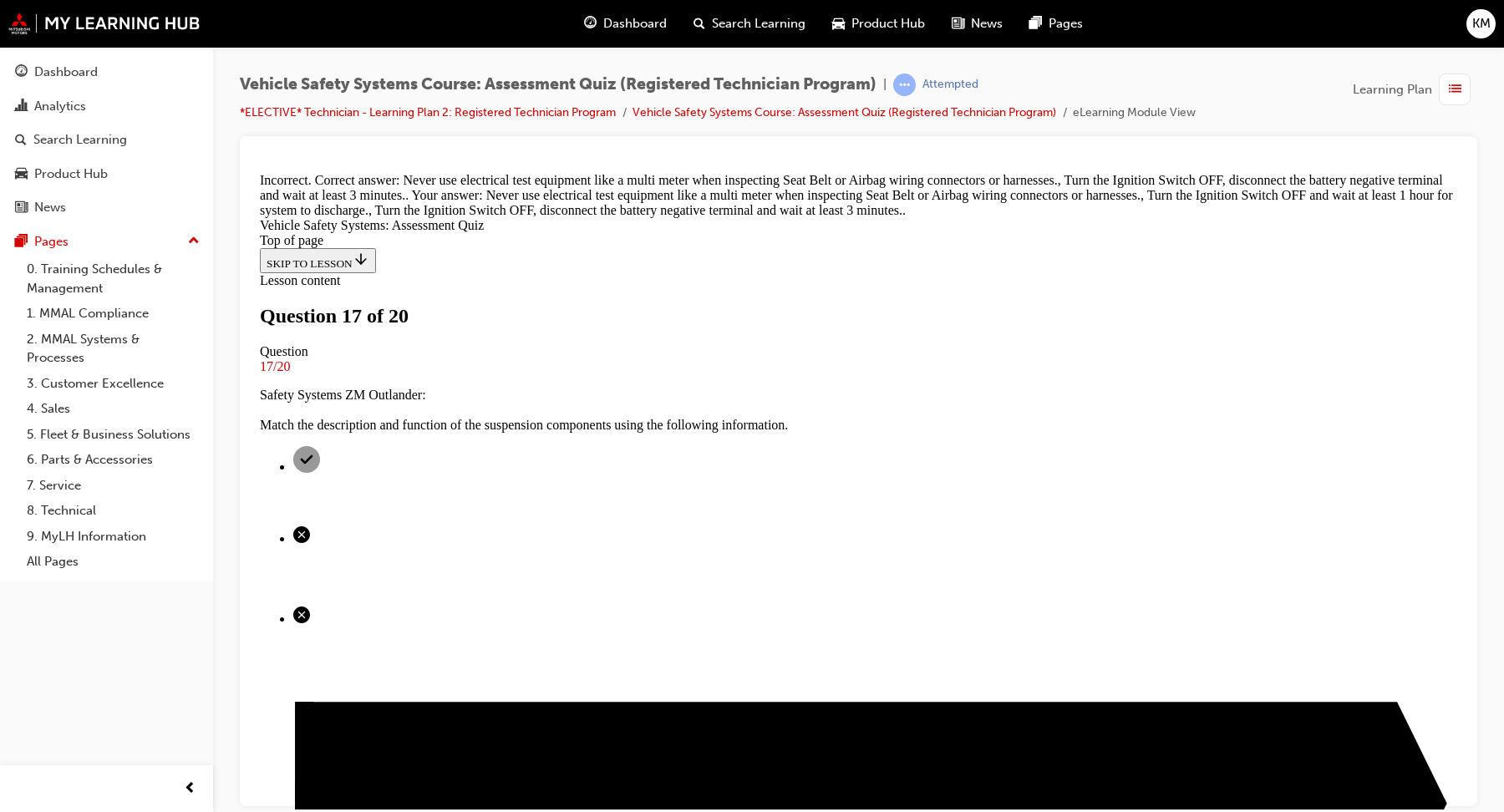 click on "NEXT" at bounding box center (282, 5214) 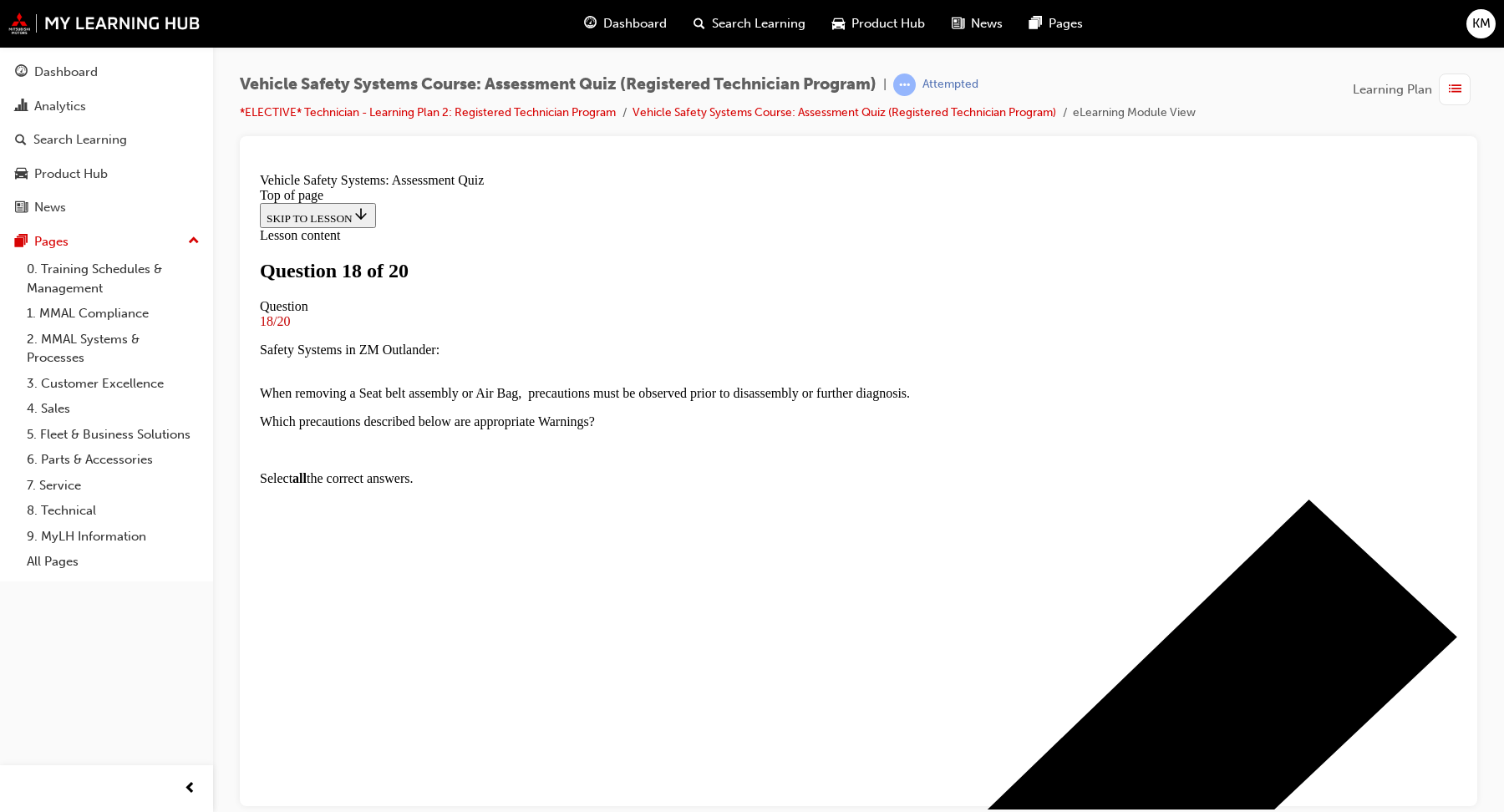 scroll, scrollTop: 167, scrollLeft: 0, axis: vertical 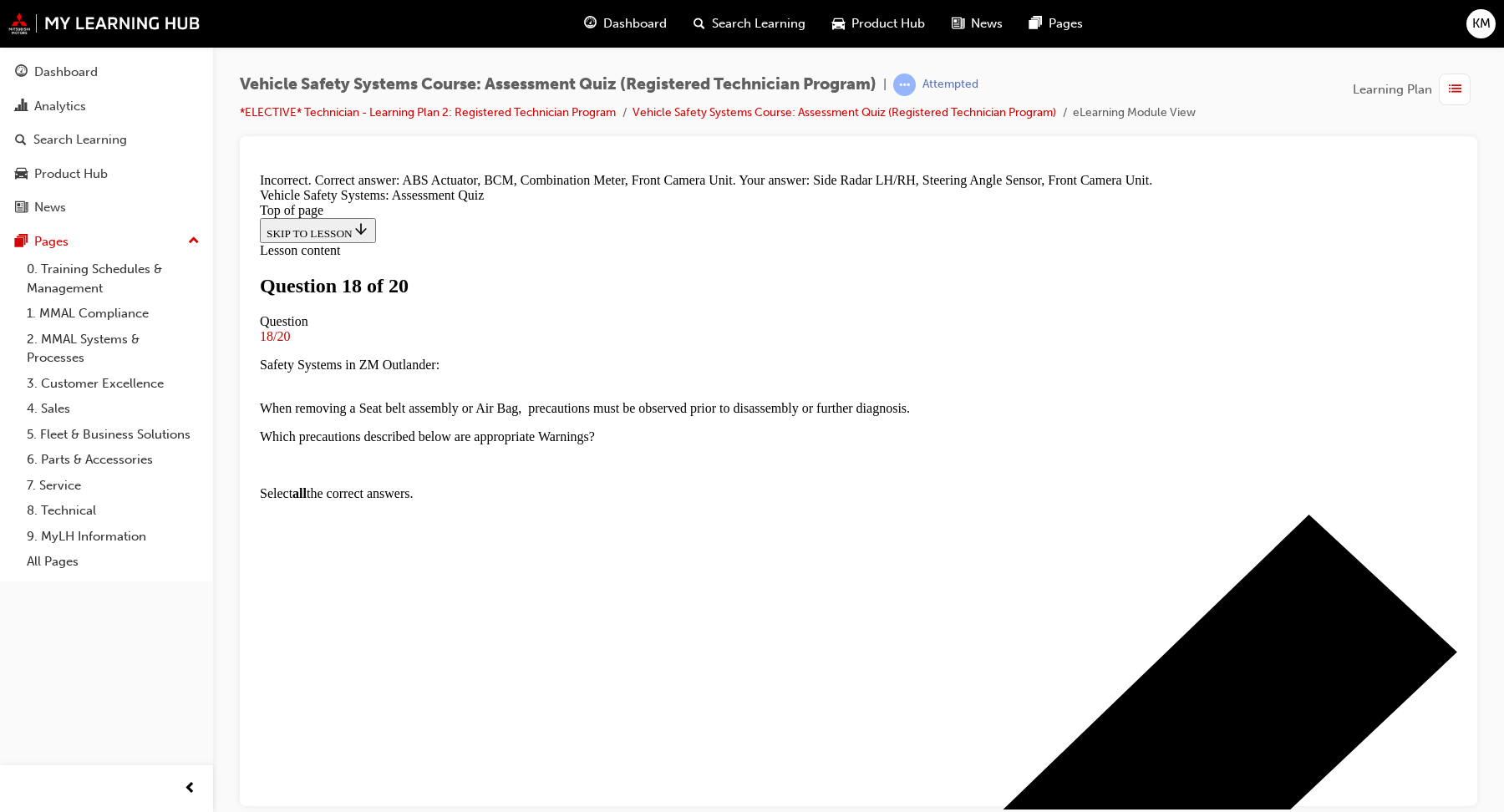 click on "NEXT" at bounding box center [282, 12962] 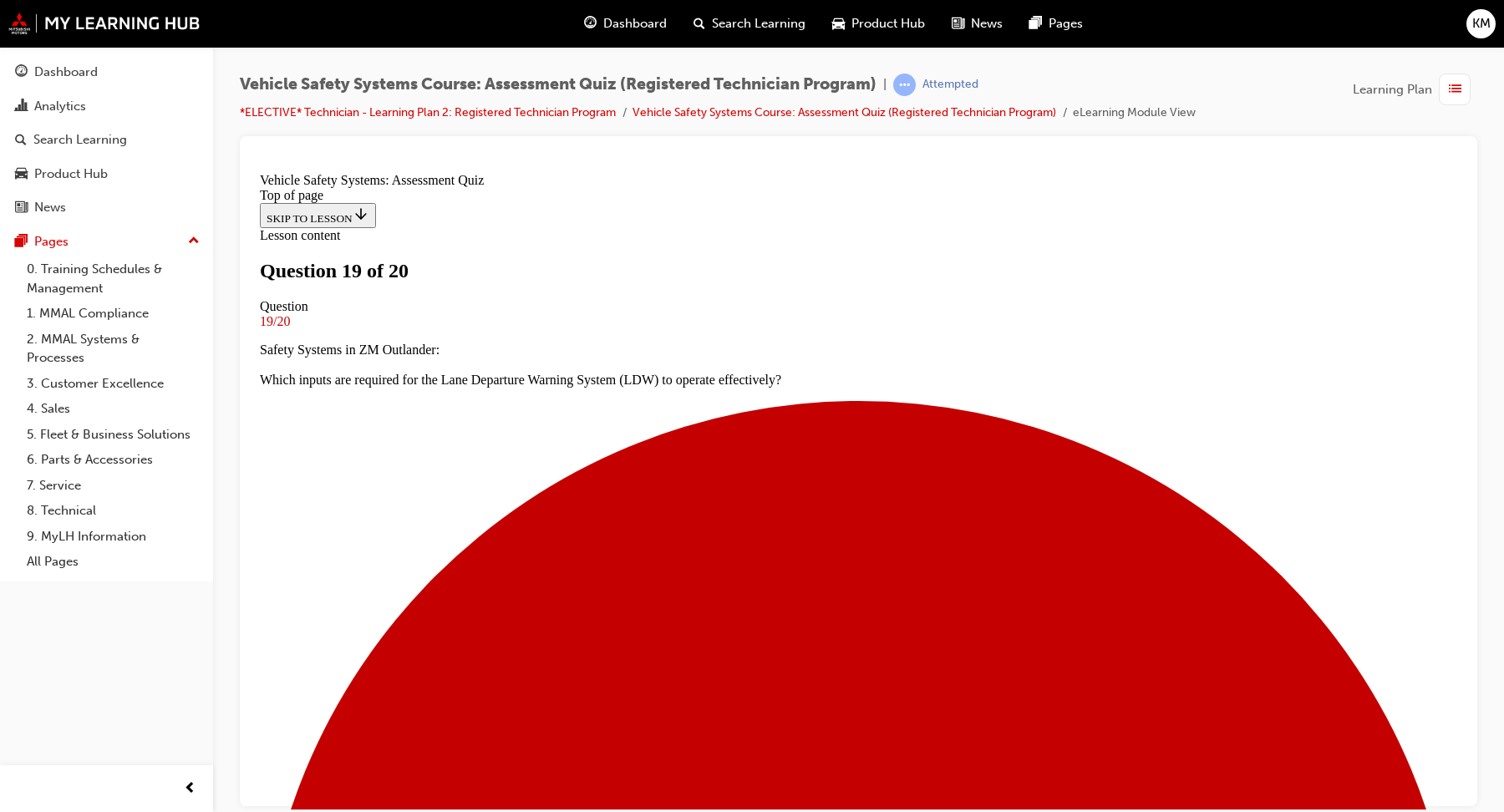 scroll, scrollTop: 218, scrollLeft: 0, axis: vertical 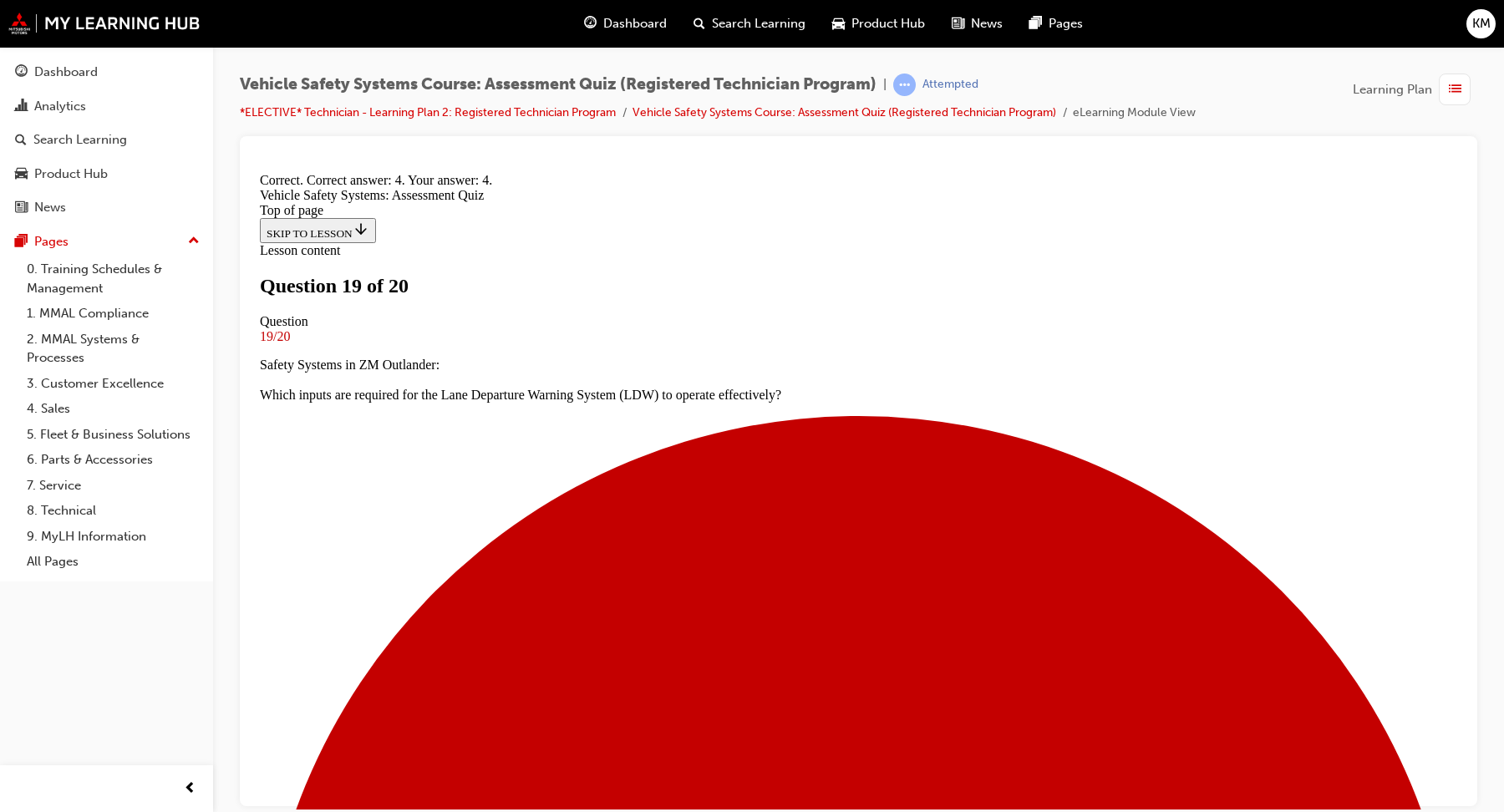 click on "NEXT" at bounding box center [858, 17836] 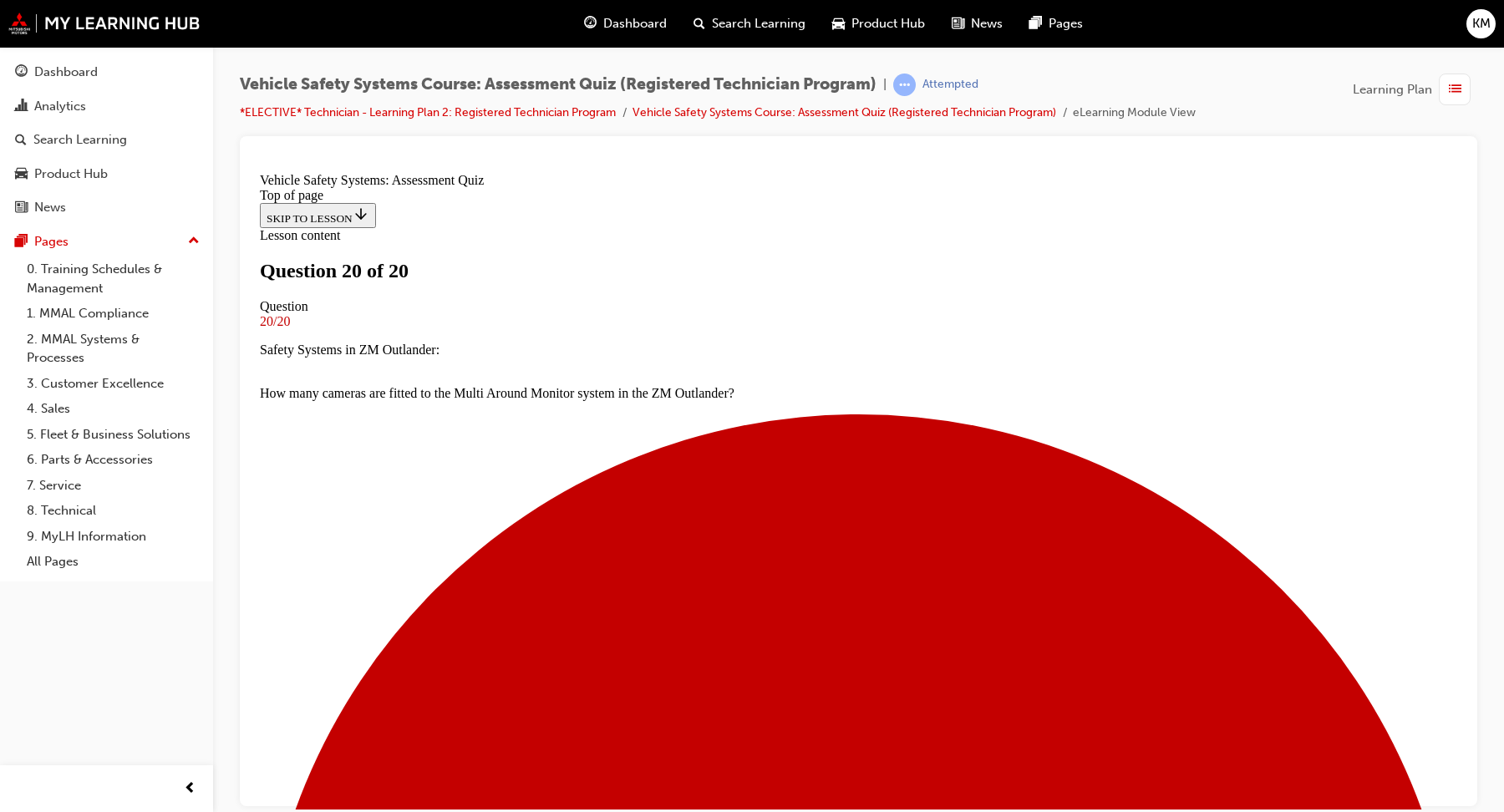 scroll, scrollTop: 211, scrollLeft: 0, axis: vertical 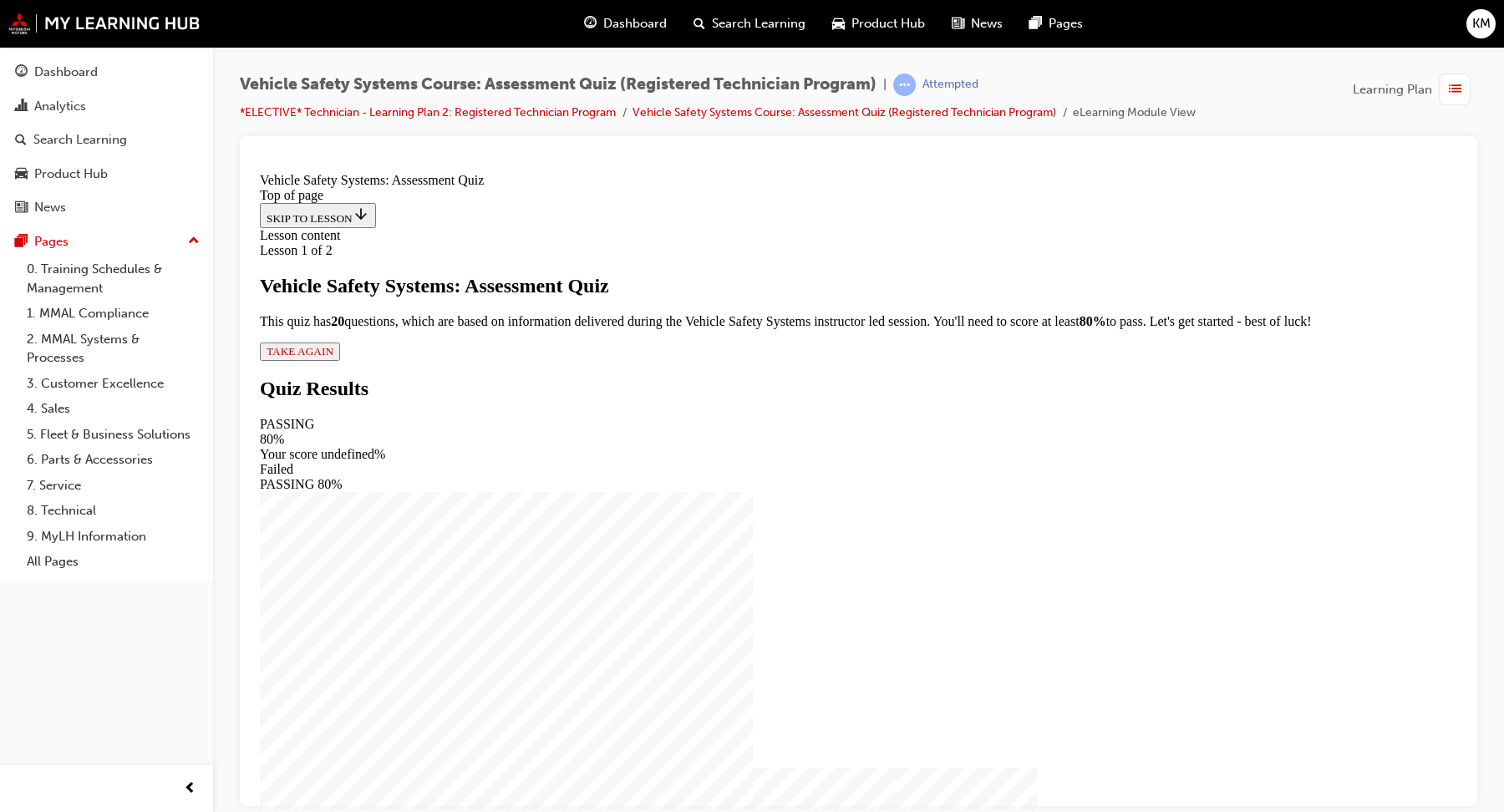 click on "Lesson 1 of 2 Vehicle Safety Systems: Assessment Quiz This quiz has  2 0  questions, which are based on information delivered during the Vehicle Safety Systems instructor led session. You'll need to score at least  80%  to pass. Let's get started - best of luck! TAKE AGAIN" at bounding box center (858, 301) 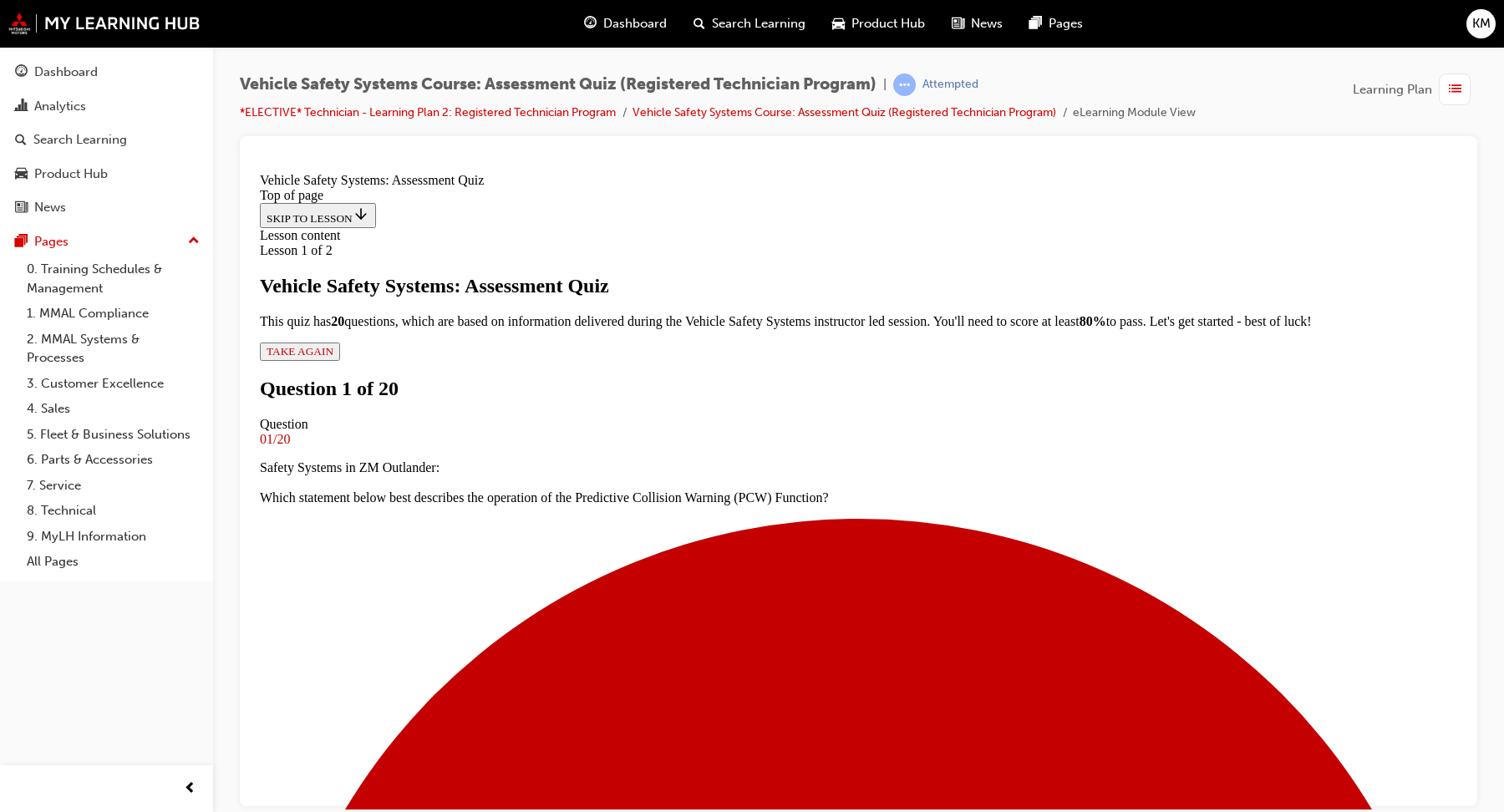 scroll, scrollTop: 356, scrollLeft: 0, axis: vertical 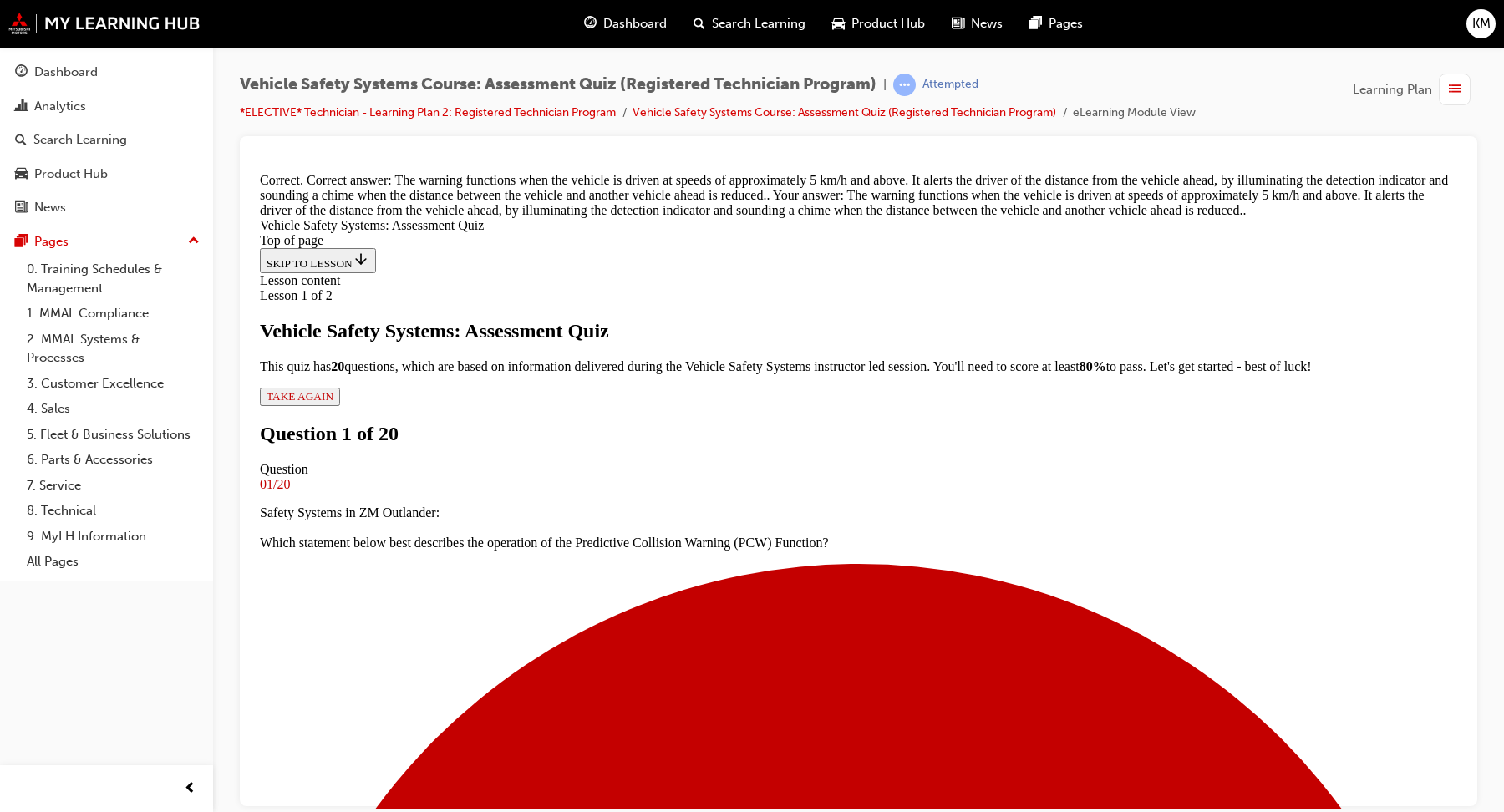 click on "NEXT" at bounding box center (282, 9220) 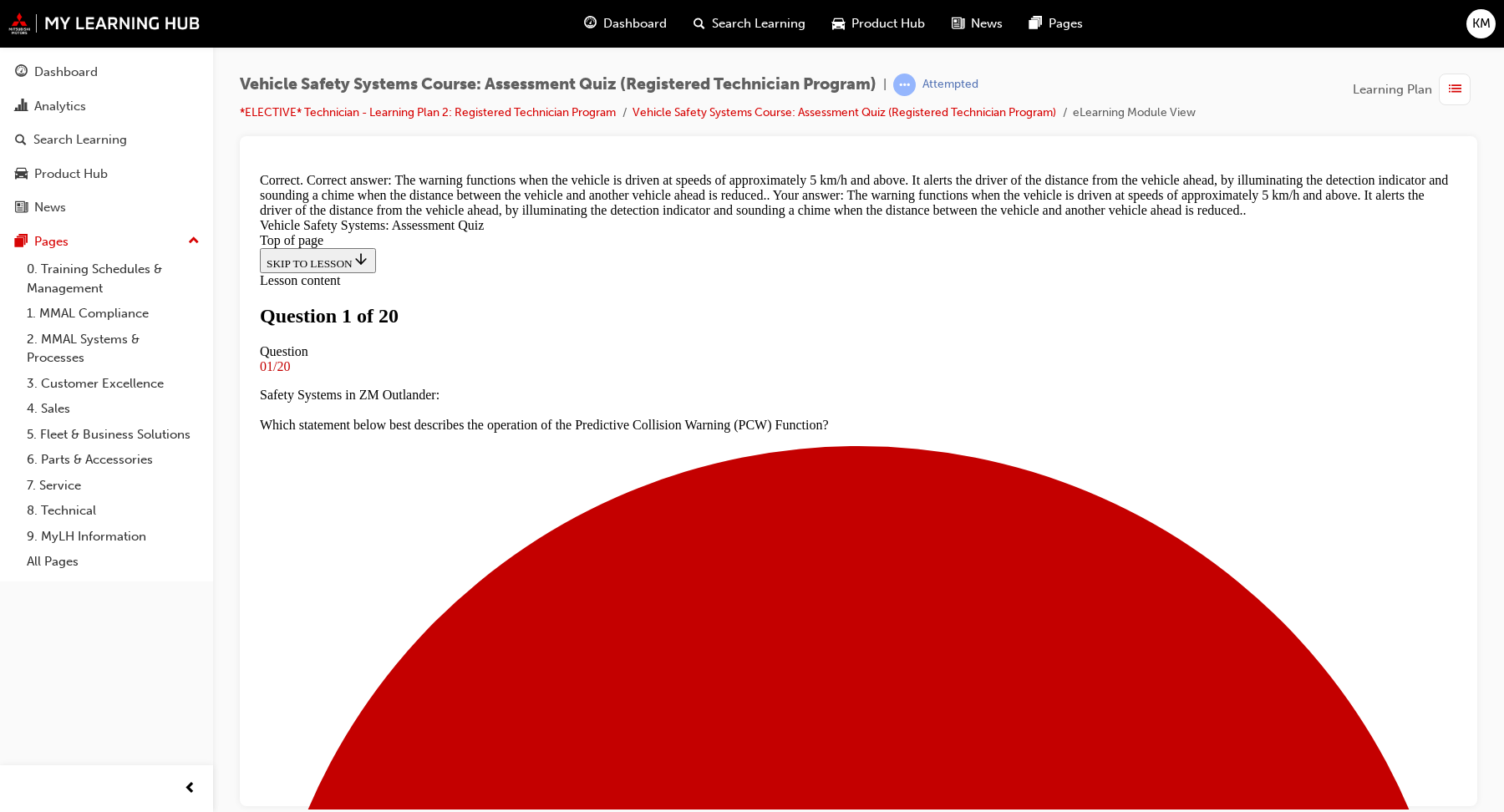 scroll, scrollTop: 54, scrollLeft: 0, axis: vertical 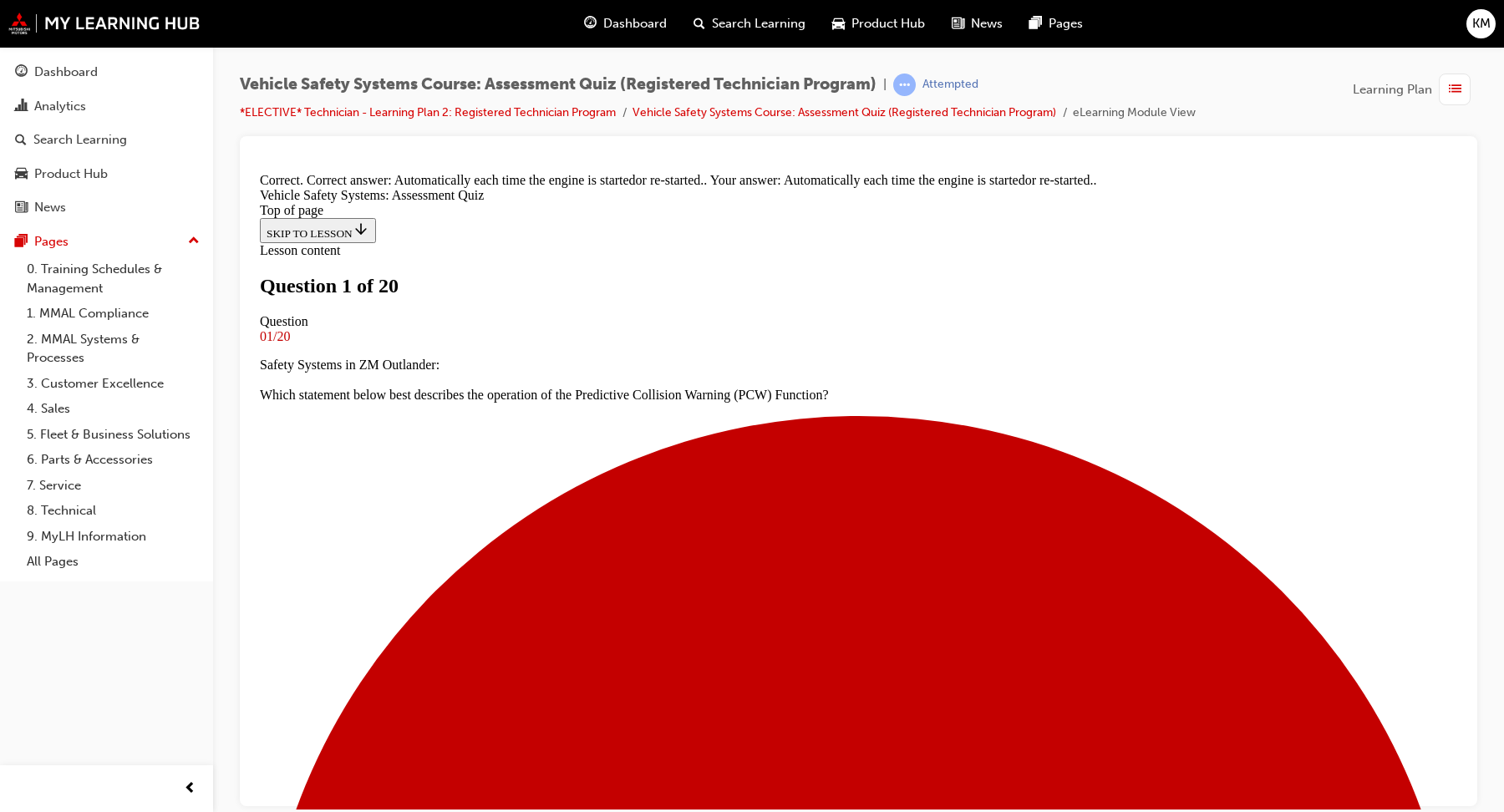 click on "NEXT" at bounding box center [282, 17911] 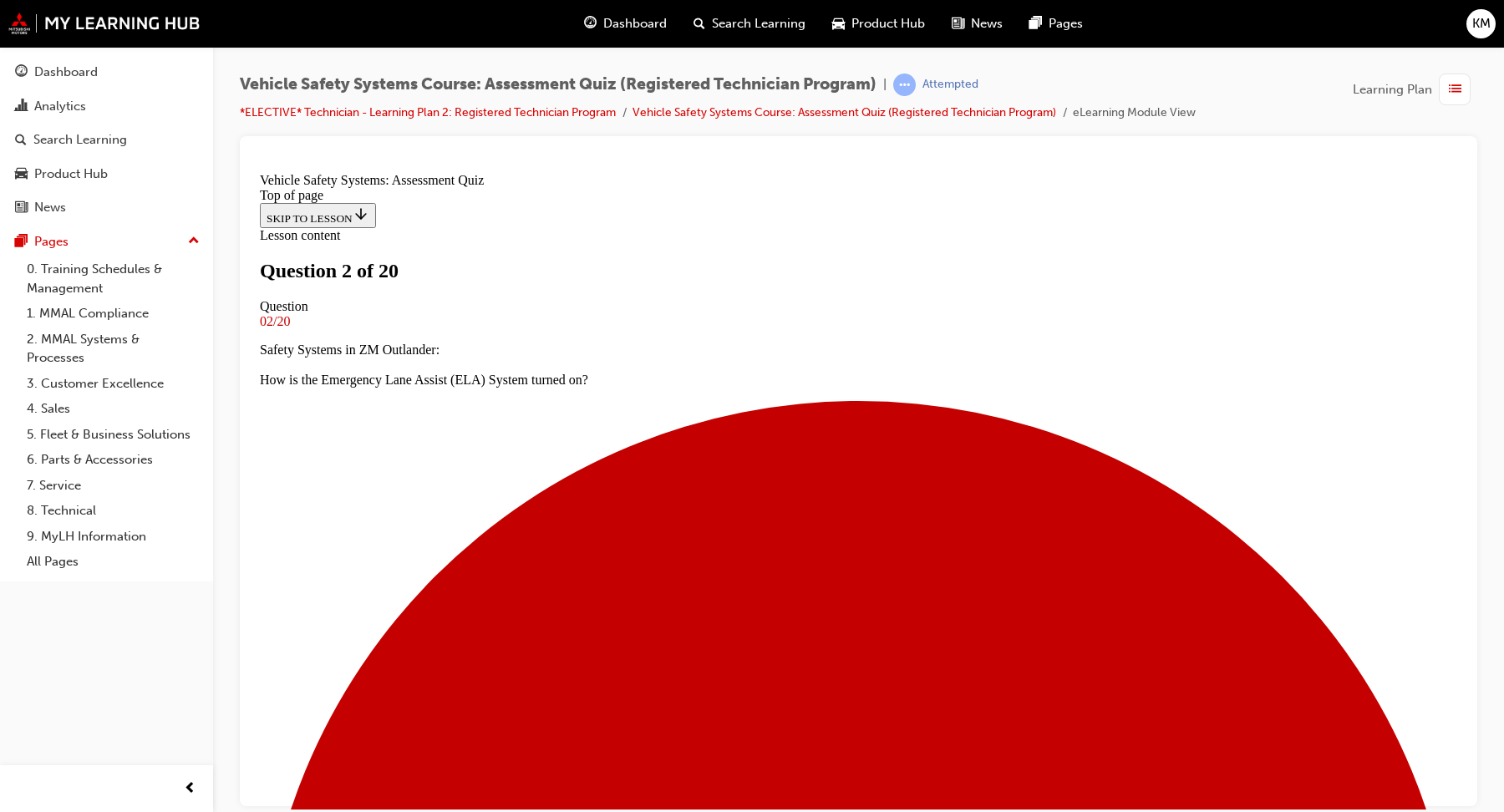 click at bounding box center (858, 10337) 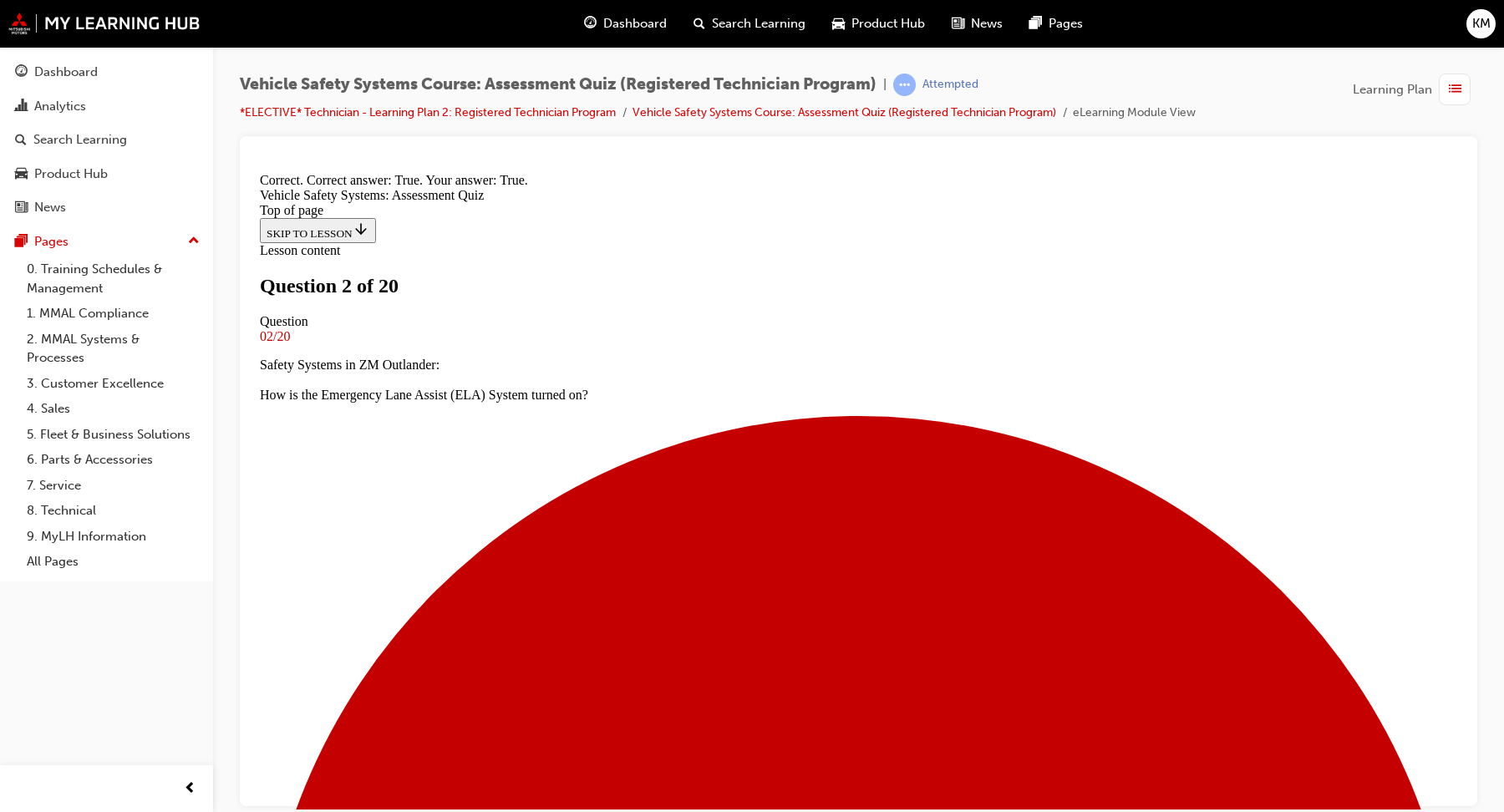 click on "NEXT" at bounding box center (282, 13659) 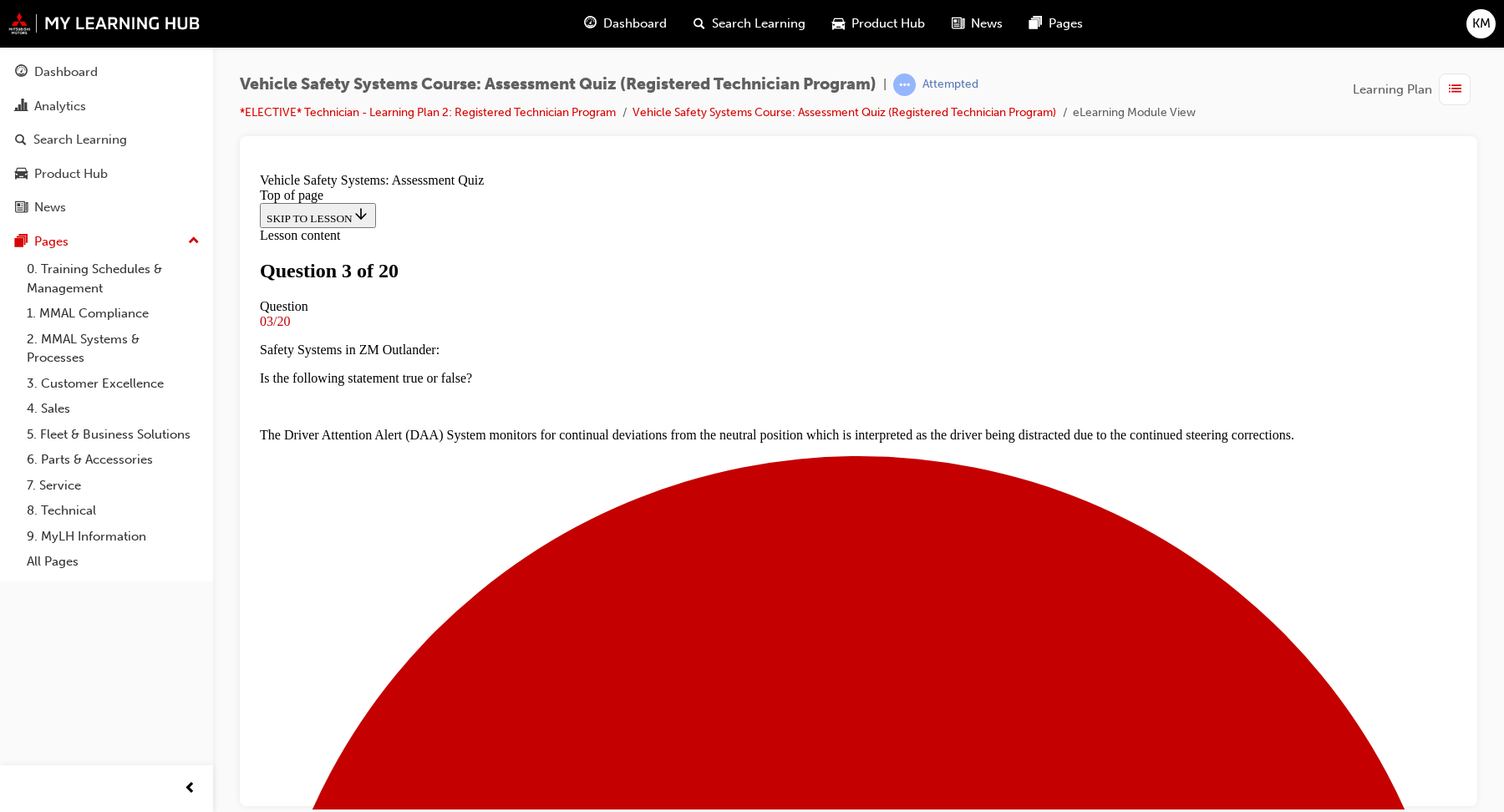 scroll, scrollTop: 159, scrollLeft: 0, axis: vertical 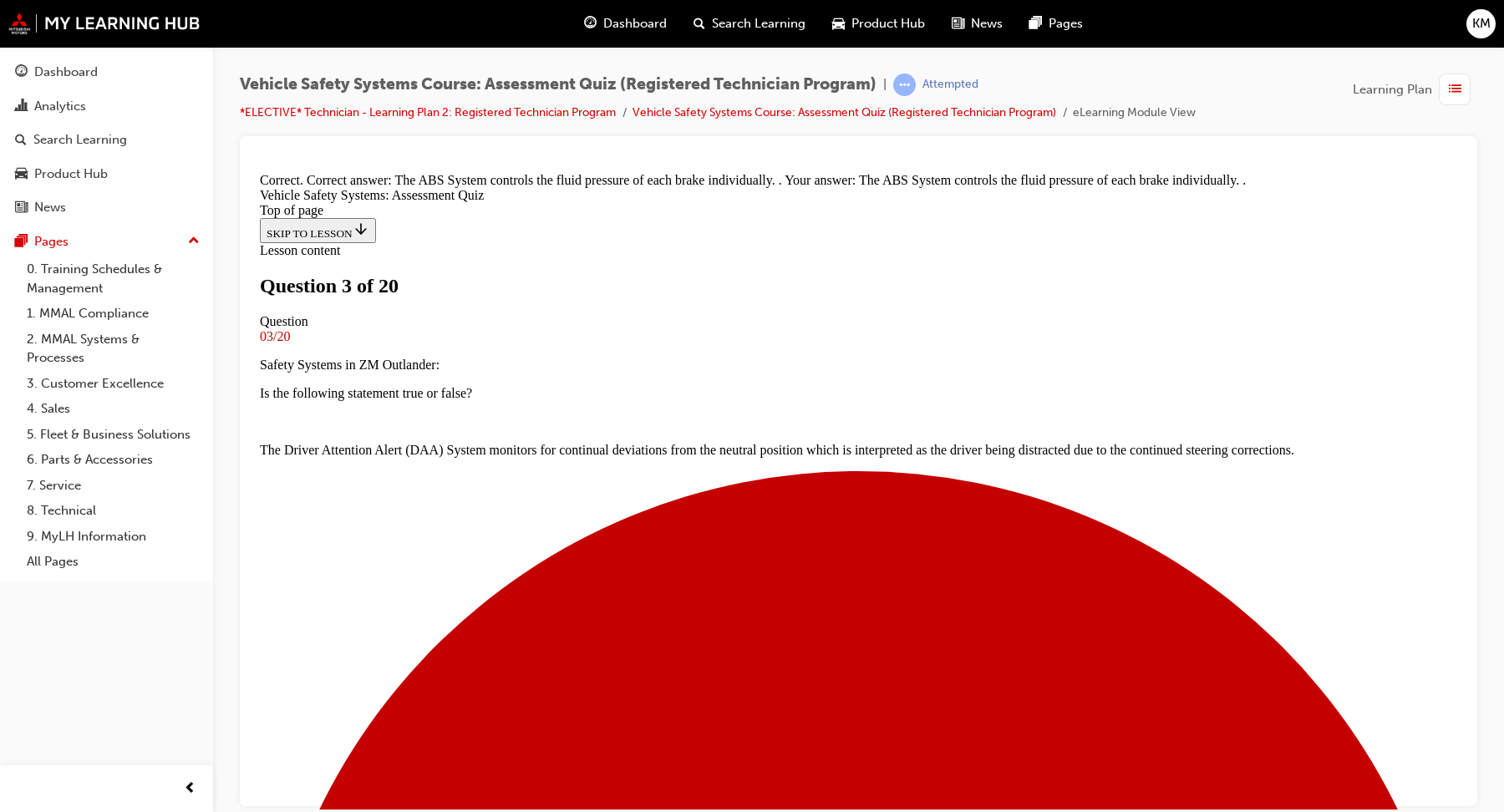 click on "NEXT" at bounding box center (282, 13657) 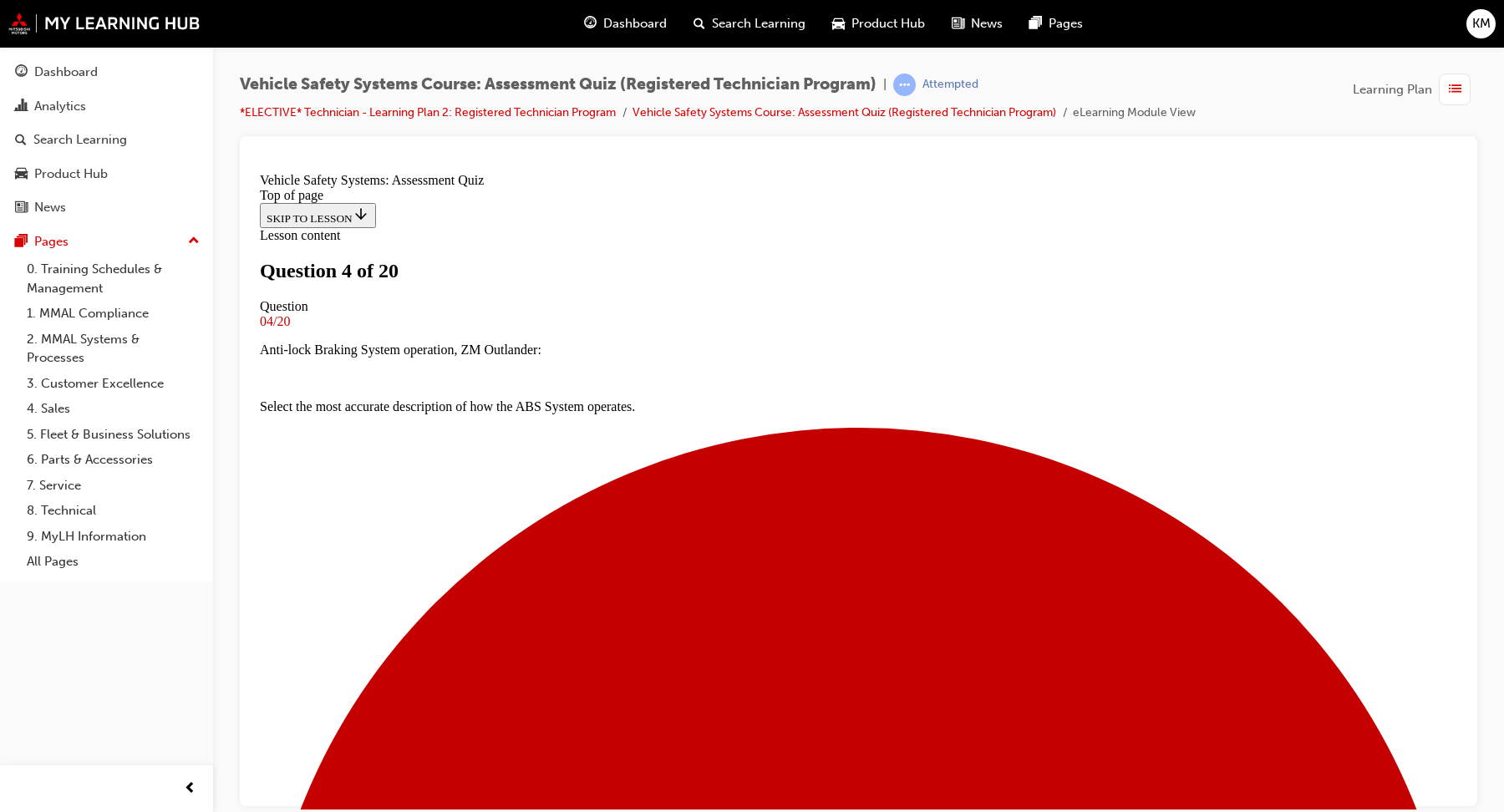scroll, scrollTop: 218, scrollLeft: 0, axis: vertical 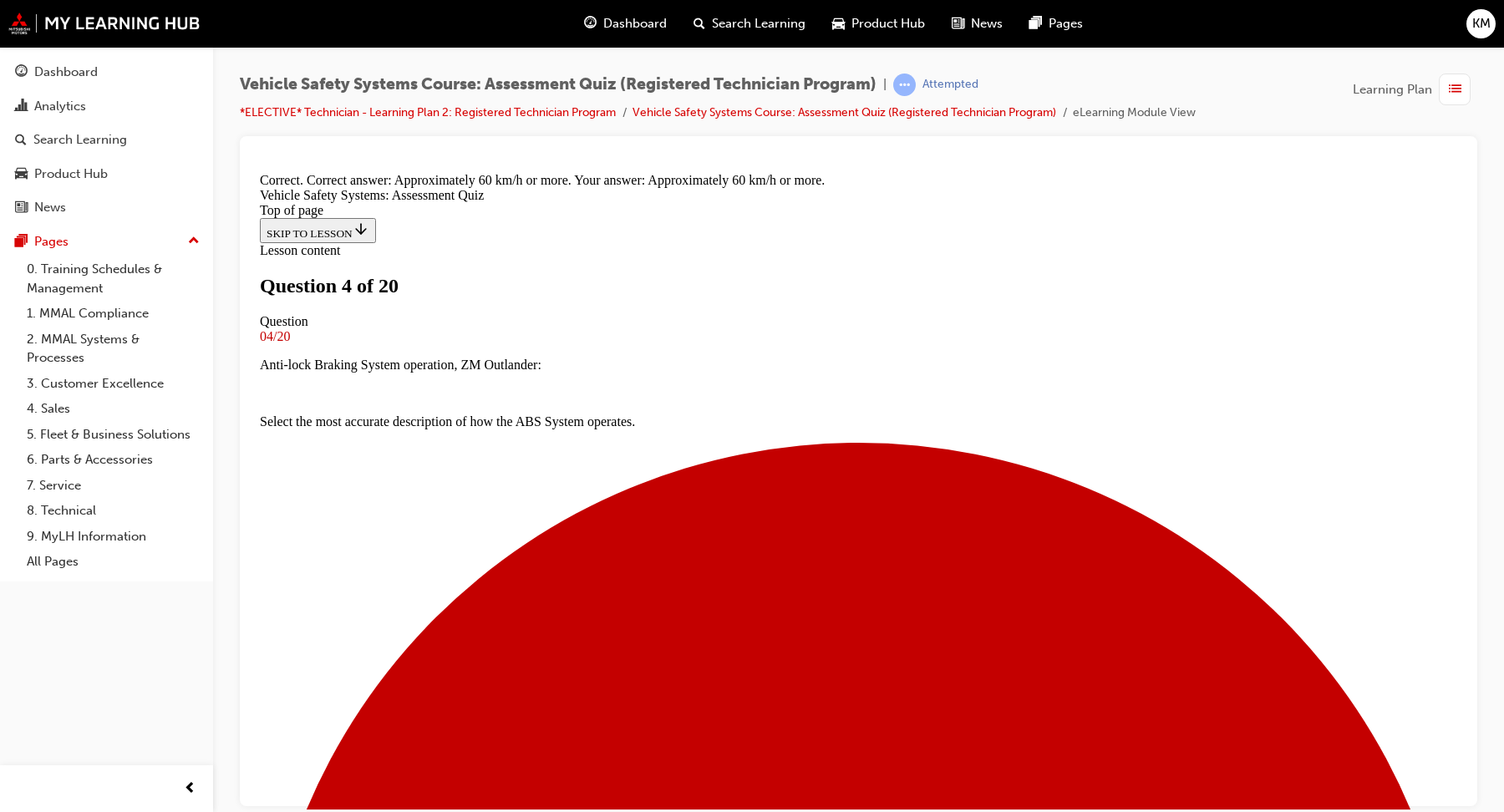 click on "NEXT" at bounding box center [282, 17894] 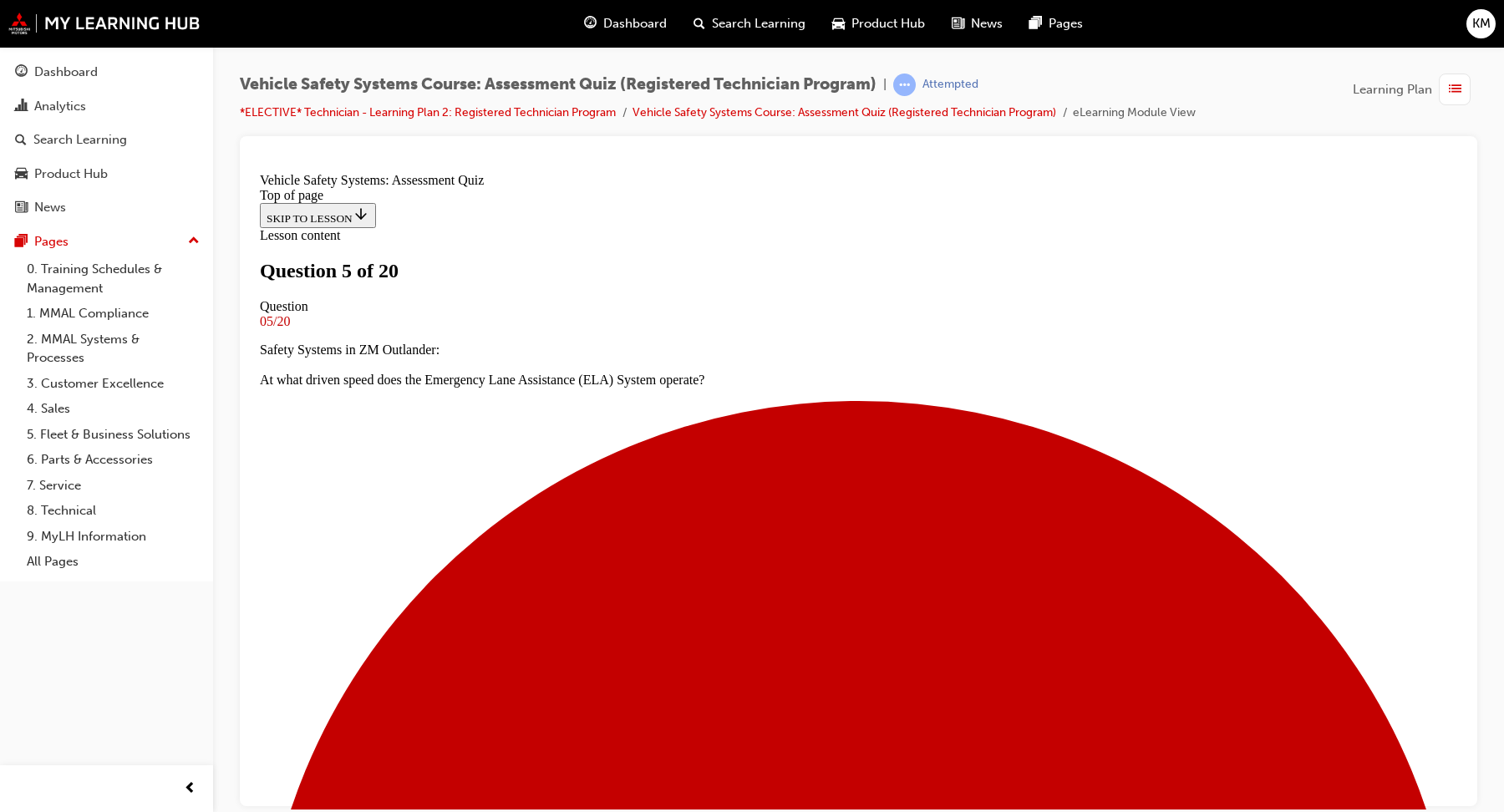 scroll, scrollTop: 274, scrollLeft: 0, axis: vertical 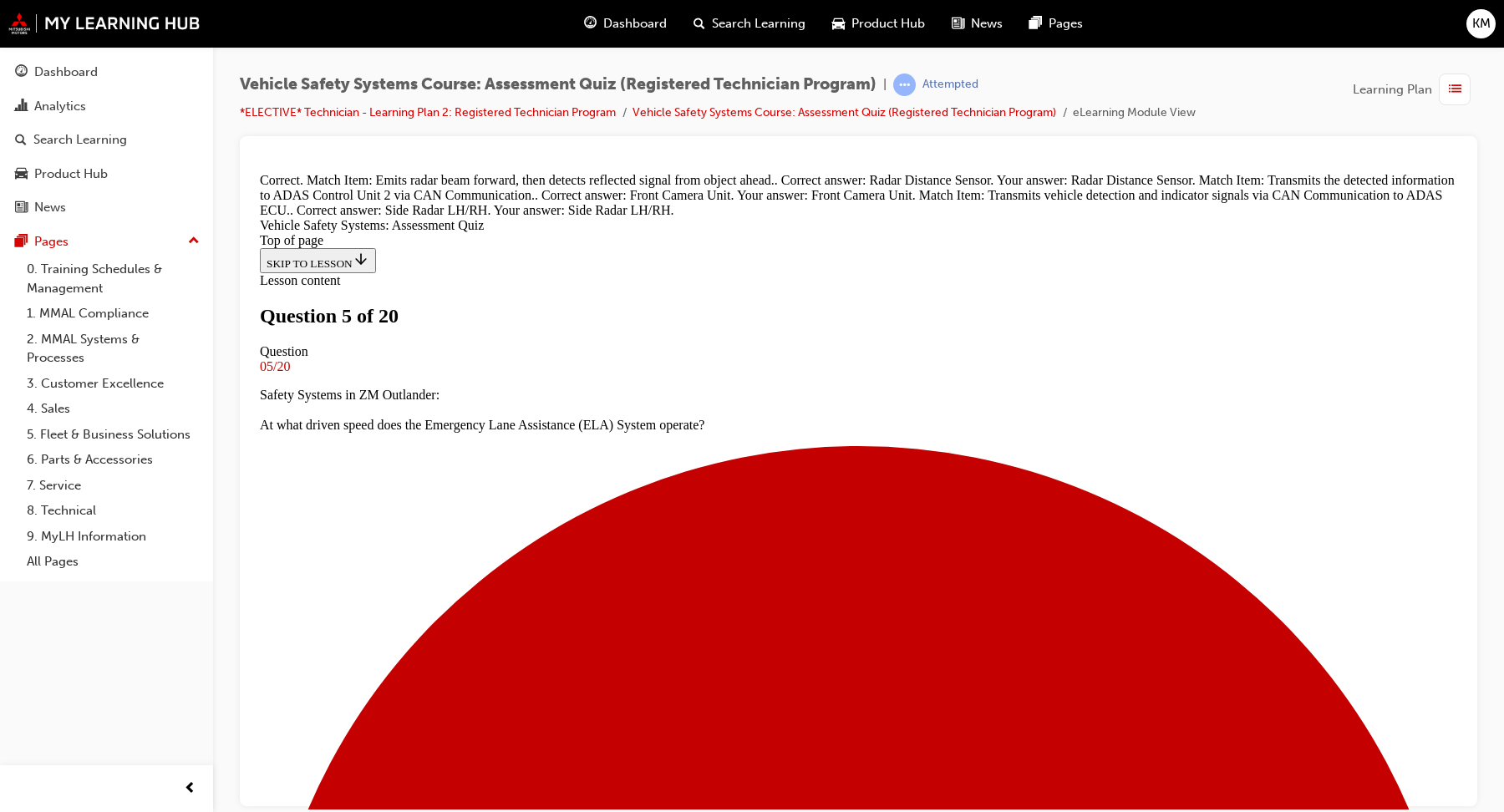 click on "NEXT" at bounding box center [282, 10074] 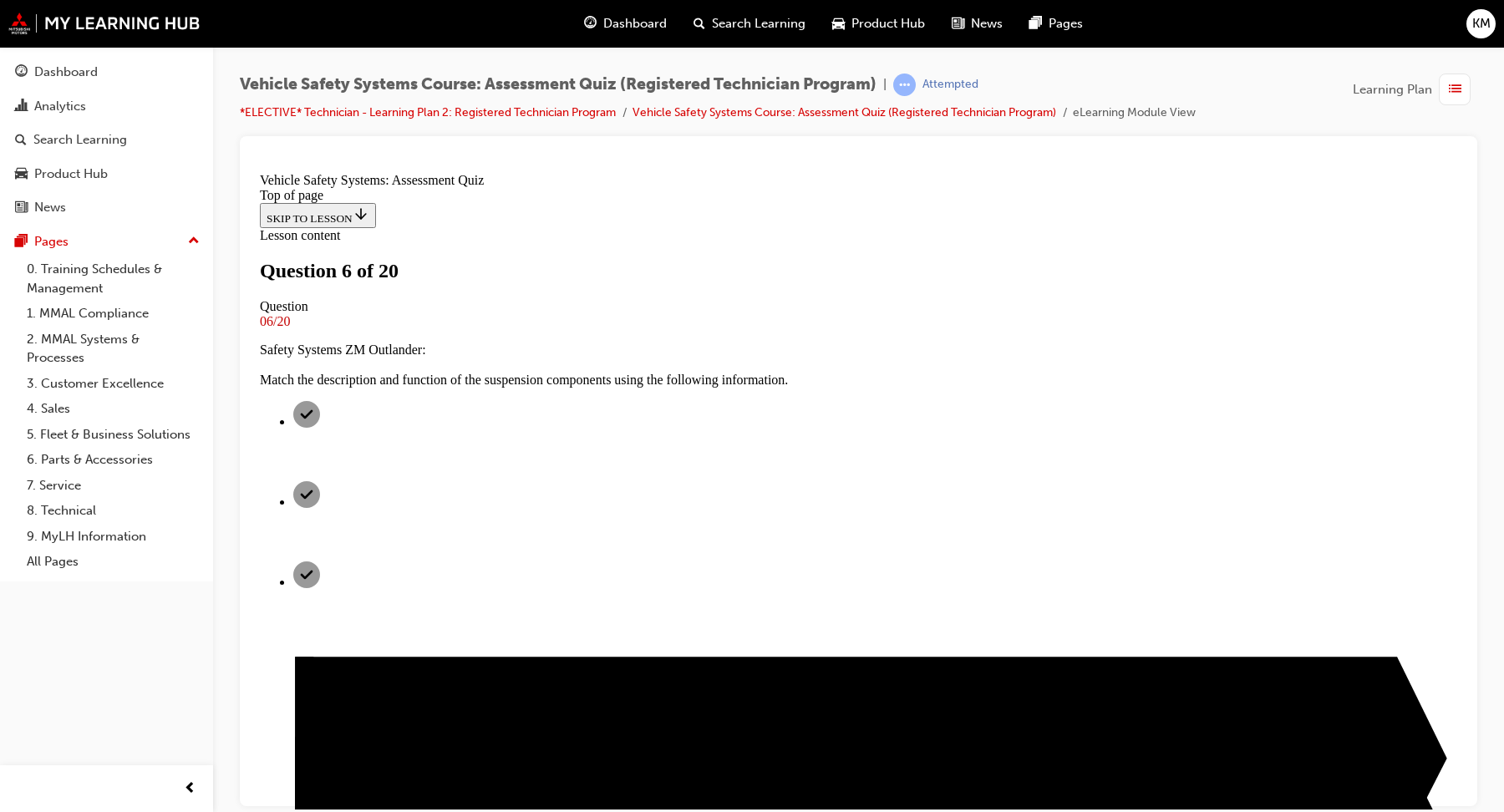 scroll, scrollTop: 126, scrollLeft: 0, axis: vertical 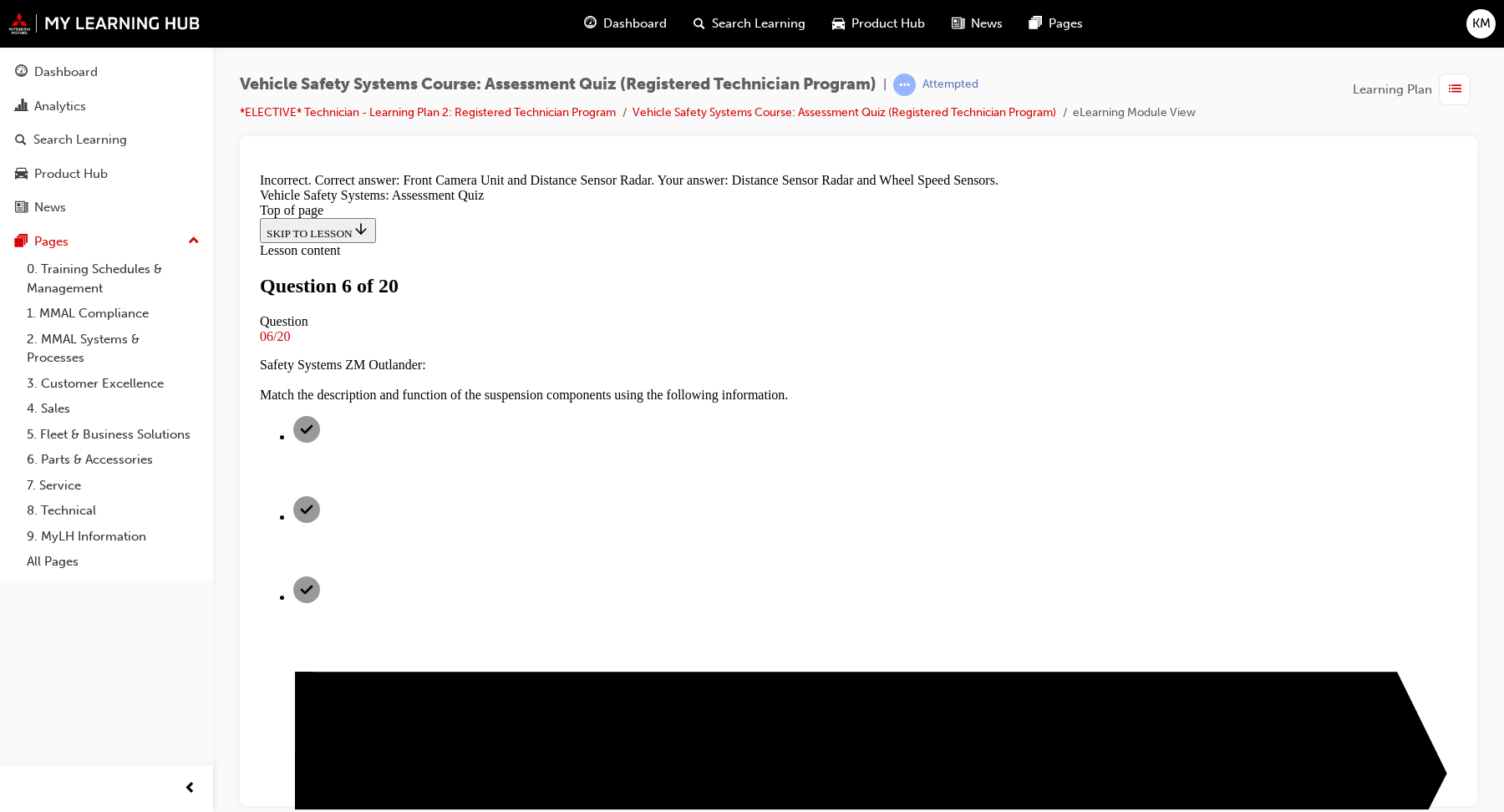 click on "NEXT" at bounding box center [282, 9999] 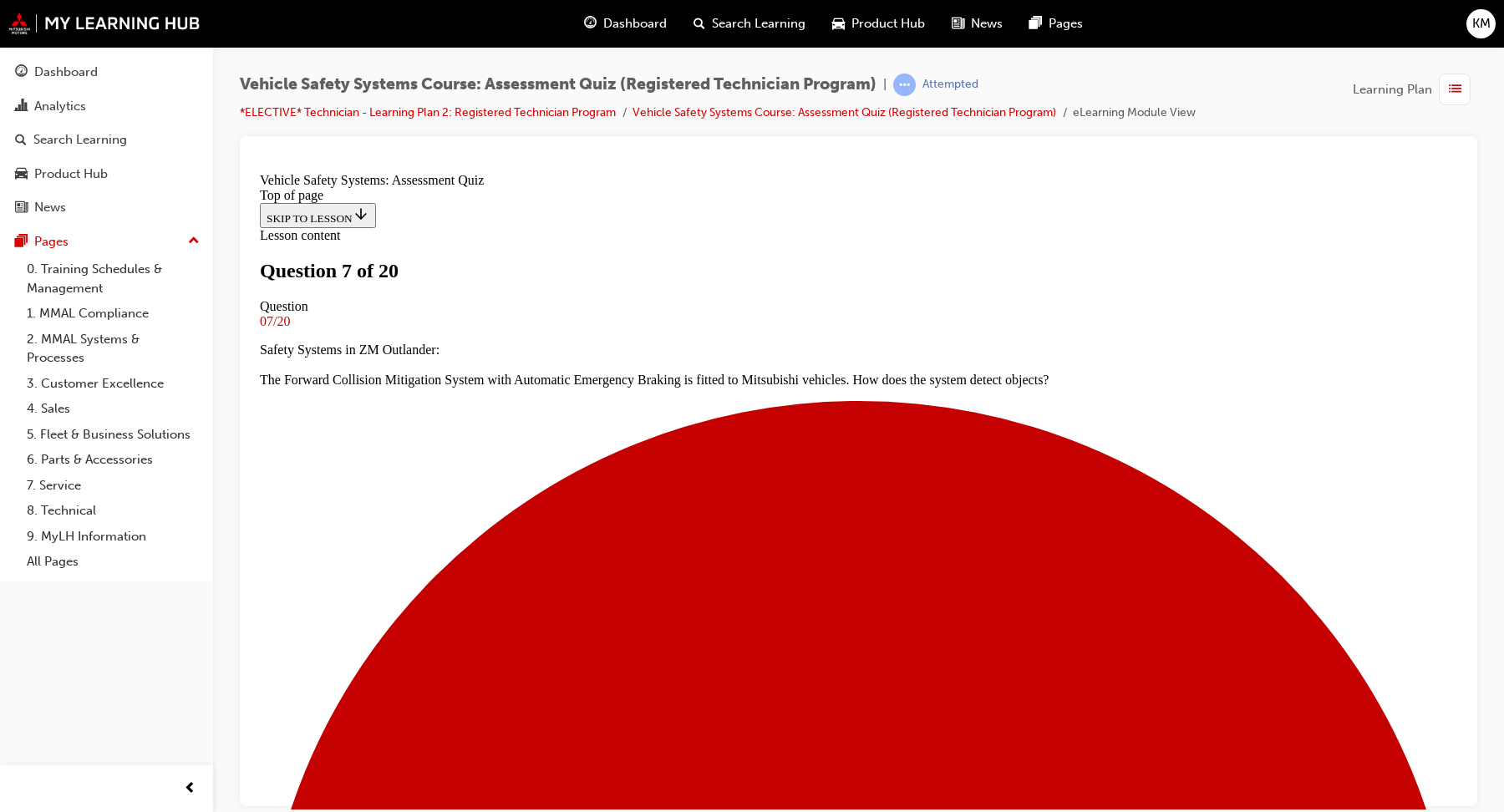 scroll, scrollTop: 3, scrollLeft: 0, axis: vertical 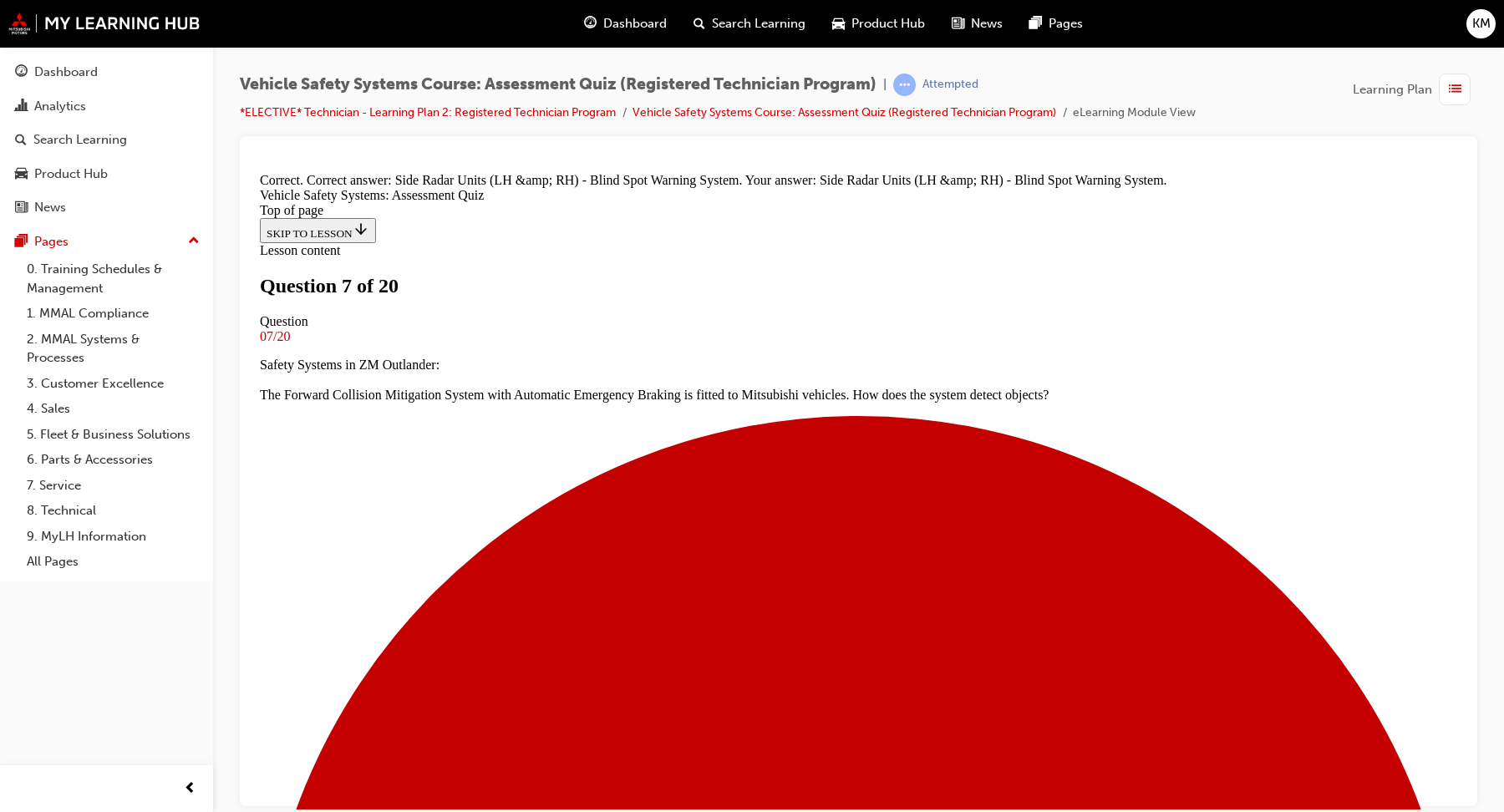 click on "NEXT" at bounding box center [282, 17822] 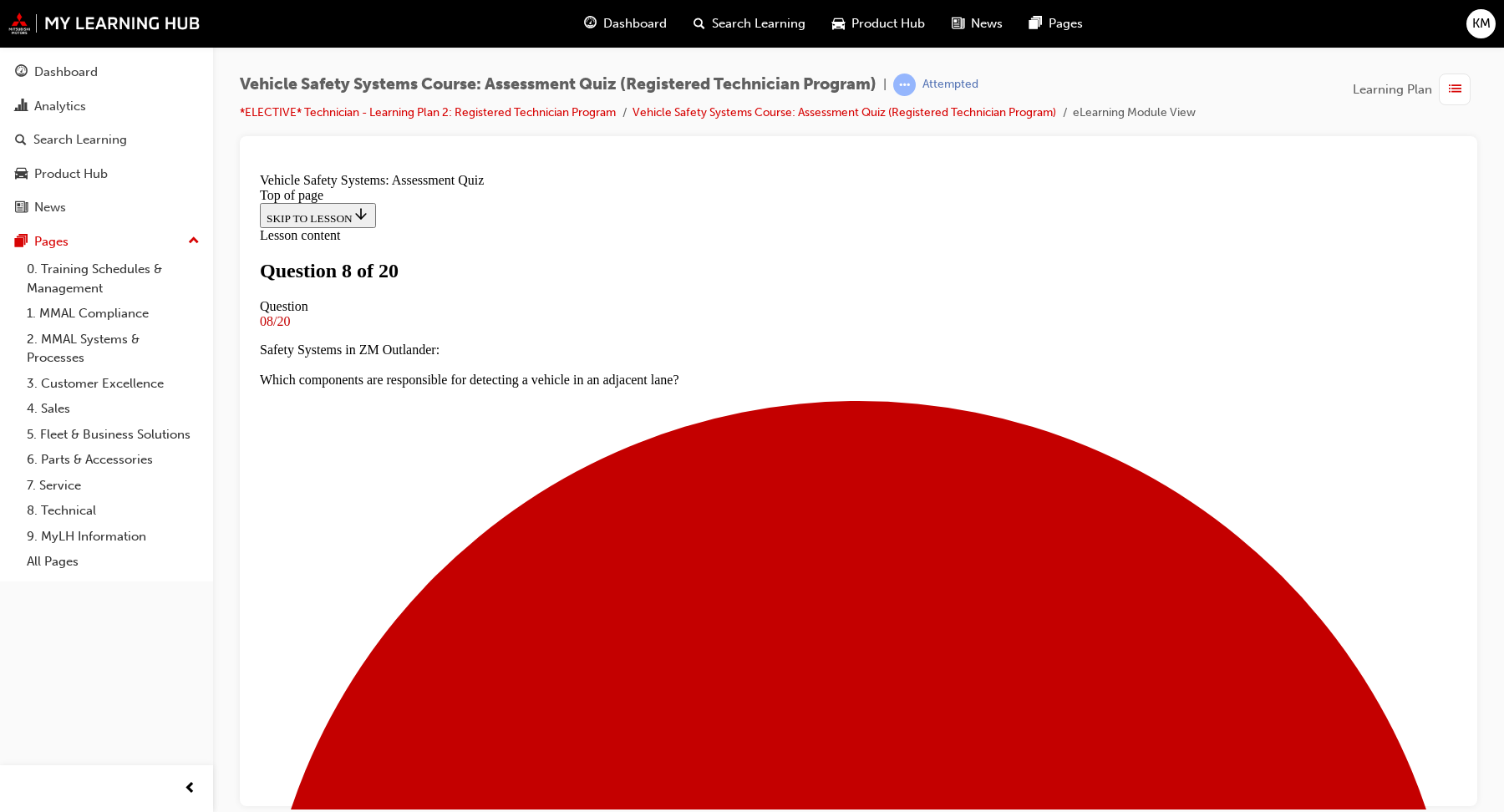 scroll, scrollTop: 193, scrollLeft: 0, axis: vertical 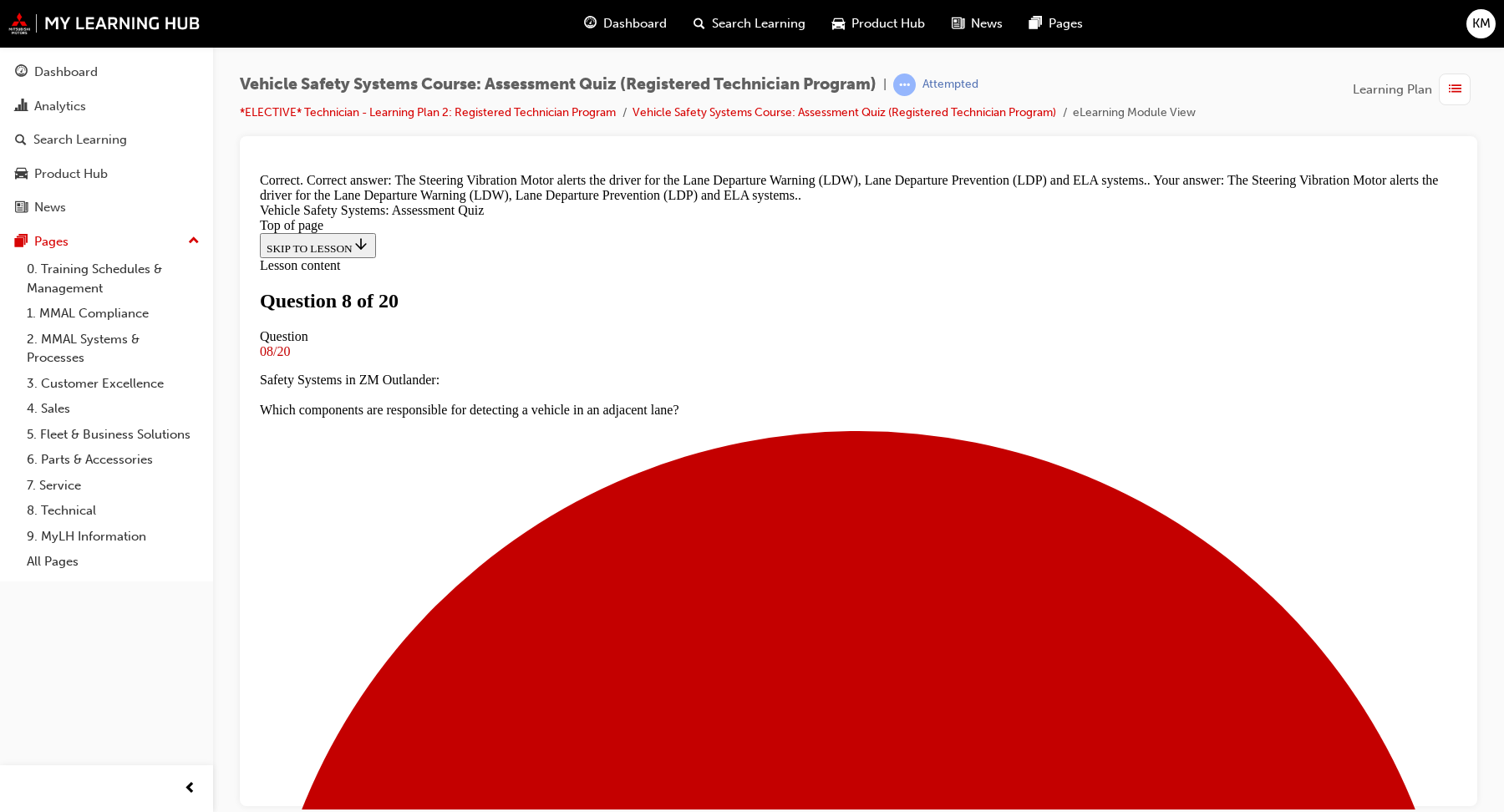 click on "NEXT" at bounding box center [282, 17882] 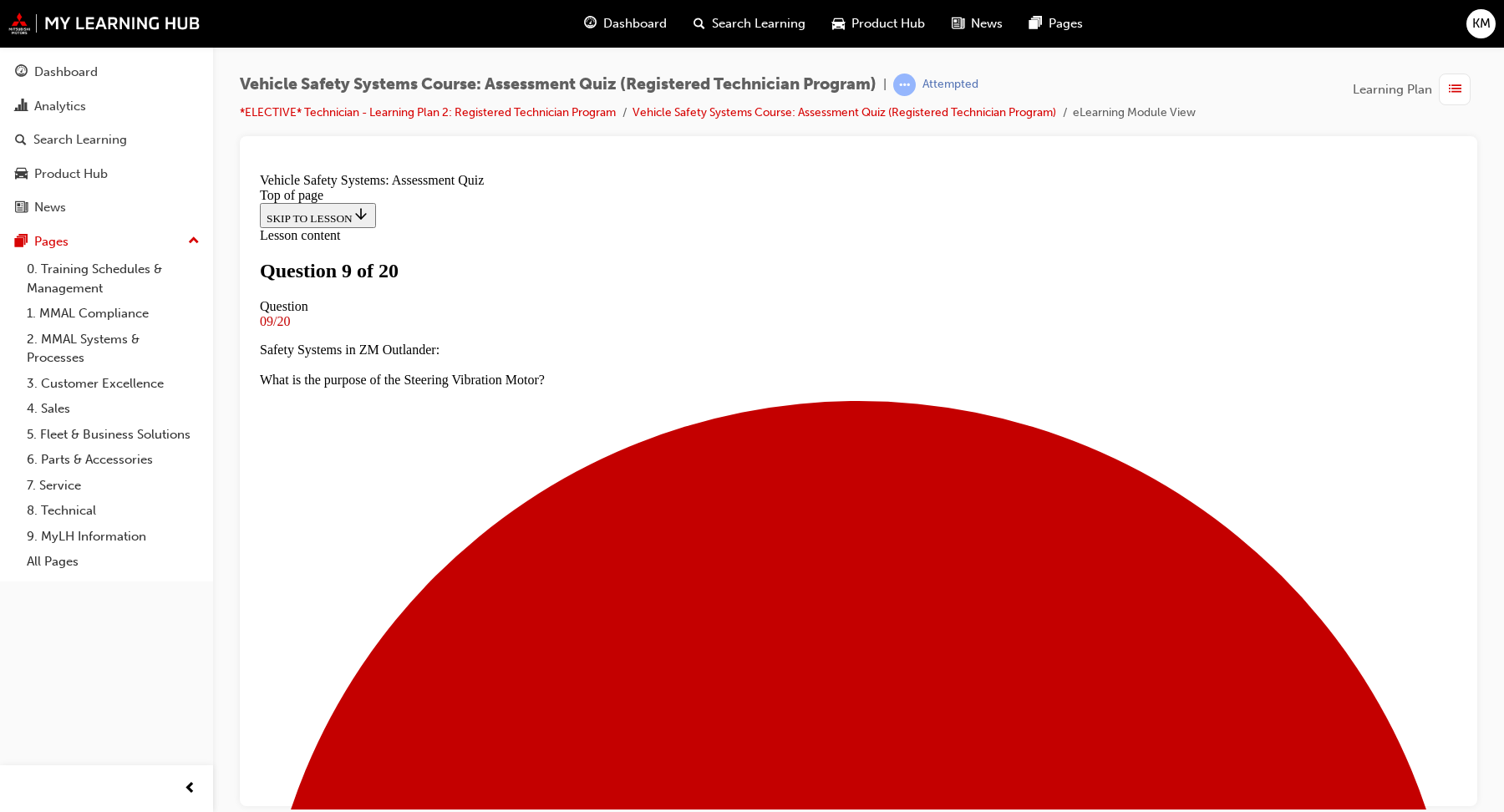 scroll, scrollTop: 130, scrollLeft: 0, axis: vertical 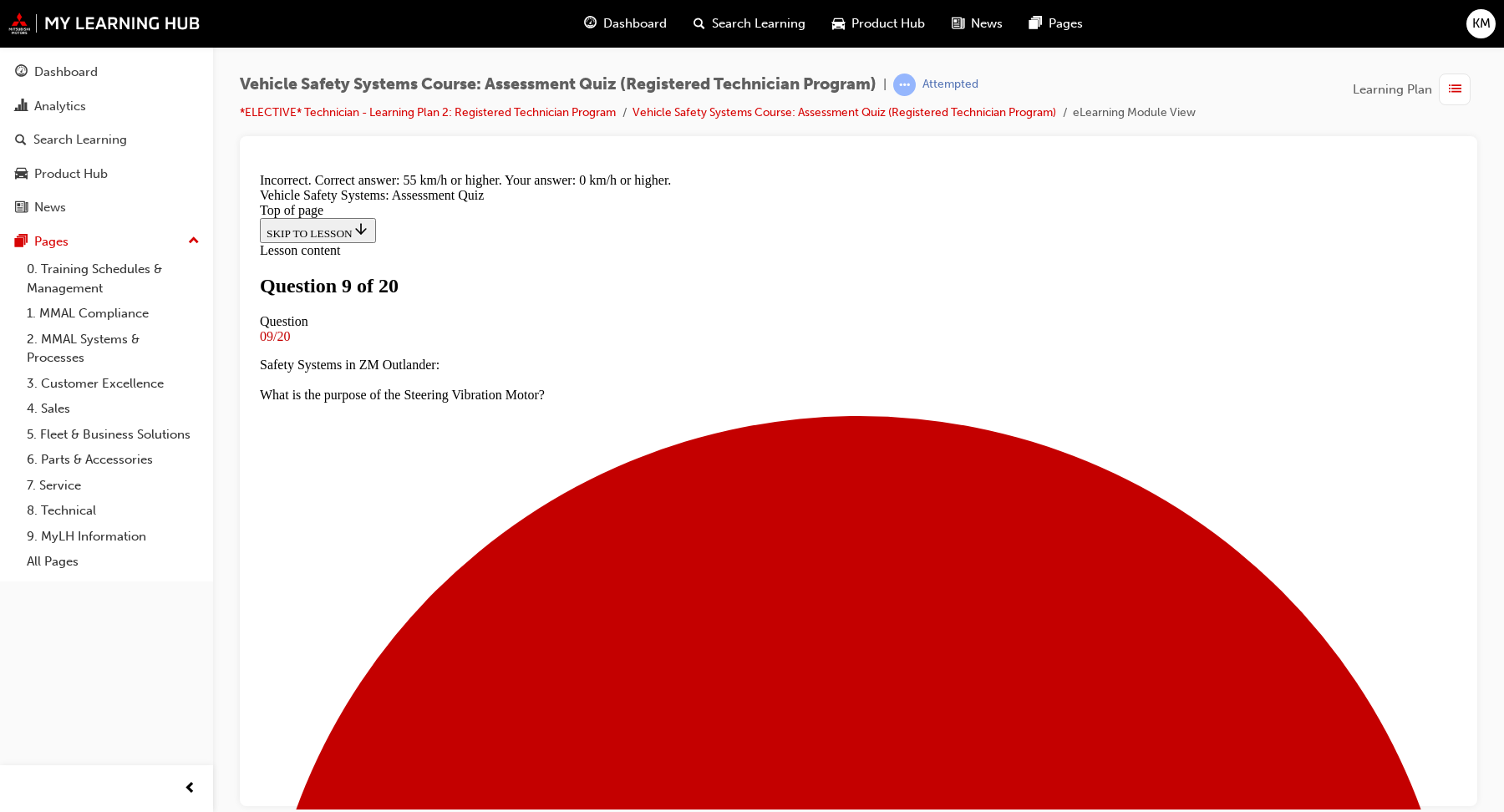 click on "NEXT" at bounding box center (858, 17822) 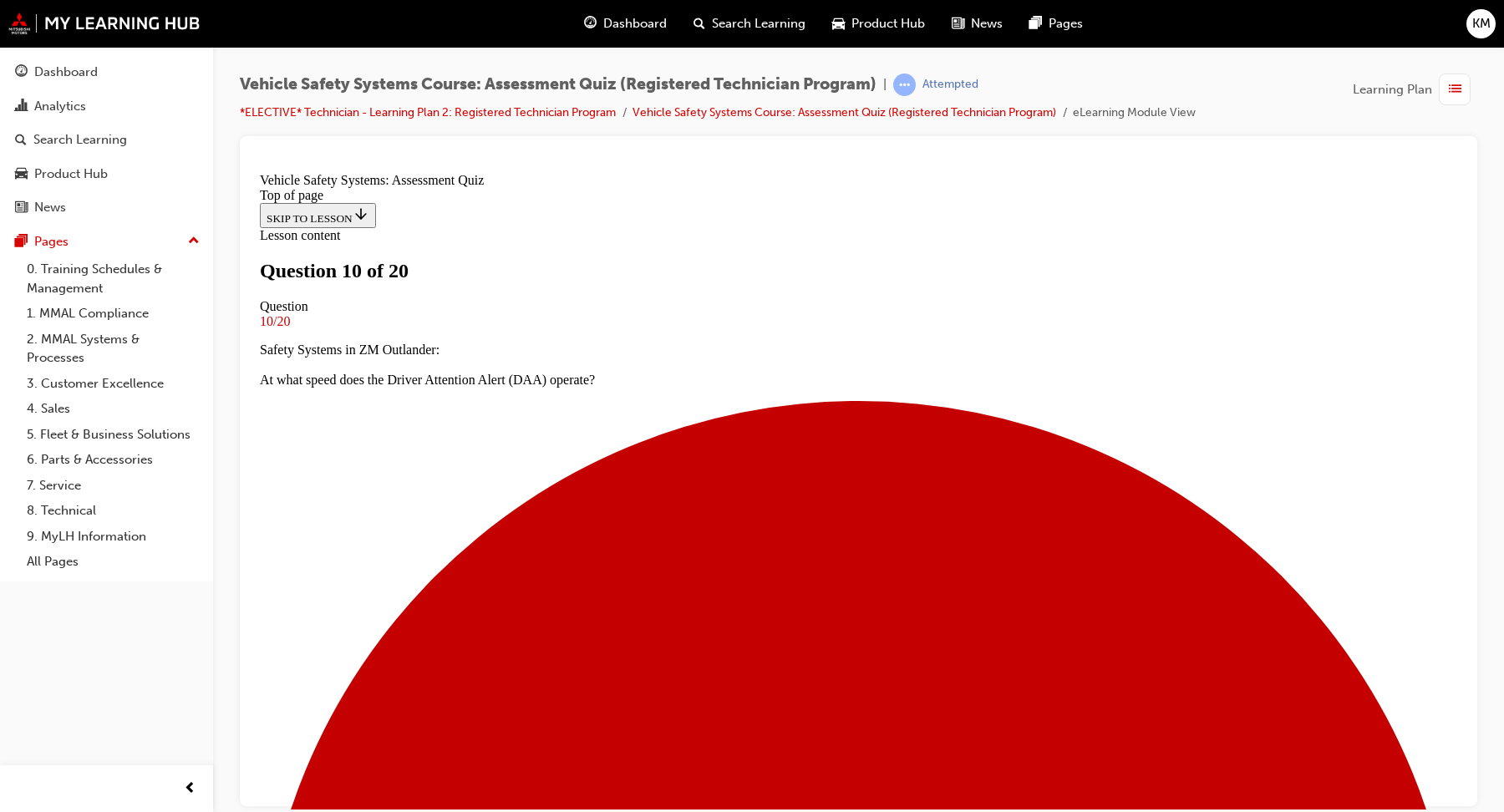 scroll, scrollTop: 137, scrollLeft: 0, axis: vertical 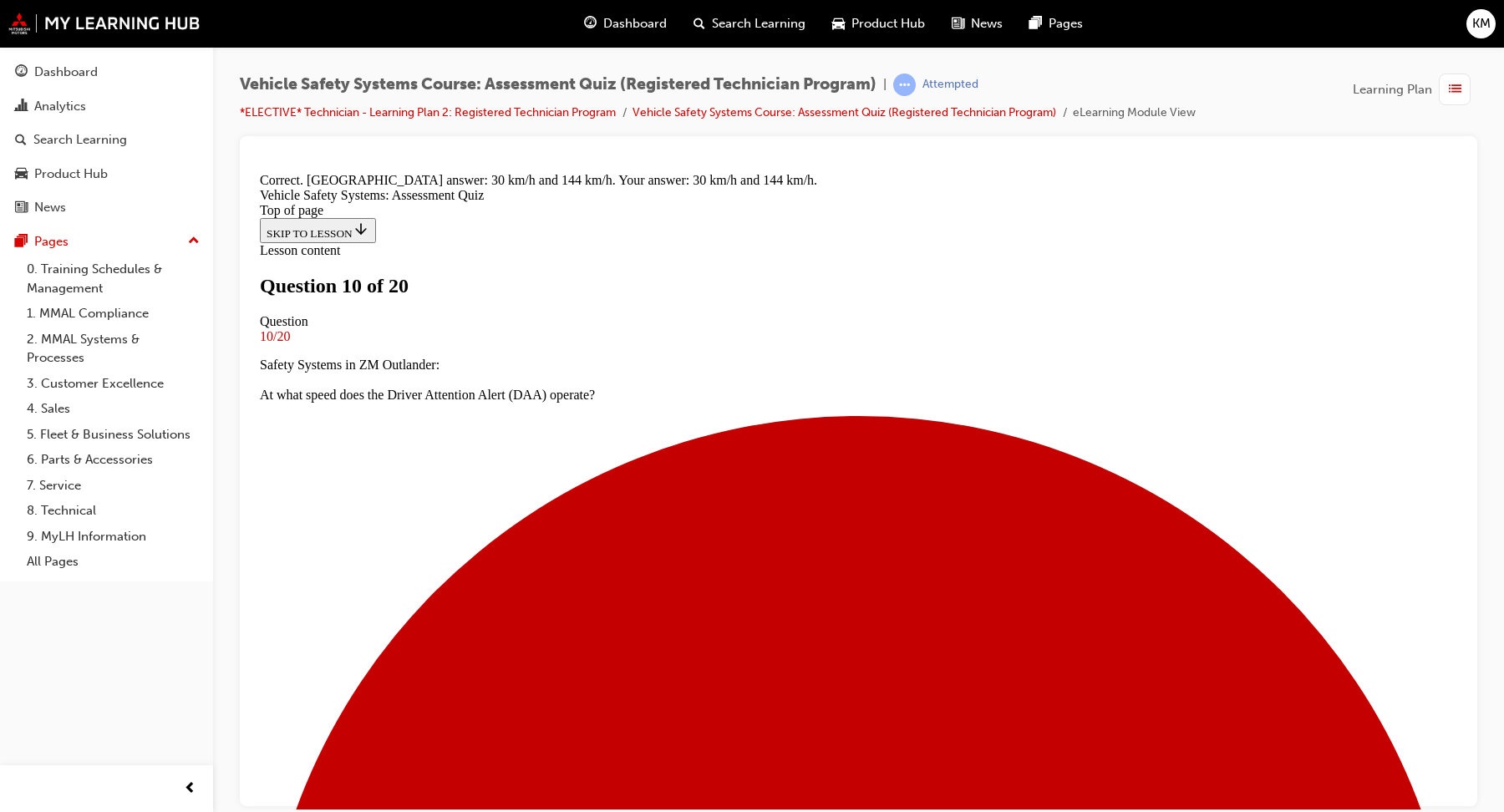 click on "NEXT" at bounding box center (282, 17822) 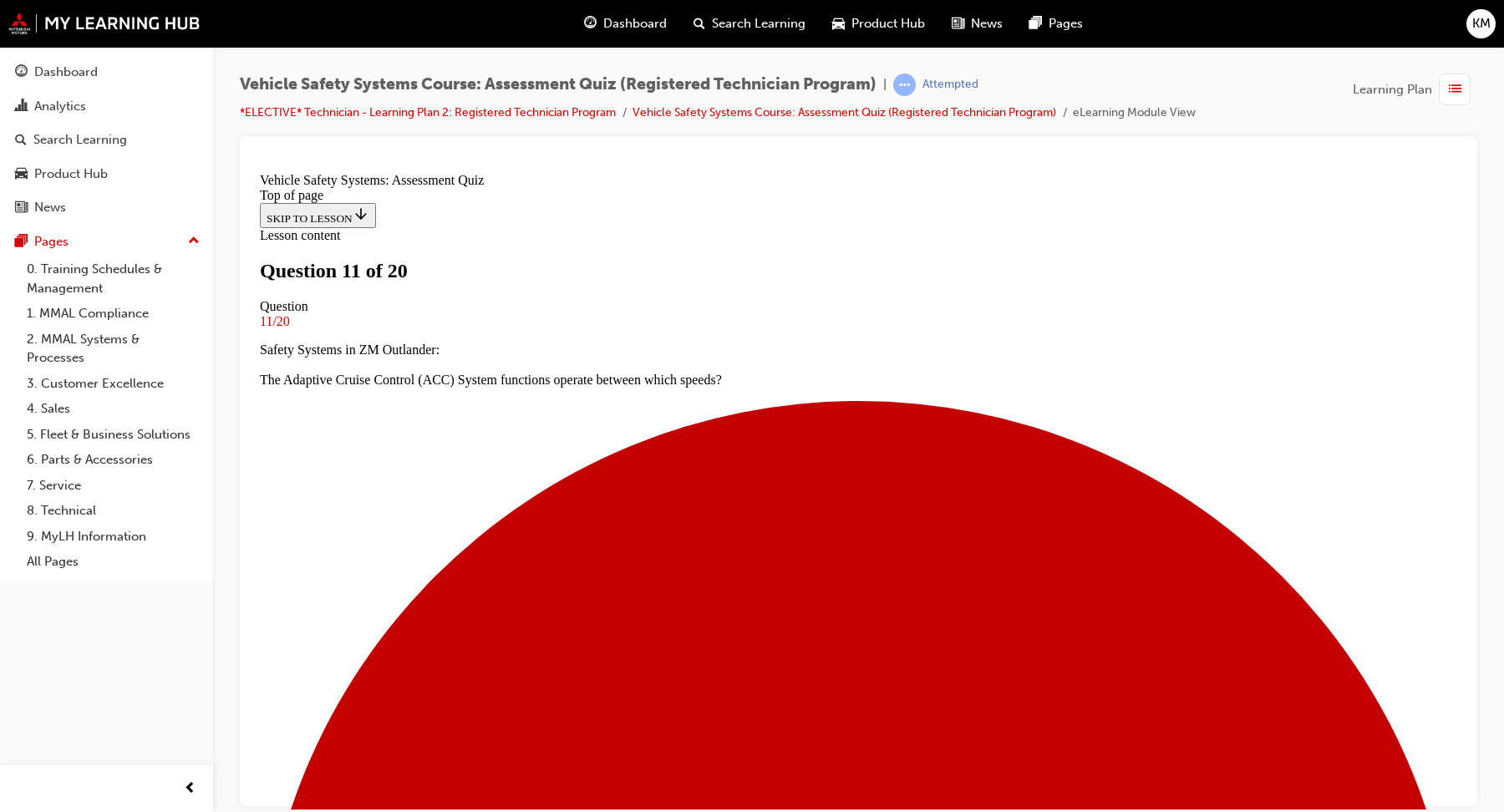 click at bounding box center [858, 10309] 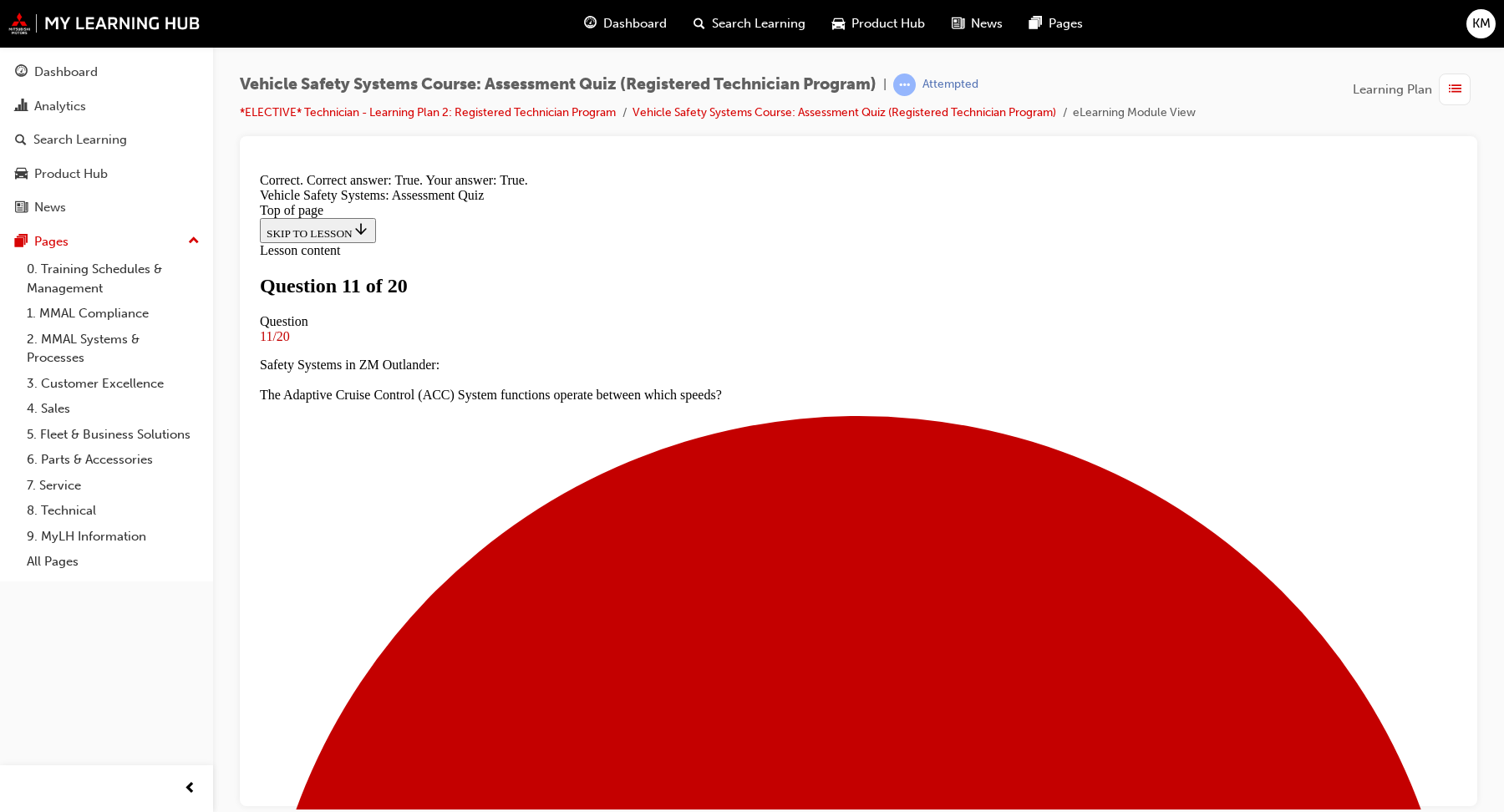 click on "NEXT" at bounding box center (282, 13630) 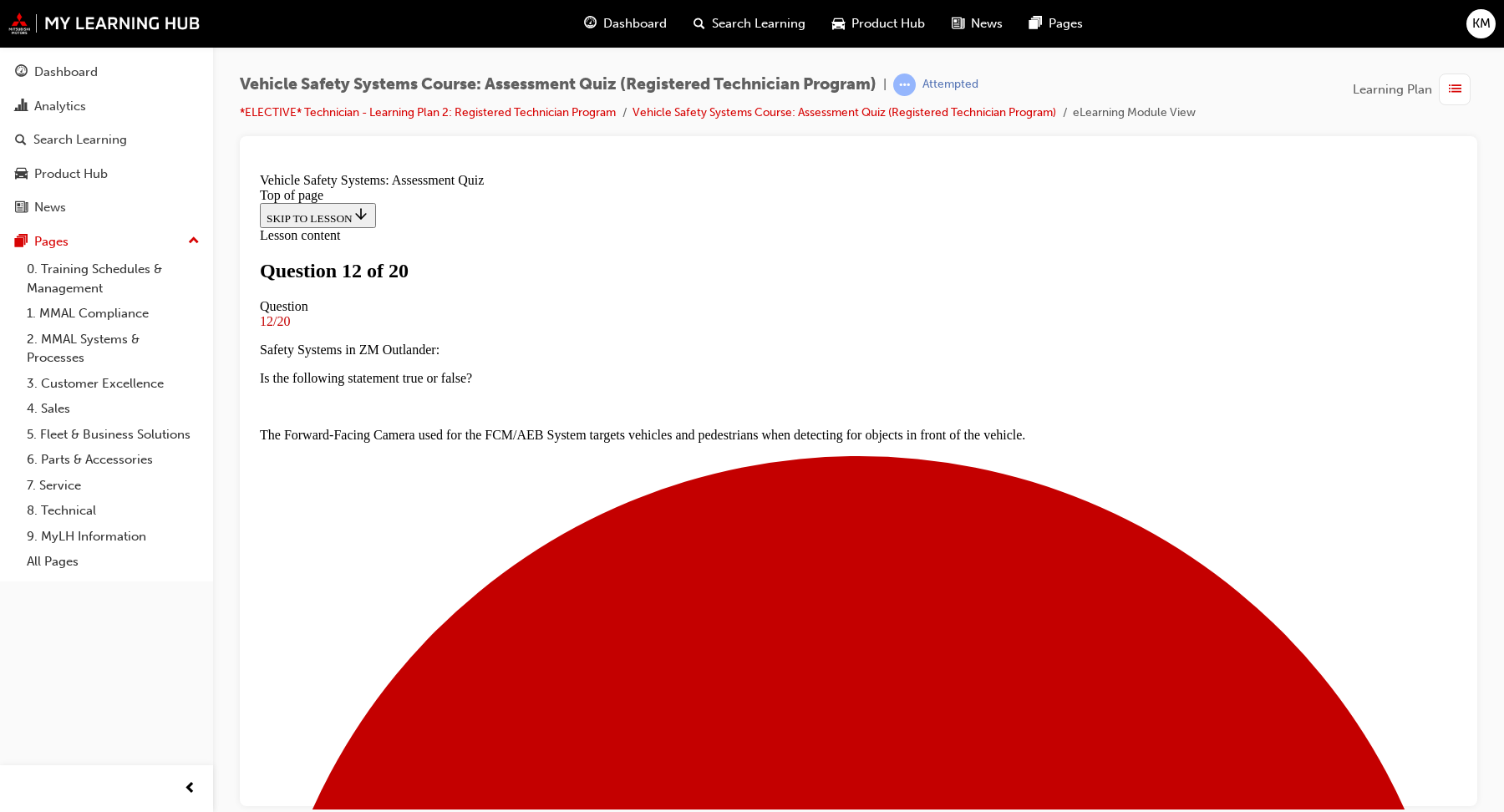click at bounding box center (858, 8161) 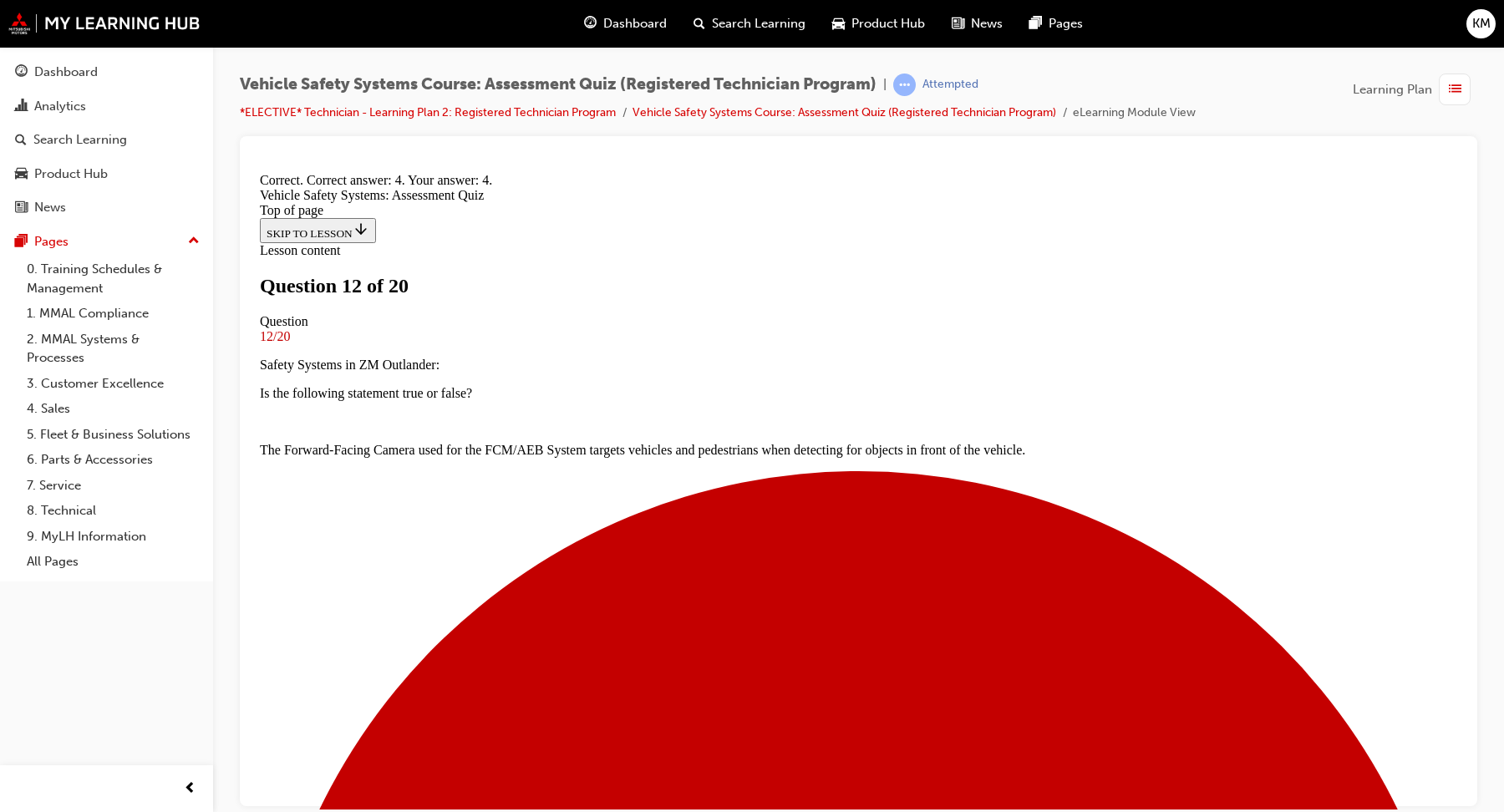 scroll, scrollTop: 270, scrollLeft: 0, axis: vertical 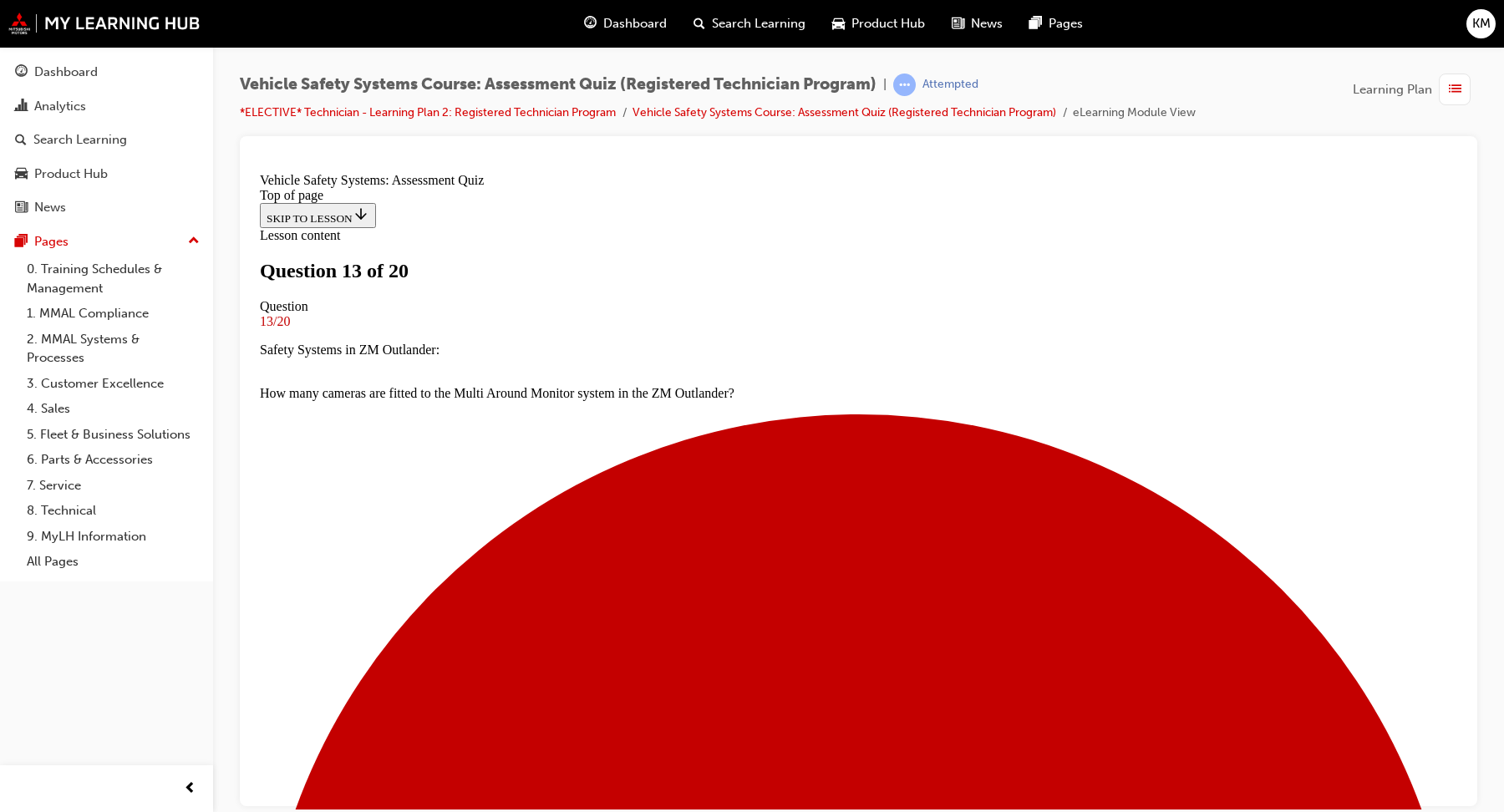 click on "When the system detects oncoming vehicles and overtaking vehicles in adjacent lanes and when the vehicle is approaching a solid line on a single lane marking." at bounding box center (858, 17727) 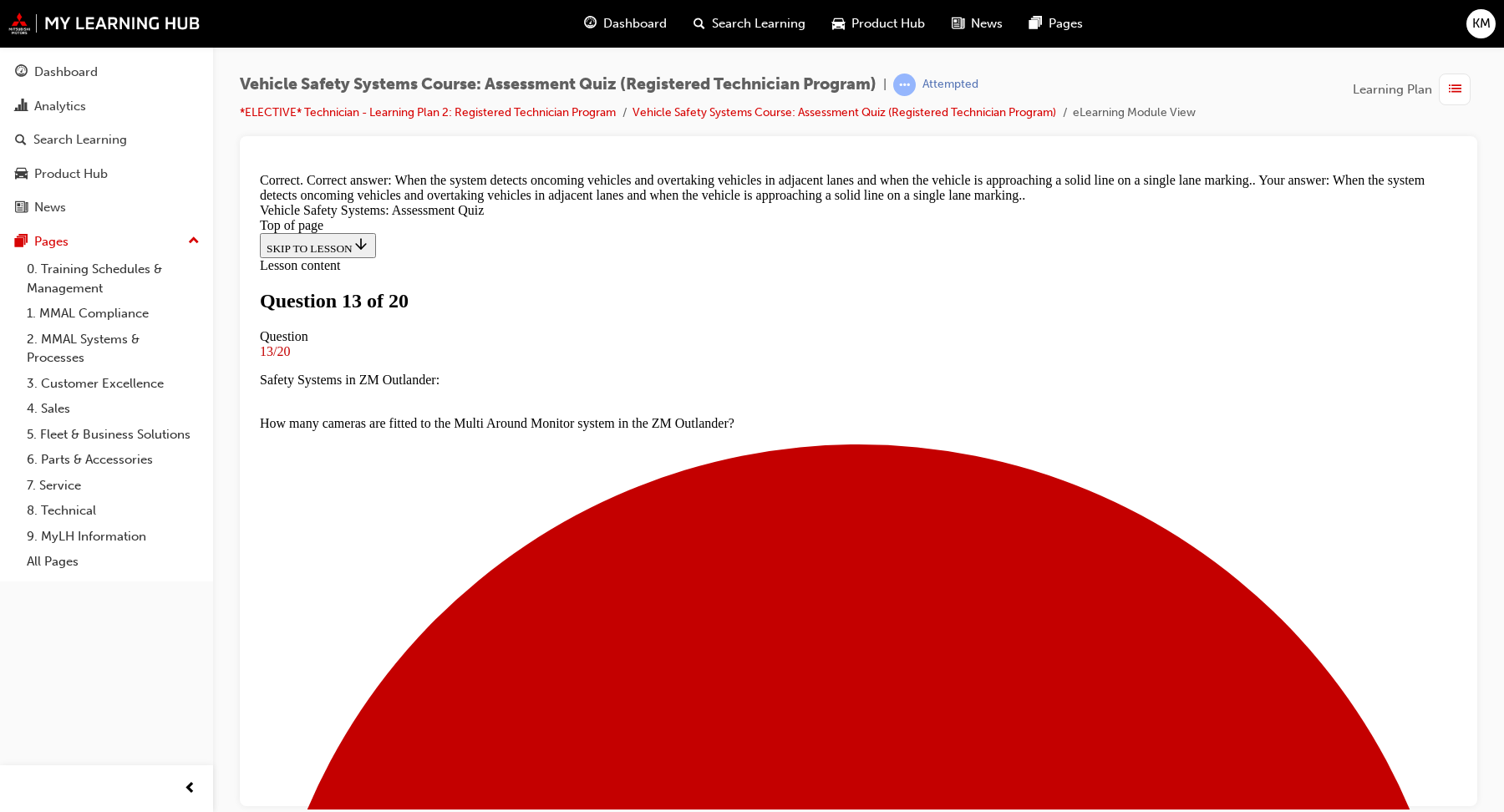 click on "NEXT" at bounding box center [282, 17896] 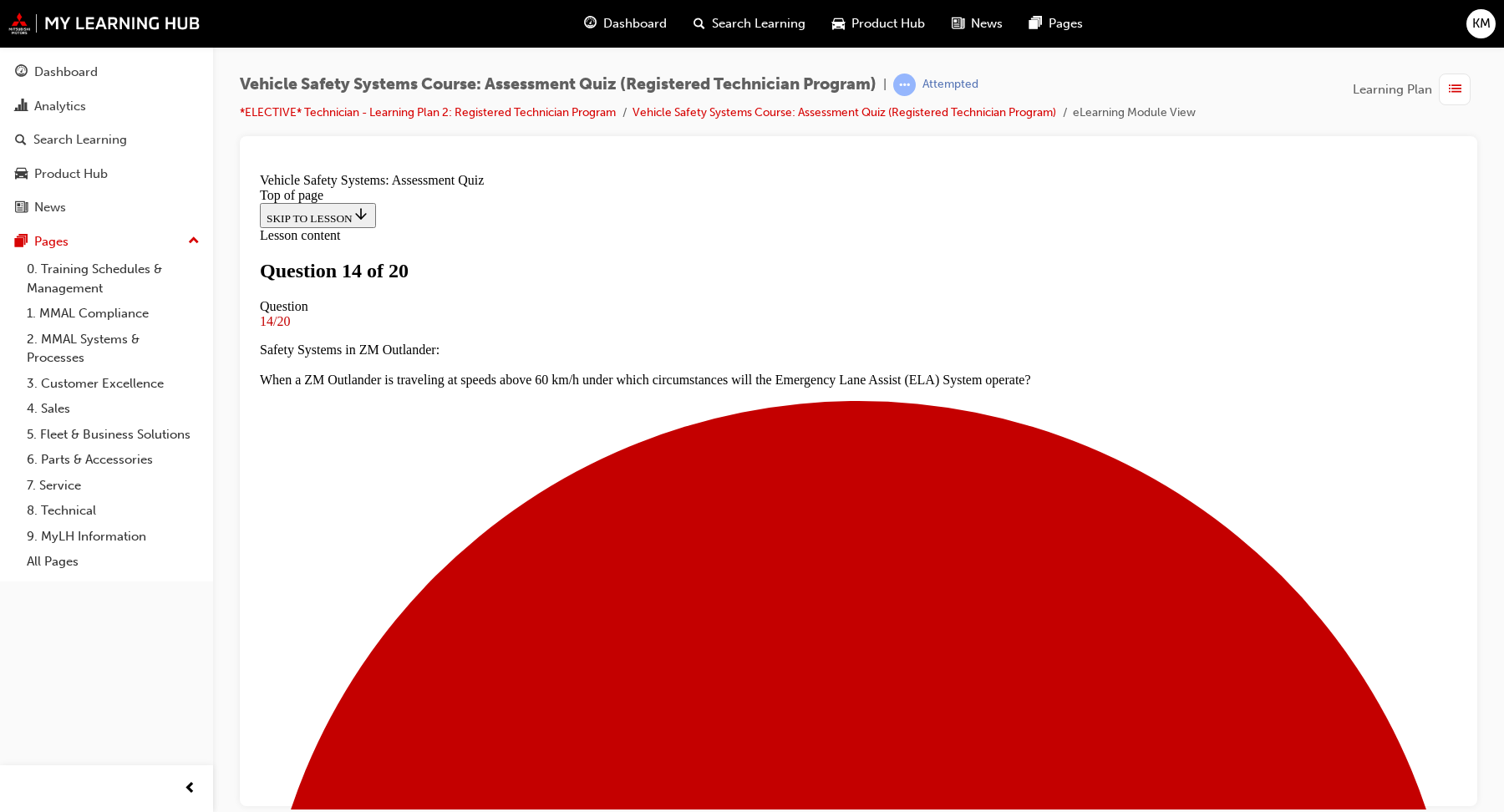 scroll, scrollTop: 199, scrollLeft: 0, axis: vertical 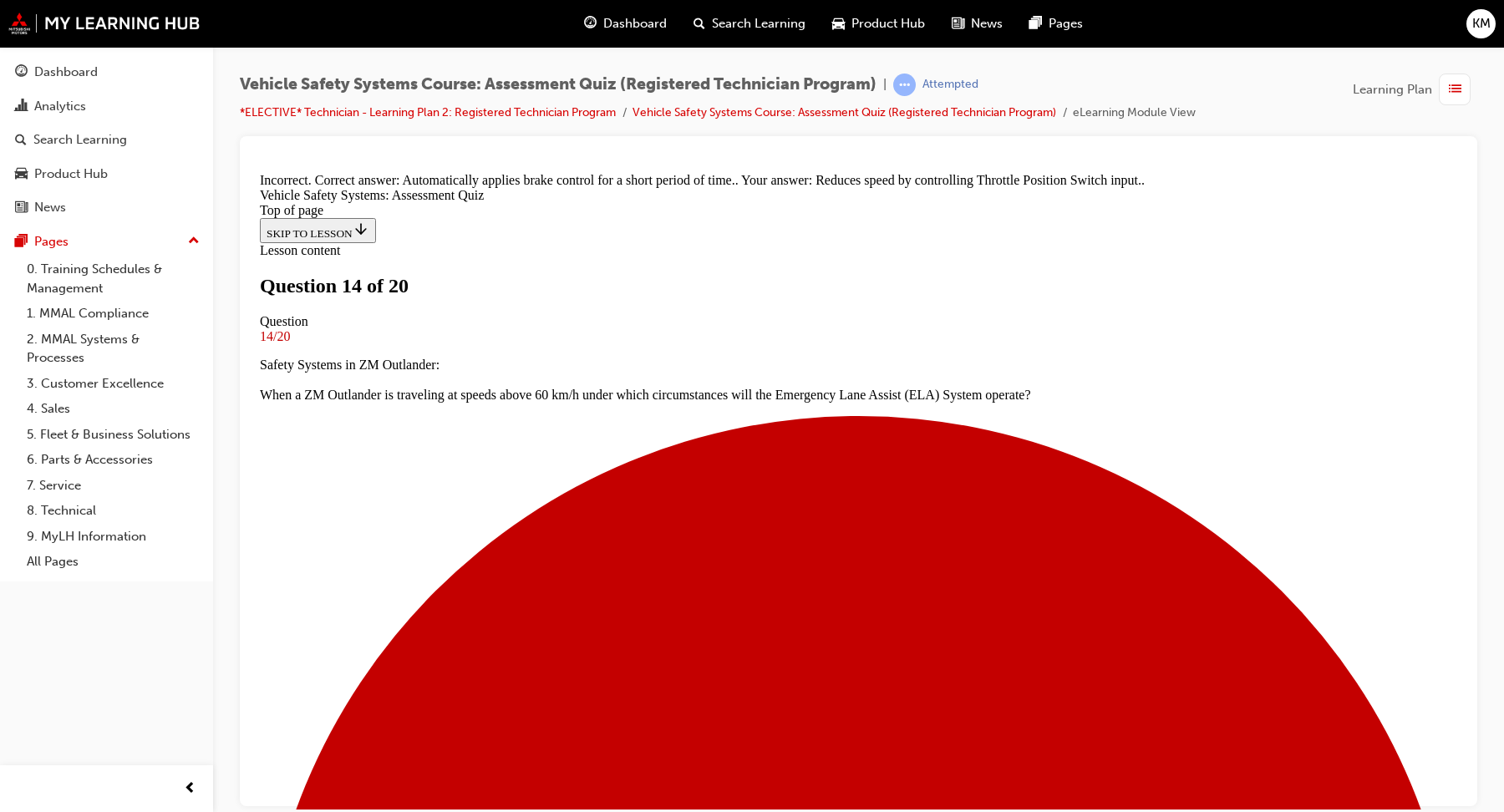 click on "NEXT" at bounding box center [282, 17822] 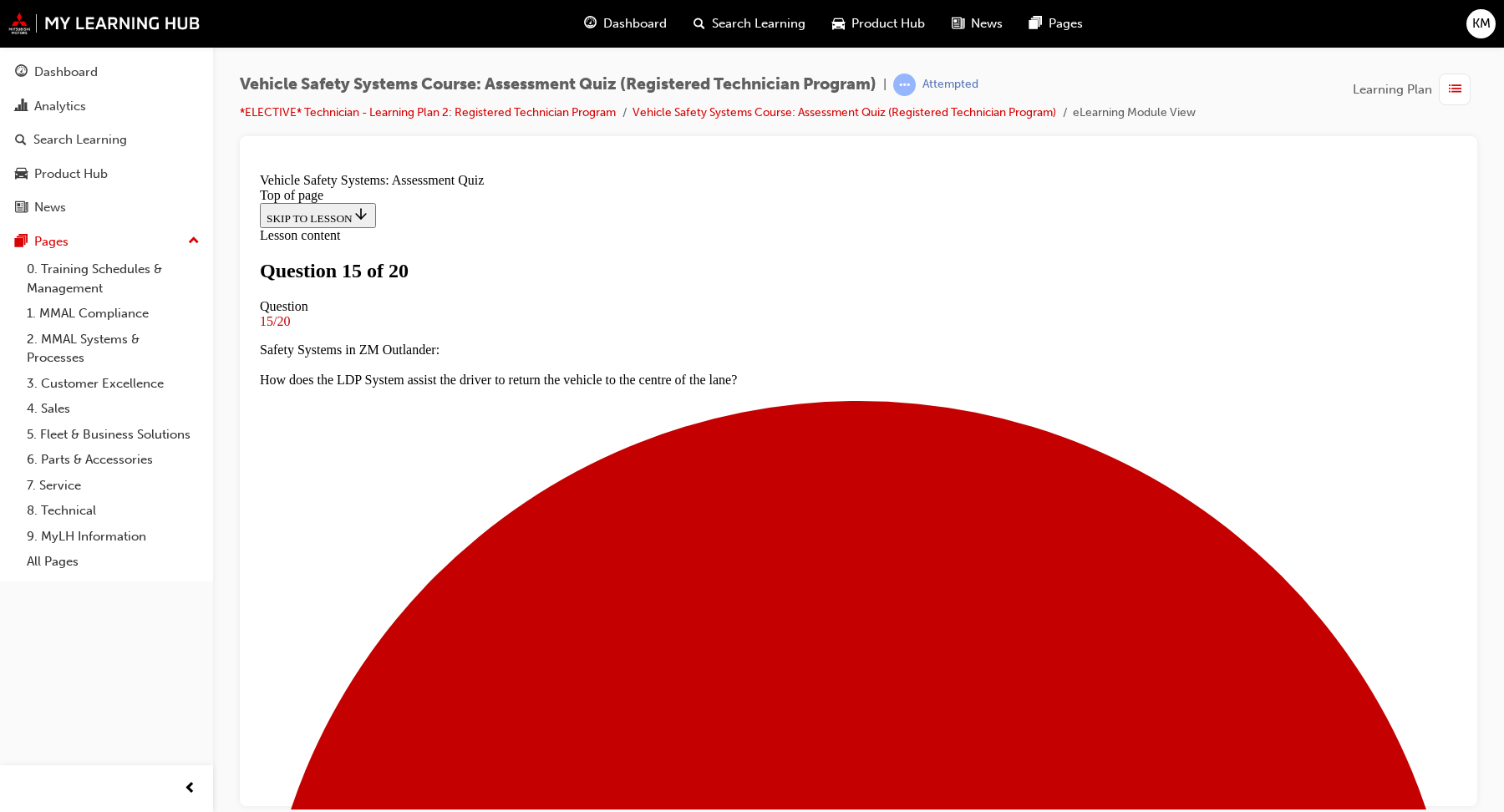 scroll, scrollTop: 3, scrollLeft: 0, axis: vertical 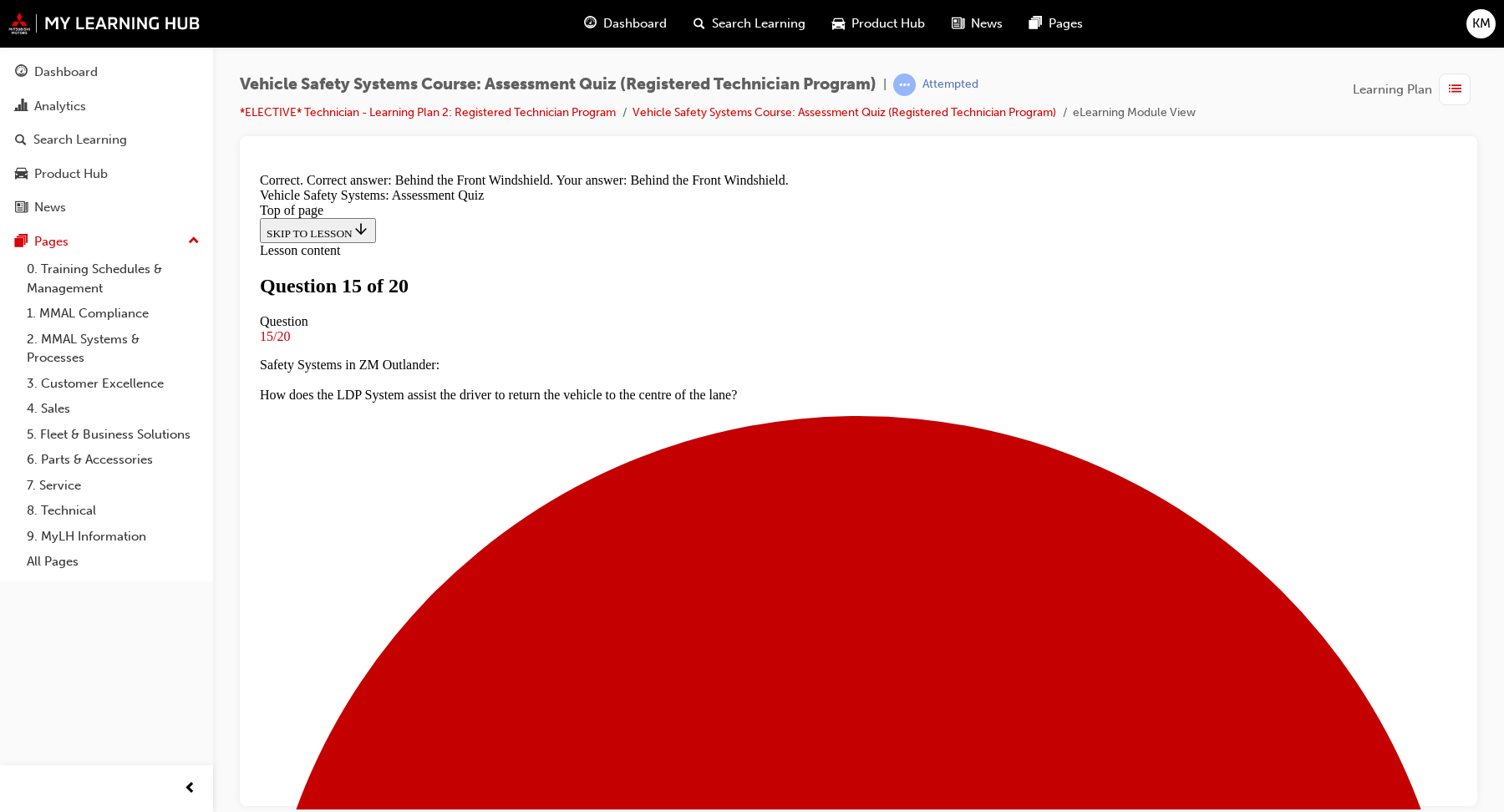 click on "NEXT" at bounding box center [282, 17849] 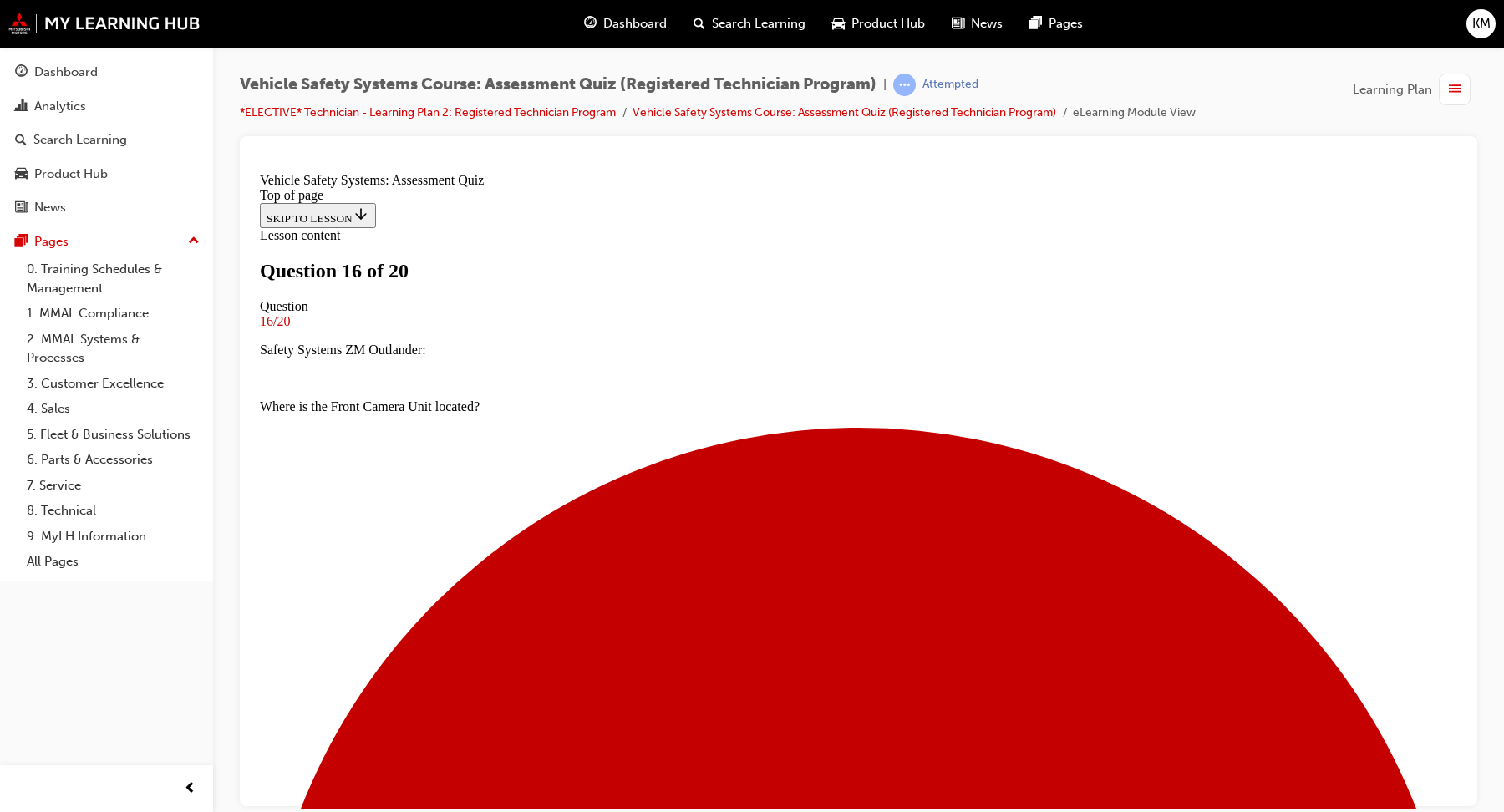 scroll, scrollTop: 191, scrollLeft: 0, axis: vertical 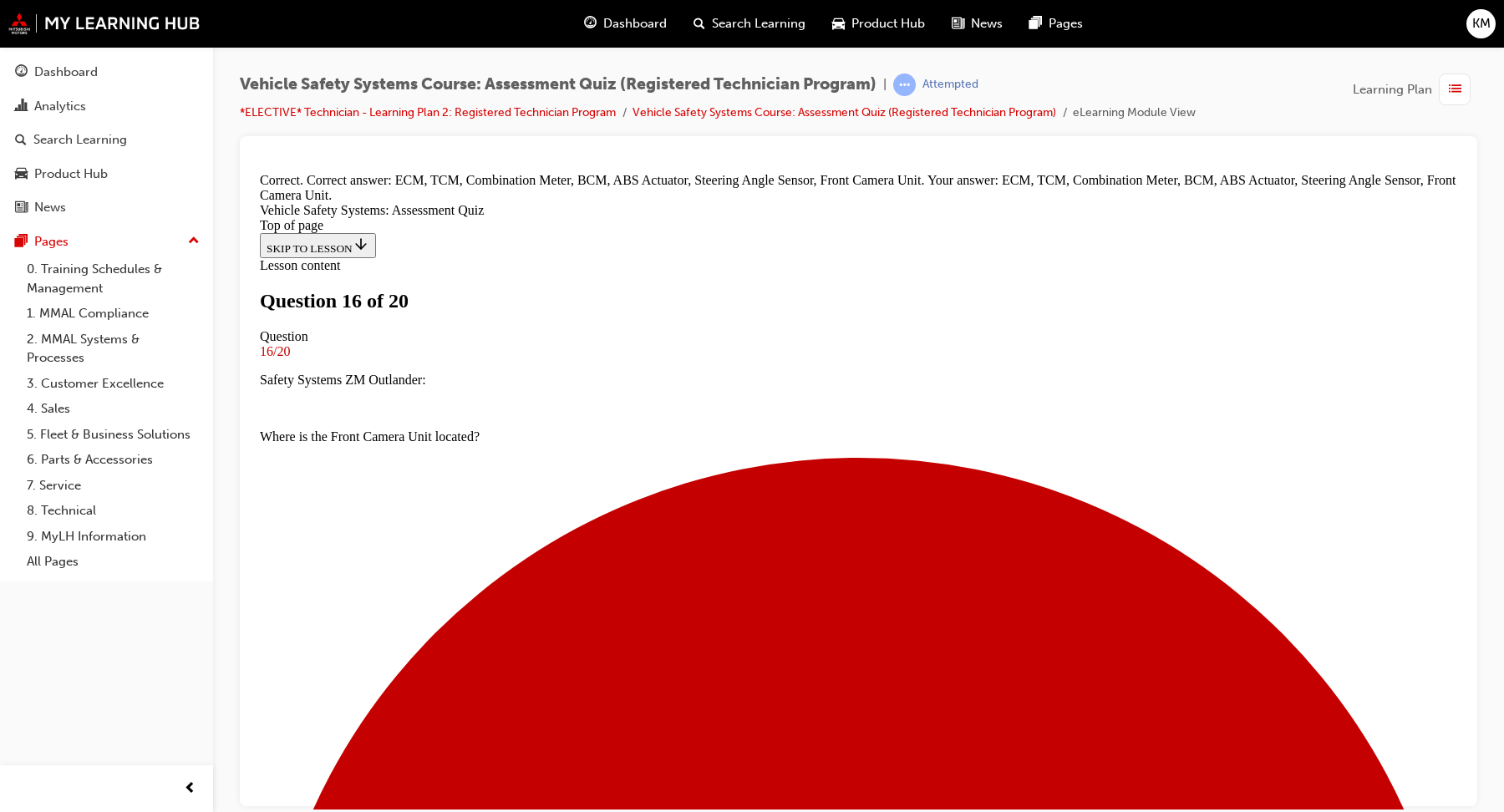 click on "NEXT" at bounding box center (858, 17909) 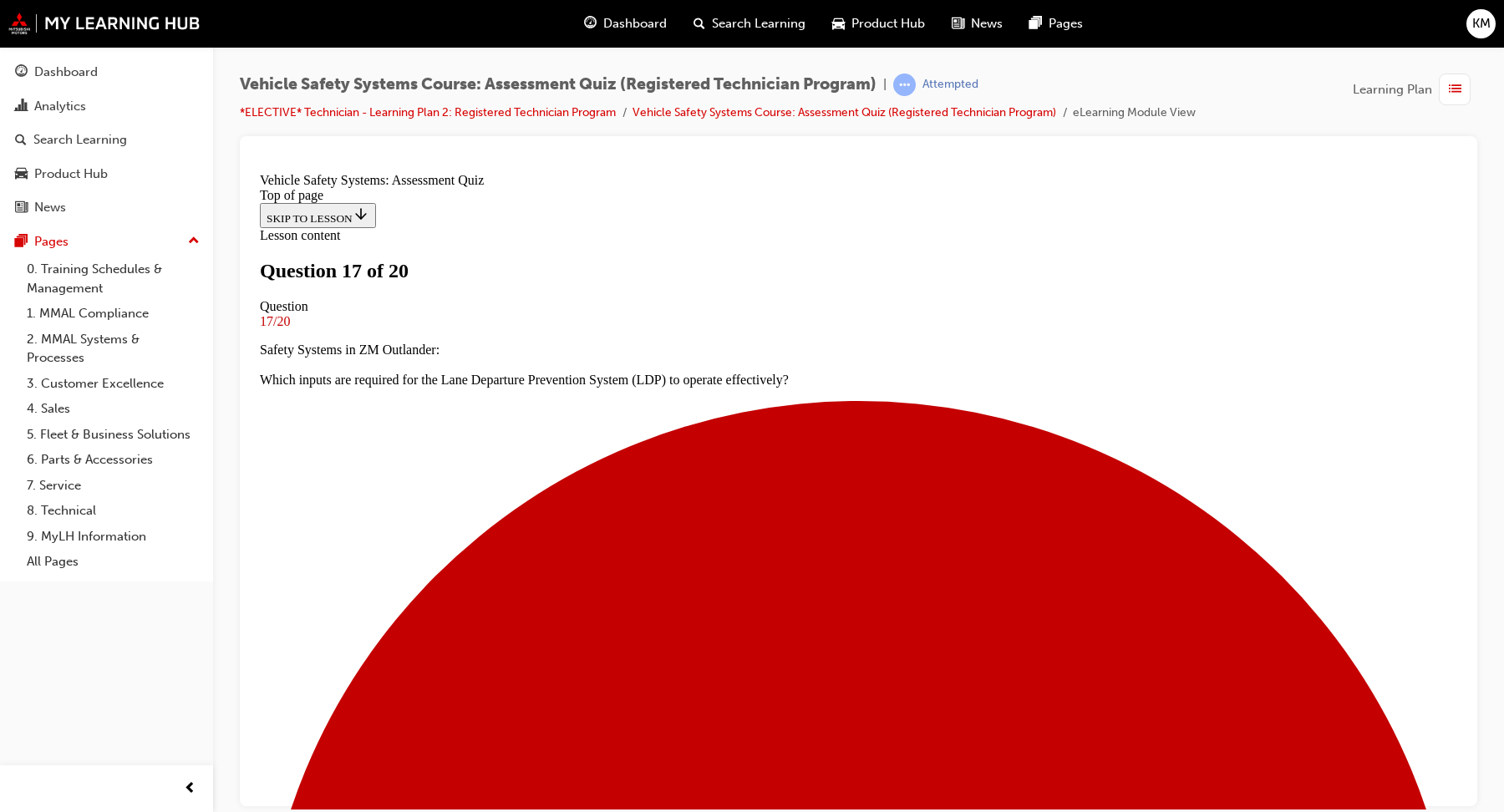 scroll, scrollTop: 370, scrollLeft: 0, axis: vertical 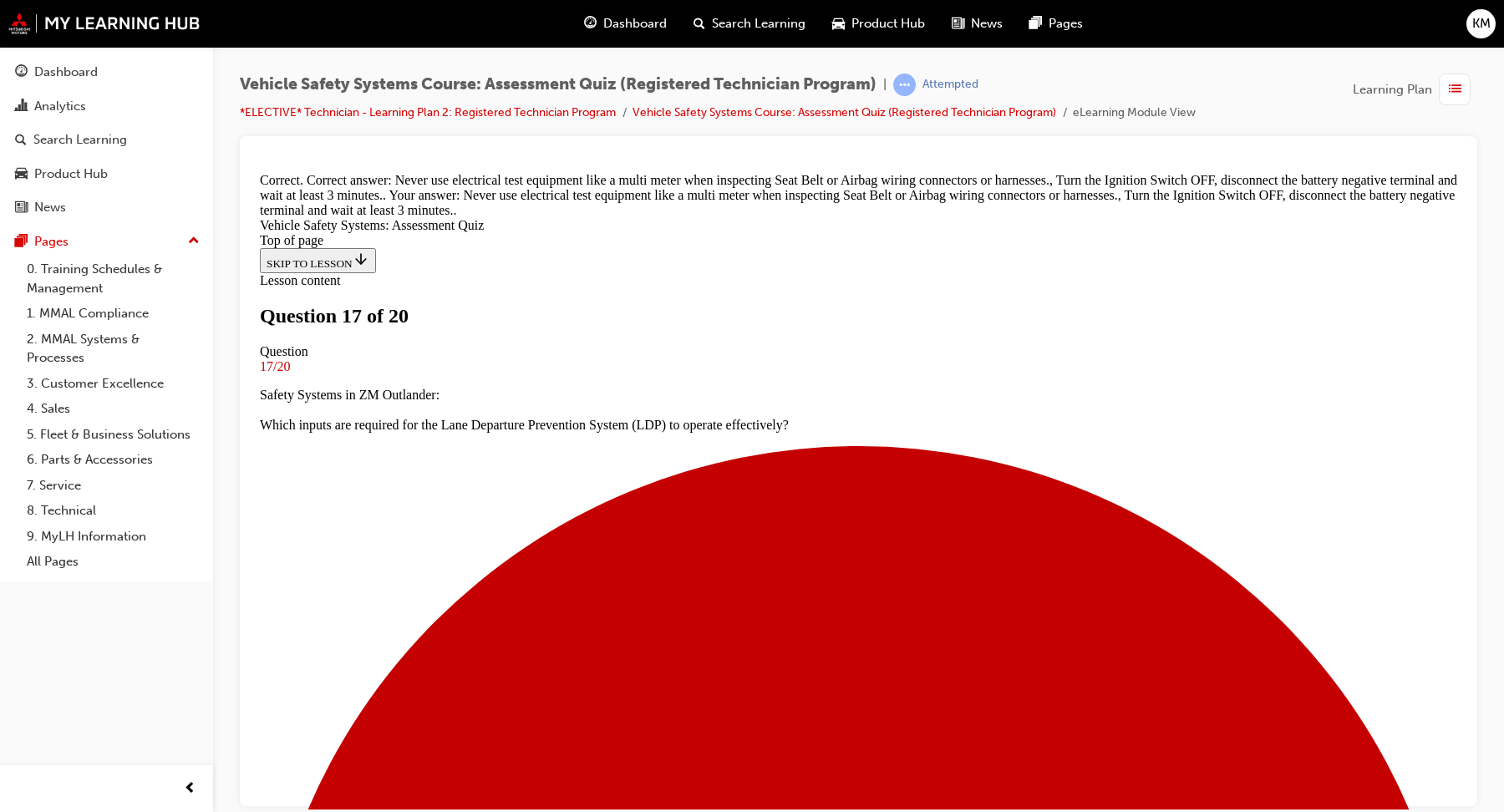 click on "NEXT" at bounding box center [282, 13037] 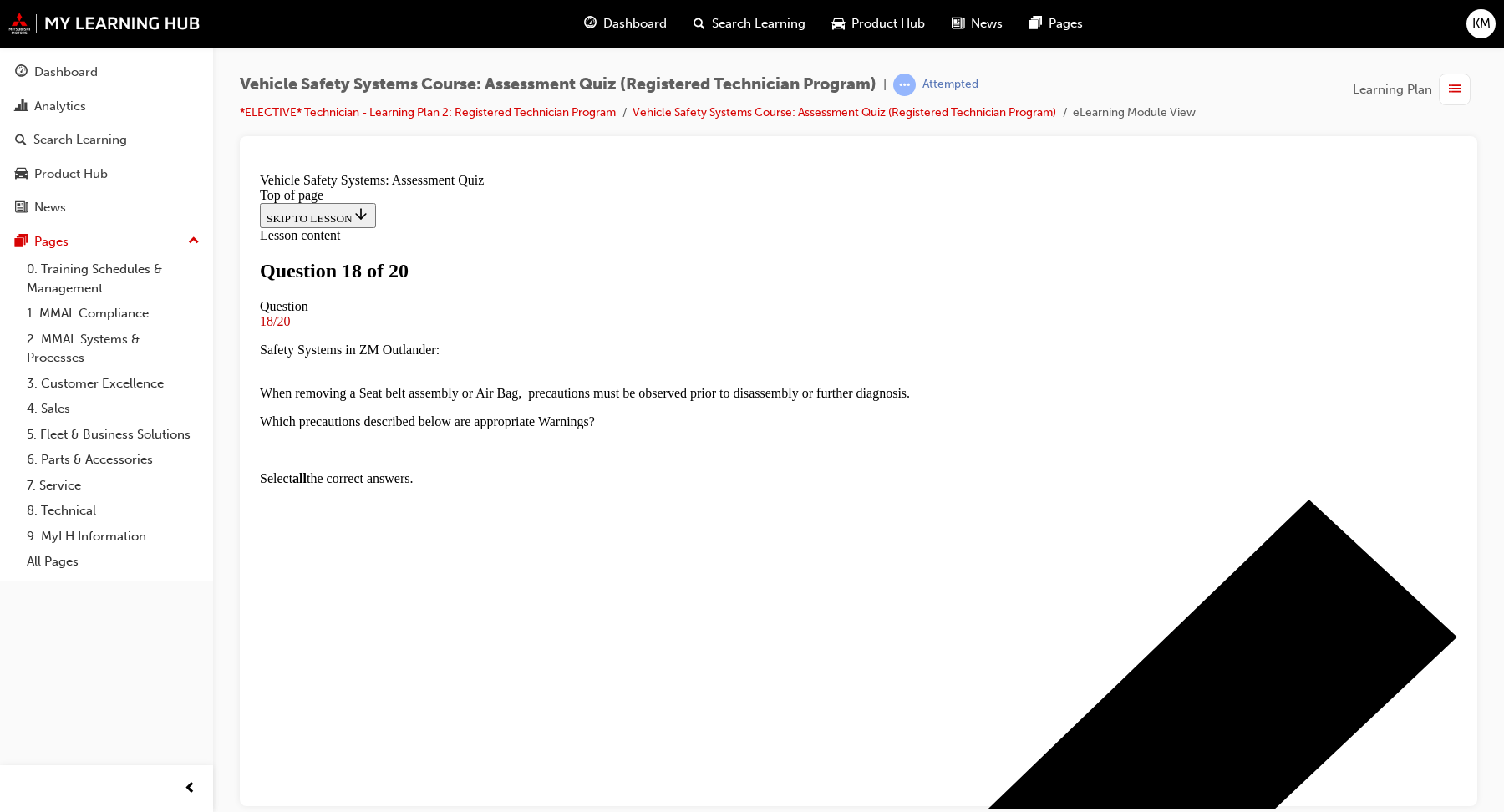 scroll, scrollTop: 166, scrollLeft: 0, axis: vertical 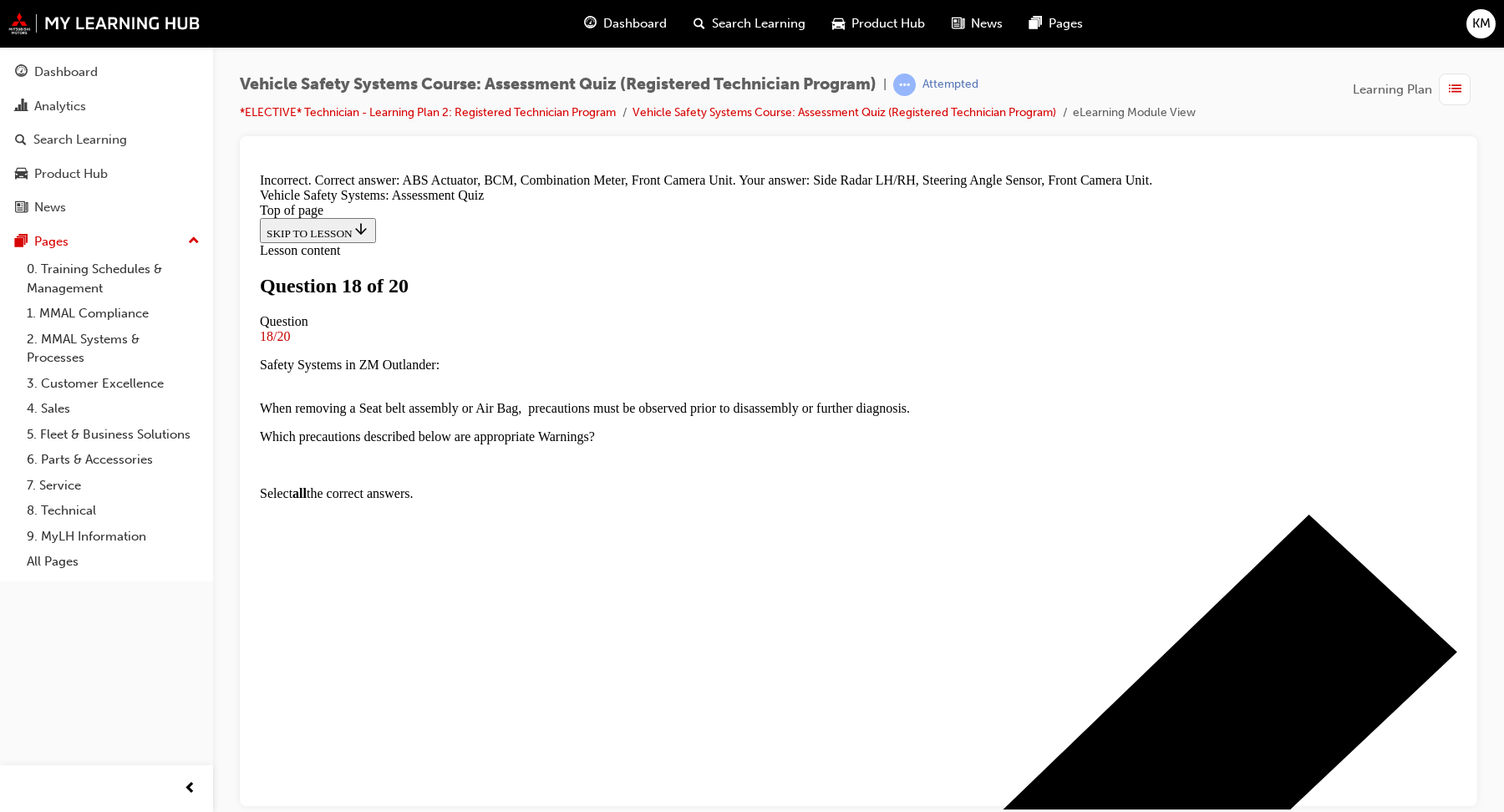 click on "NEXT" at bounding box center [282, 12962] 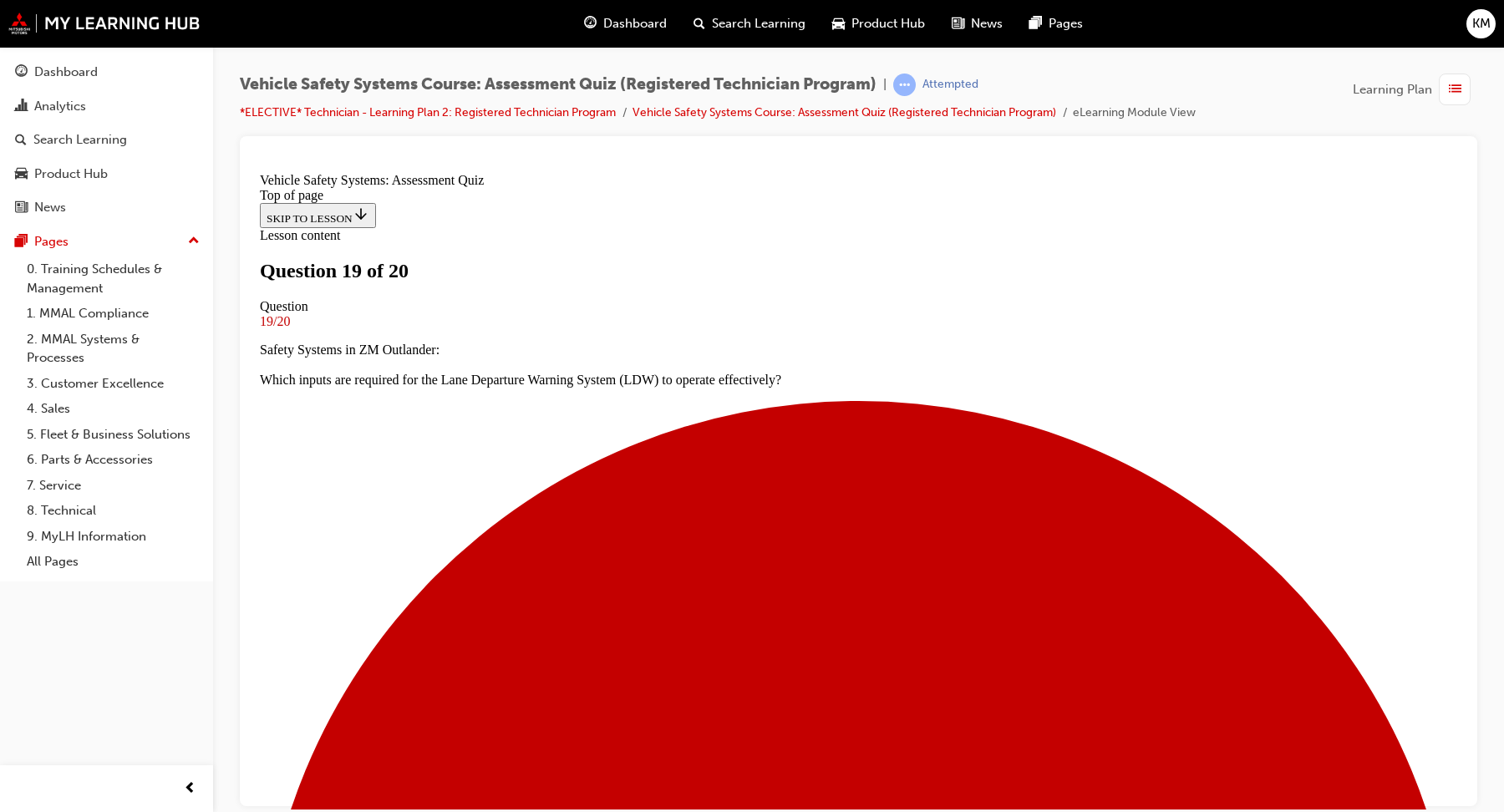 scroll, scrollTop: 115, scrollLeft: 0, axis: vertical 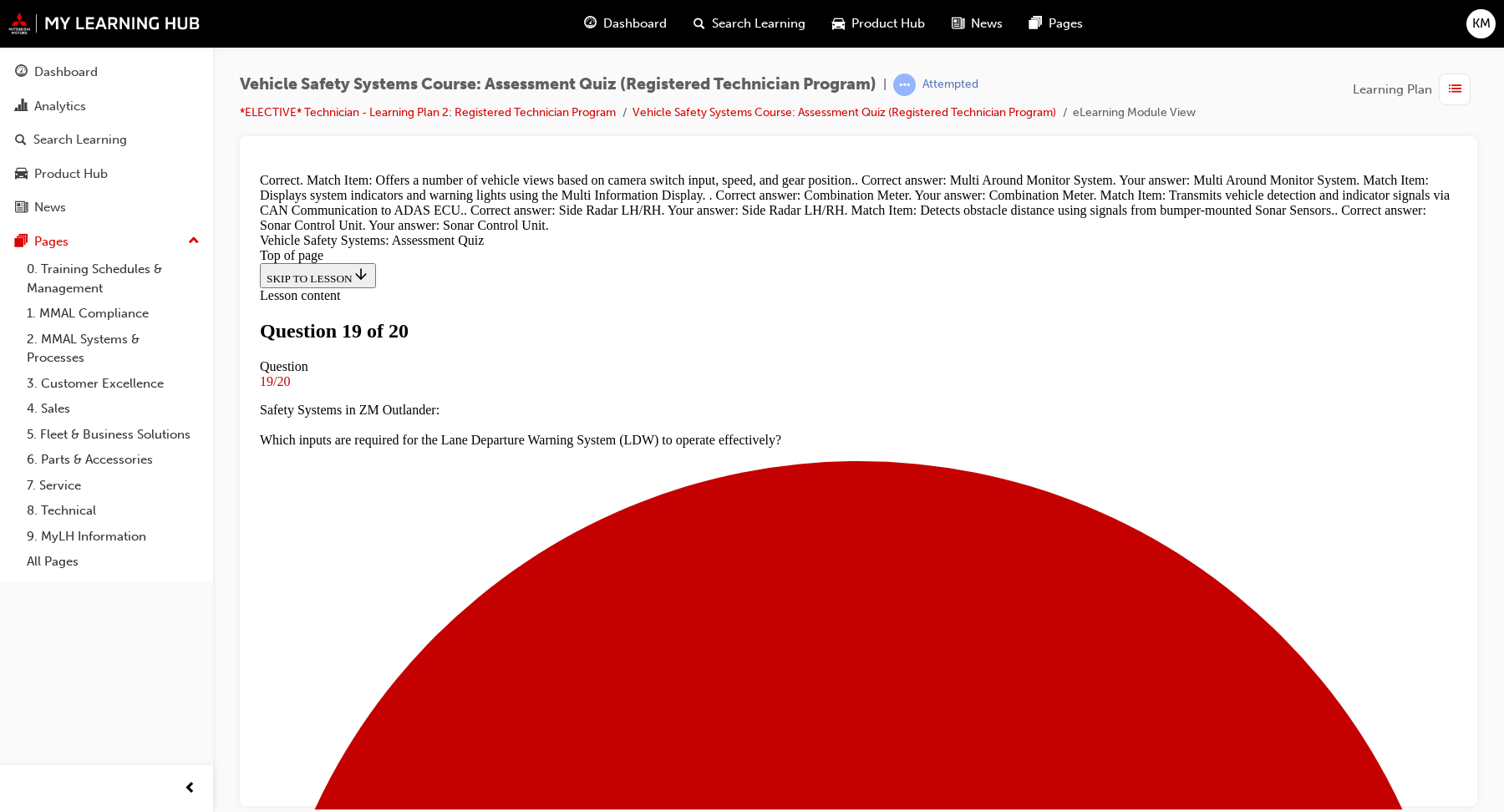 click on "NEXT" at bounding box center (282, 10284) 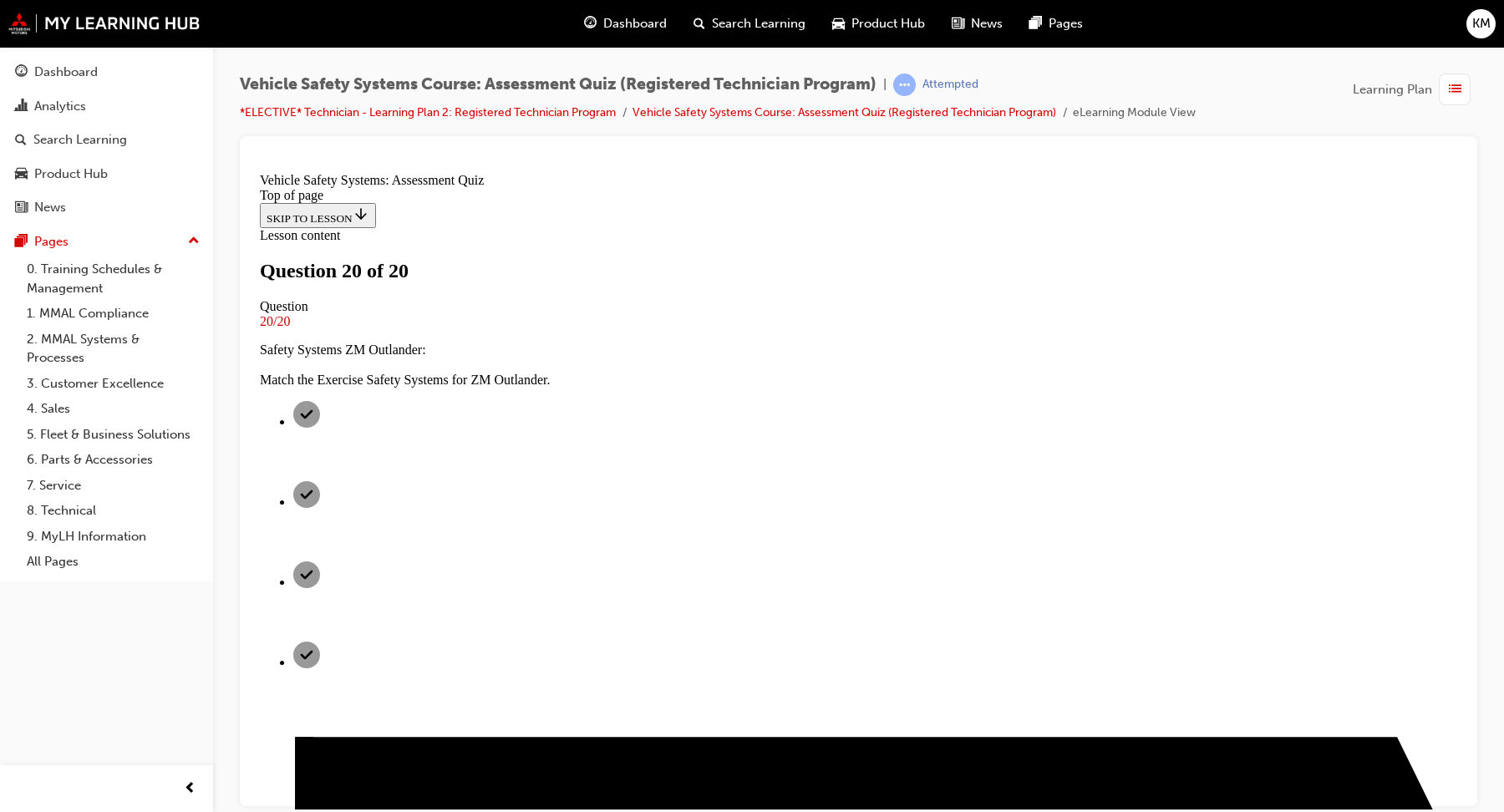 scroll, scrollTop: 208, scrollLeft: 0, axis: vertical 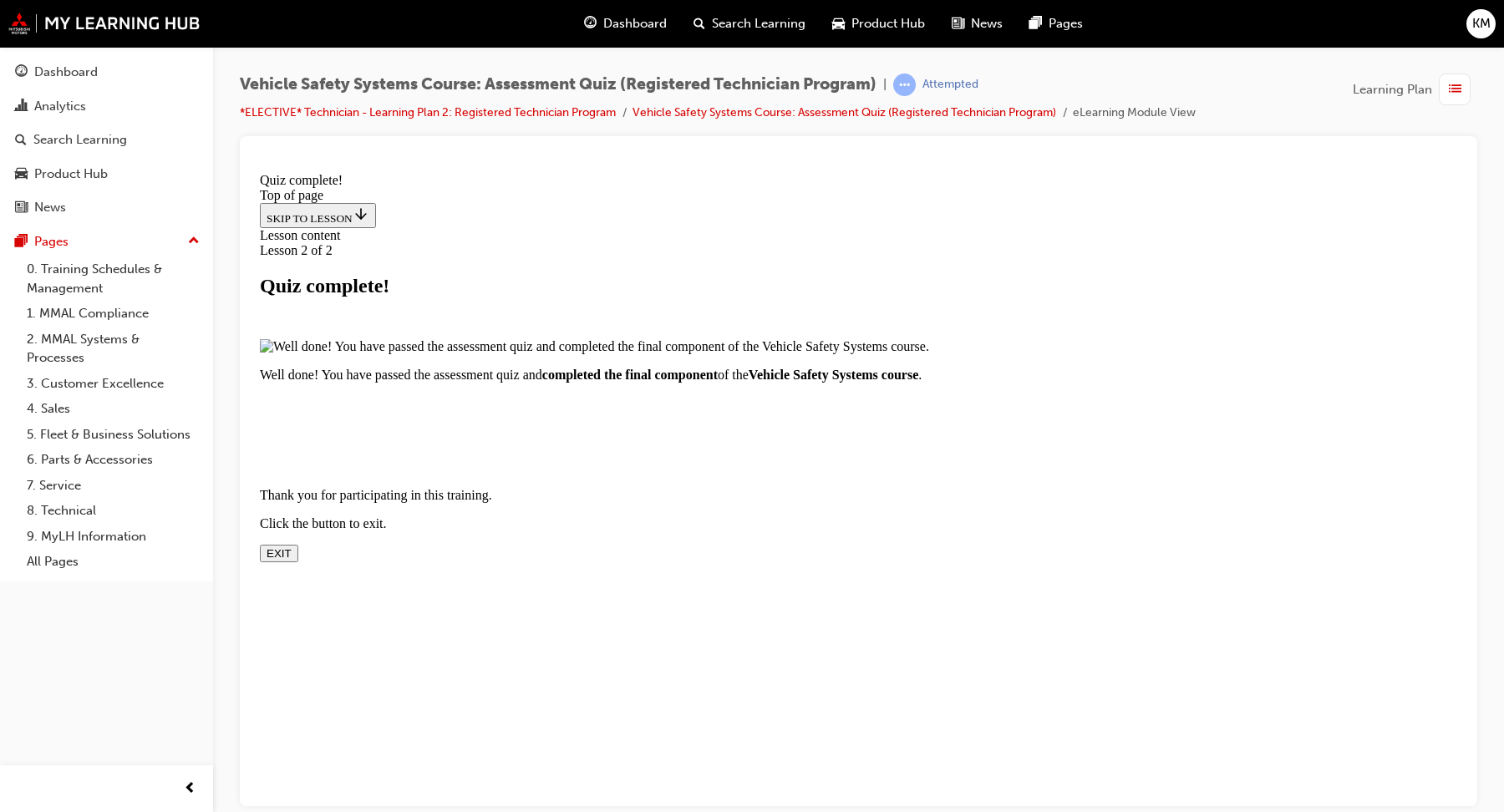 click on "EXIT" at bounding box center (279, 552) 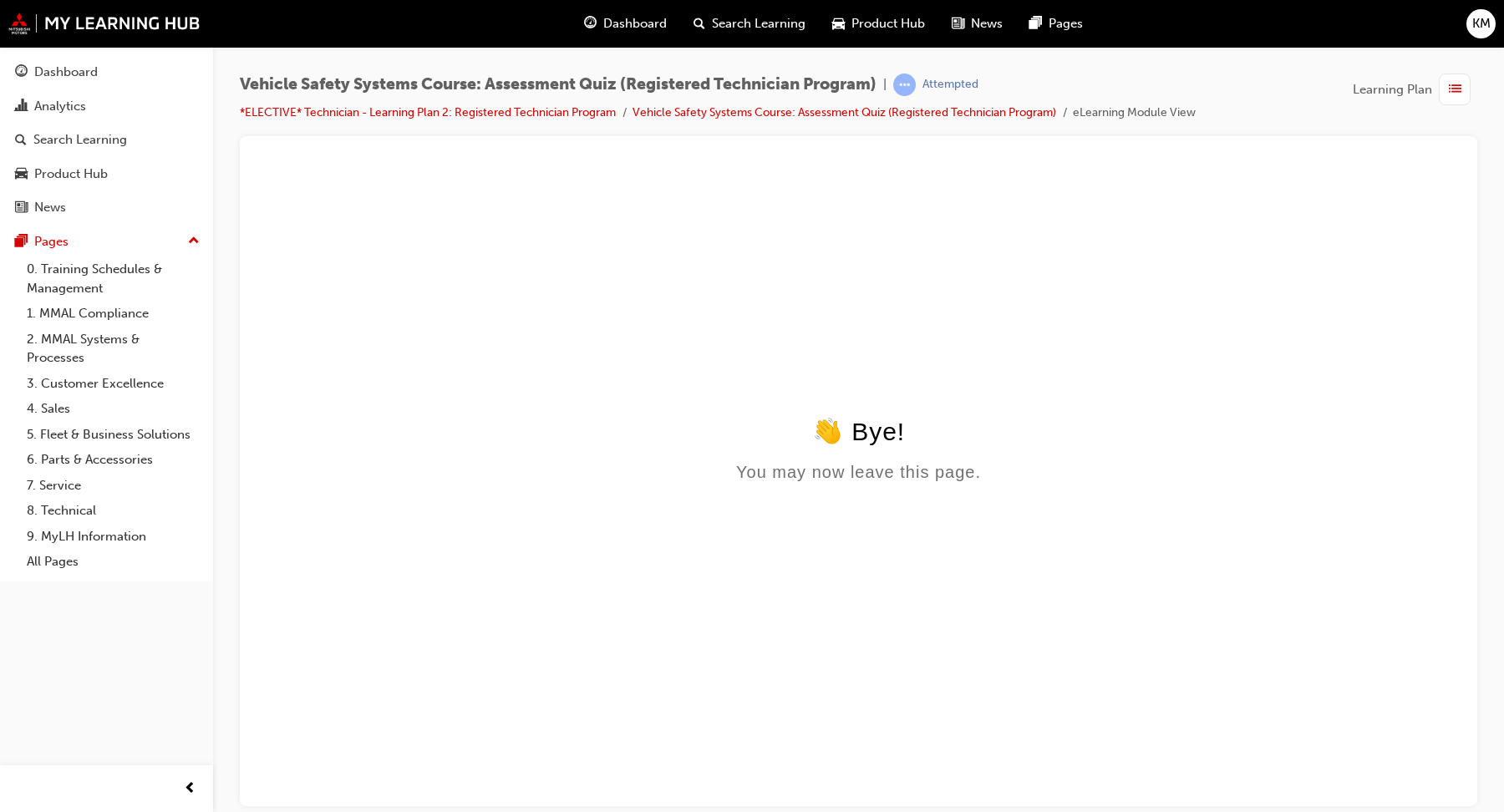 scroll, scrollTop: 0, scrollLeft: 0, axis: both 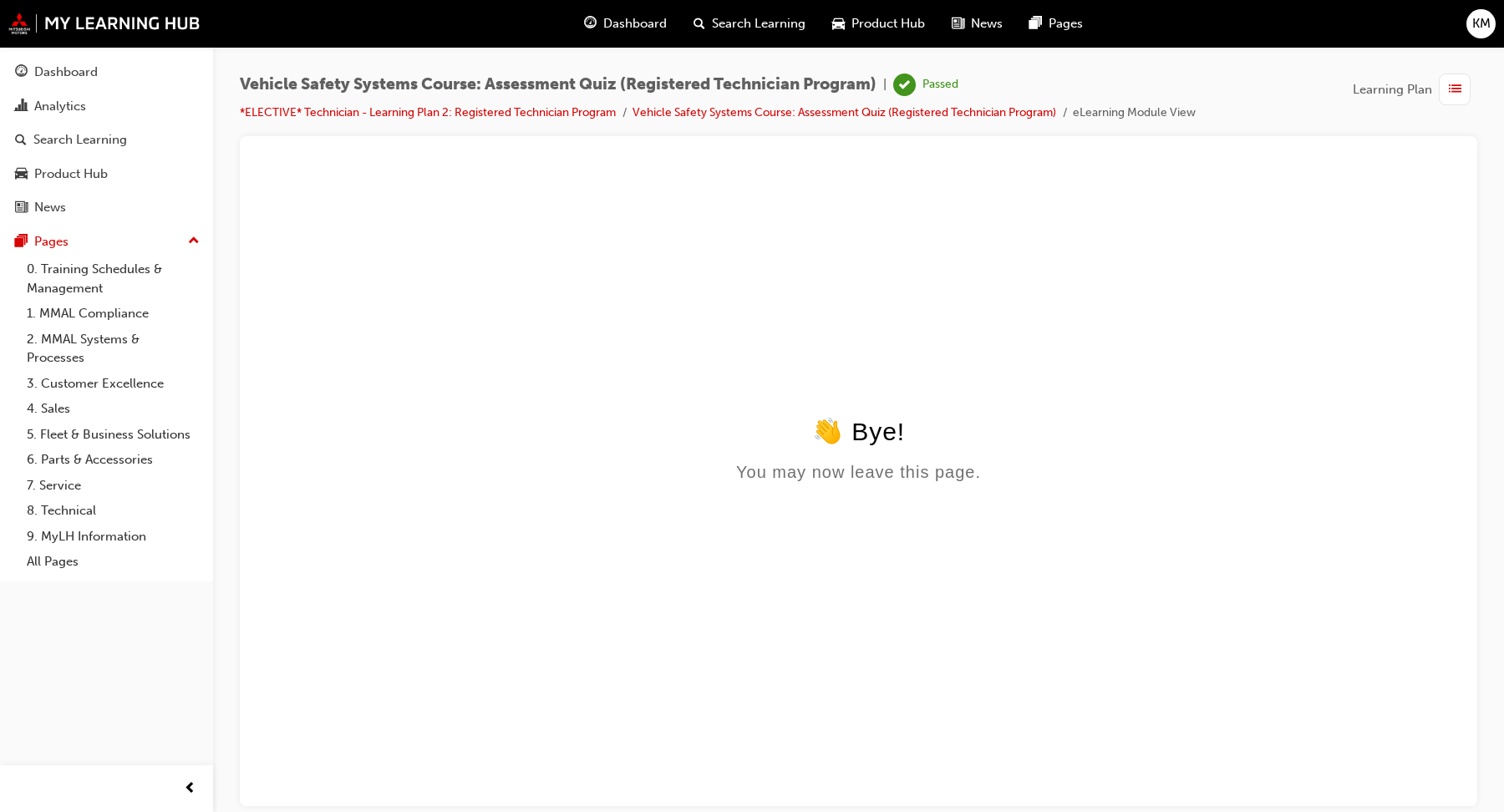 click on "Dashboard Search Learning Product Hub News Pages" at bounding box center [833, 23] 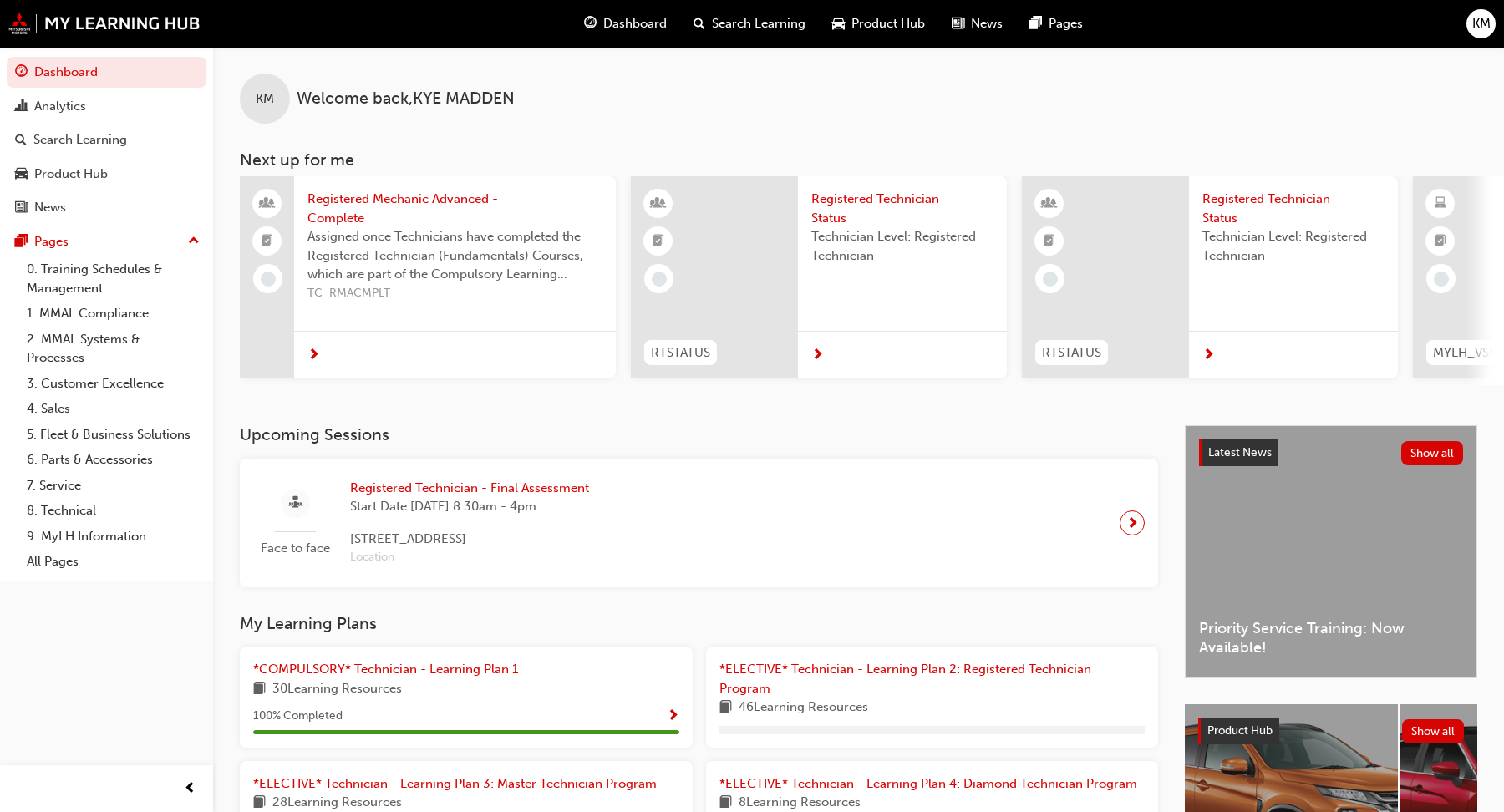click on "Registered Mechanic Advanced - Complete" at bounding box center (455, 208) 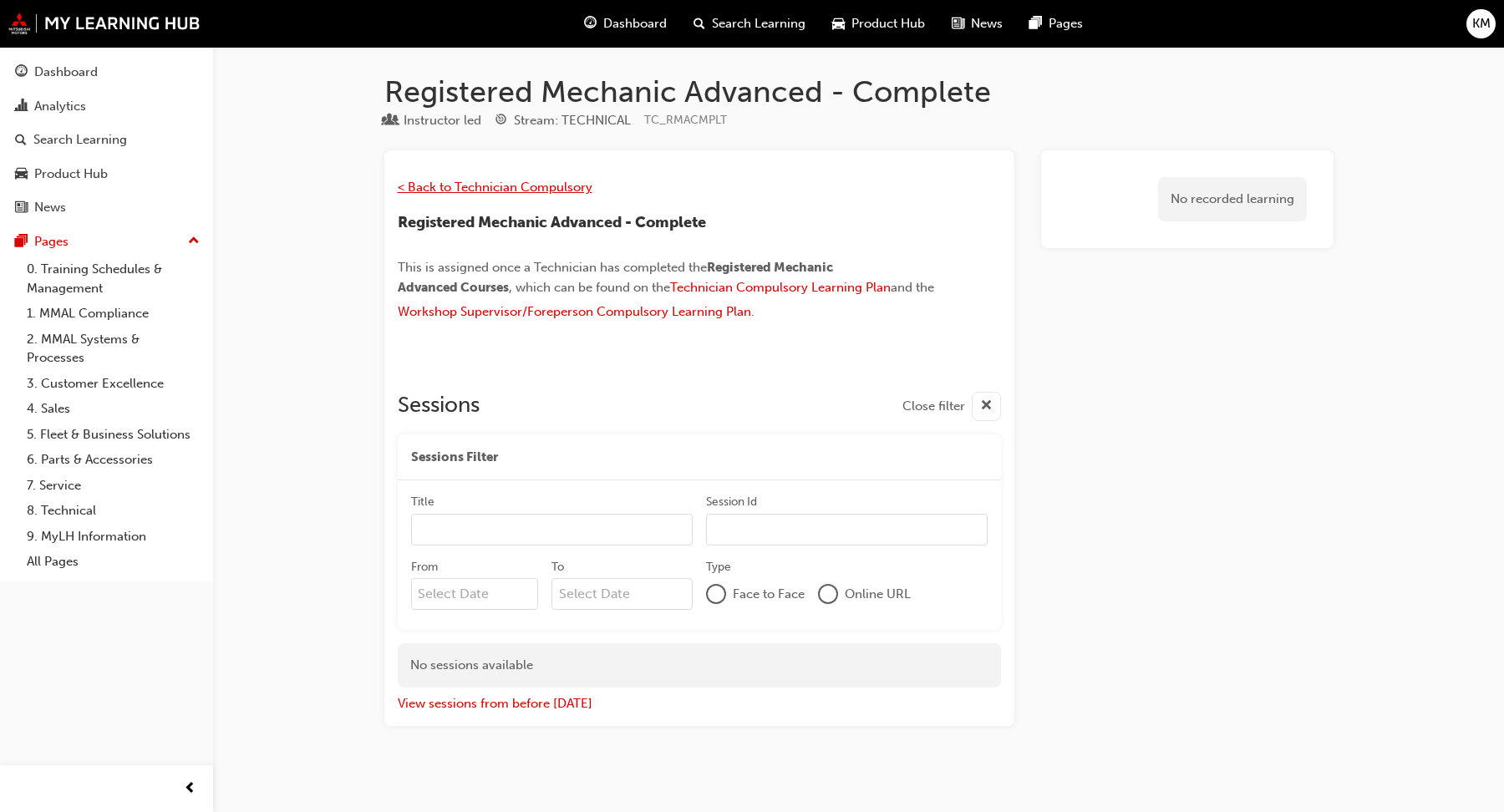 click on "< Back to Technician Compulsory" at bounding box center (495, 187) 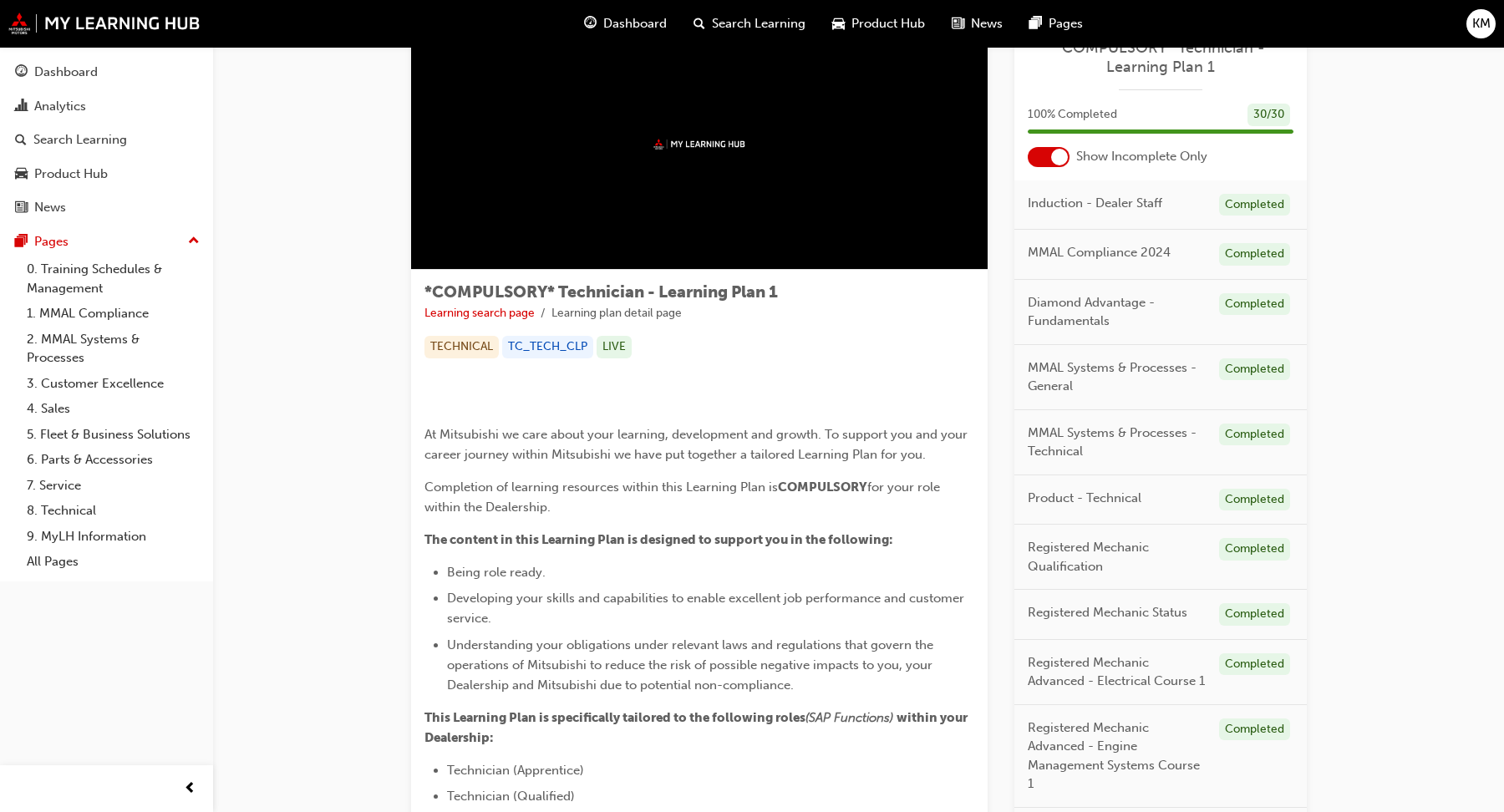 scroll, scrollTop: 0, scrollLeft: 0, axis: both 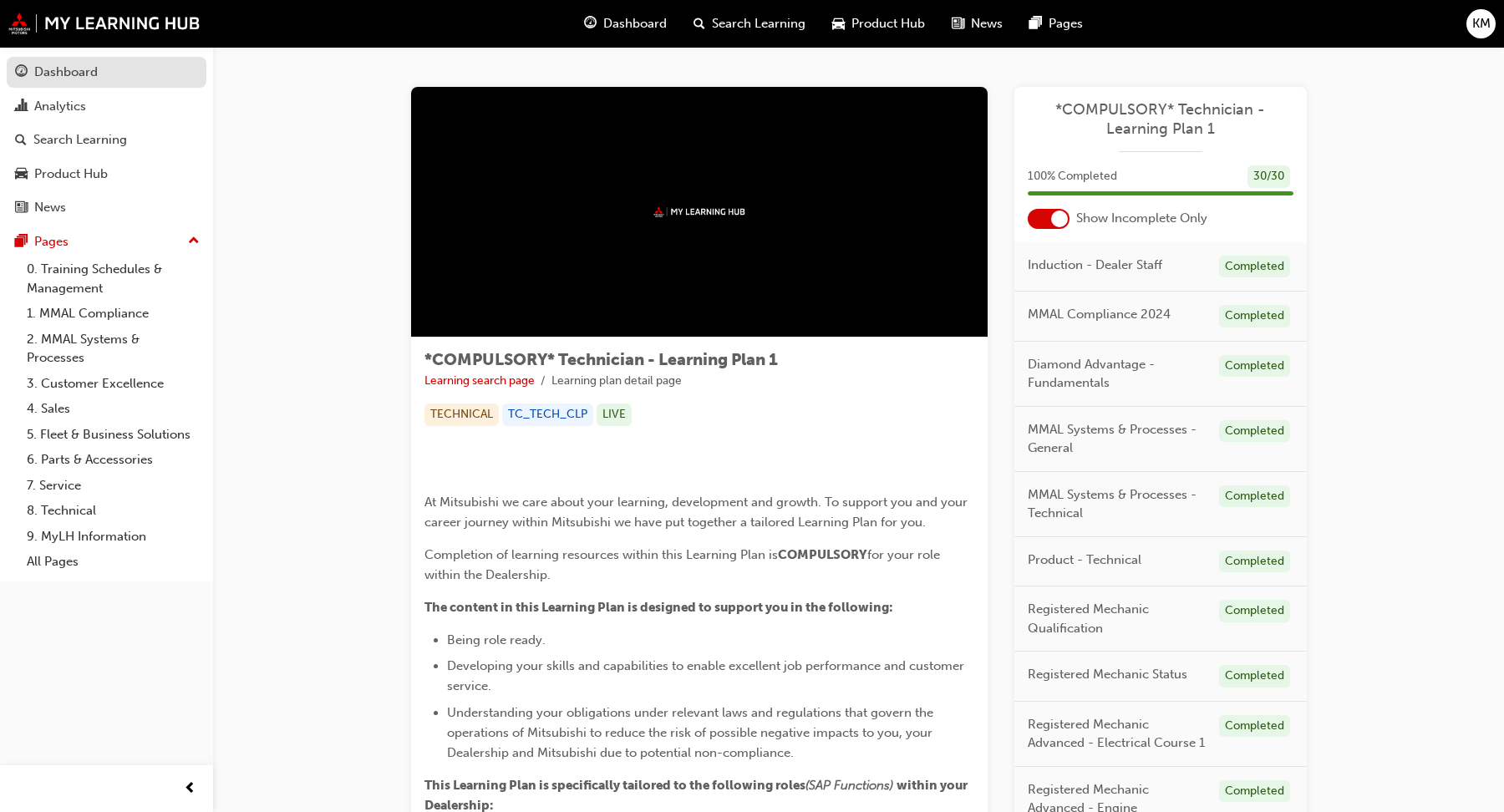click on "Dashboard" at bounding box center (66, 72) 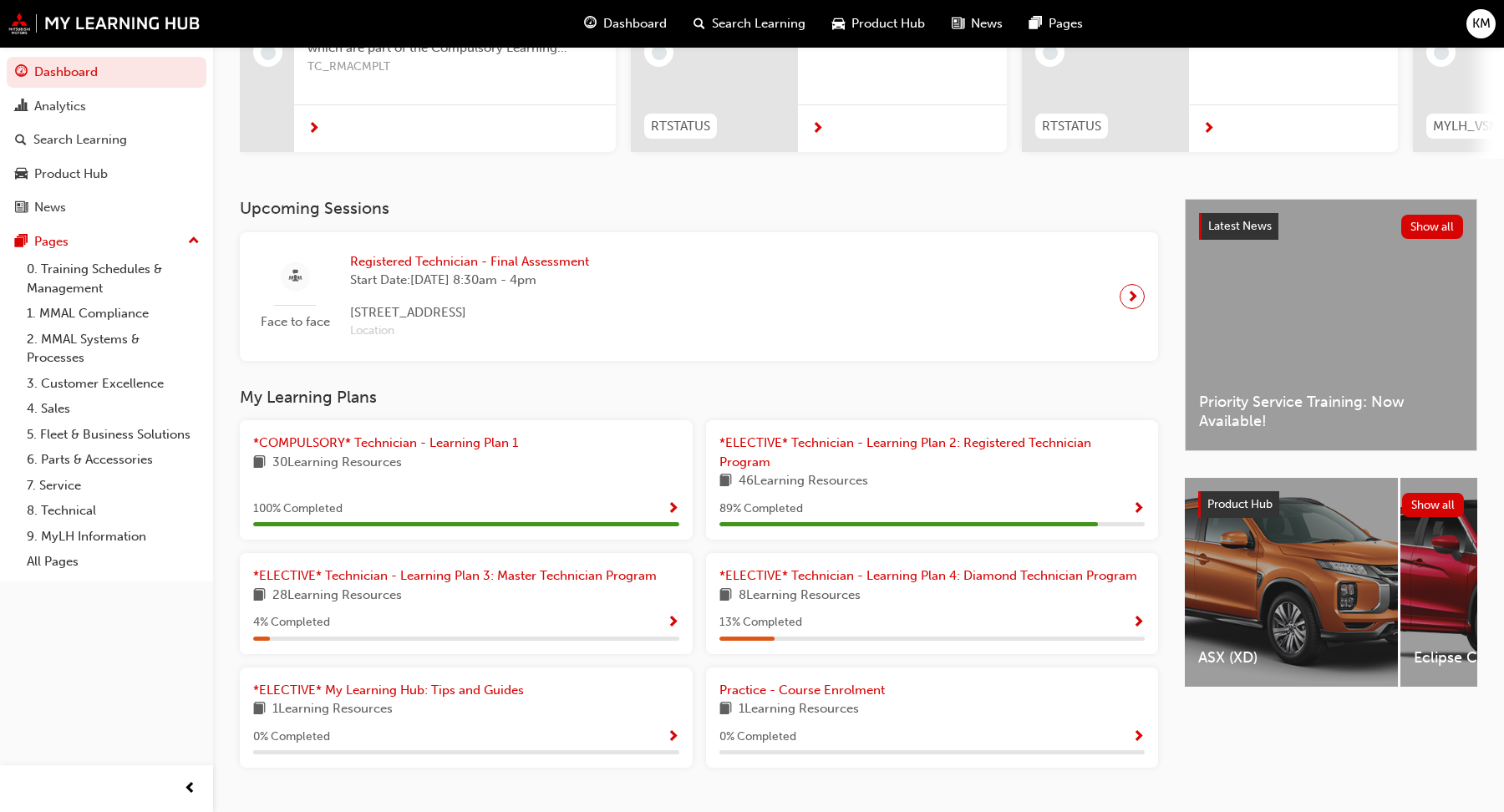 scroll, scrollTop: 252, scrollLeft: 0, axis: vertical 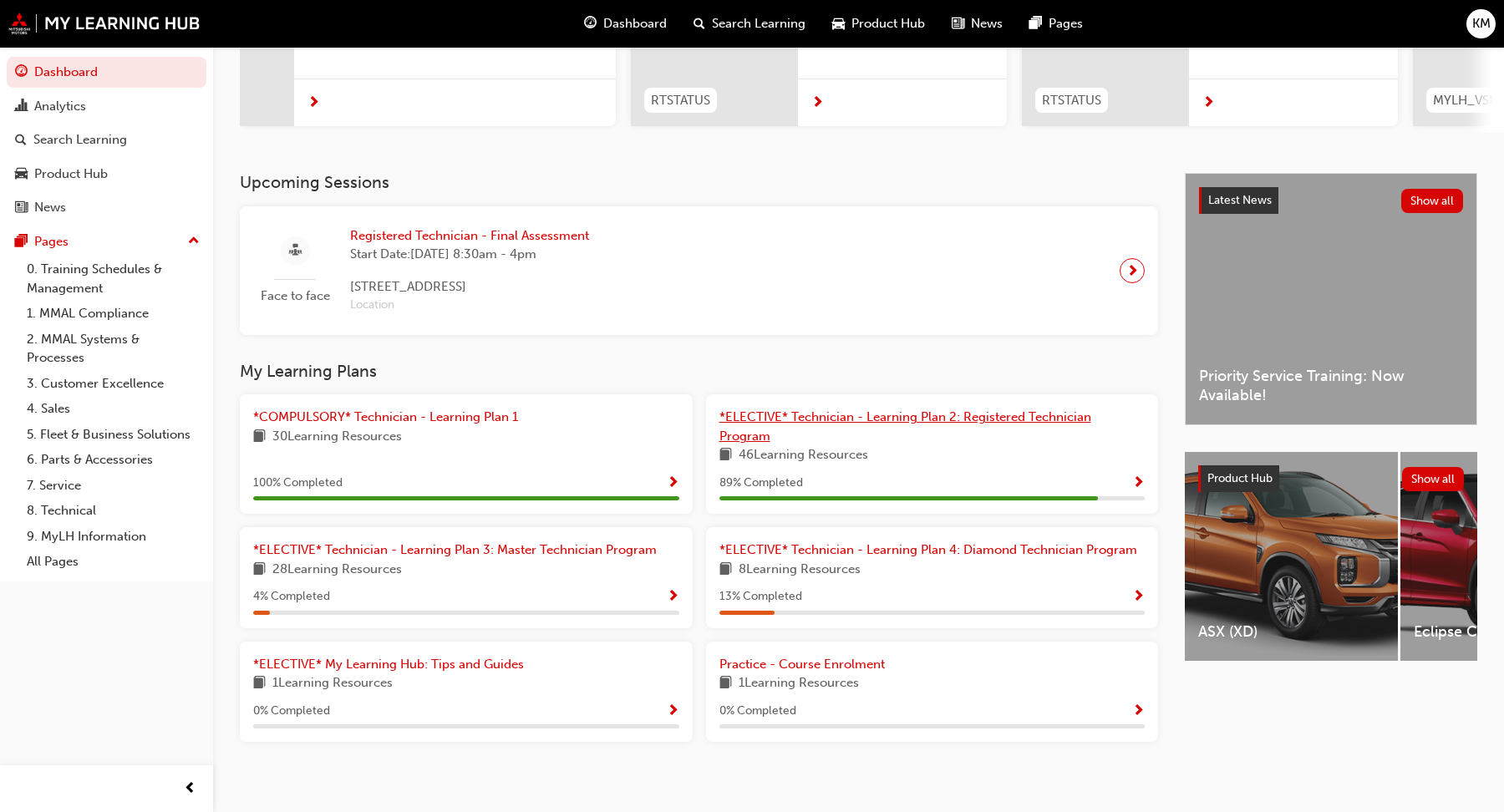 click on "*ELECTIVE* Technician - Learning Plan 2: Registered Technician Program" at bounding box center (905, 426) 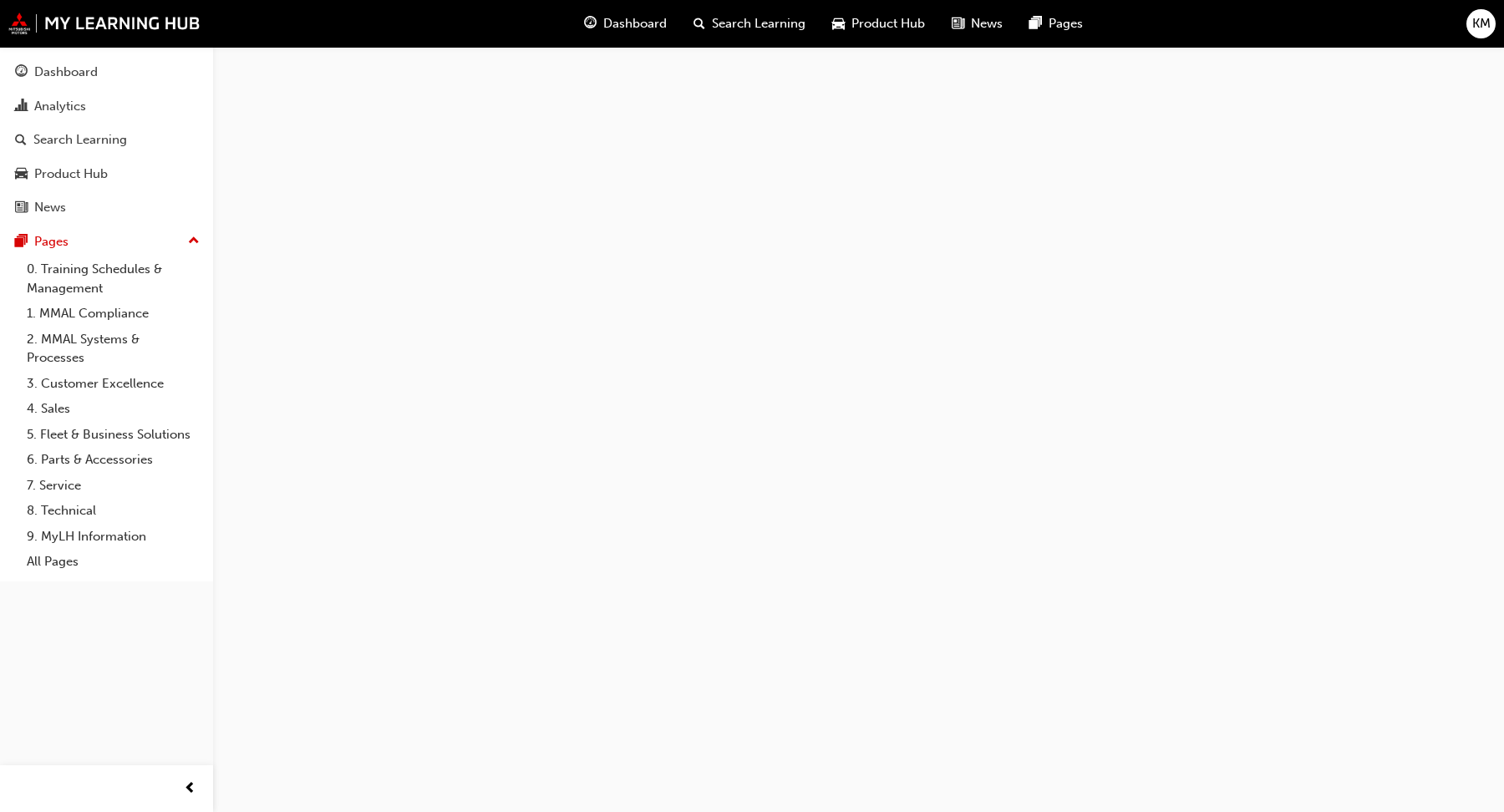 scroll, scrollTop: 0, scrollLeft: 0, axis: both 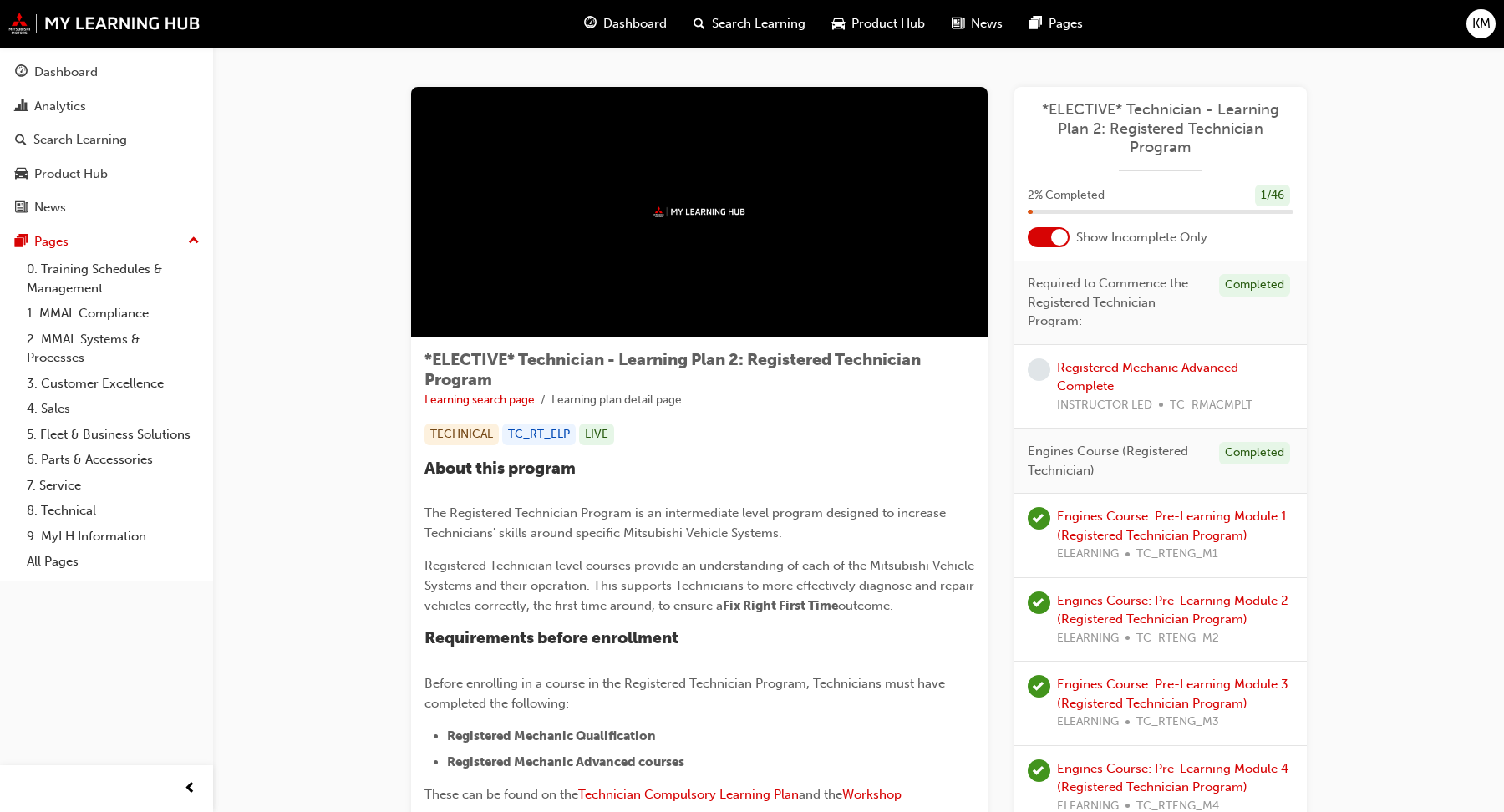 click at bounding box center [1049, 237] 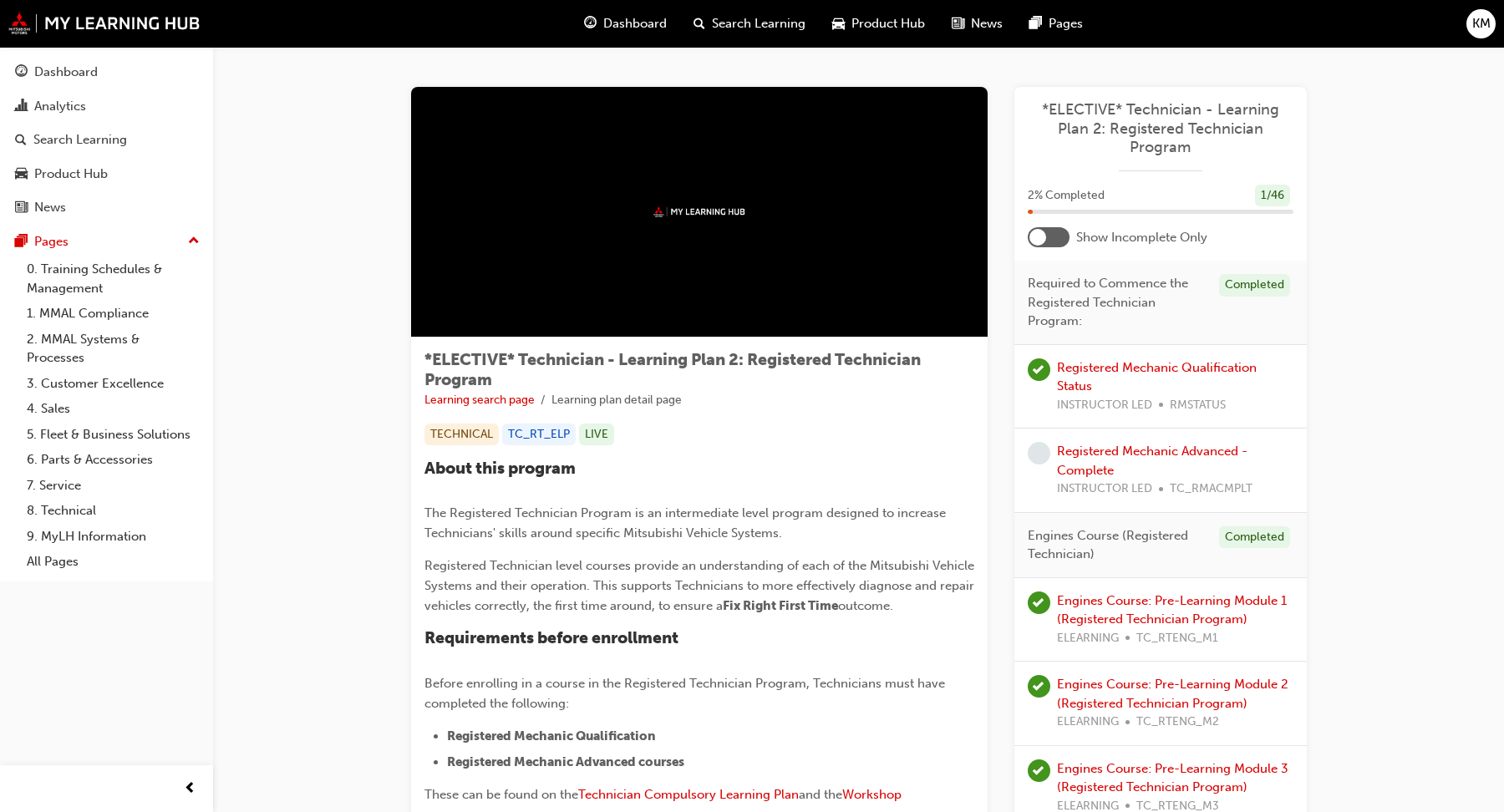 click at bounding box center (1049, 237) 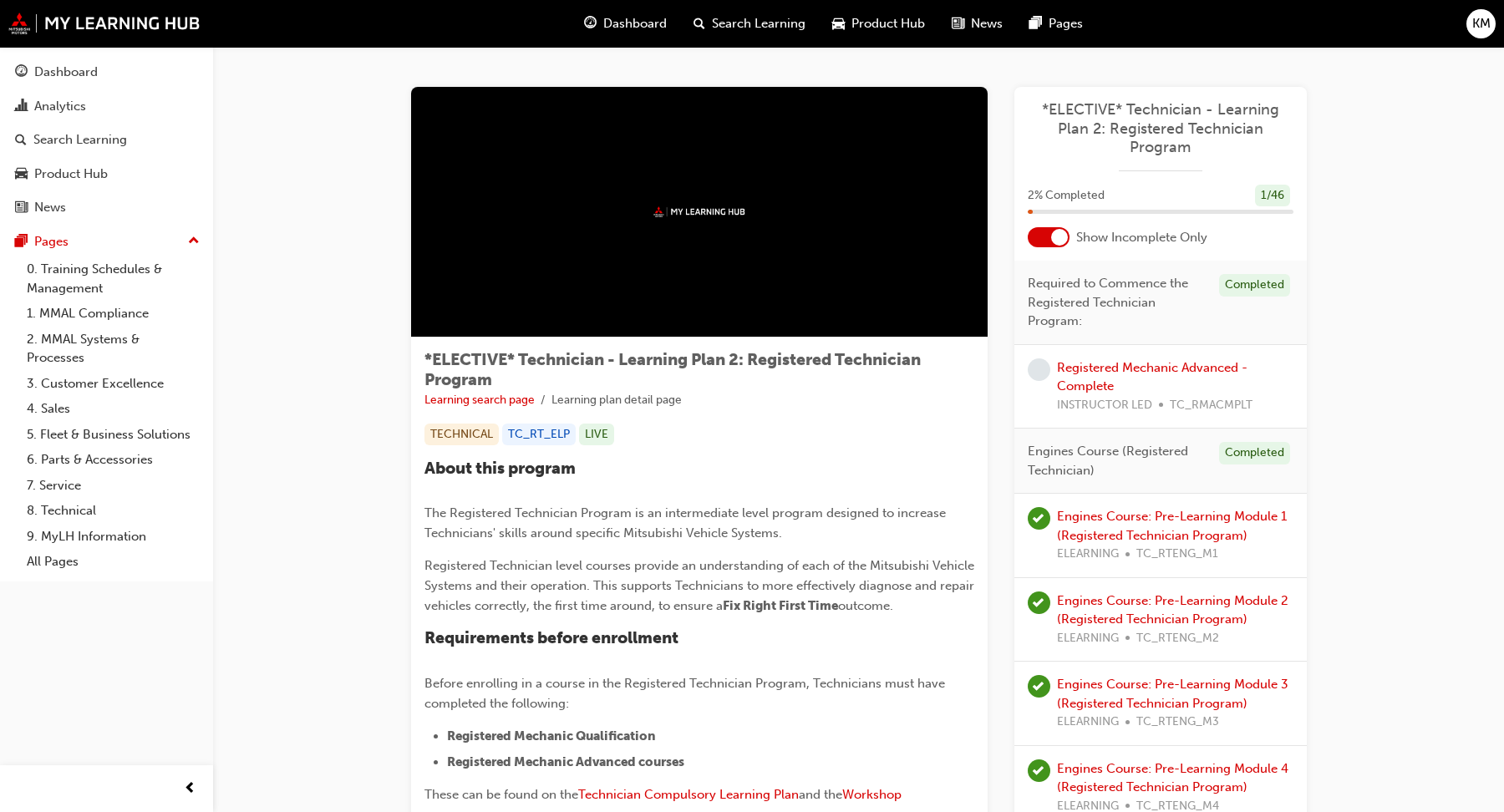 click at bounding box center [1049, 237] 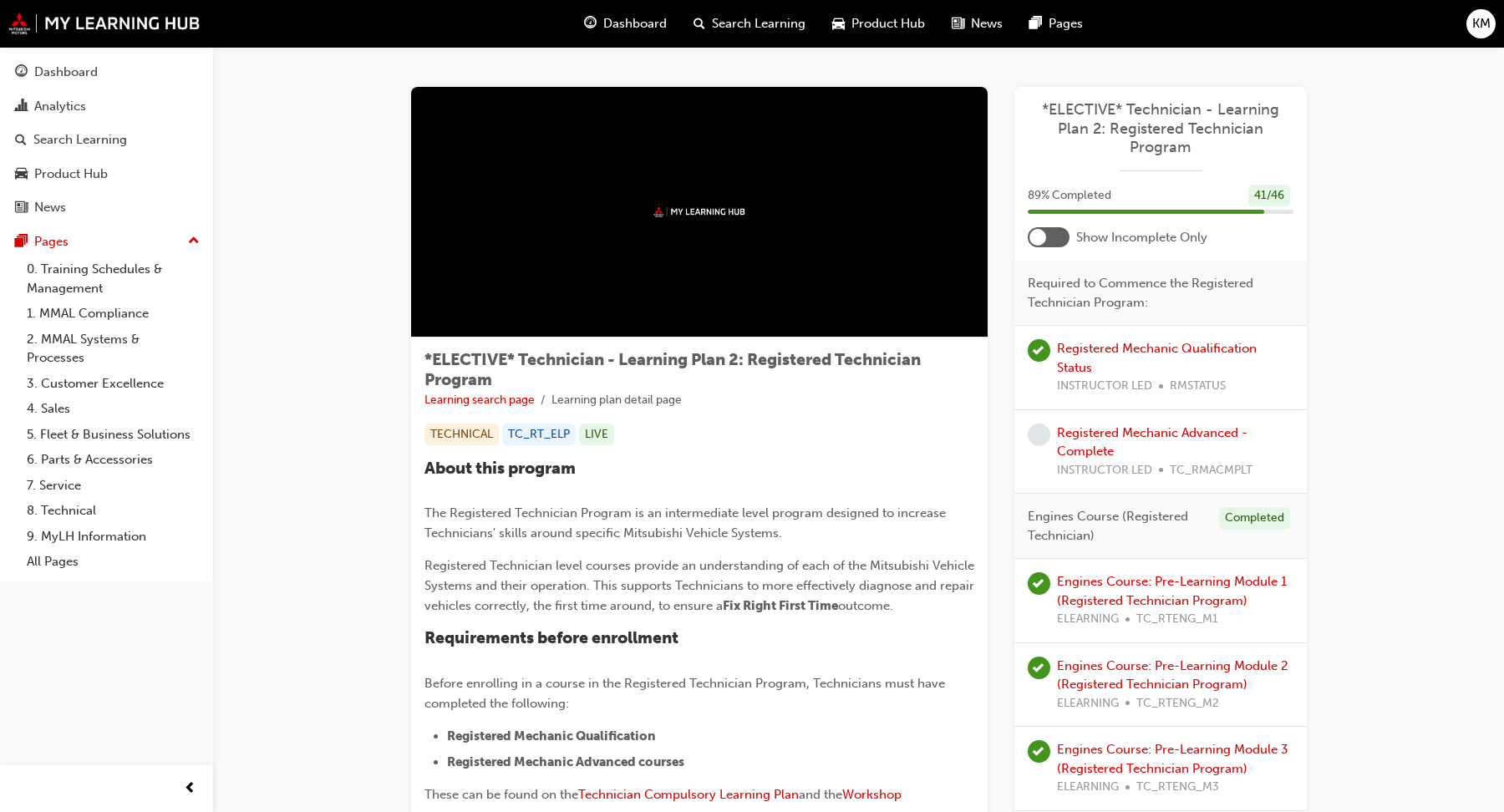 click on "Registered Mechanic Advanced - Complete INSTRUCTOR LED TC_RMACMPLT" at bounding box center [1175, 452] 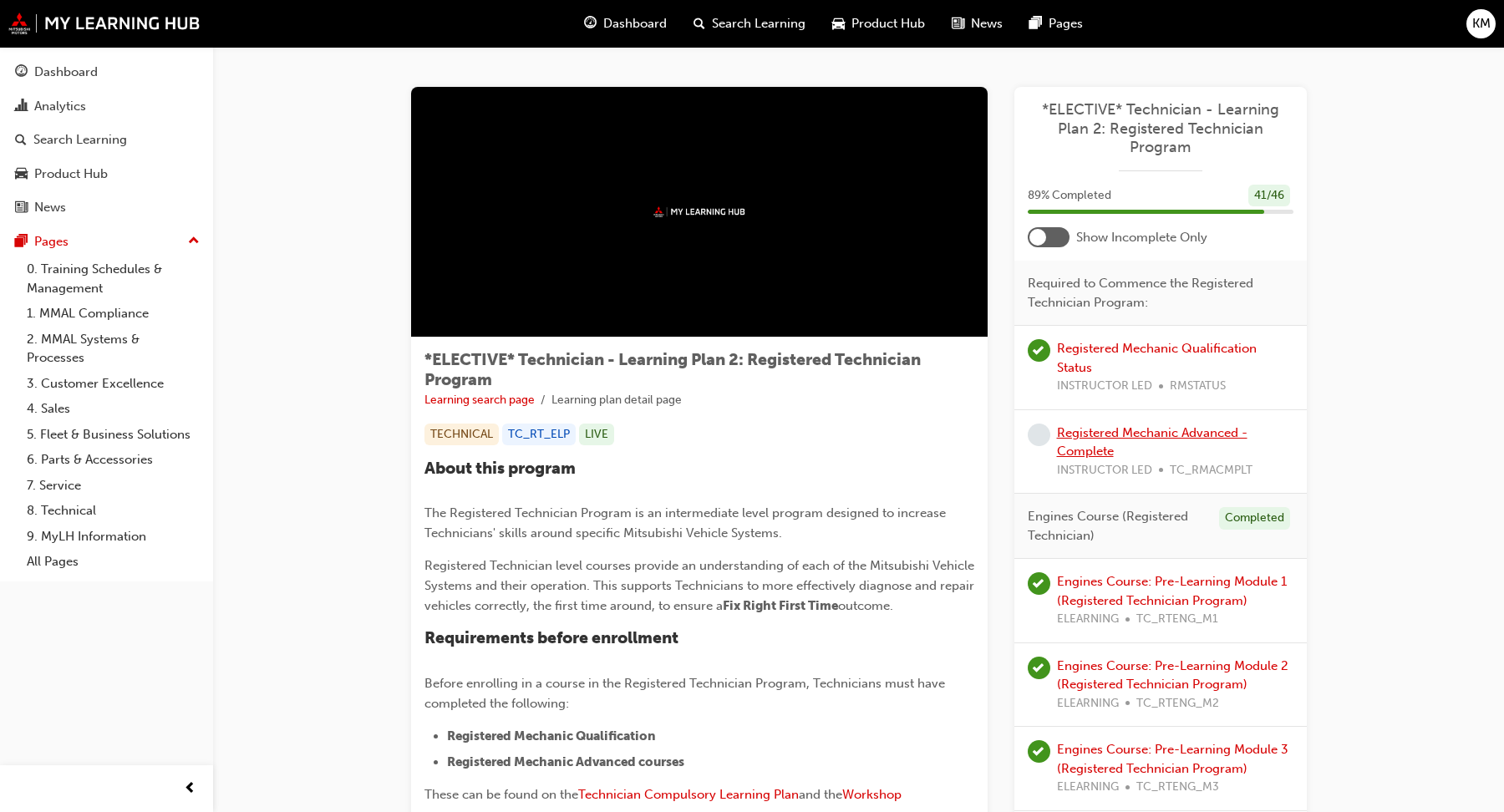 click on "Registered Mechanic Advanced - Complete" at bounding box center [1152, 442] 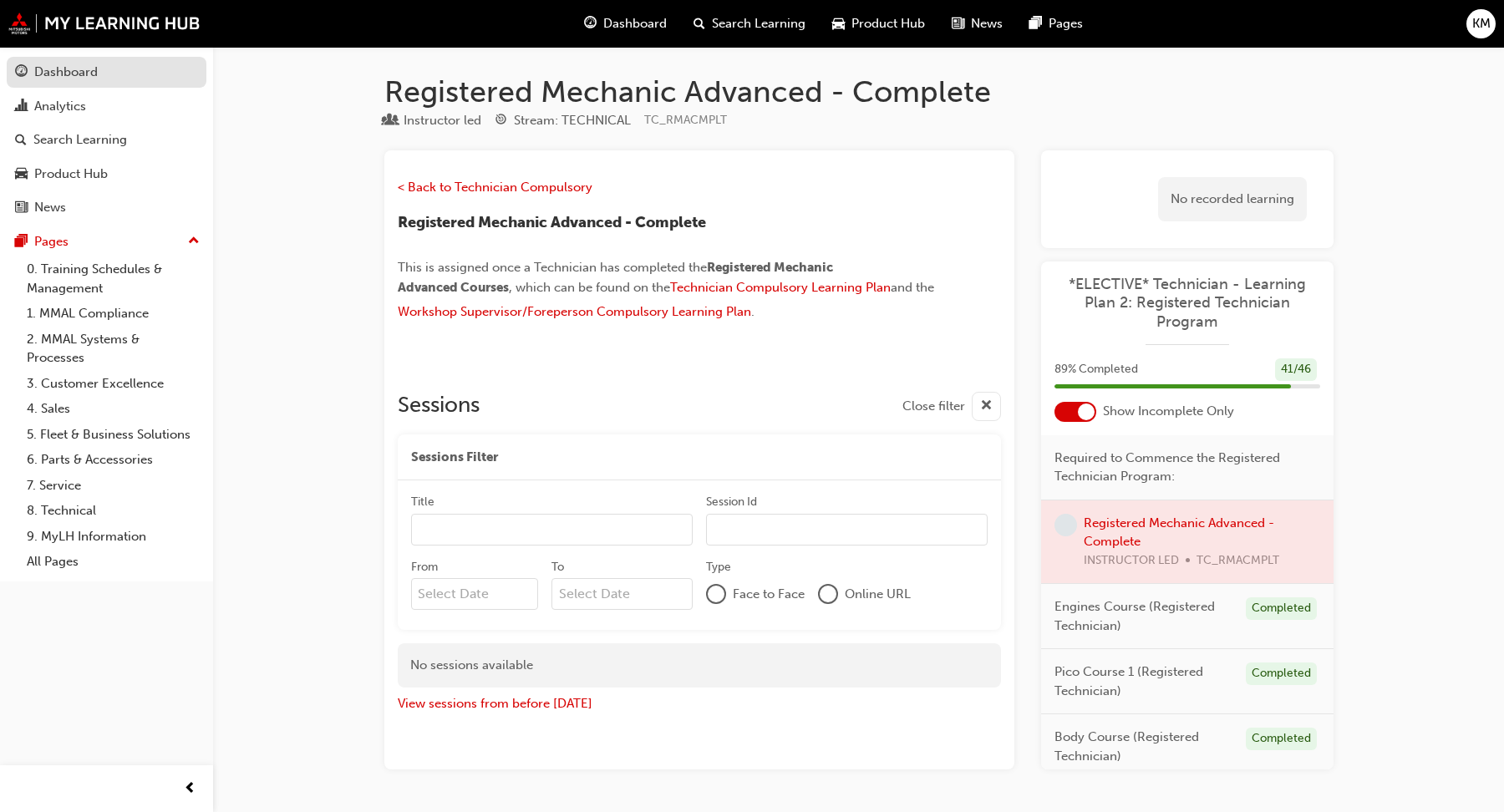click on "Dashboard" at bounding box center [106, 72] 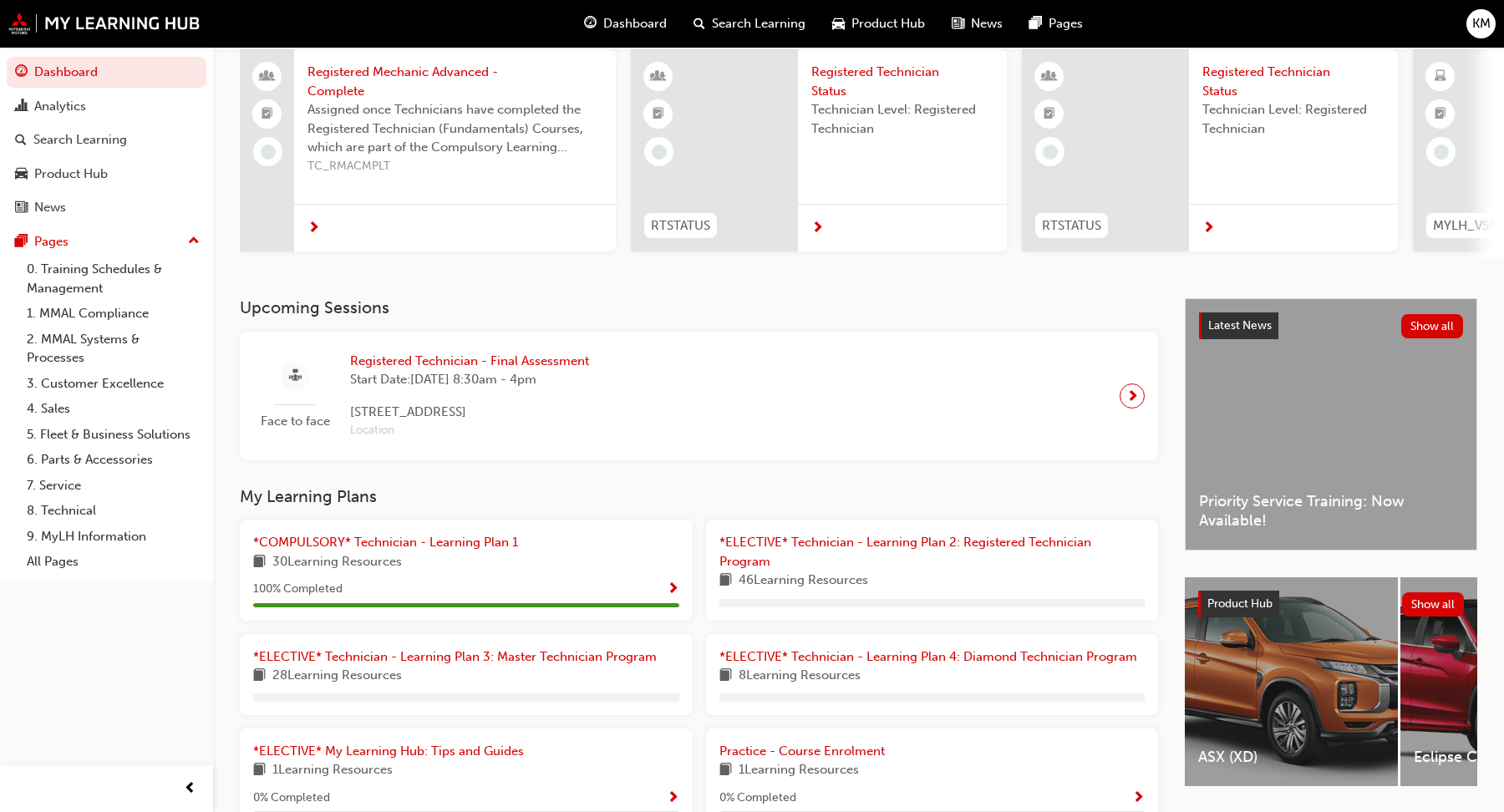scroll, scrollTop: 143, scrollLeft: 0, axis: vertical 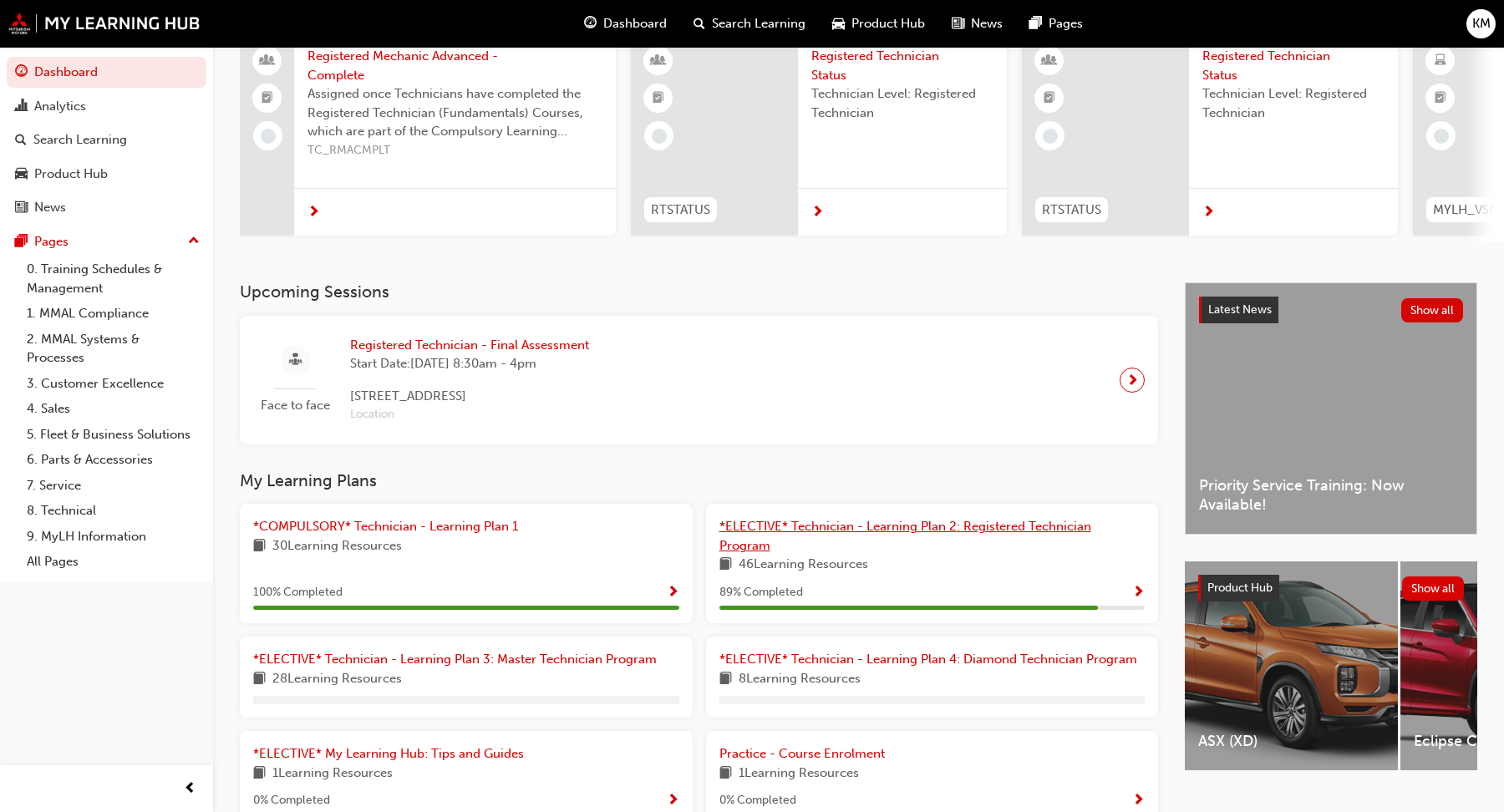 click on "*ELECTIVE* Technician - Learning Plan 2: Registered Technician Program" at bounding box center [932, 535] 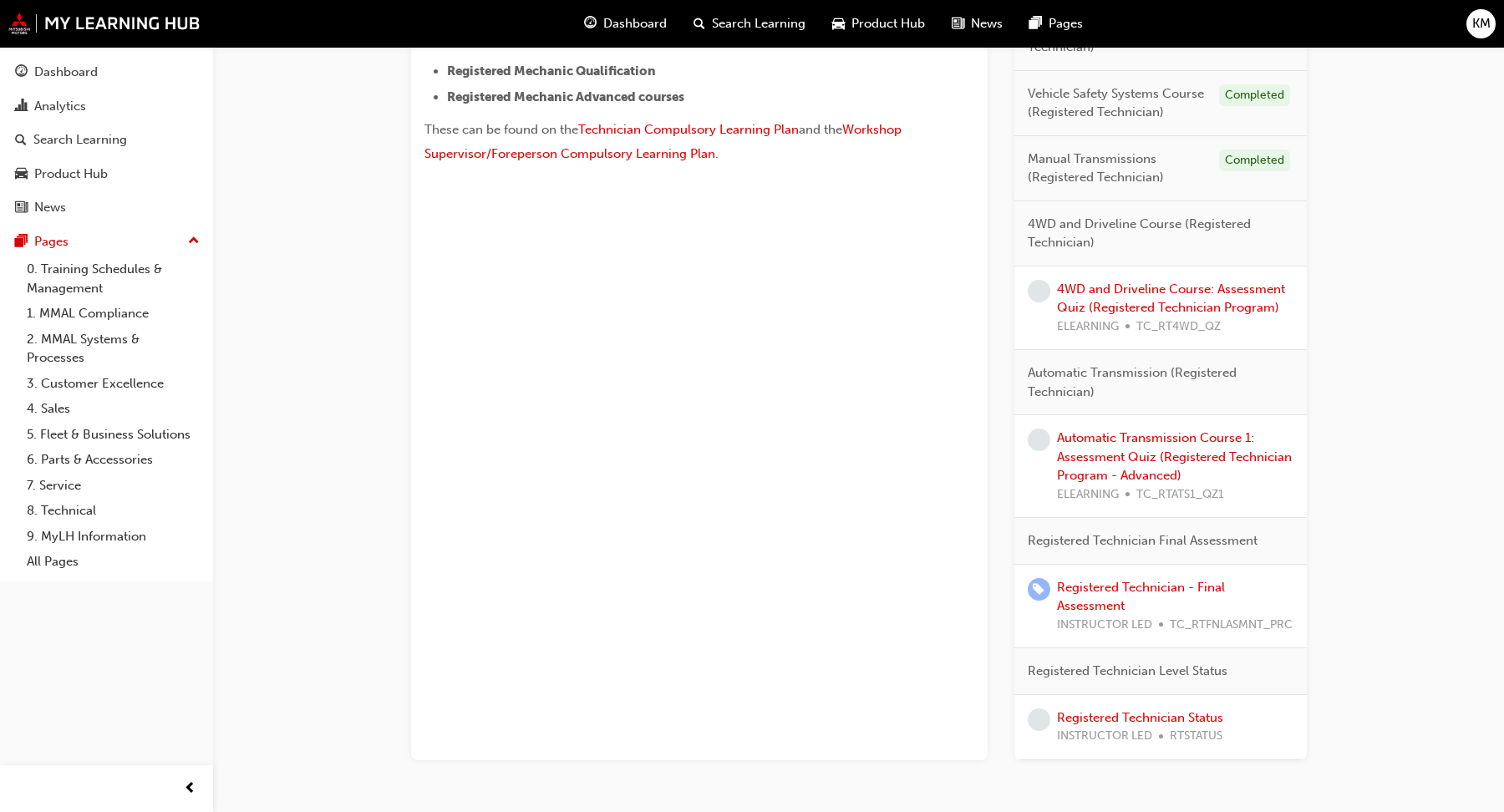 scroll, scrollTop: 667, scrollLeft: 0, axis: vertical 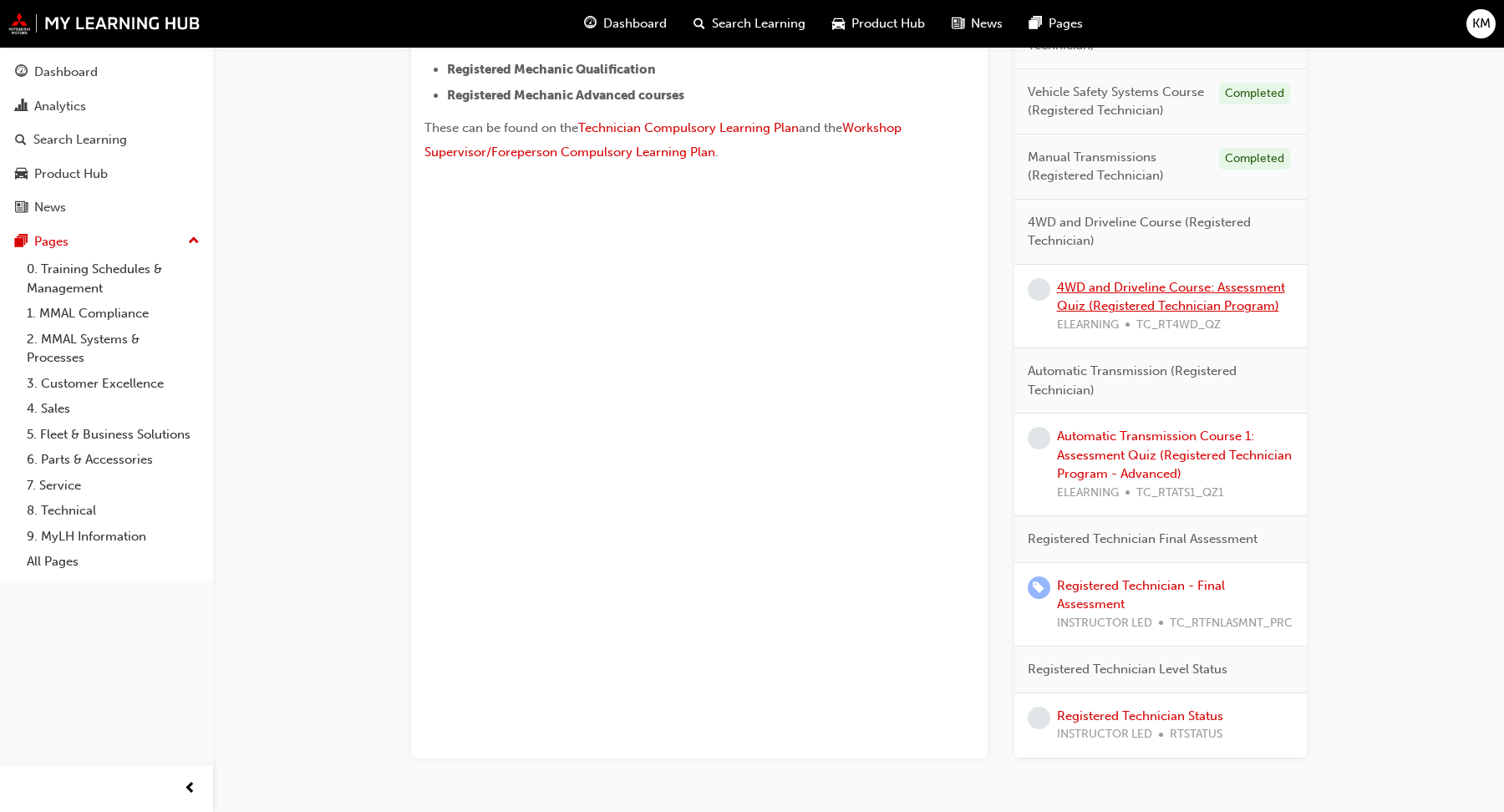 click on "4WD and Driveline Course: Assessment Quiz (Registered Technician Program)" at bounding box center [1171, 297] 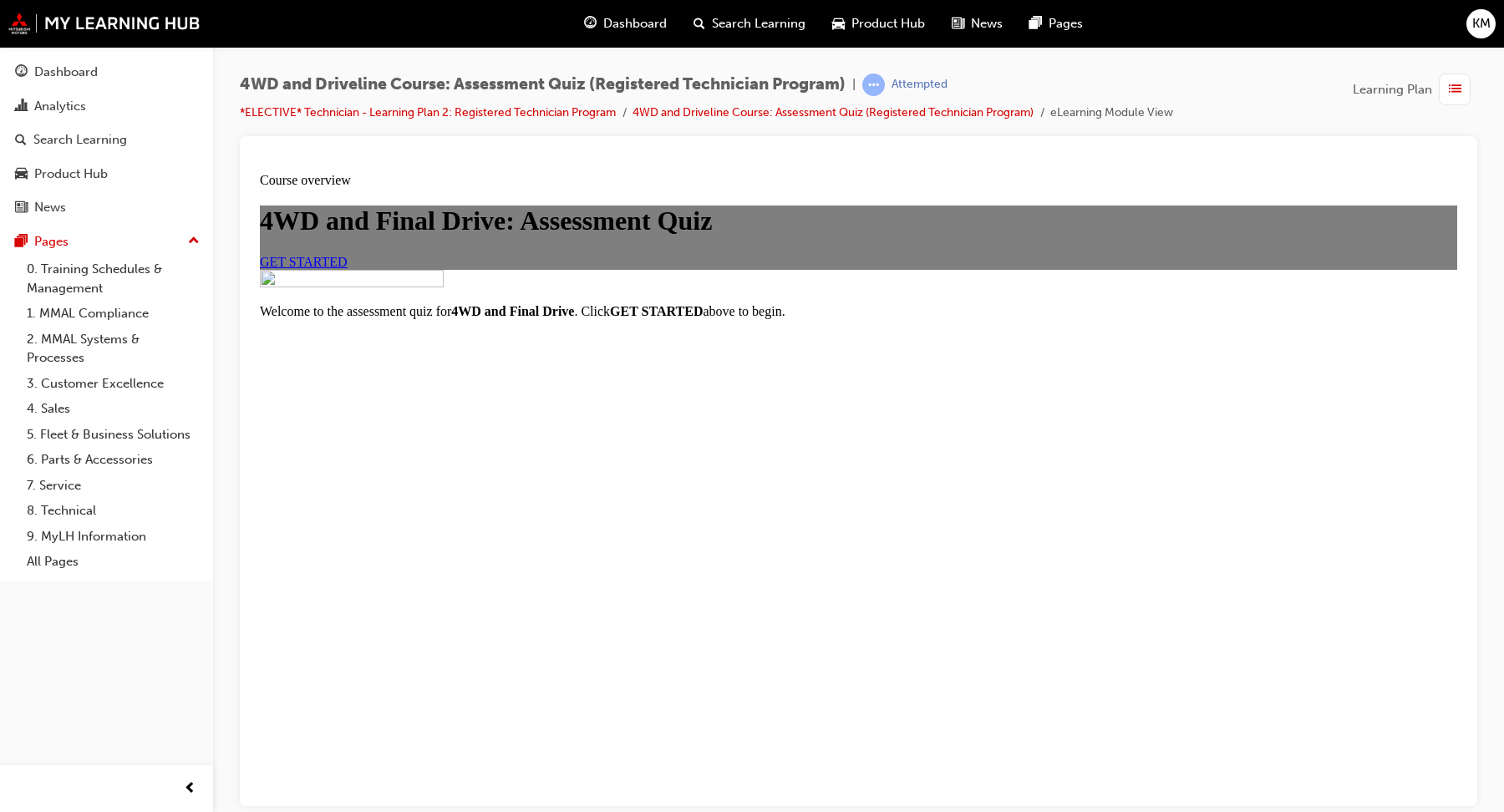 scroll, scrollTop: 0, scrollLeft: 0, axis: both 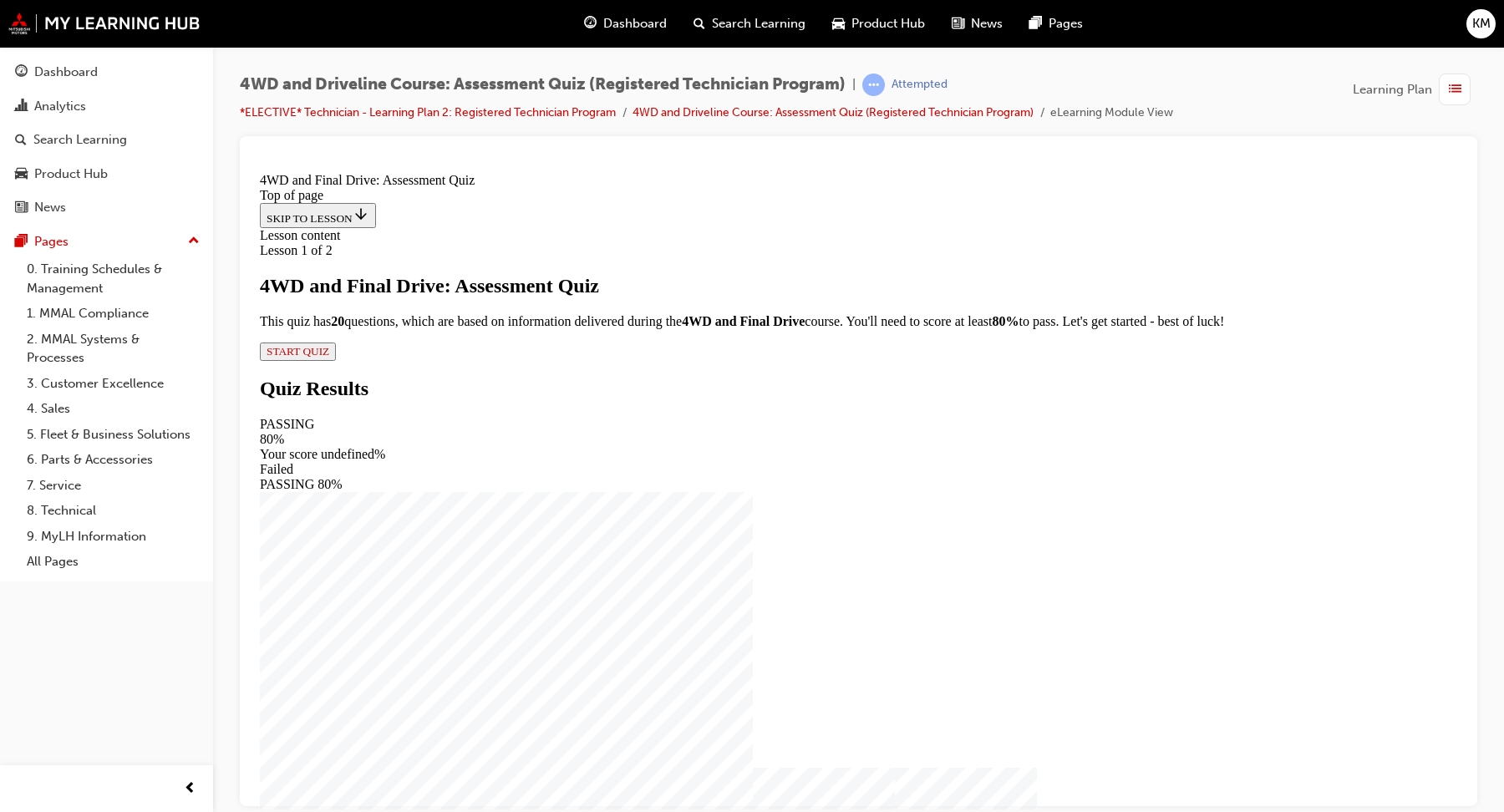click on "Lesson 1 of 2 4WD and Final Drive:  Assessment Quiz This quiz has  2 0  questions, which are based on information delivered during the  4WD and Final Drive  course. You'll need to score at least  80%  to pass. Let's get started - best of luck! START QUIZ" at bounding box center (858, 301) 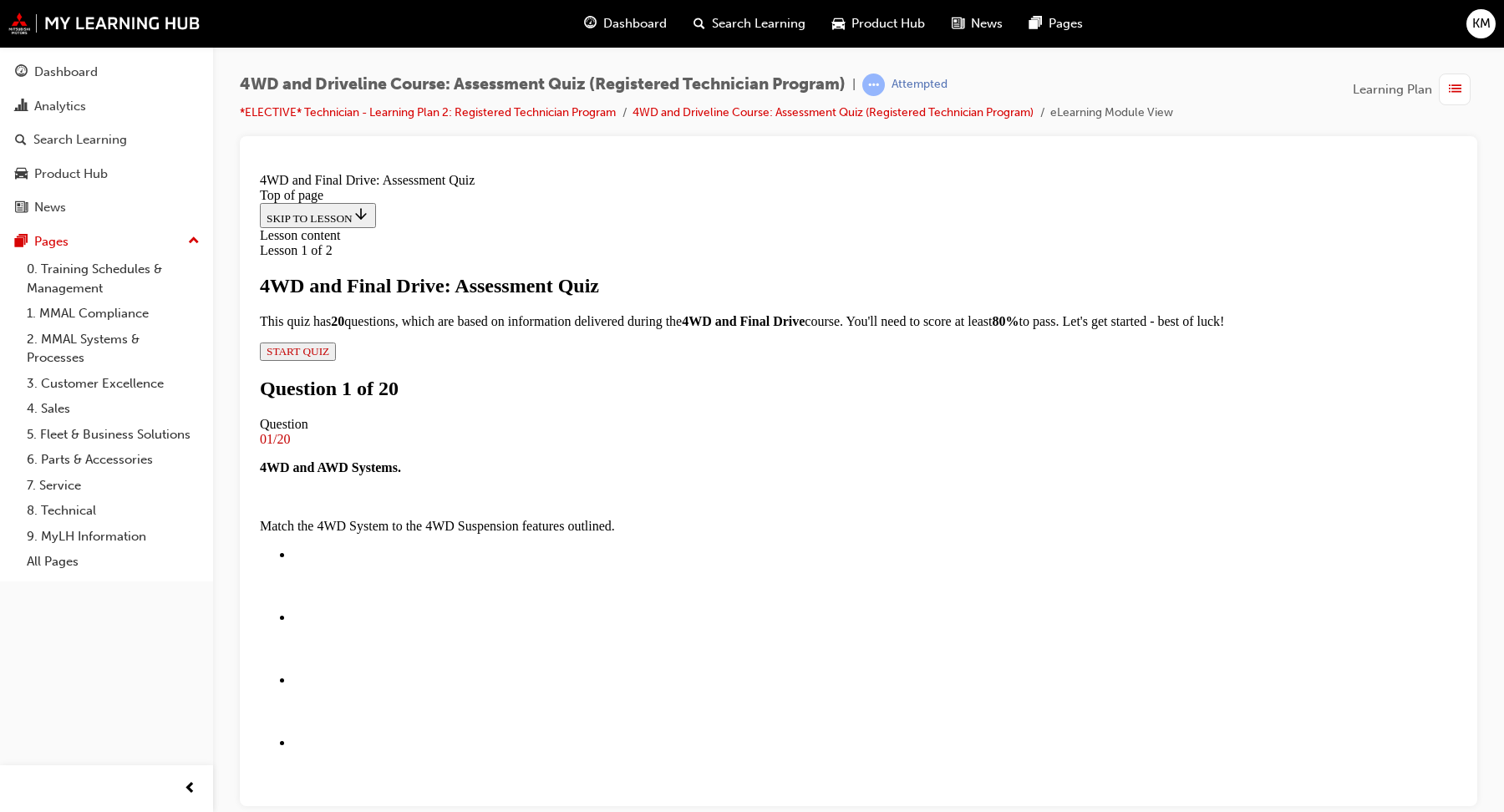 scroll, scrollTop: 170, scrollLeft: 0, axis: vertical 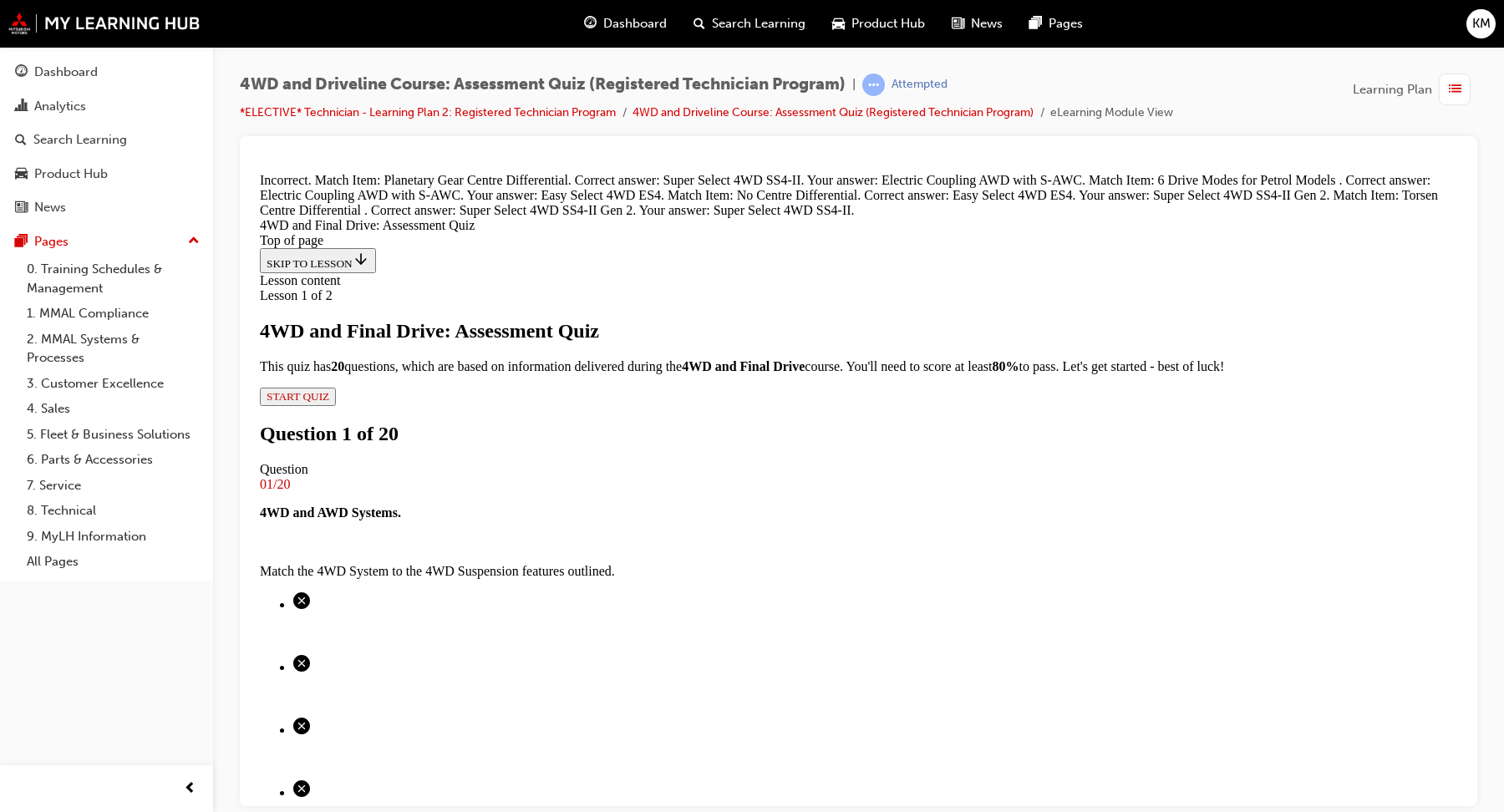 click on "NEXT" at bounding box center (282, 1441) 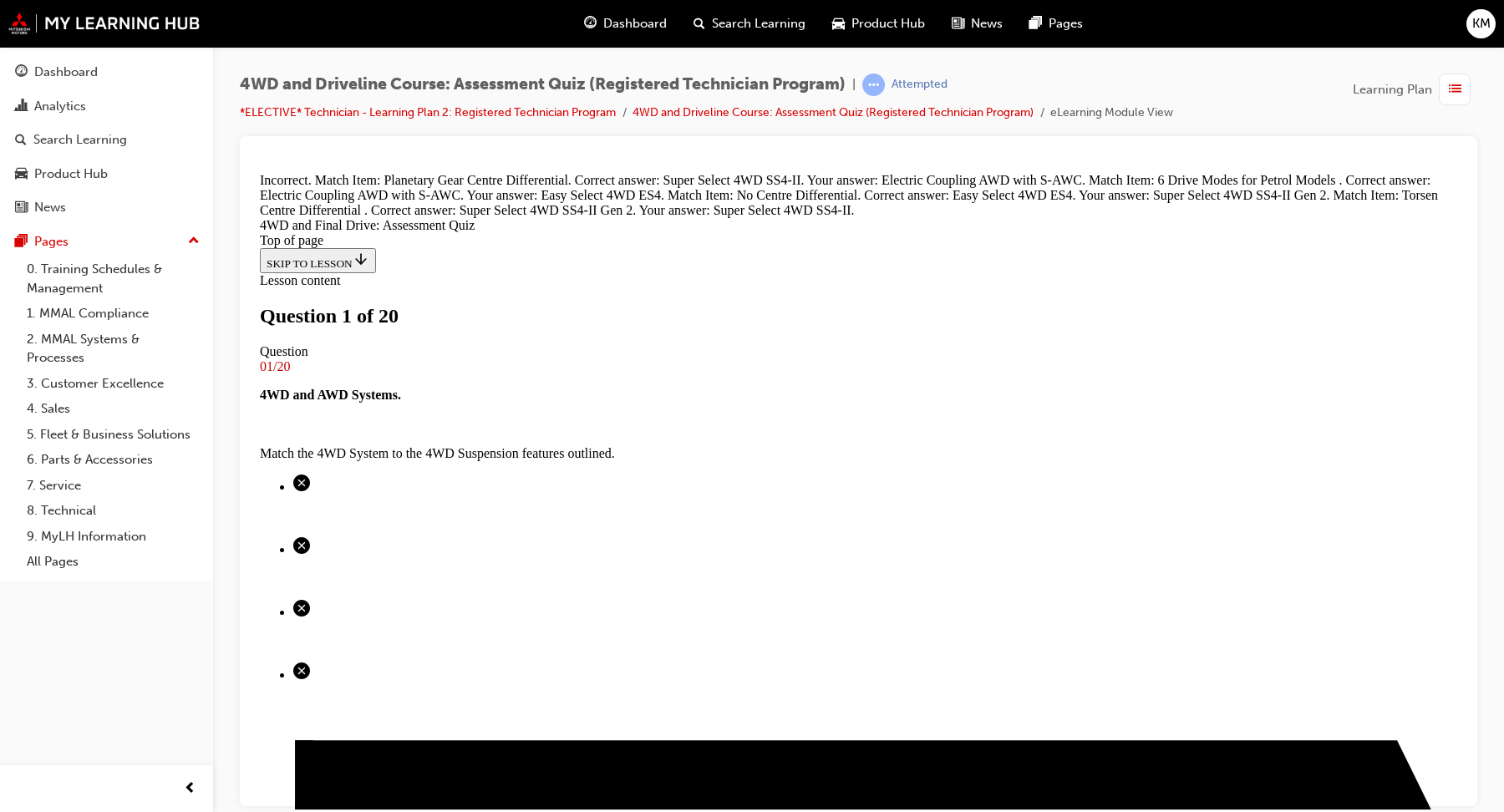 scroll, scrollTop: 172, scrollLeft: 0, axis: vertical 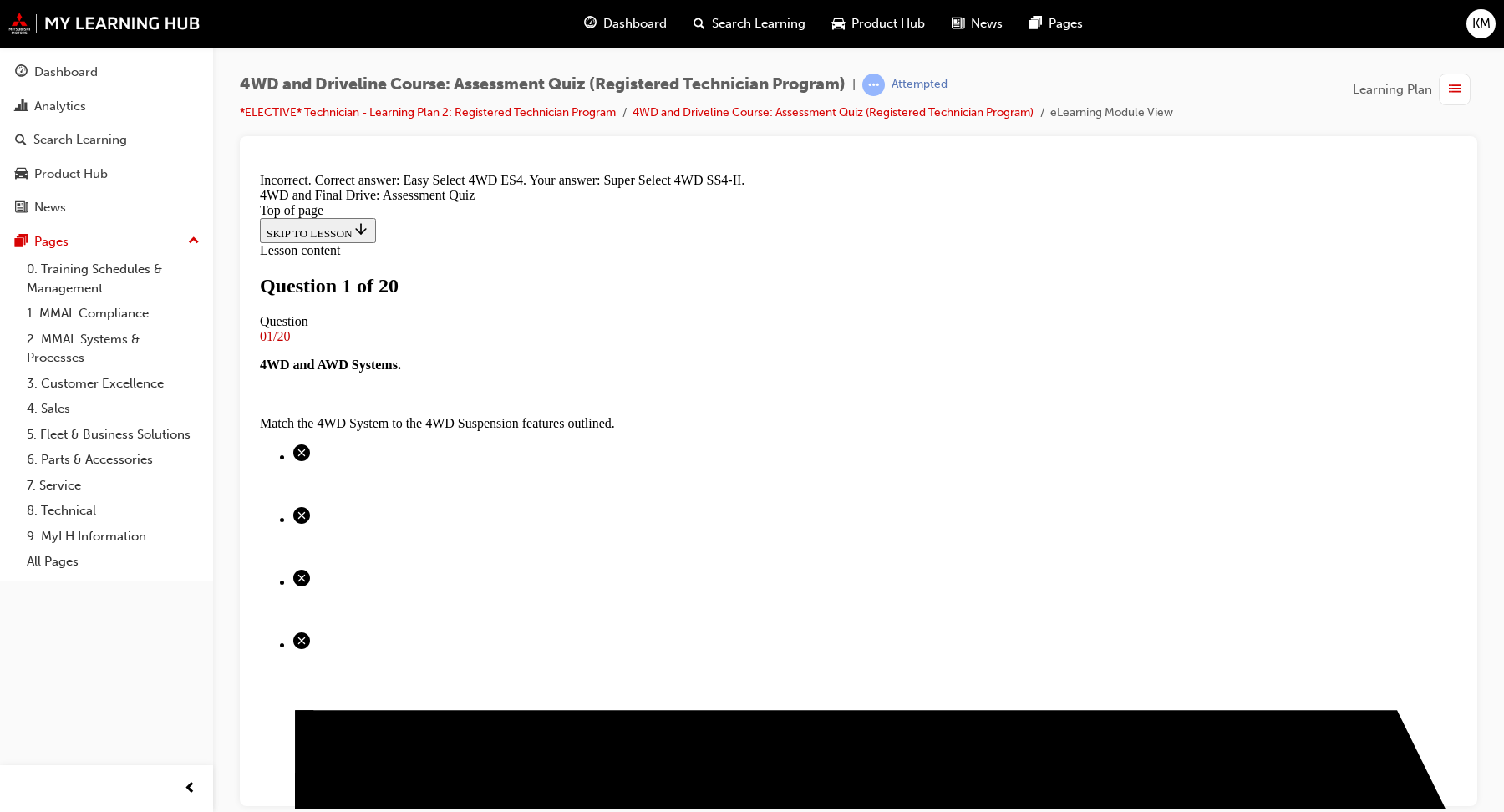 click on "NEXT" at bounding box center (282, 10084) 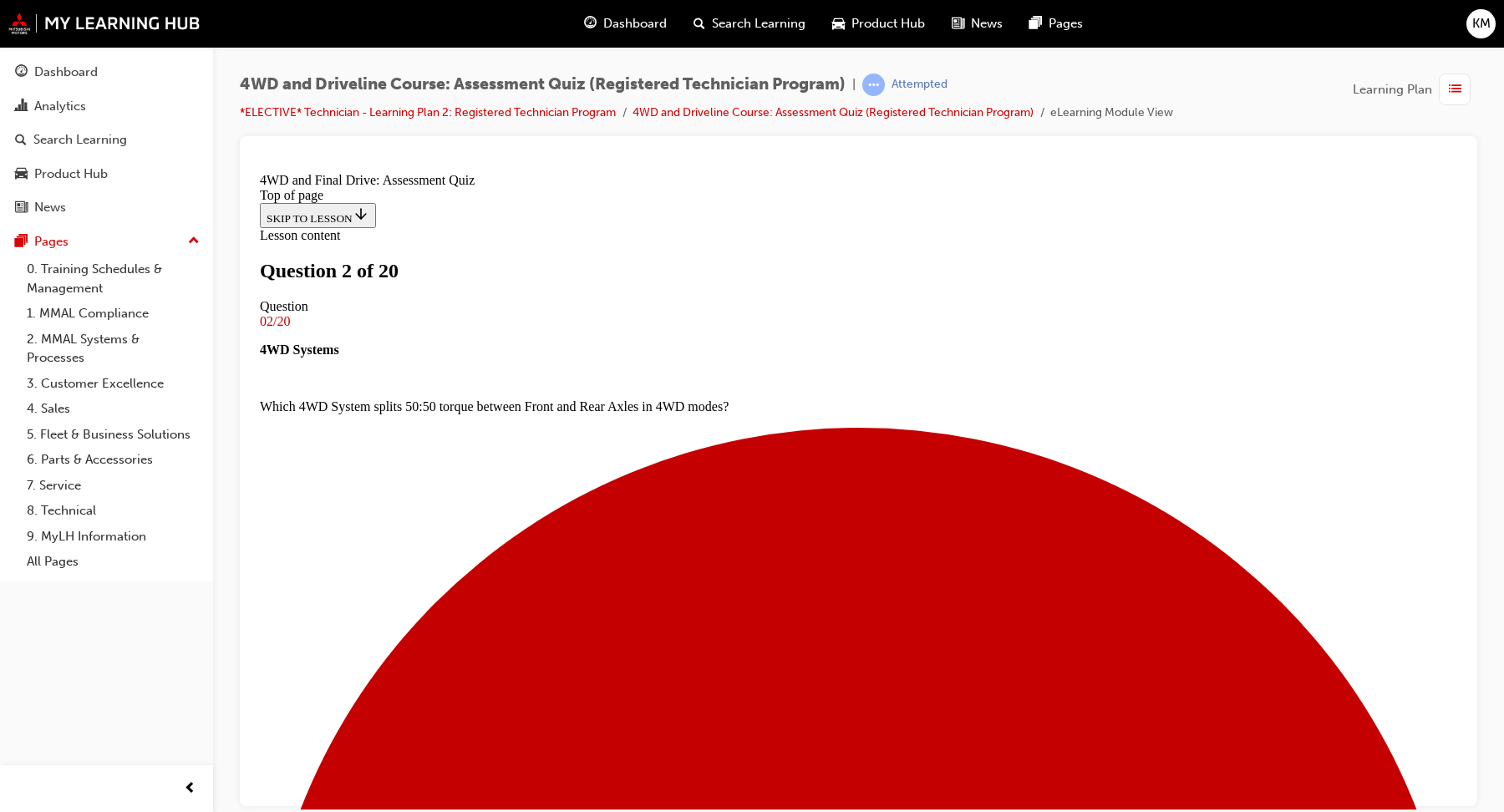 scroll, scrollTop: 123, scrollLeft: 0, axis: vertical 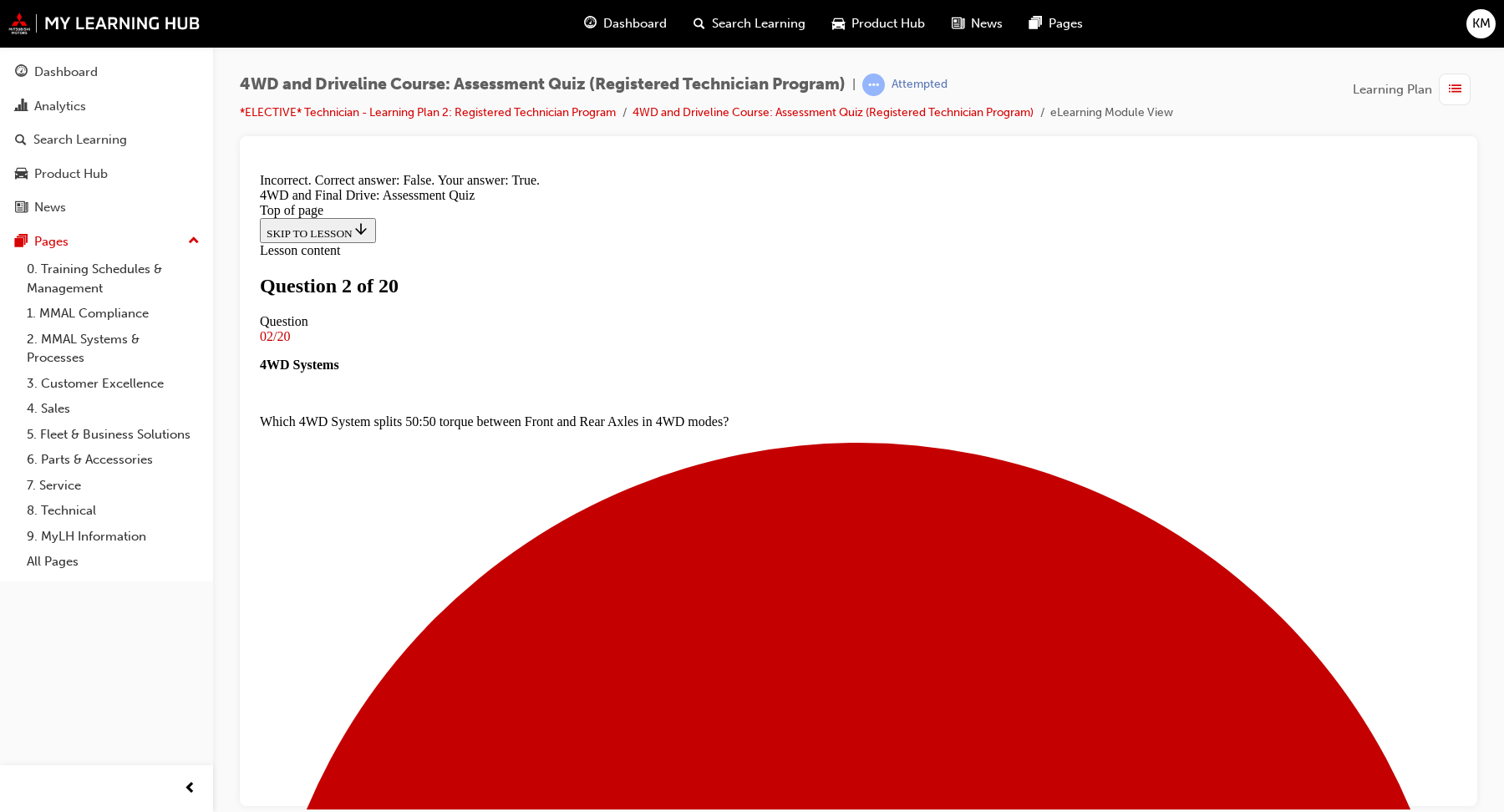 click on "NEXT" at bounding box center (858, 13625) 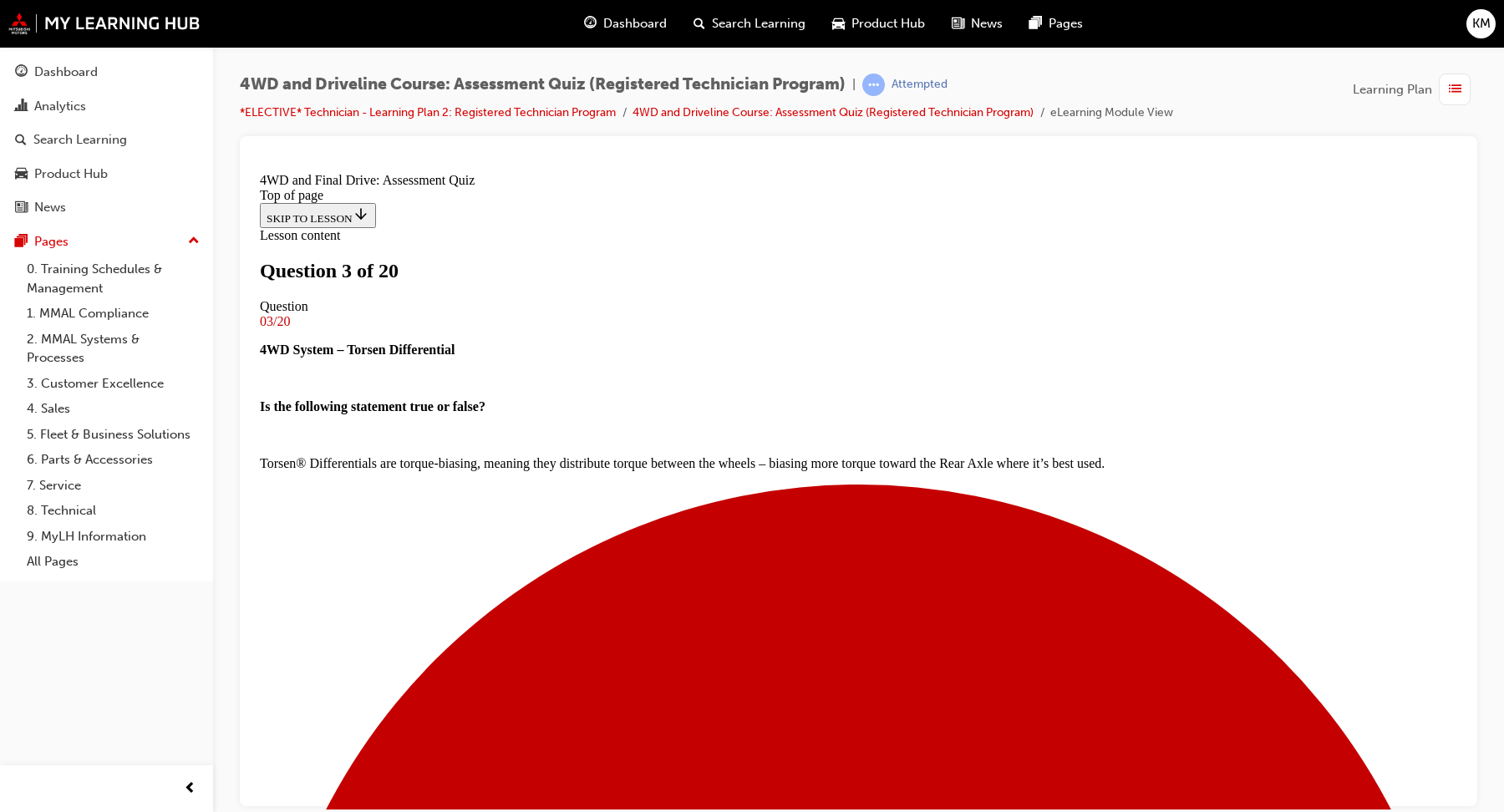 scroll, scrollTop: 130, scrollLeft: 0, axis: vertical 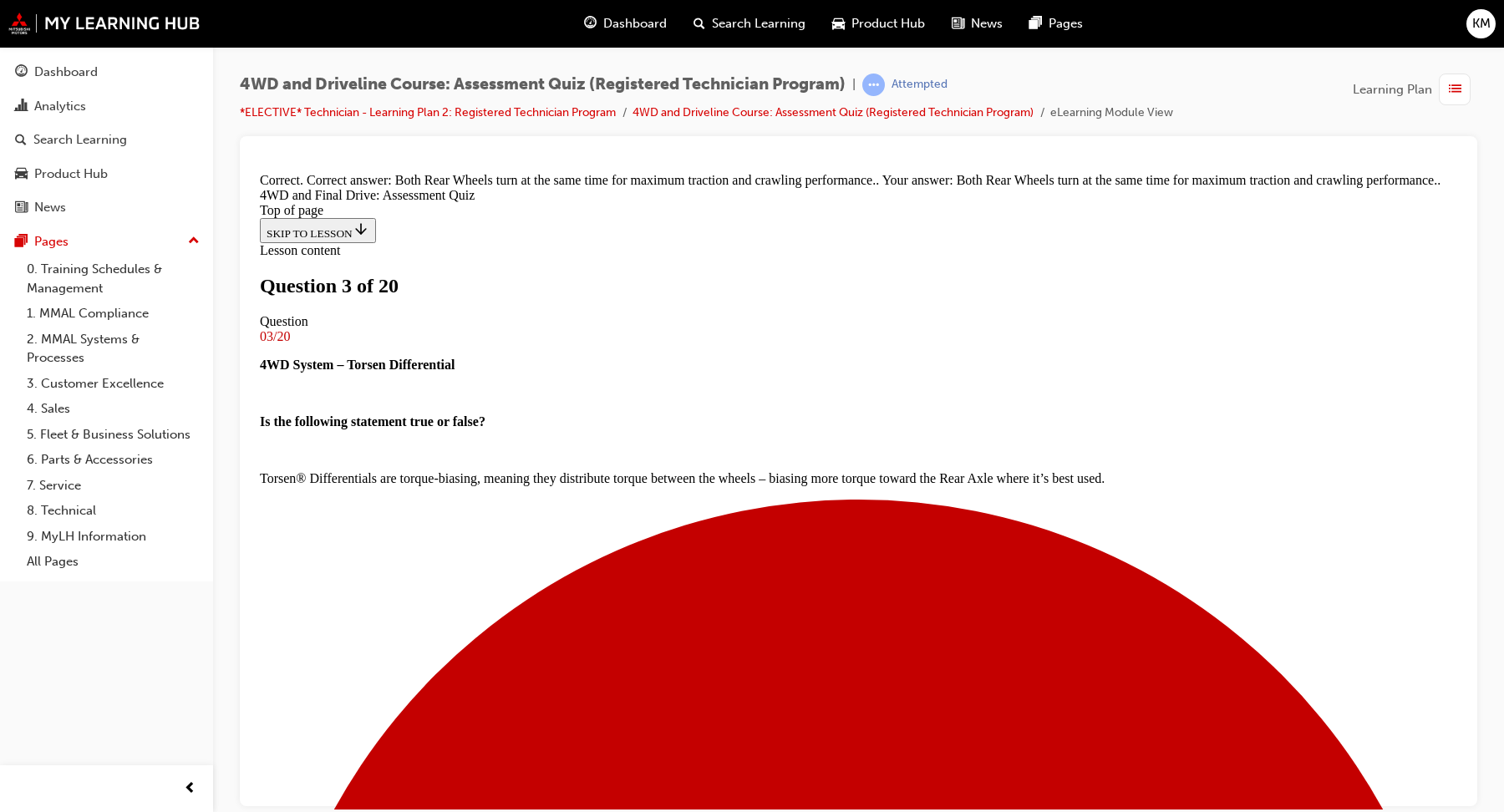 click on "NEXT" at bounding box center [282, 13670] 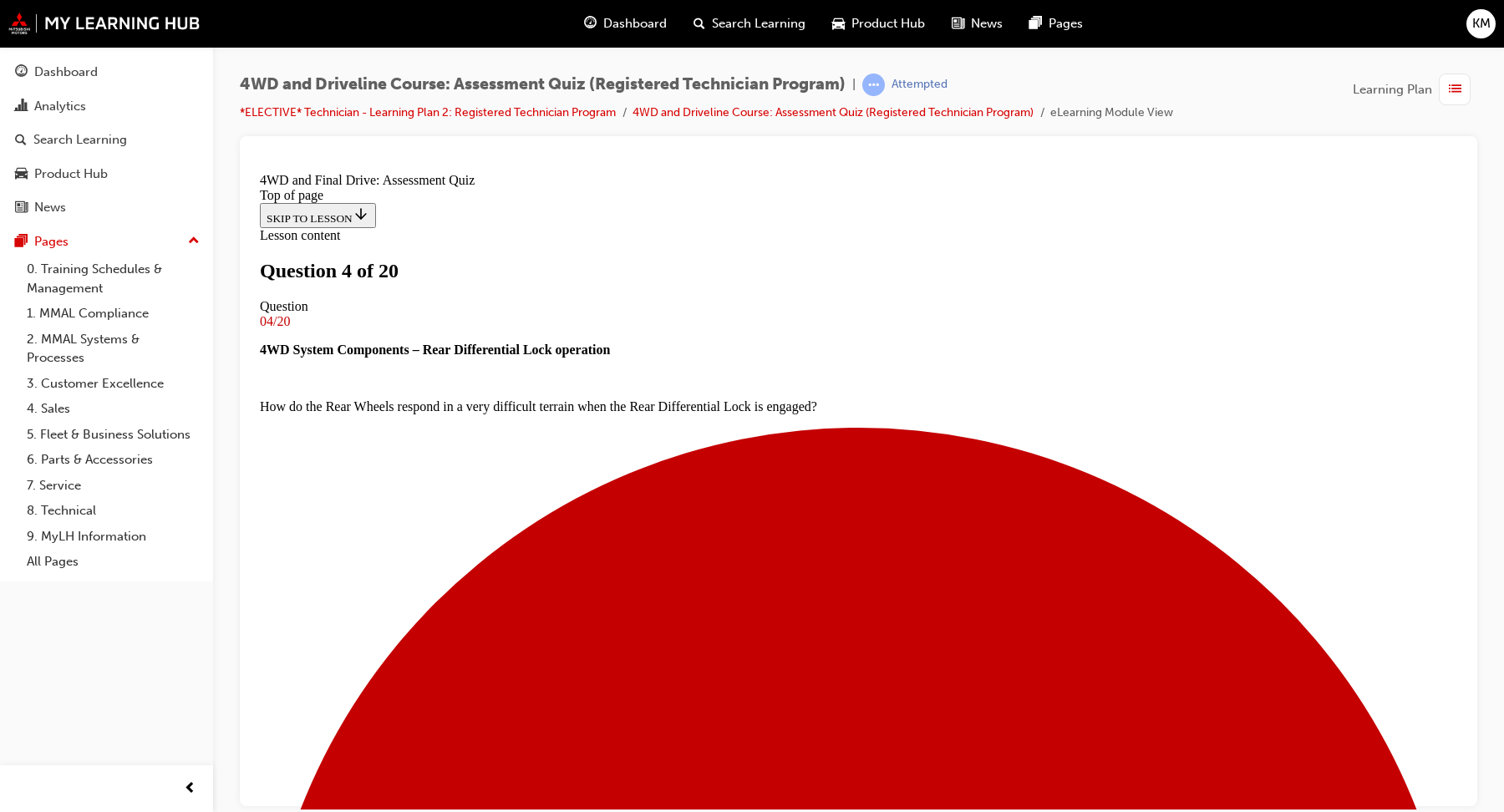 scroll, scrollTop: 150, scrollLeft: 0, axis: vertical 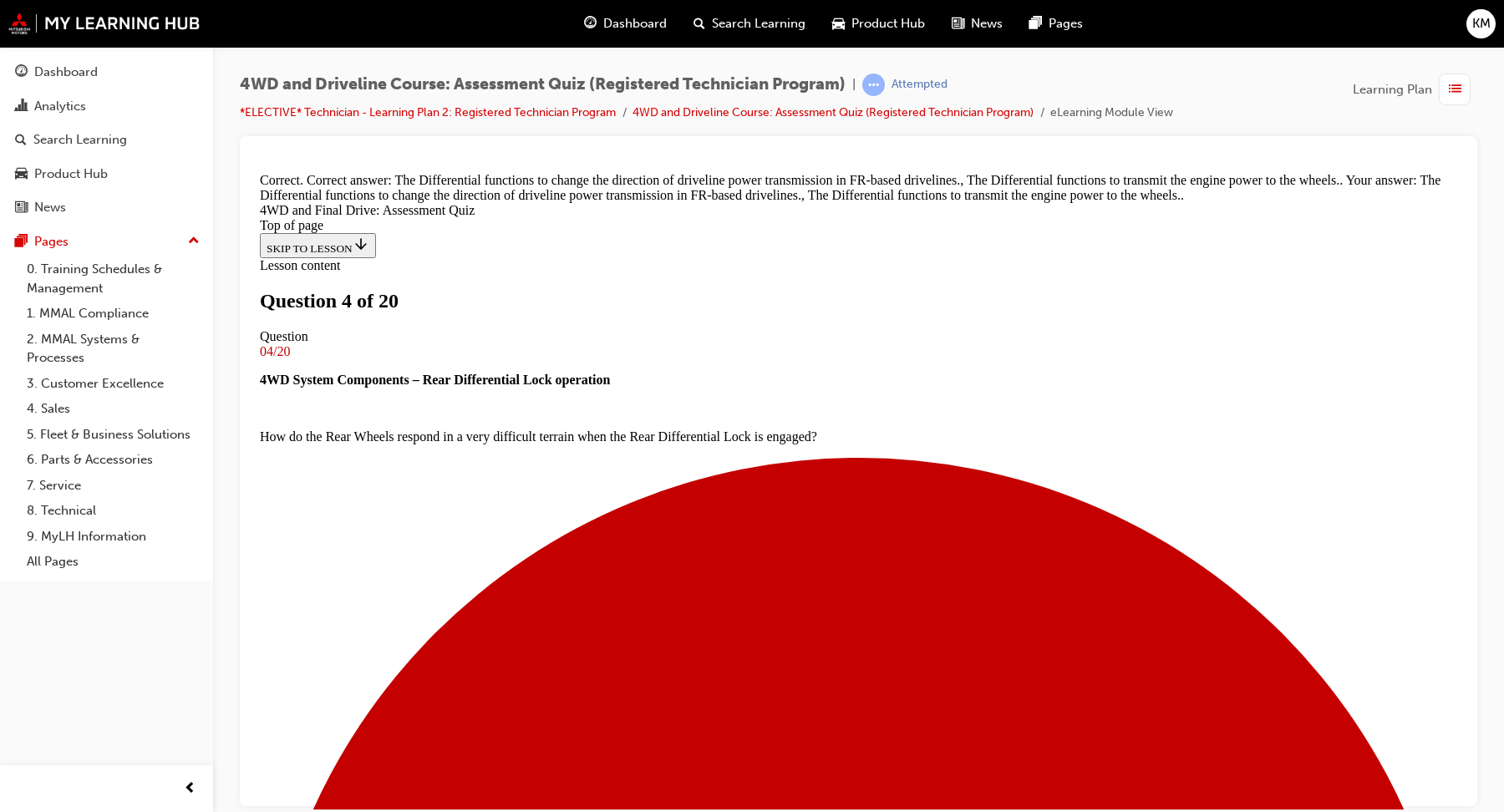 click on "NEXT" at bounding box center (282, 13034) 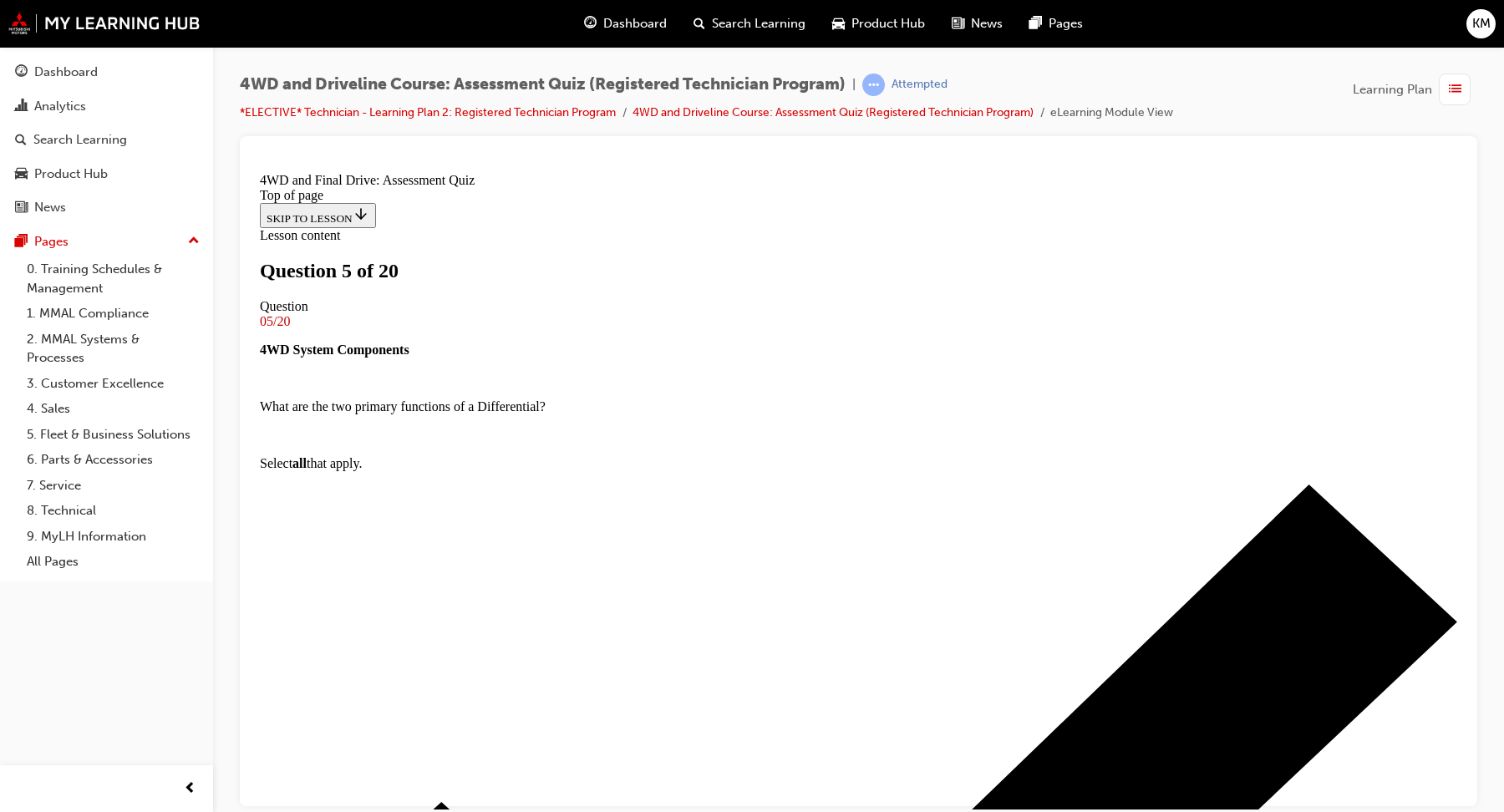 click on "True" at bounding box center [858, 6528] 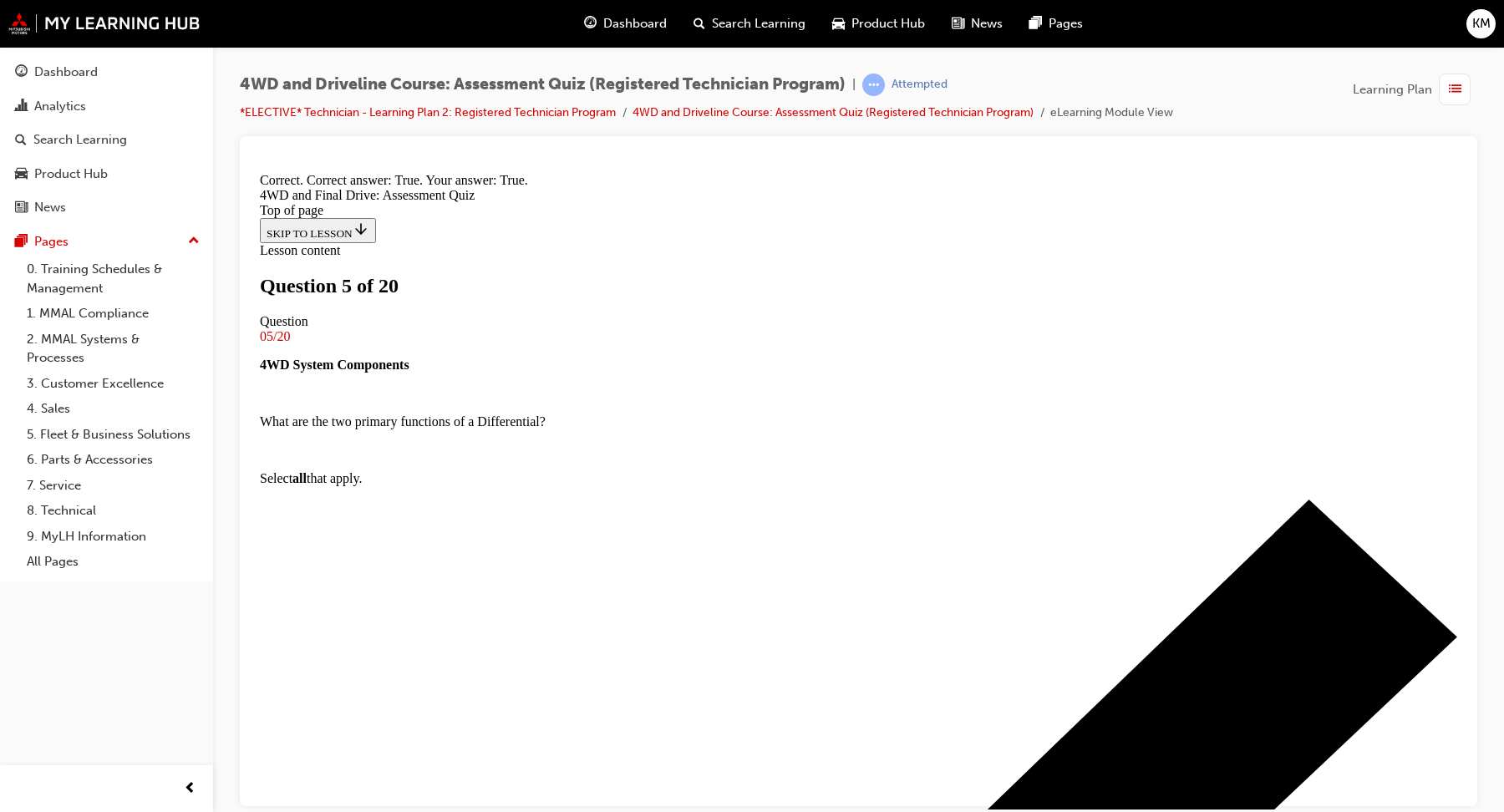 scroll, scrollTop: 193, scrollLeft: 0, axis: vertical 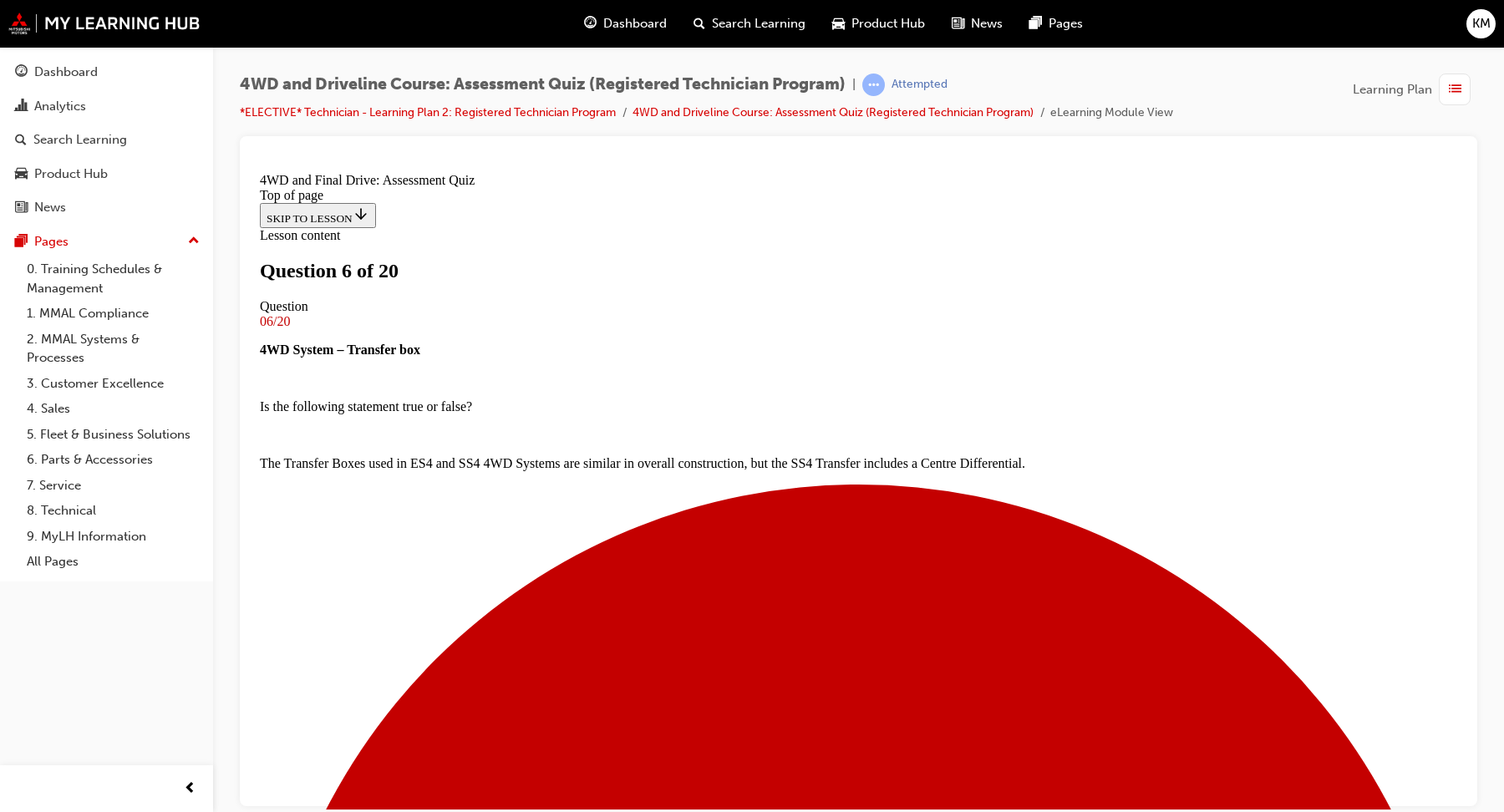 click 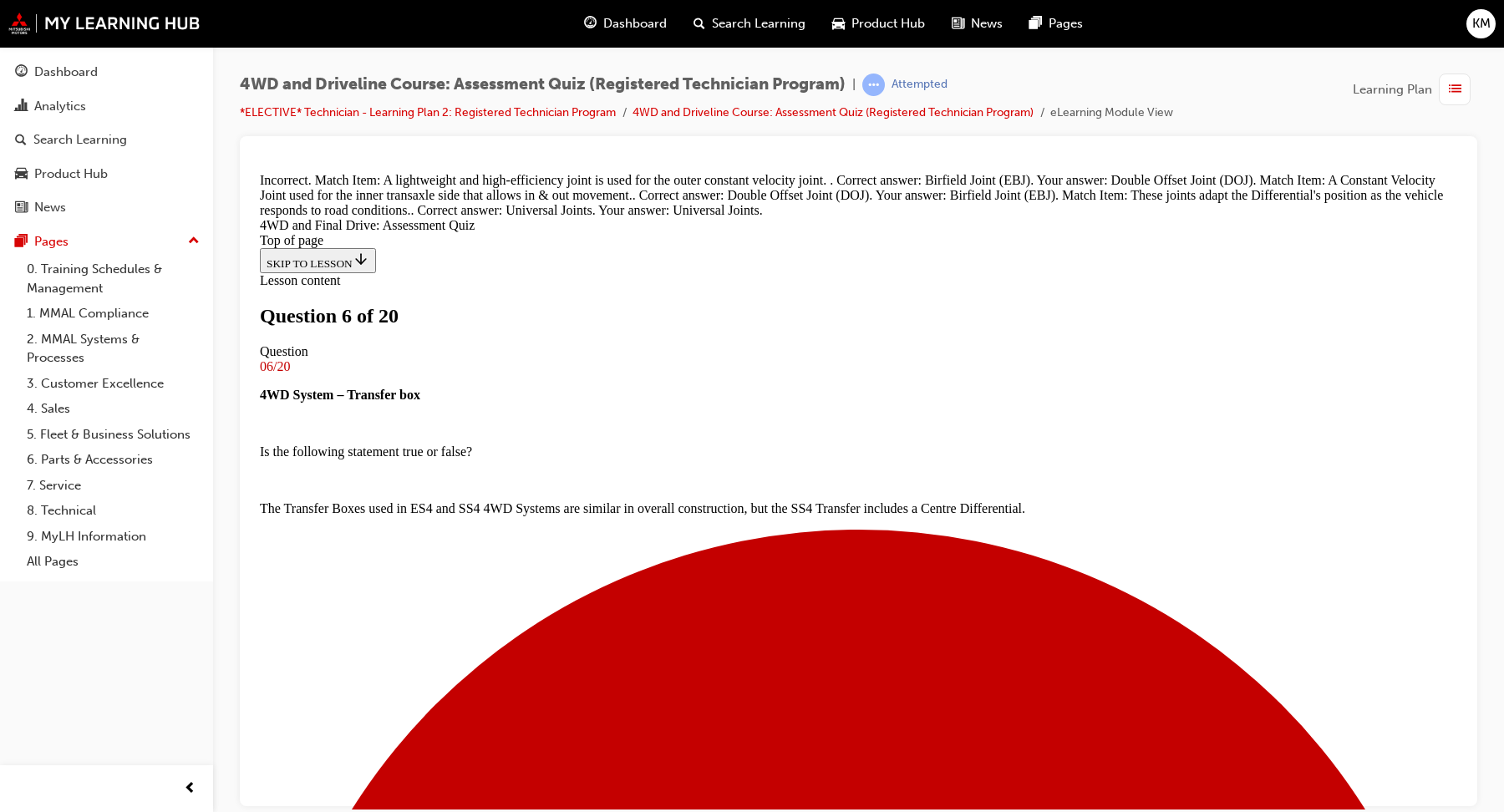 scroll, scrollTop: 297, scrollLeft: 0, axis: vertical 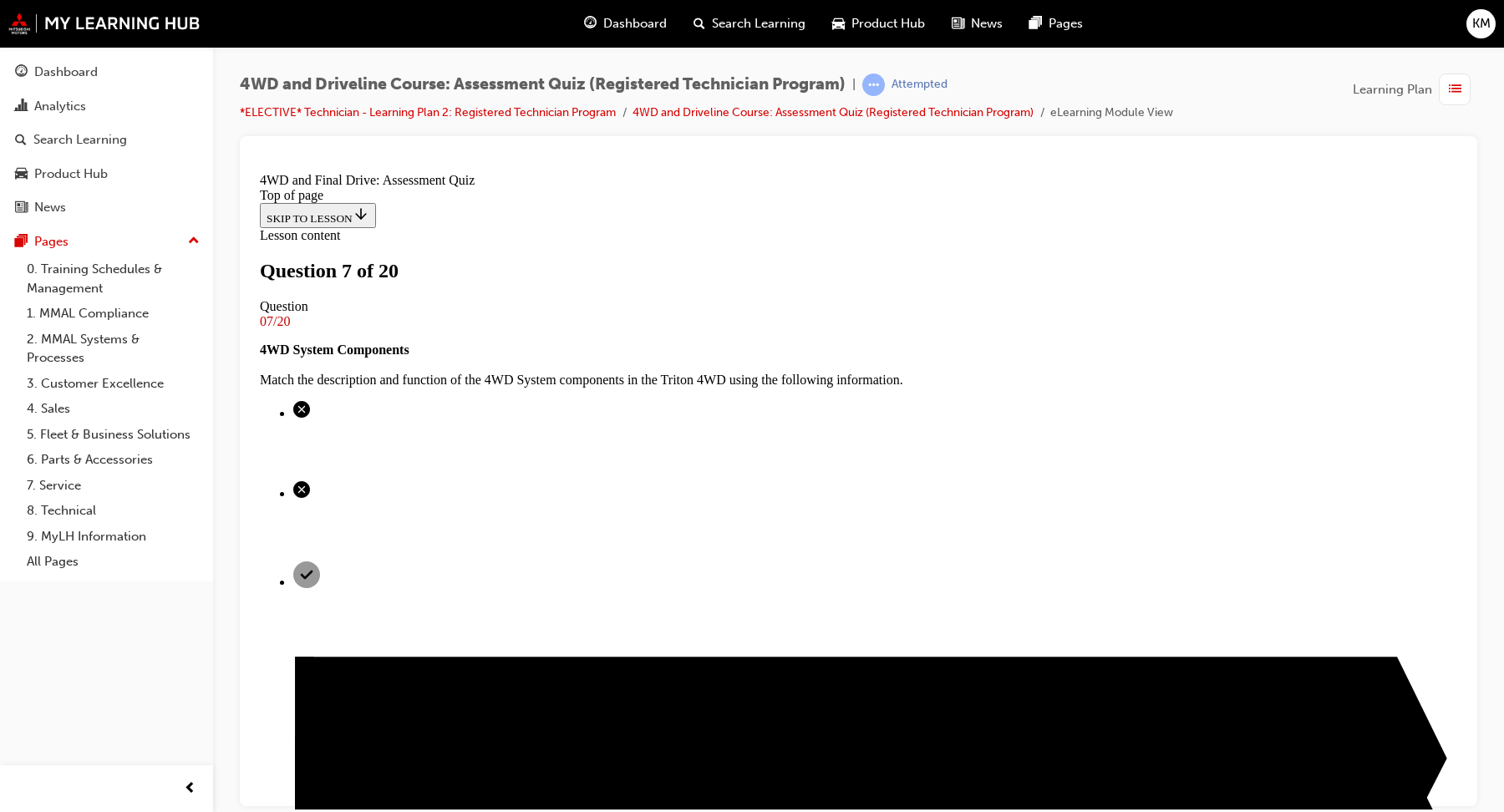 click on "0 (Zero)" at bounding box center [858, 3524] 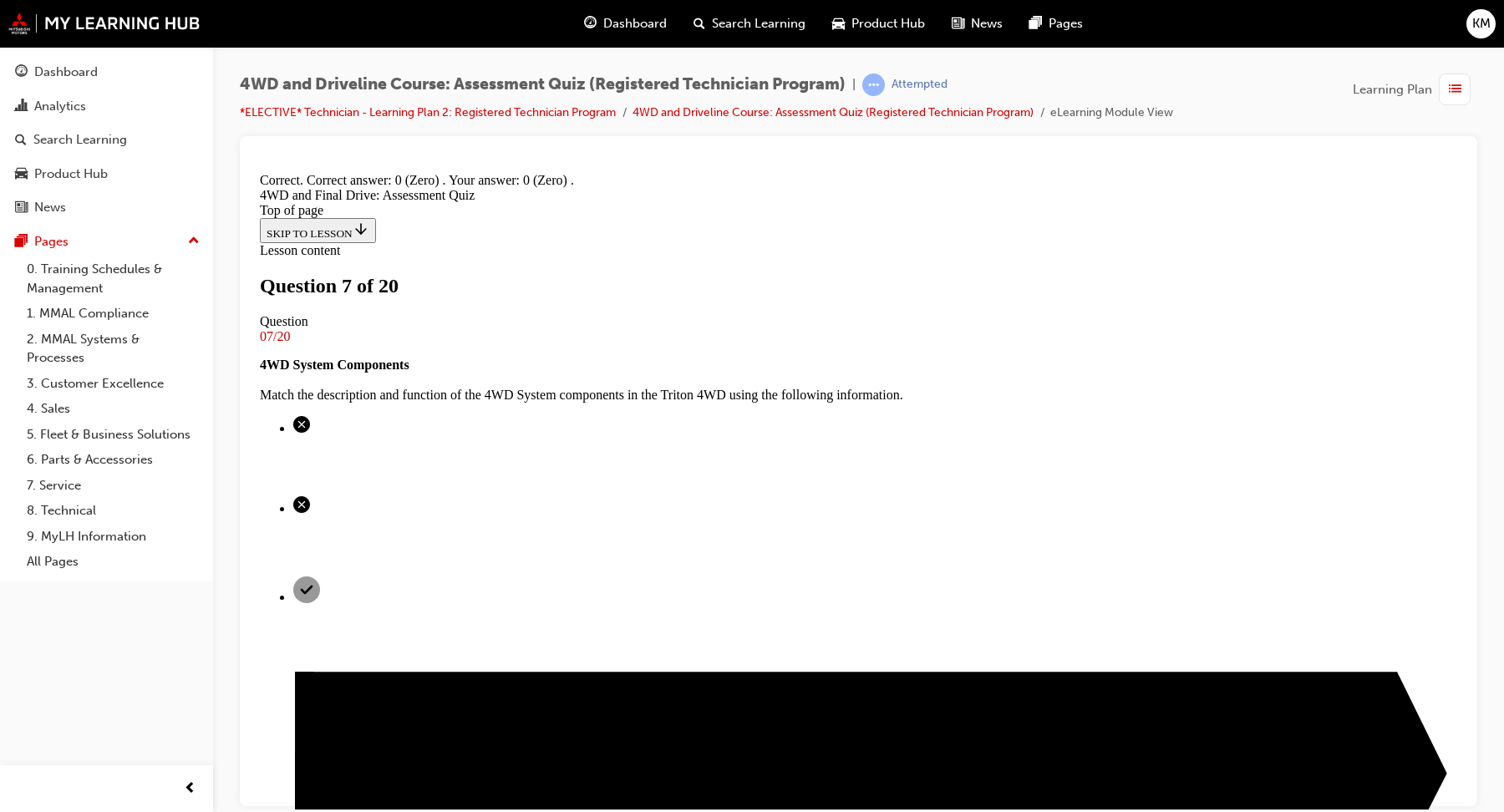 scroll, scrollTop: 242, scrollLeft: 0, axis: vertical 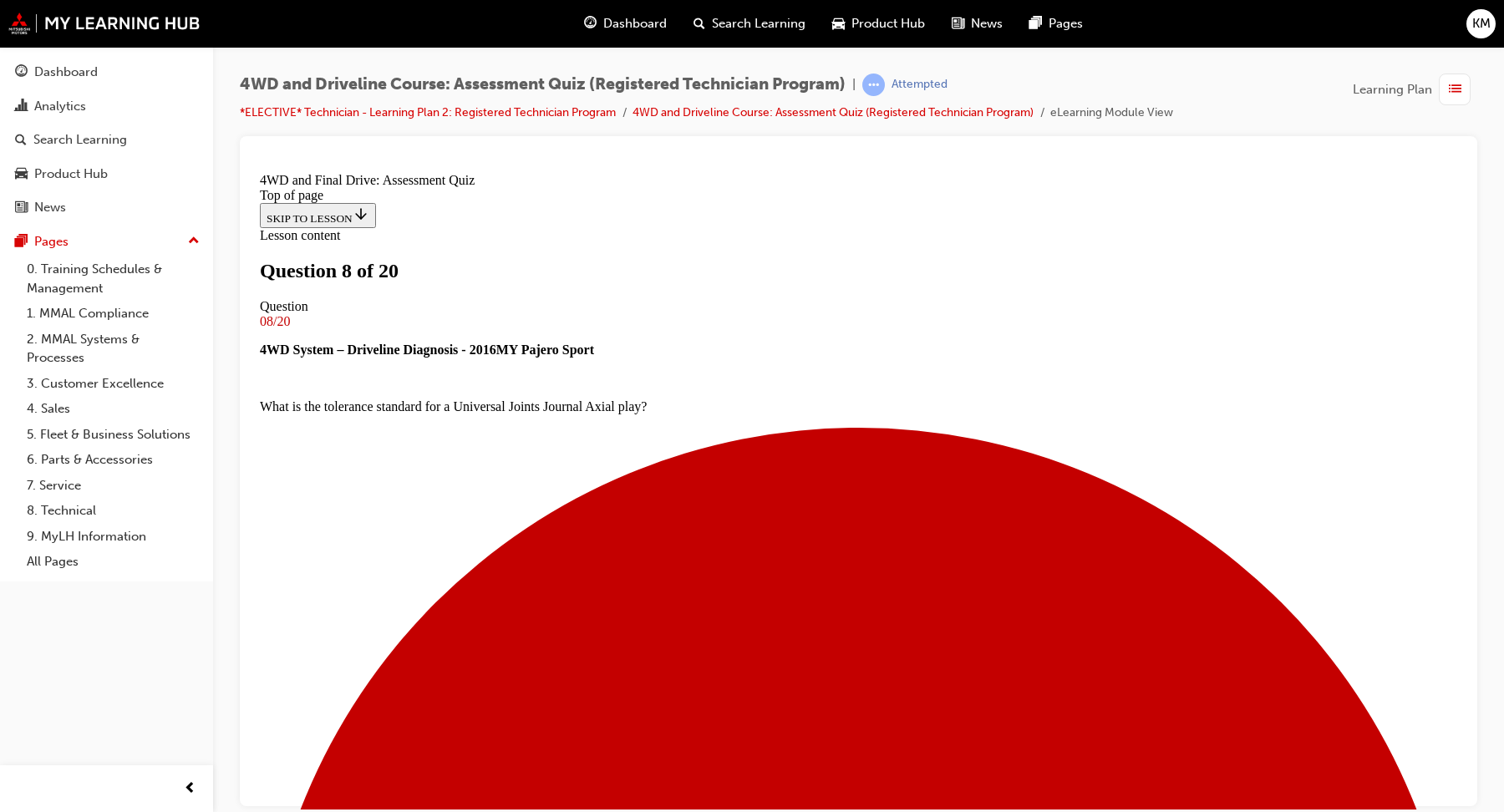 click on "4WD ECU" at bounding box center [858, 17767] 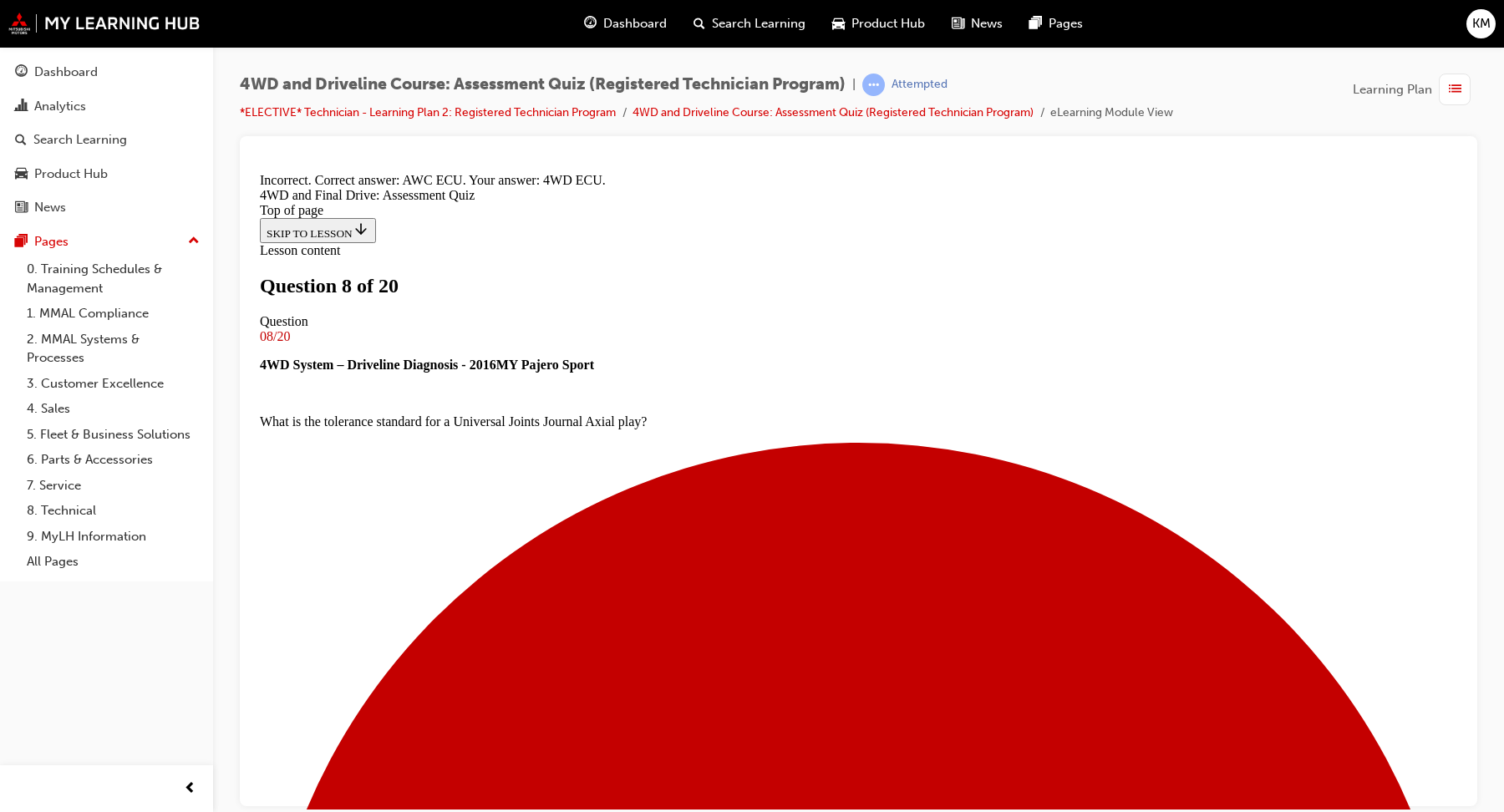 scroll, scrollTop: 299, scrollLeft: 0, axis: vertical 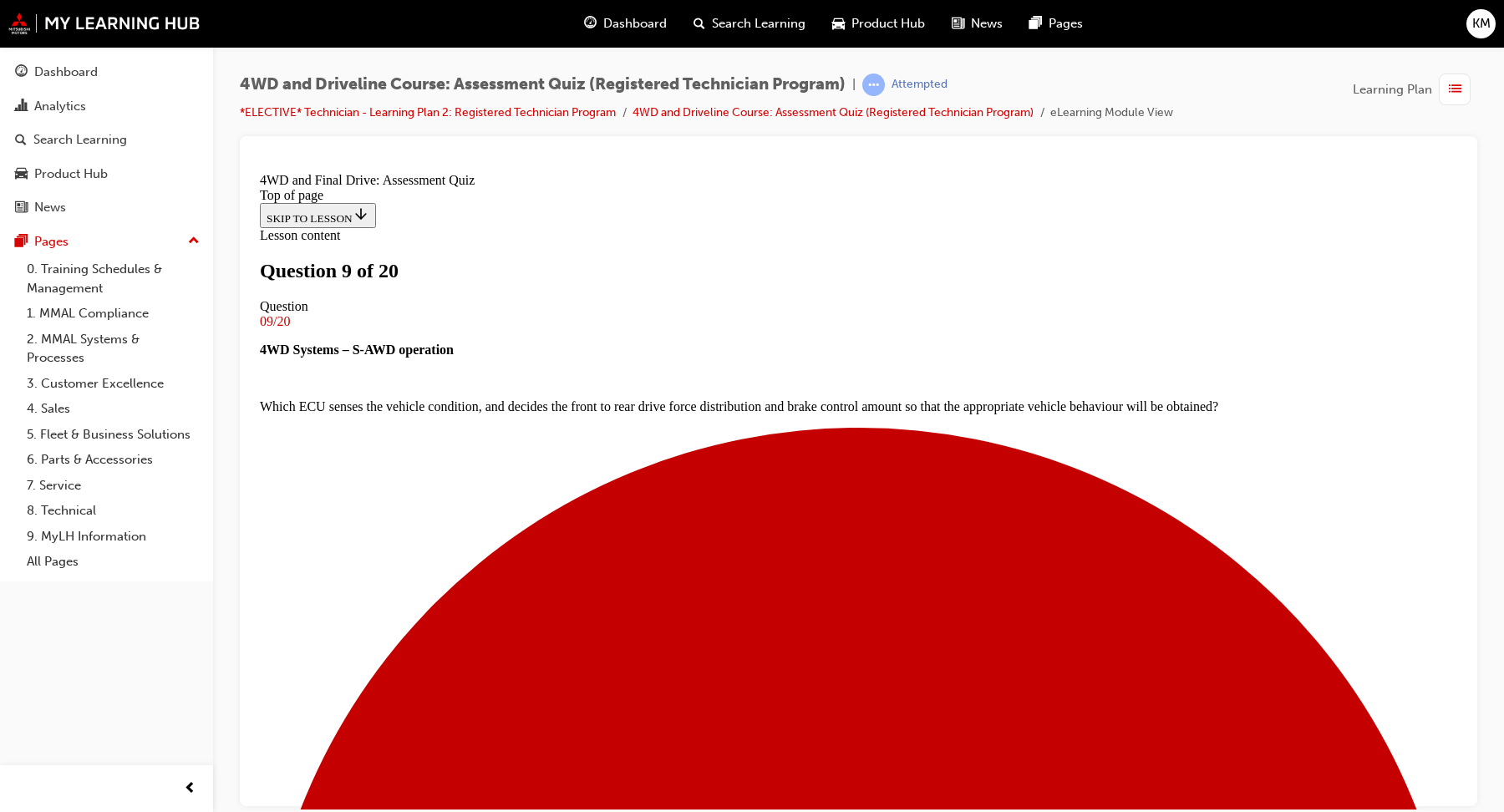 click at bounding box center [858, 14525] 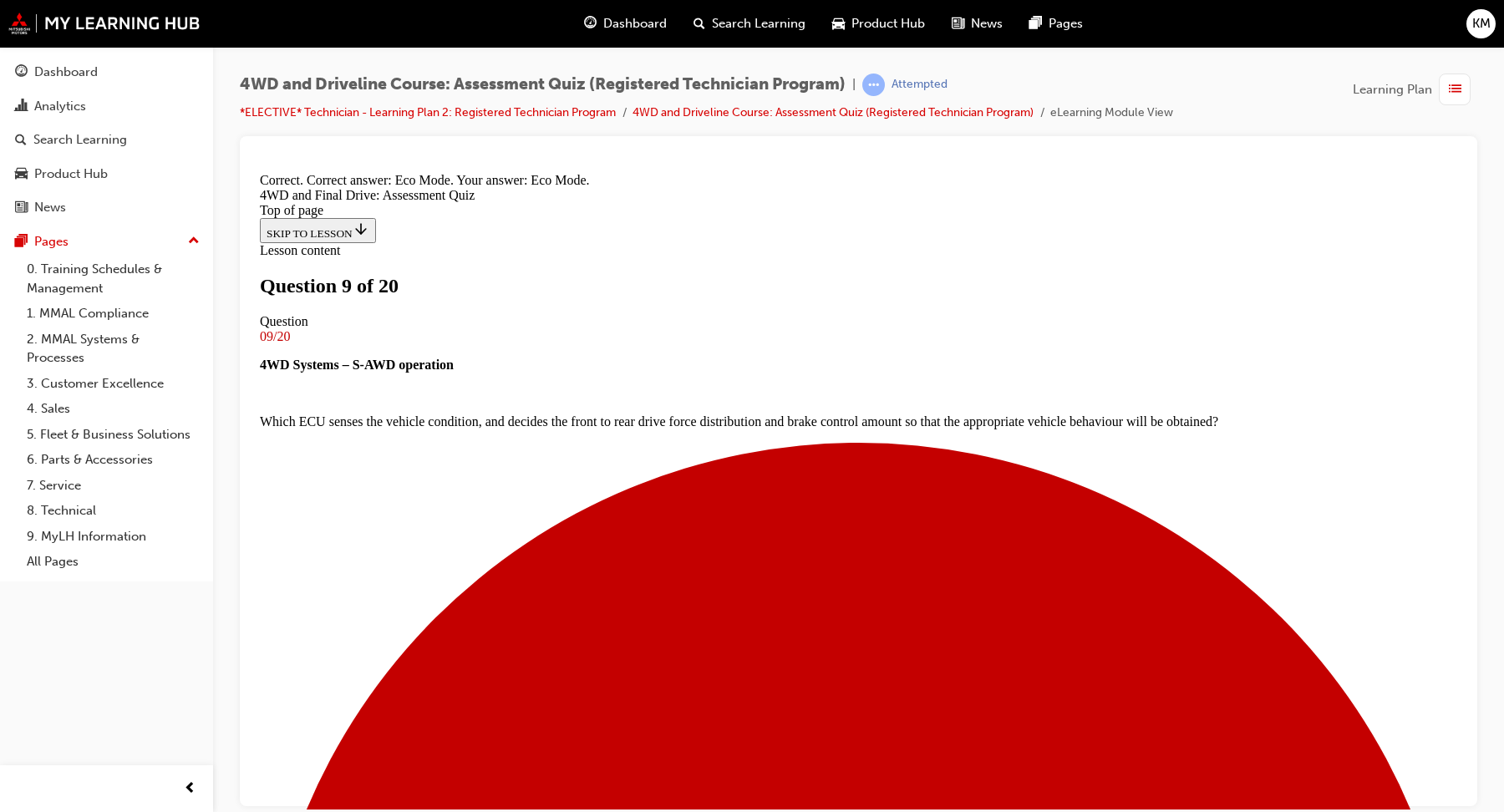 scroll, scrollTop: 270, scrollLeft: 0, axis: vertical 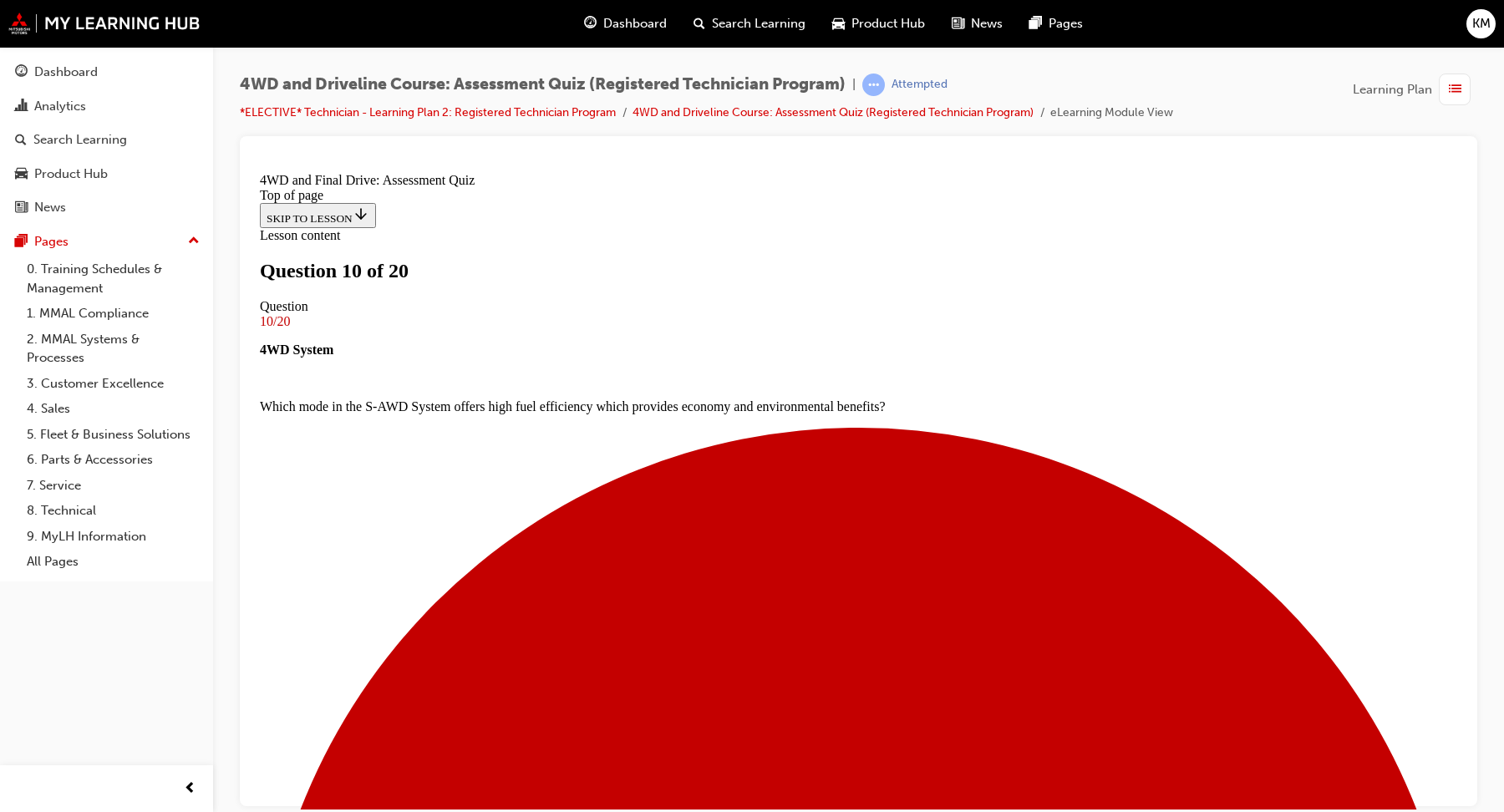 drag, startPoint x: 580, startPoint y: 349, endPoint x: 886, endPoint y: 373, distance: 306.9397 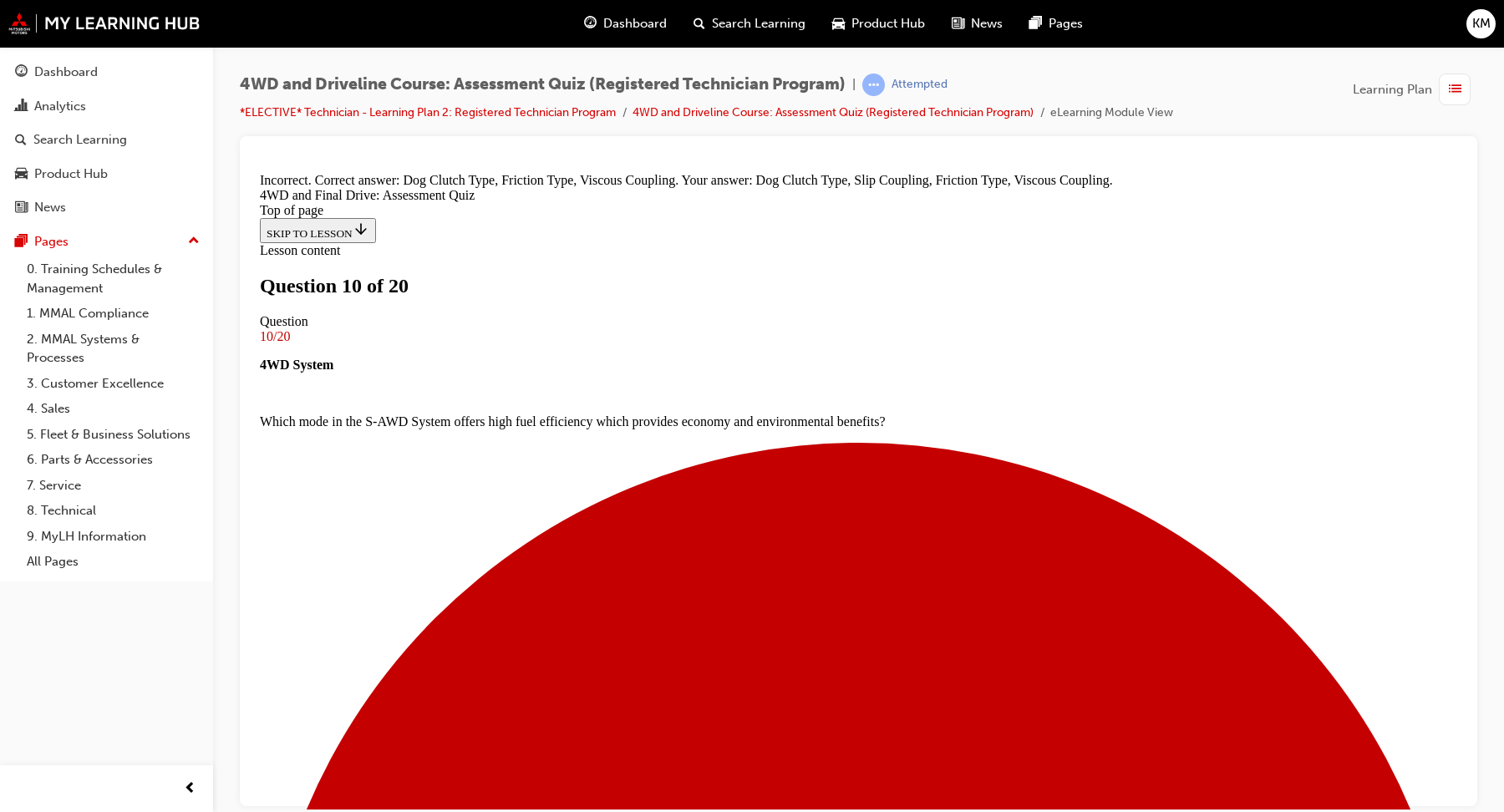 scroll, scrollTop: 299, scrollLeft: 0, axis: vertical 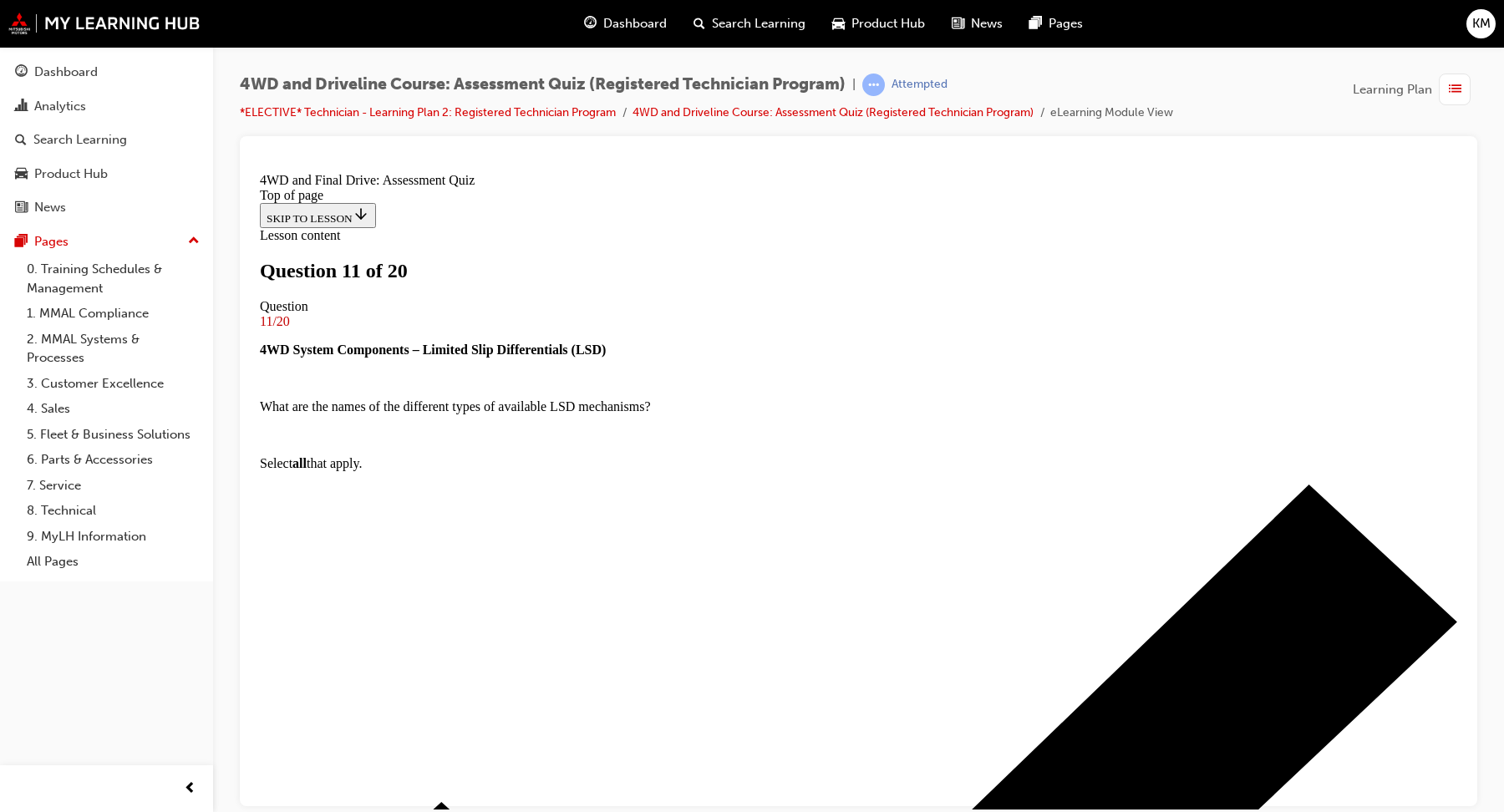 click at bounding box center (858, 5462) 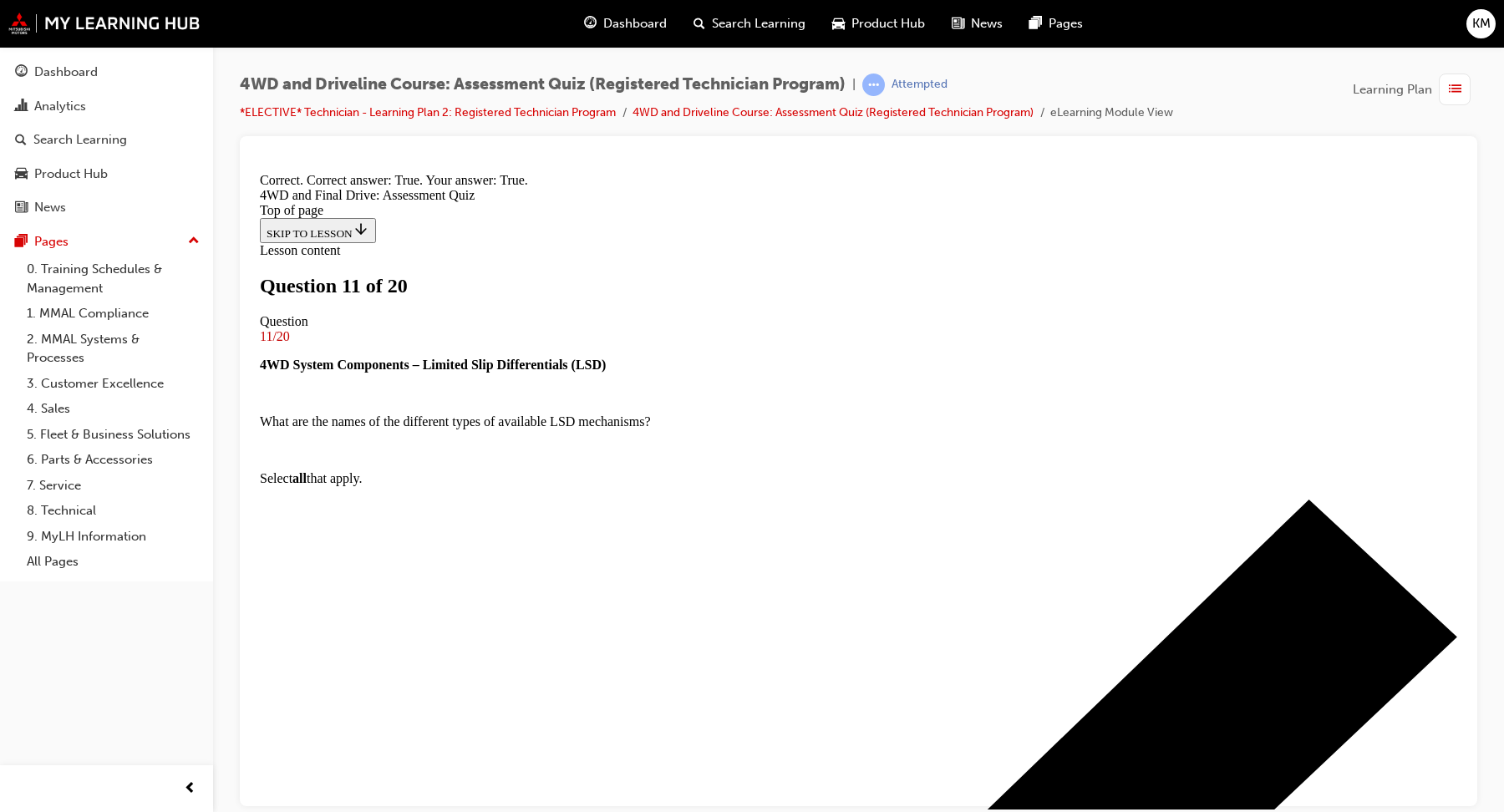 scroll, scrollTop: 193, scrollLeft: 0, axis: vertical 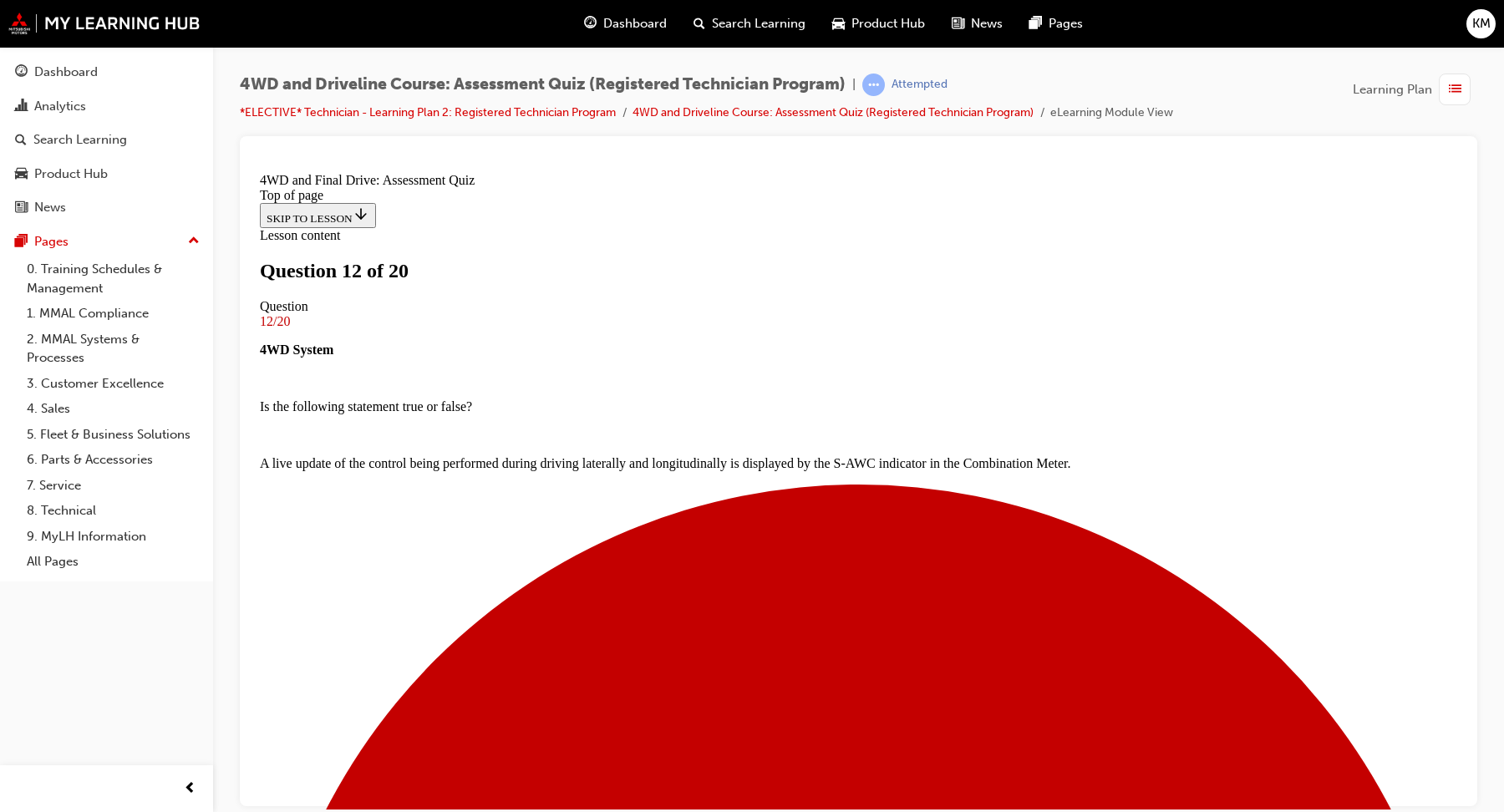 click at bounding box center (875, 5516) 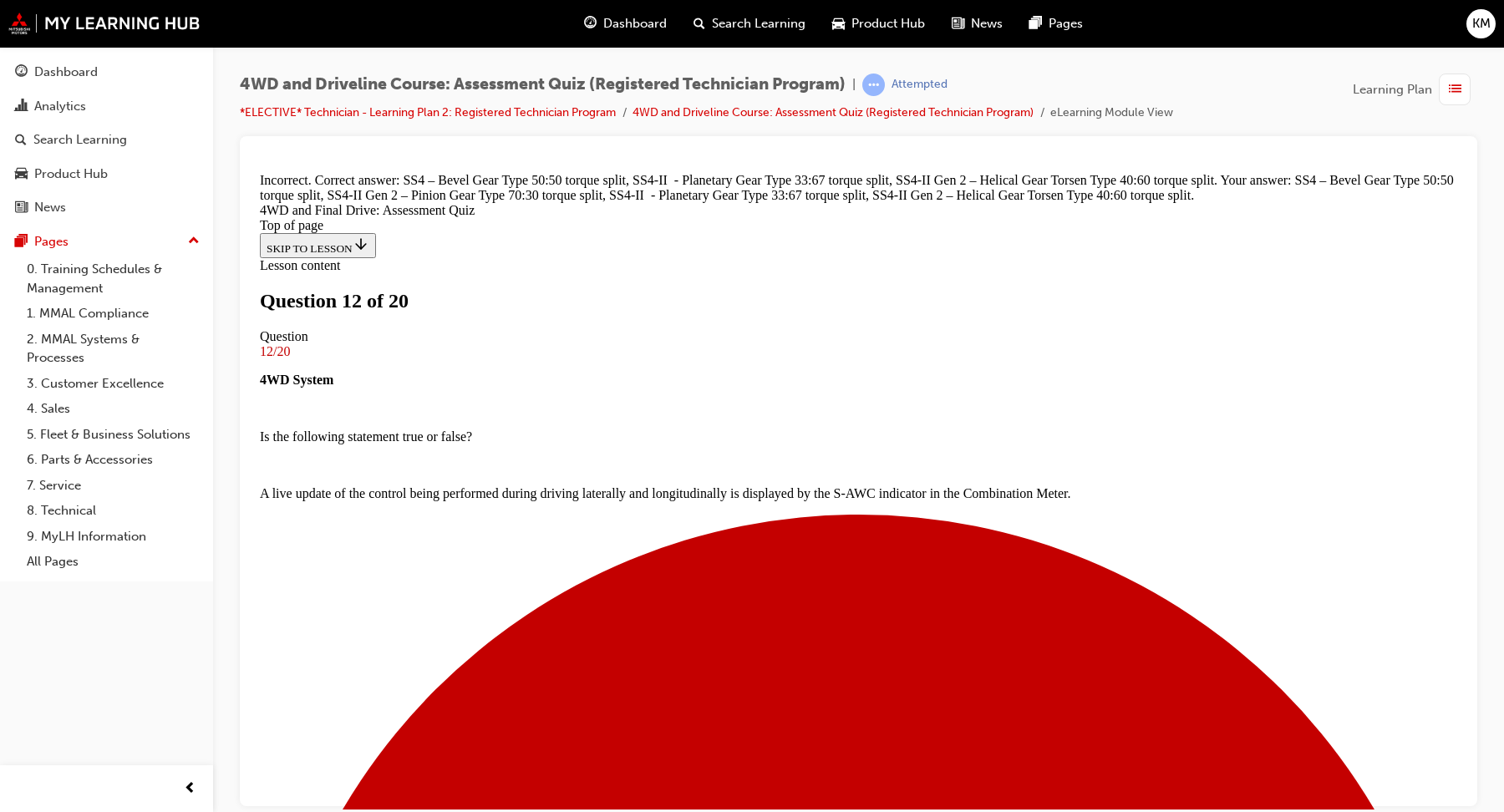 scroll, scrollTop: 327, scrollLeft: 0, axis: vertical 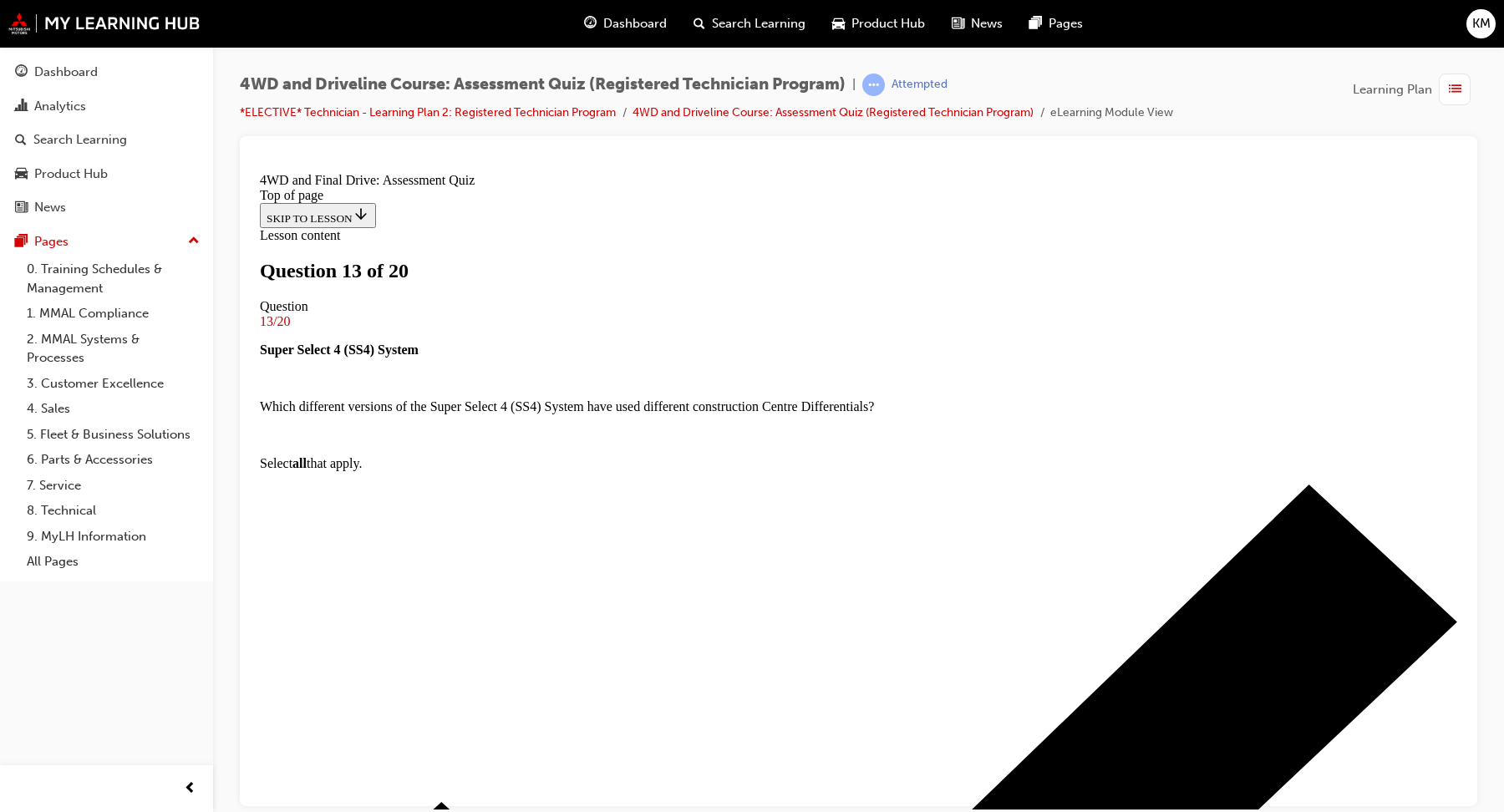 click on "Super Select 4 Mechanism" at bounding box center (858, 8602) 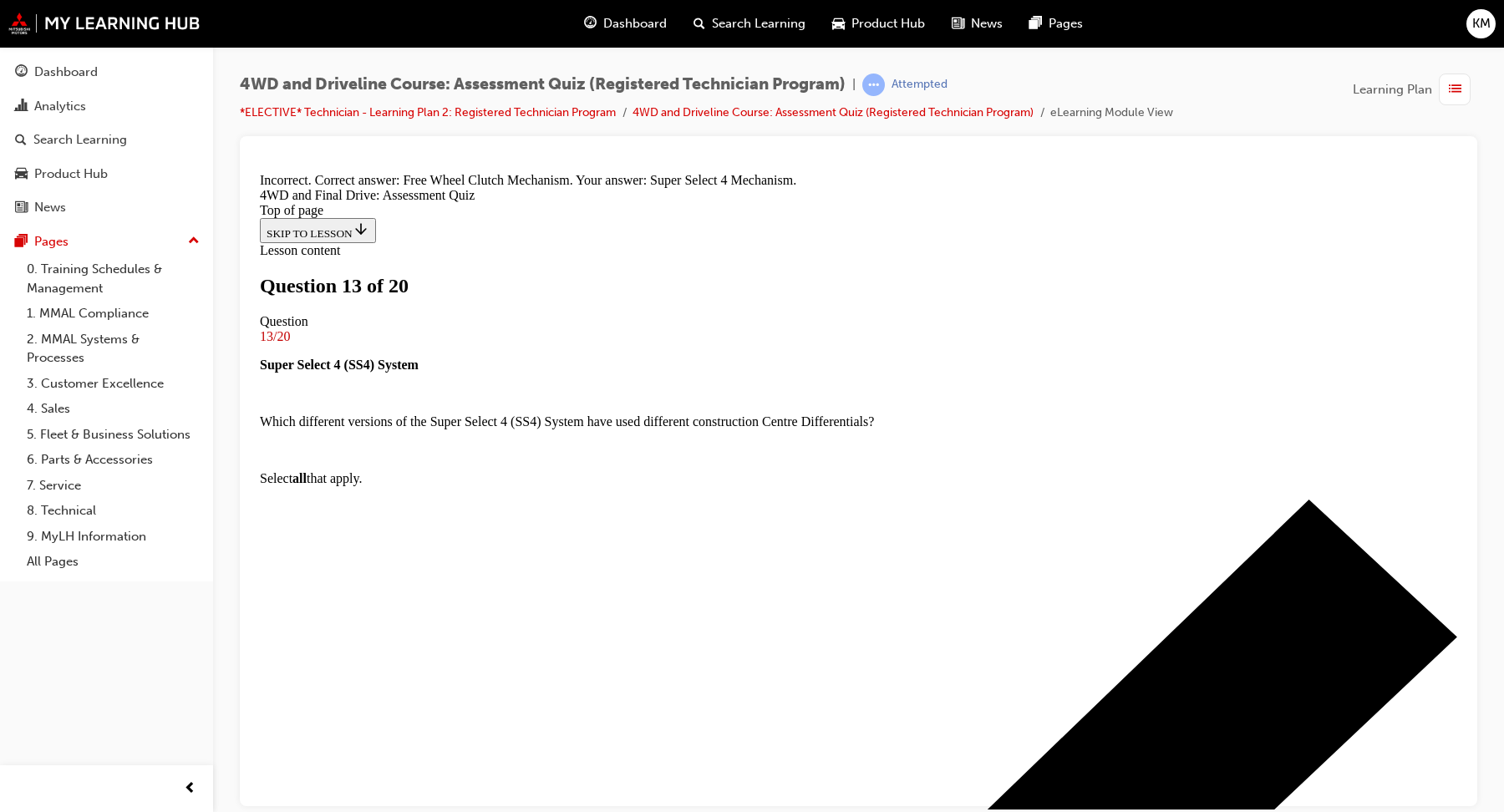 scroll, scrollTop: 327, scrollLeft: 0, axis: vertical 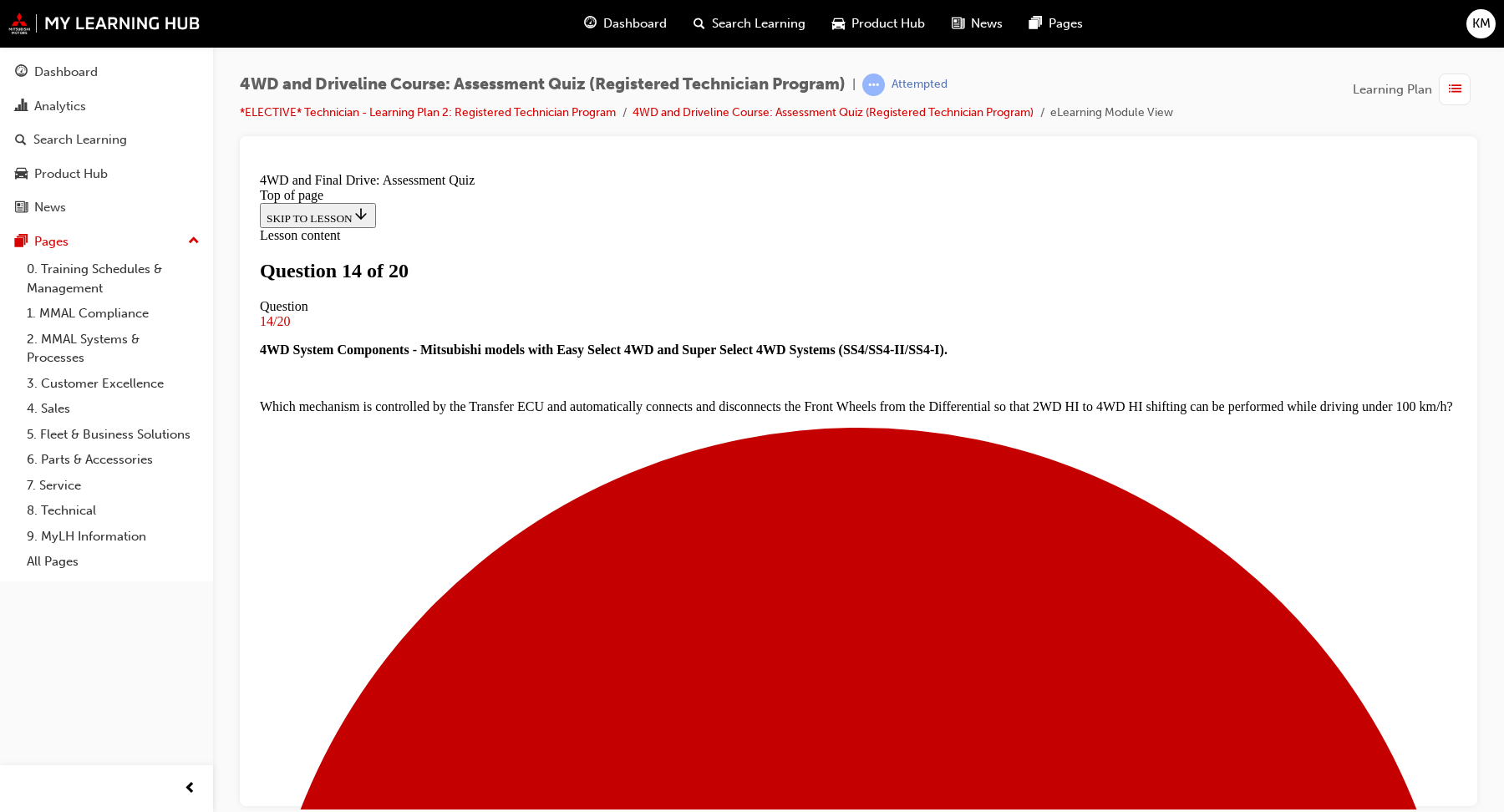 click at bounding box center (858, 16656) 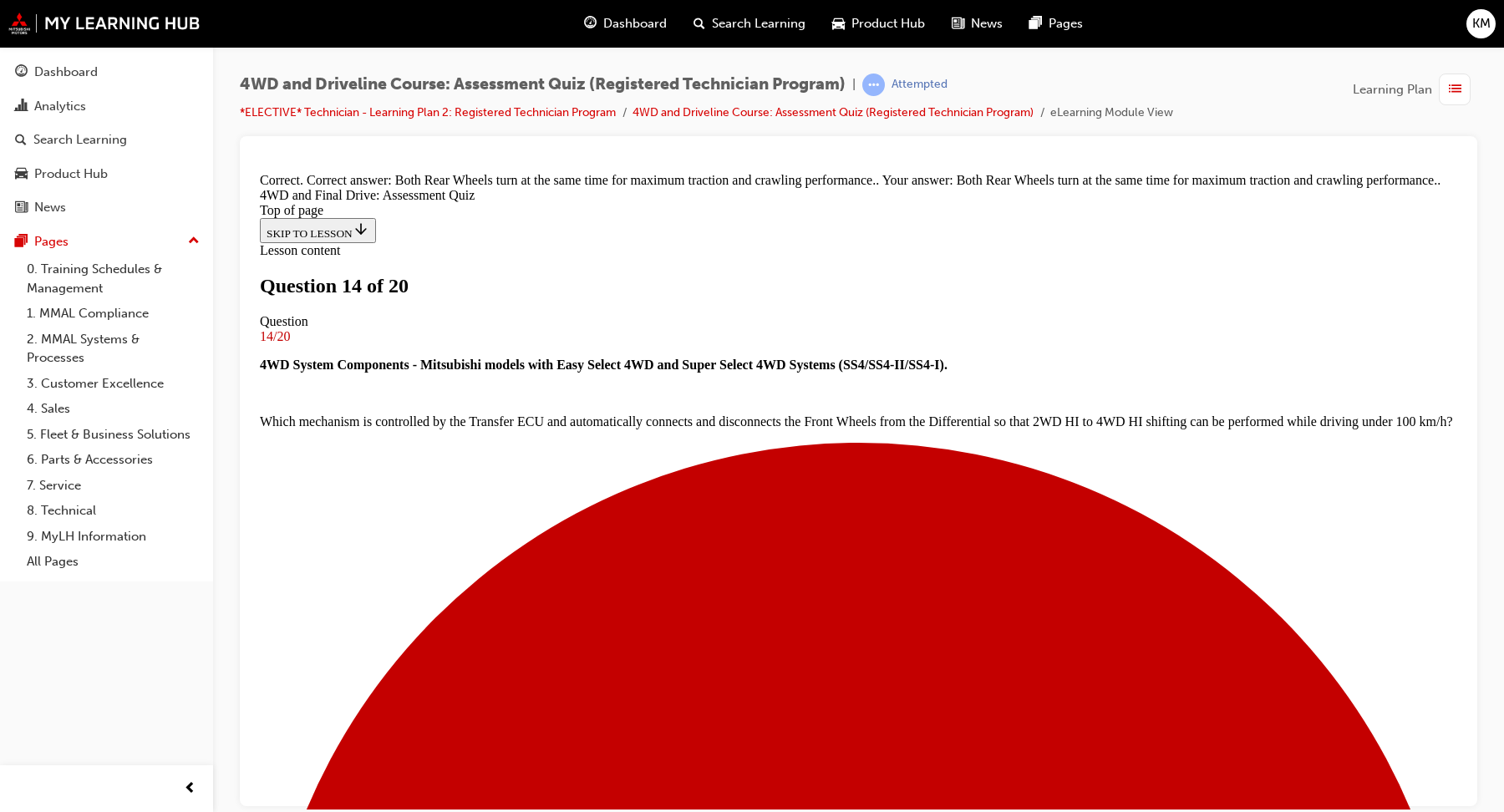scroll, scrollTop: 337, scrollLeft: 0, axis: vertical 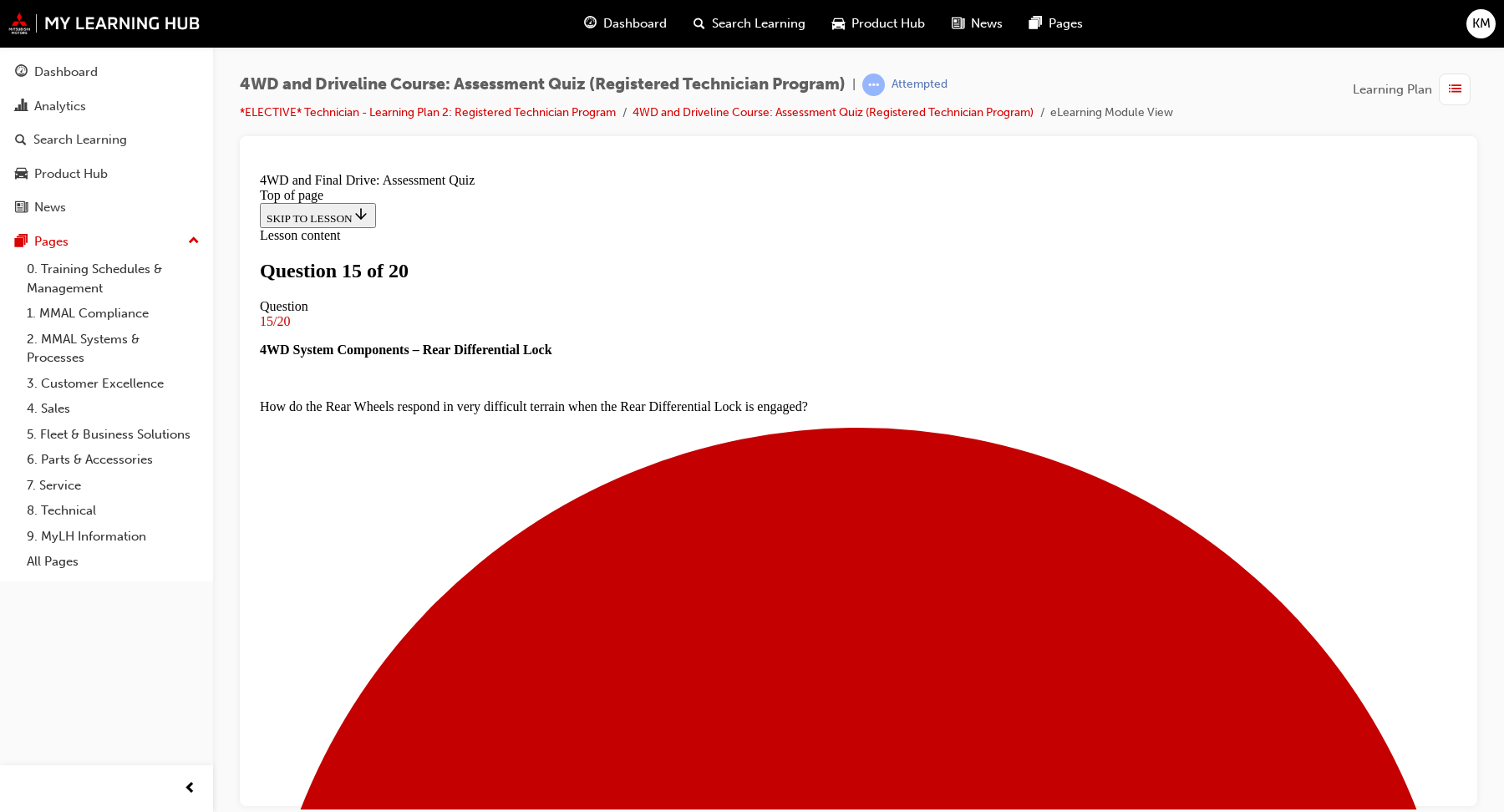 click at bounding box center (858, 12495) 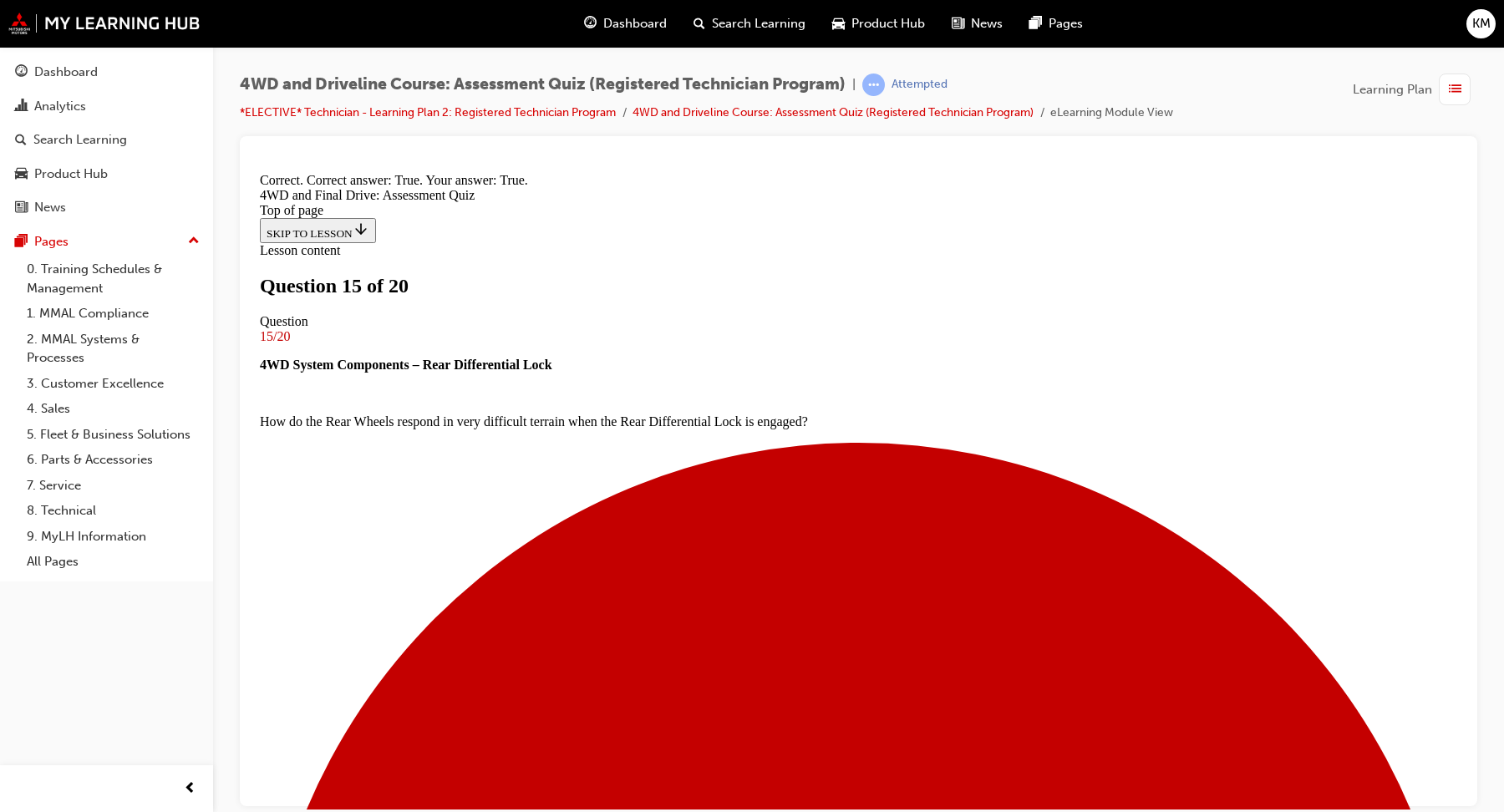 scroll, scrollTop: 210, scrollLeft: 0, axis: vertical 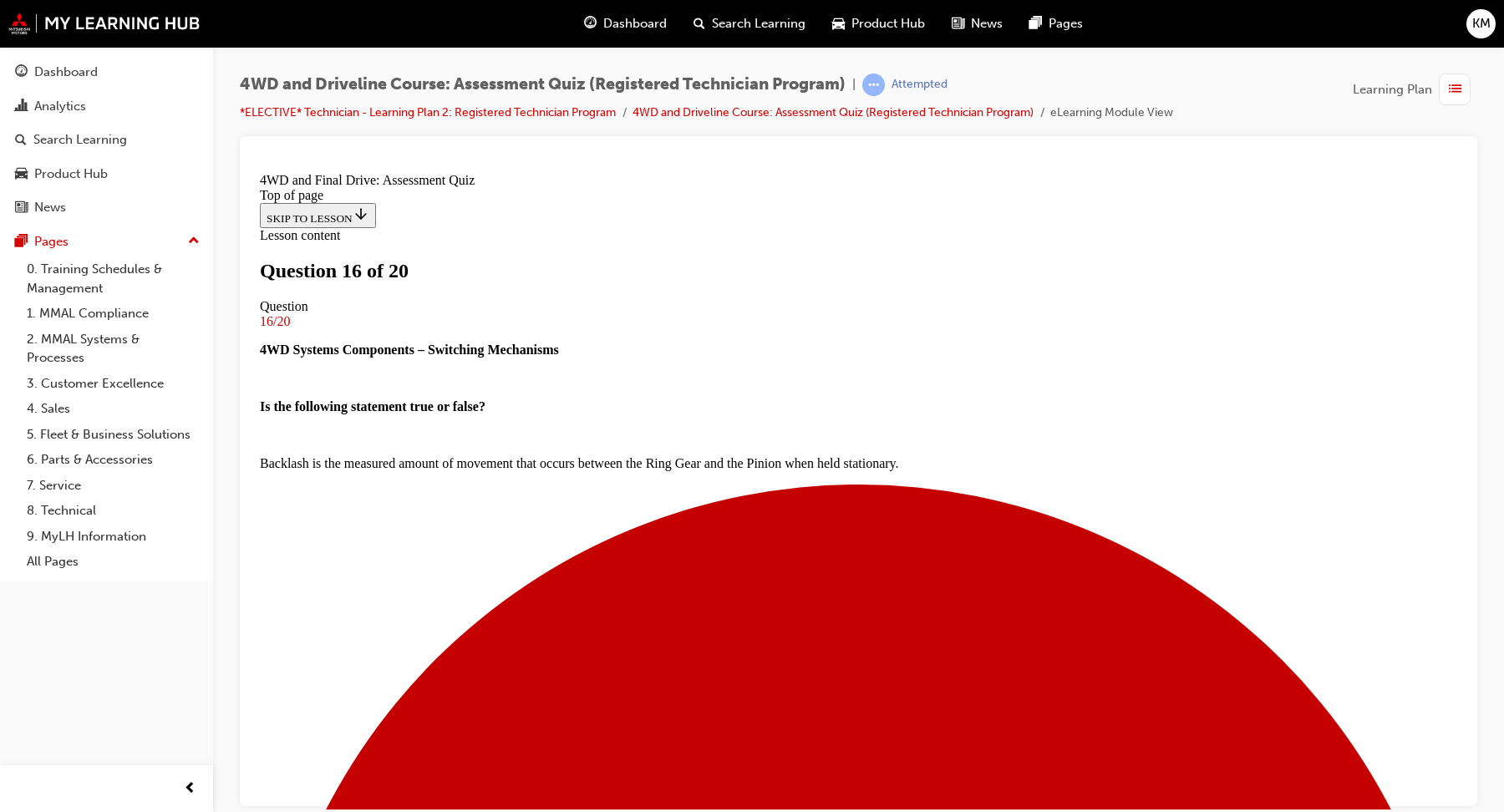 click at bounding box center [858, 6100] 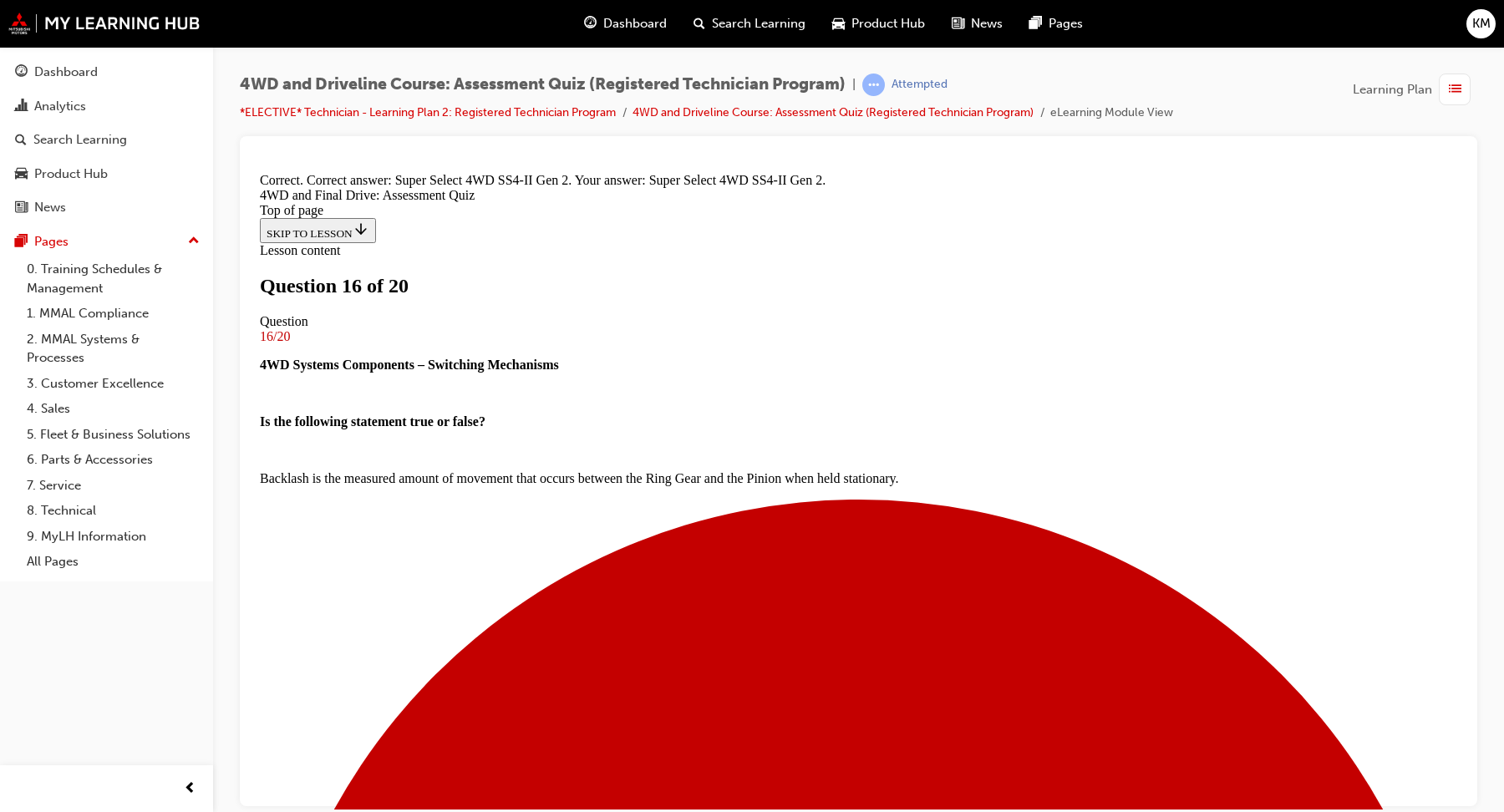 scroll, scrollTop: 270, scrollLeft: 0, axis: vertical 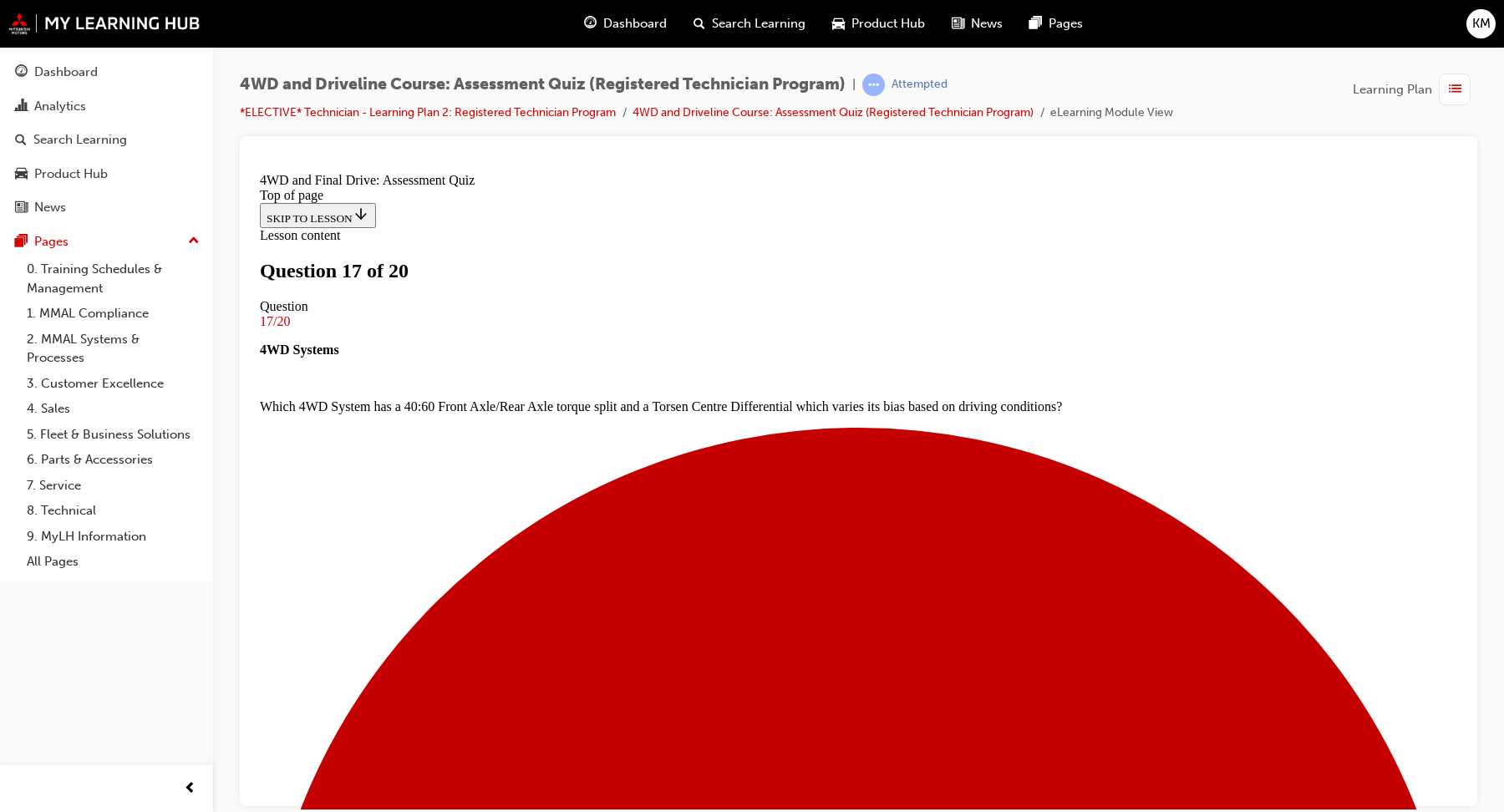 click at bounding box center (858, 10364) 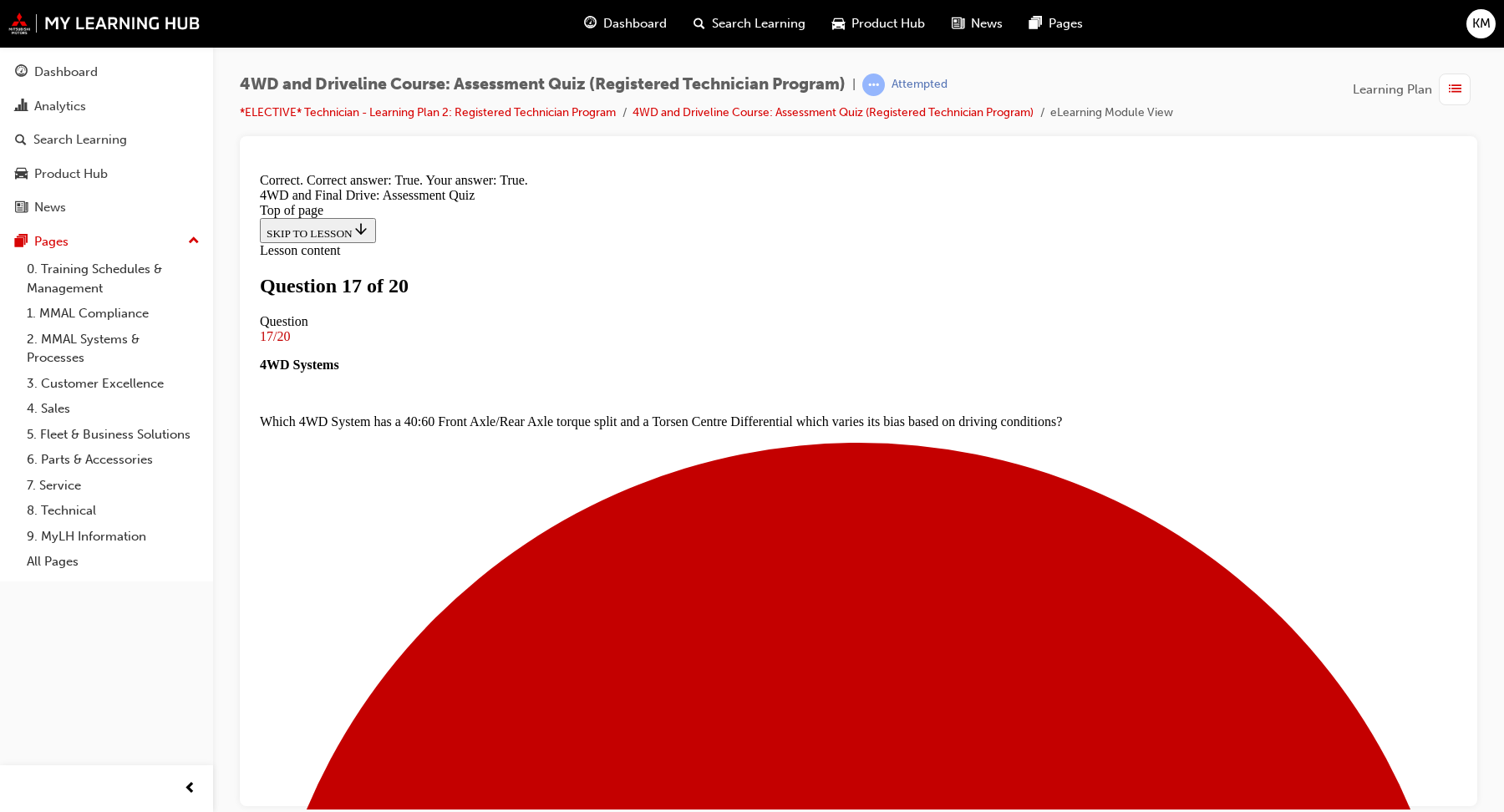 scroll, scrollTop: 193, scrollLeft: 0, axis: vertical 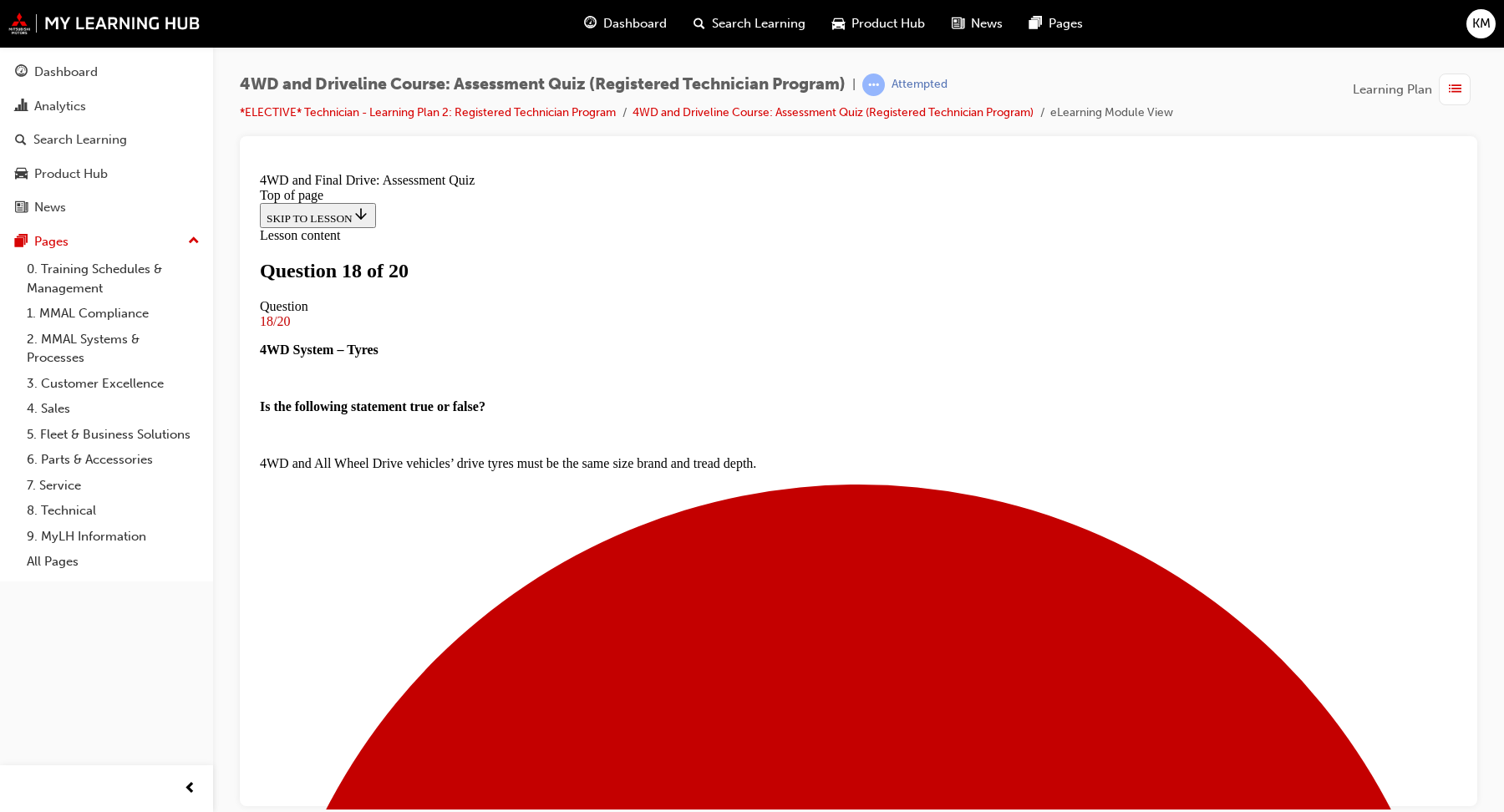 click on "Parallel Mode" at bounding box center [858, 7138] 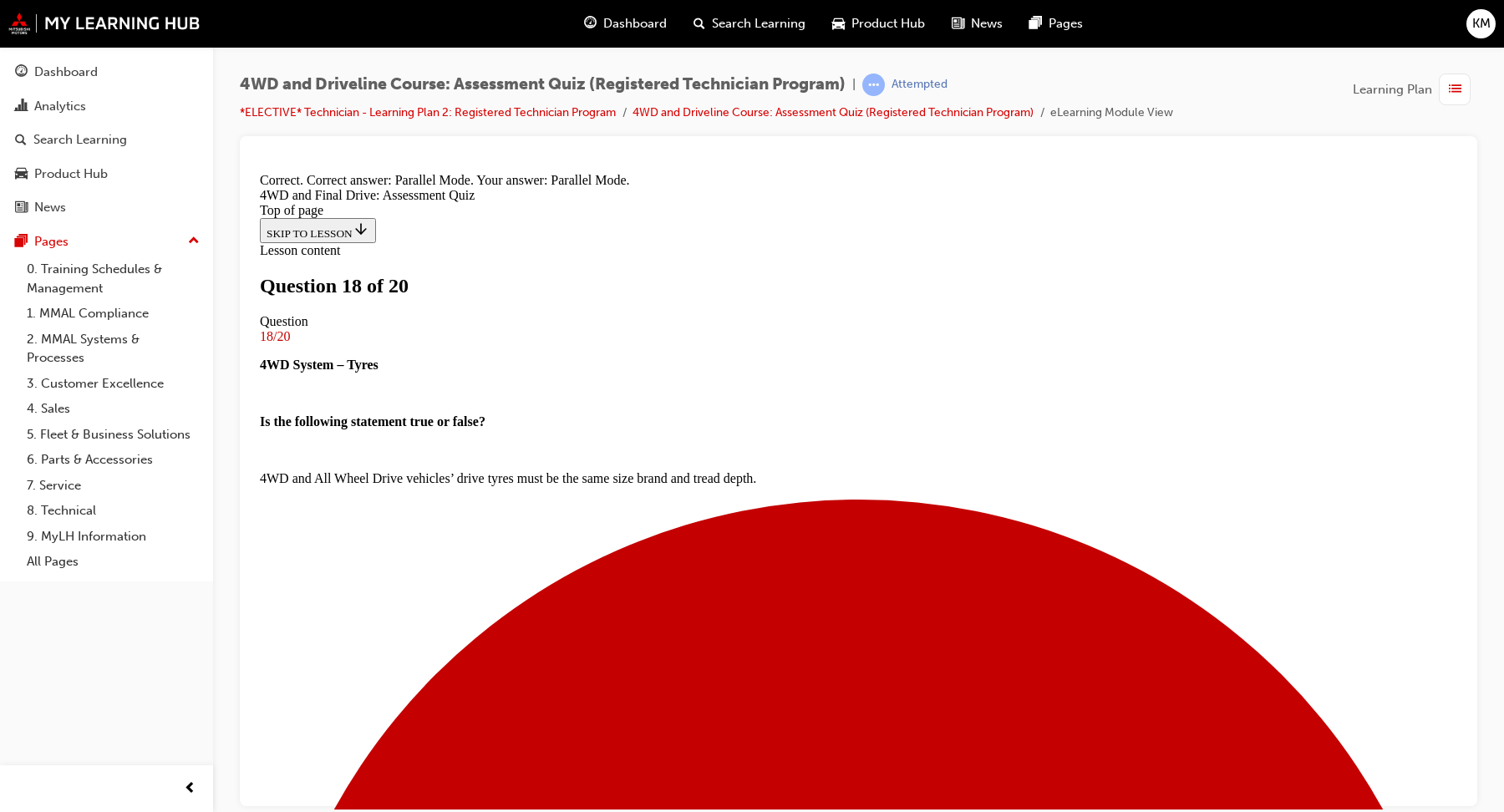 click on "NEXT" at bounding box center (282, 13685) 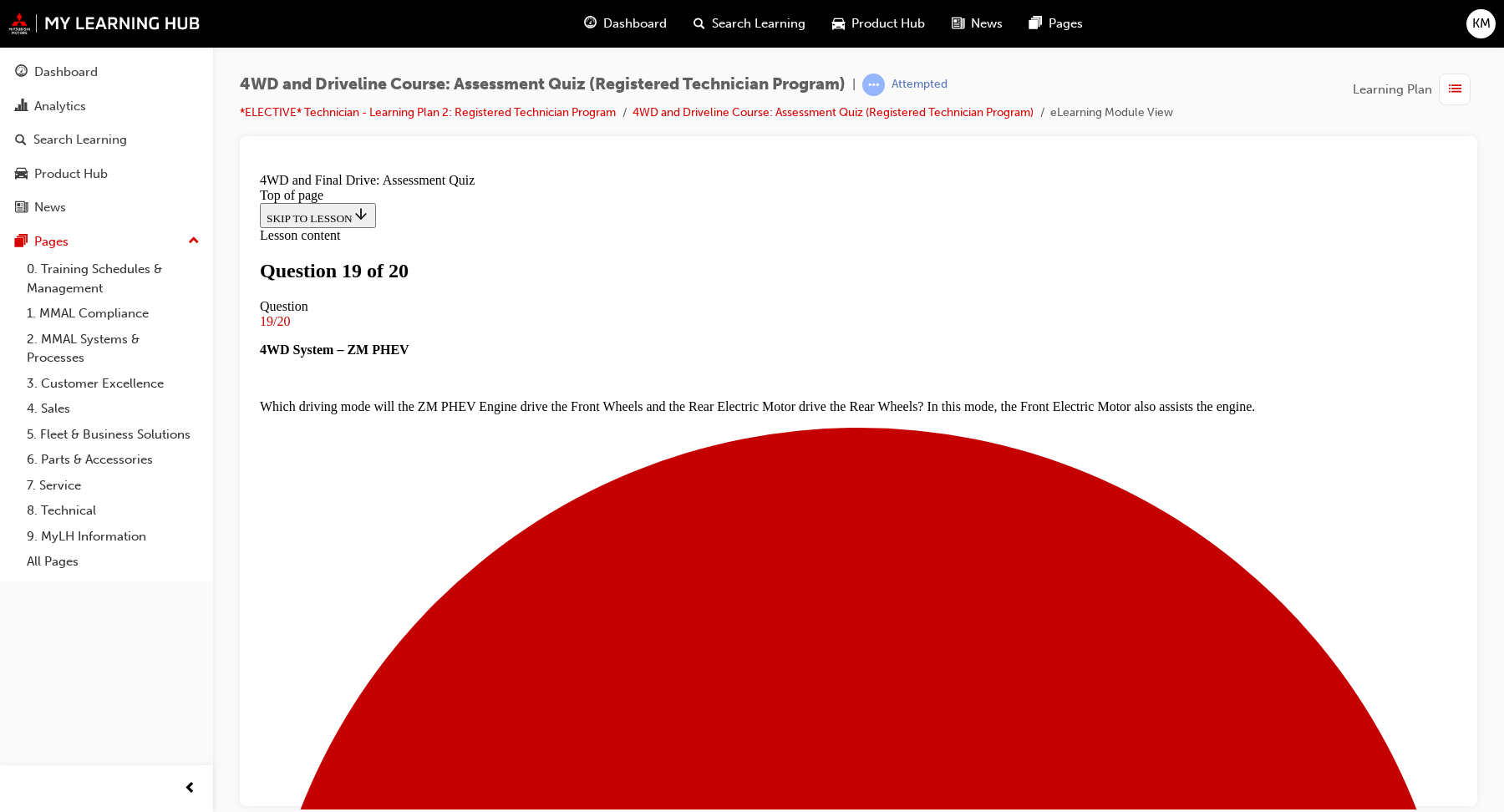 scroll, scrollTop: 65, scrollLeft: 0, axis: vertical 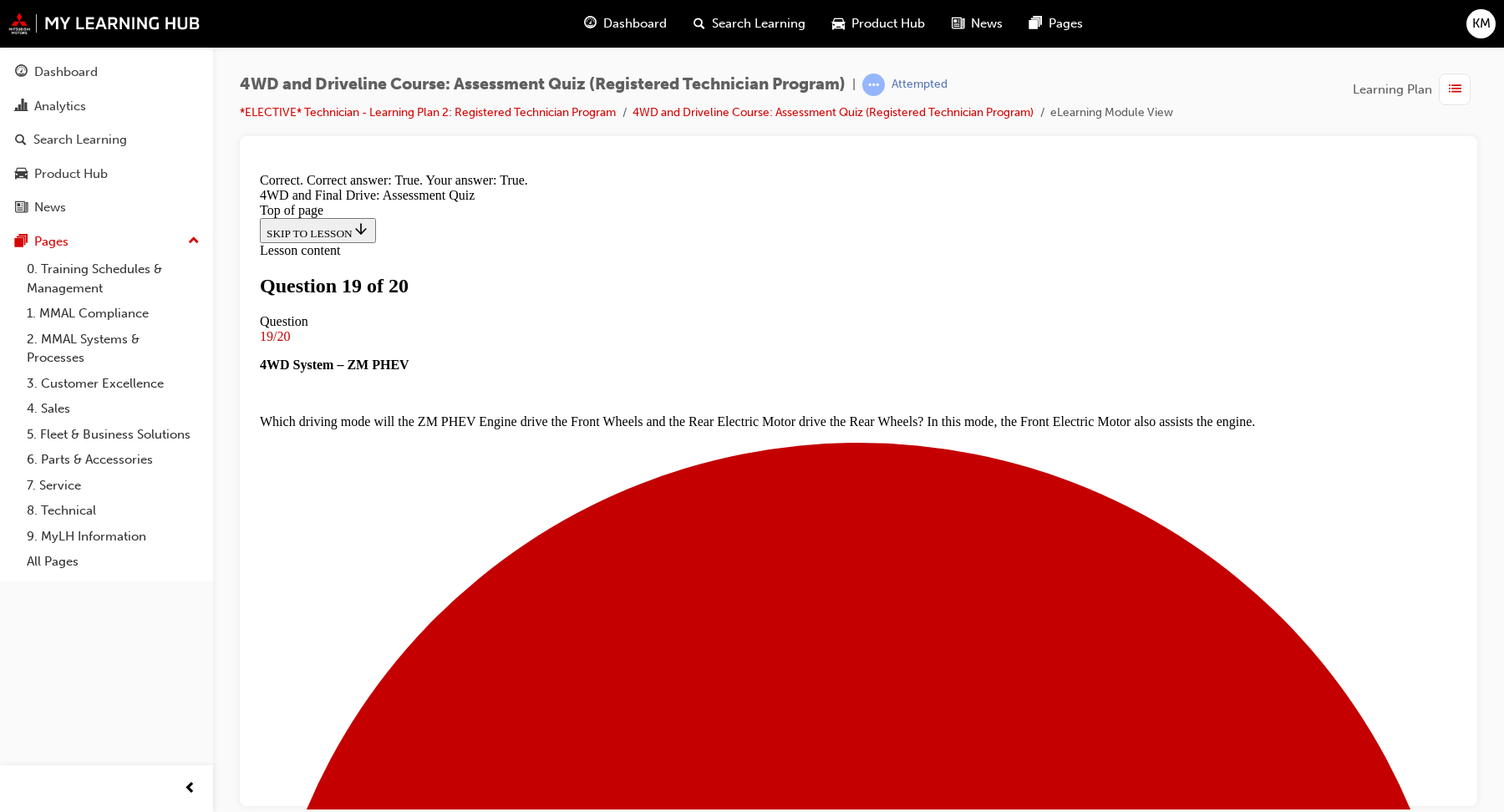 click on "NEXT" at bounding box center (858, 13714) 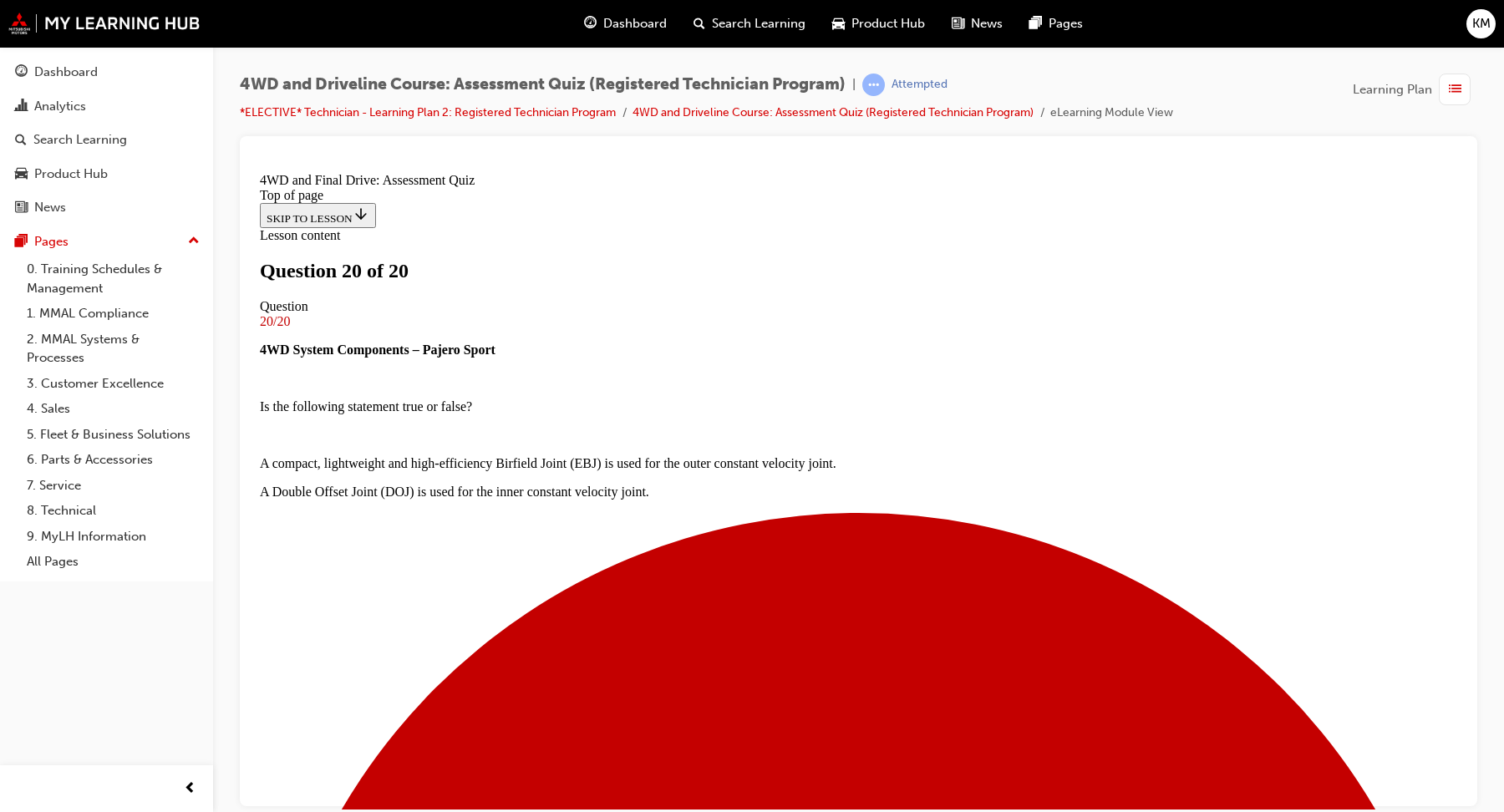 scroll, scrollTop: 207, scrollLeft: 0, axis: vertical 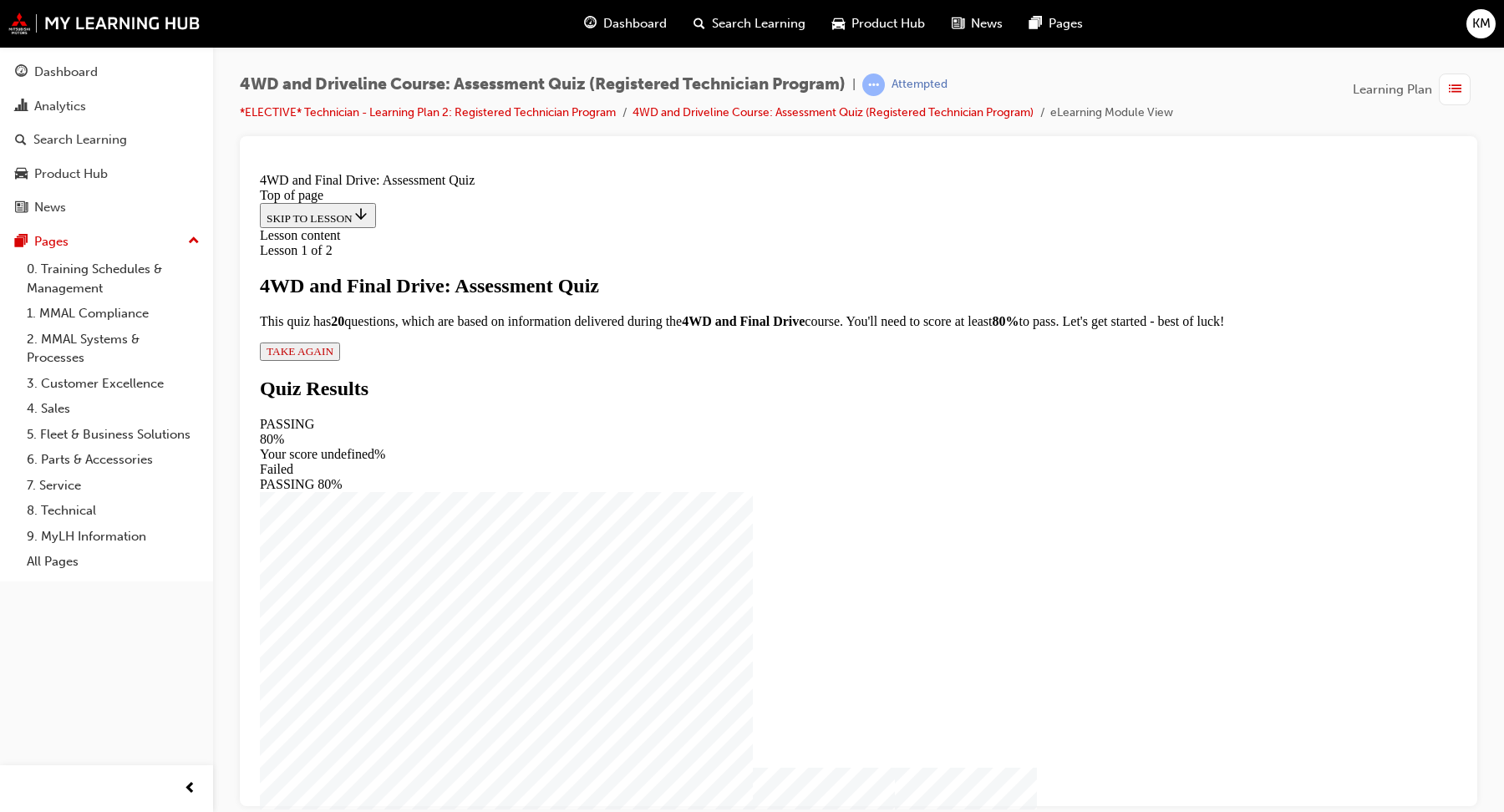 click on "TAKE AGAIN" at bounding box center [300, 351] 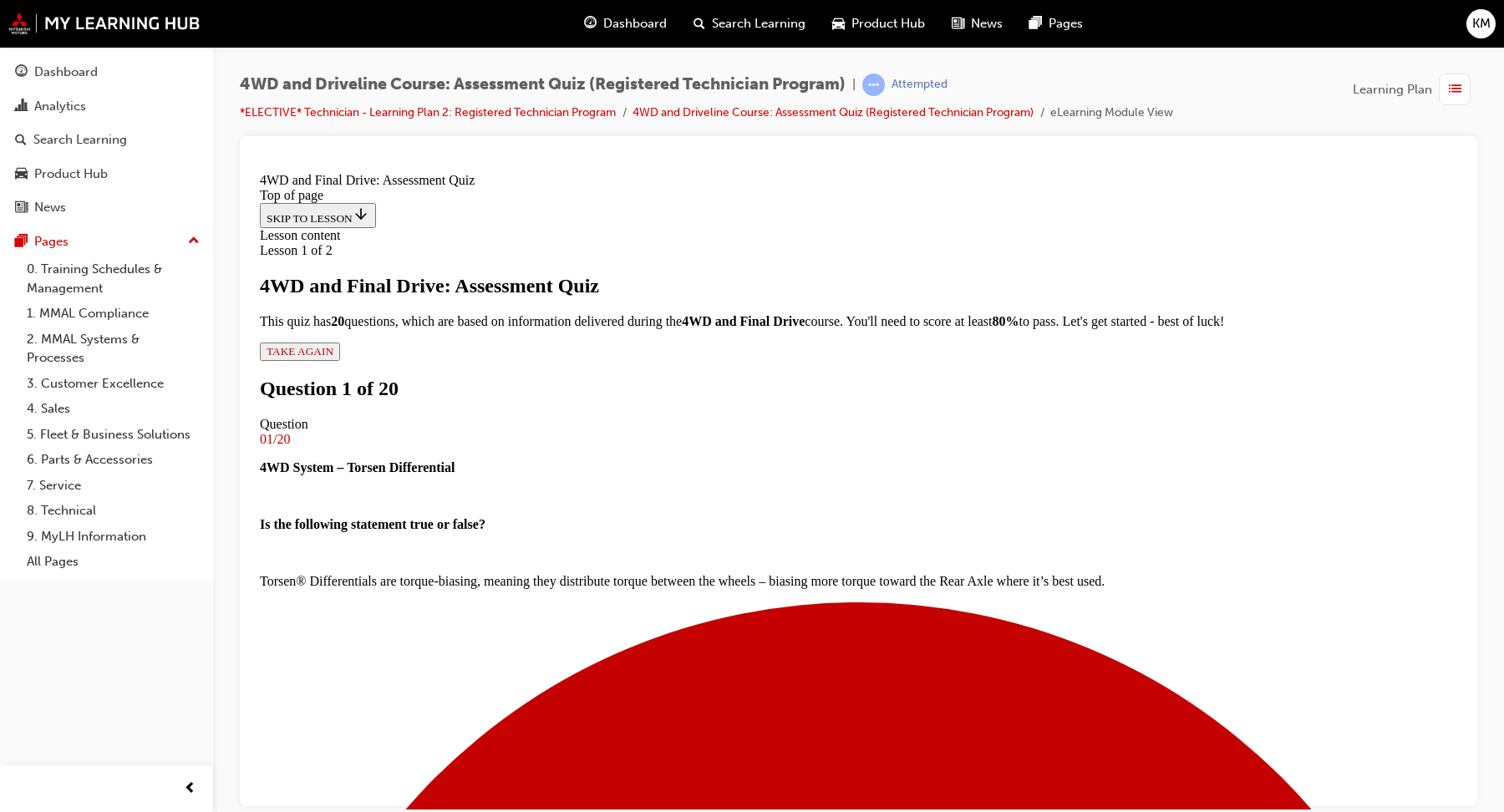 click on "False" at bounding box center (858, 4843) 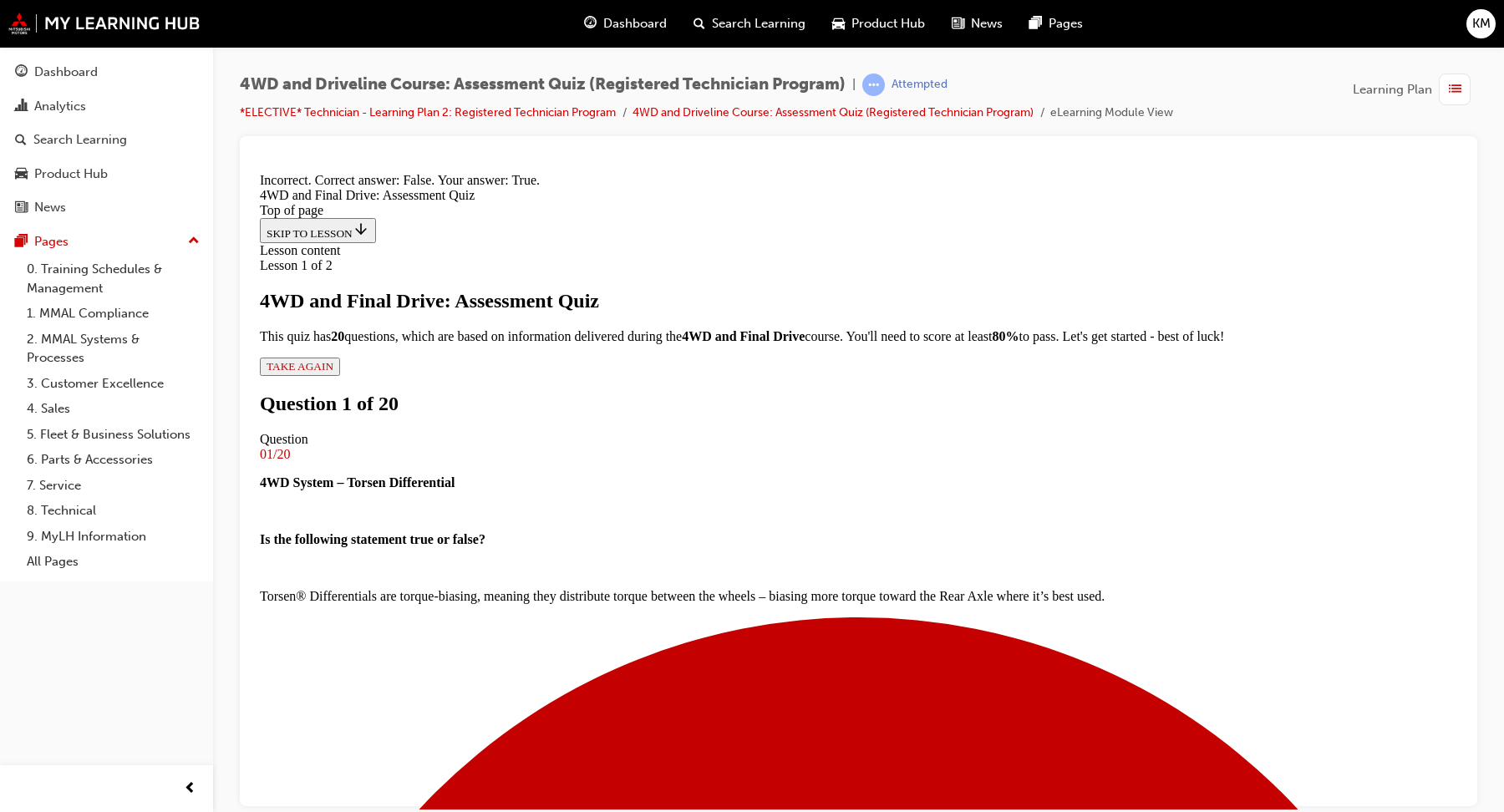 click on "NEXT" at bounding box center [282, 4951] 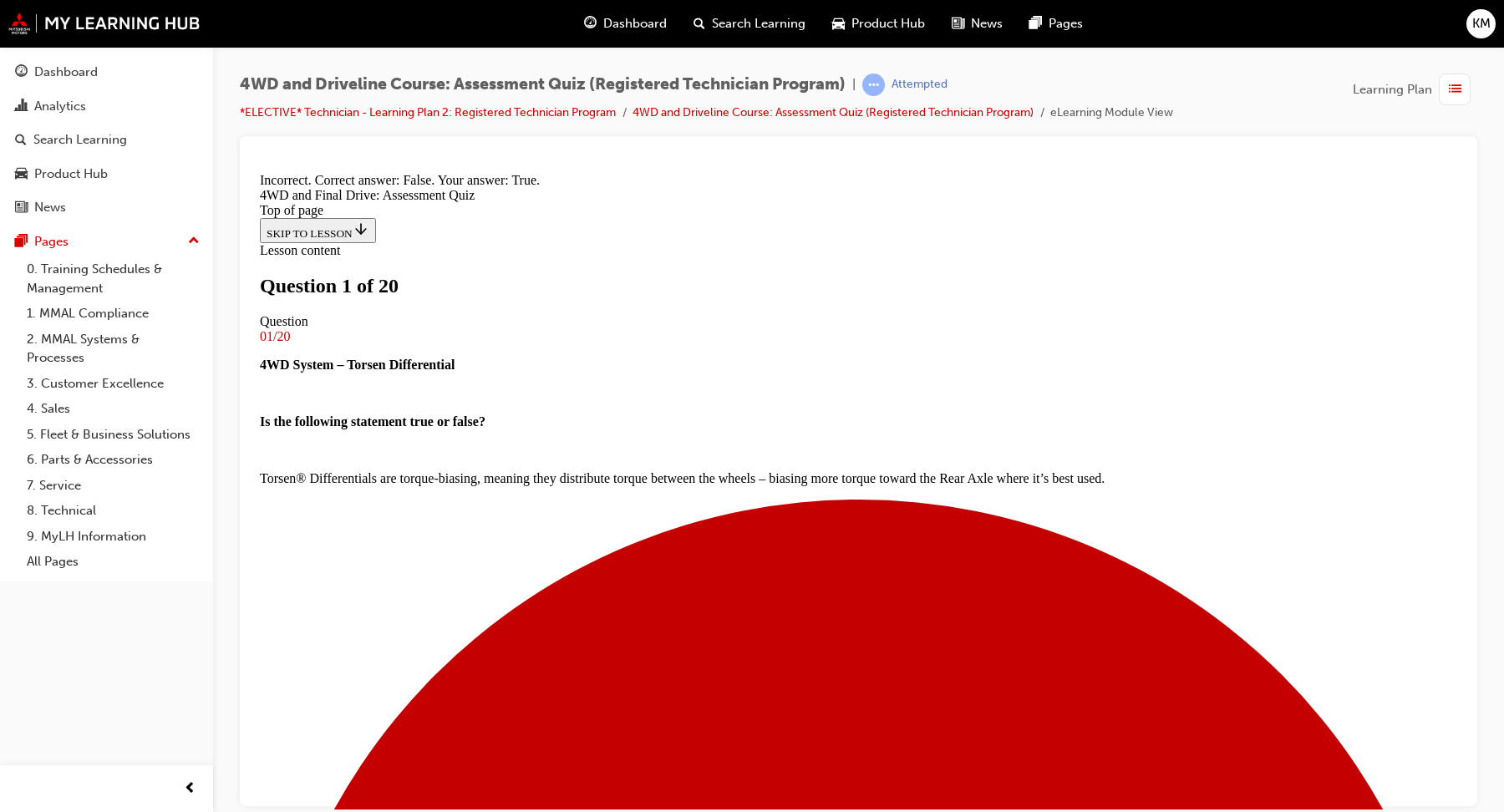 click on "0 (Zero)" at bounding box center [858, 13532] 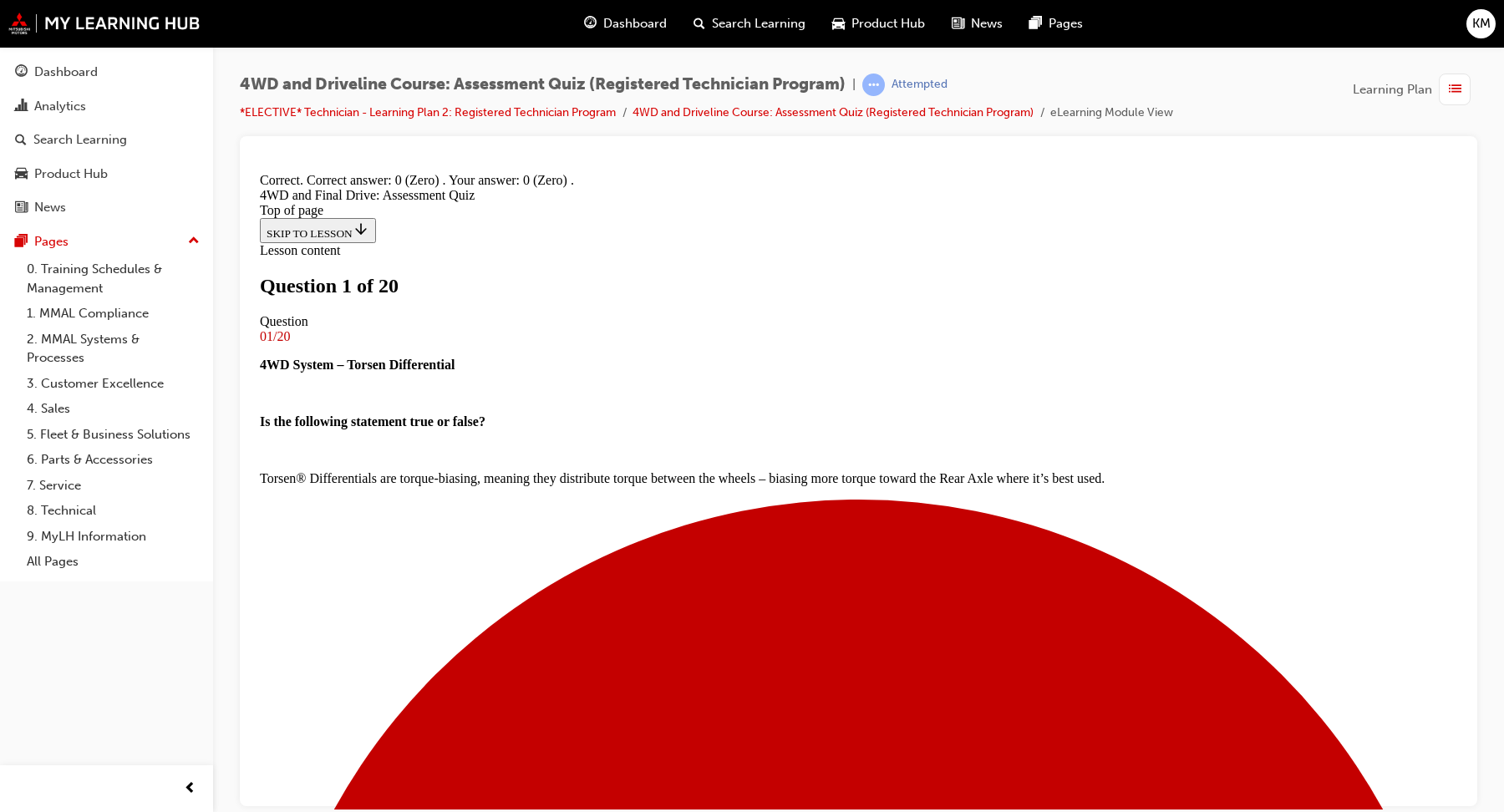 click on "NEXT" at bounding box center (282, 13670) 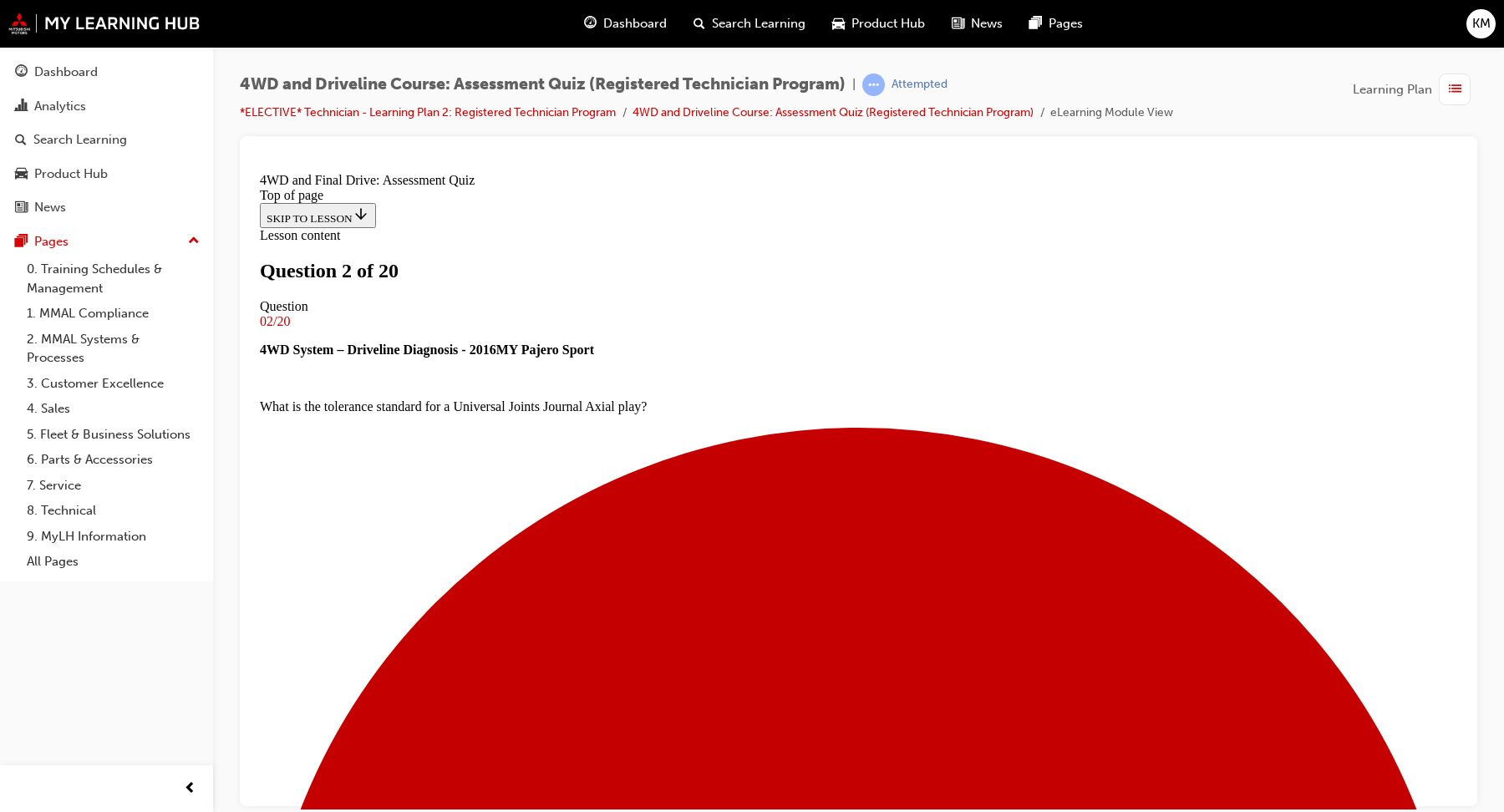 scroll, scrollTop: 124, scrollLeft: 0, axis: vertical 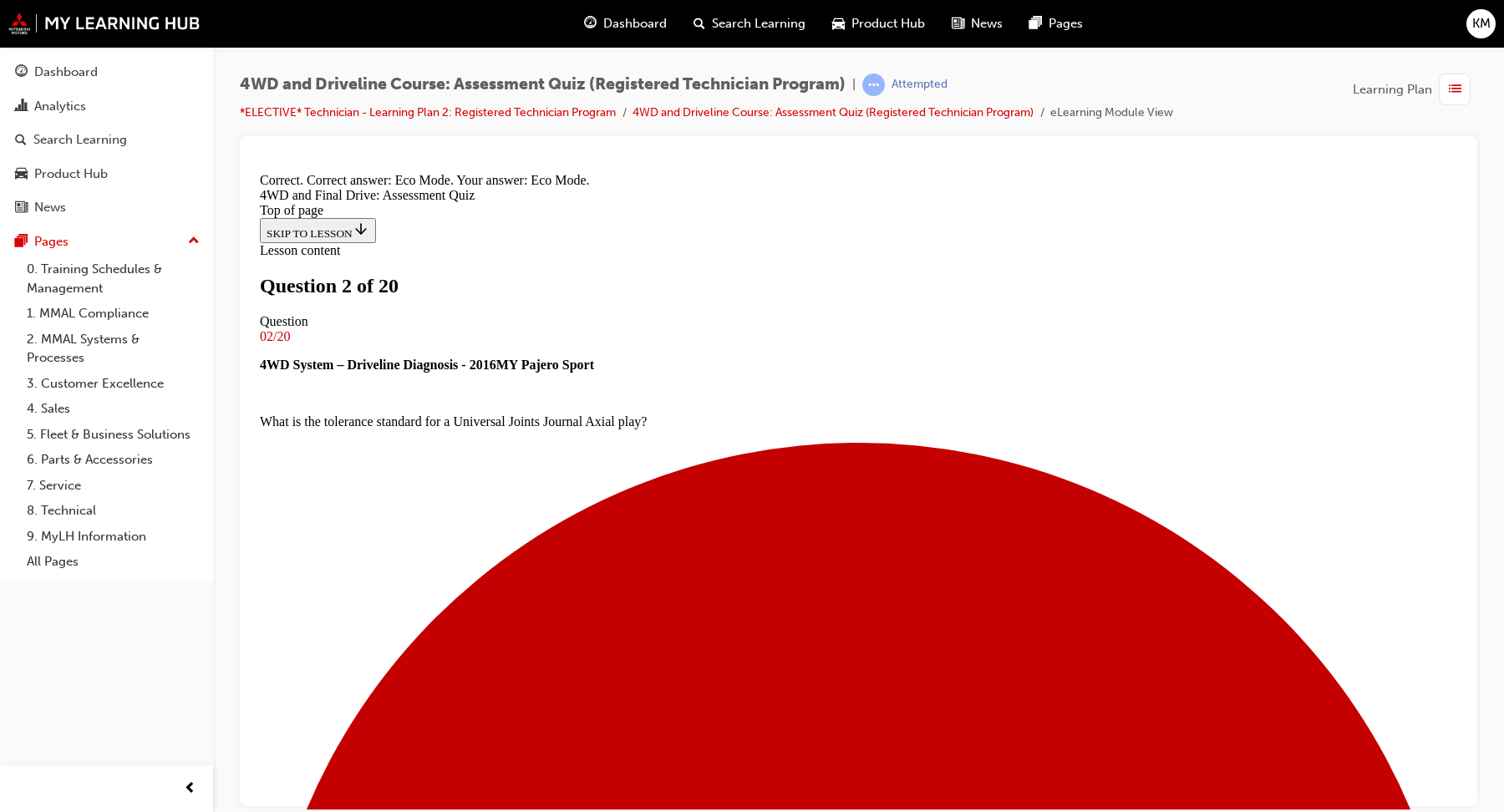 click on "NEXT" at bounding box center (282, 17921) 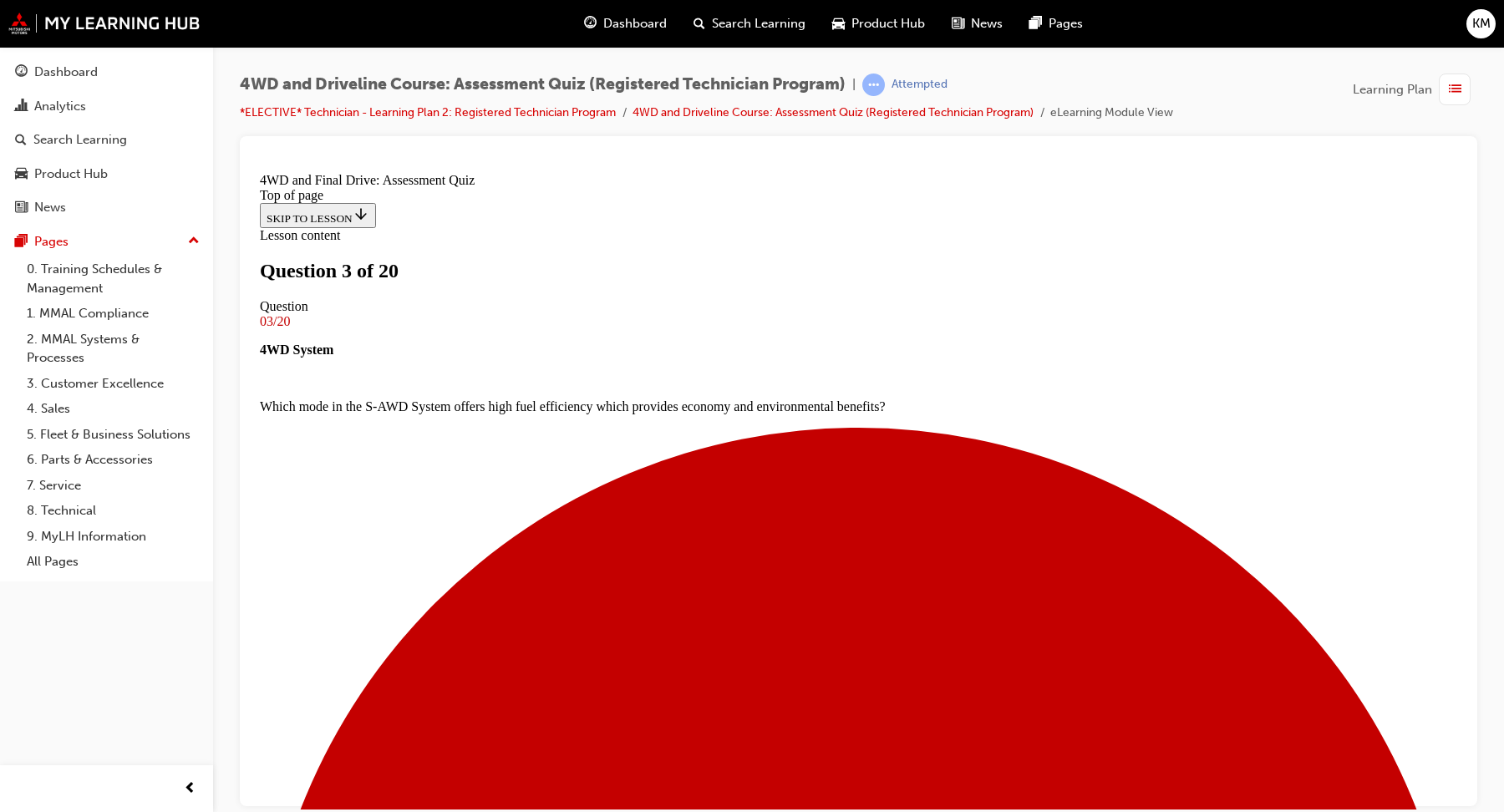 click on "Parallel Mode" at bounding box center (858, 17767) 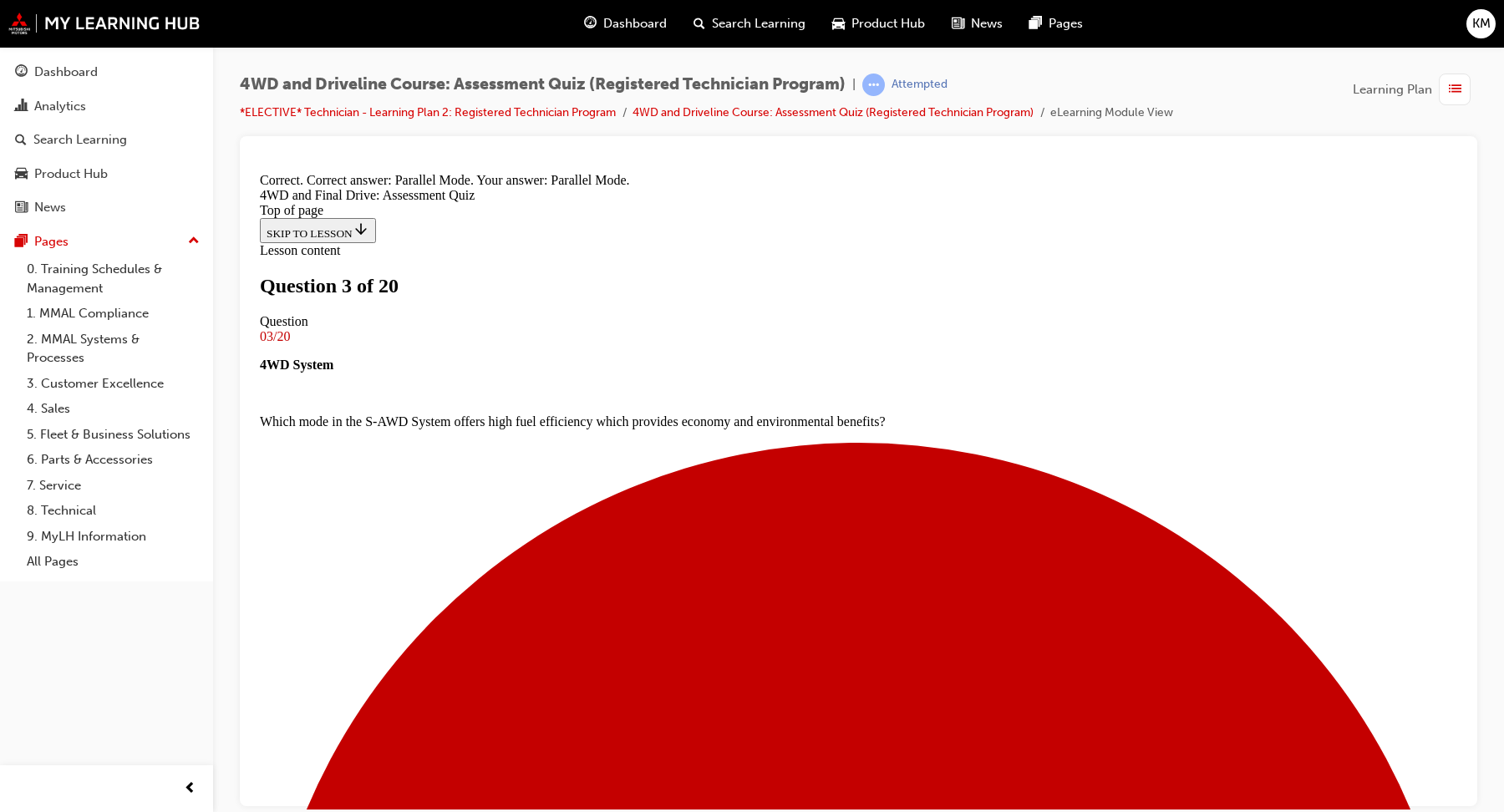 click on "NEXT" at bounding box center (282, 17921) 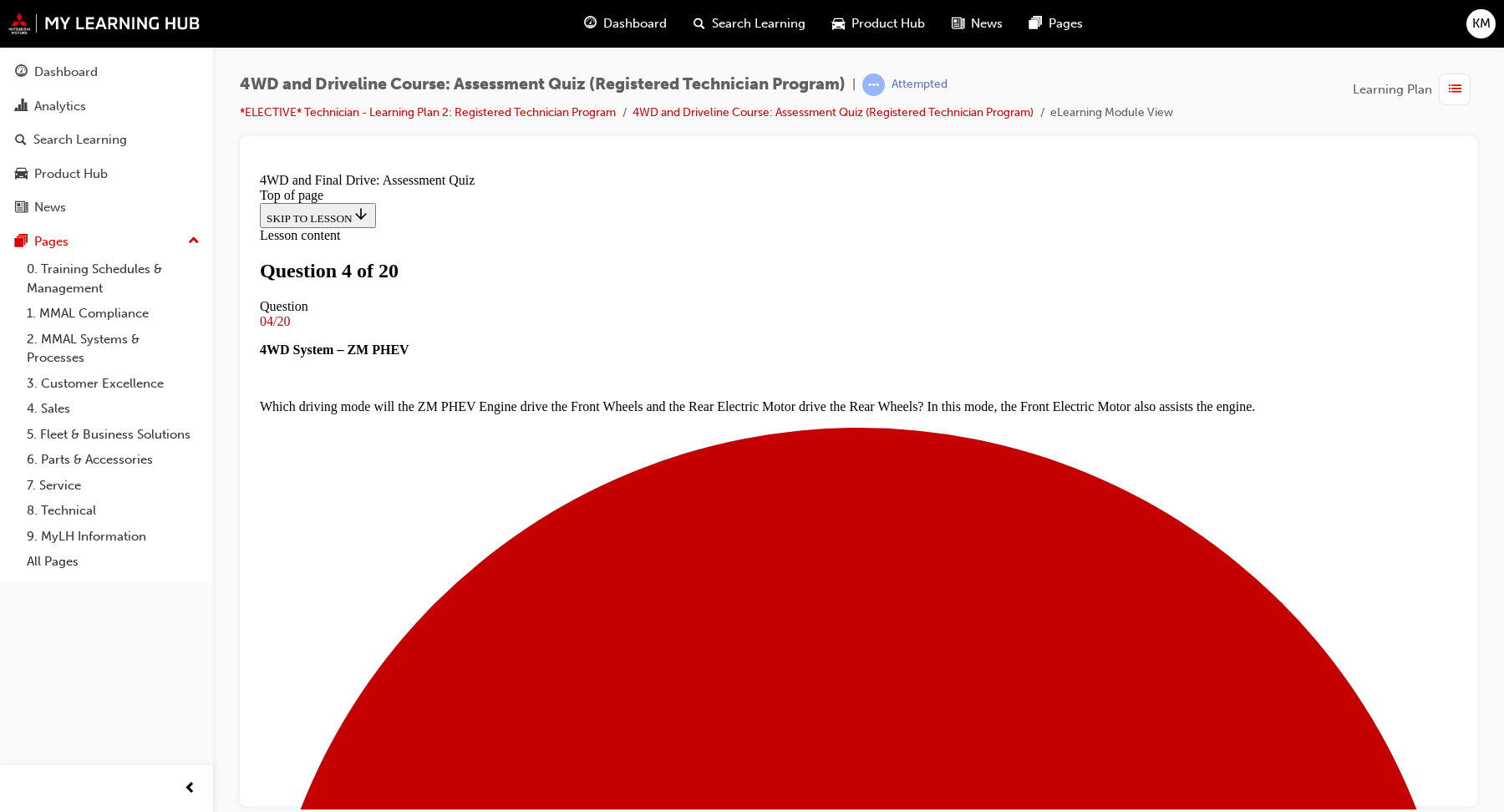 scroll, scrollTop: 29, scrollLeft: 0, axis: vertical 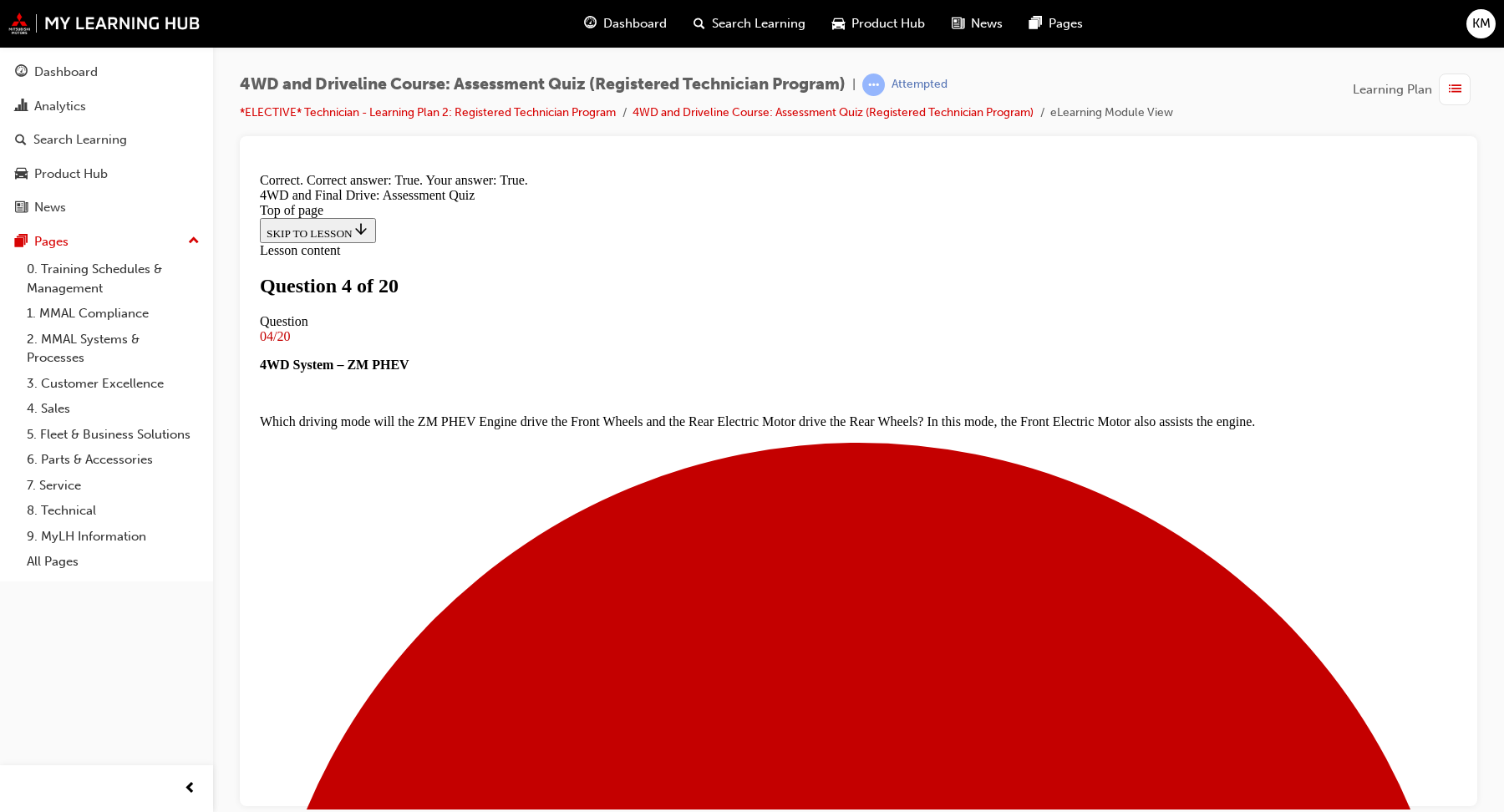 click on "NEXT" at bounding box center (282, 13685) 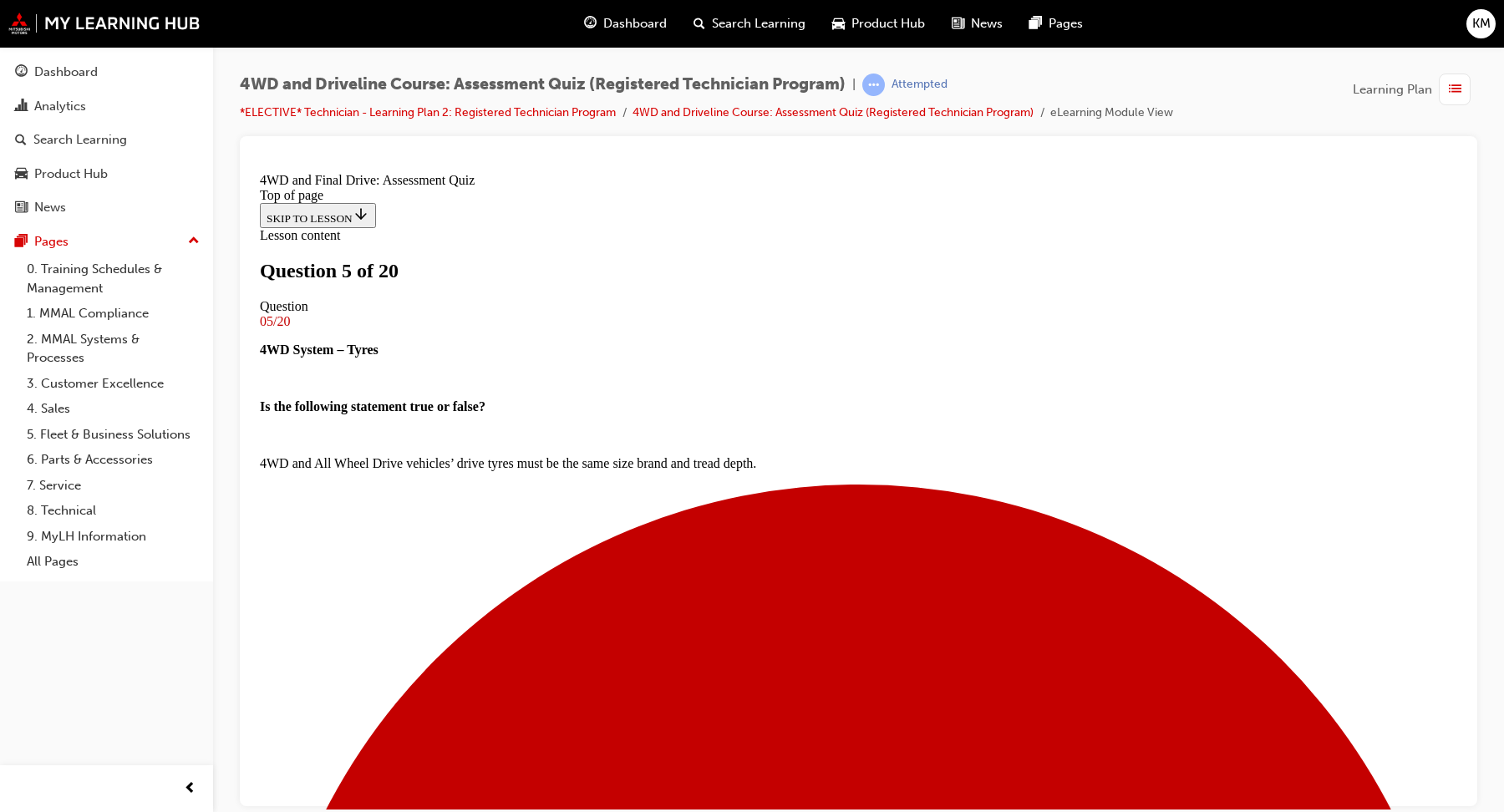 scroll, scrollTop: 3, scrollLeft: 0, axis: vertical 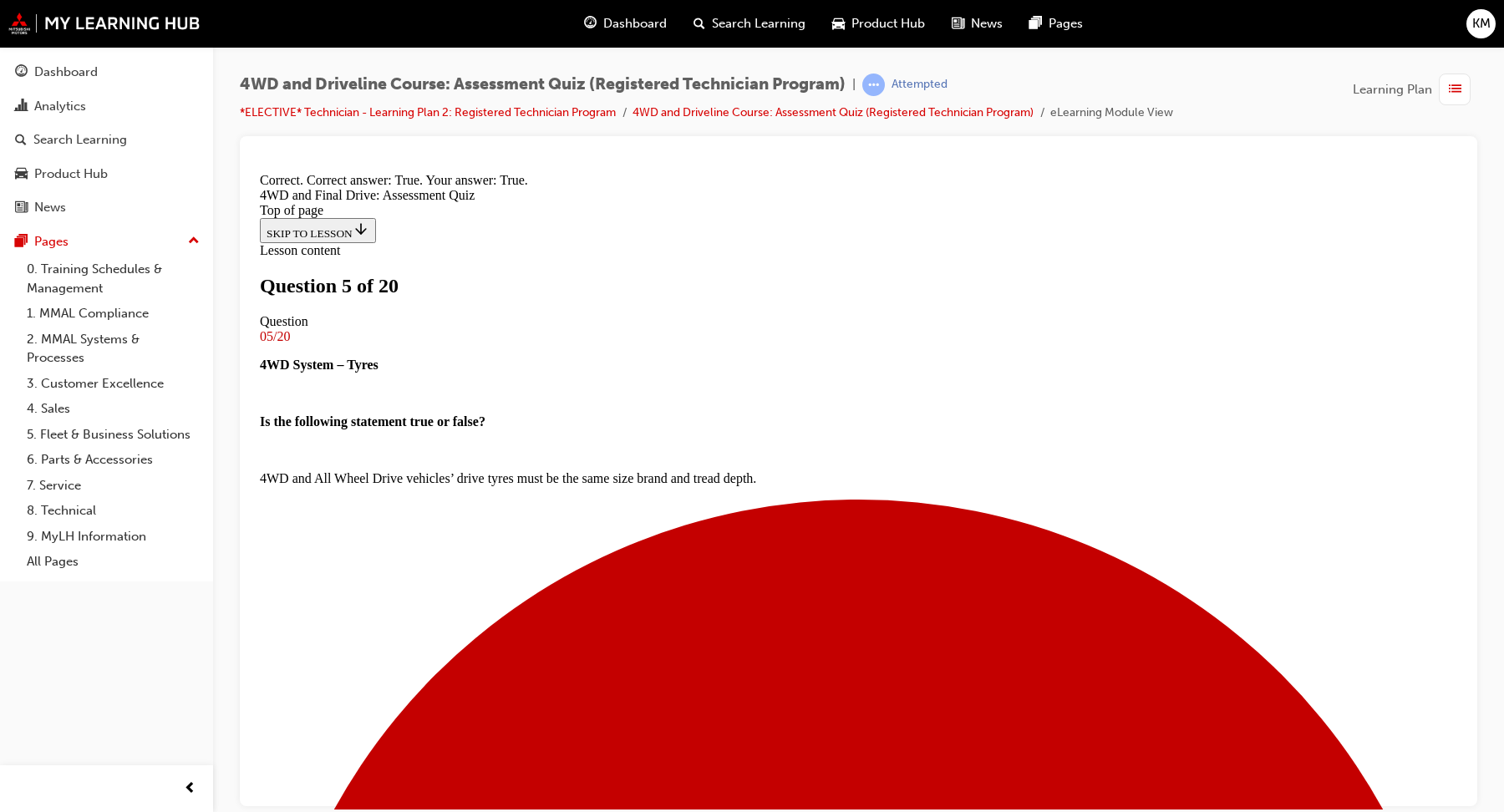 click on "NEXT" at bounding box center [282, 9449] 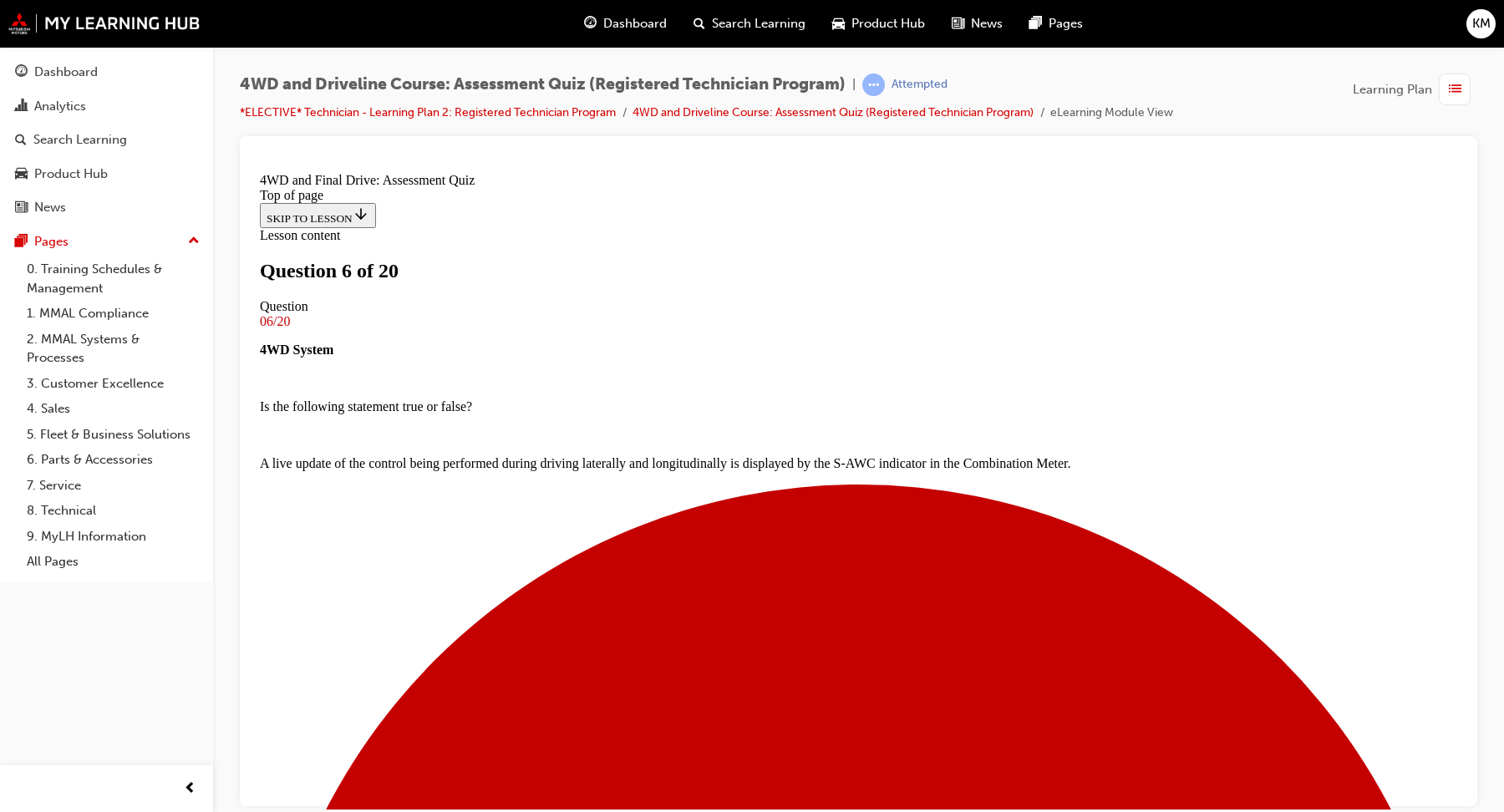scroll, scrollTop: 68, scrollLeft: 0, axis: vertical 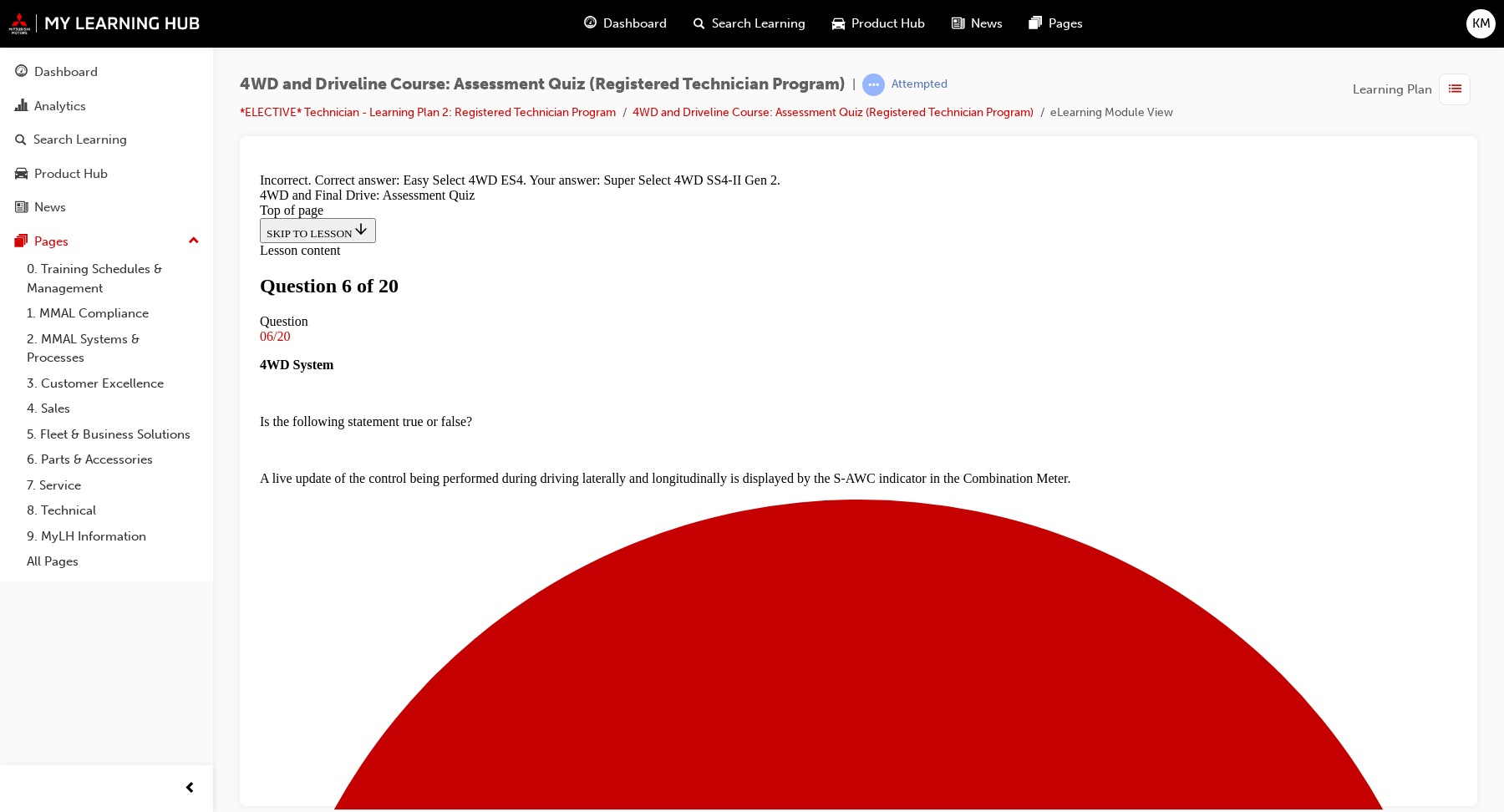 click on "NEXT" at bounding box center [282, 13640] 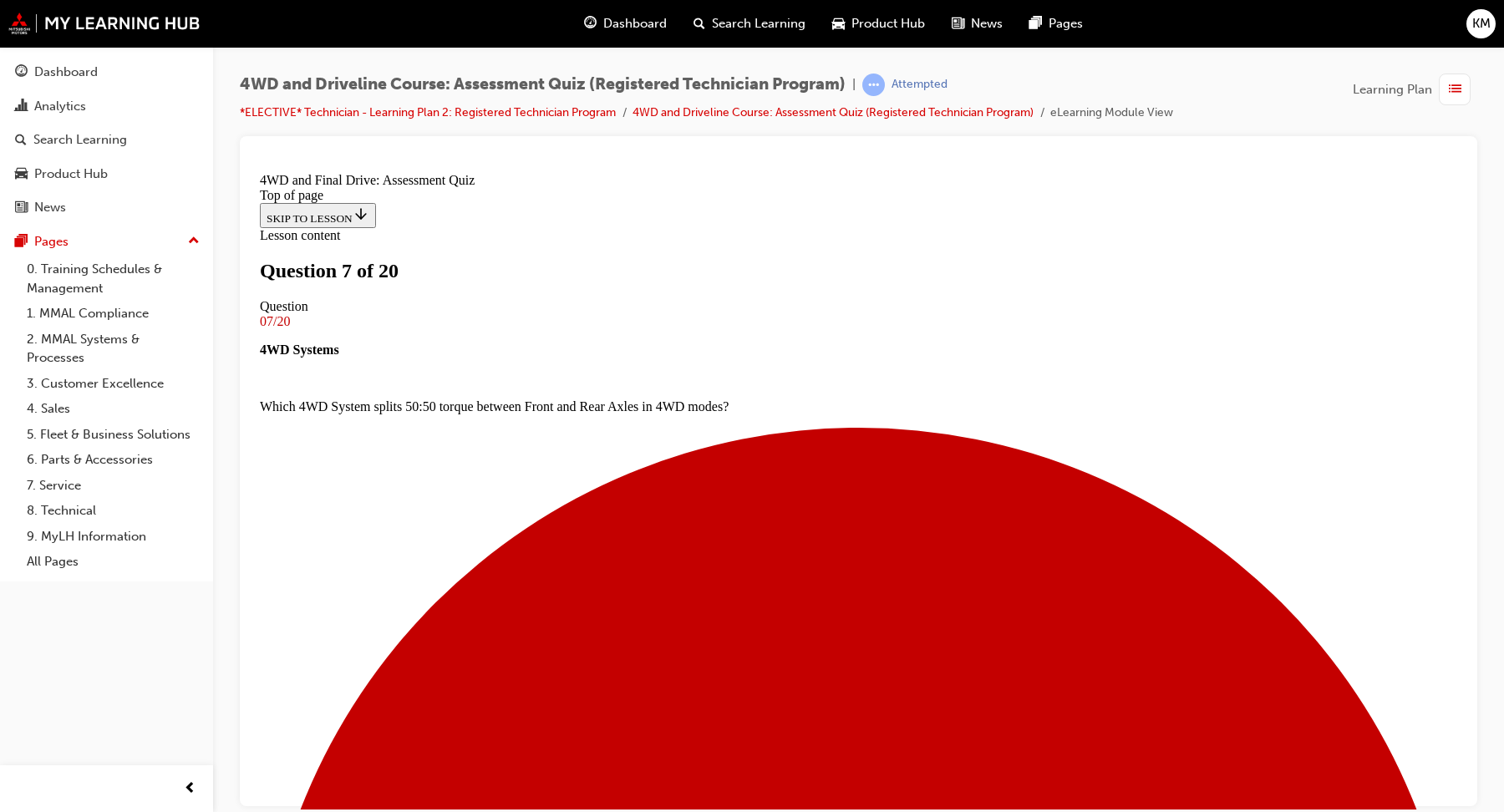 scroll, scrollTop: 3, scrollLeft: 0, axis: vertical 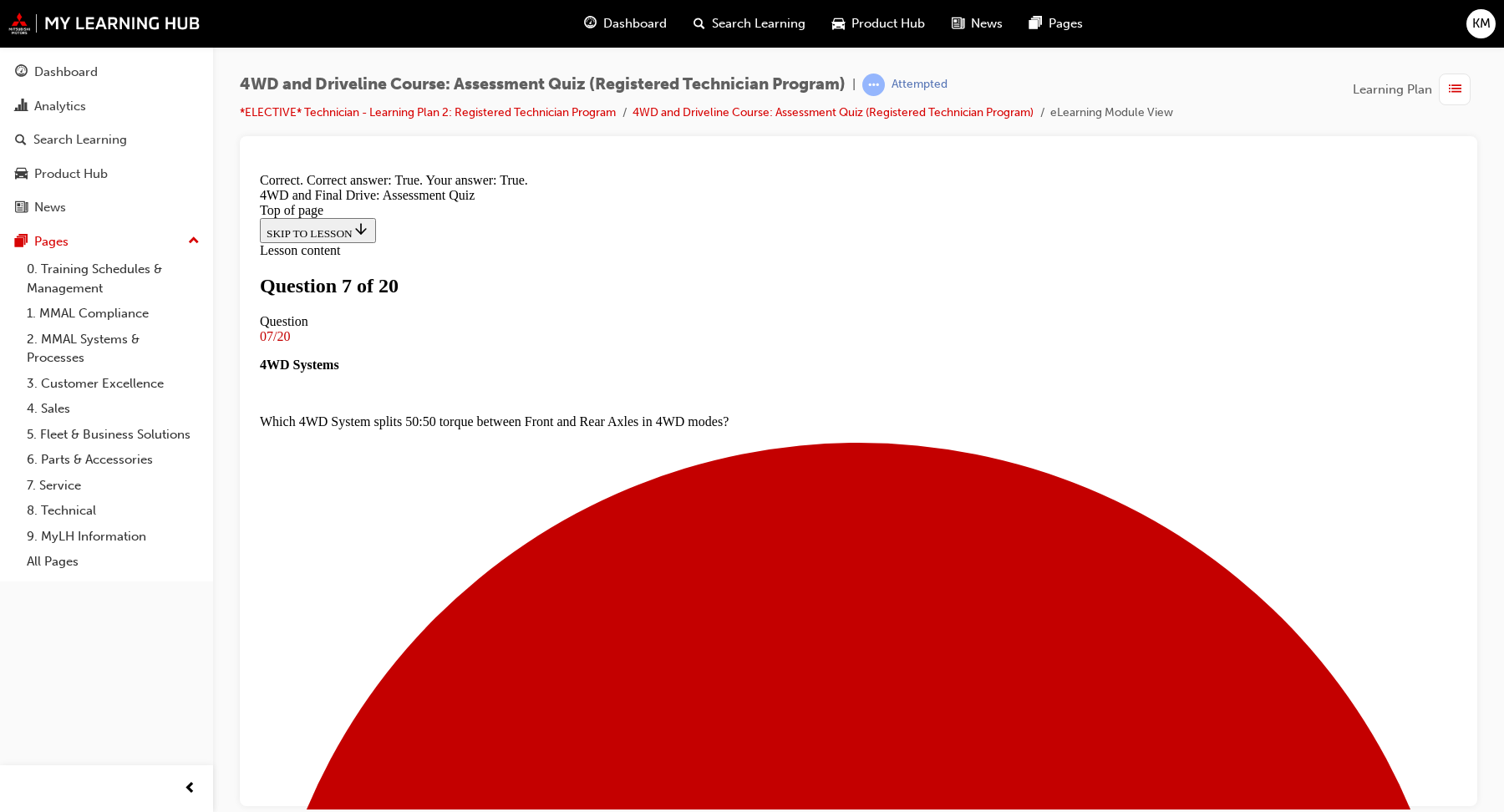 click on "NEXT" at bounding box center [282, 13640] 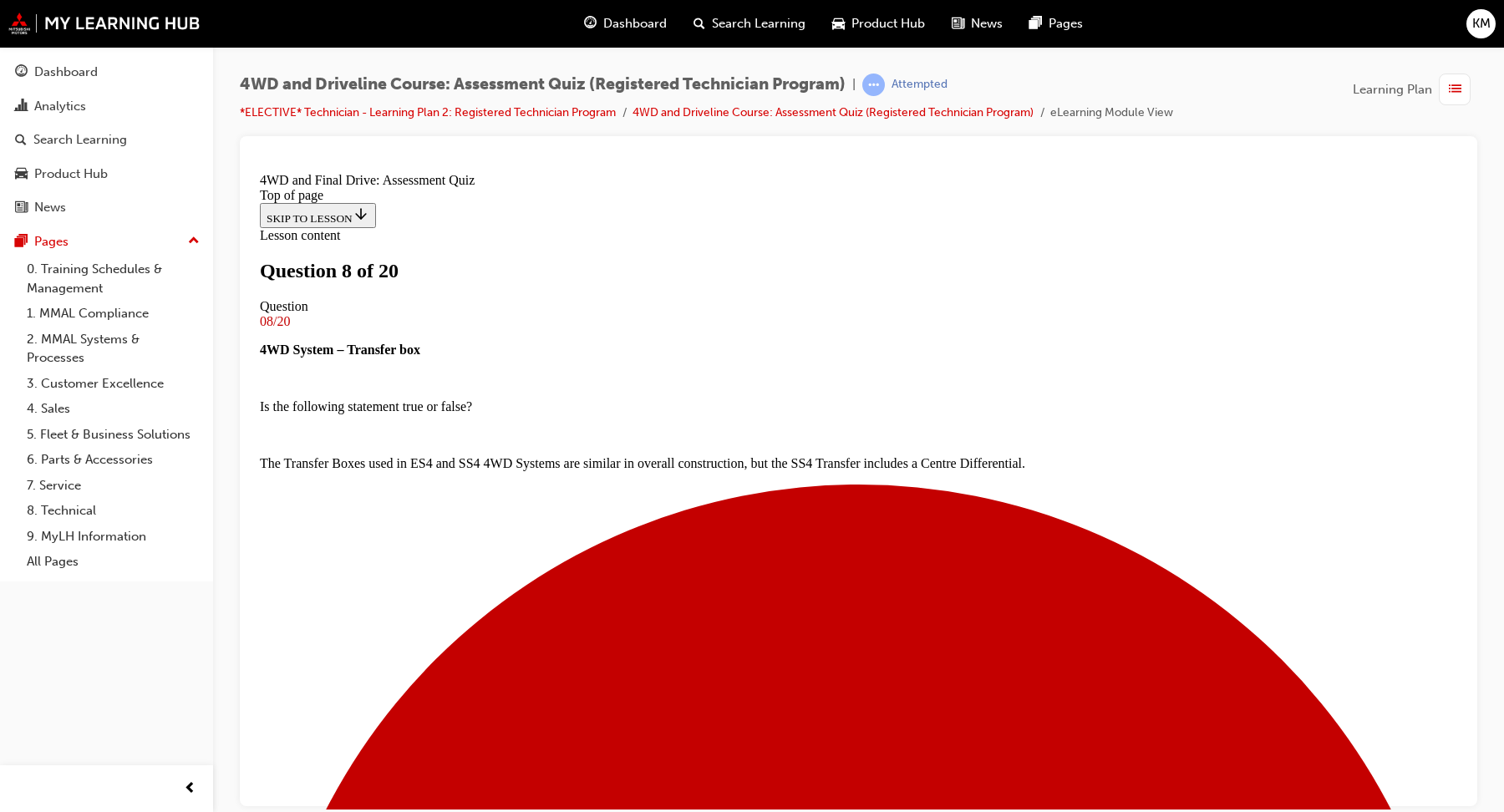 scroll, scrollTop: 96, scrollLeft: 0, axis: vertical 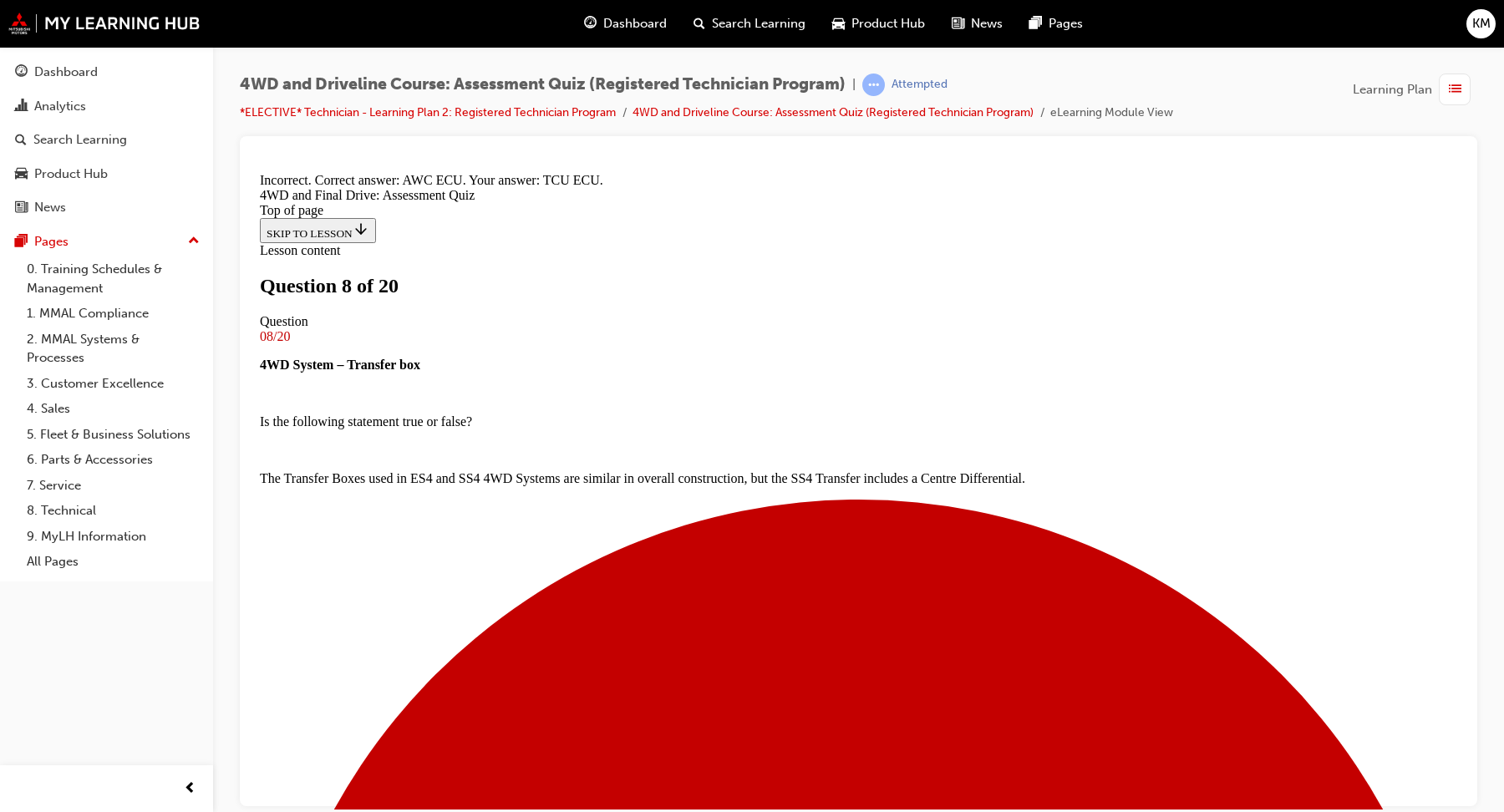 click on "NEXT" at bounding box center (282, 13640) 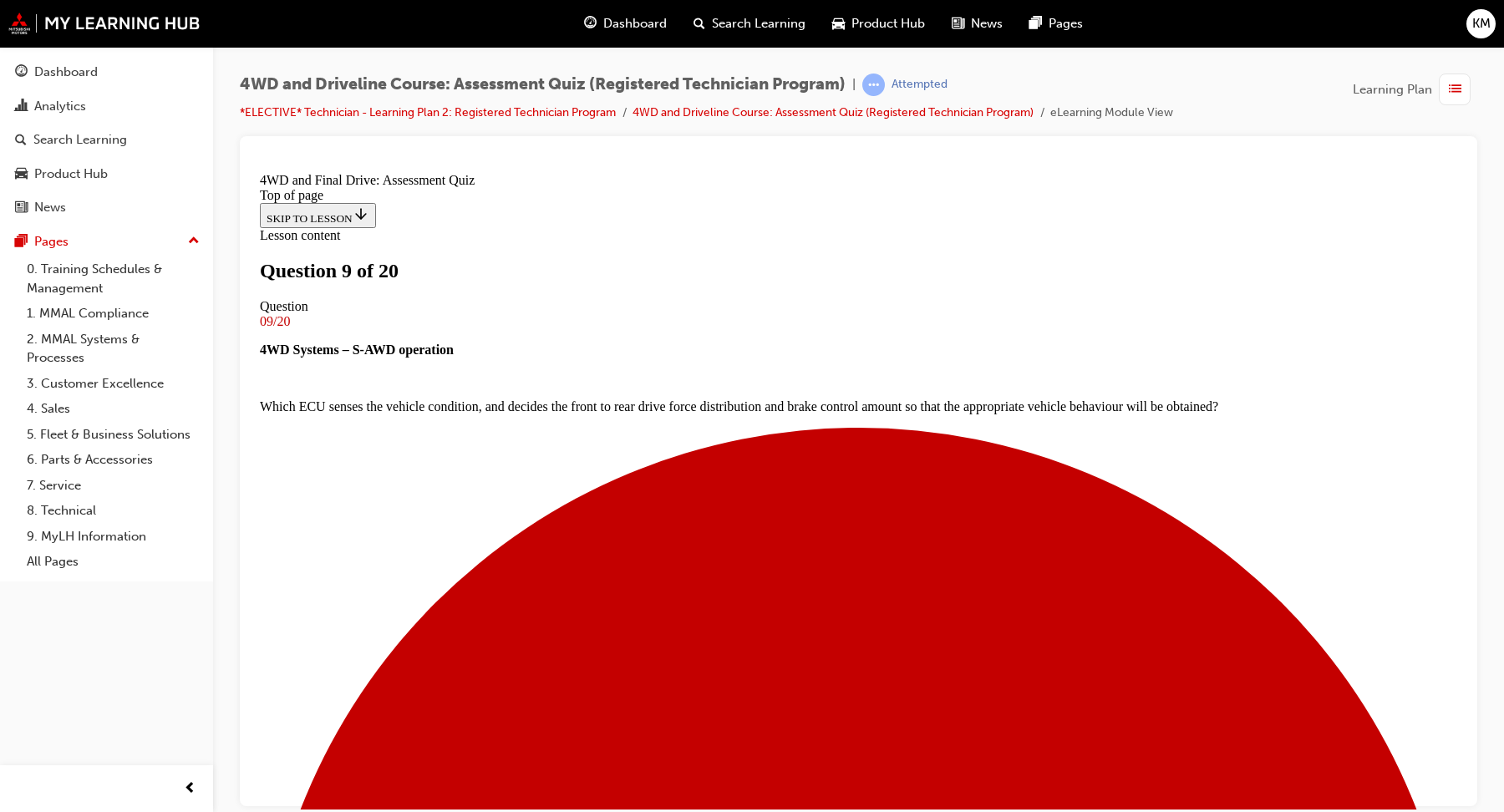 scroll, scrollTop: 178, scrollLeft: 0, axis: vertical 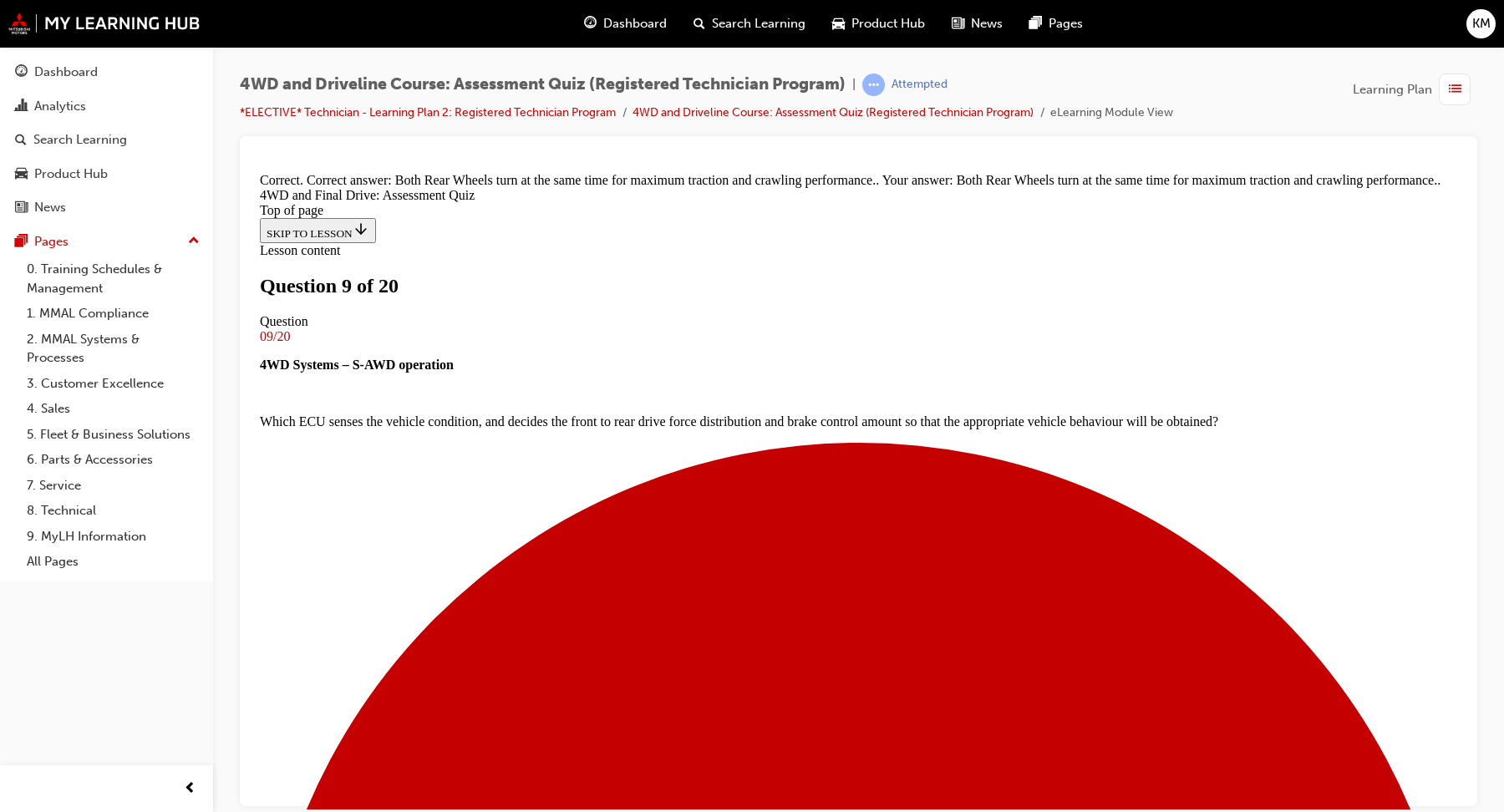 click on "NEXT" at bounding box center [858, 17876] 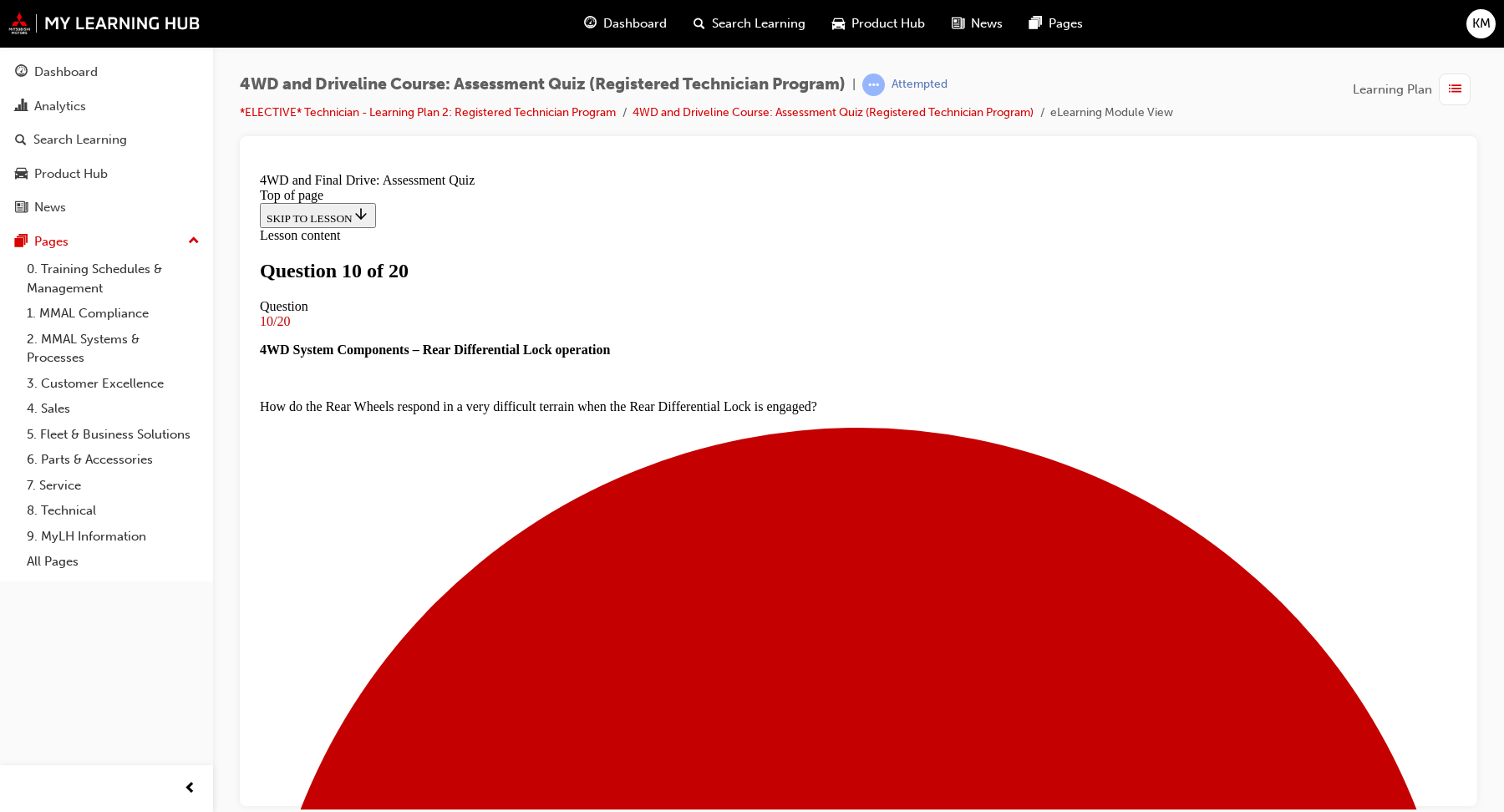 scroll, scrollTop: 157, scrollLeft: 0, axis: vertical 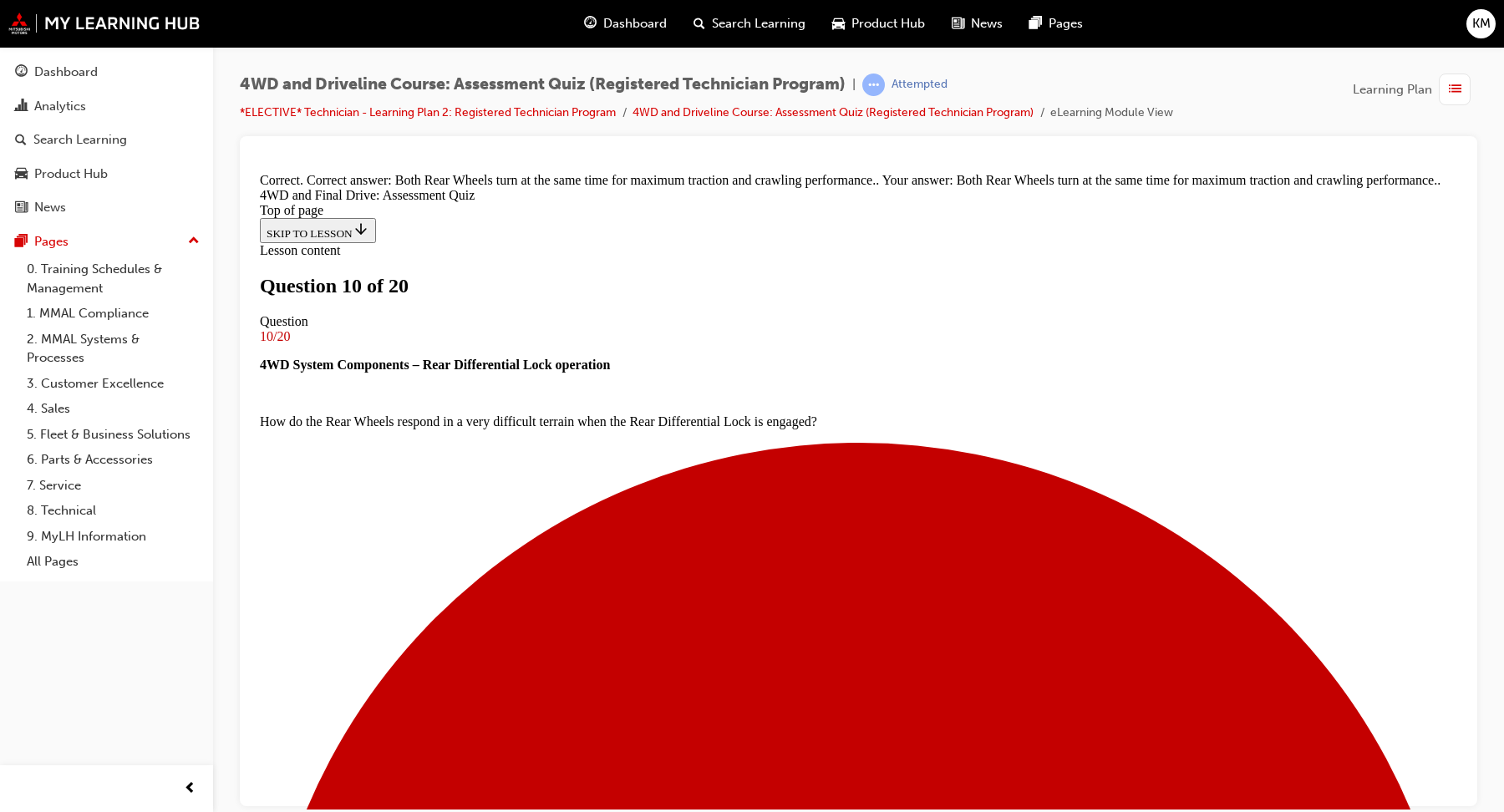 click on "NEXT" at bounding box center (282, 17921) 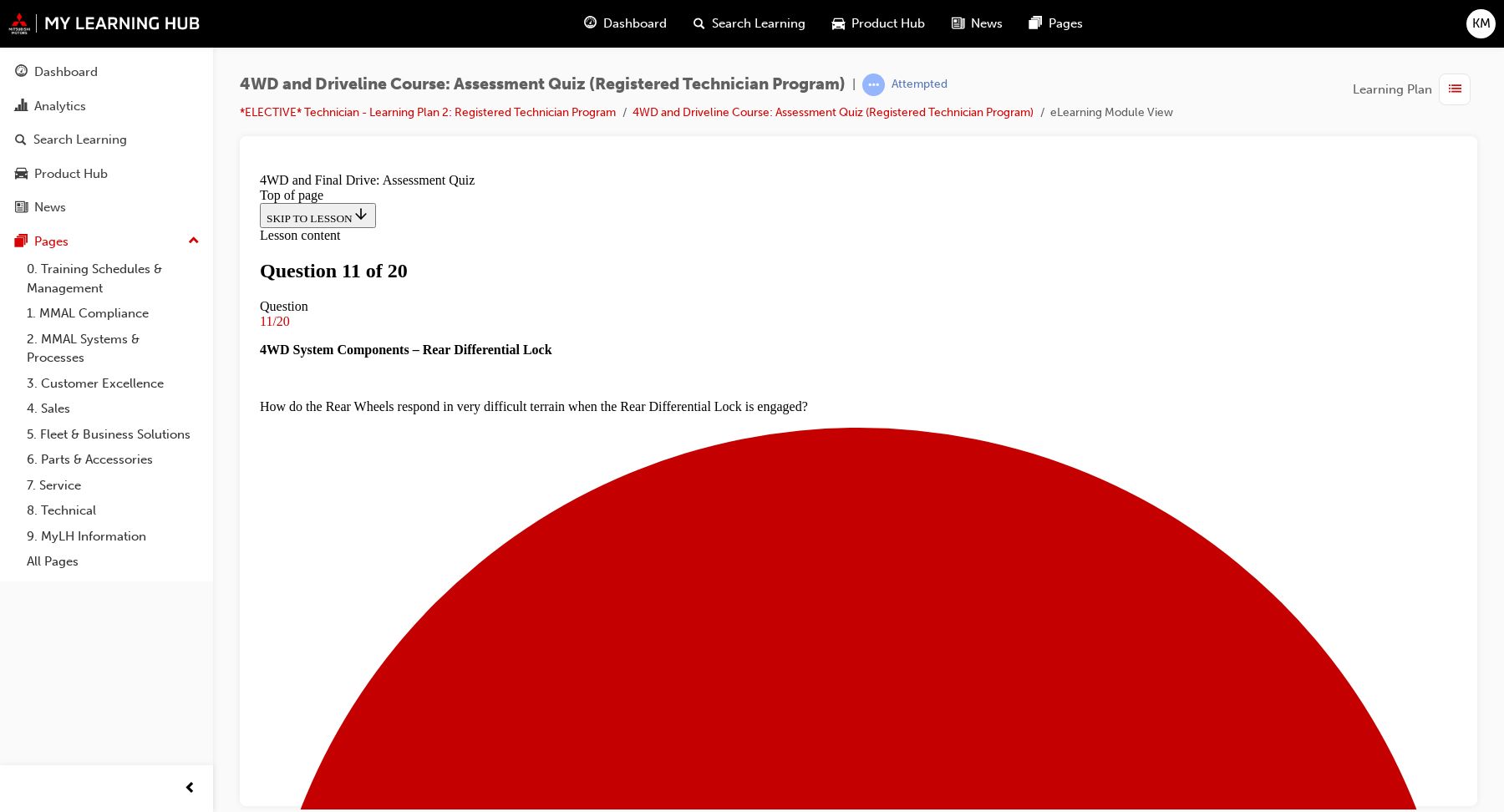 scroll, scrollTop: 206, scrollLeft: 0, axis: vertical 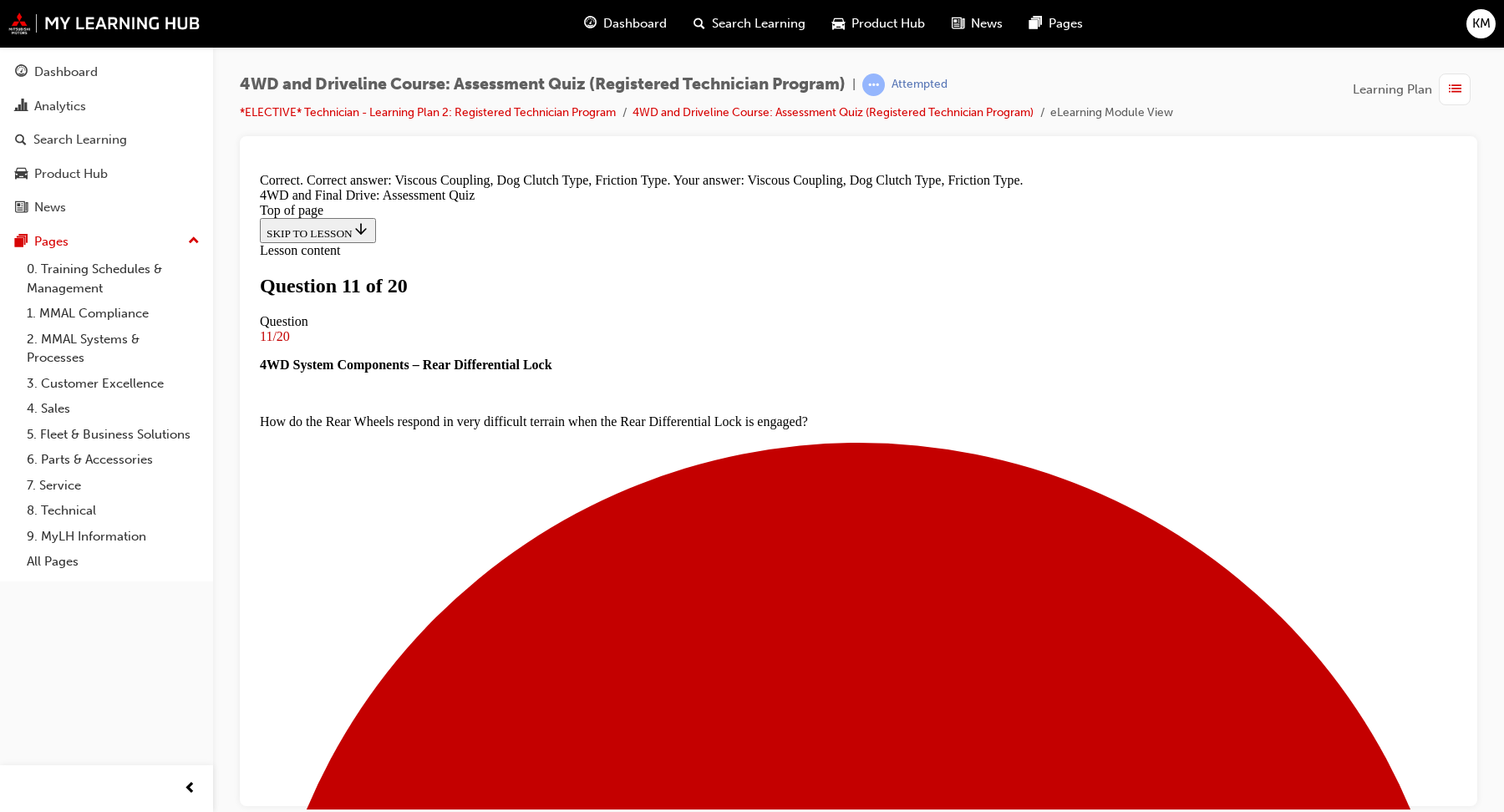click on "NEXT" at bounding box center (282, 13019) 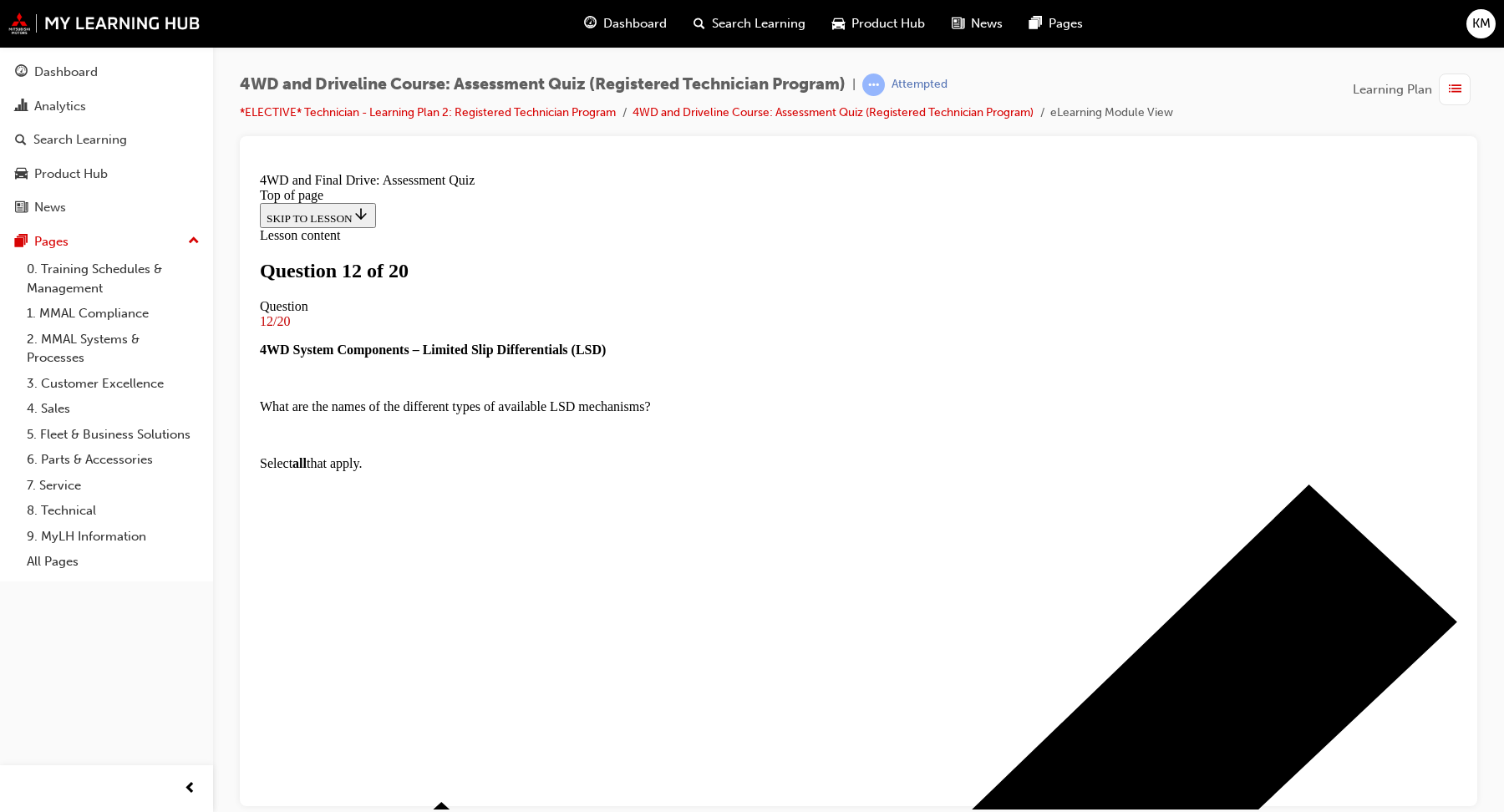 scroll, scrollTop: 172, scrollLeft: 0, axis: vertical 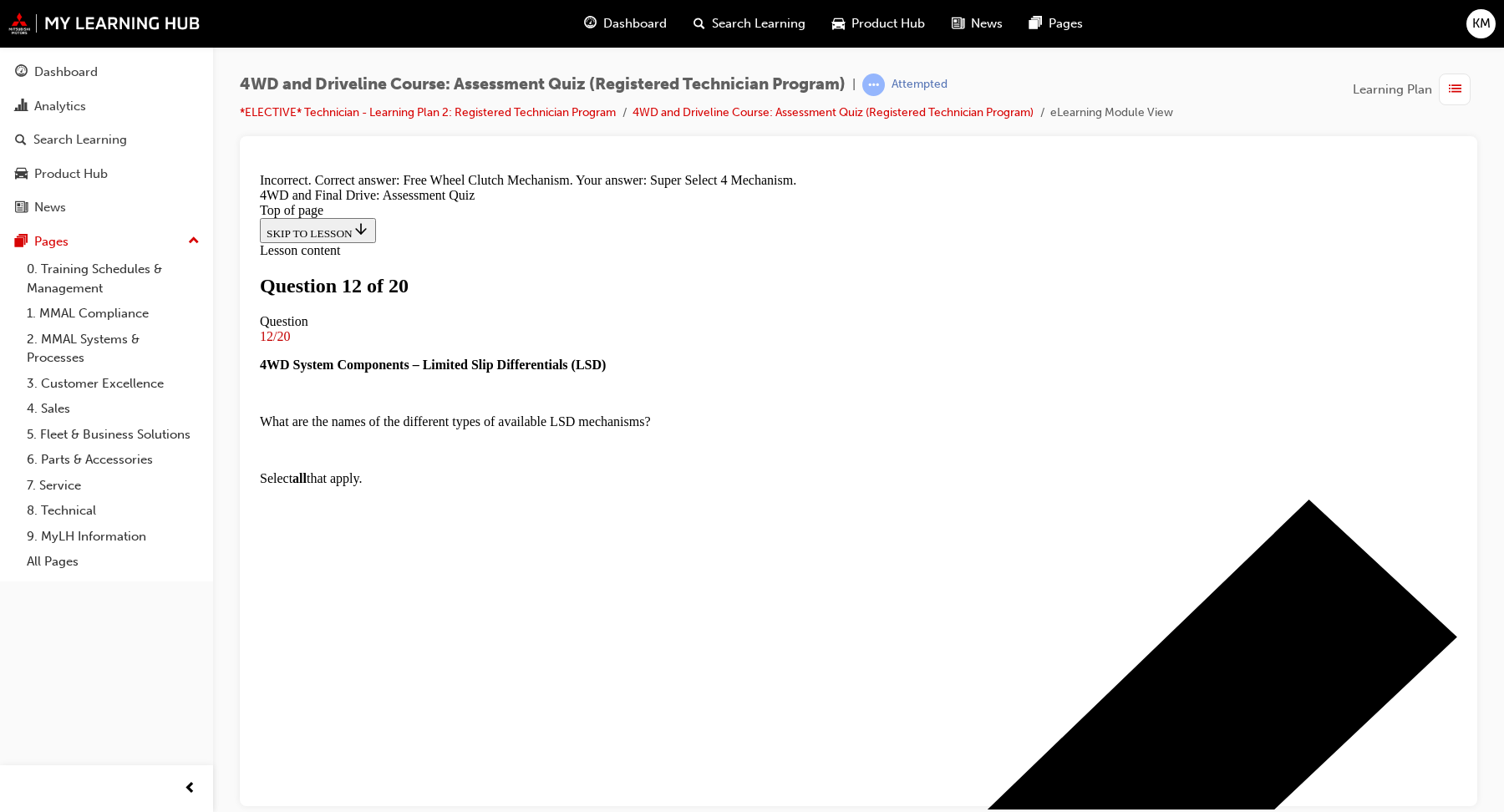 click on "NEXT" at bounding box center [282, 12974] 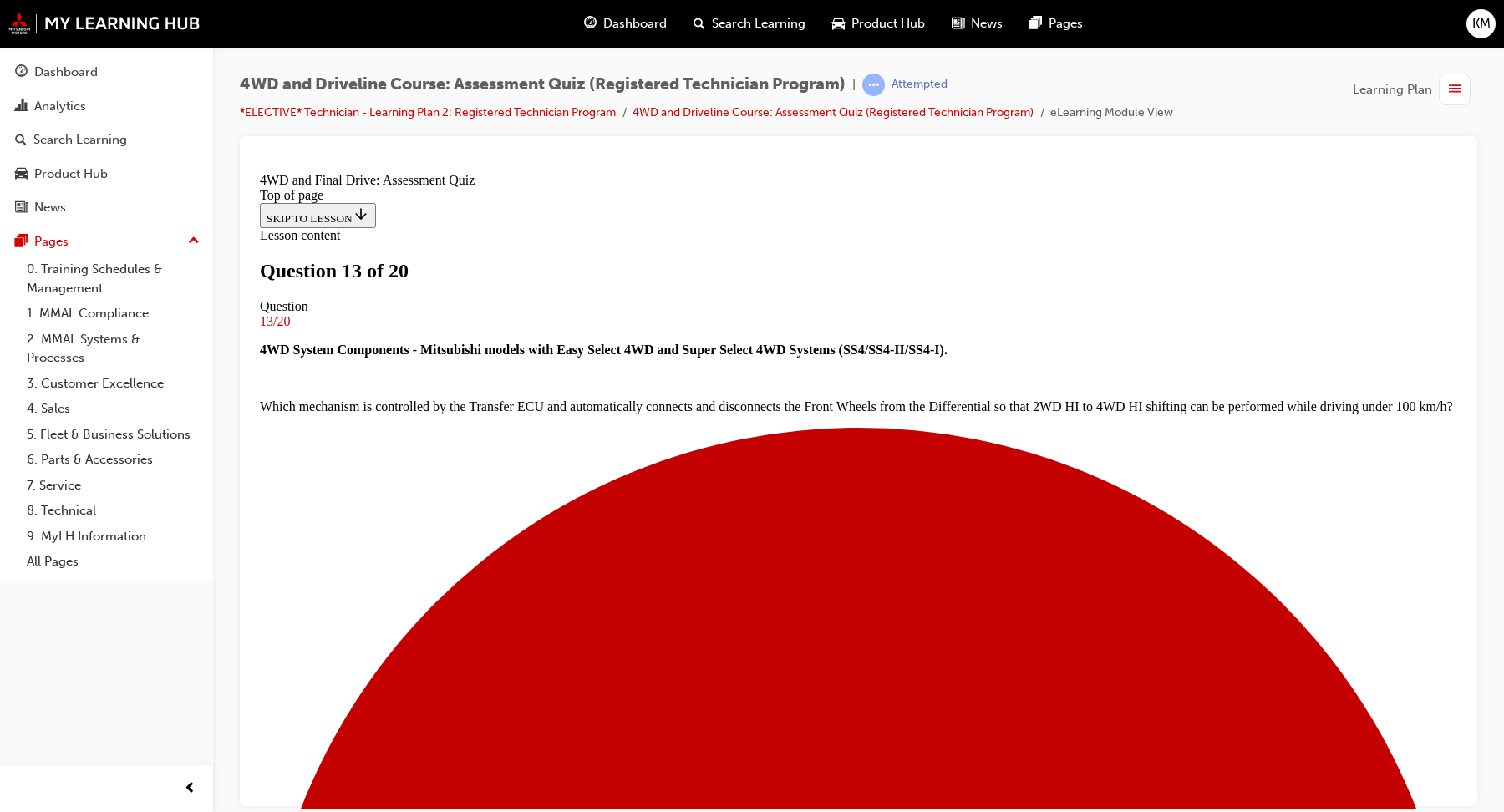 scroll, scrollTop: 100, scrollLeft: 0, axis: vertical 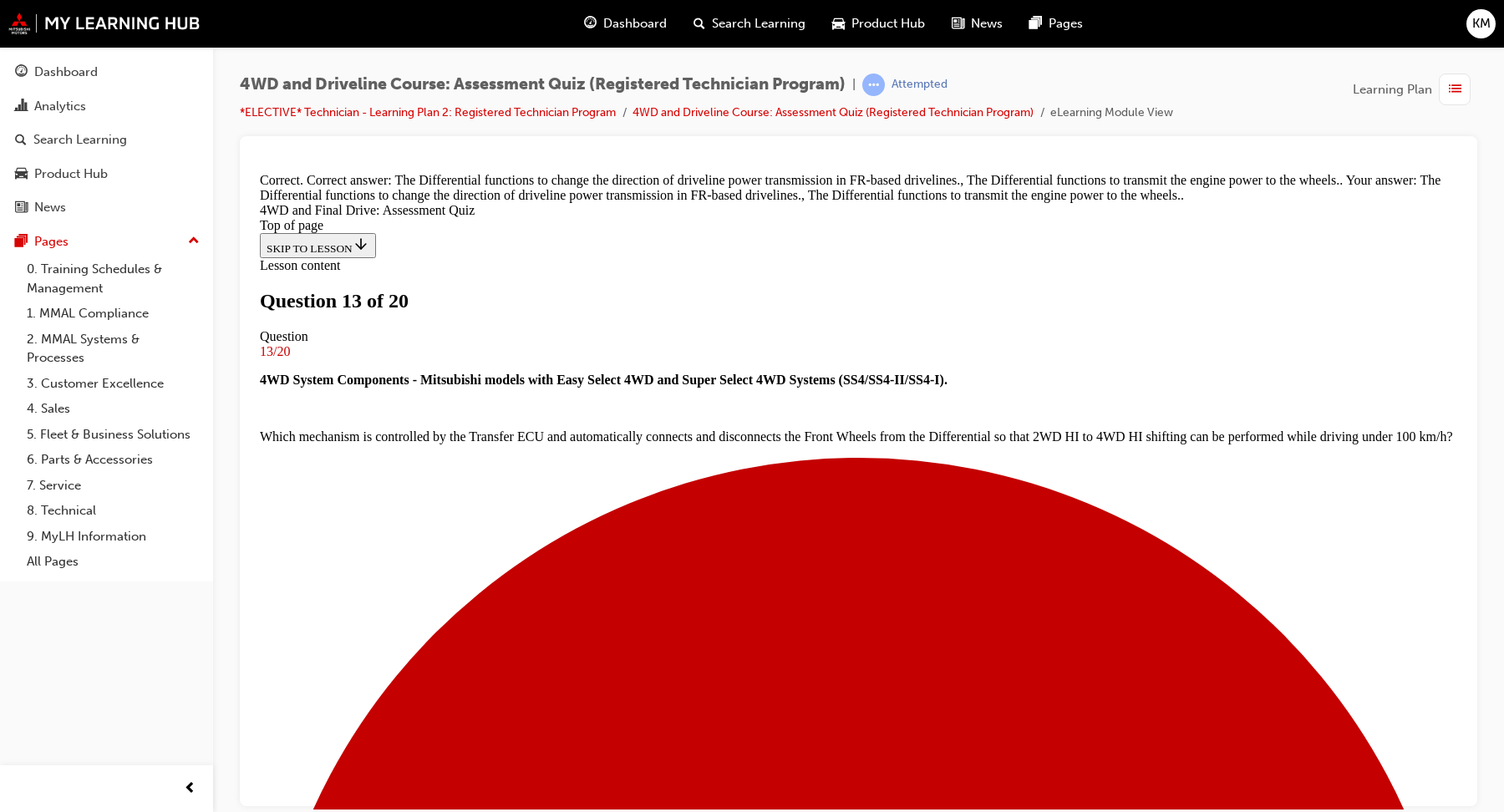 click on "NEXT" at bounding box center [858, 12989] 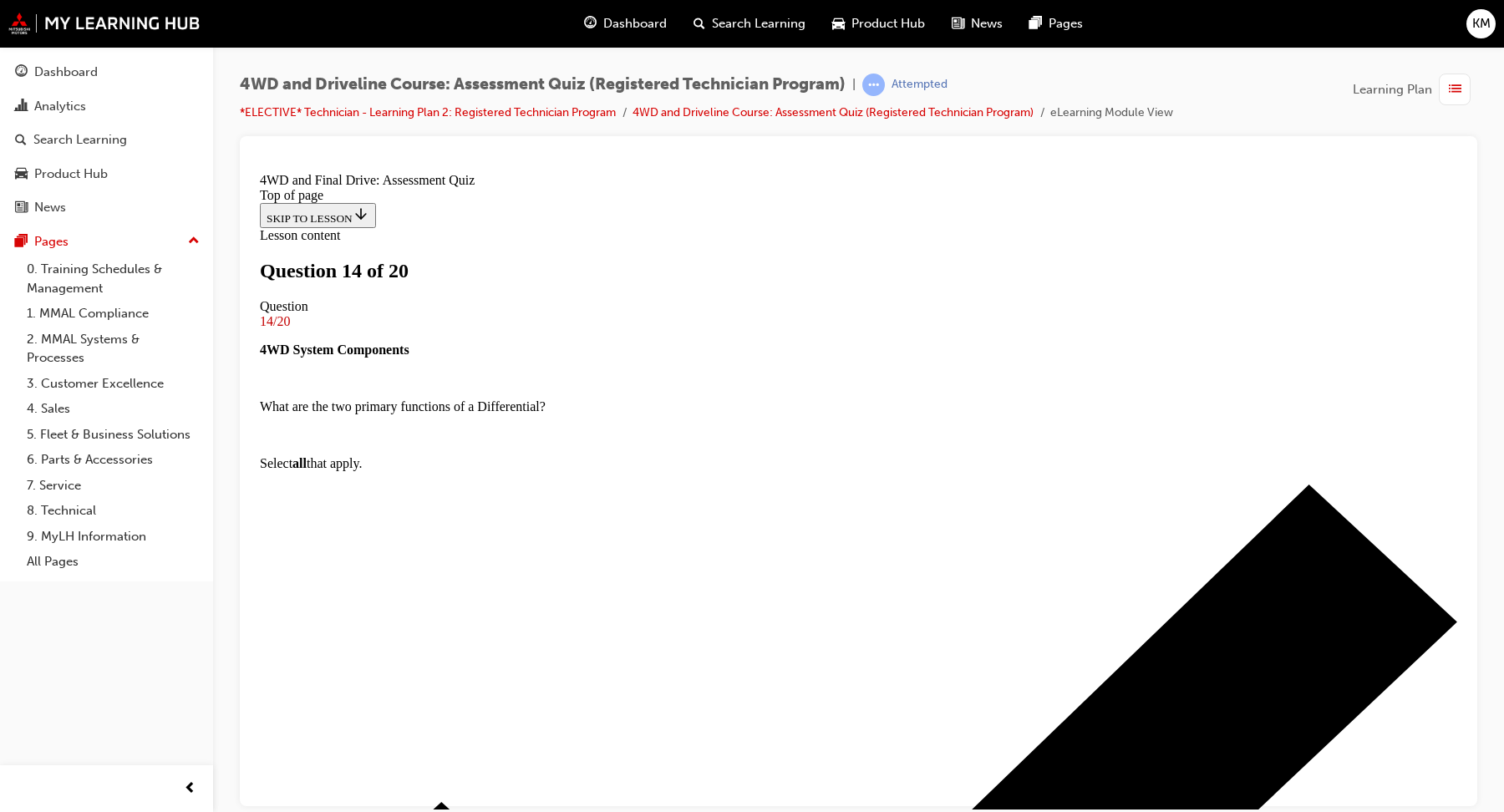 scroll, scrollTop: 143, scrollLeft: 0, axis: vertical 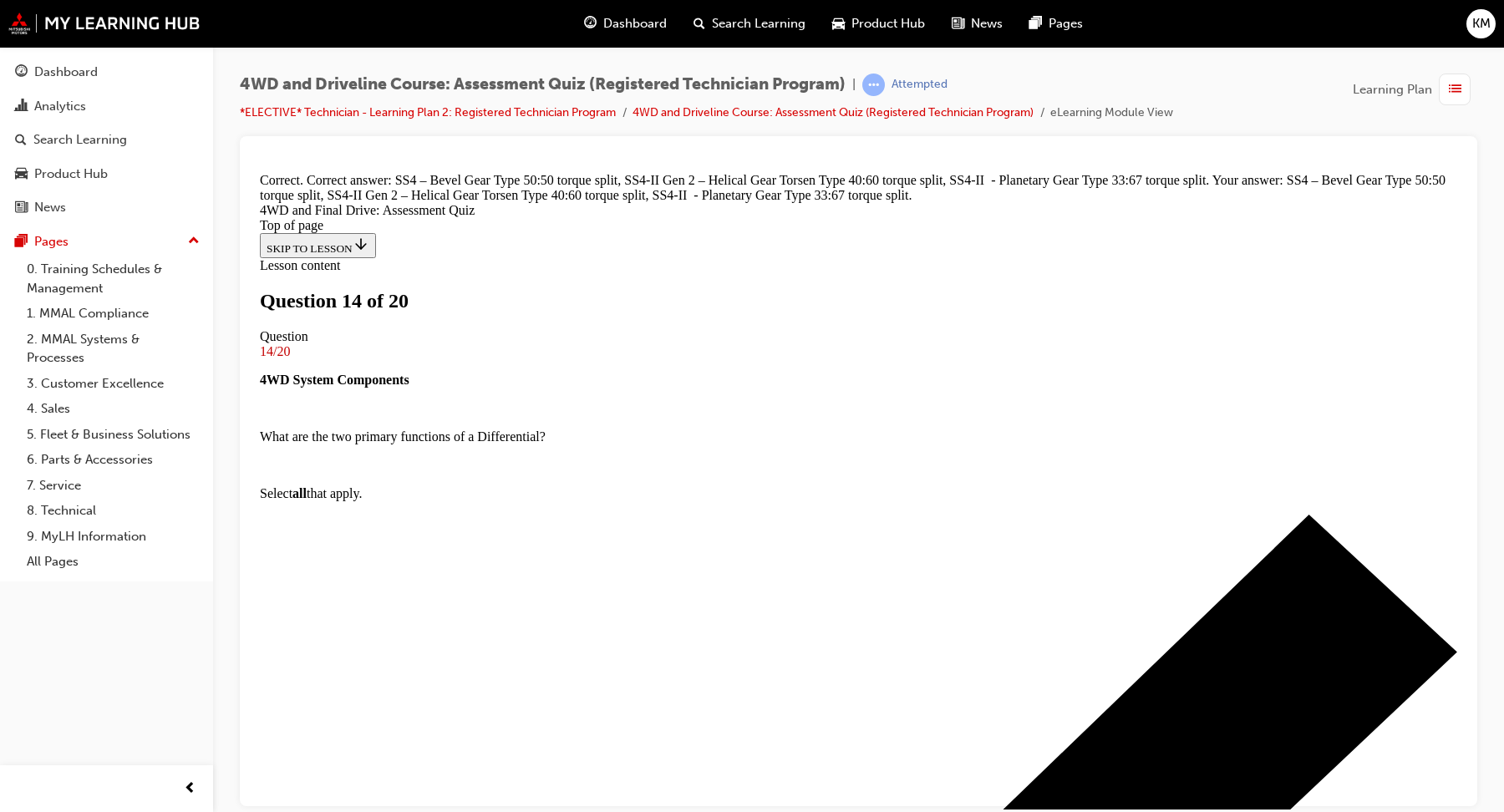 click on "NEXT" at bounding box center (282, 8131) 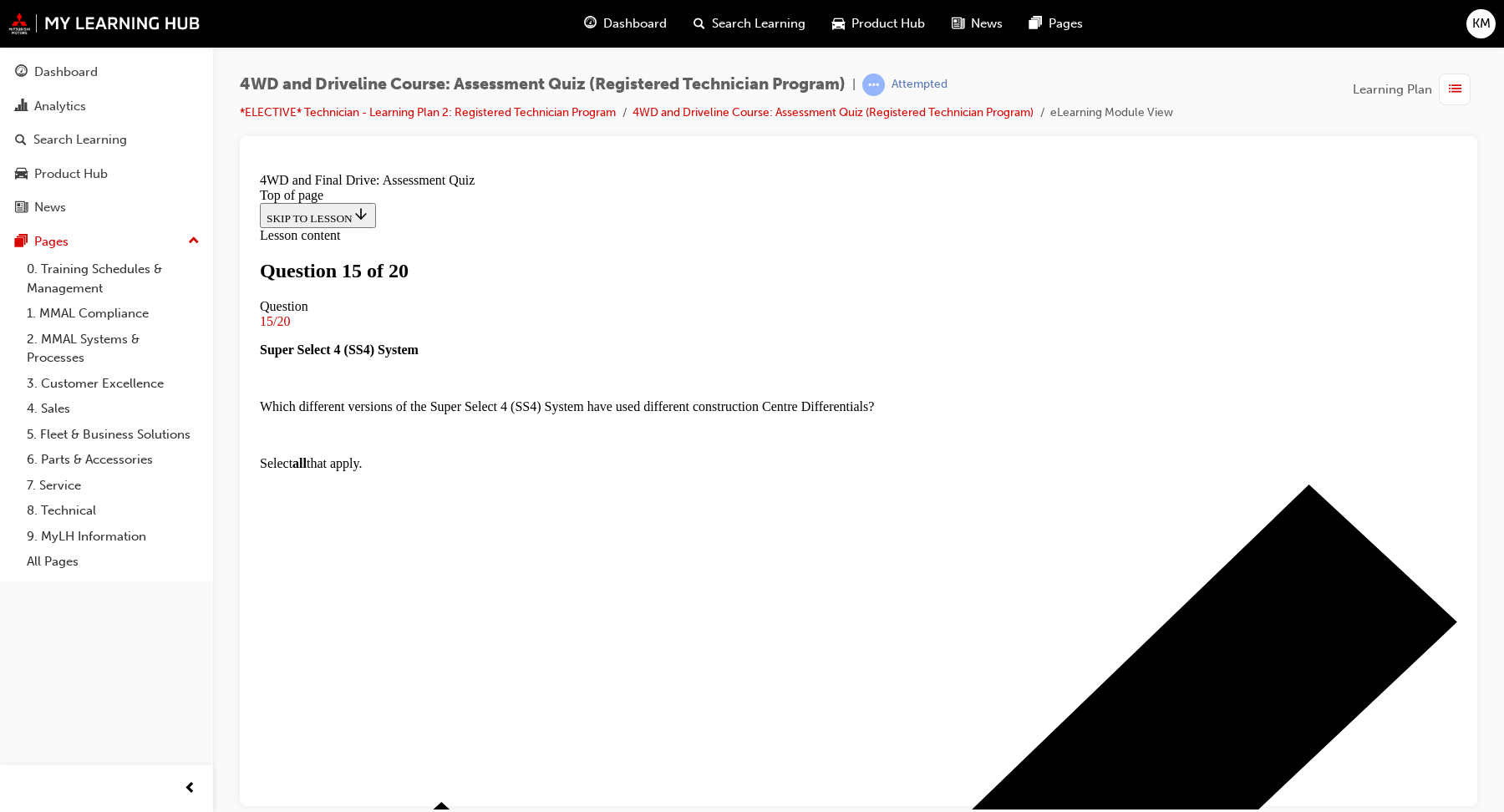 click on "True" at bounding box center (858, 6556) 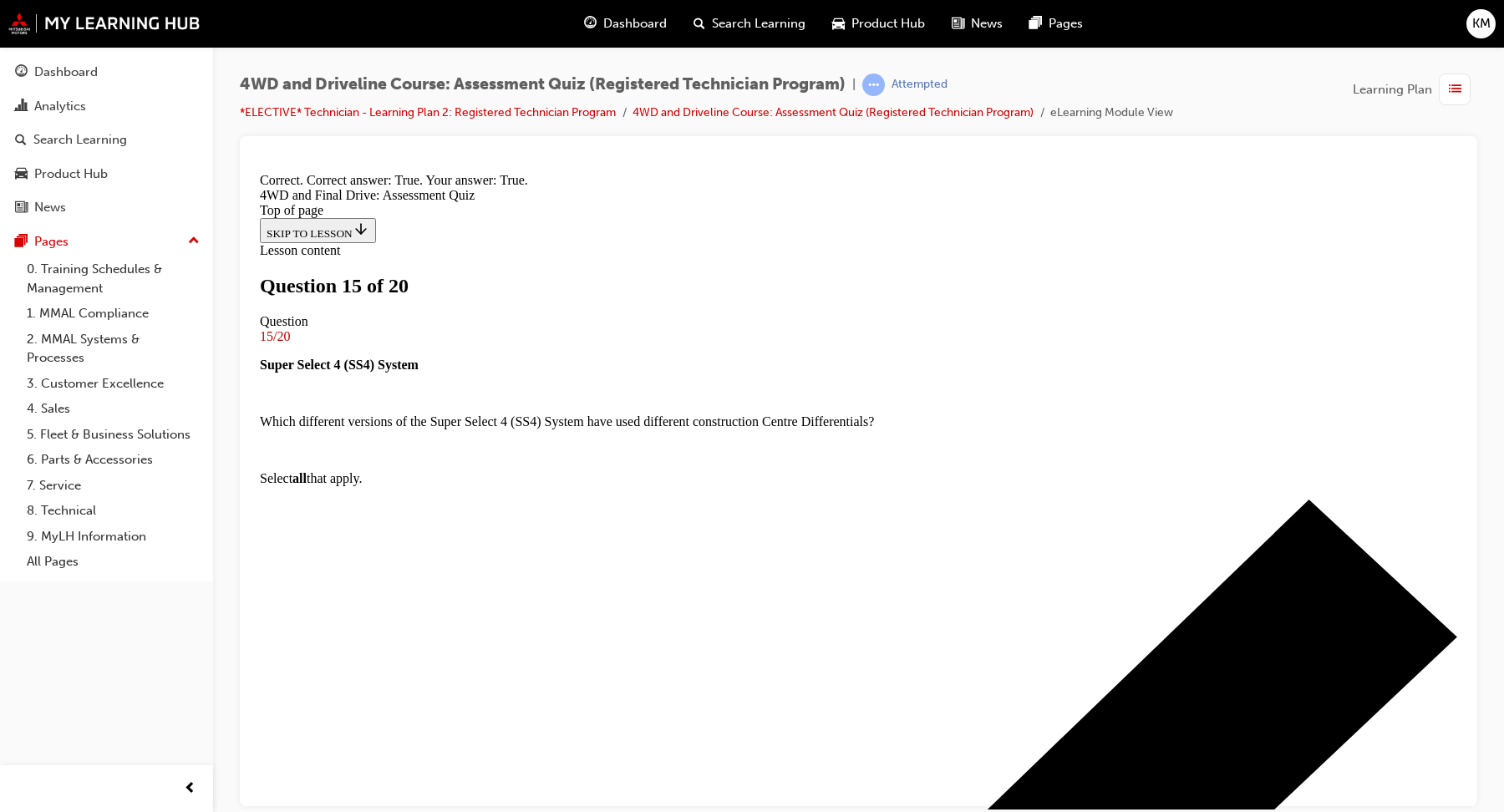 scroll, scrollTop: 222, scrollLeft: 0, axis: vertical 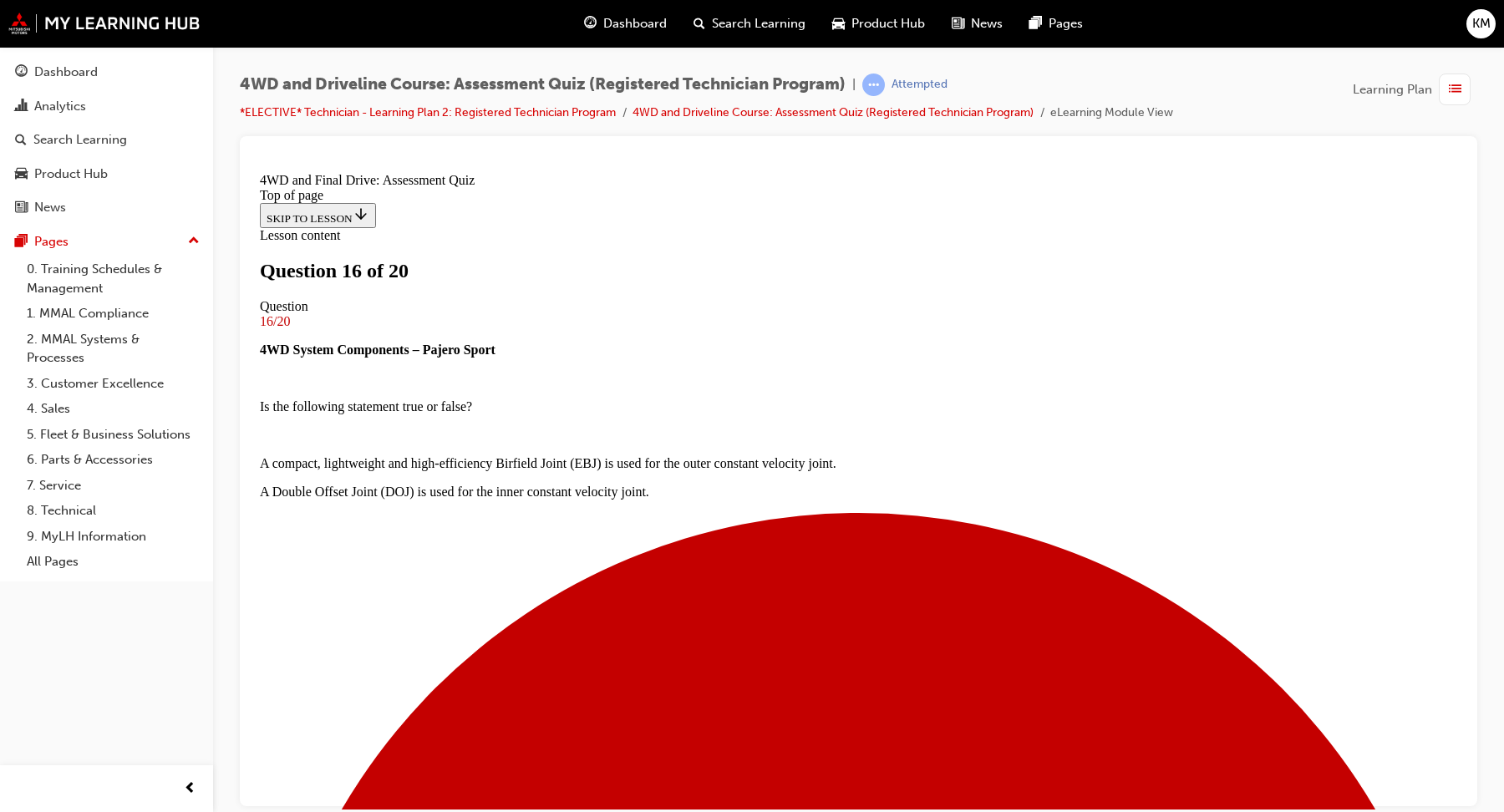 click on "Draggable item Rectangular shape with an arrow on the right side Draggable Three dots stacked on top of one another Easy Select 4WD ES4 Draggable item Rectangular shape with an arrow on the right side Draggable Three dots stacked on top of one another Super Select 4WD SS4-II Gen 2 Draggable item Rectangular shape with an arrow on the right side Draggable Three dots stacked on top of one another Super Select 4WD SS4-II Draggable item Rectangular shape with an arrow on the right side Draggable Three dots stacked on top of one another Electric Coupling AWD with S-AWC" at bounding box center [858, 5447] 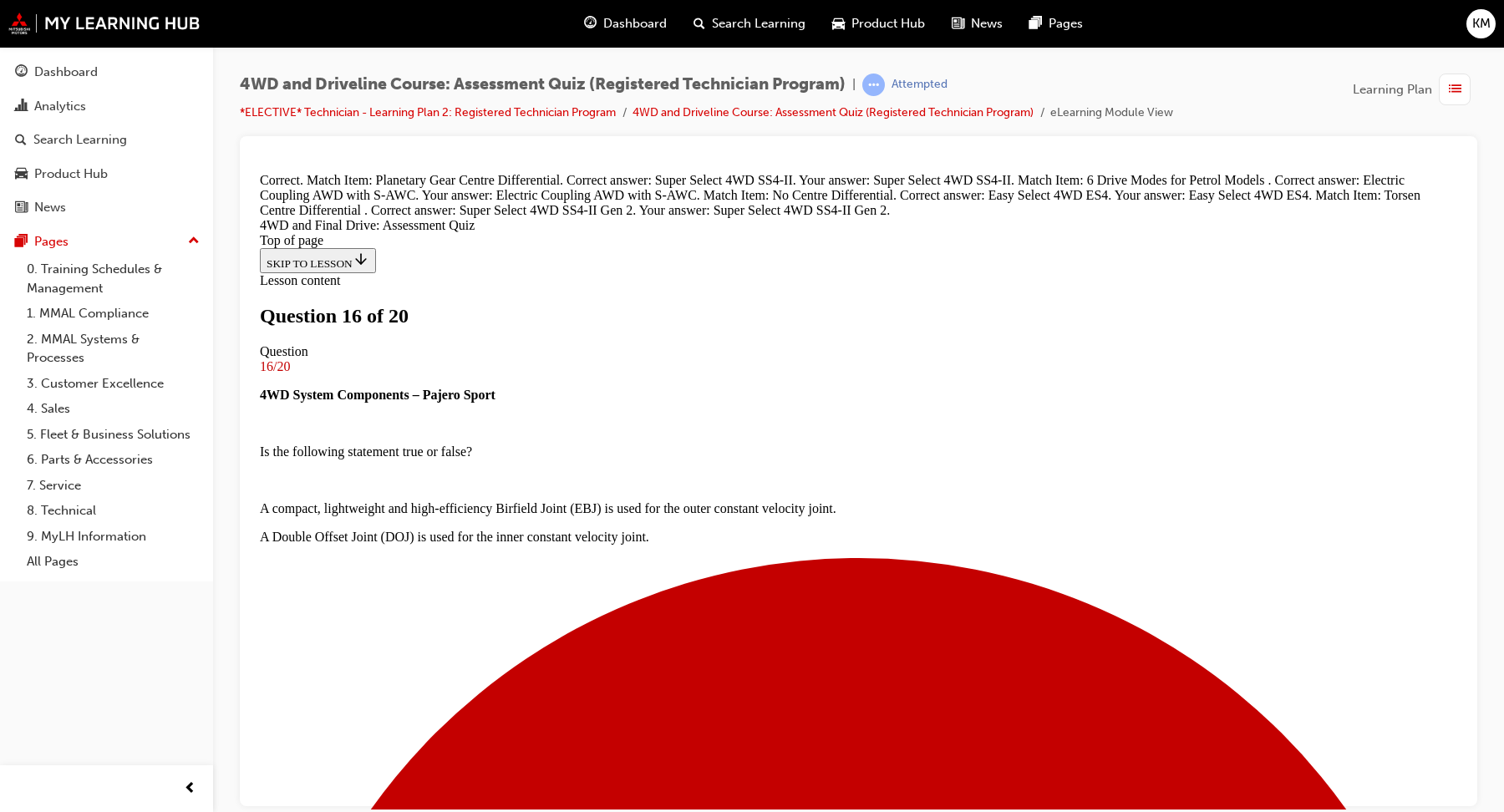 scroll, scrollTop: 276, scrollLeft: 0, axis: vertical 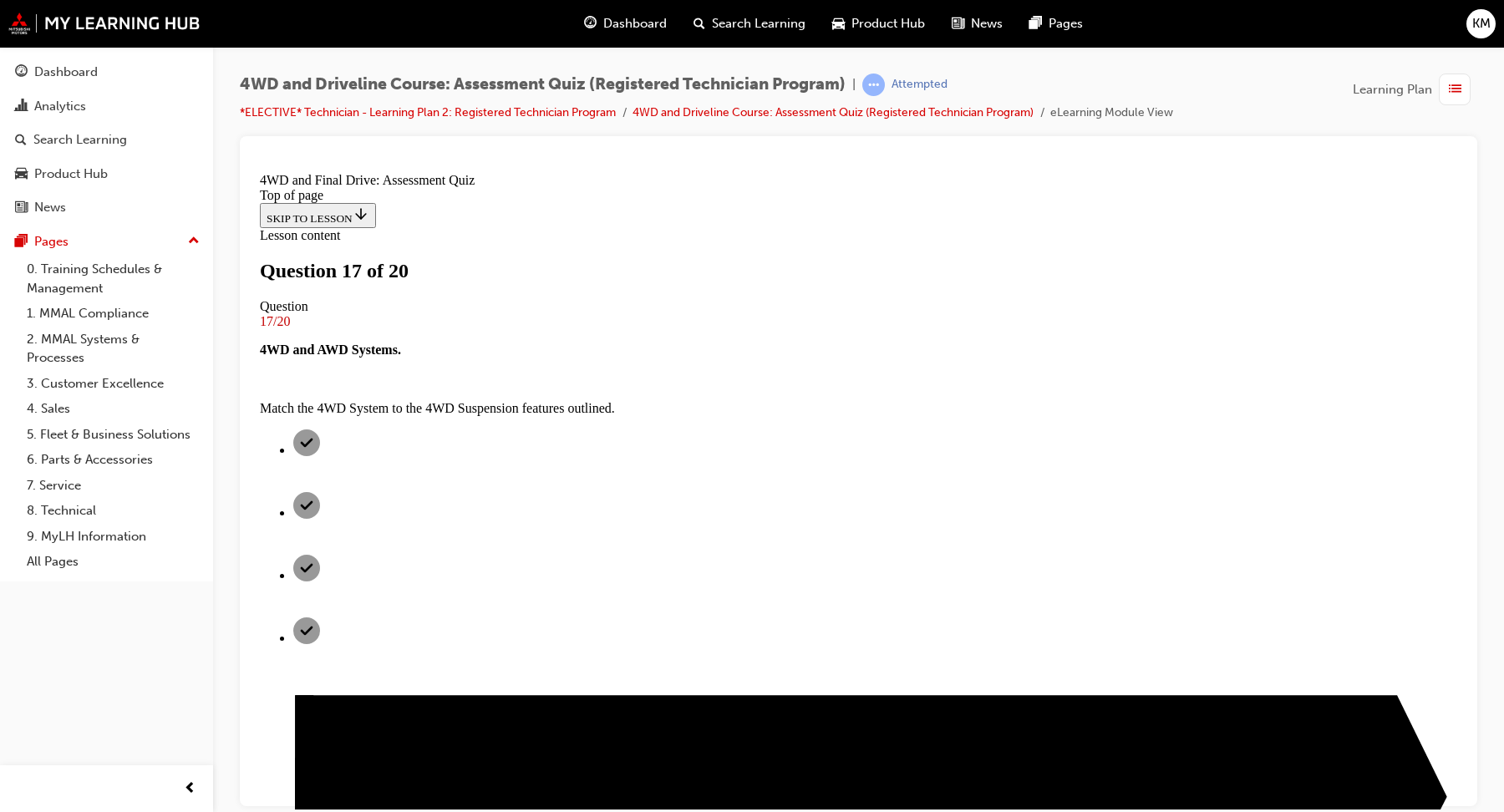 click on "False" at bounding box center (858, 3639) 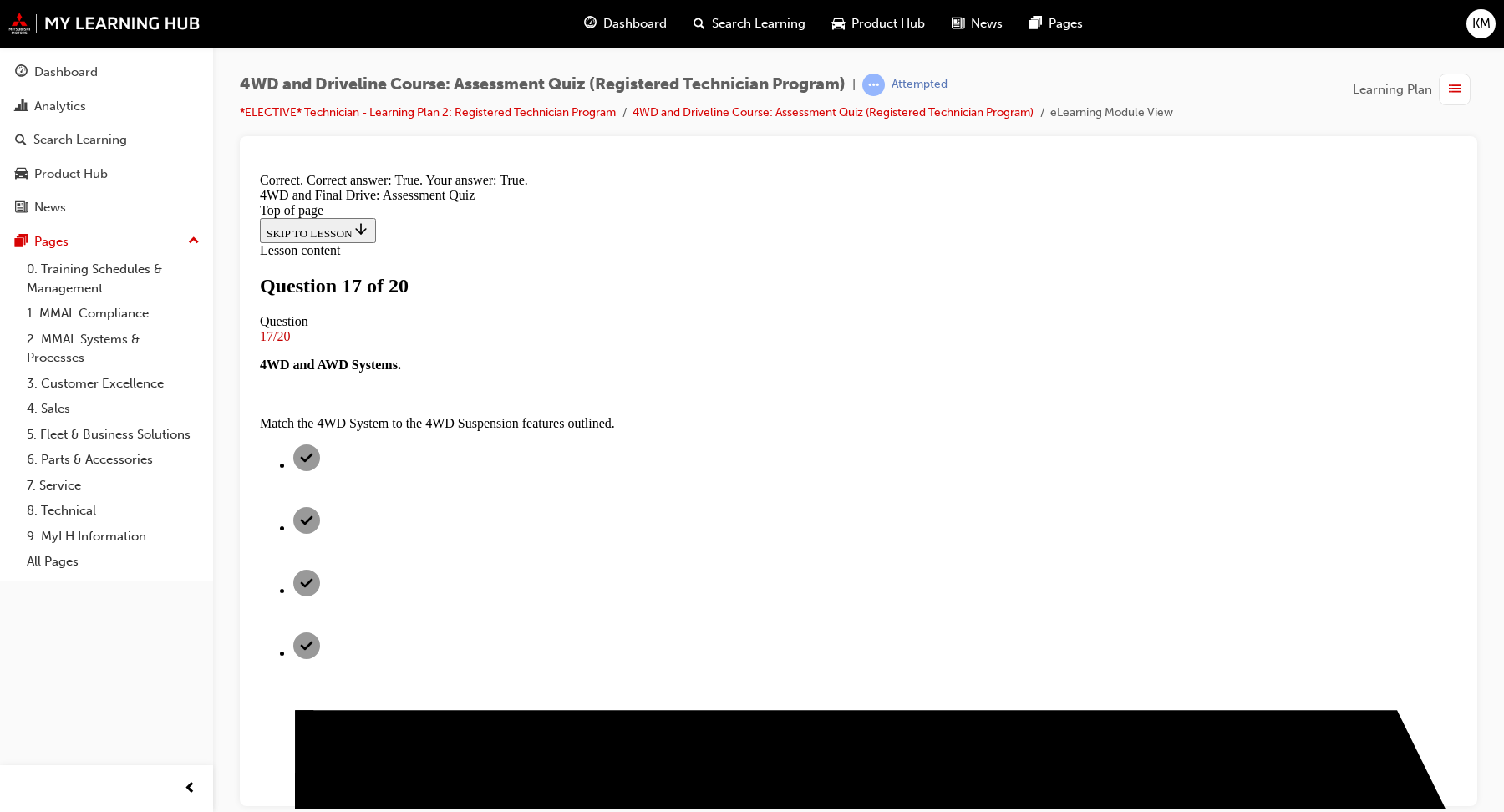click on "NEXT" at bounding box center (282, 5922) 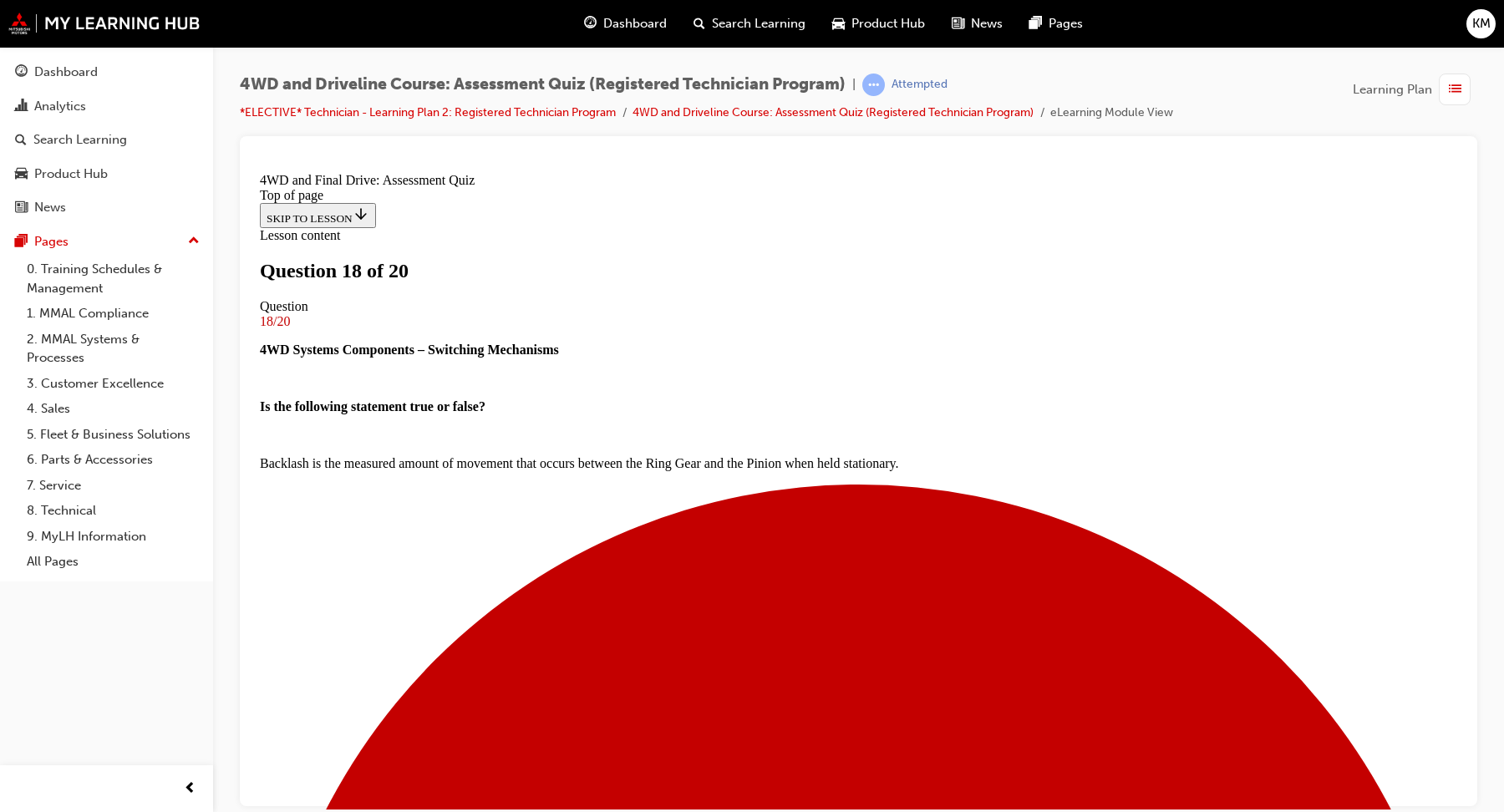 scroll, scrollTop: 274, scrollLeft: 0, axis: vertical 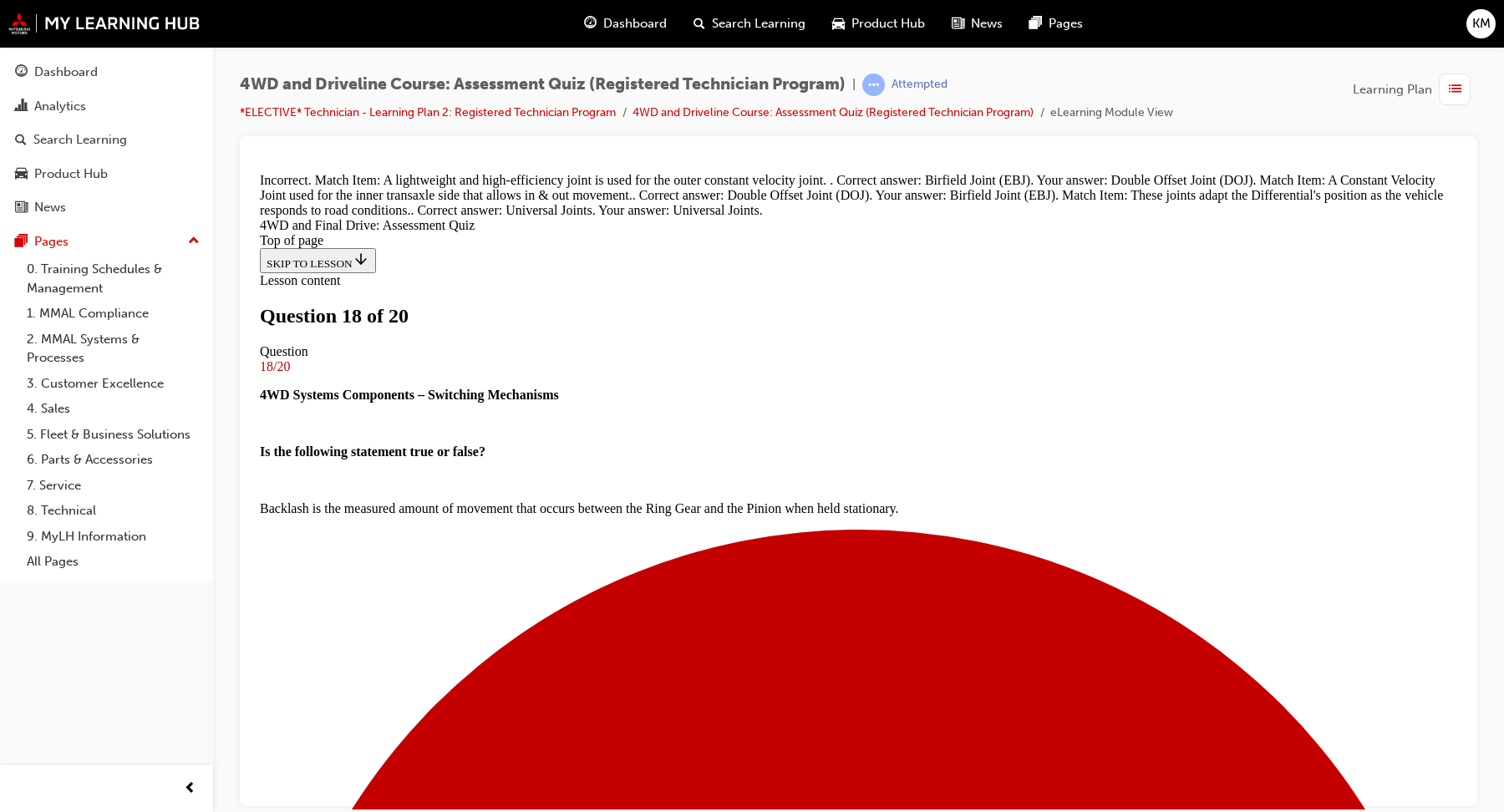 click on "NEXT" at bounding box center [282, 5894] 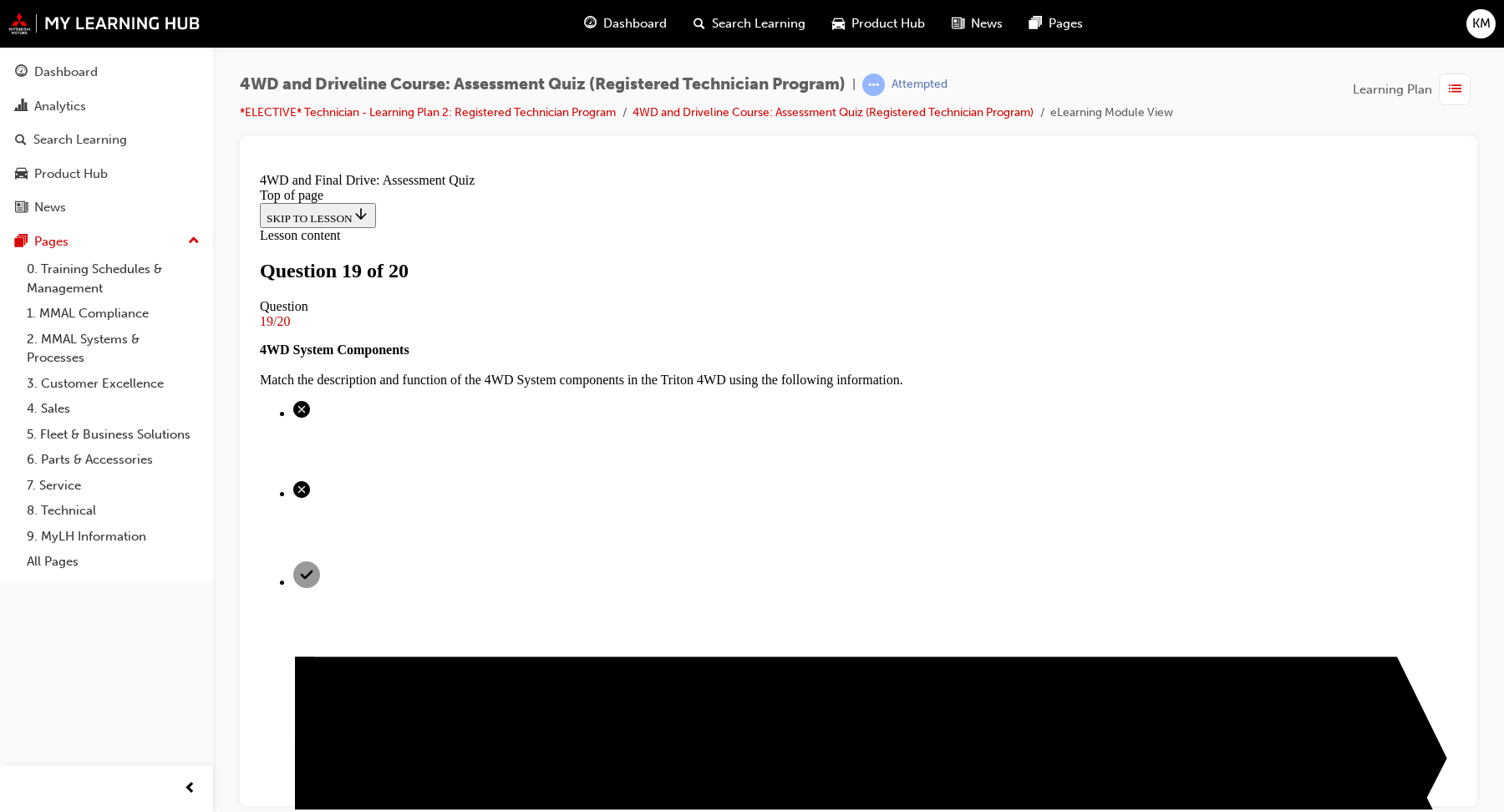 scroll, scrollTop: 86, scrollLeft: 0, axis: vertical 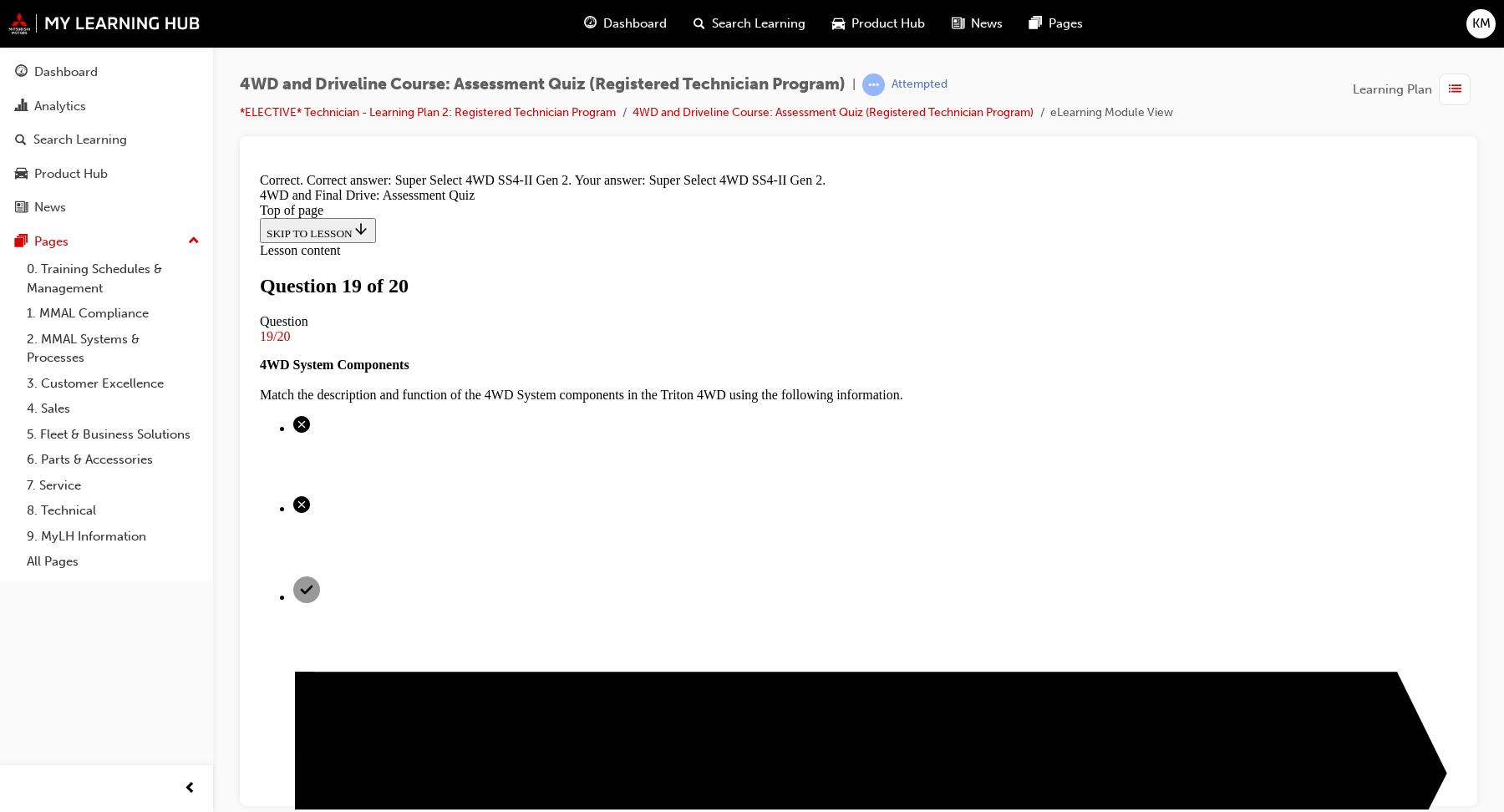 click on "NEXT" at bounding box center [282, 10071] 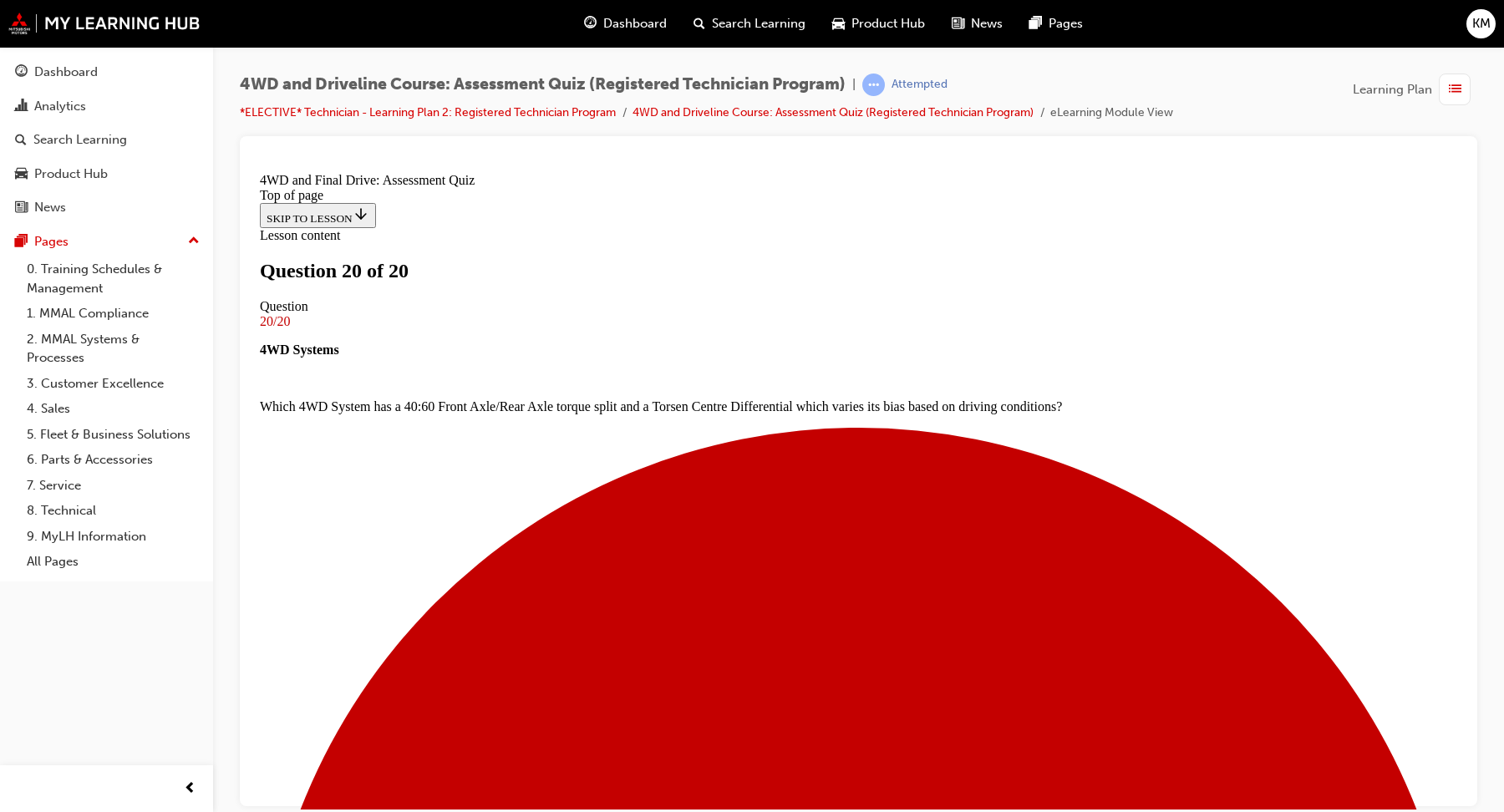 scroll, scrollTop: 211, scrollLeft: 0, axis: vertical 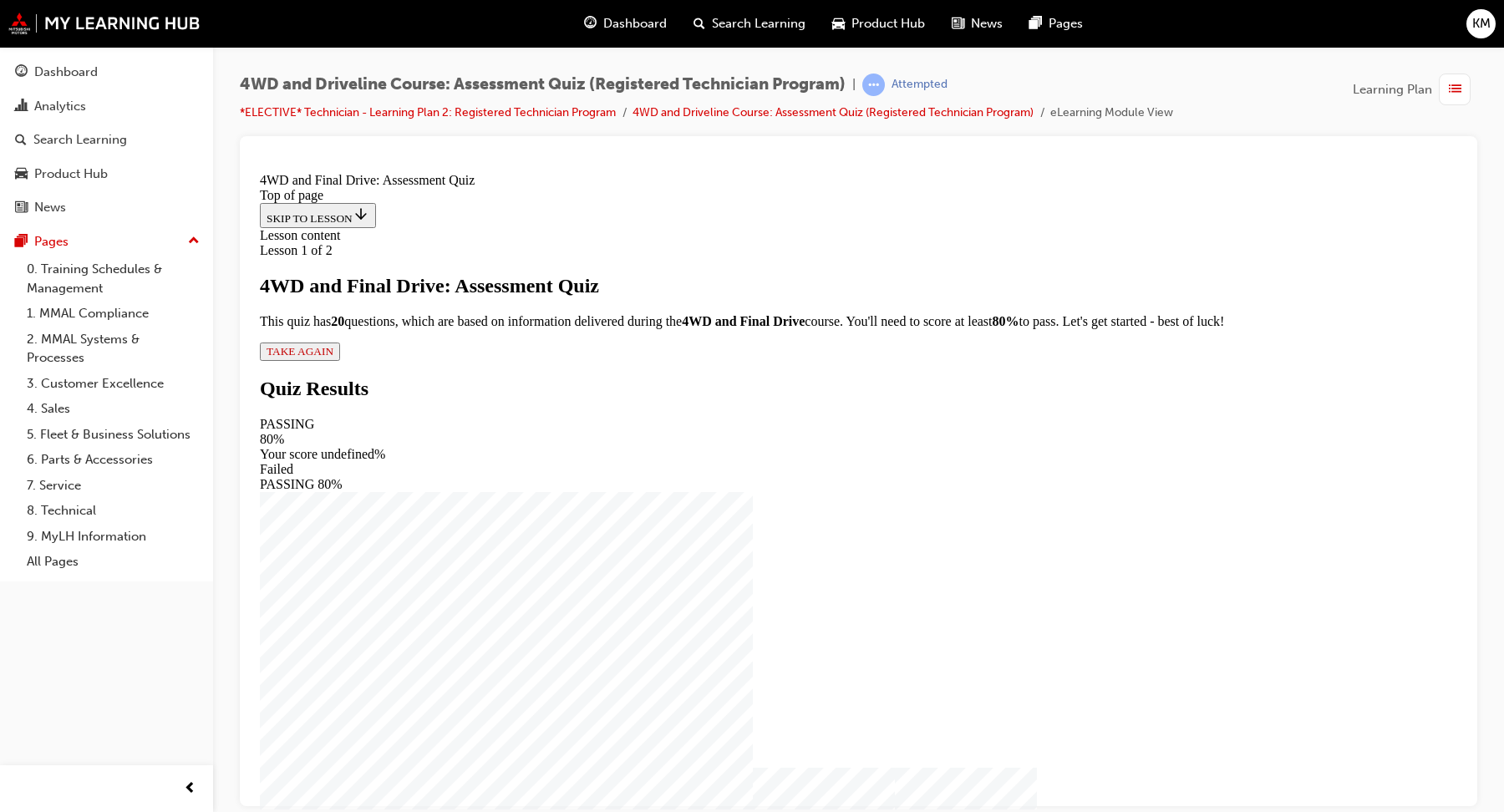 click on "Lesson 1 of 2 4WD and Final Drive:  Assessment Quiz This quiz has  2 0  questions, which are based on information delivered during the  4WD and Final Drive  course. You'll need to score at least  80%  to pass. Let's get started - best of luck! TAKE AGAIN" at bounding box center (858, 301) 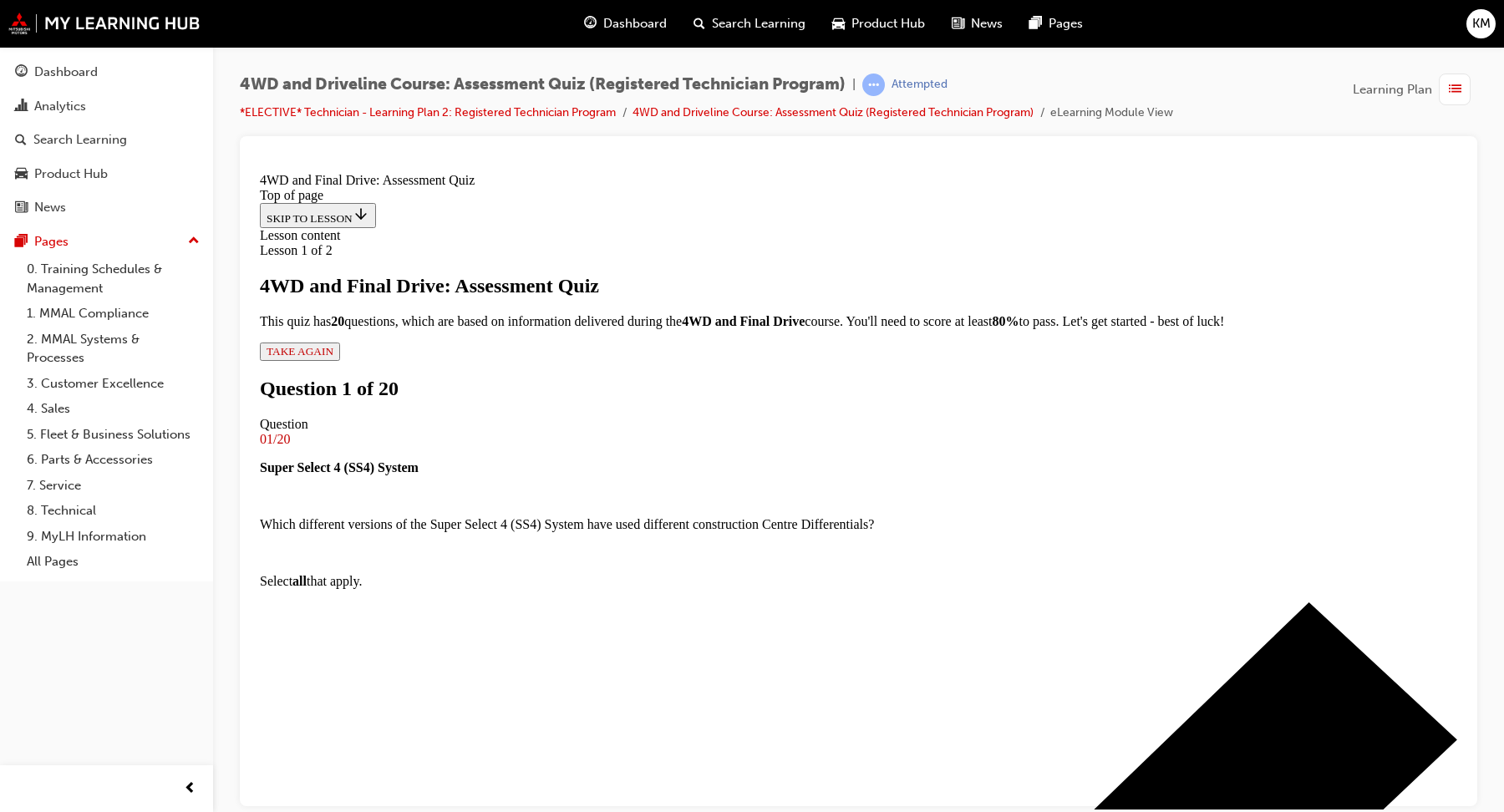scroll, scrollTop: 208, scrollLeft: 0, axis: vertical 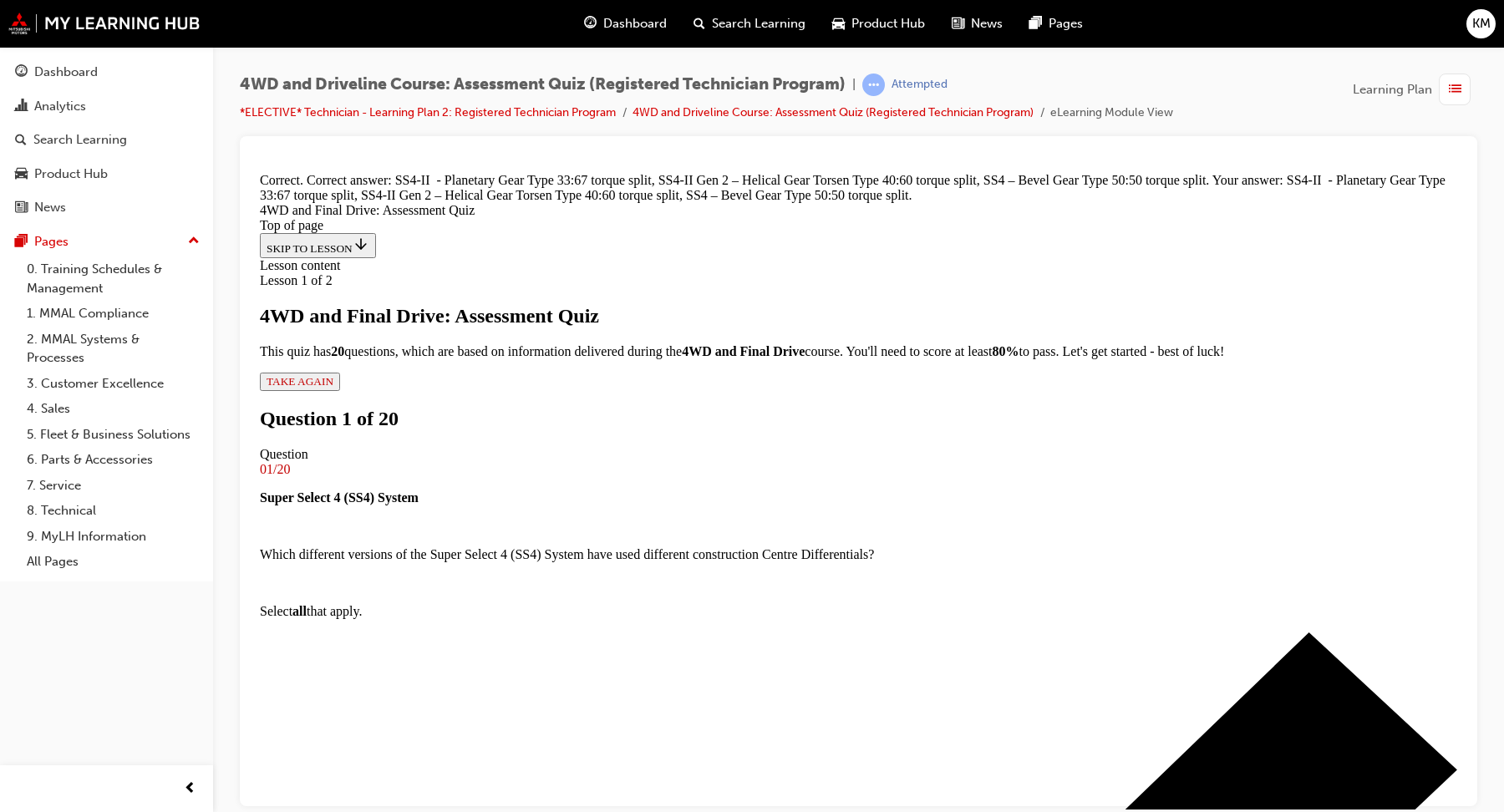 click on "NEXT" at bounding box center [858, 4315] 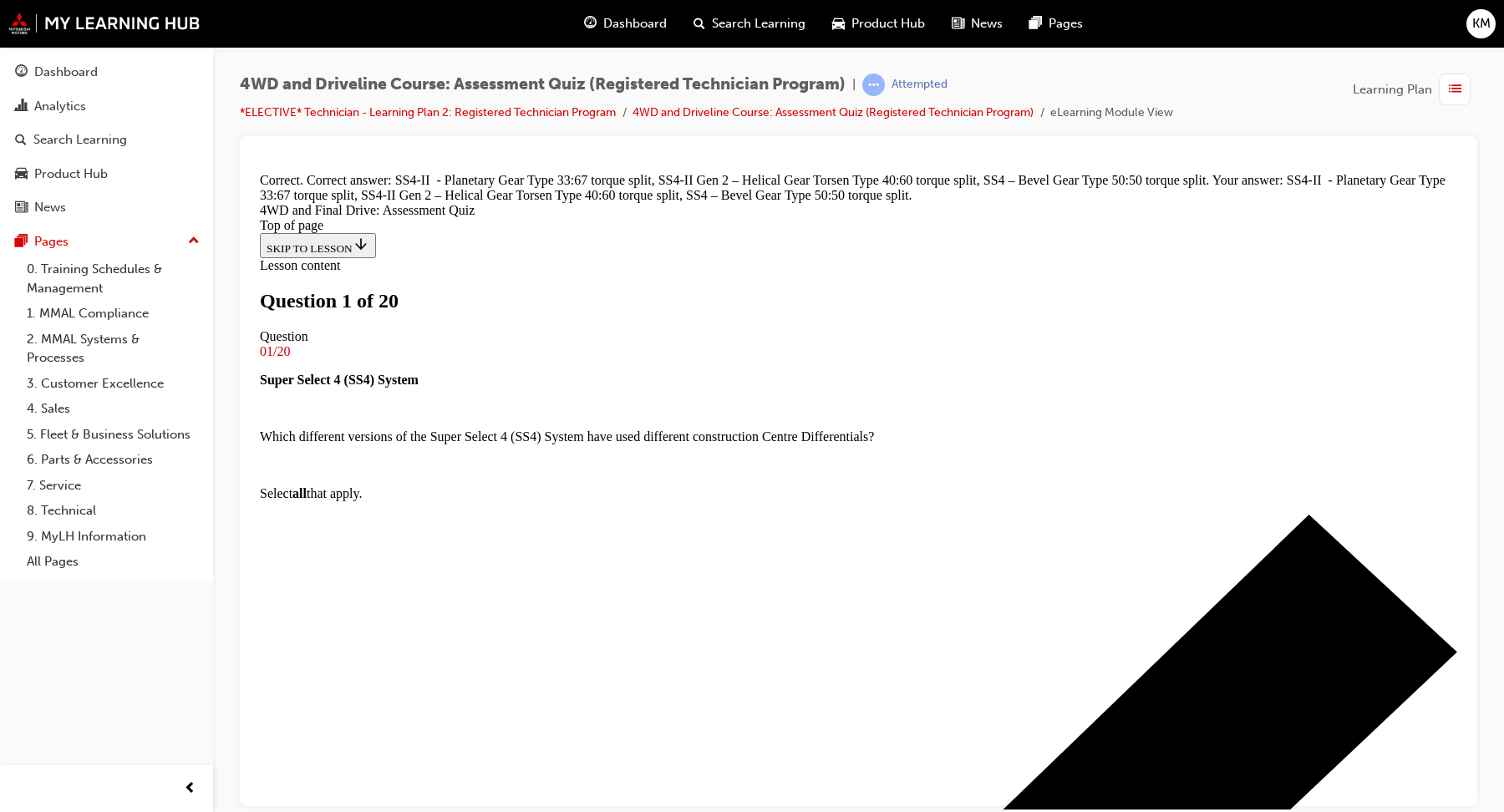 scroll, scrollTop: 285, scrollLeft: 0, axis: vertical 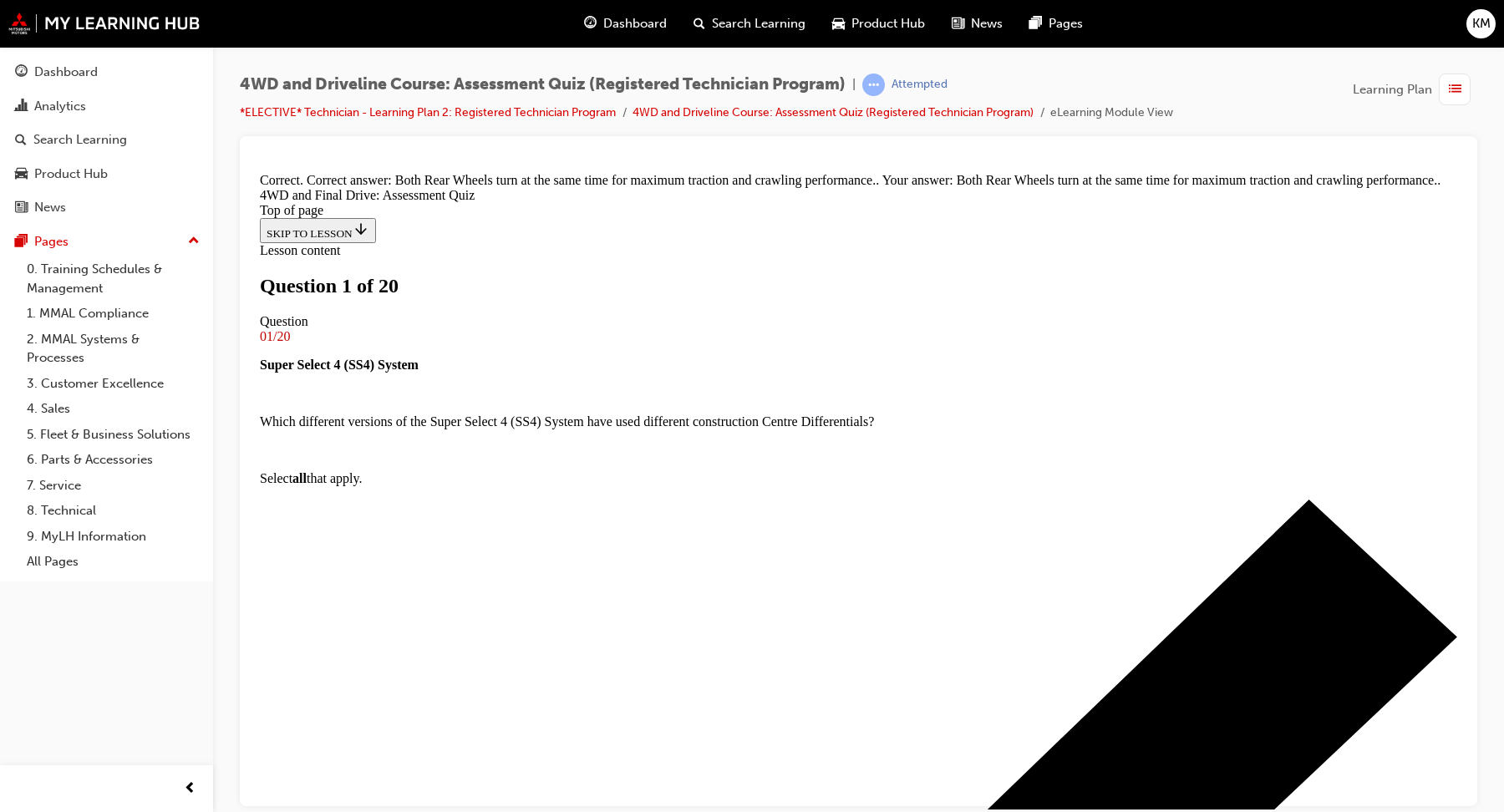 click on "NEXT" at bounding box center [282, 13019] 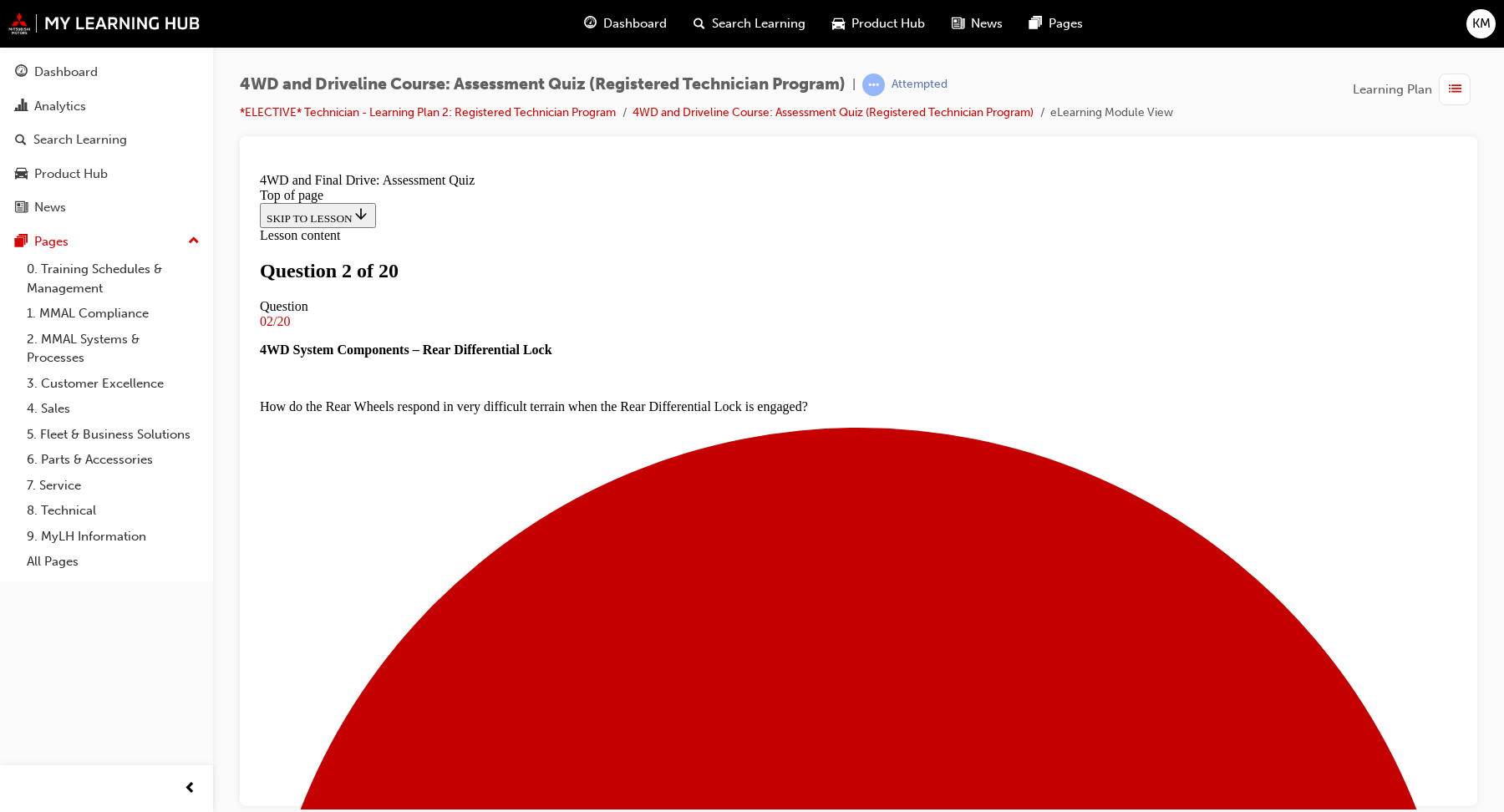 scroll, scrollTop: 43, scrollLeft: 0, axis: vertical 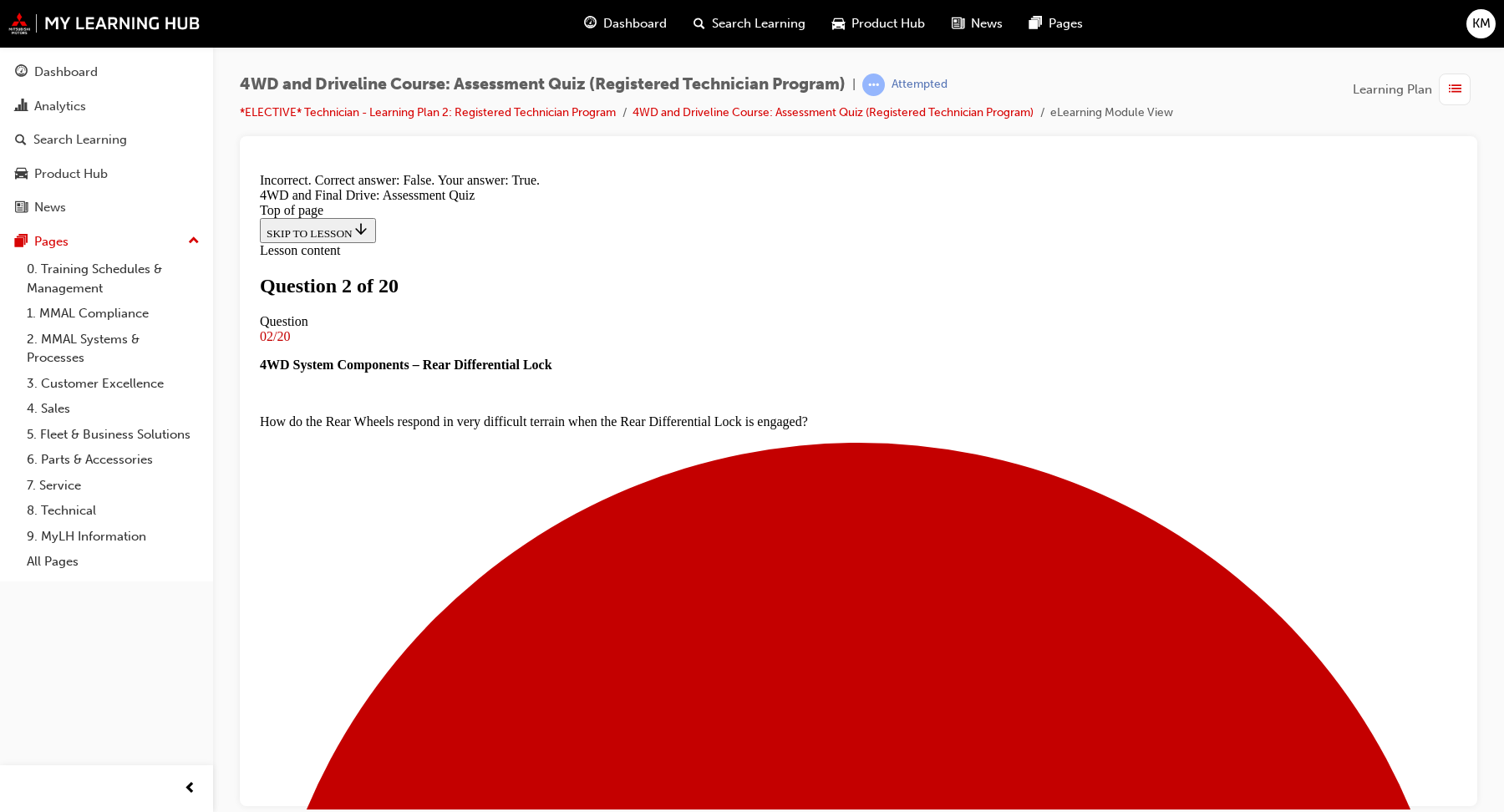 click on "NEXT" at bounding box center [282, 13670] 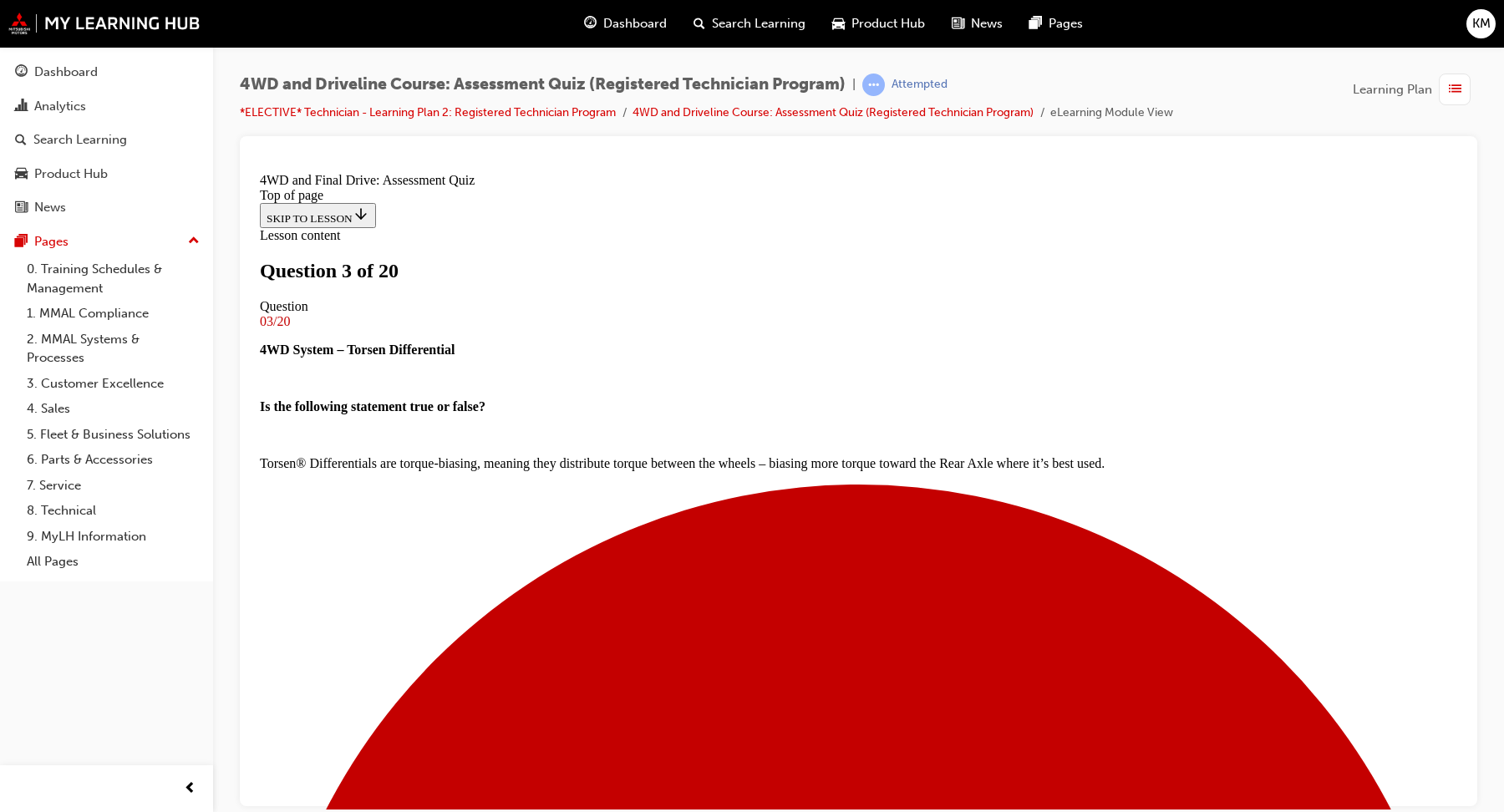 scroll, scrollTop: 67, scrollLeft: 0, axis: vertical 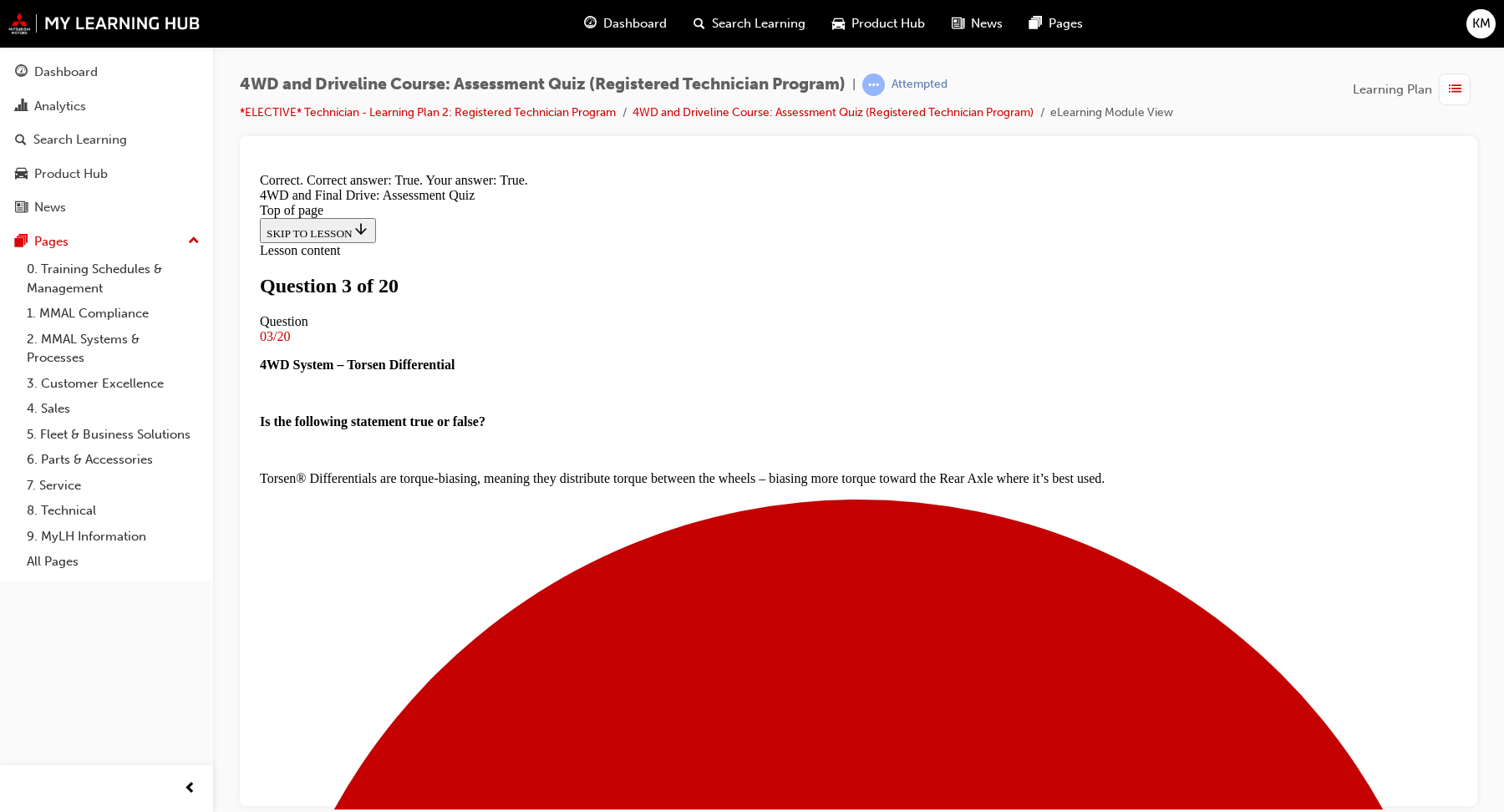 click on "NEXT" at bounding box center [282, 9462] 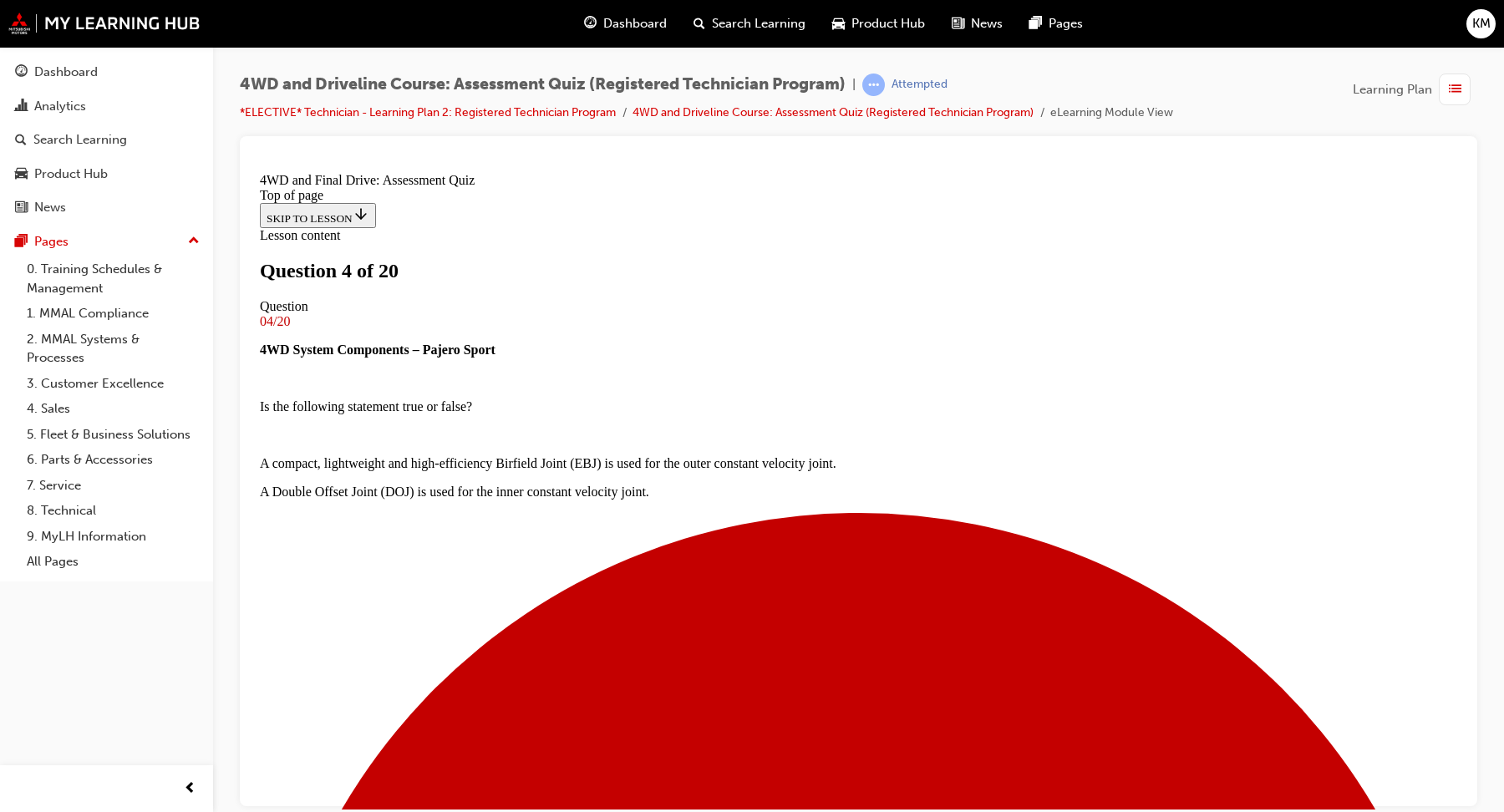 scroll, scrollTop: 210, scrollLeft: 0, axis: vertical 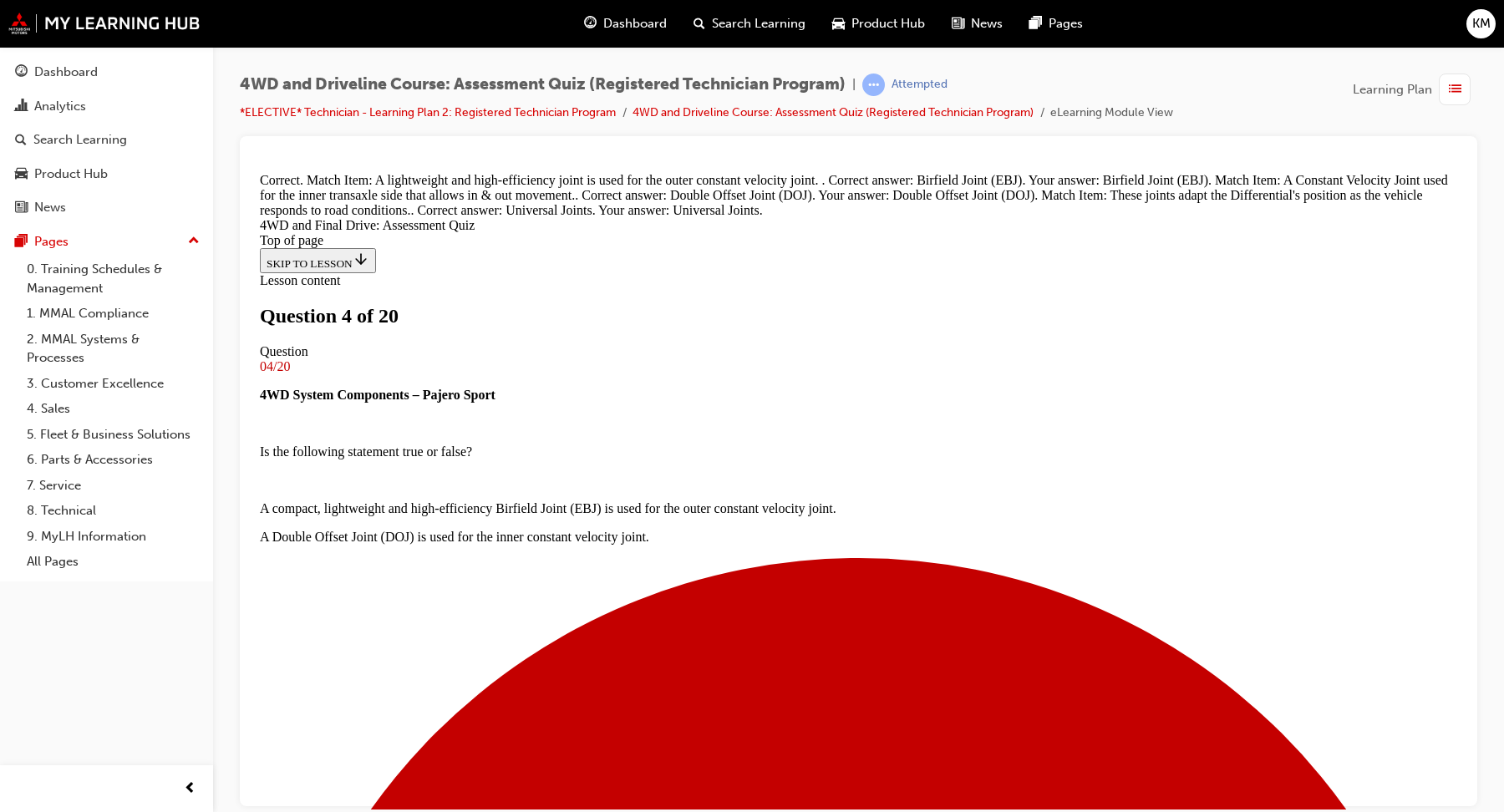 click on "NEXT" at bounding box center [282, 5894] 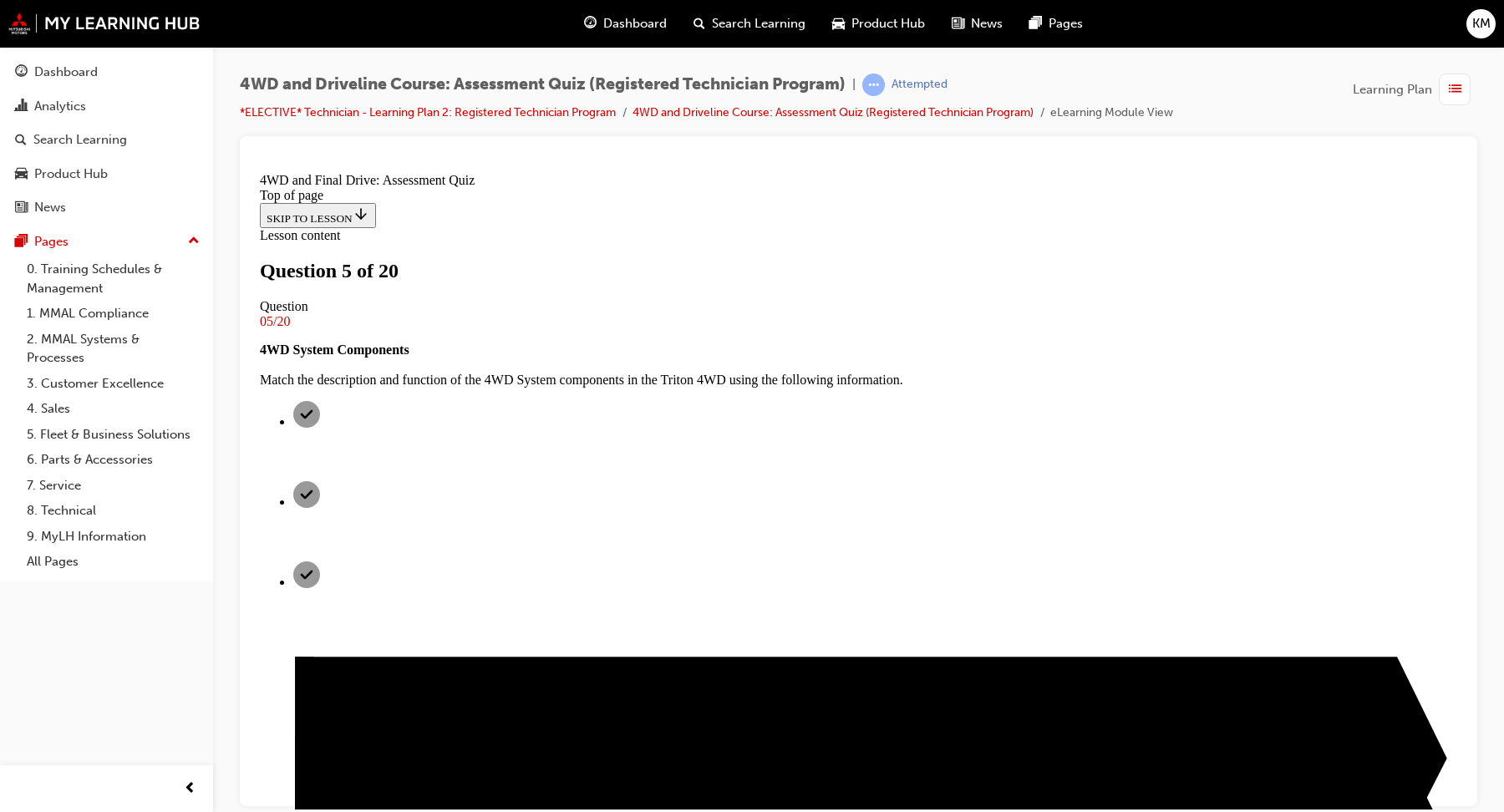 scroll, scrollTop: 61, scrollLeft: 0, axis: vertical 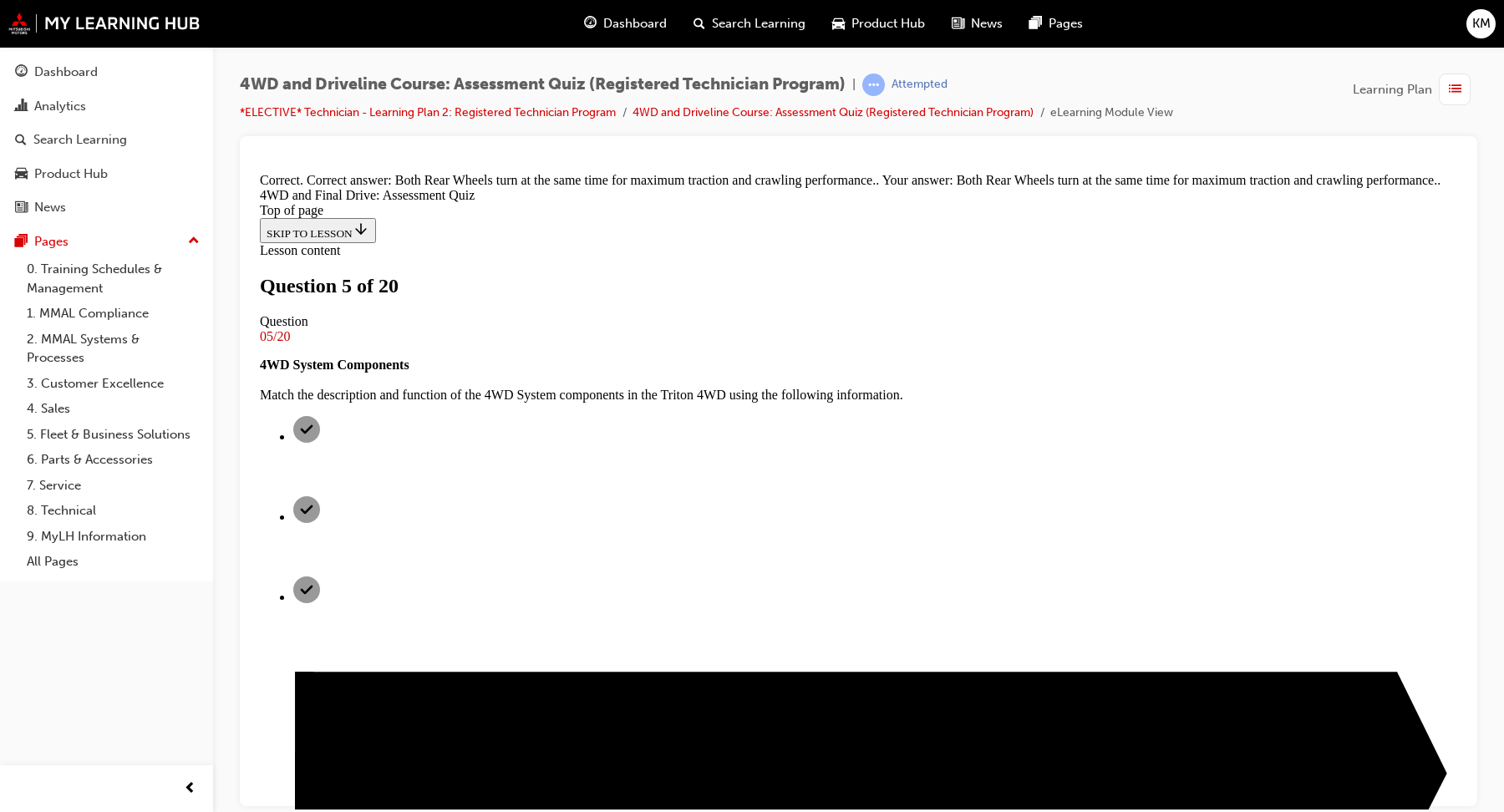 click on "NEXT" at bounding box center [282, 10071] 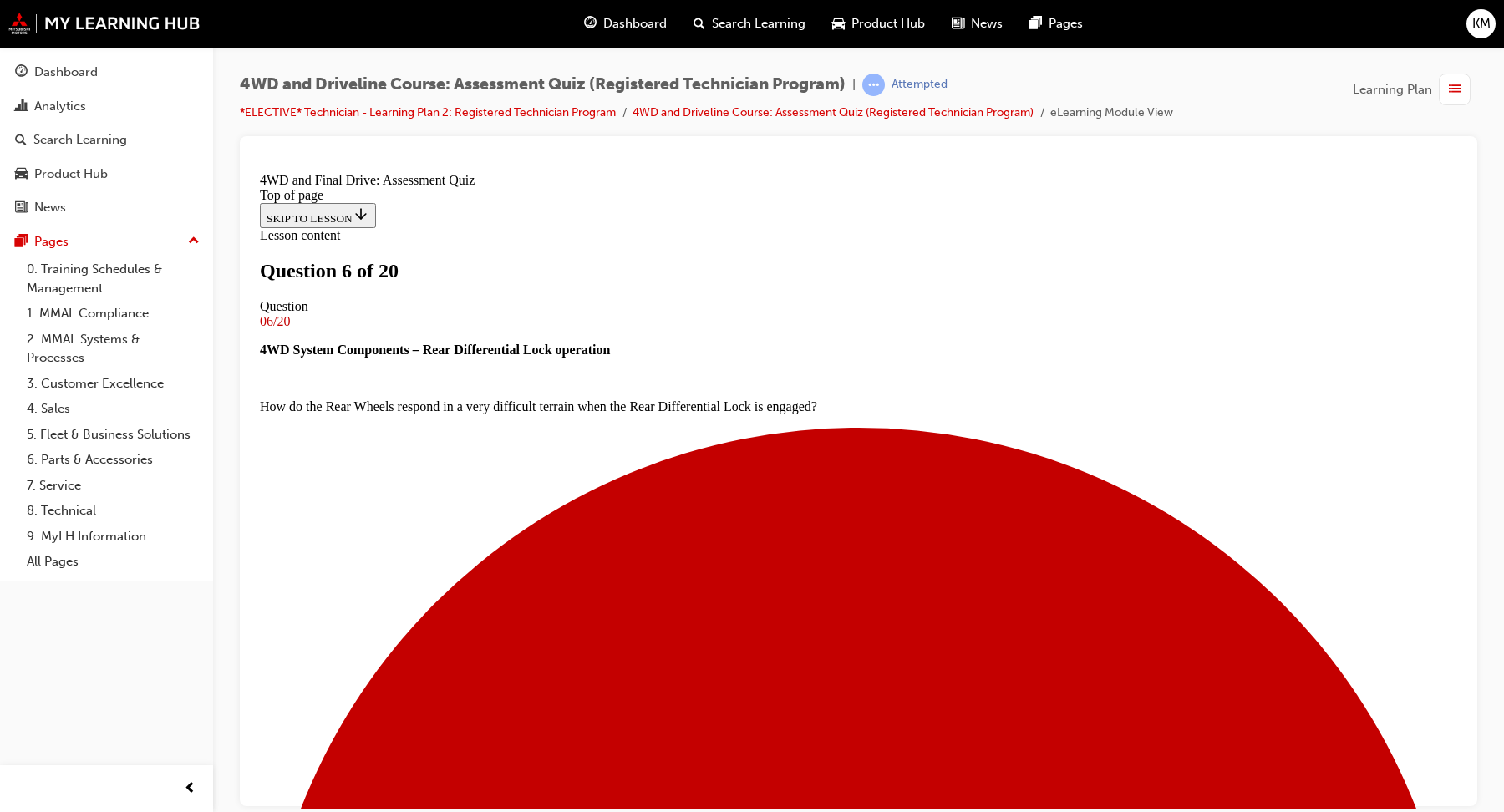 scroll, scrollTop: 157, scrollLeft: 0, axis: vertical 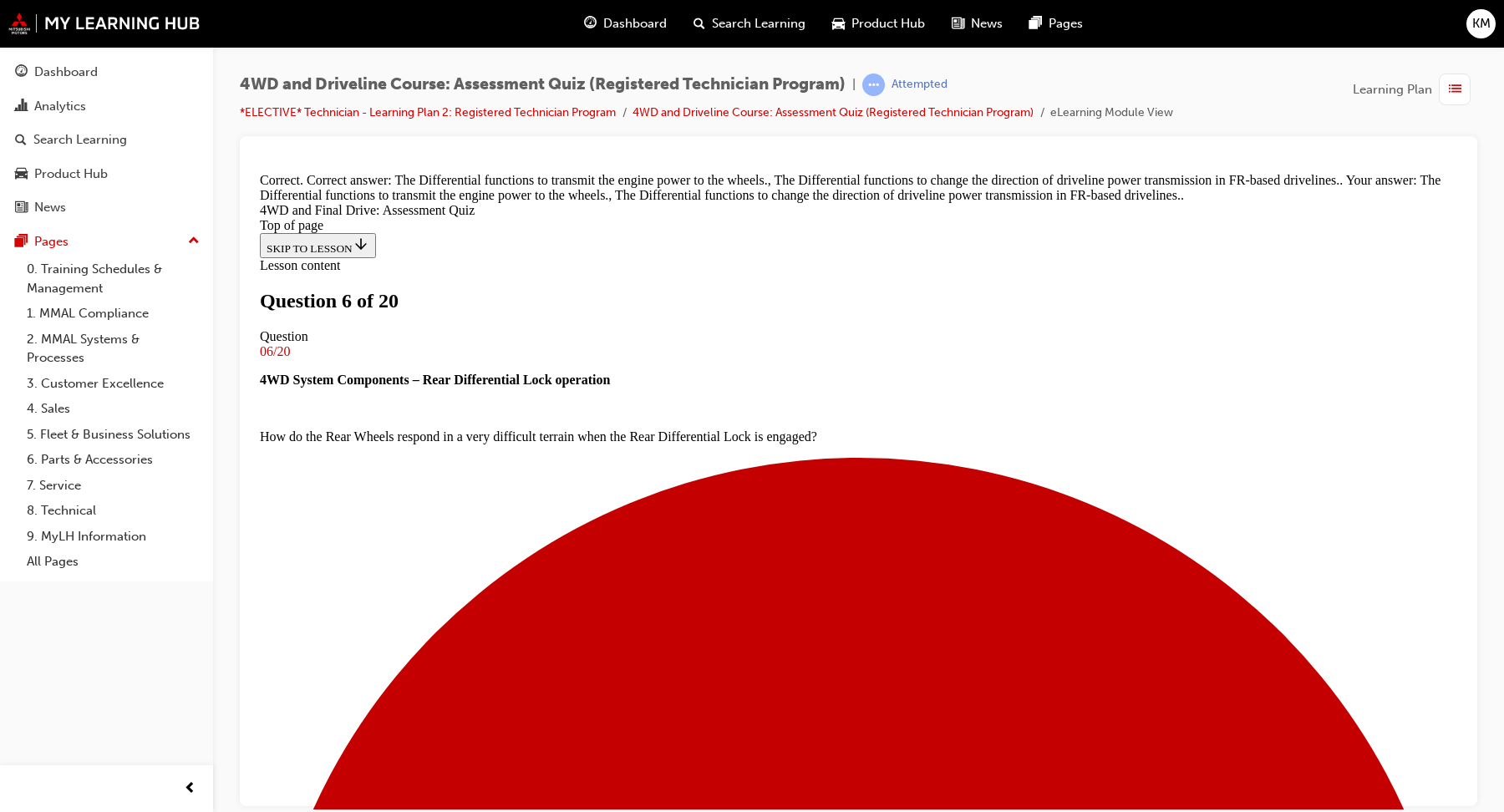 click on "NEXT" at bounding box center [282, 13034] 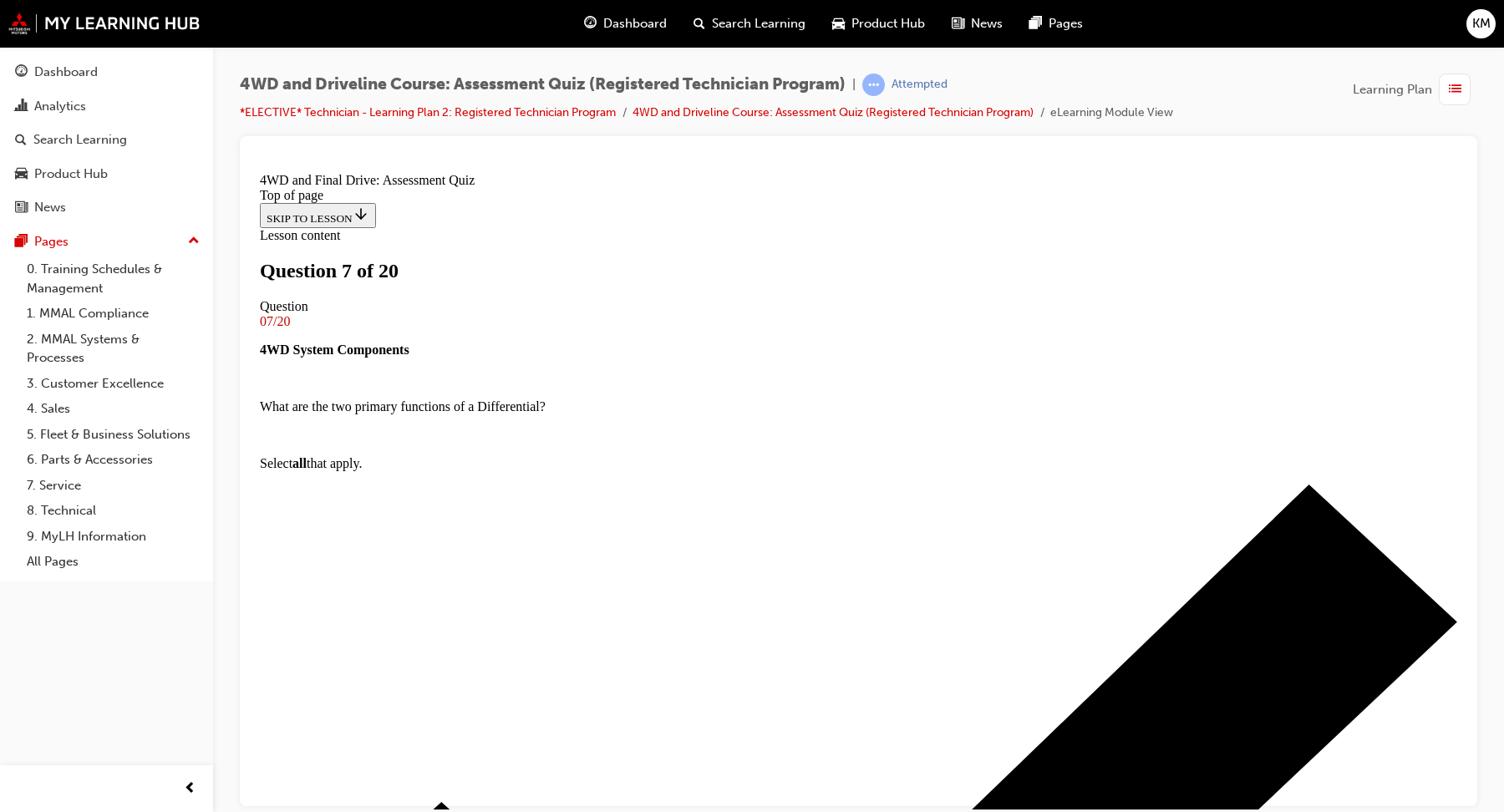 scroll, scrollTop: 192, scrollLeft: 0, axis: vertical 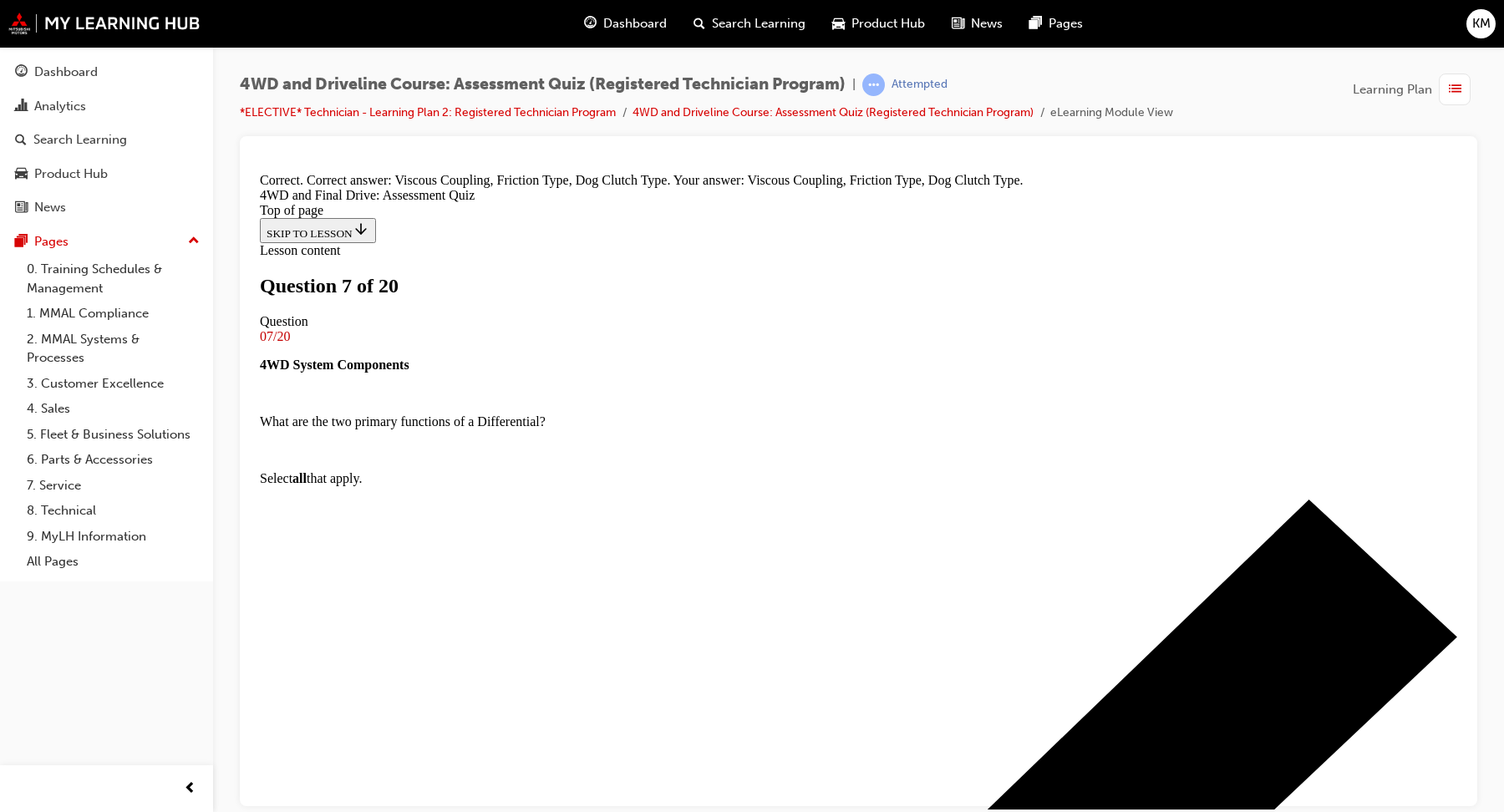 click on "NEXT" at bounding box center (282, 8116) 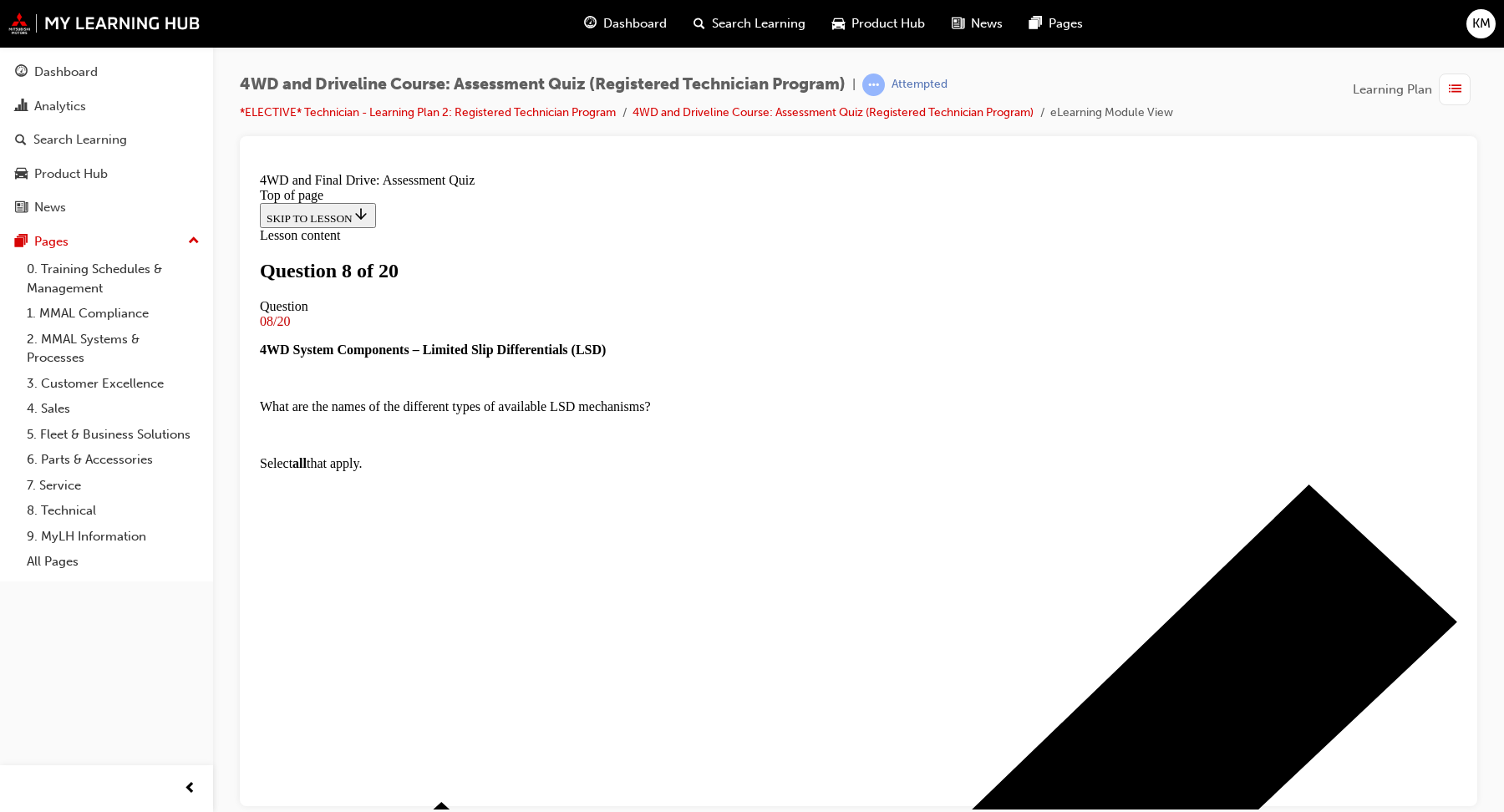 scroll, scrollTop: 217, scrollLeft: 0, axis: vertical 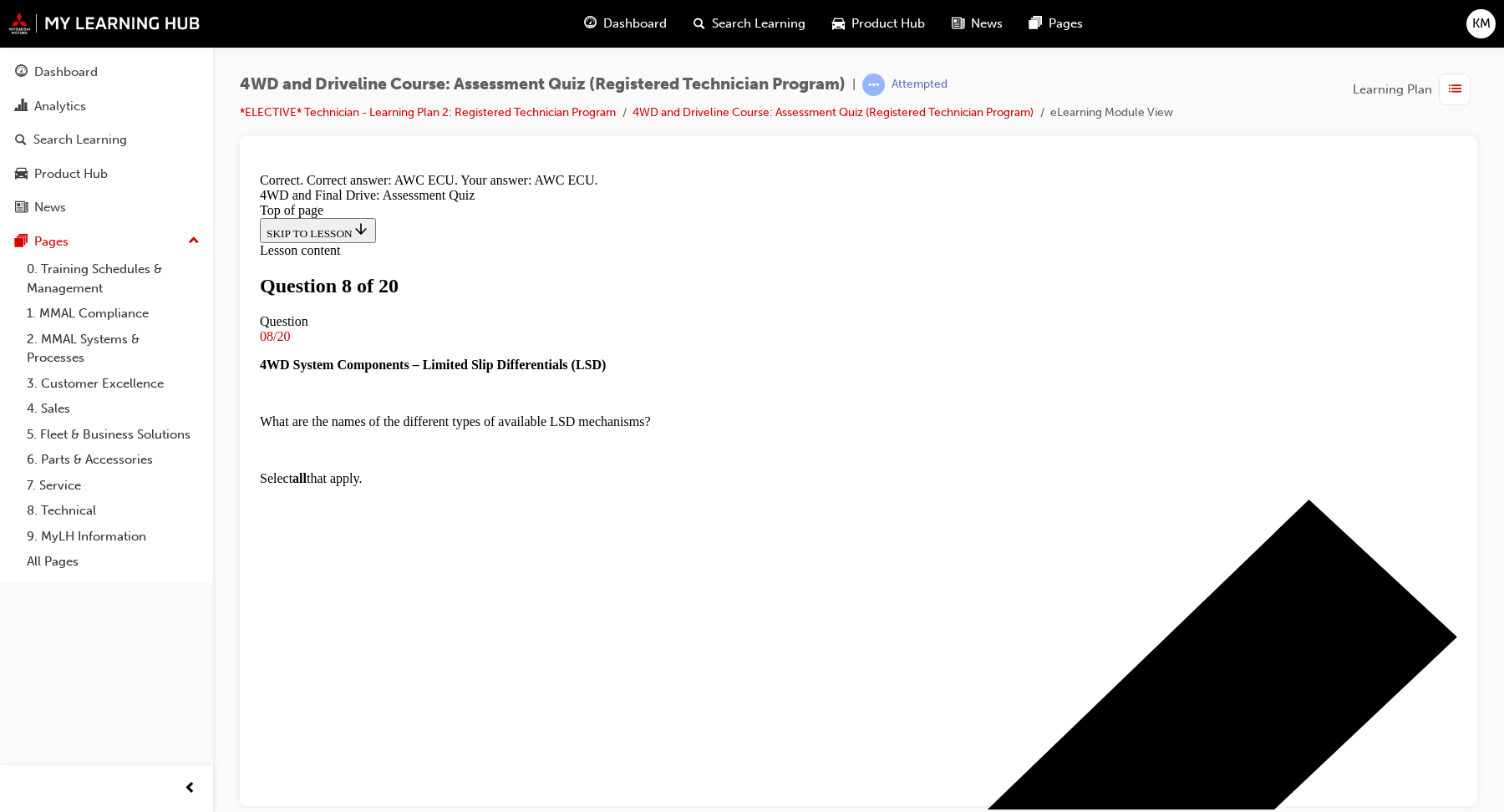 click on "NEXT" at bounding box center [282, 13019] 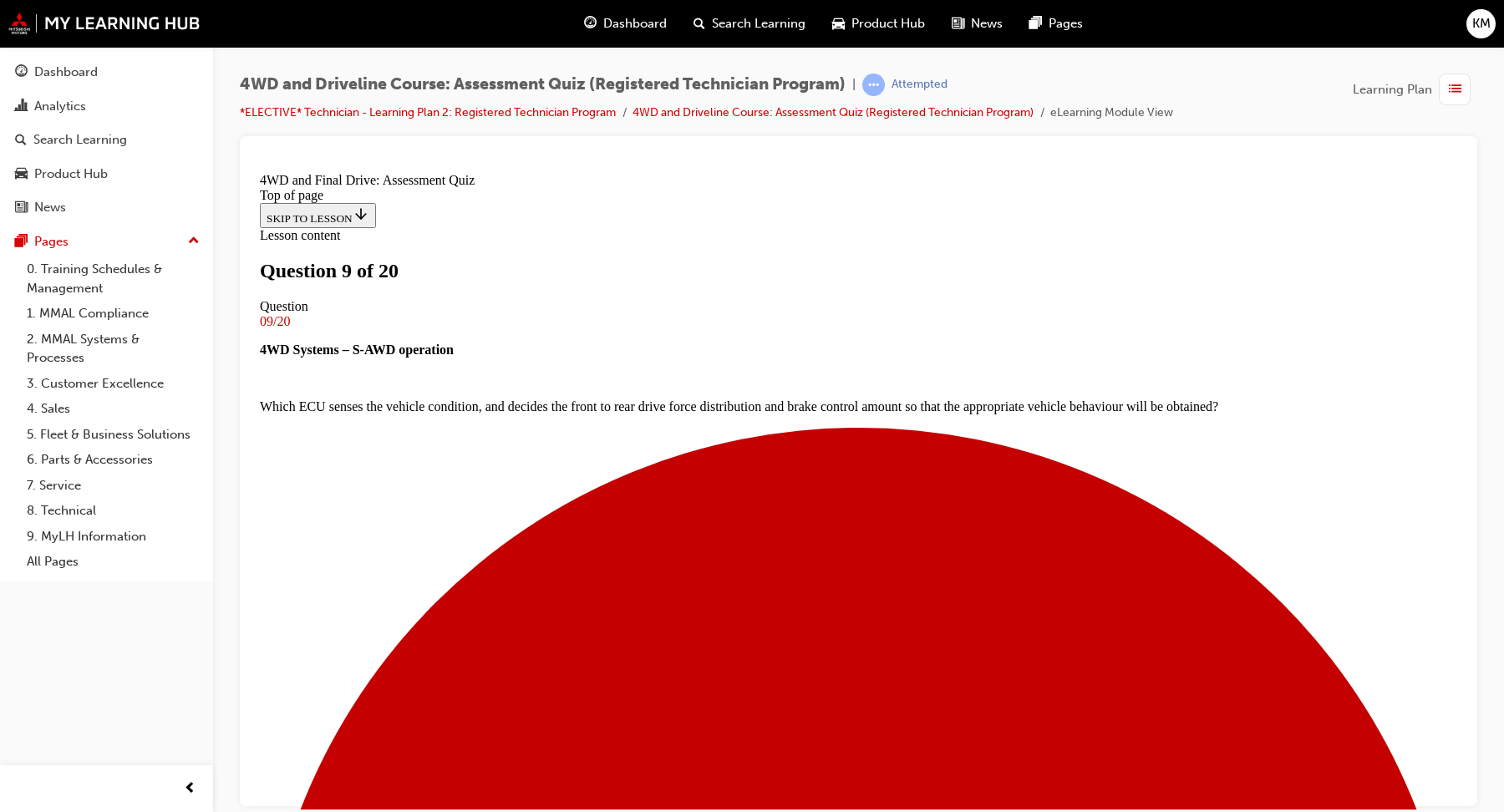 scroll, scrollTop: 218, scrollLeft: 0, axis: vertical 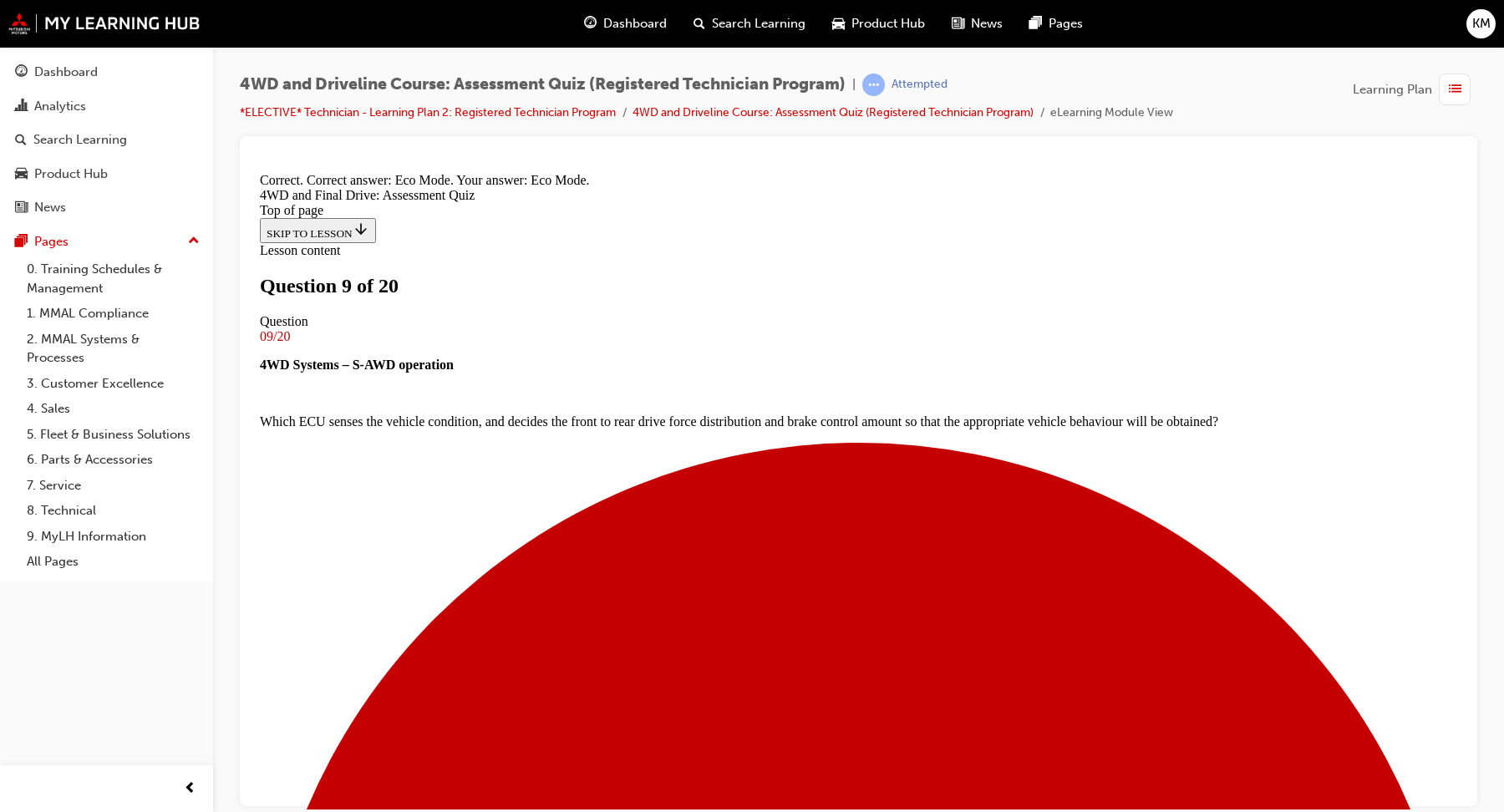 click on "NEXT" at bounding box center [282, 17921] 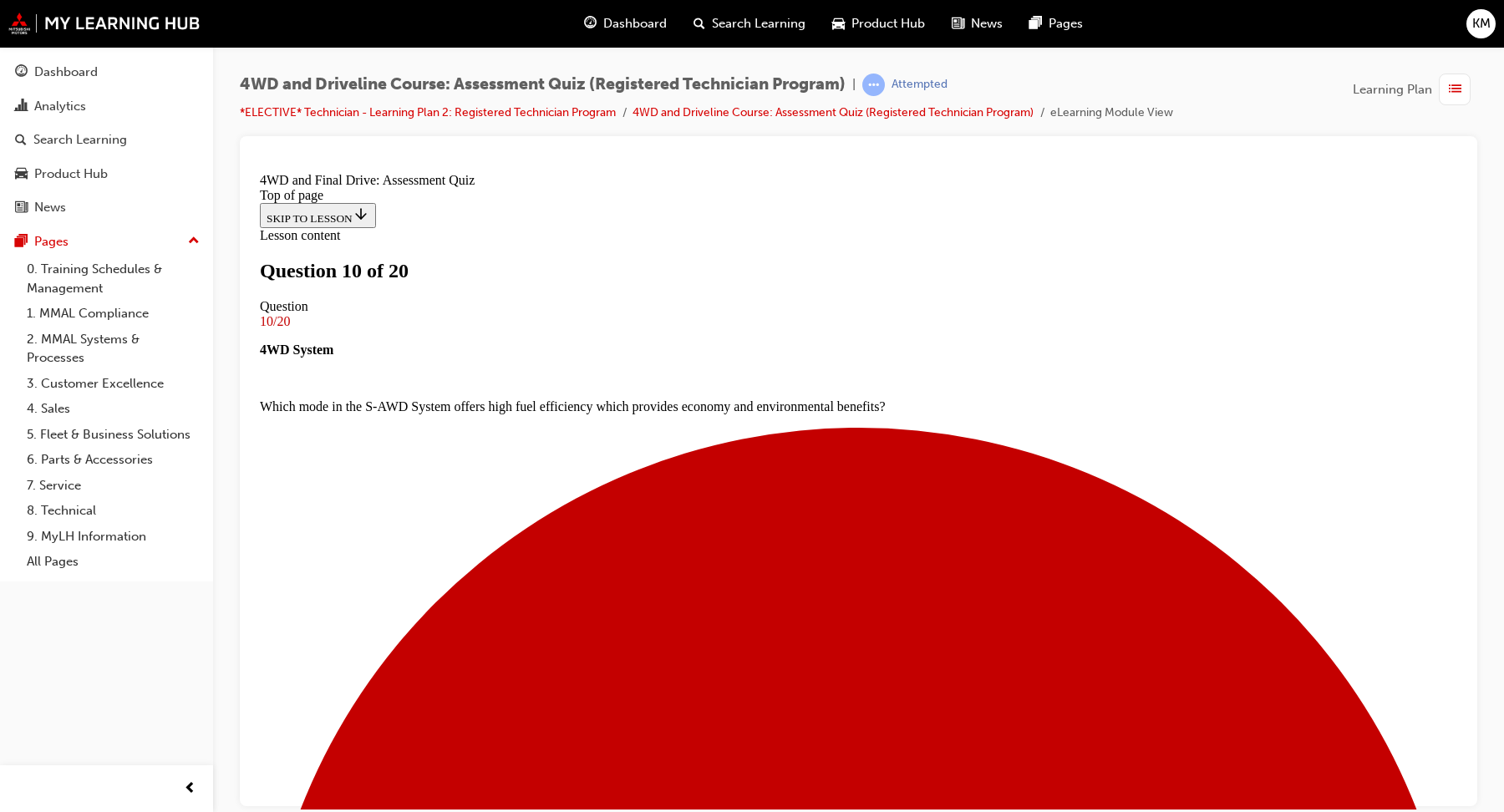 scroll, scrollTop: 78, scrollLeft: 0, axis: vertical 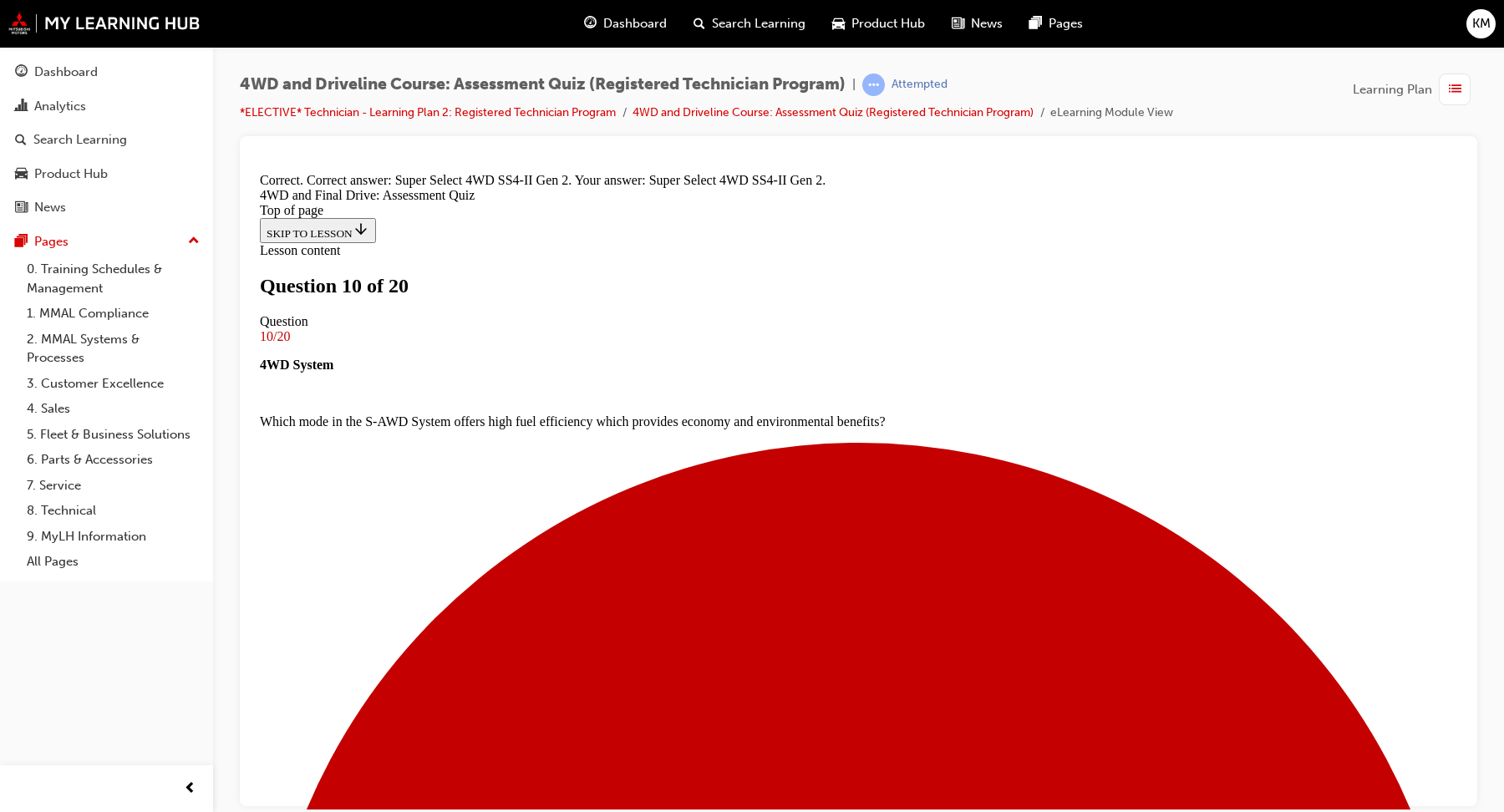 click on "NEXT" at bounding box center (282, 17921) 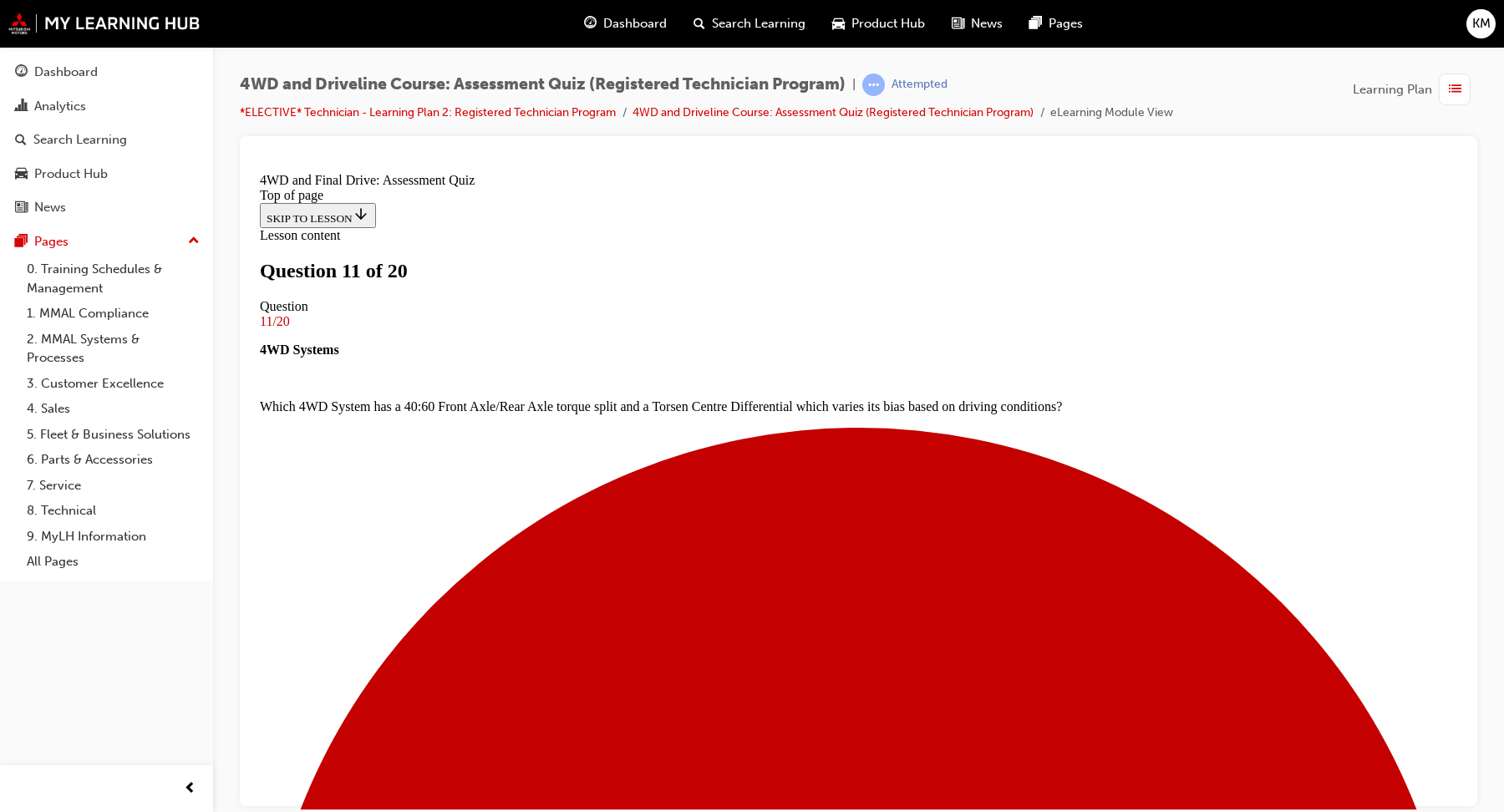 scroll, scrollTop: 3, scrollLeft: 0, axis: vertical 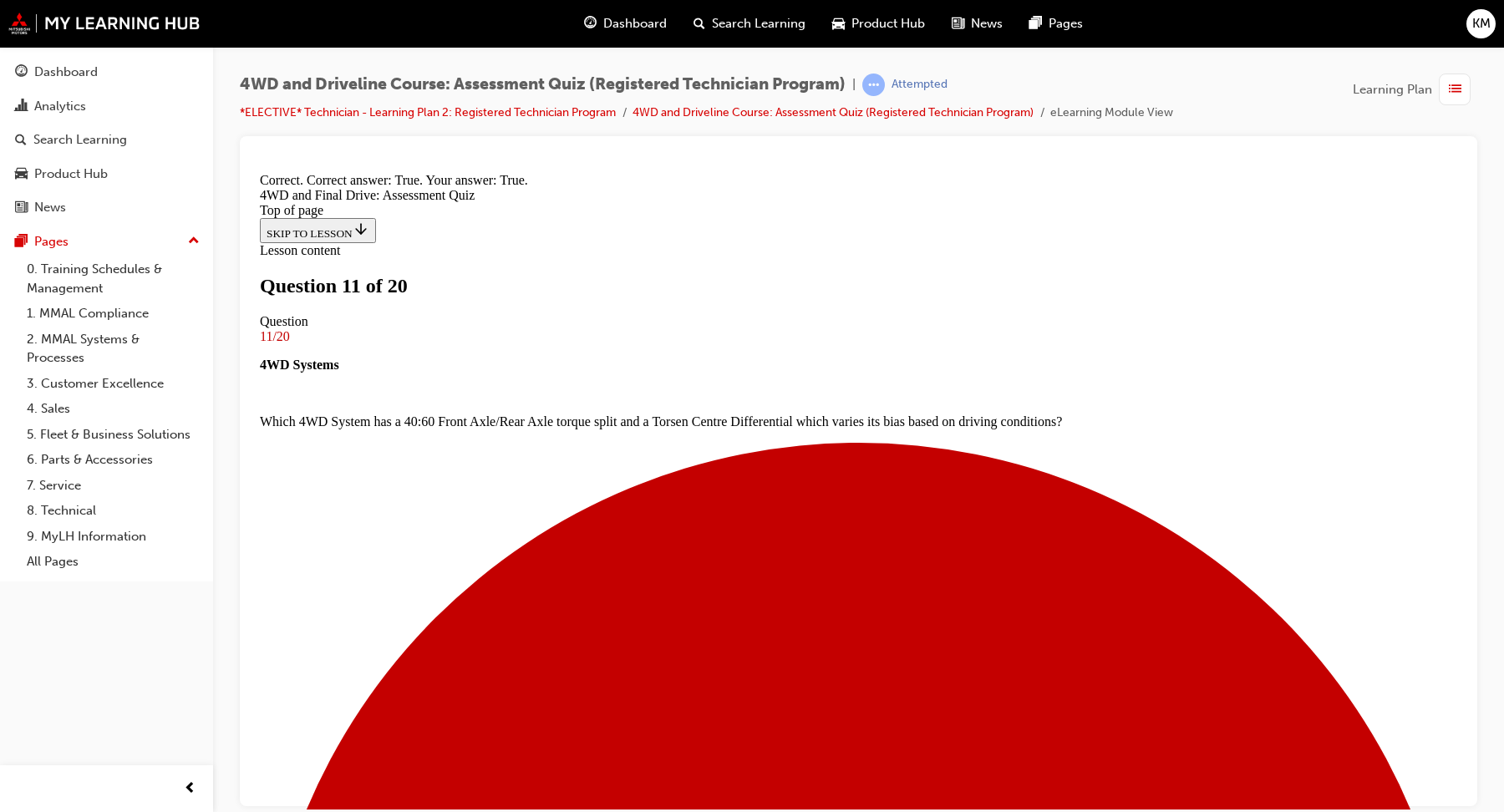 click on "NEXT" at bounding box center [282, 13714] 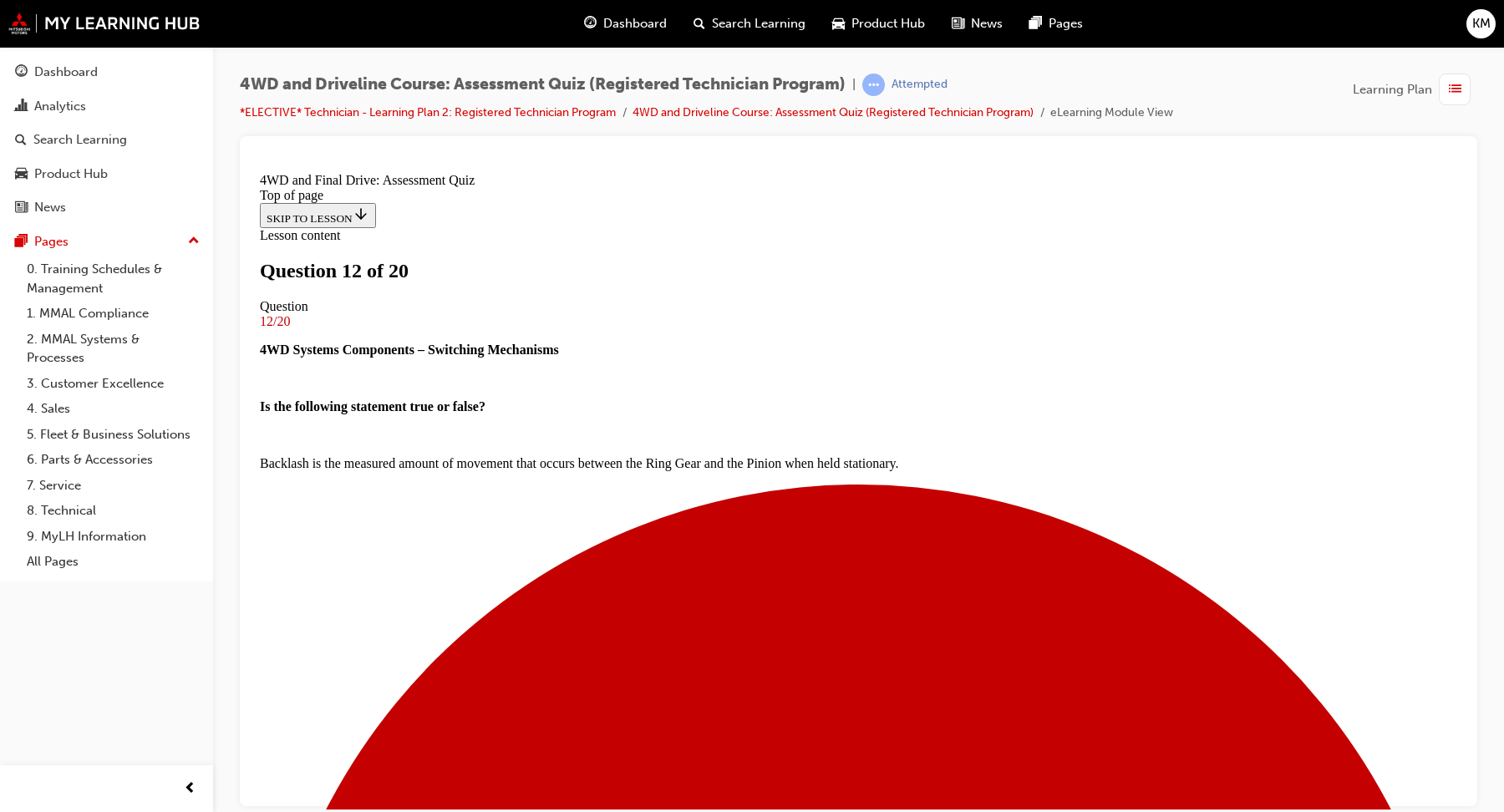 scroll, scrollTop: 30, scrollLeft: 0, axis: vertical 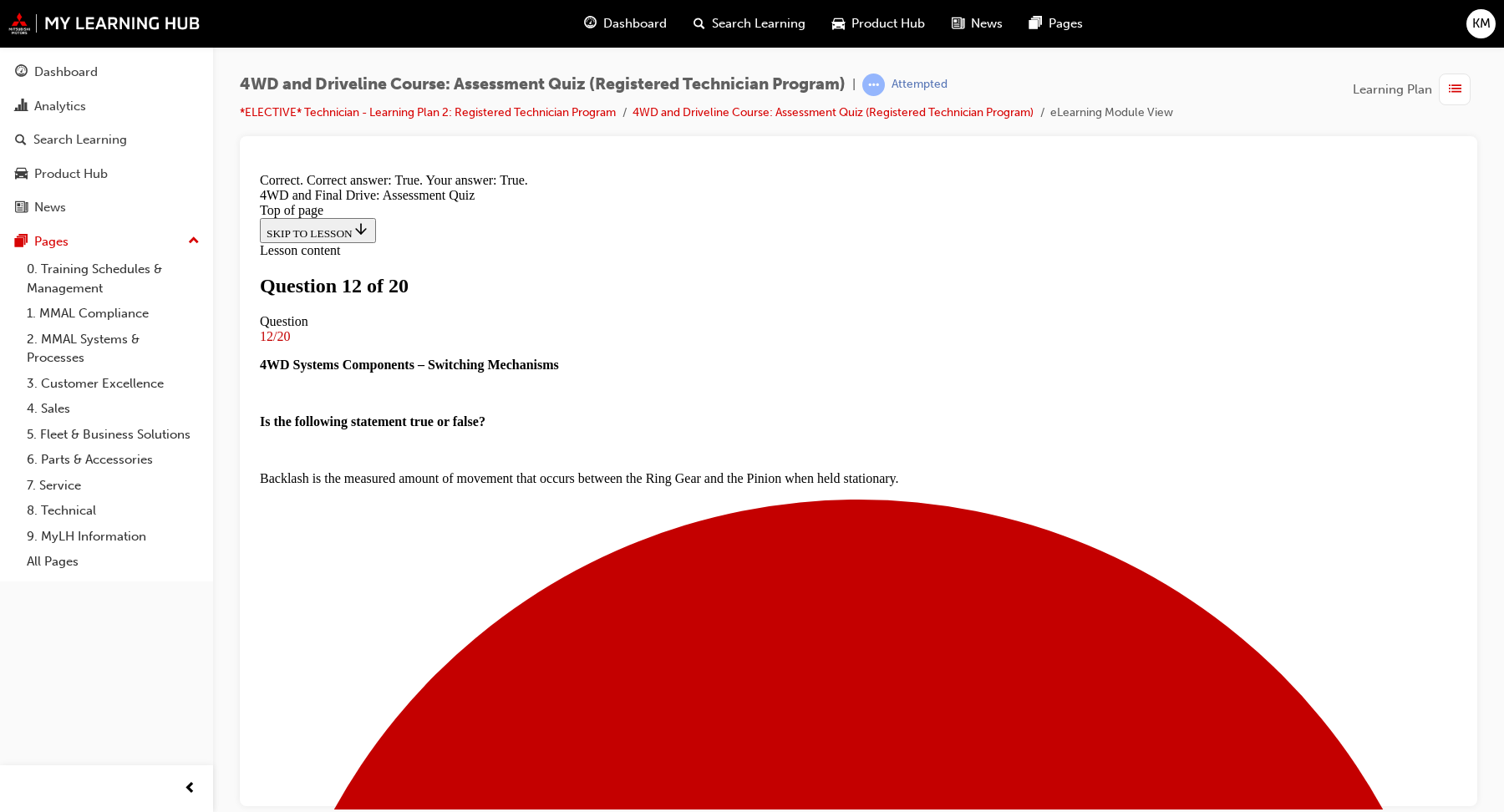 click on "NEXT" at bounding box center (282, 9478) 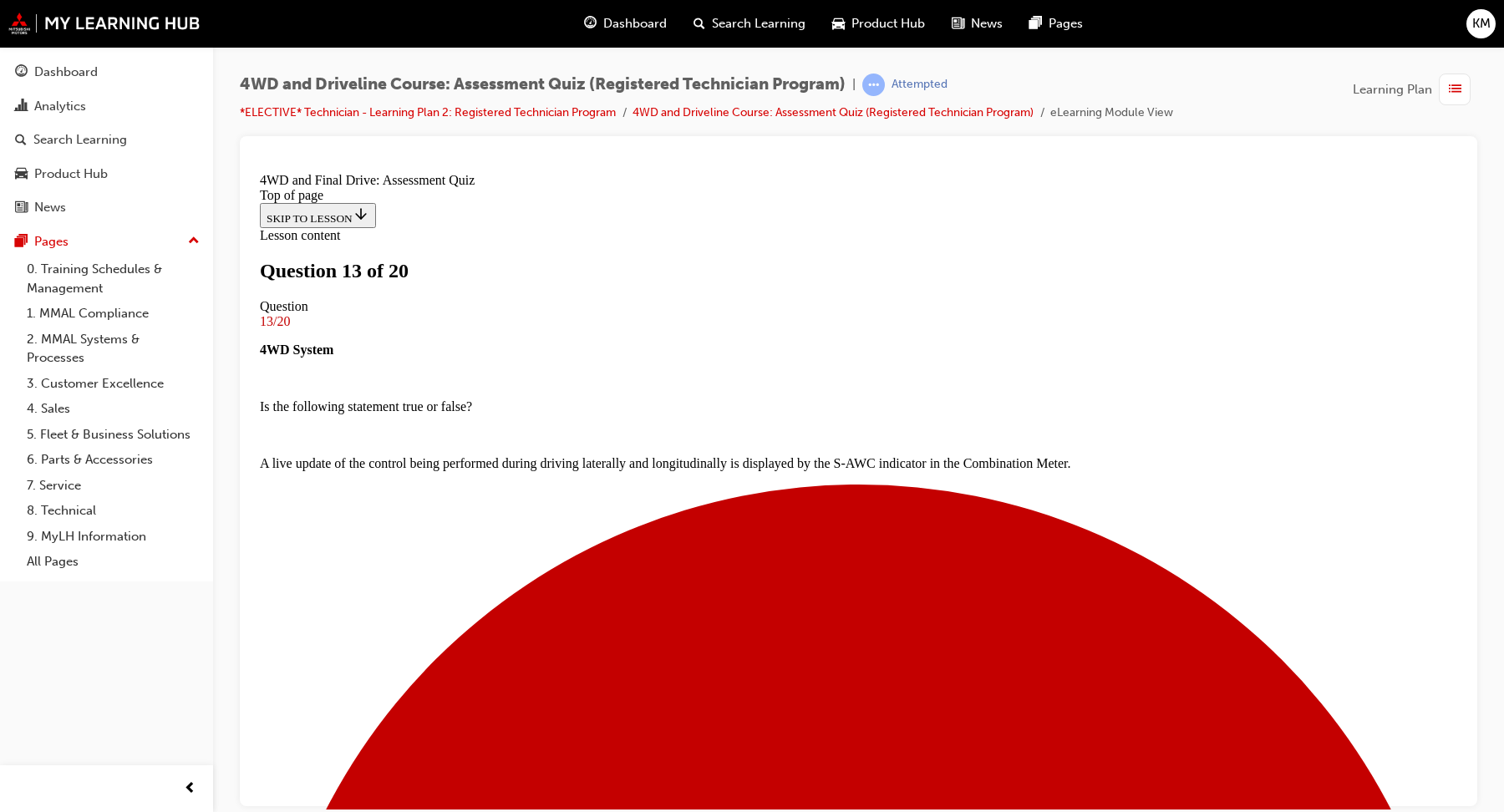 scroll, scrollTop: 199, scrollLeft: 0, axis: vertical 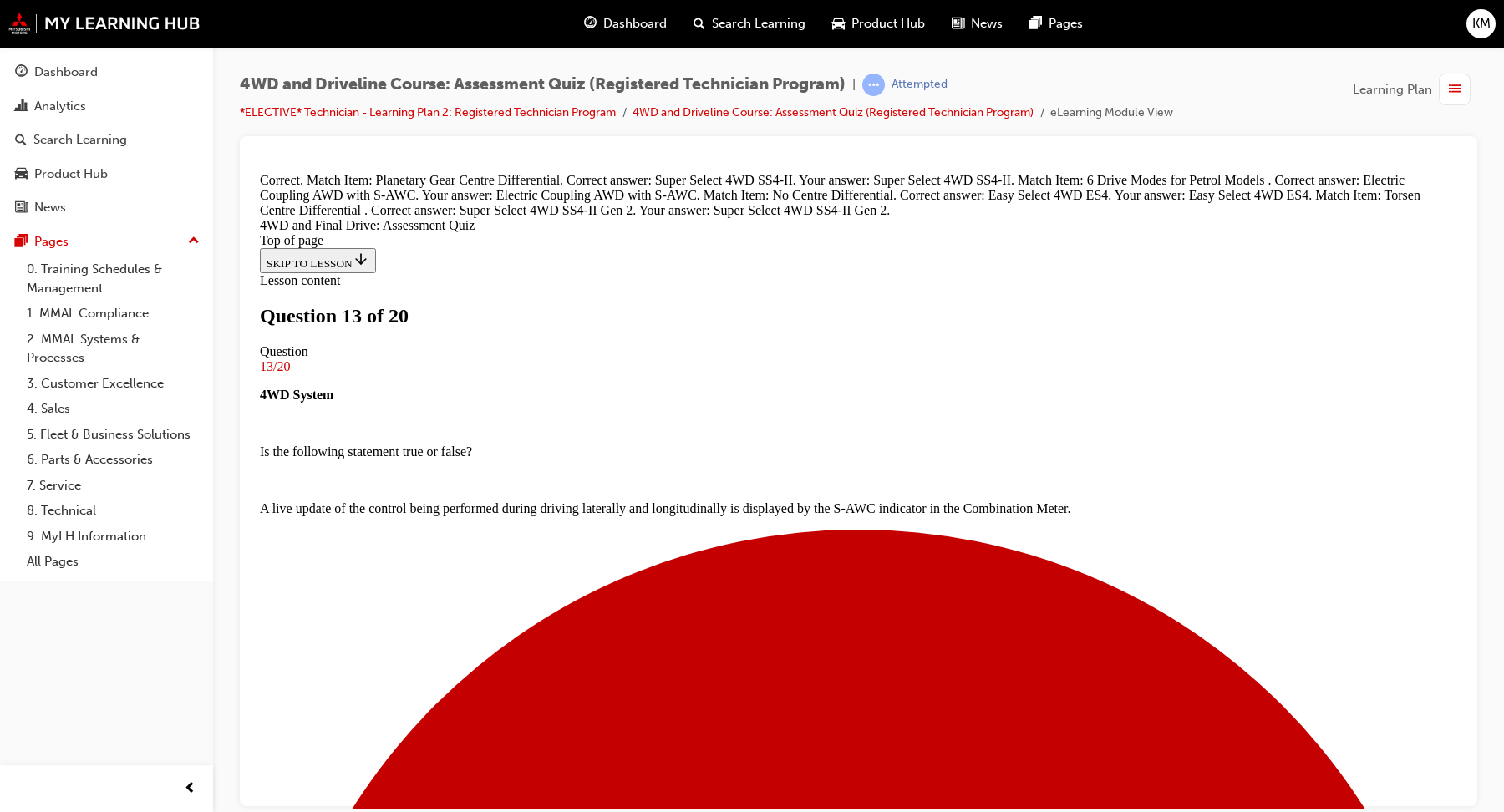 click on "NEXT" at bounding box center (282, 5924) 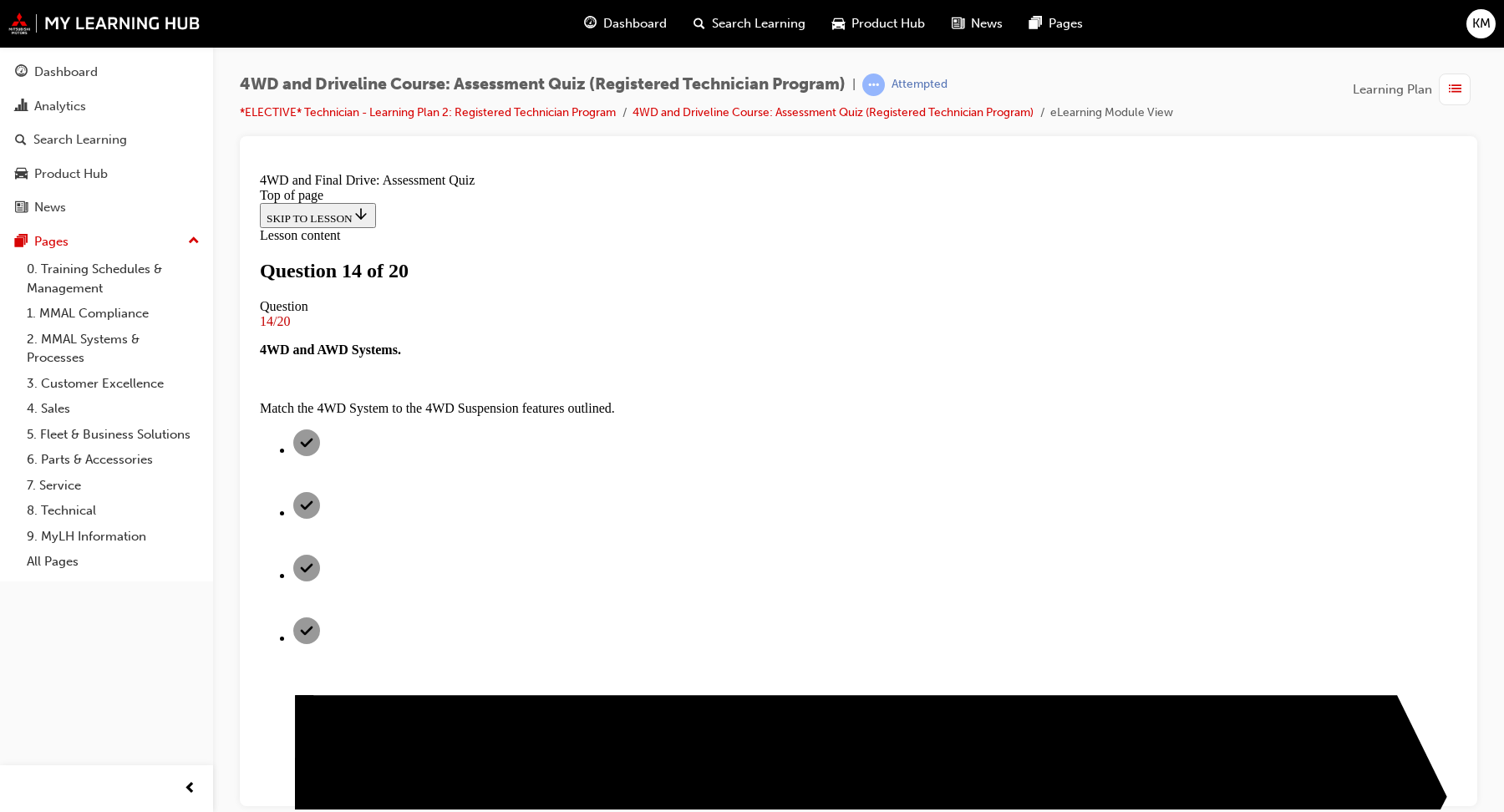 scroll, scrollTop: 3, scrollLeft: 0, axis: vertical 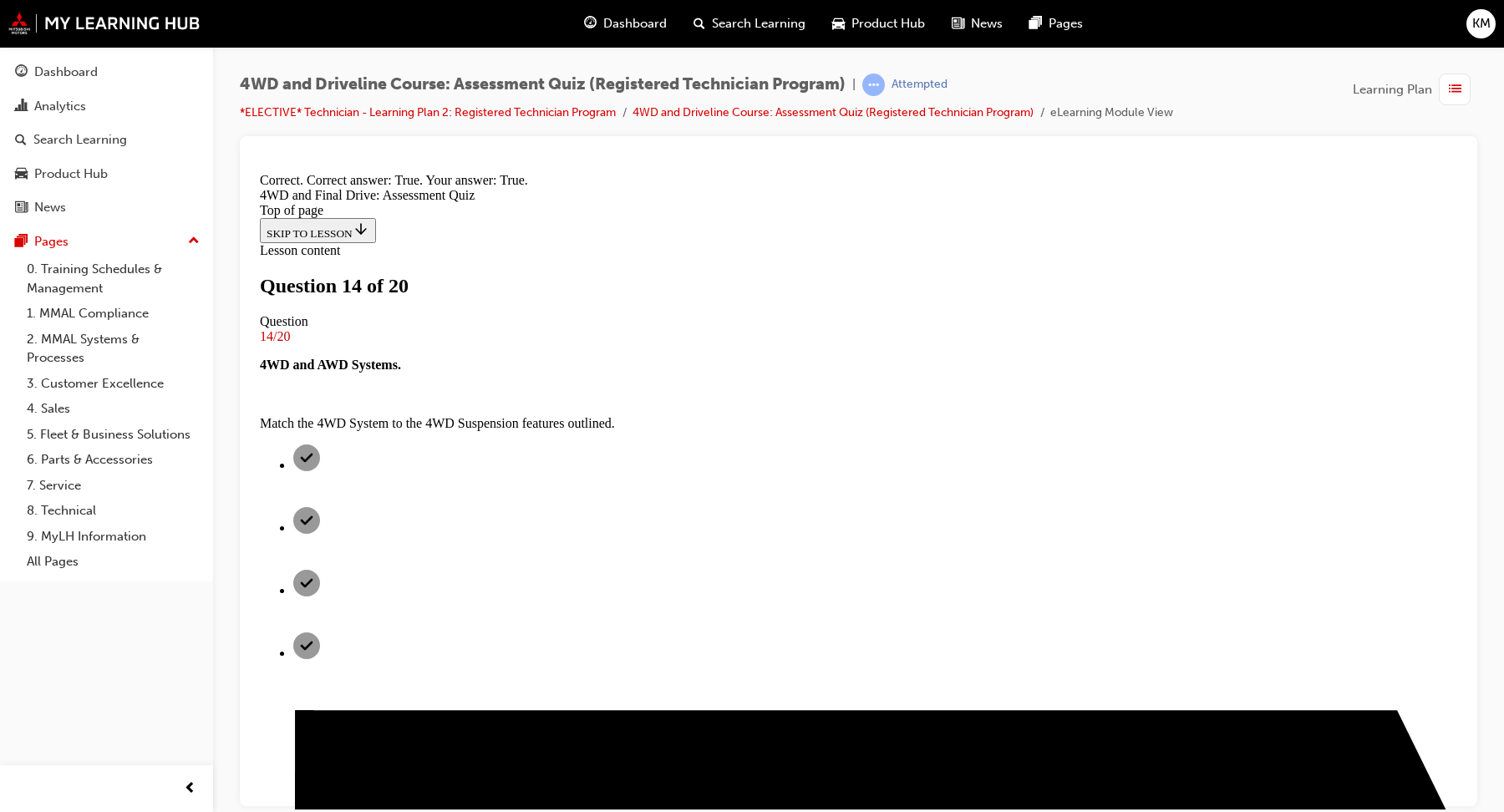 click on "NEXT" at bounding box center [282, 5894] 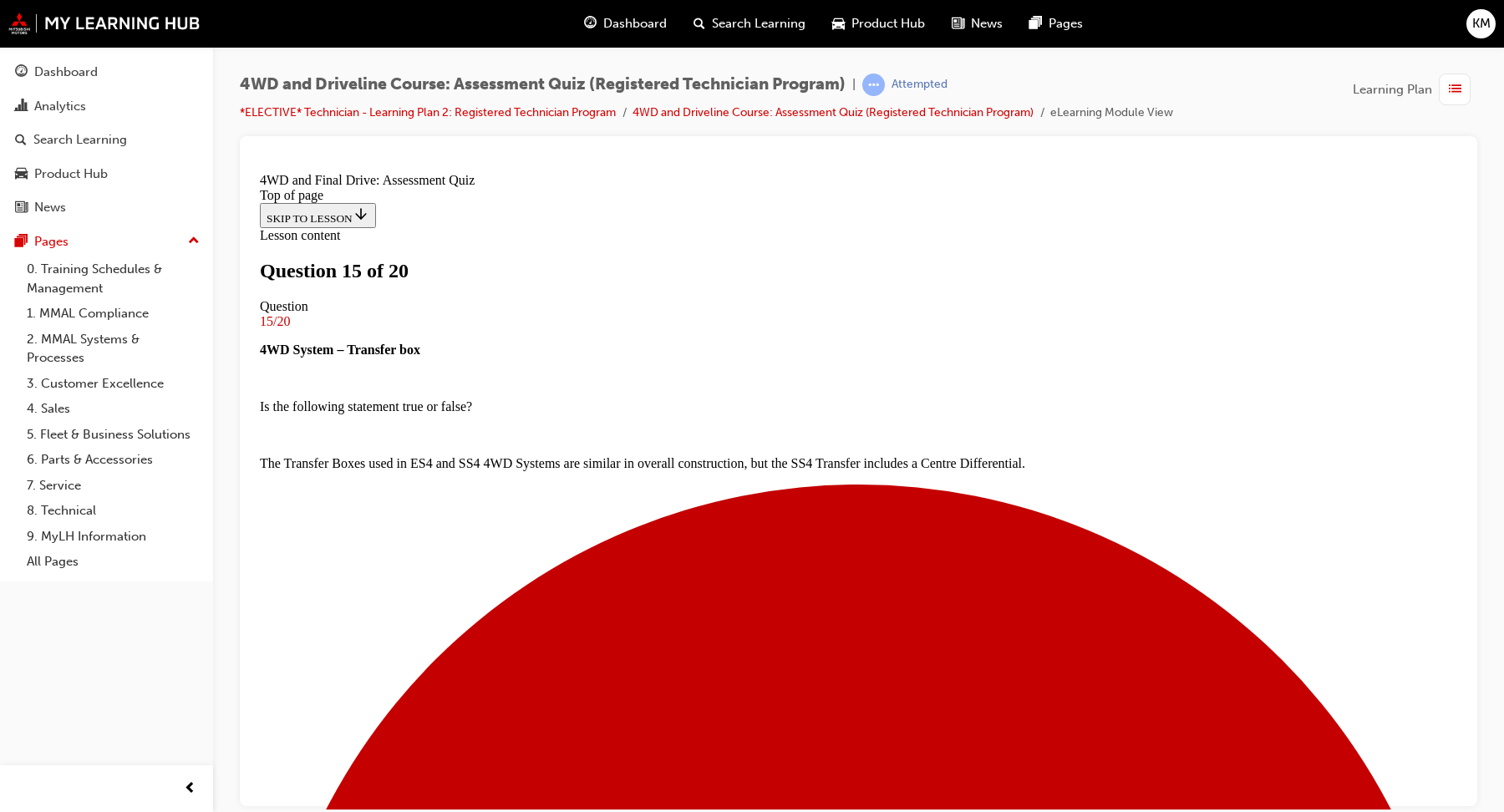 scroll, scrollTop: 3, scrollLeft: 0, axis: vertical 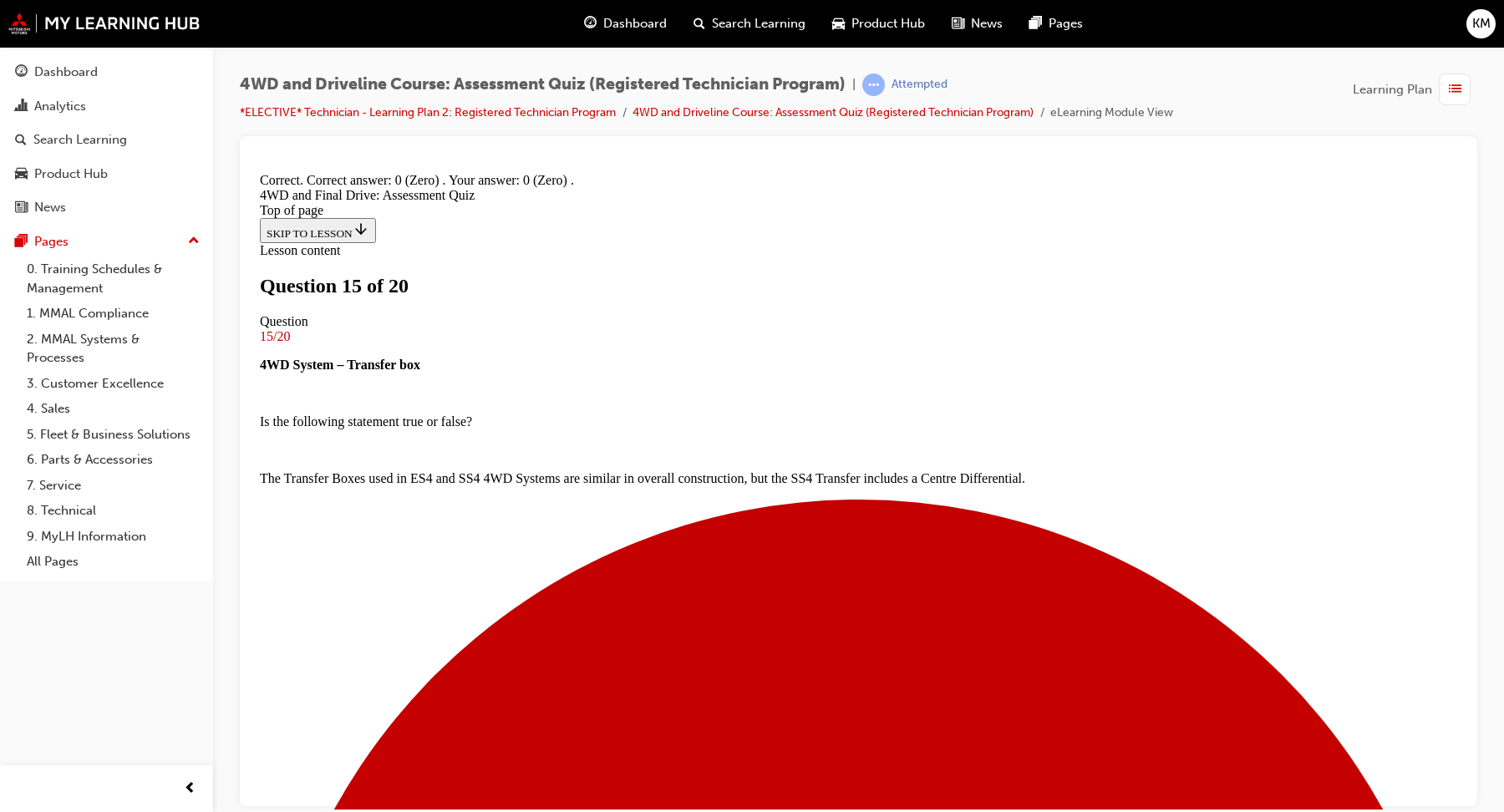 click on "NEXT" at bounding box center (282, 13685) 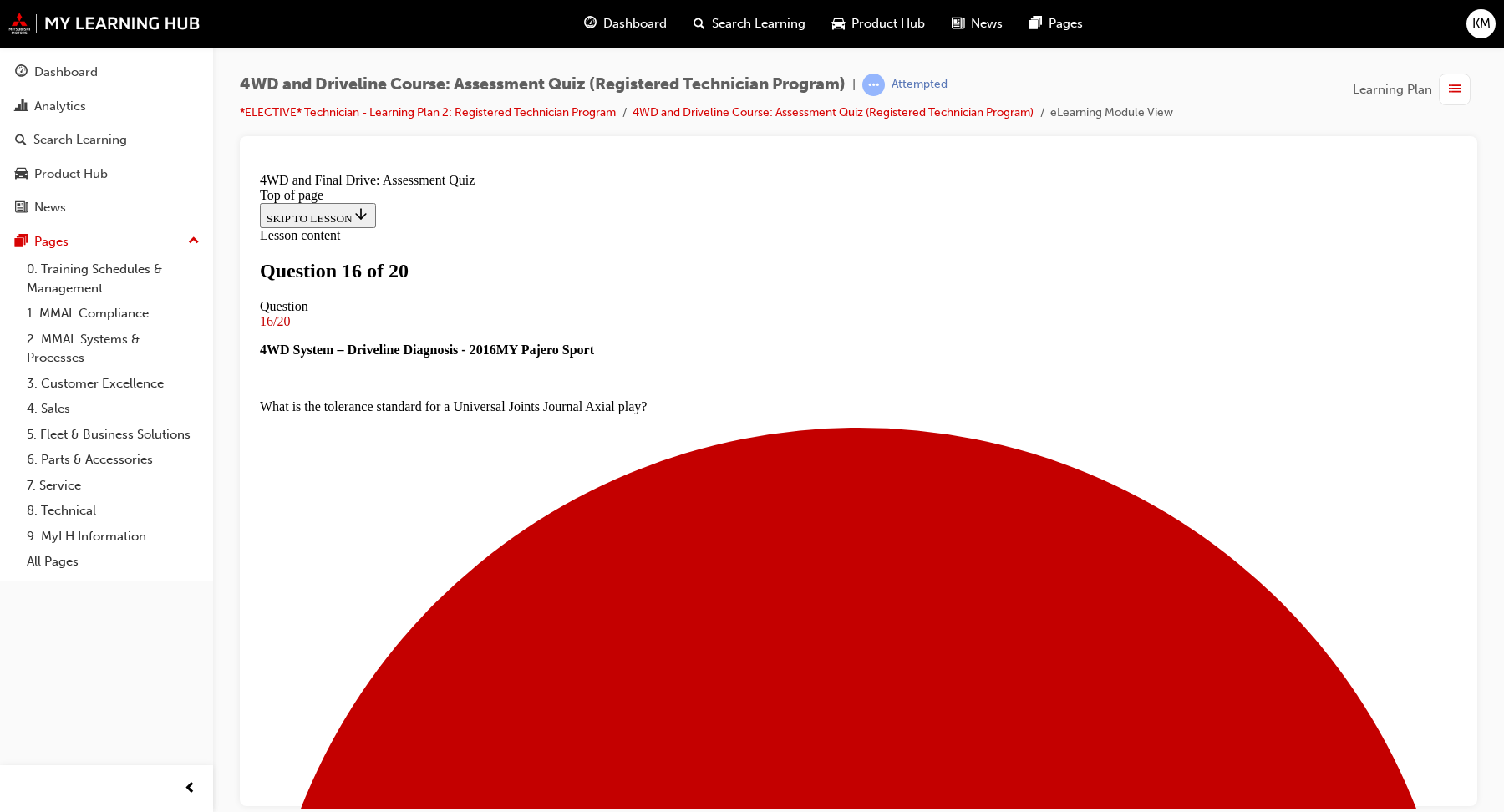 scroll, scrollTop: 3, scrollLeft: 0, axis: vertical 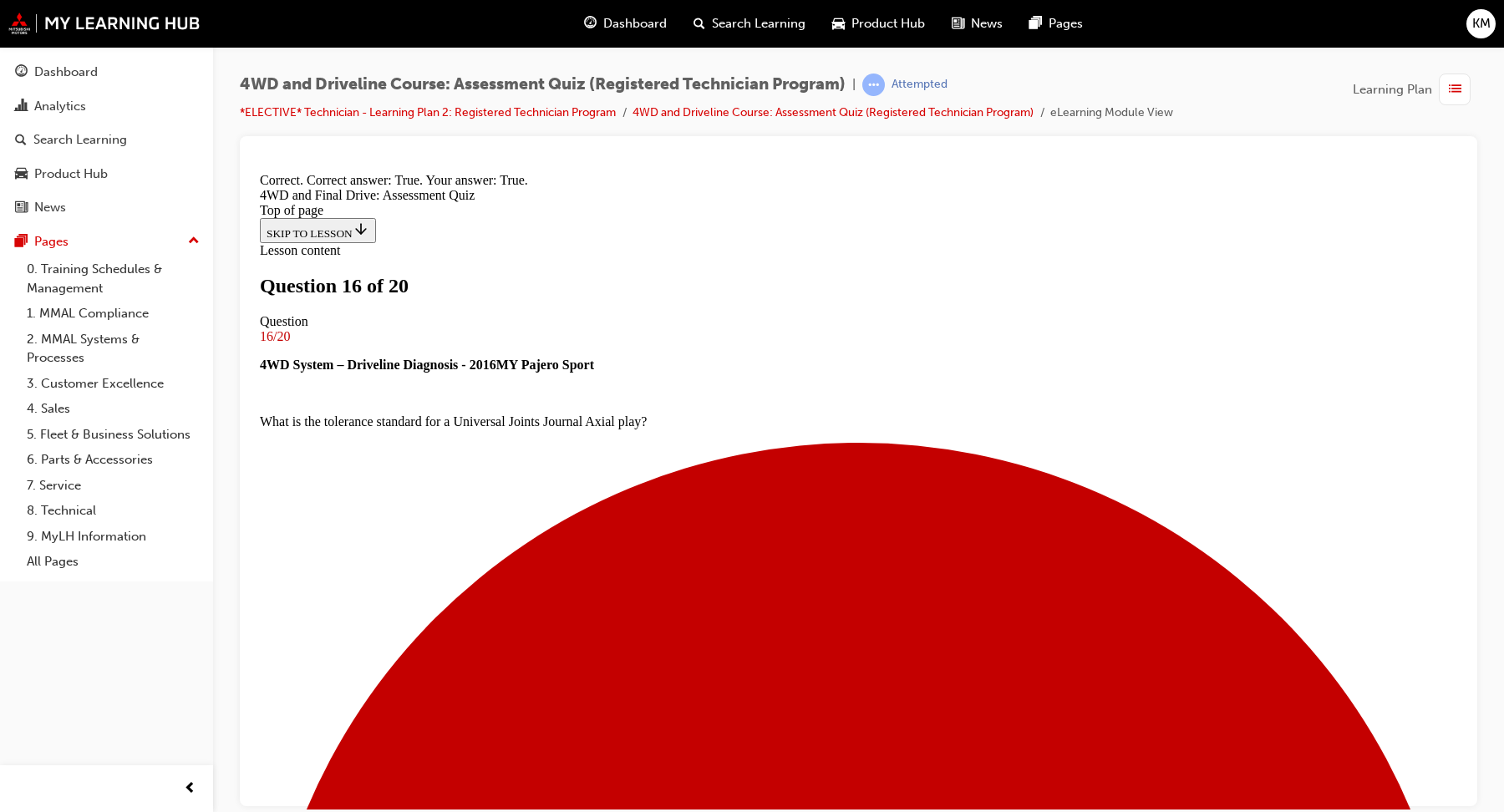 click on "NEXT" at bounding box center [282, 13685] 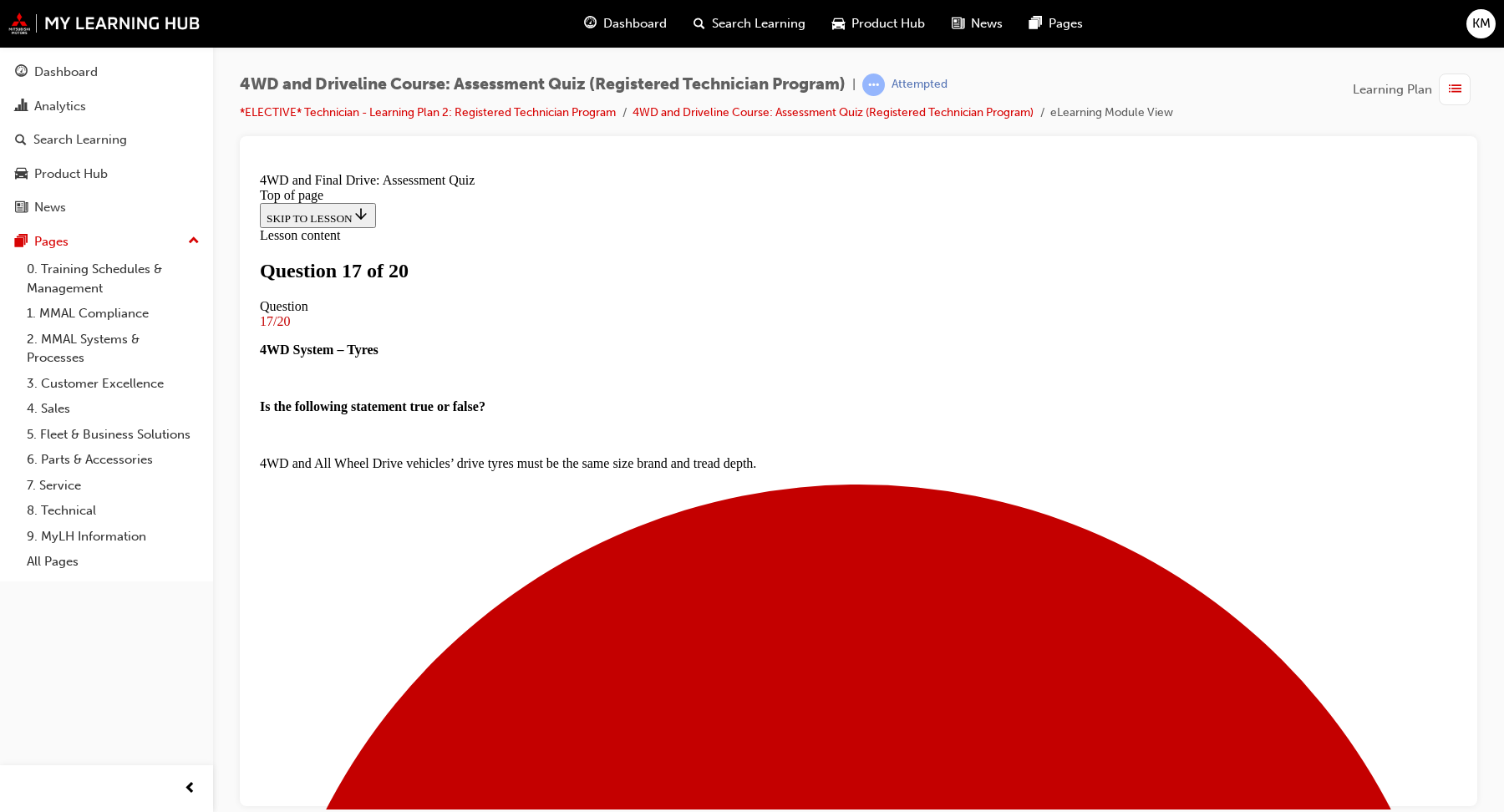 scroll, scrollTop: 65, scrollLeft: 0, axis: vertical 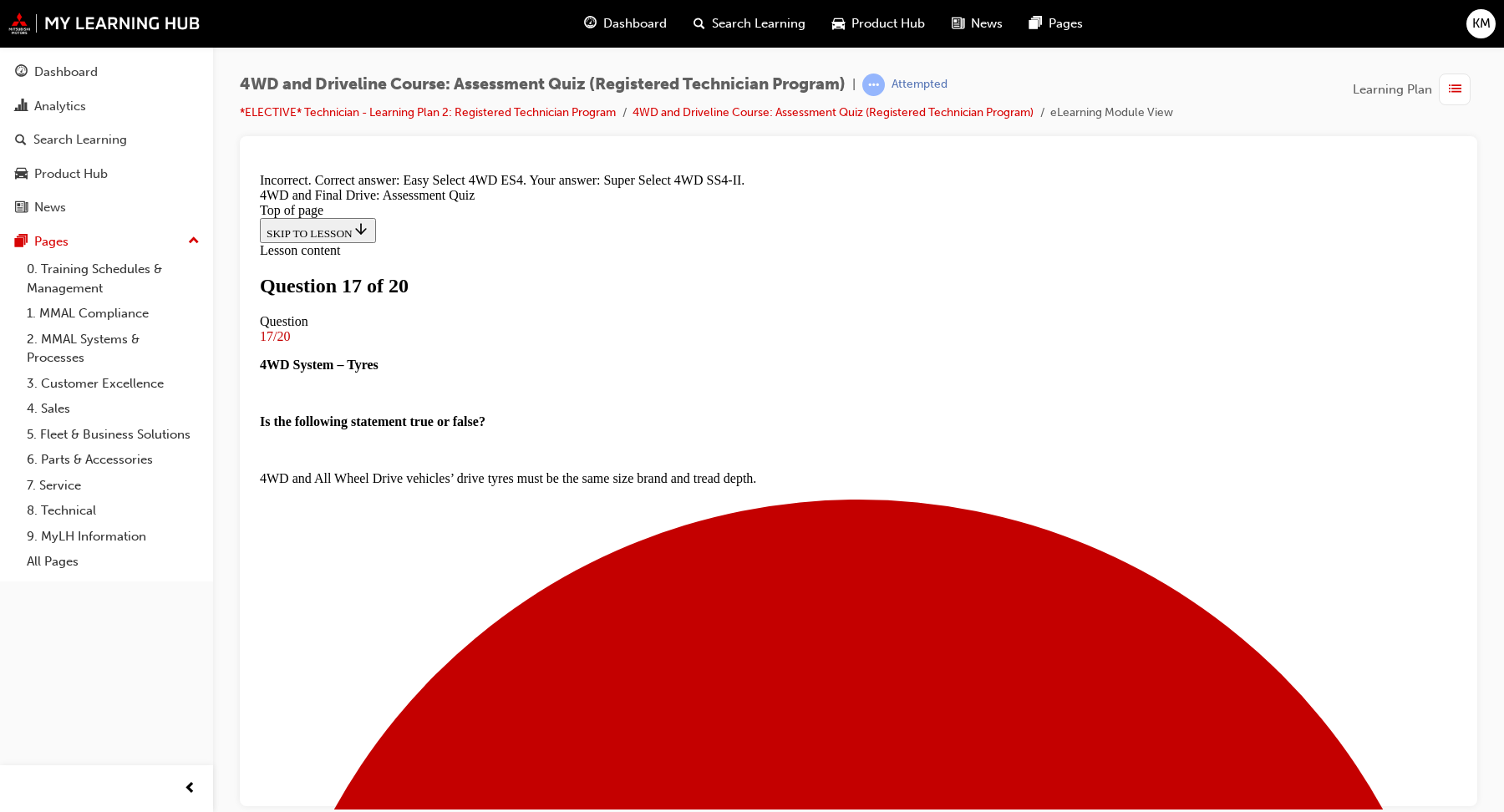 click on "NEXT" at bounding box center (282, 13640) 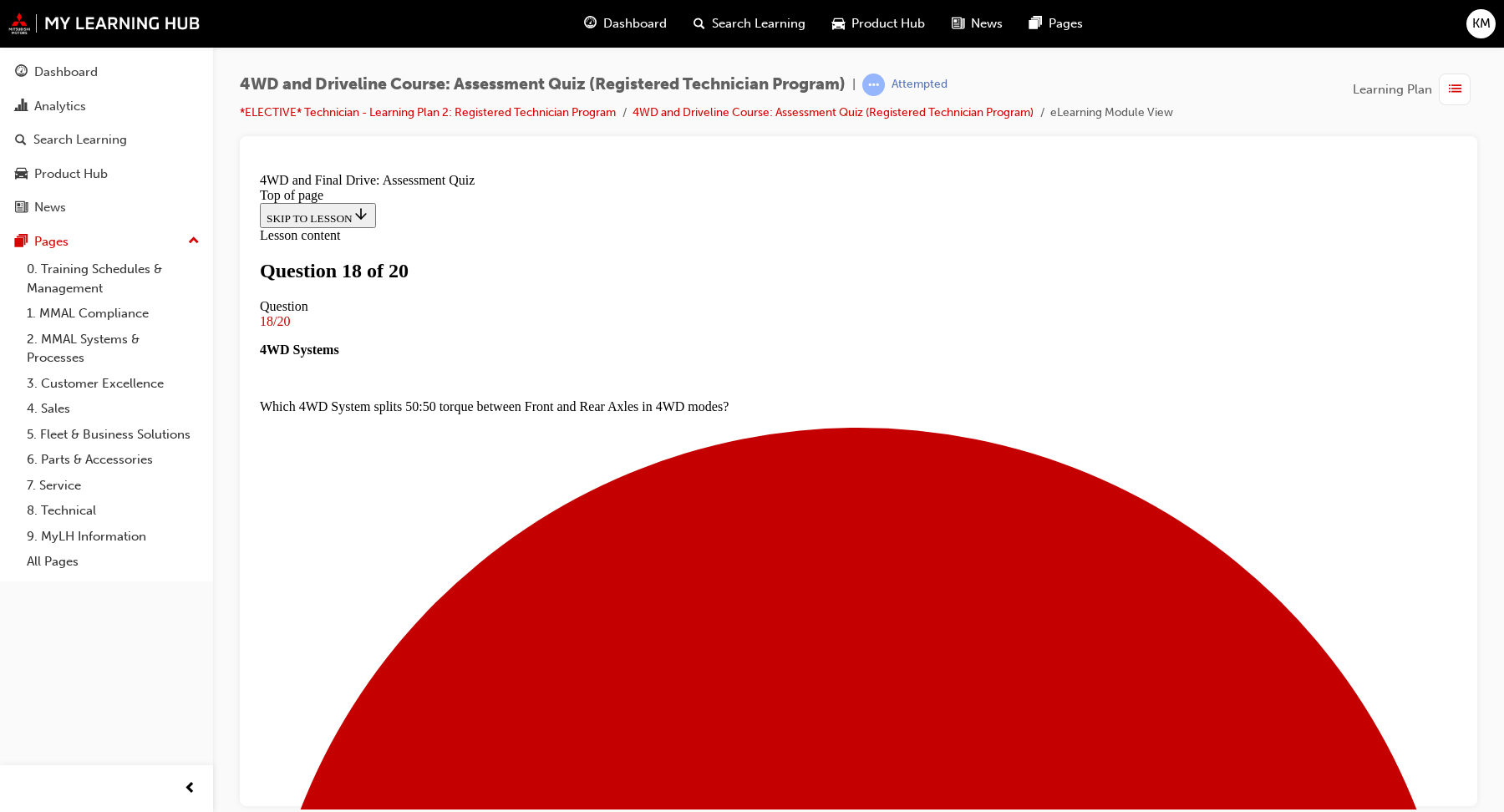 click at bounding box center [858, 14525] 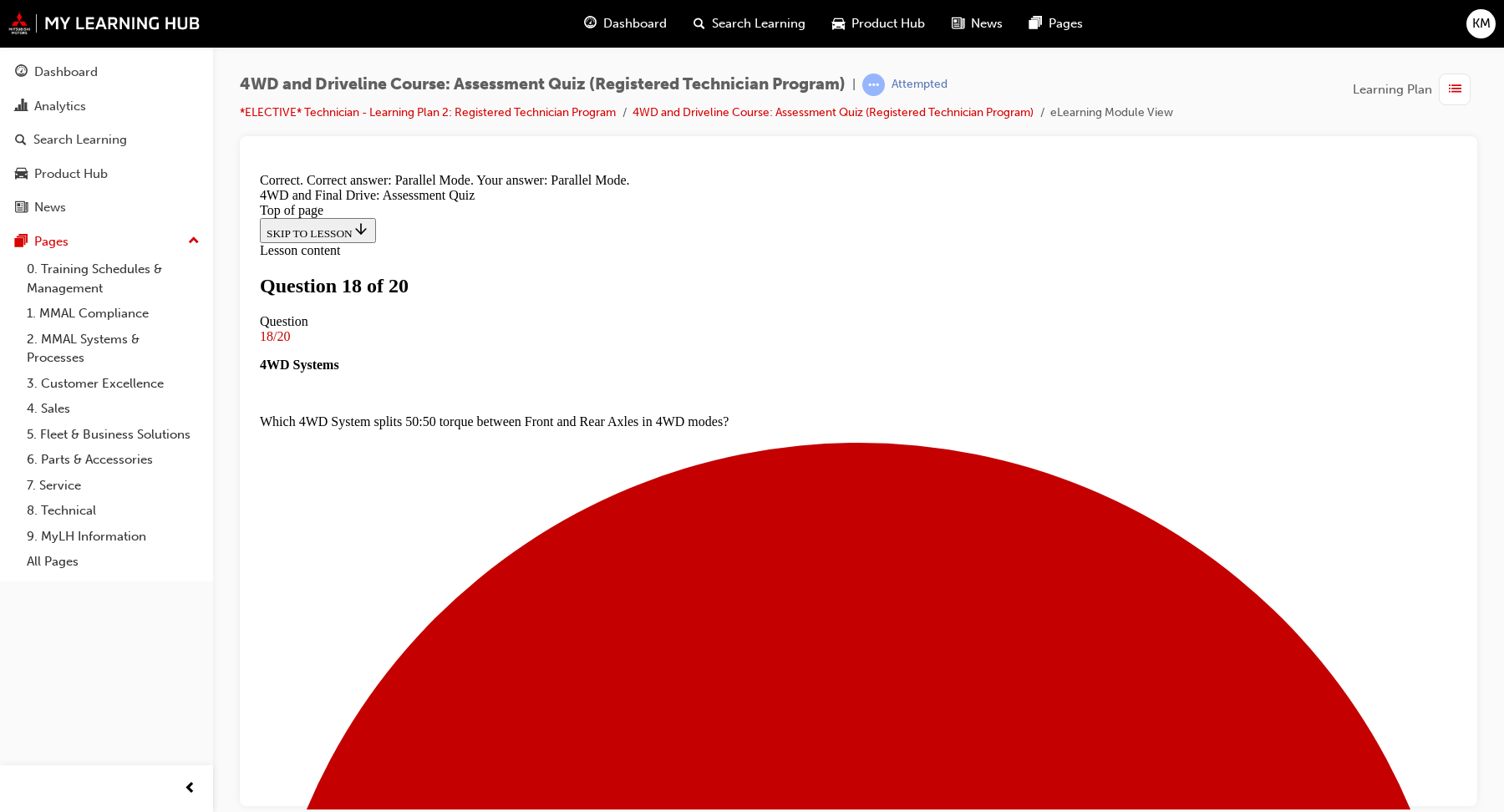 click on "NEXT" at bounding box center [282, 17876] 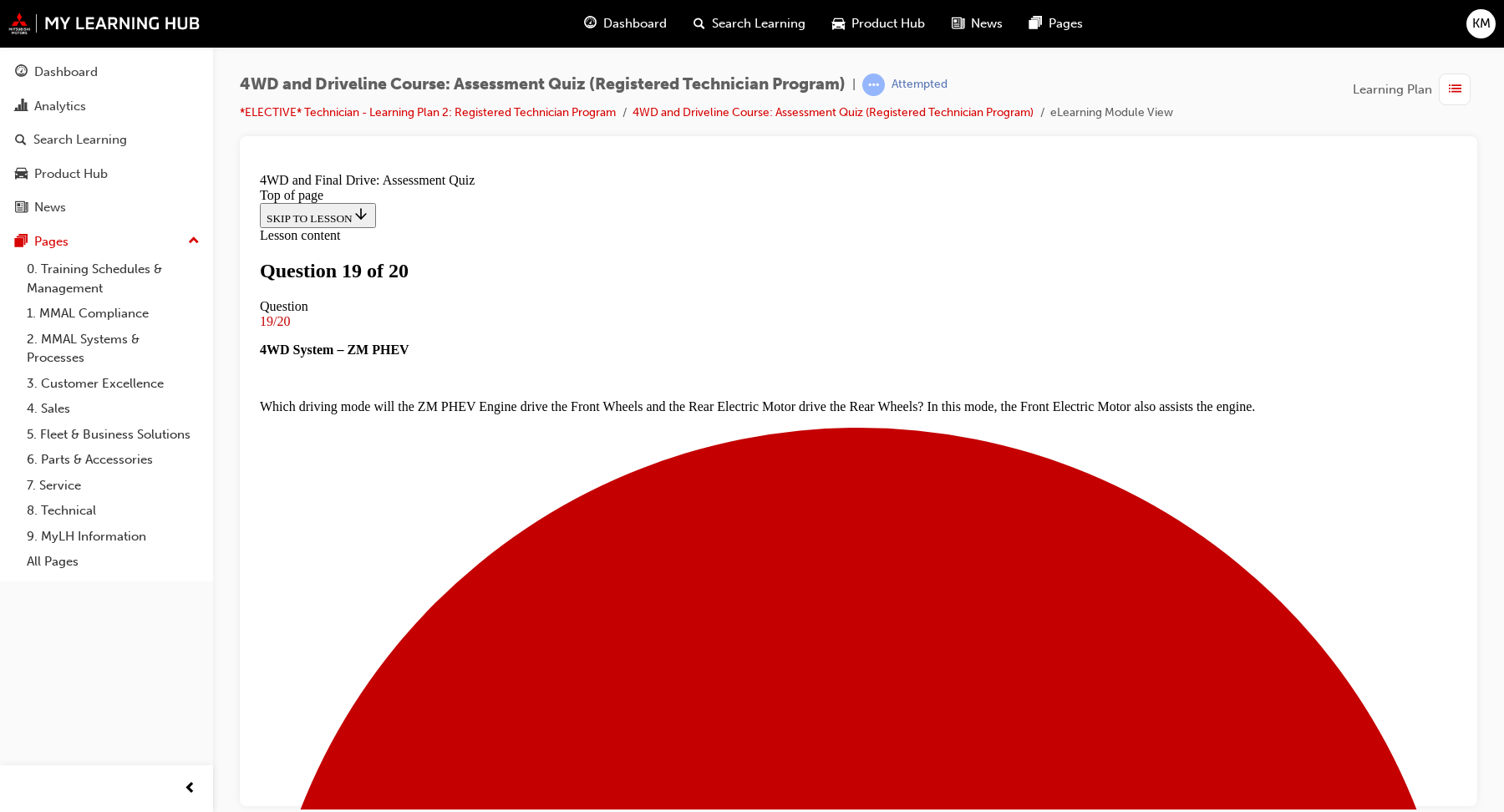 scroll, scrollTop: 191, scrollLeft: 0, axis: vertical 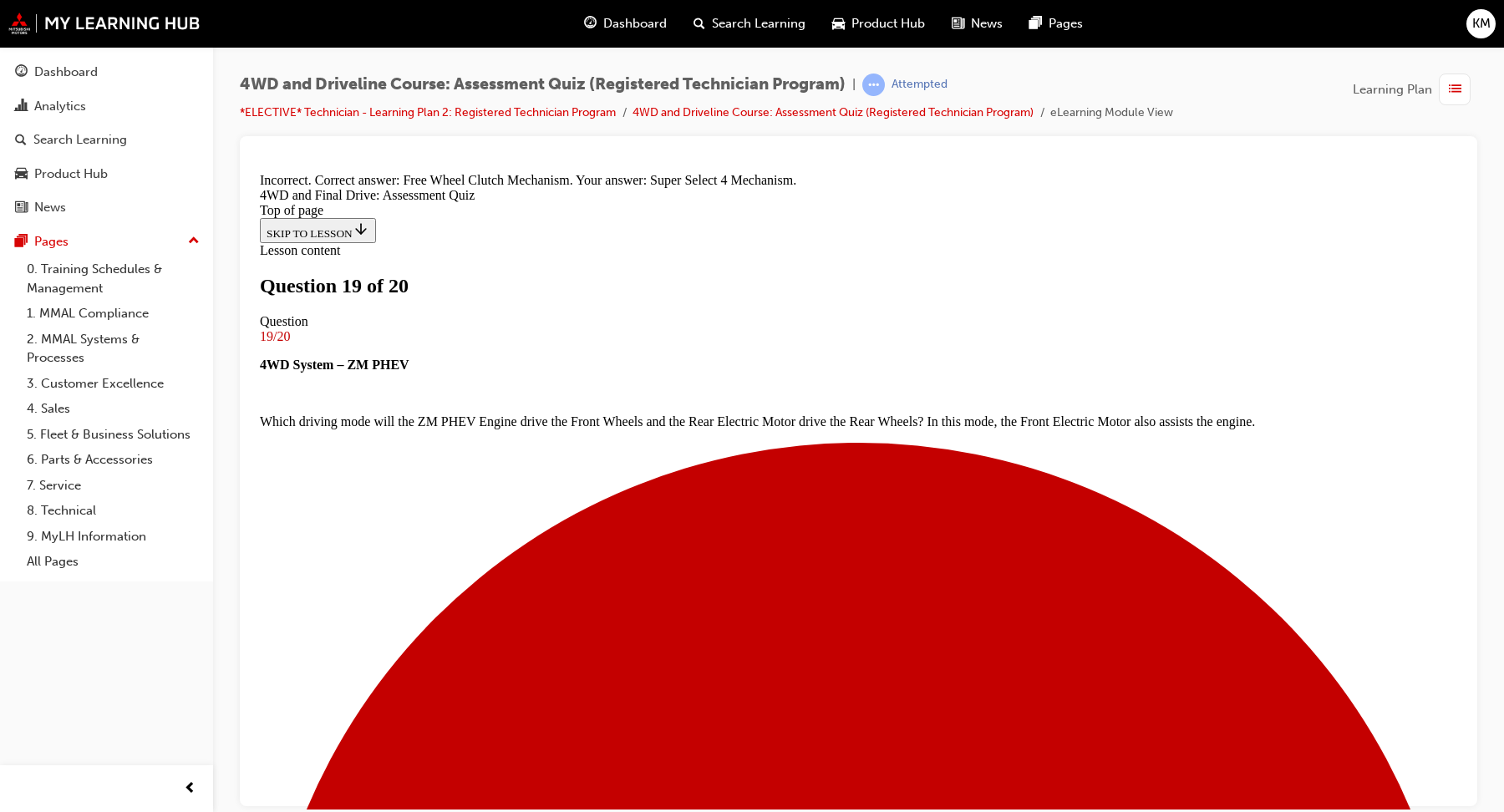 click on "NEXT" at bounding box center (282, 17876) 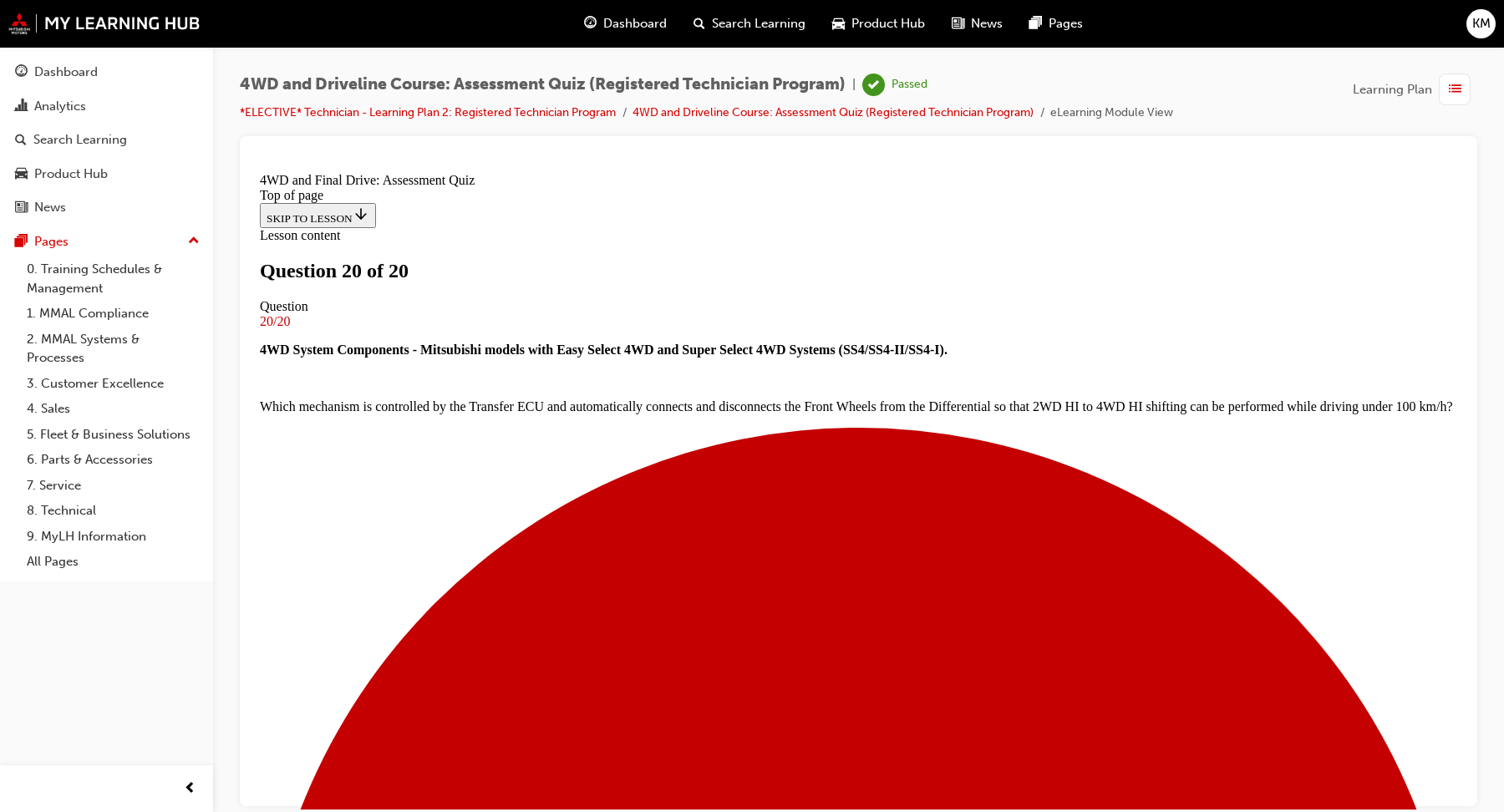 scroll, scrollTop: 208, scrollLeft: 0, axis: vertical 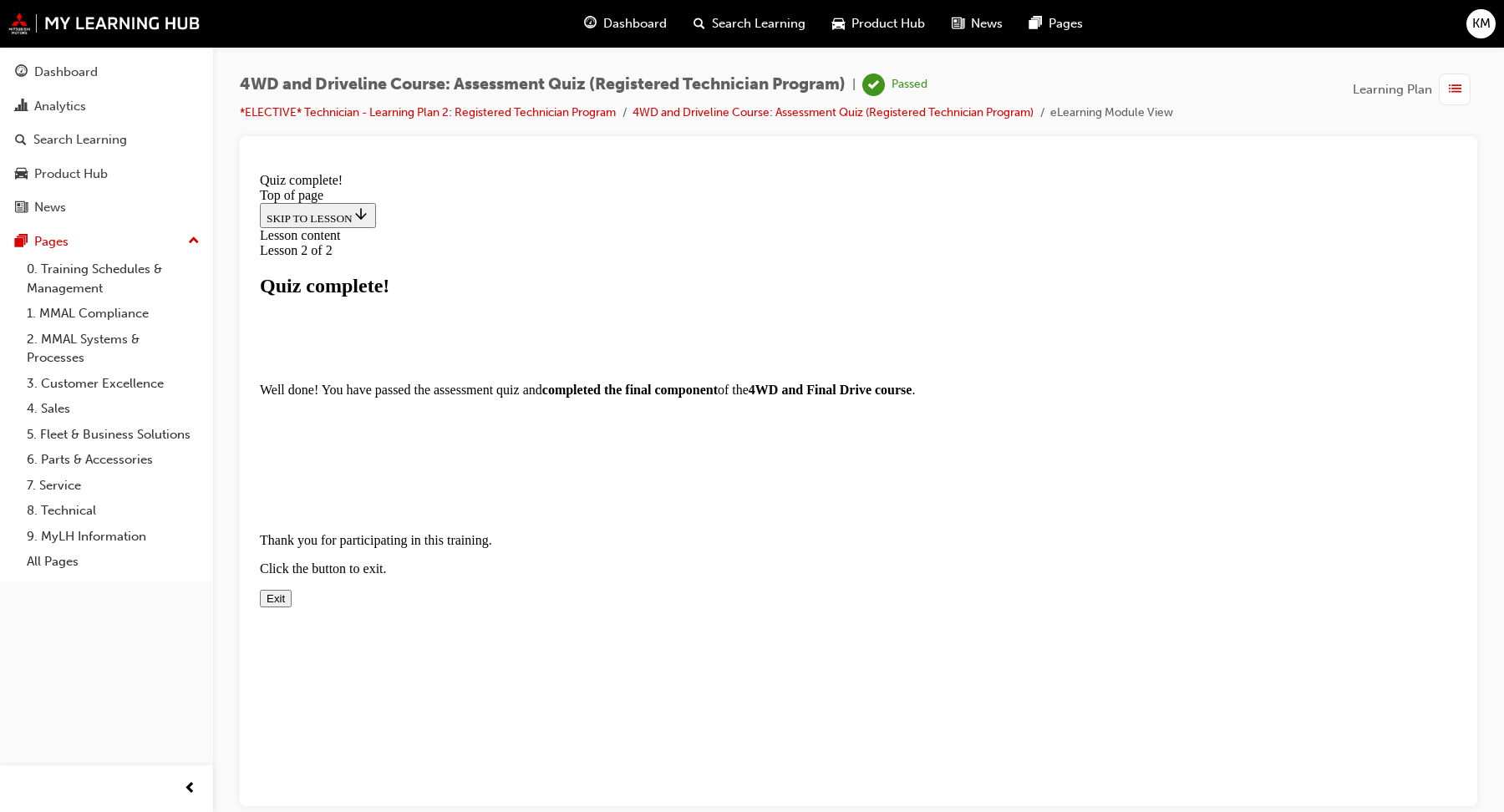click on "Exit" at bounding box center [276, 597] 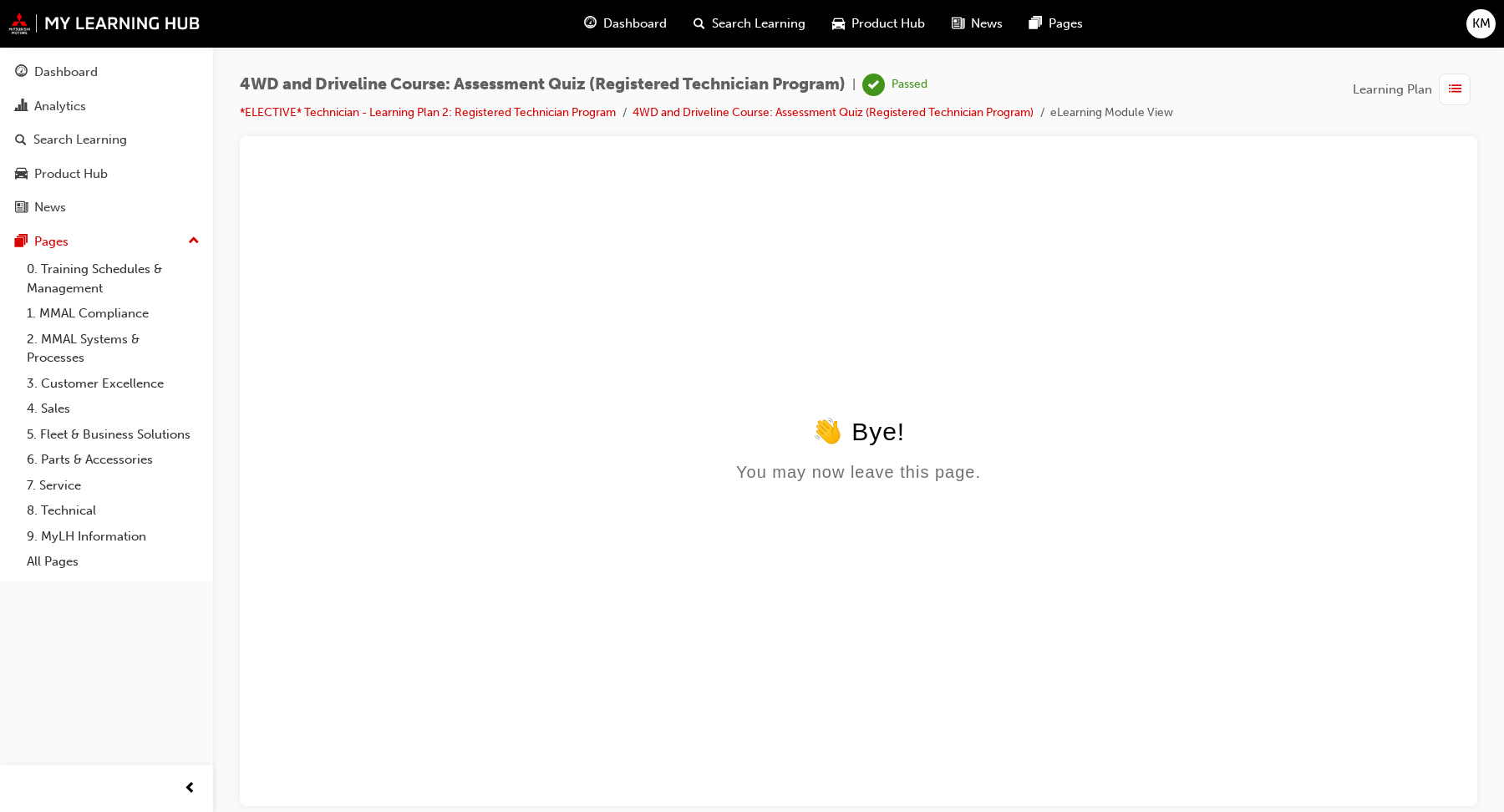 scroll, scrollTop: 0, scrollLeft: 0, axis: both 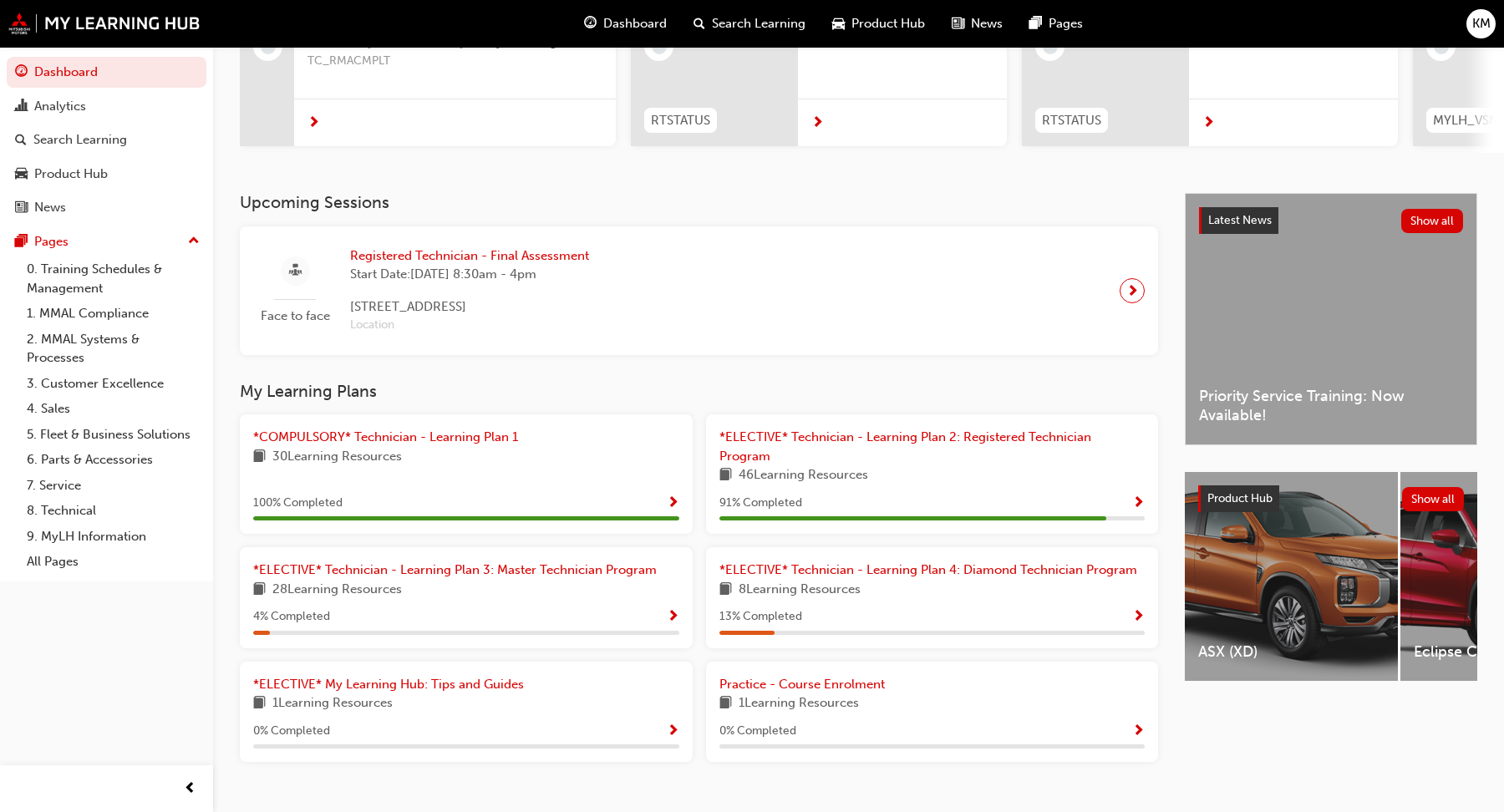 click on "*ELECTIVE* Technician - Learning Plan 3: Master Technician Program  28  Learning Resources 4 % Completed" at bounding box center [466, 597] 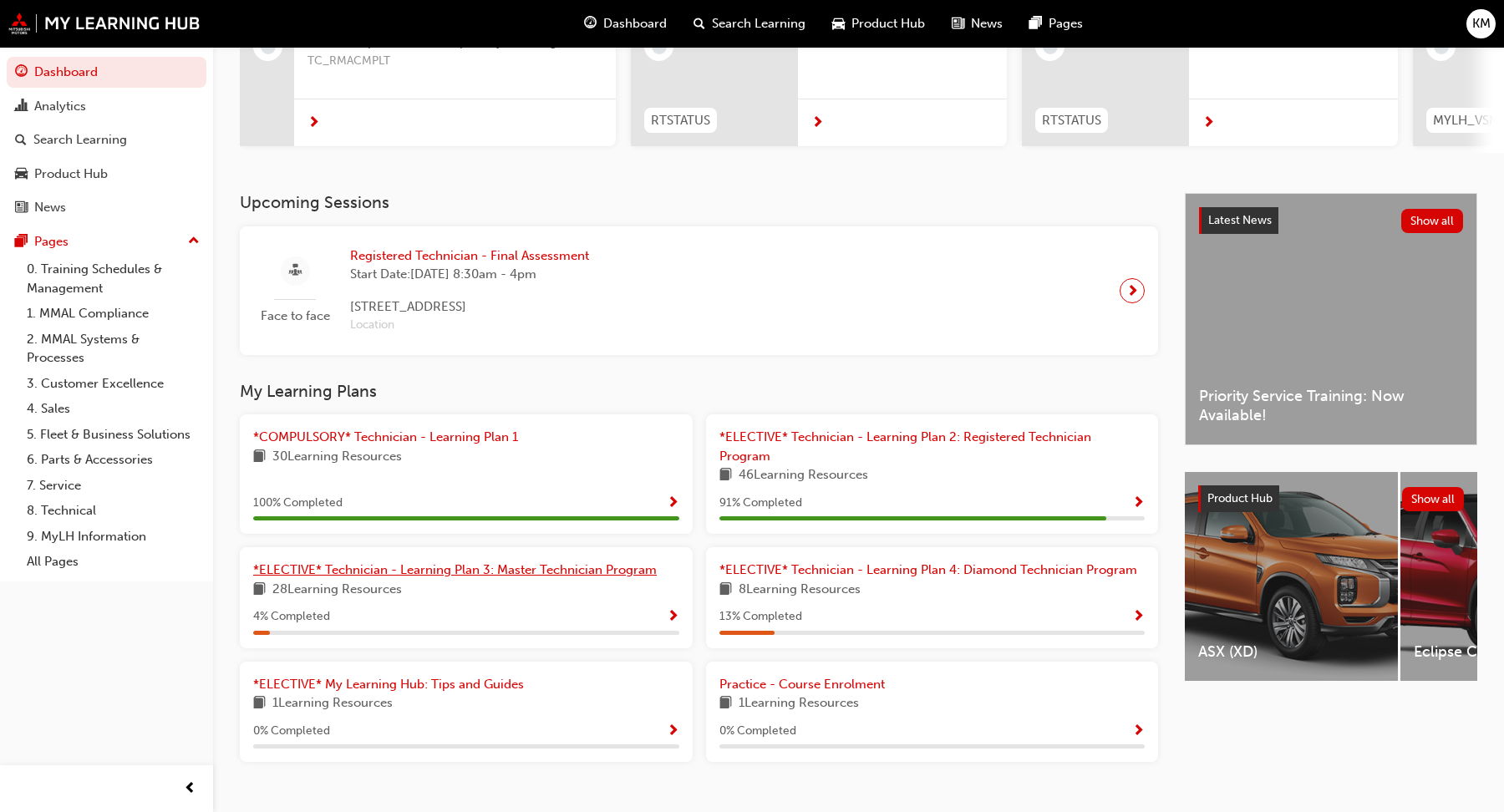click on "*ELECTIVE* Technician - Learning Plan 3: Master Technician Program" at bounding box center [455, 570] 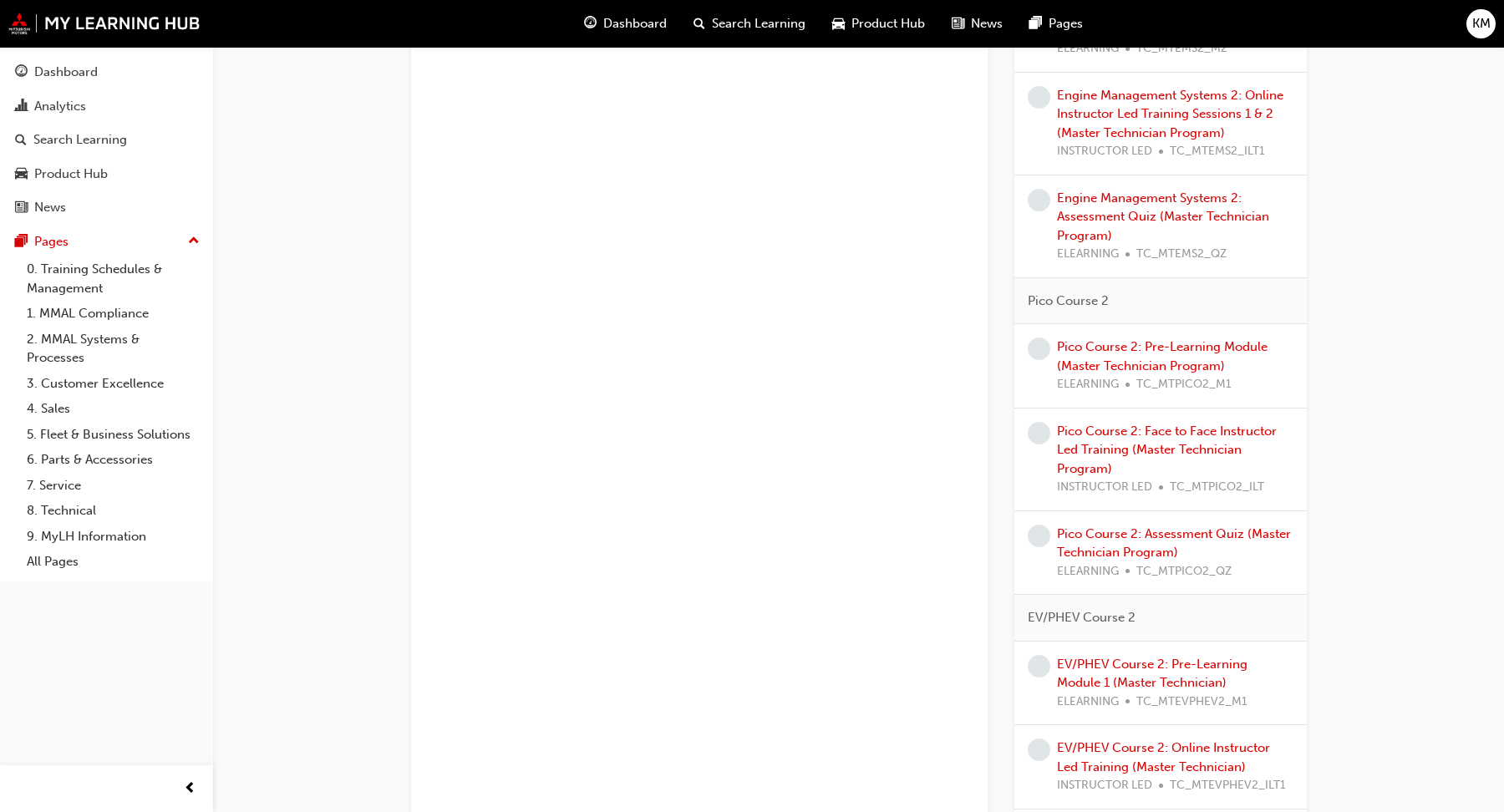 scroll, scrollTop: 1352, scrollLeft: 0, axis: vertical 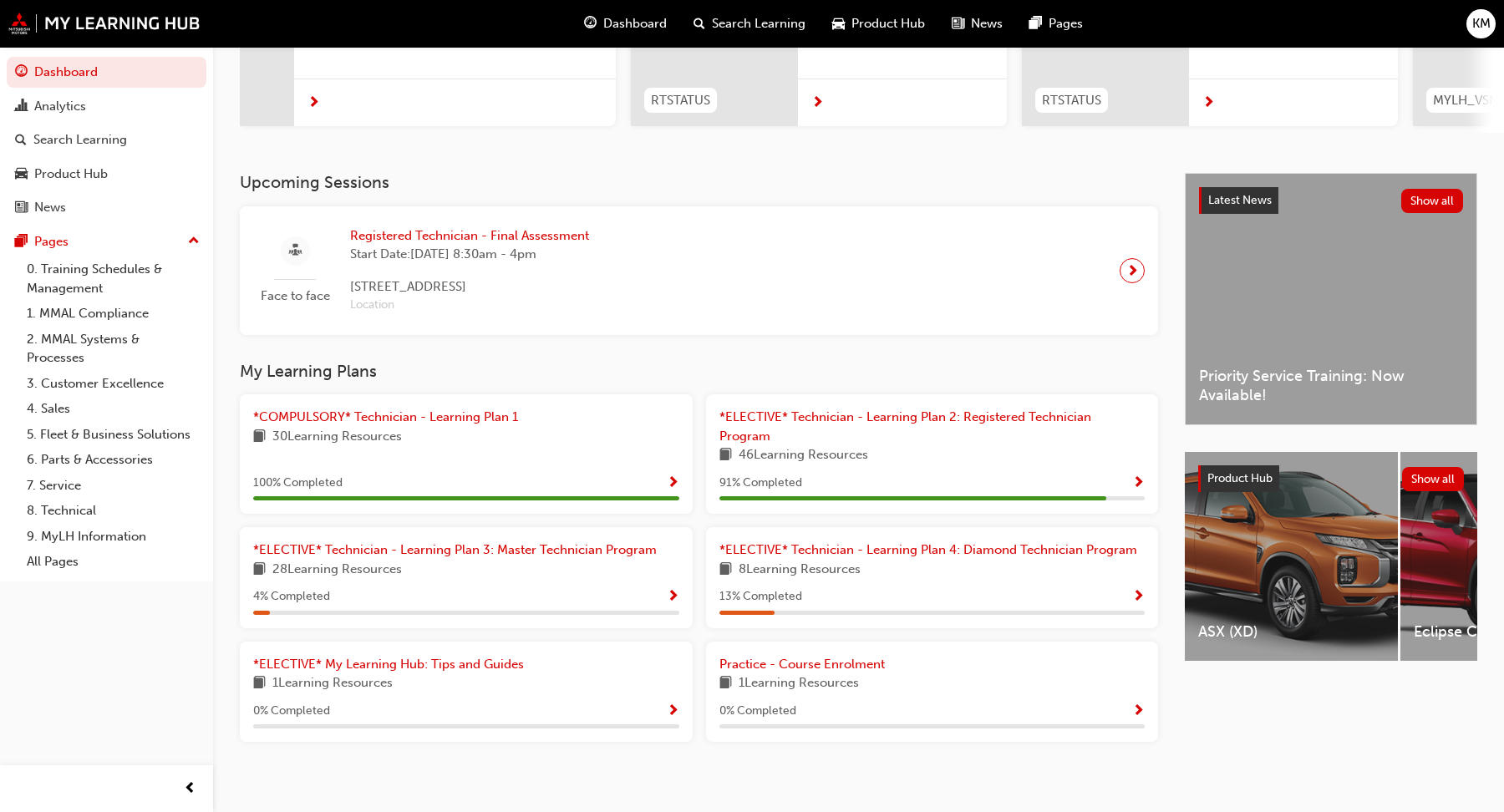 click on "*ELECTIVE* Technician - Learning Plan 2: Registered Technician Program 46  Learning Resources 91 % Completed" at bounding box center (932, 454) 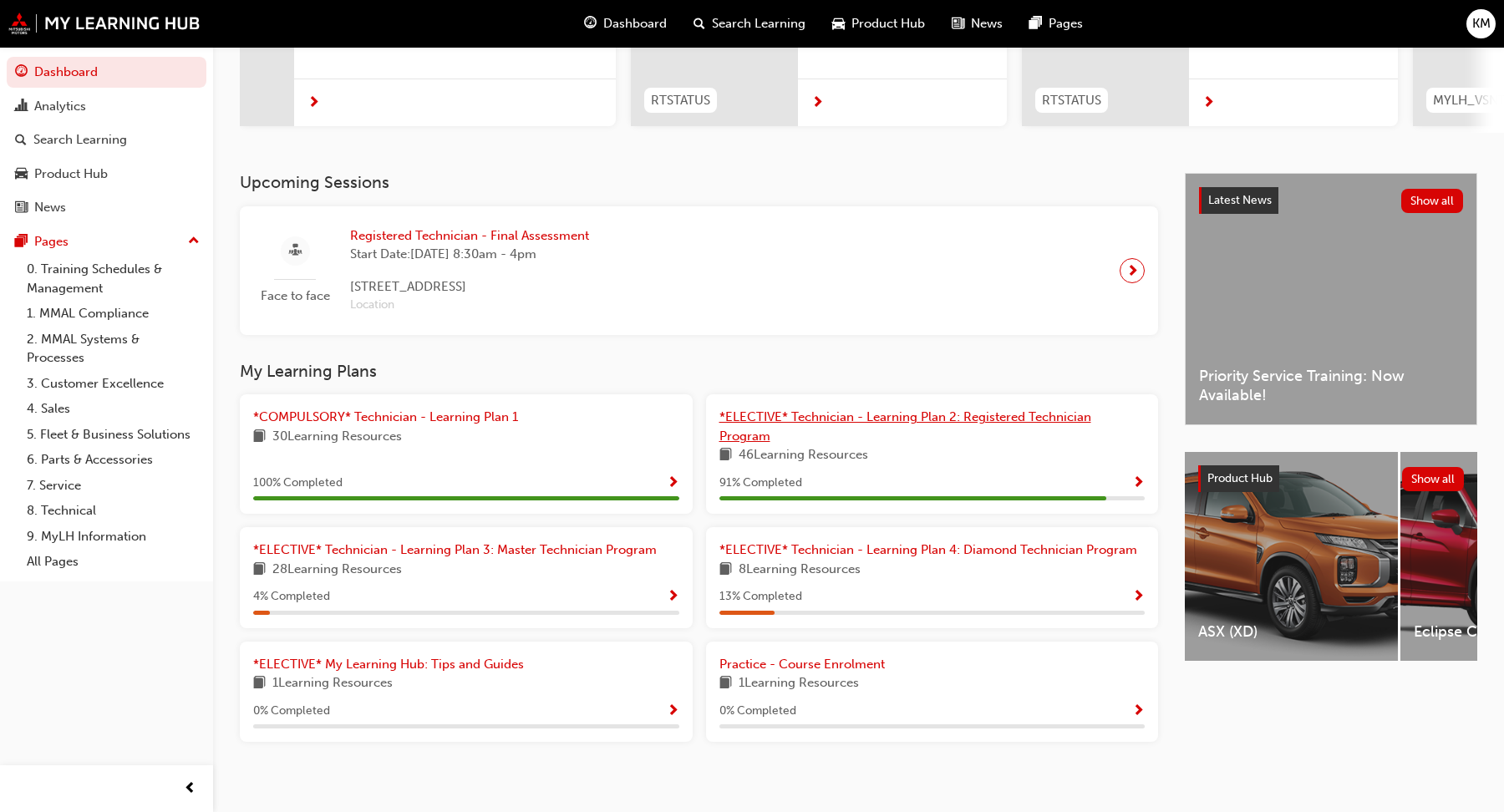 click on "*ELECTIVE* Technician - Learning Plan 2: Registered Technician Program" at bounding box center [905, 426] 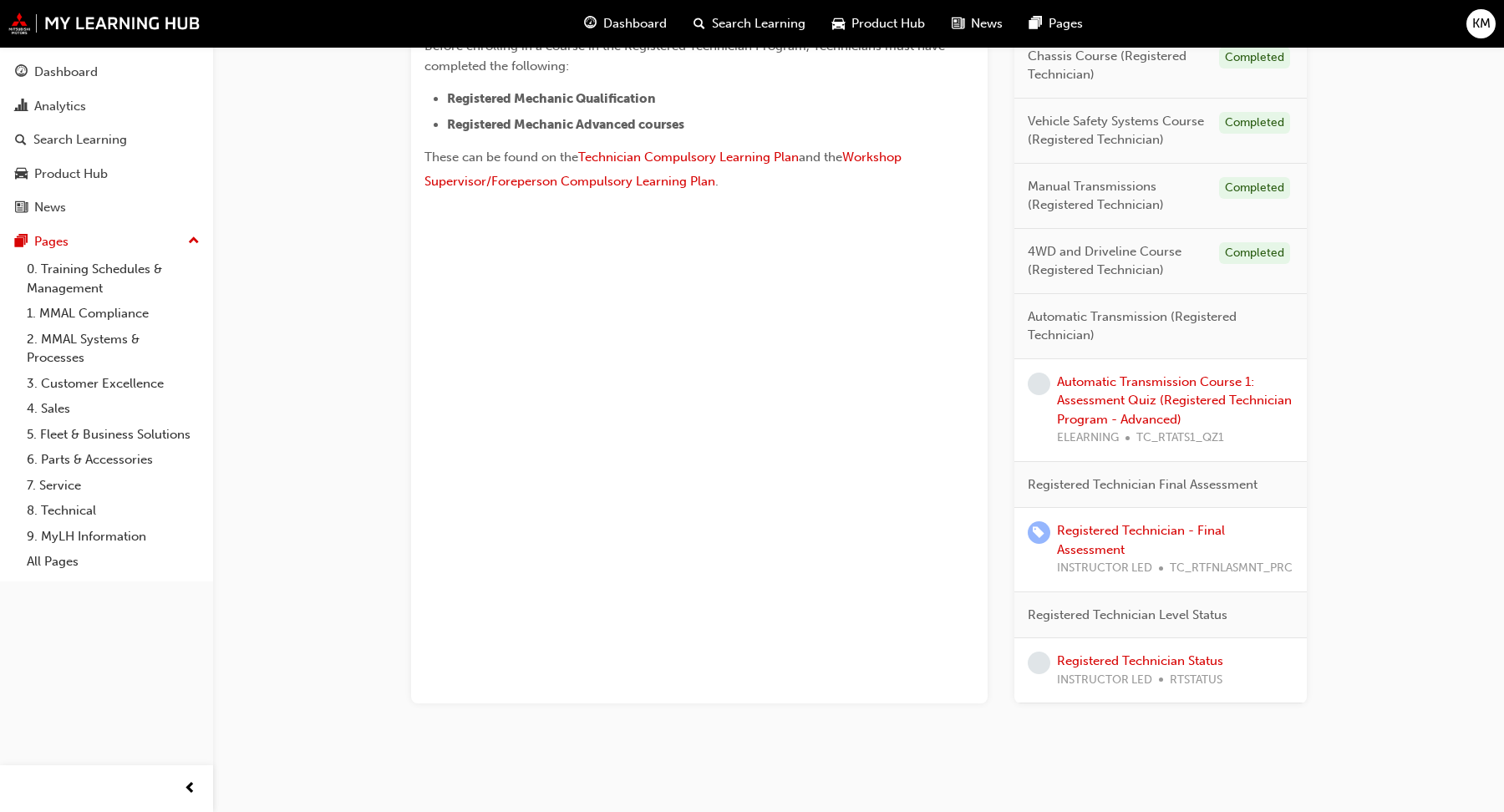 scroll, scrollTop: 644, scrollLeft: 0, axis: vertical 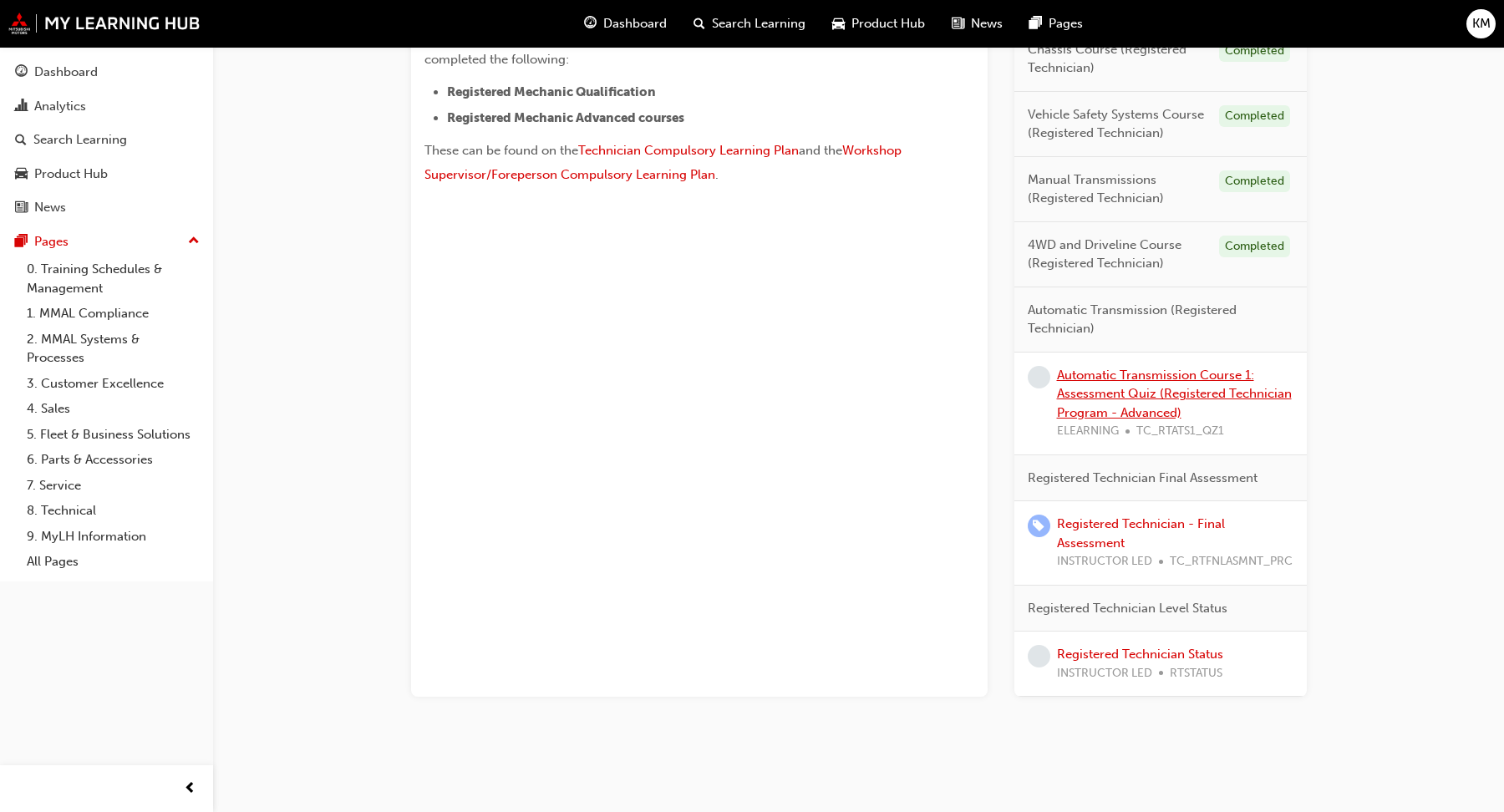 click on "Automatic Transmission Course 1: Assessment Quiz (Registered Technician Program - Advanced)" at bounding box center (1174, 393) 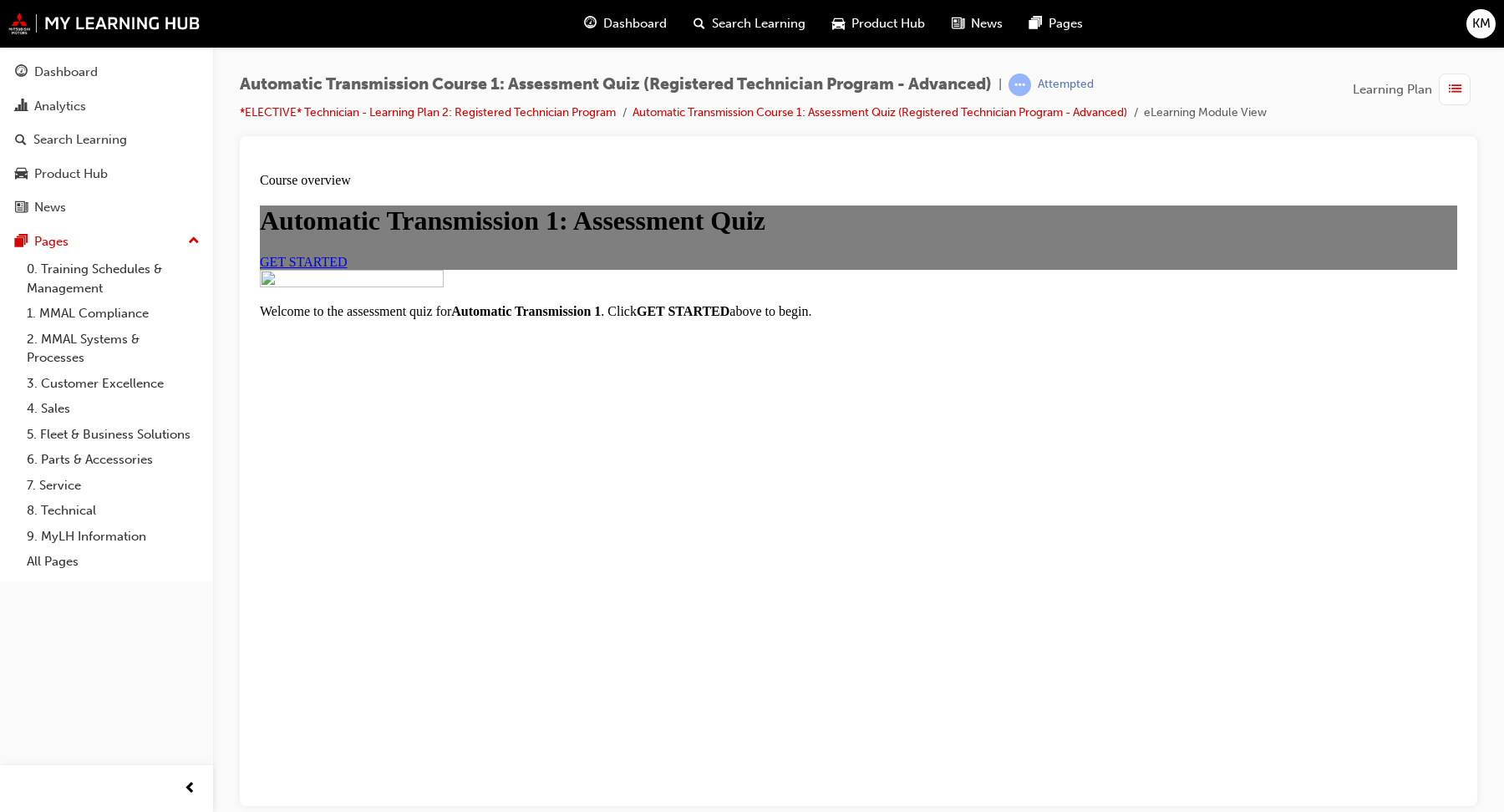scroll, scrollTop: 0, scrollLeft: 0, axis: both 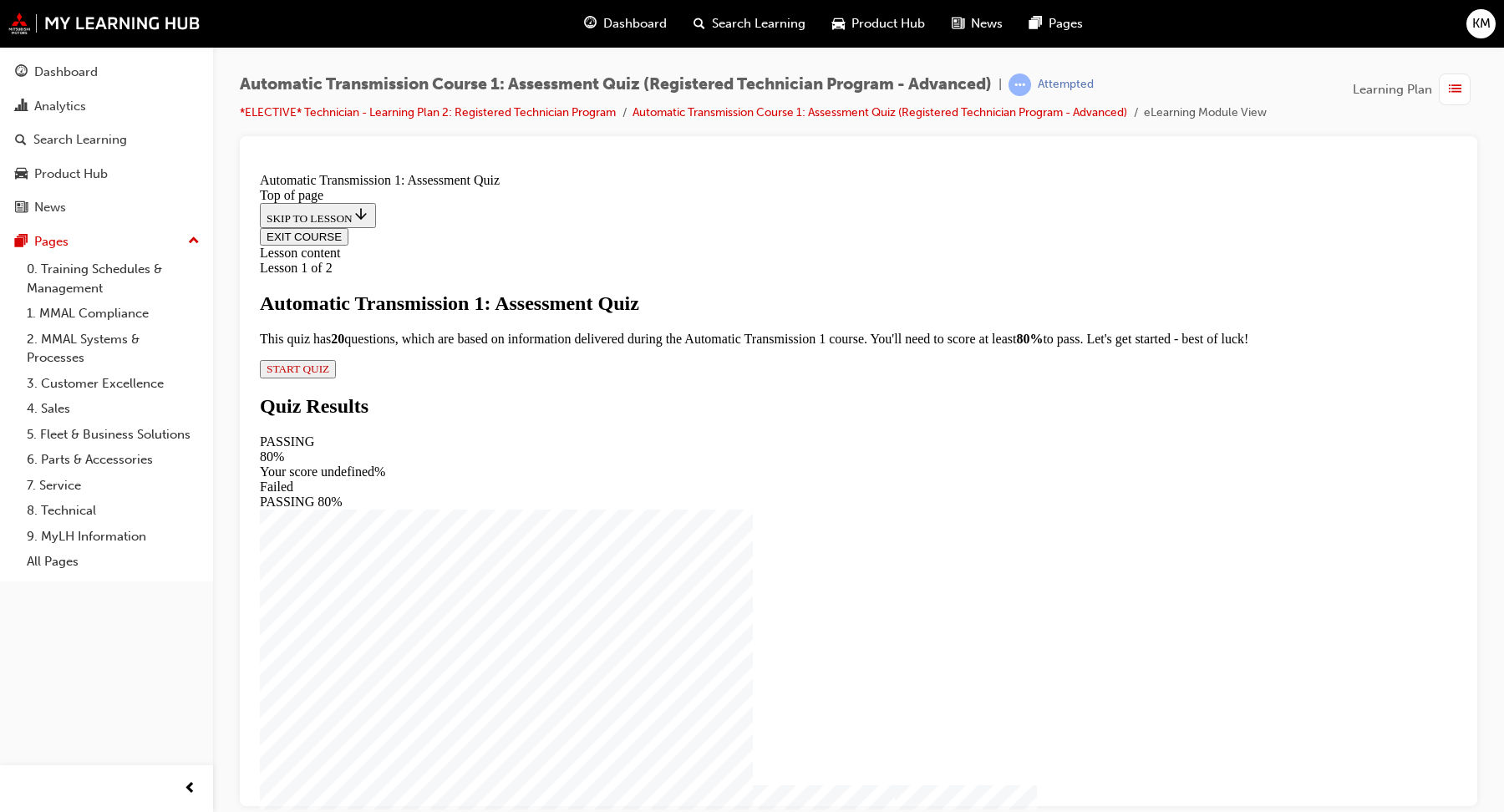 click on "START QUIZ" at bounding box center (297, 368) 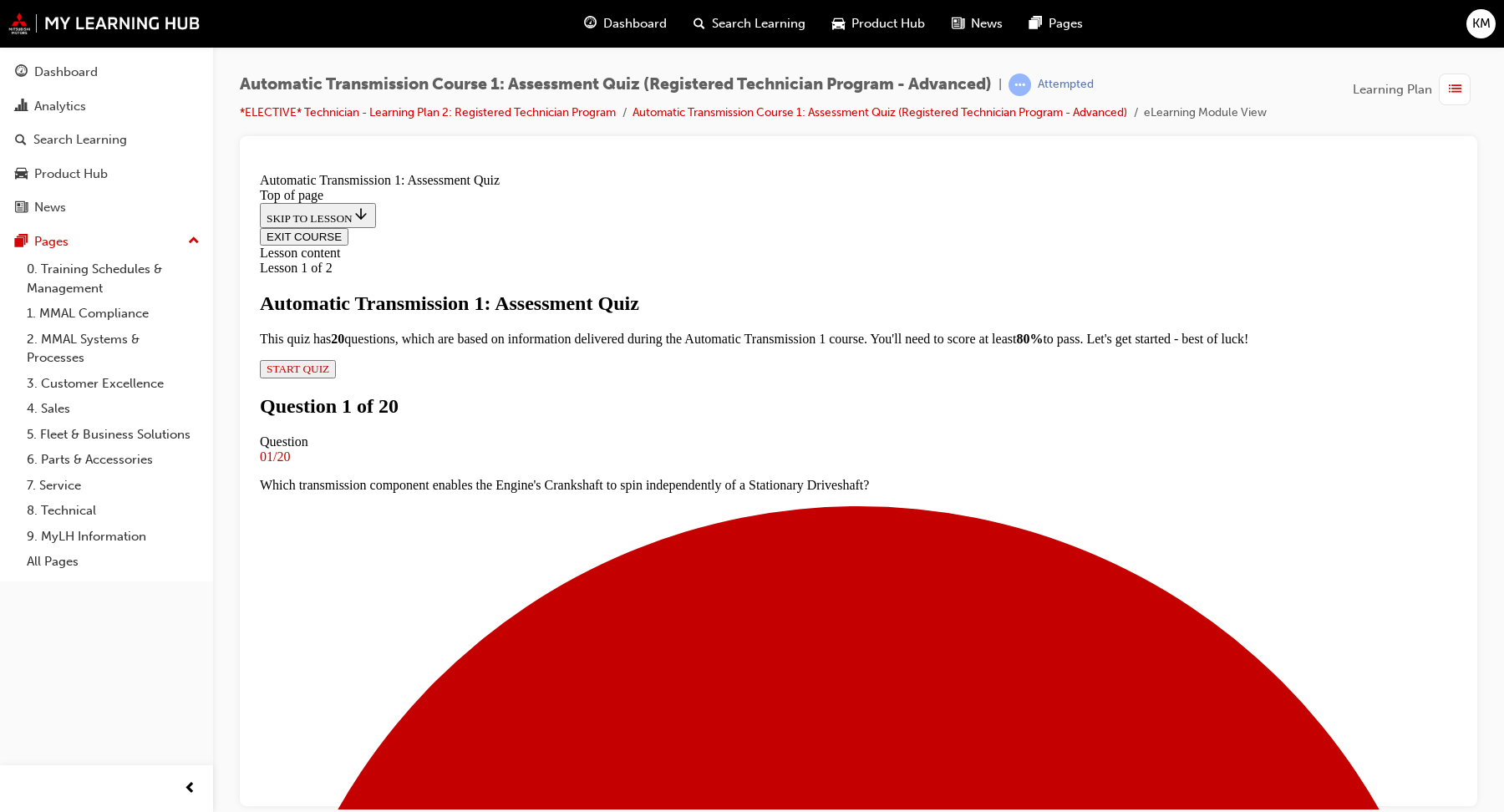 scroll, scrollTop: 3, scrollLeft: 0, axis: vertical 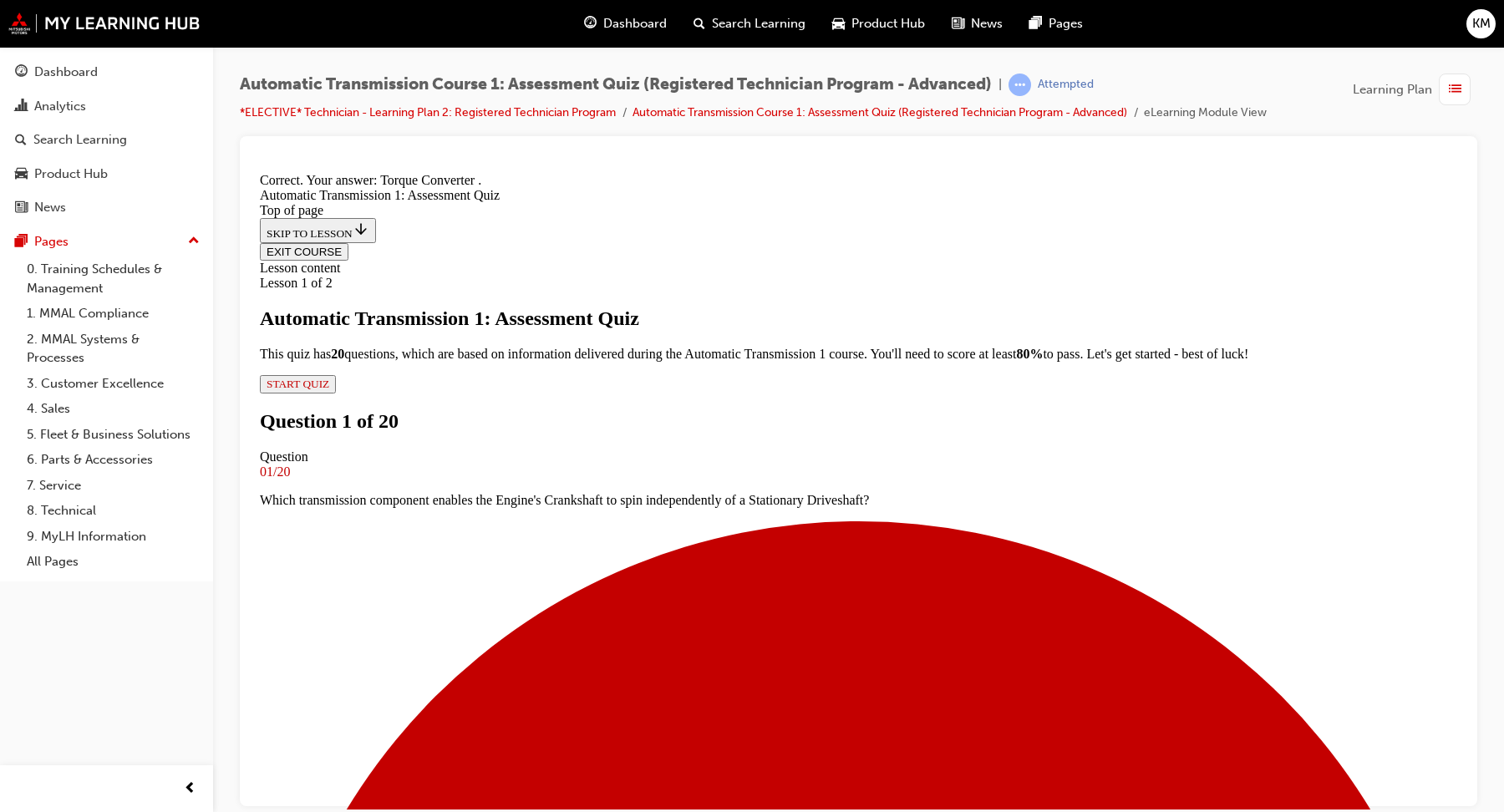 click on "NEXT" at bounding box center (282, 9163) 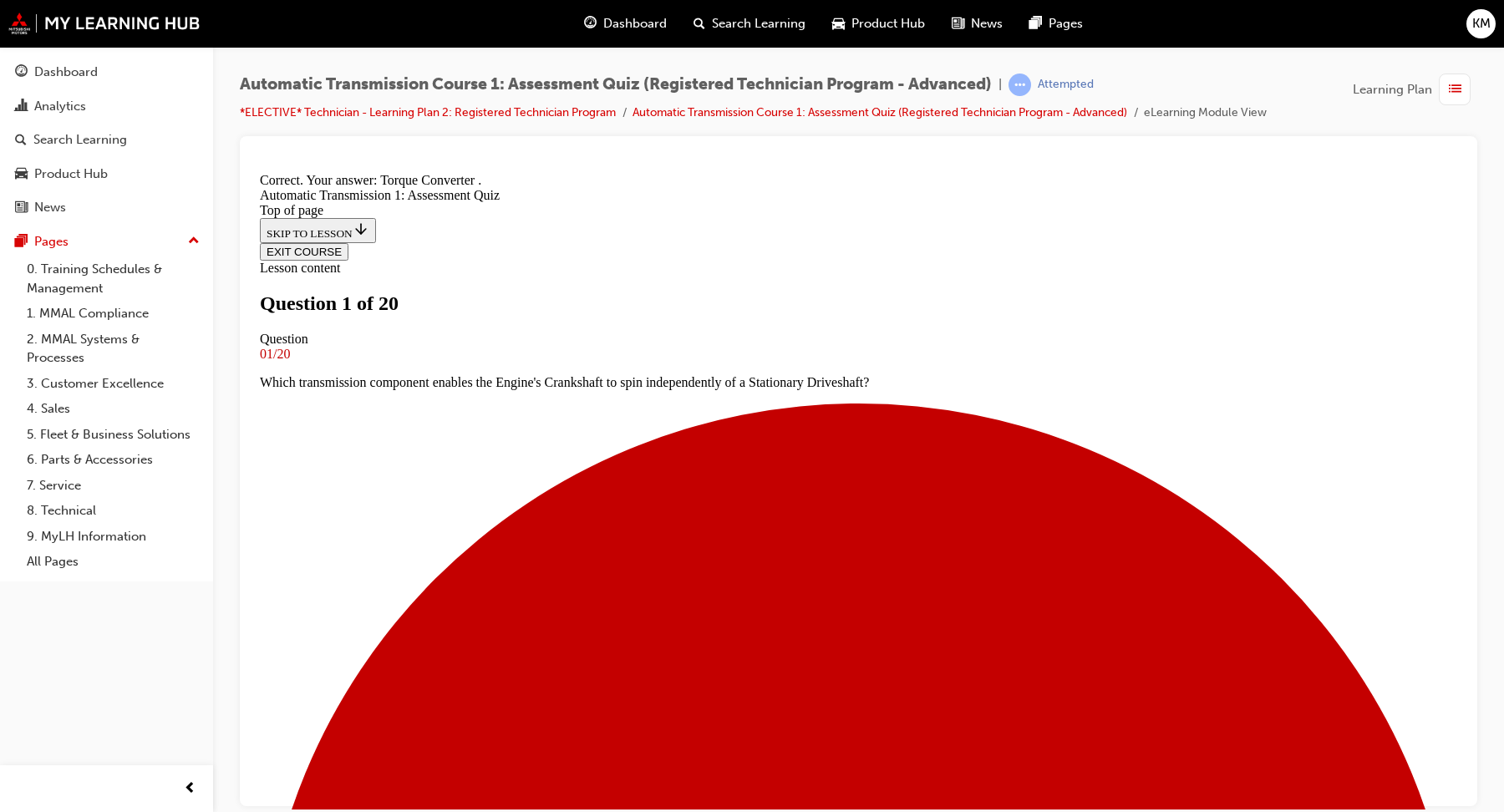 scroll, scrollTop: 58, scrollLeft: 0, axis: vertical 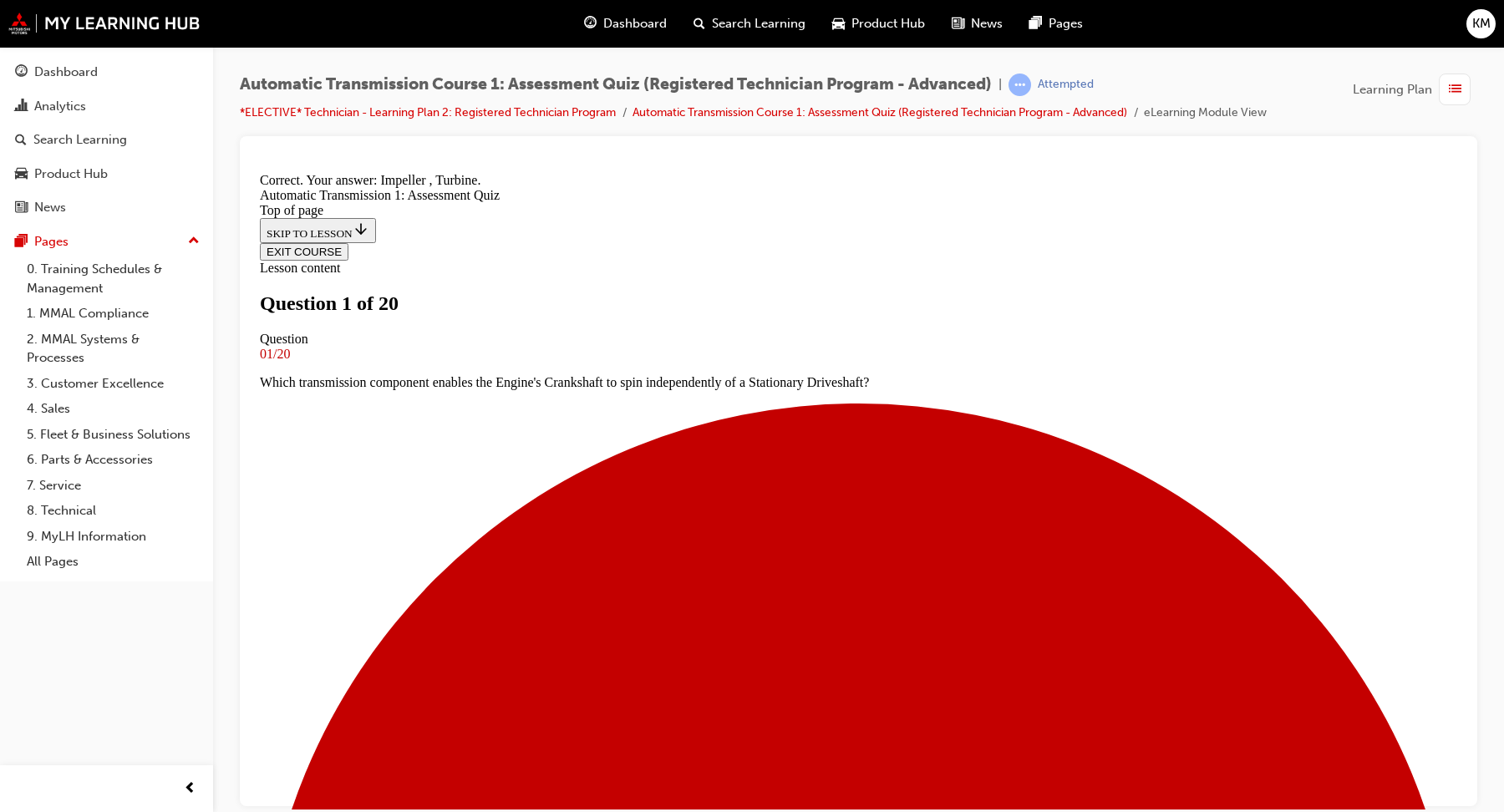 click on "NEXT" at bounding box center [282, 12866] 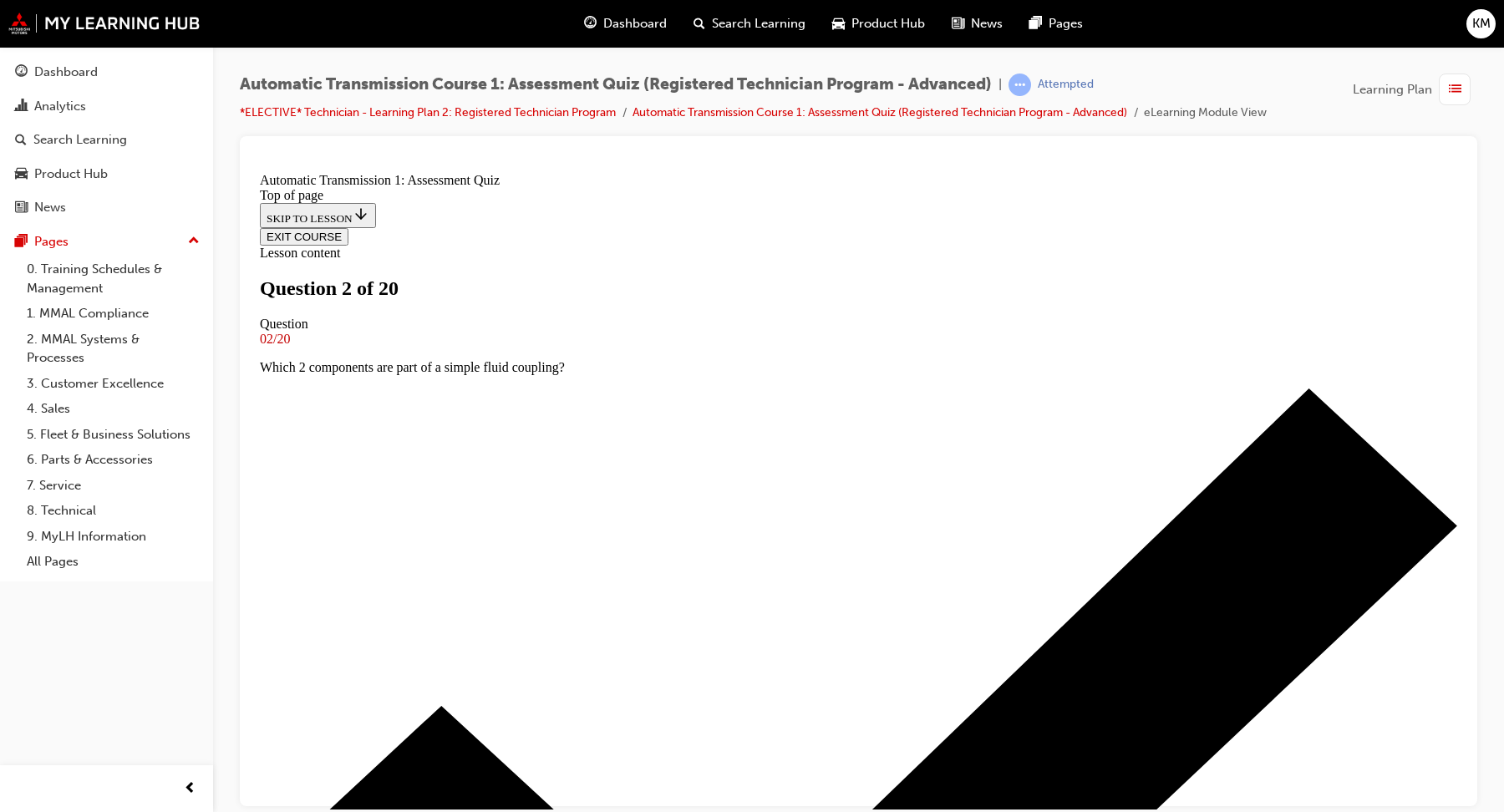 click on "Damper Clutch" at bounding box center [858, 8449] 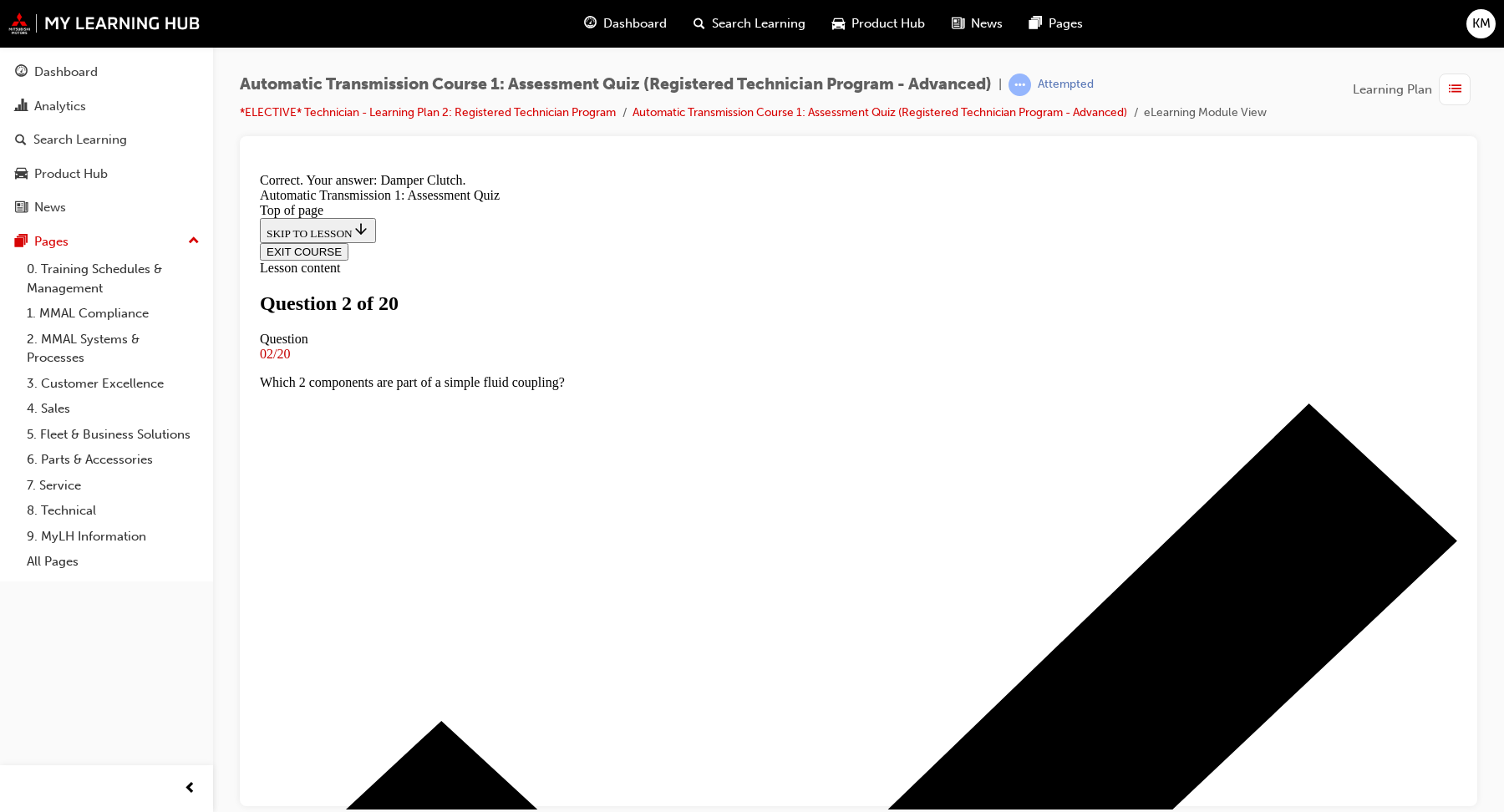 scroll, scrollTop: 234, scrollLeft: 0, axis: vertical 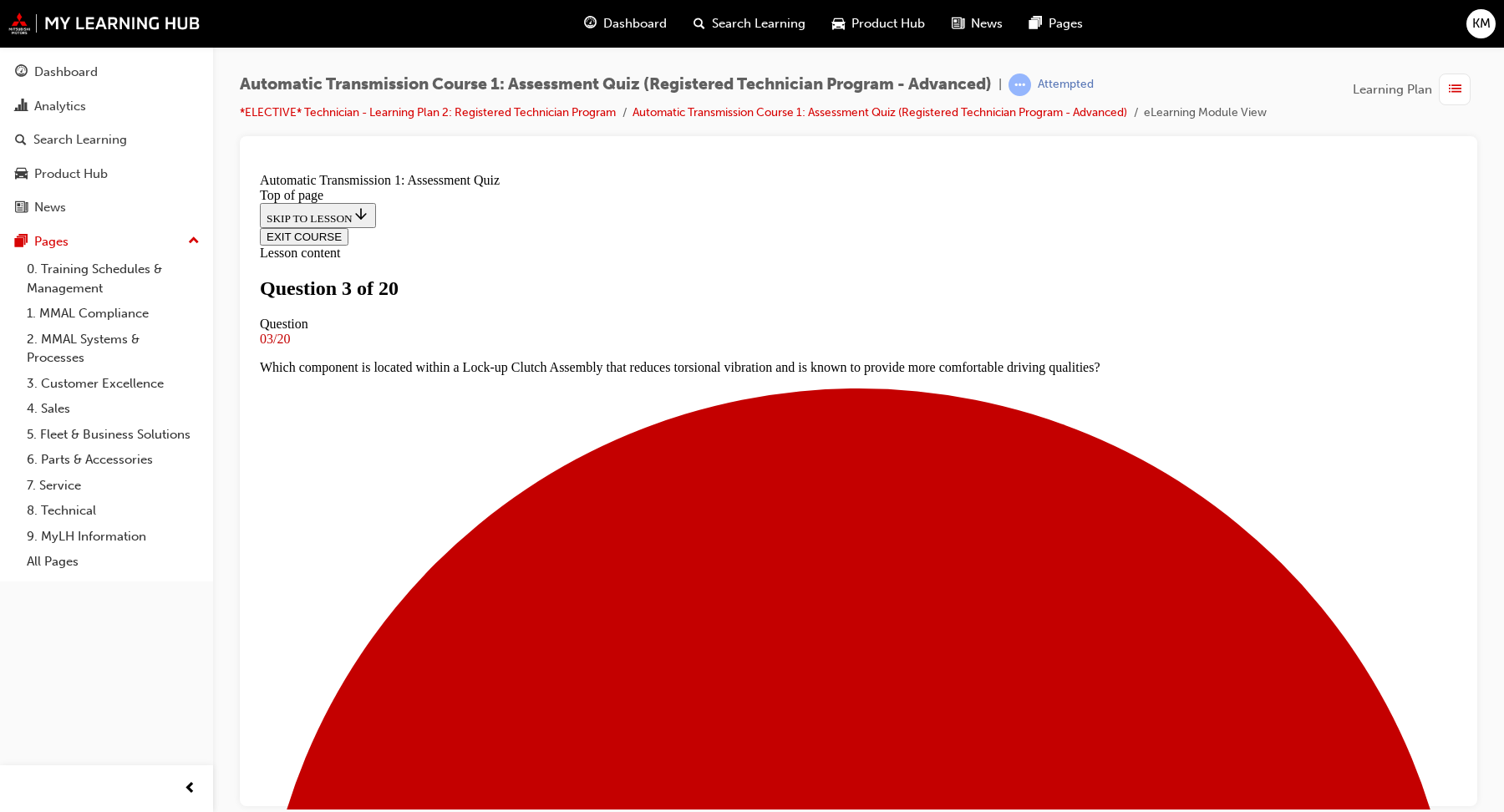 click at bounding box center [858, 14474] 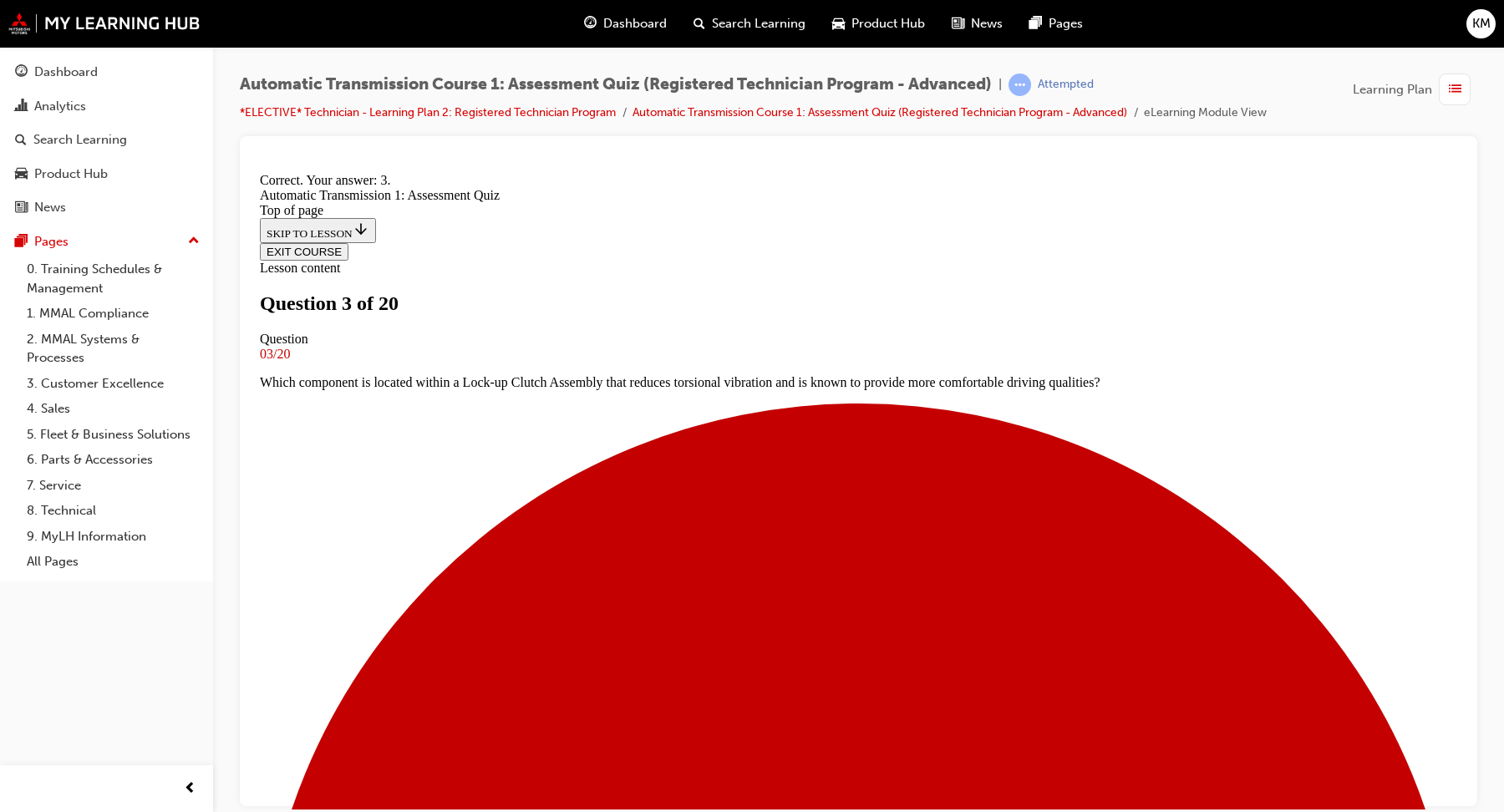 scroll, scrollTop: 234, scrollLeft: 0, axis: vertical 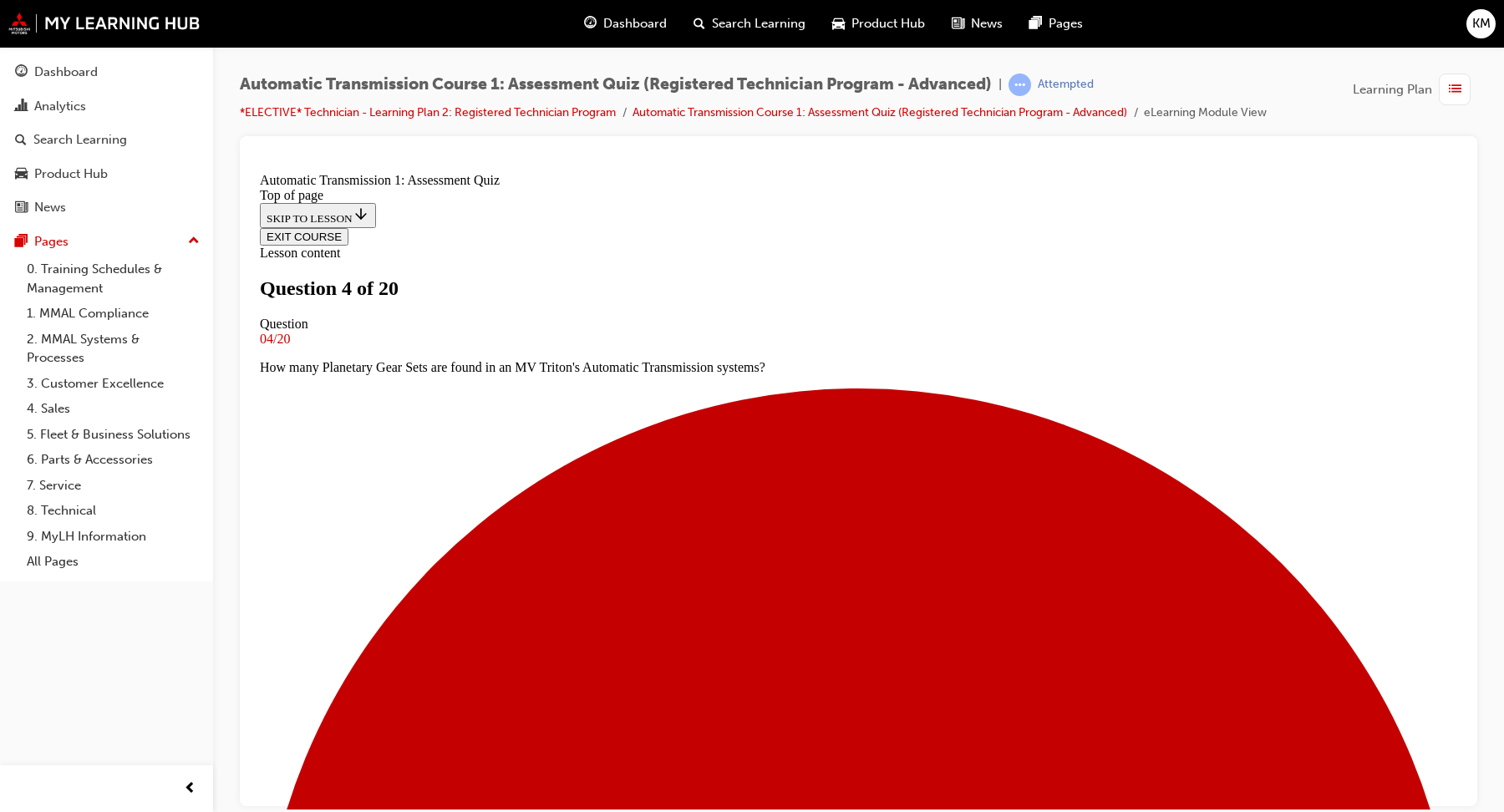 click at bounding box center (858, 10268) 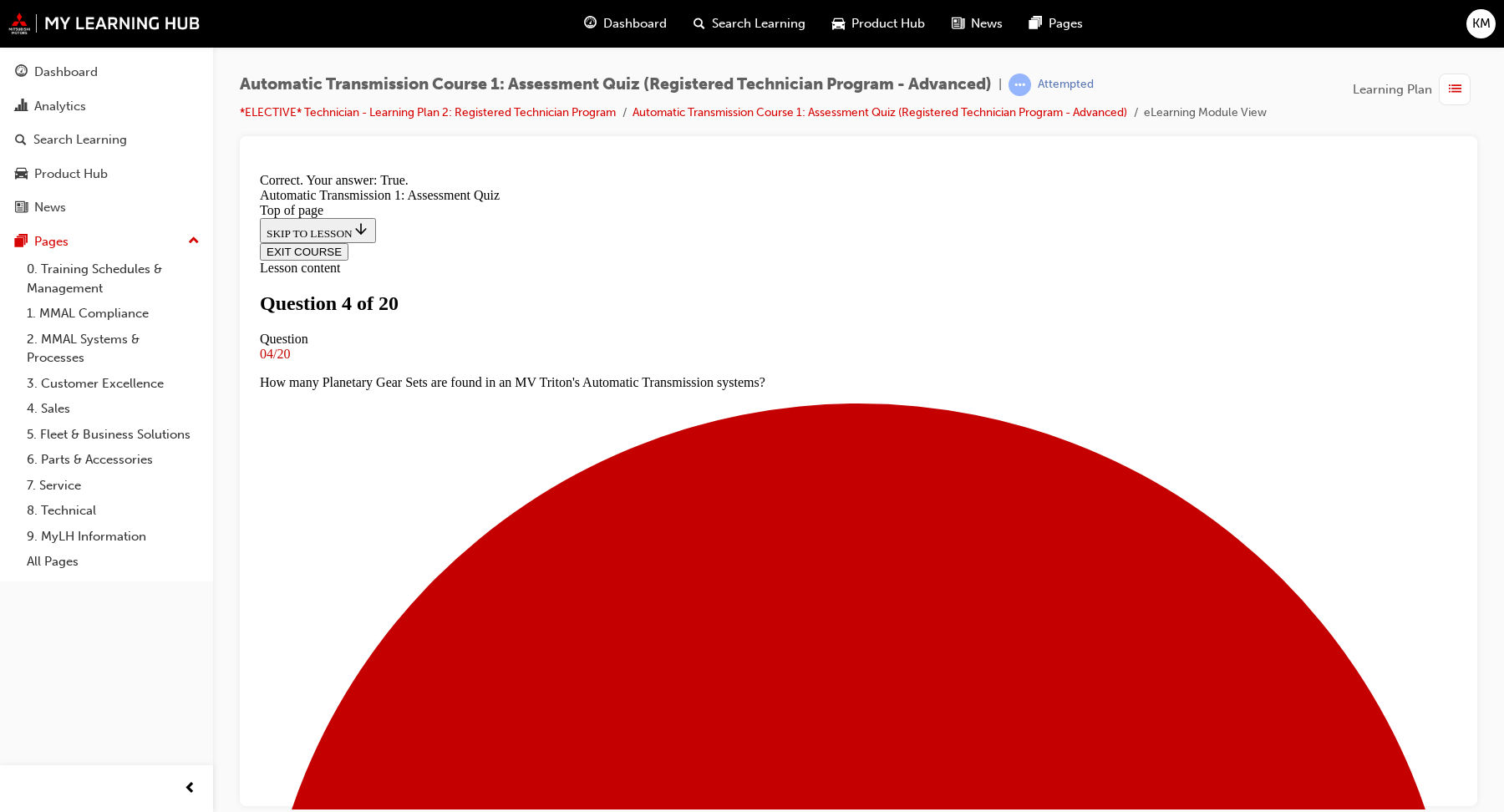 click on "NEXT" at bounding box center [282, 13589] 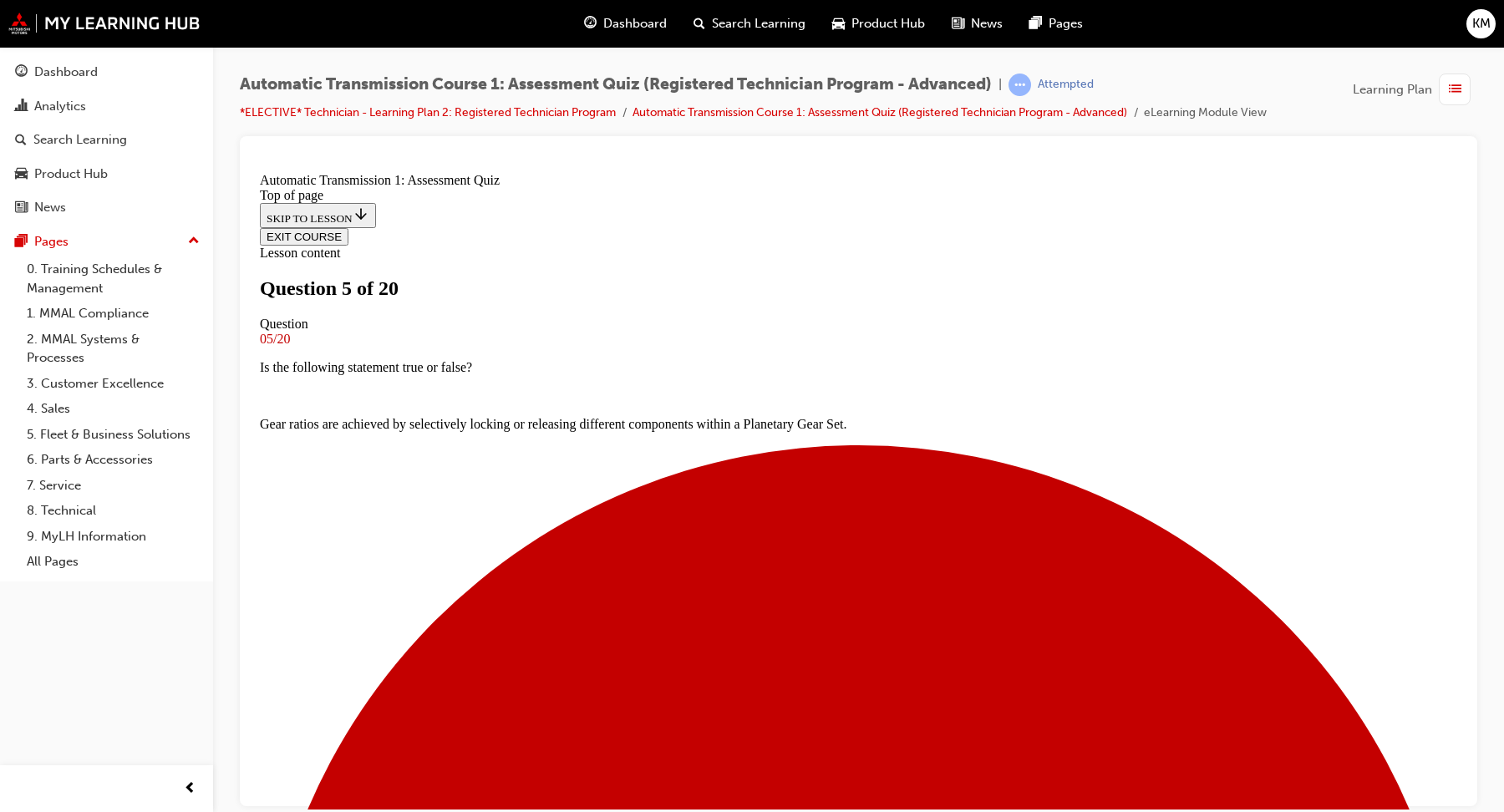 scroll, scrollTop: 53, scrollLeft: 0, axis: vertical 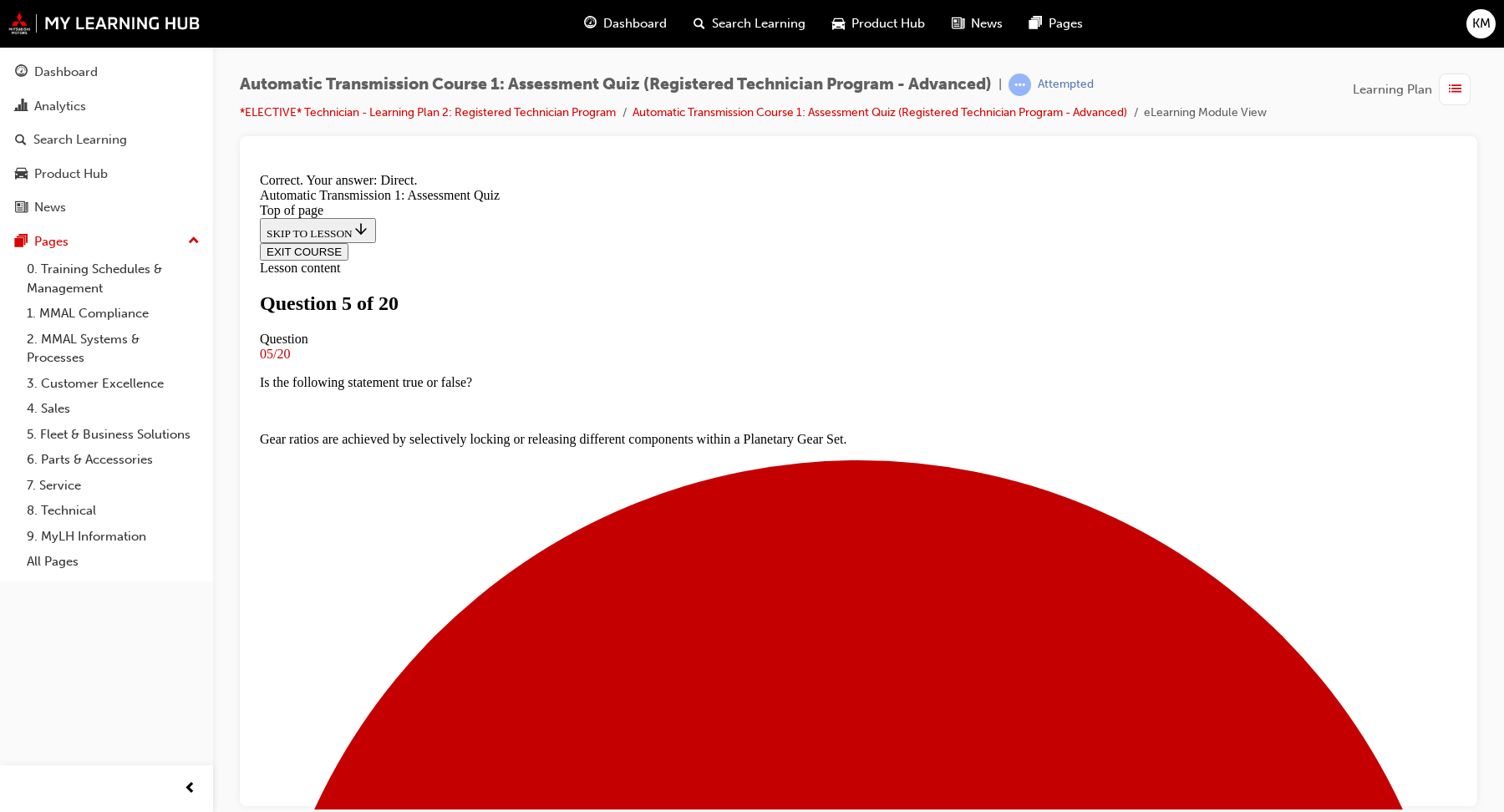 click on "NEXT" at bounding box center (282, 13589) 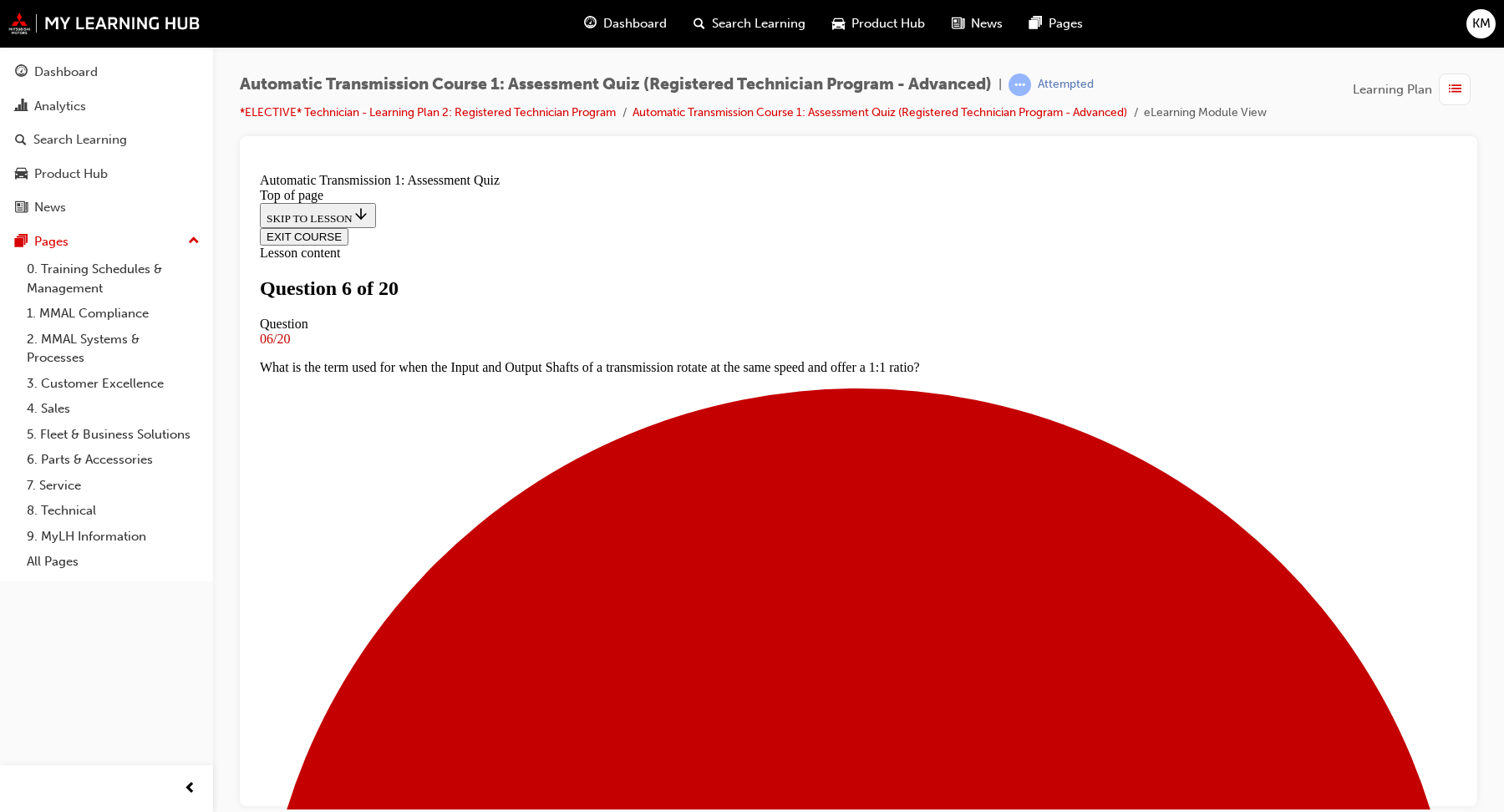 scroll, scrollTop: 43, scrollLeft: 0, axis: vertical 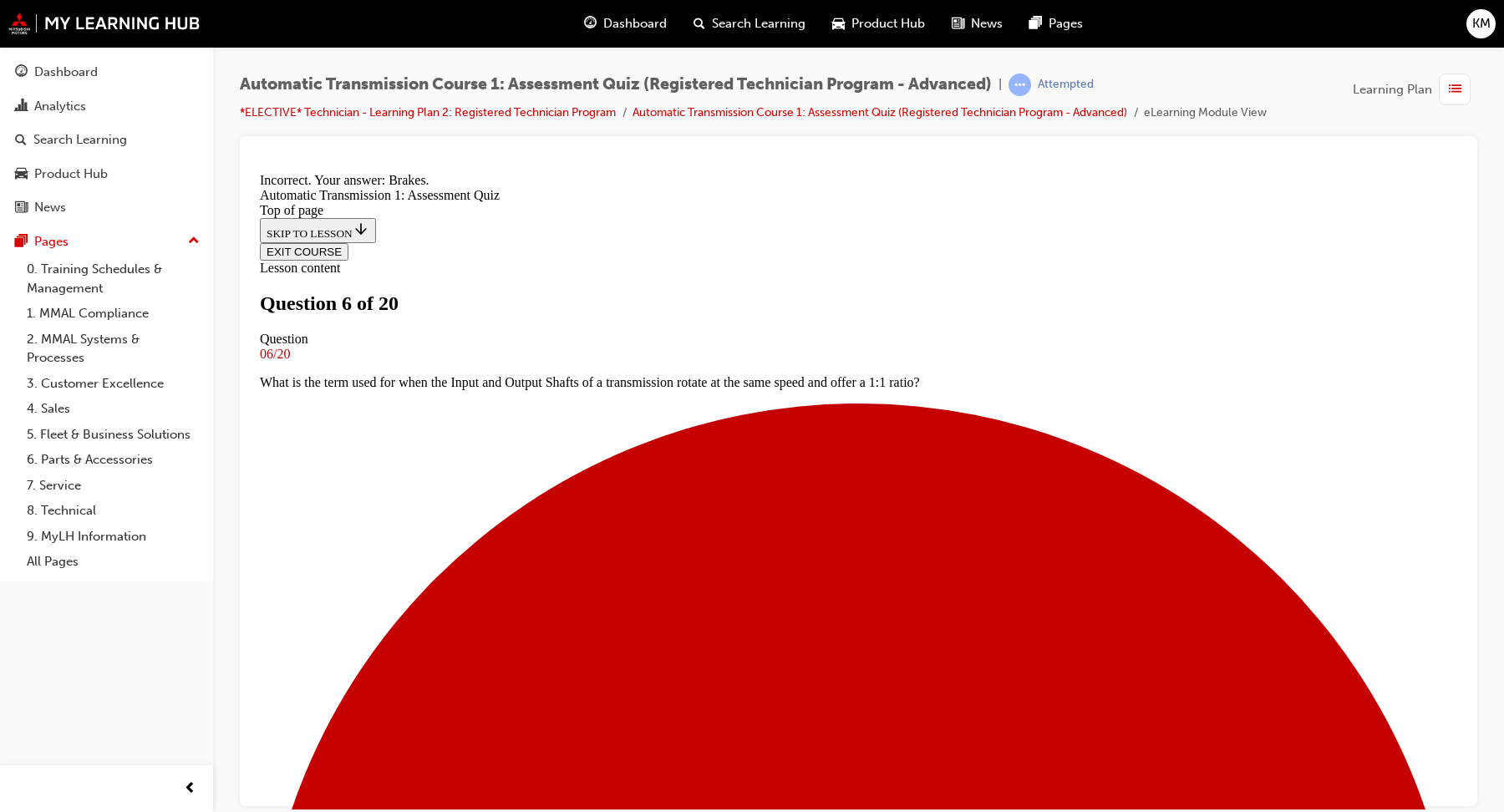 click on "NEXT" at bounding box center (282, 17780) 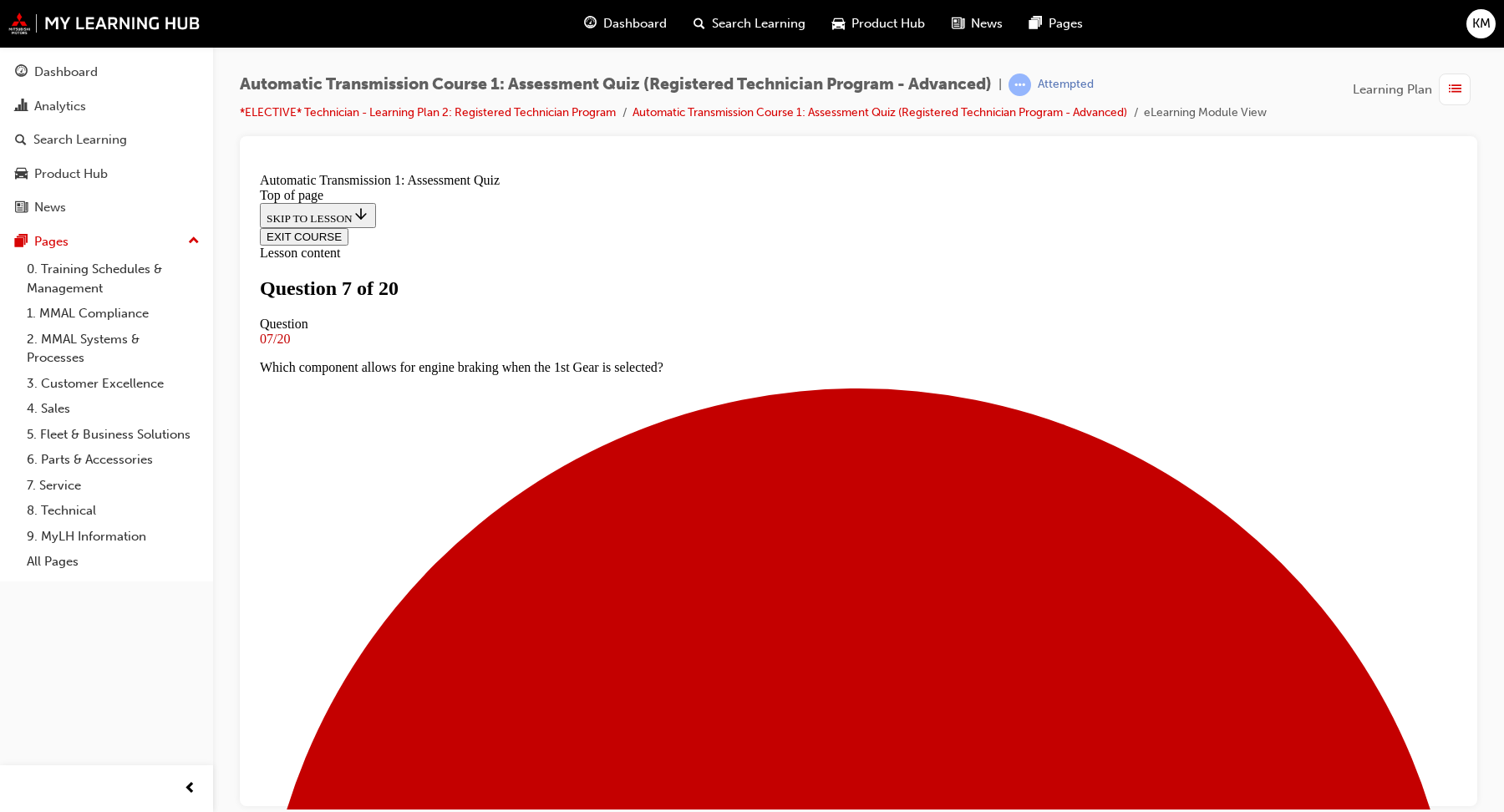 scroll, scrollTop: 3, scrollLeft: 0, axis: vertical 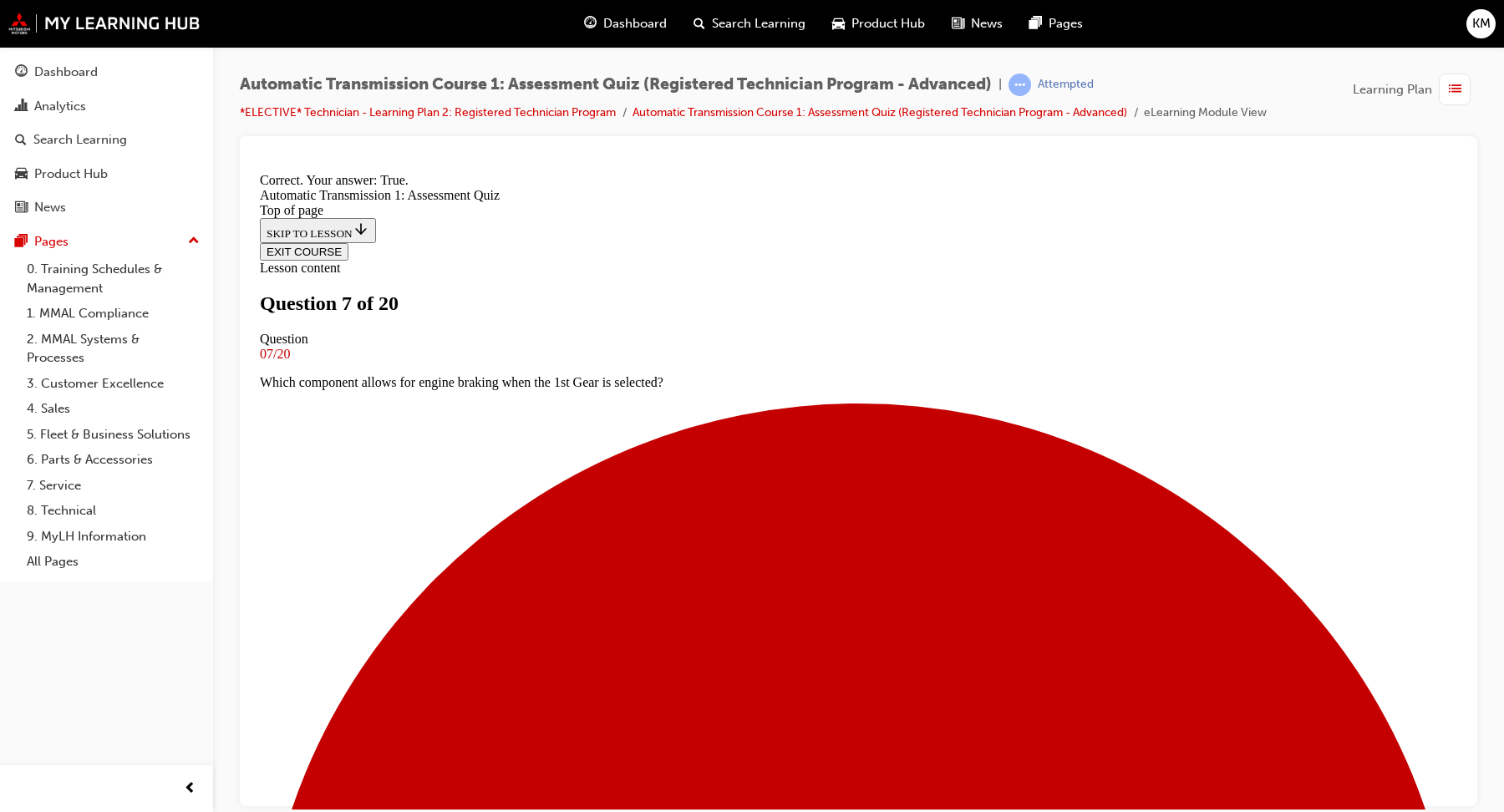 click on "NEXT" at bounding box center (282, 13544) 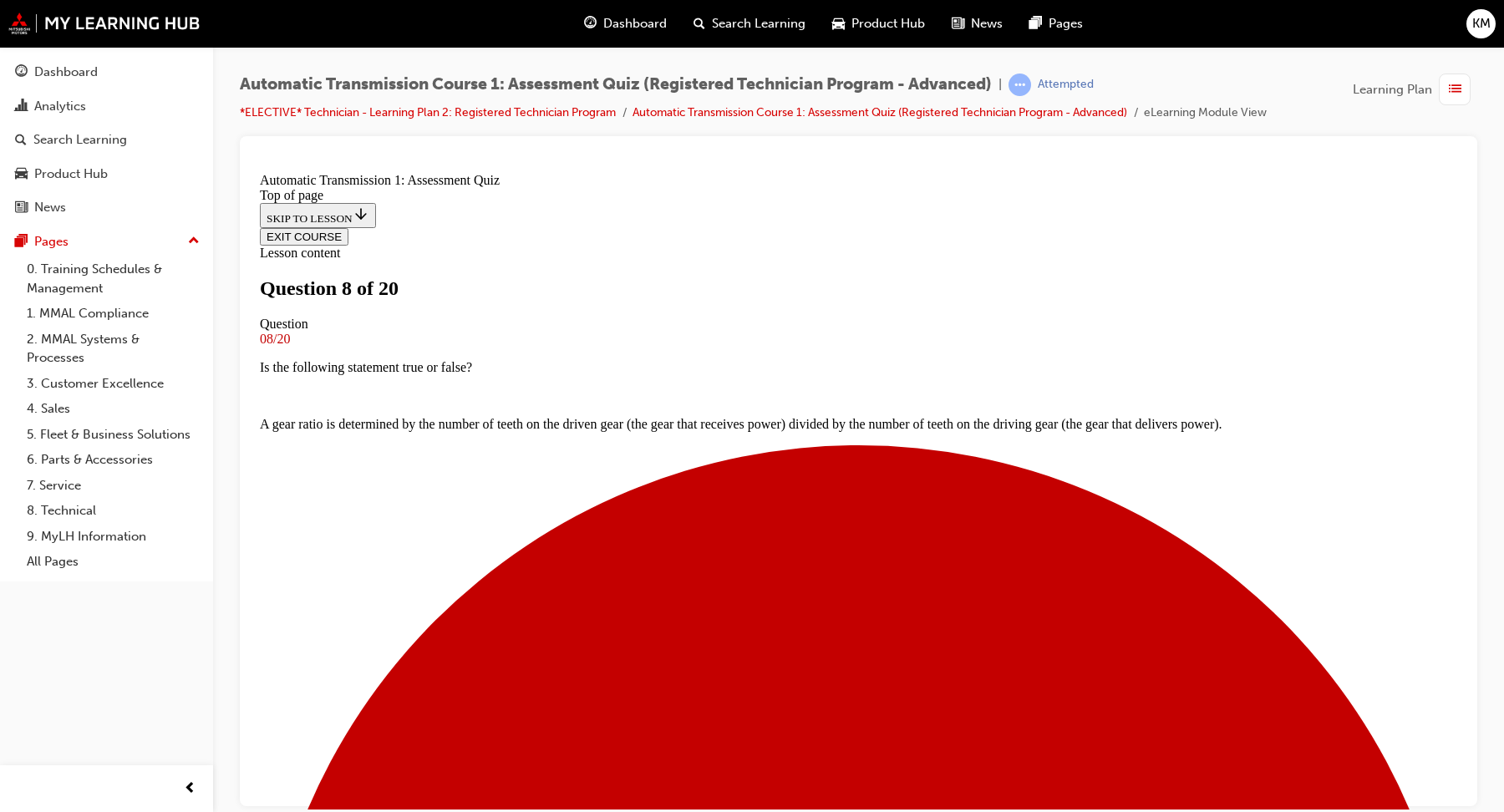scroll, scrollTop: 55, scrollLeft: 0, axis: vertical 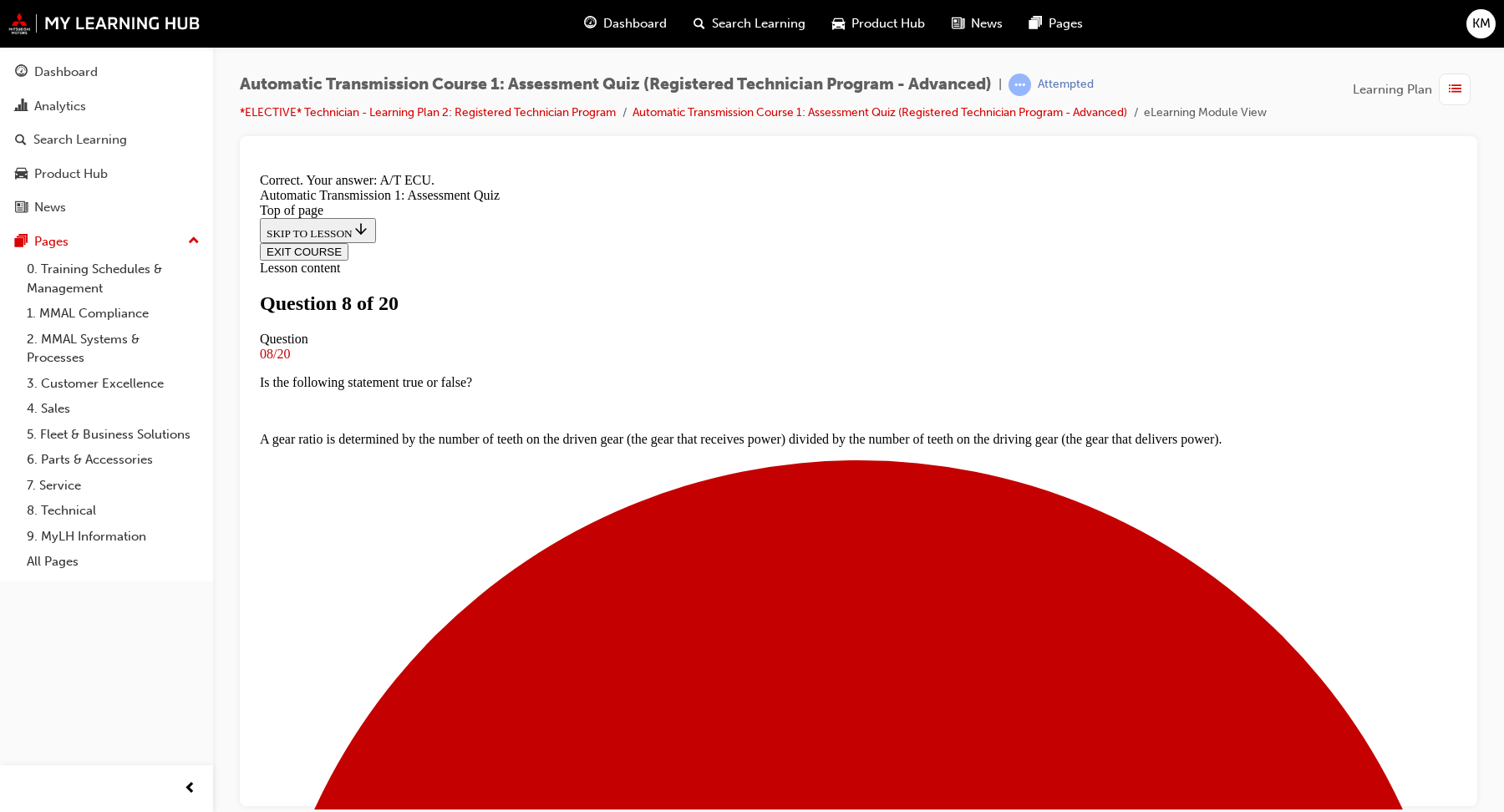 click on "NEXT" at bounding box center (282, 11442) 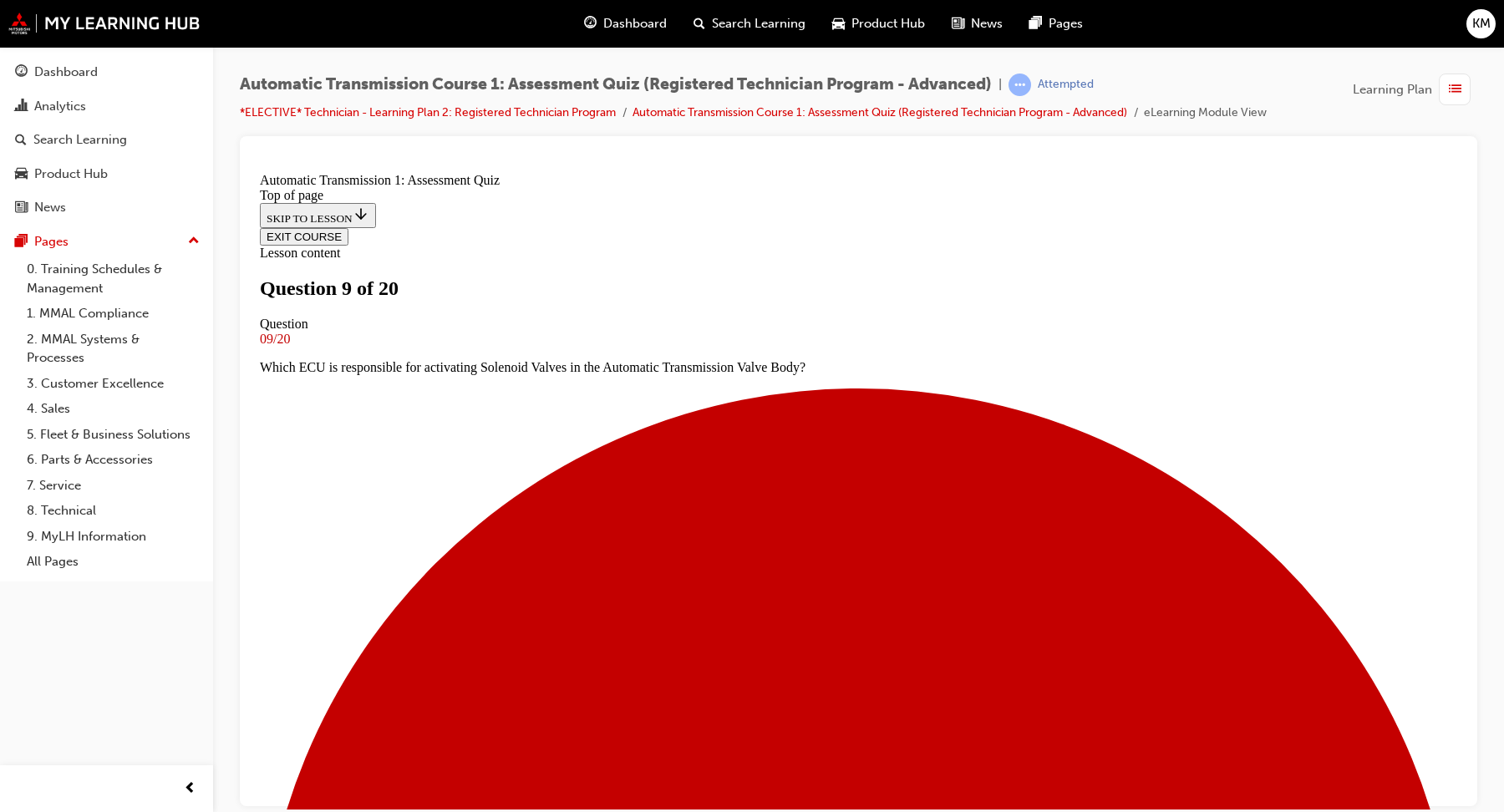 scroll, scrollTop: 108, scrollLeft: 0, axis: vertical 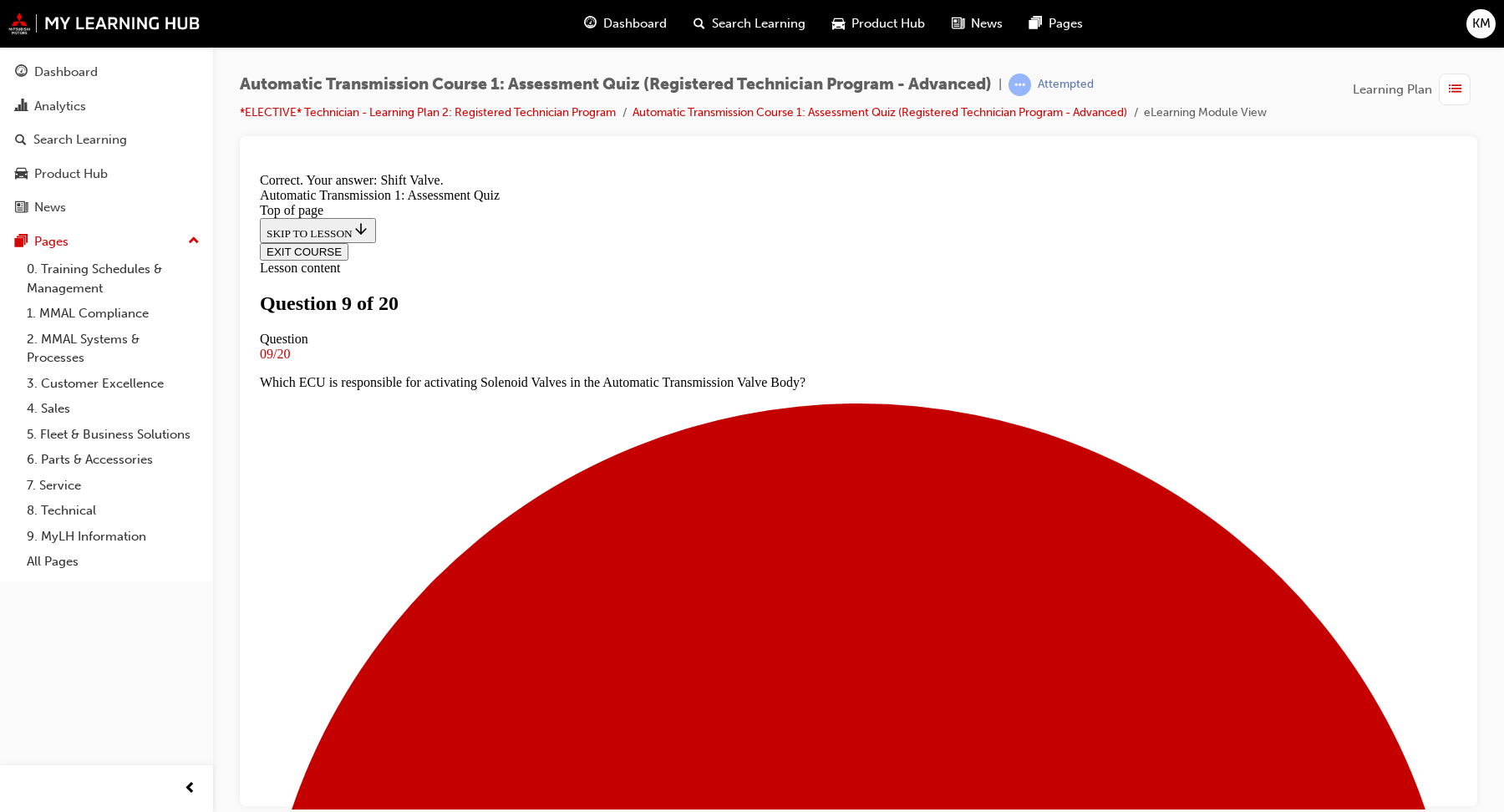 click on "NEXT" at bounding box center (282, 15679) 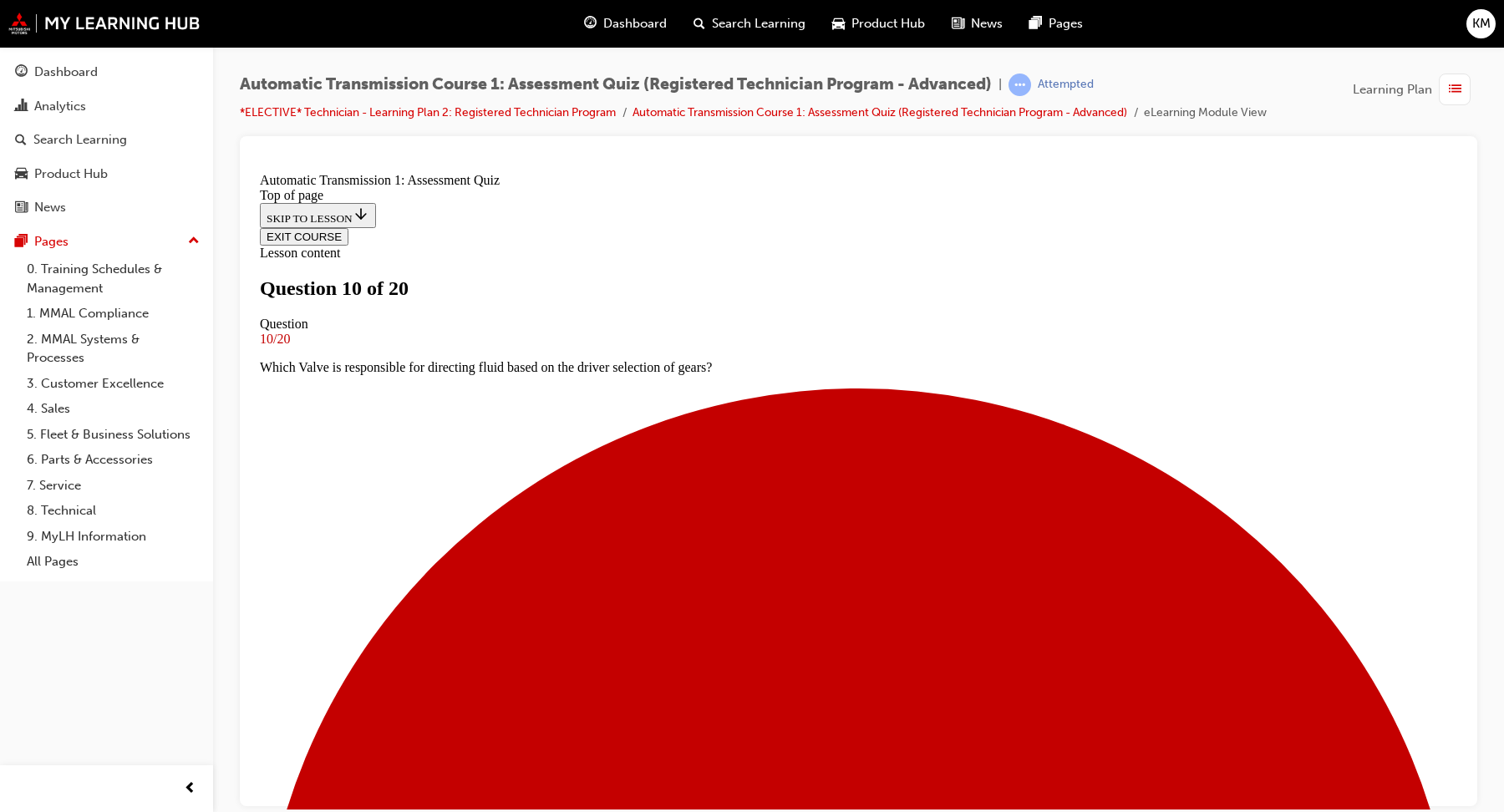 scroll, scrollTop: 3, scrollLeft: 0, axis: vertical 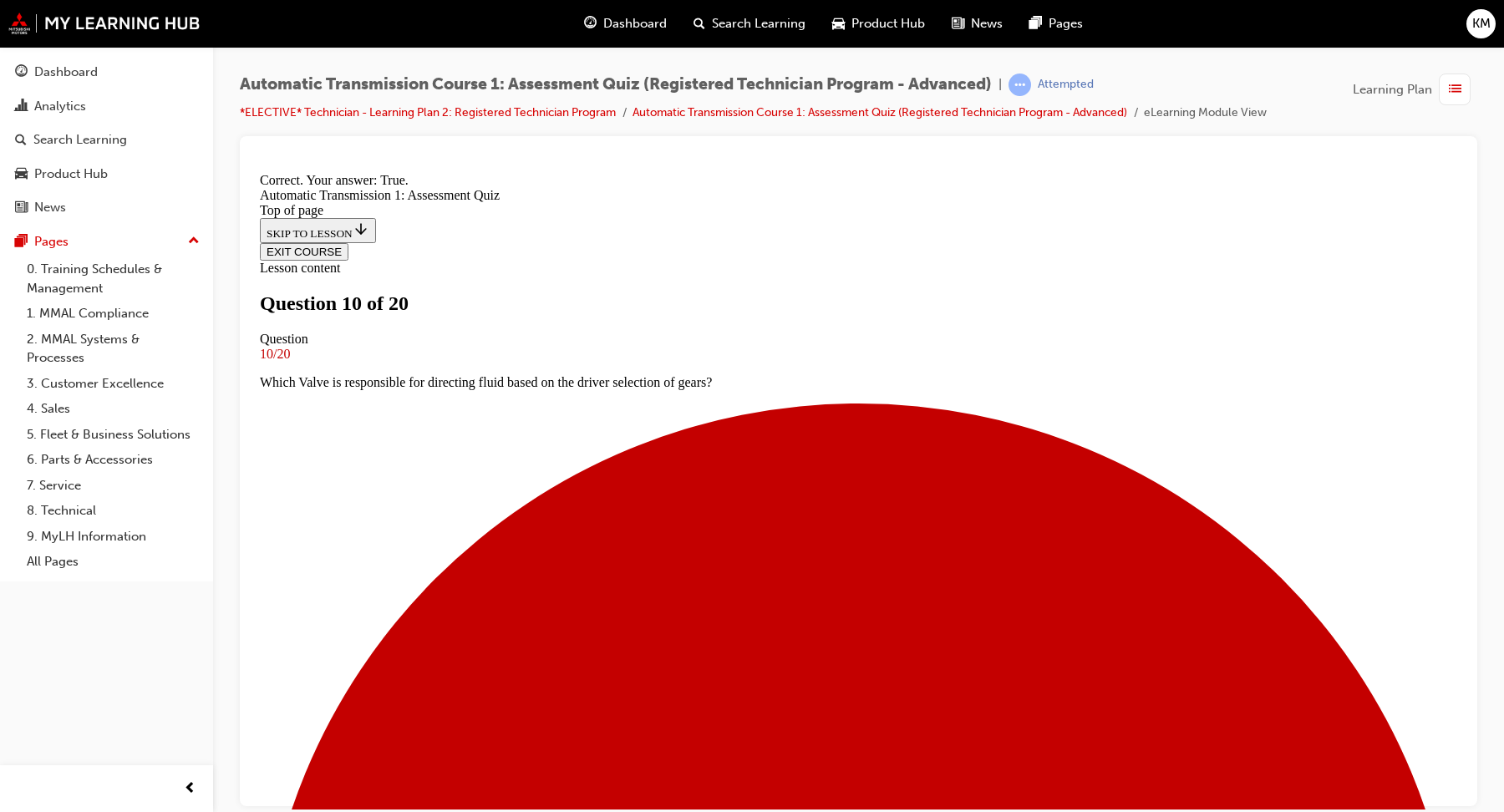 click on "NEXT" at bounding box center (282, 13589) 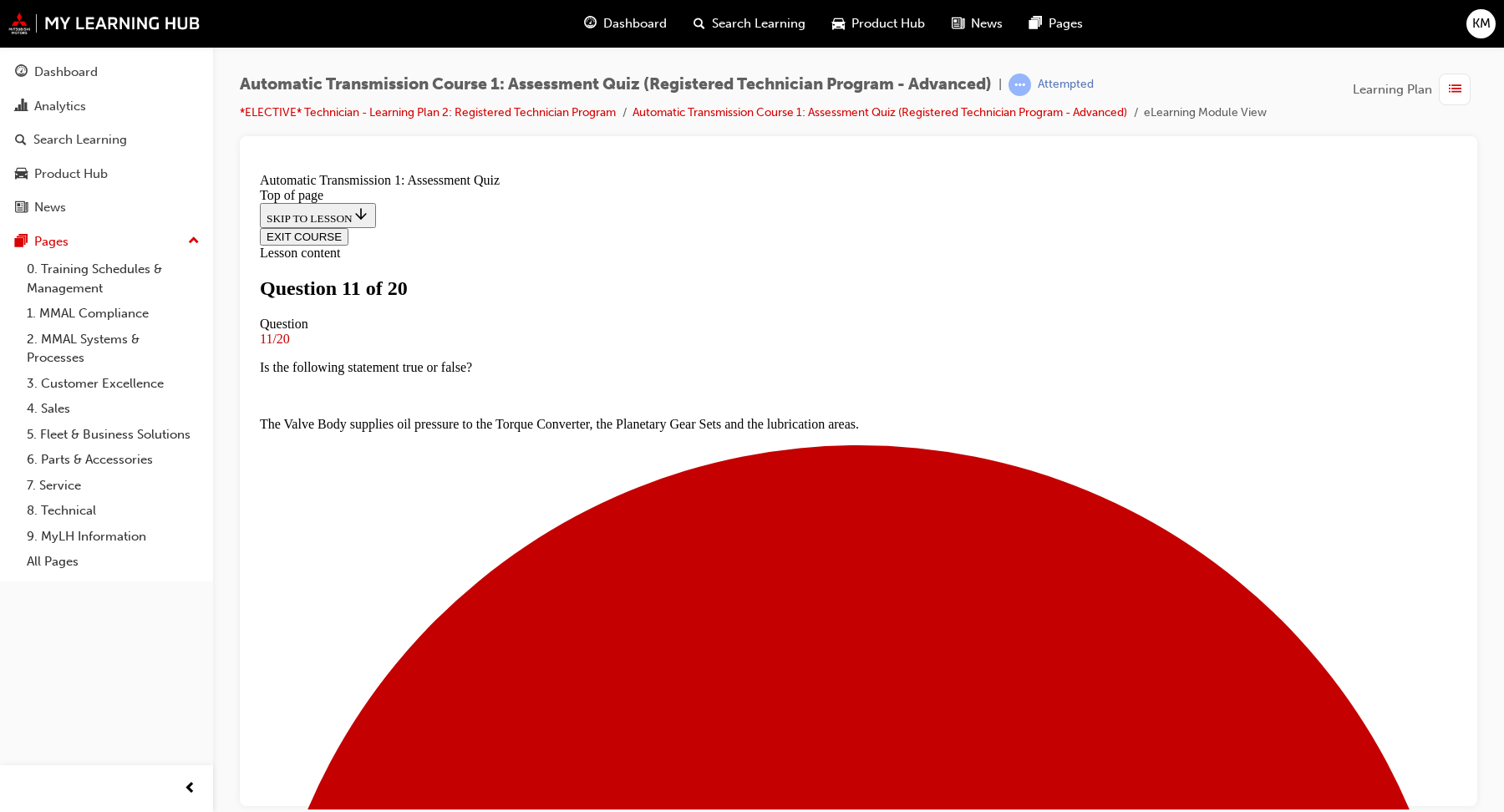 scroll, scrollTop: 3, scrollLeft: 0, axis: vertical 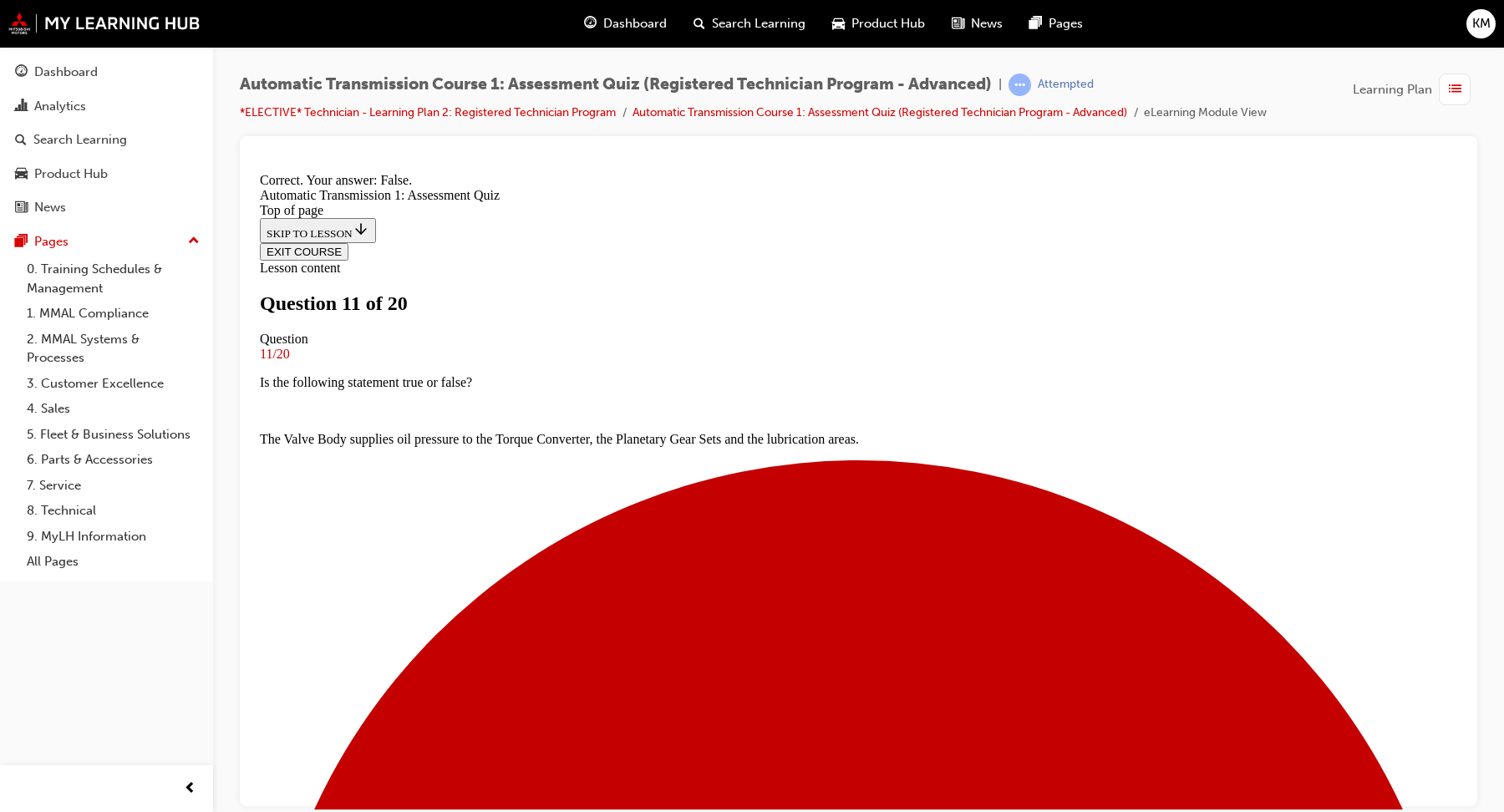 click on "NEXT" at bounding box center (282, 9353) 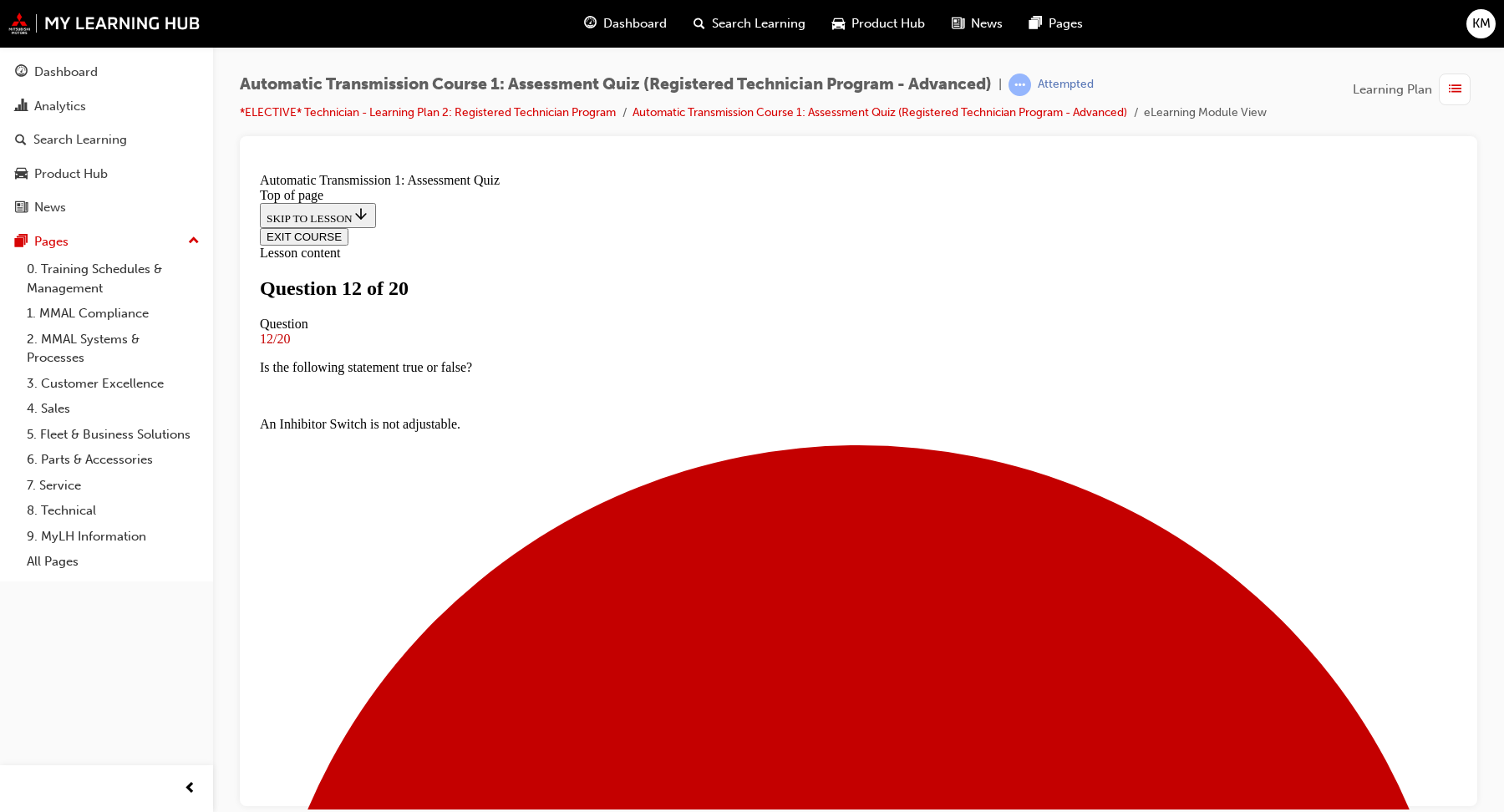 scroll, scrollTop: 77, scrollLeft: 0, axis: vertical 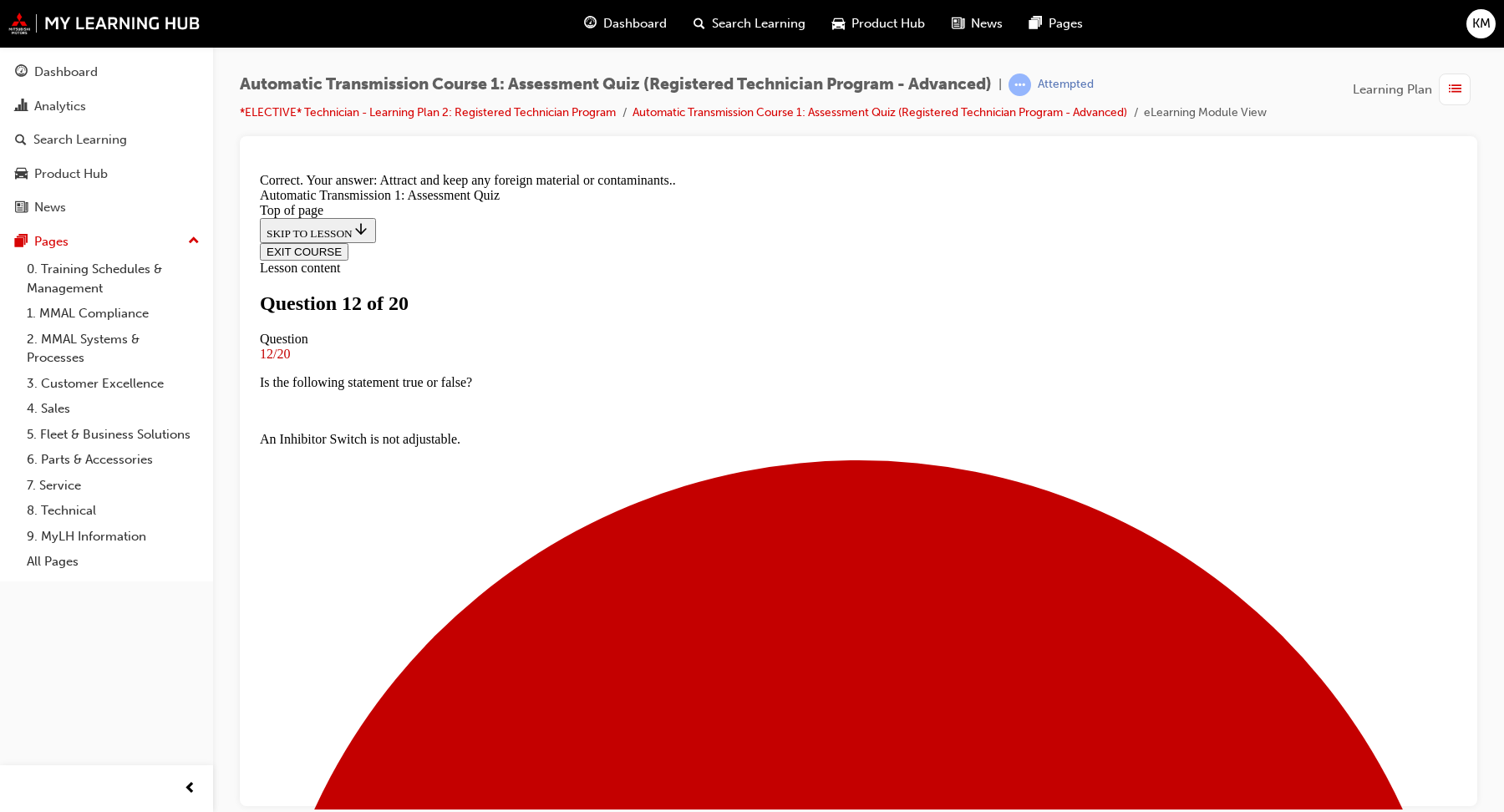 click on "NEXT" at bounding box center (282, 13589) 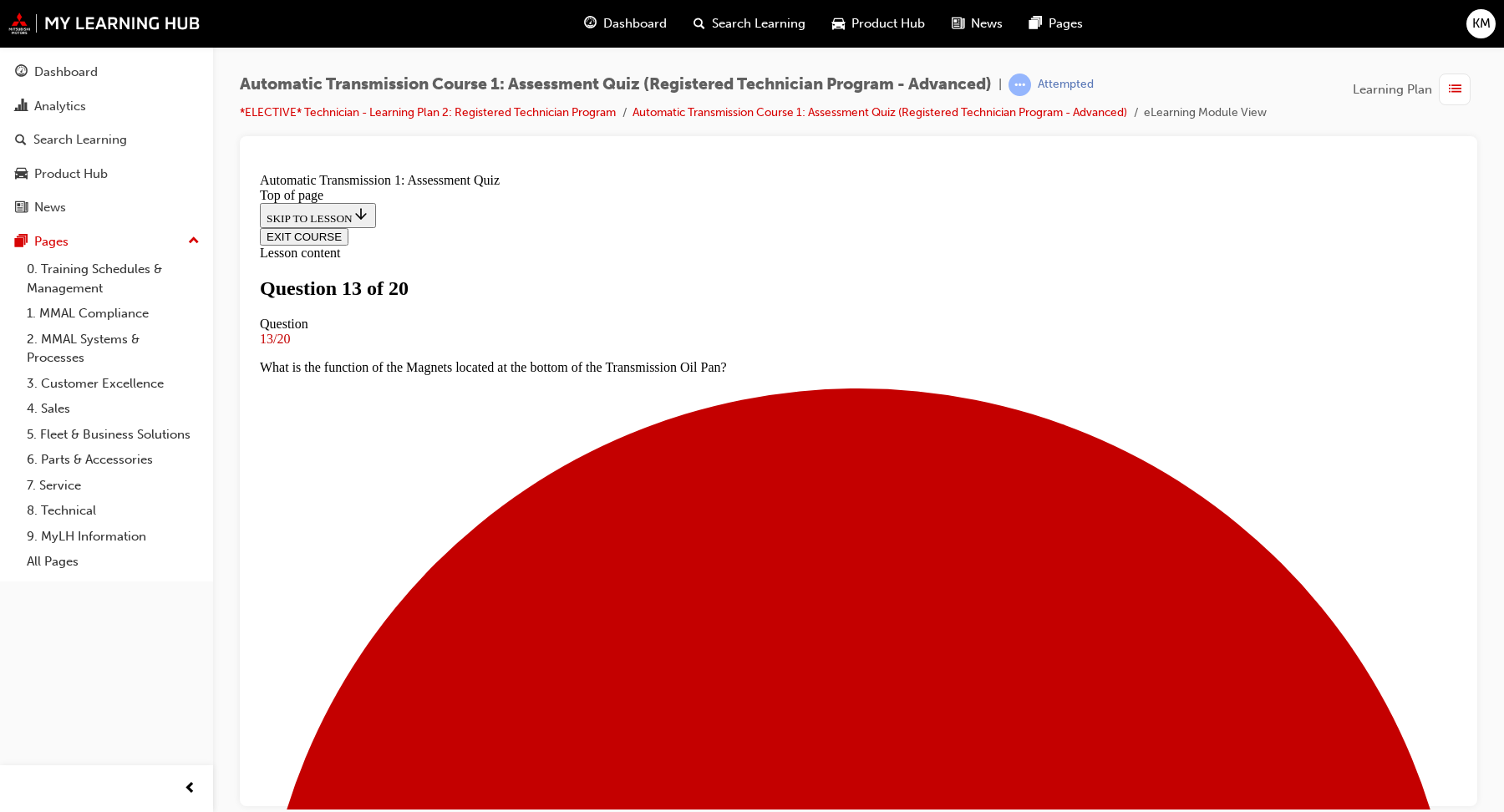 click at bounding box center (858, 12342) 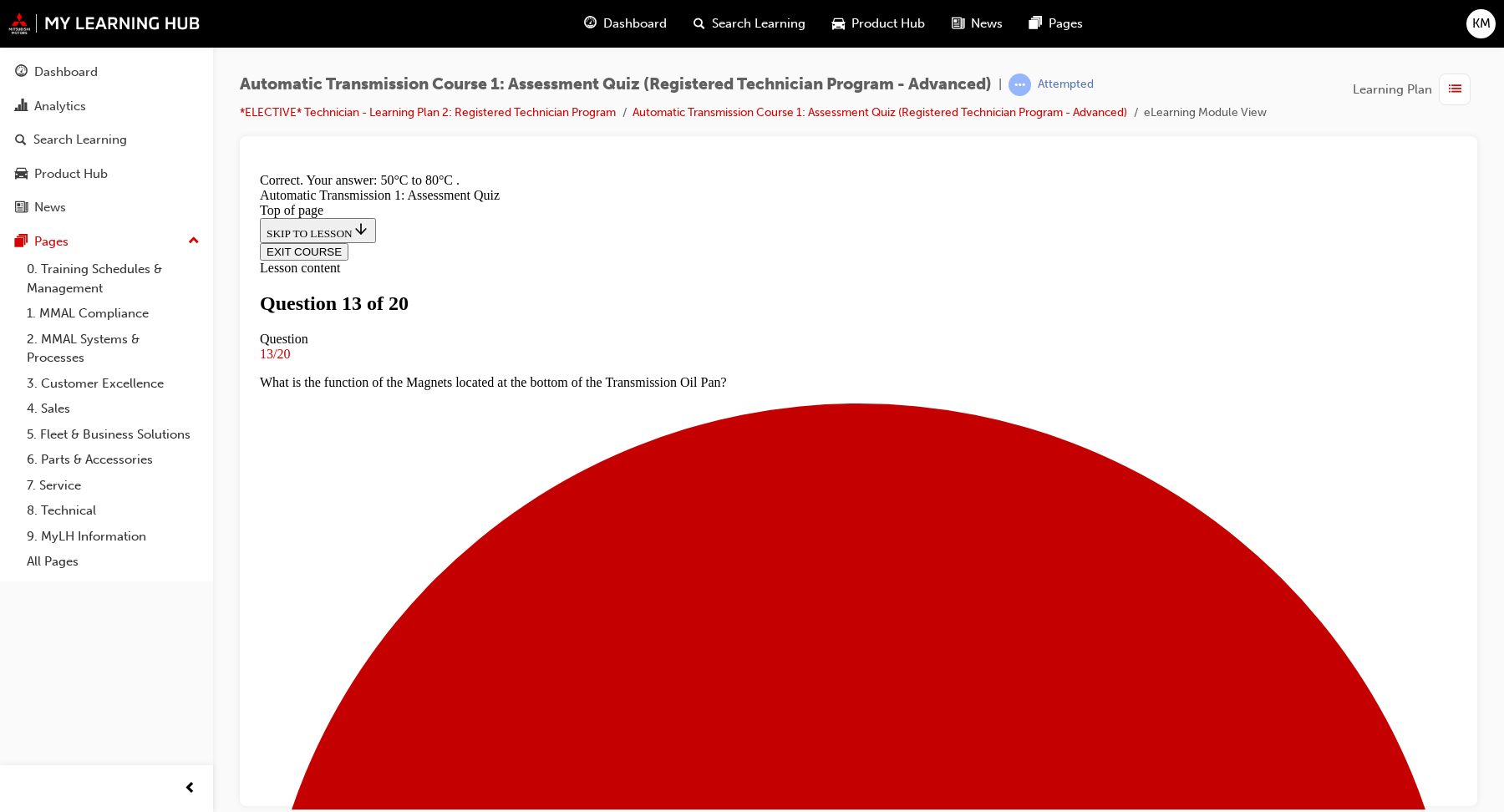 click on "NEXT" at bounding box center (282, 15679) 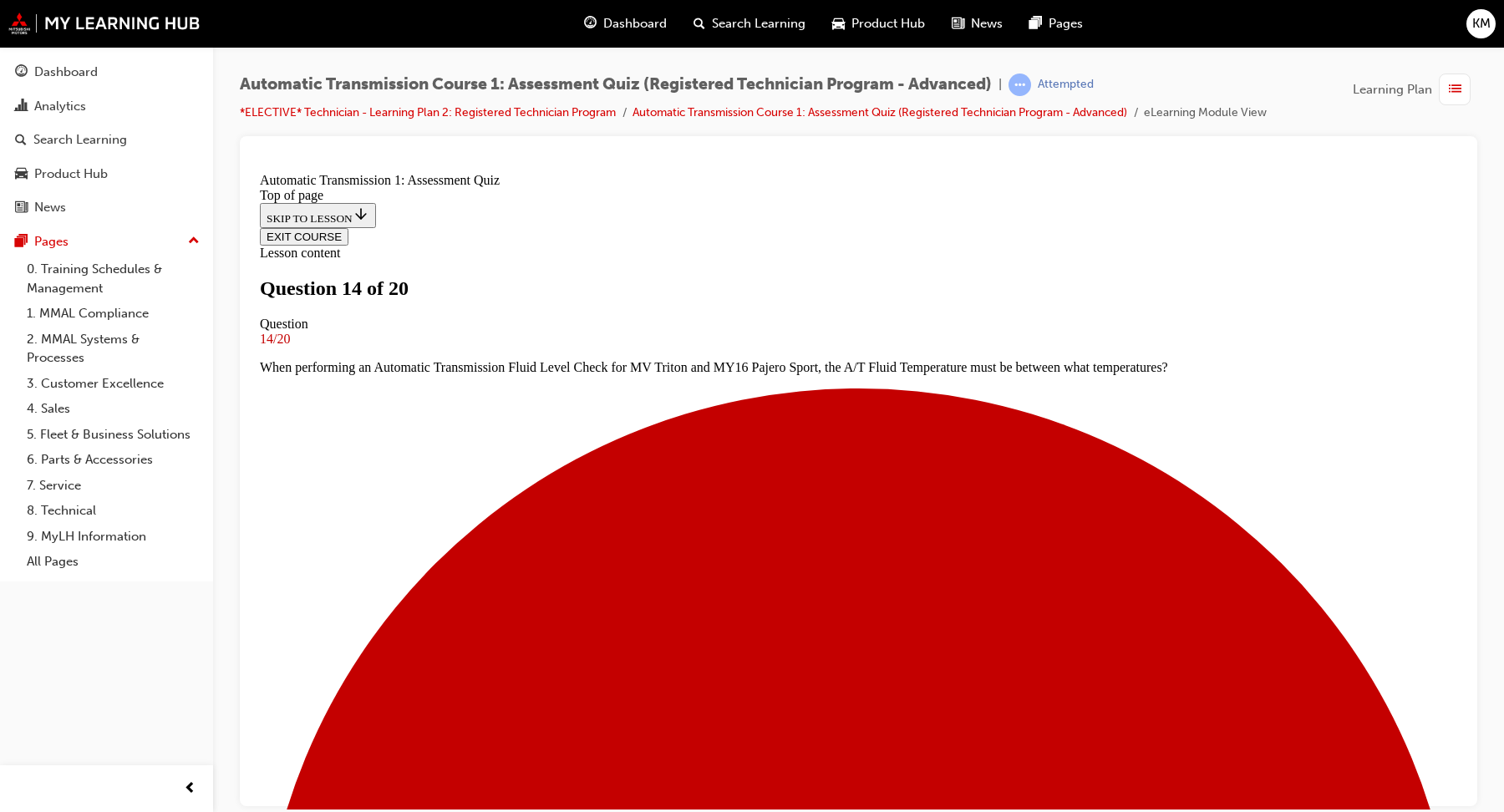 scroll, scrollTop: 130, scrollLeft: 0, axis: vertical 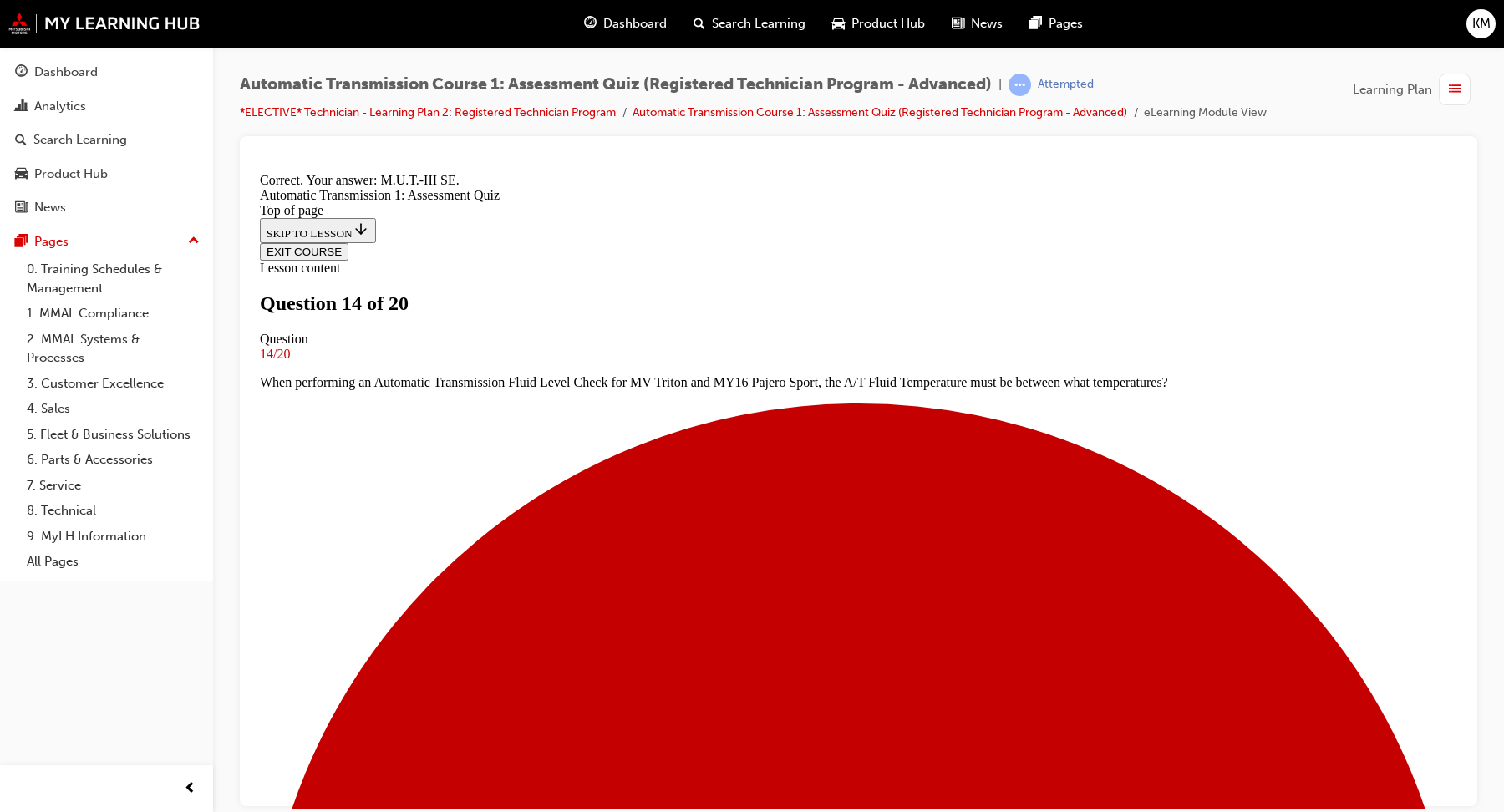 click on "NEXT" at bounding box center (282, 15679) 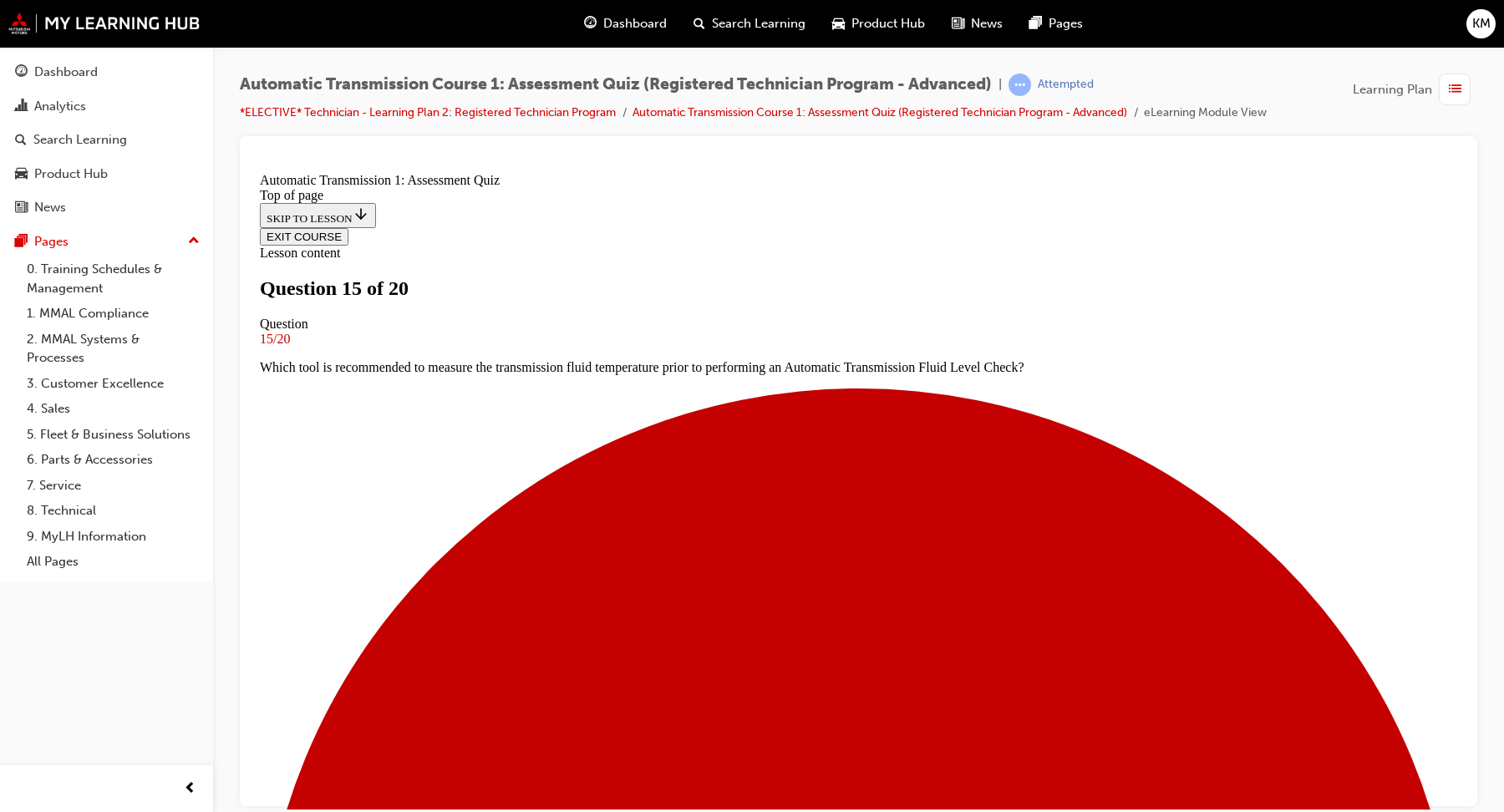click at bounding box center (858, 10268) 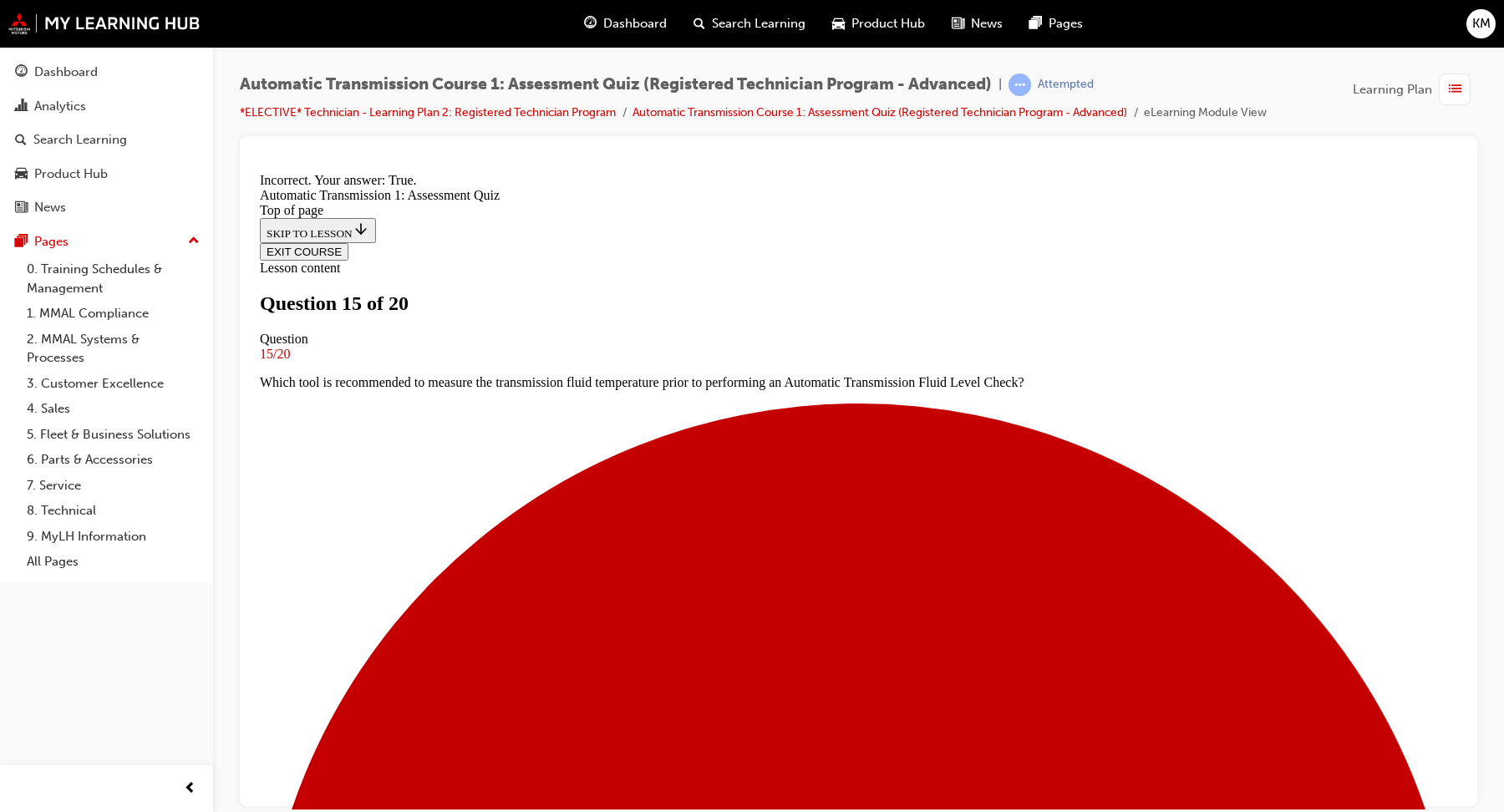 click on "NEXT" at bounding box center [282, 13574] 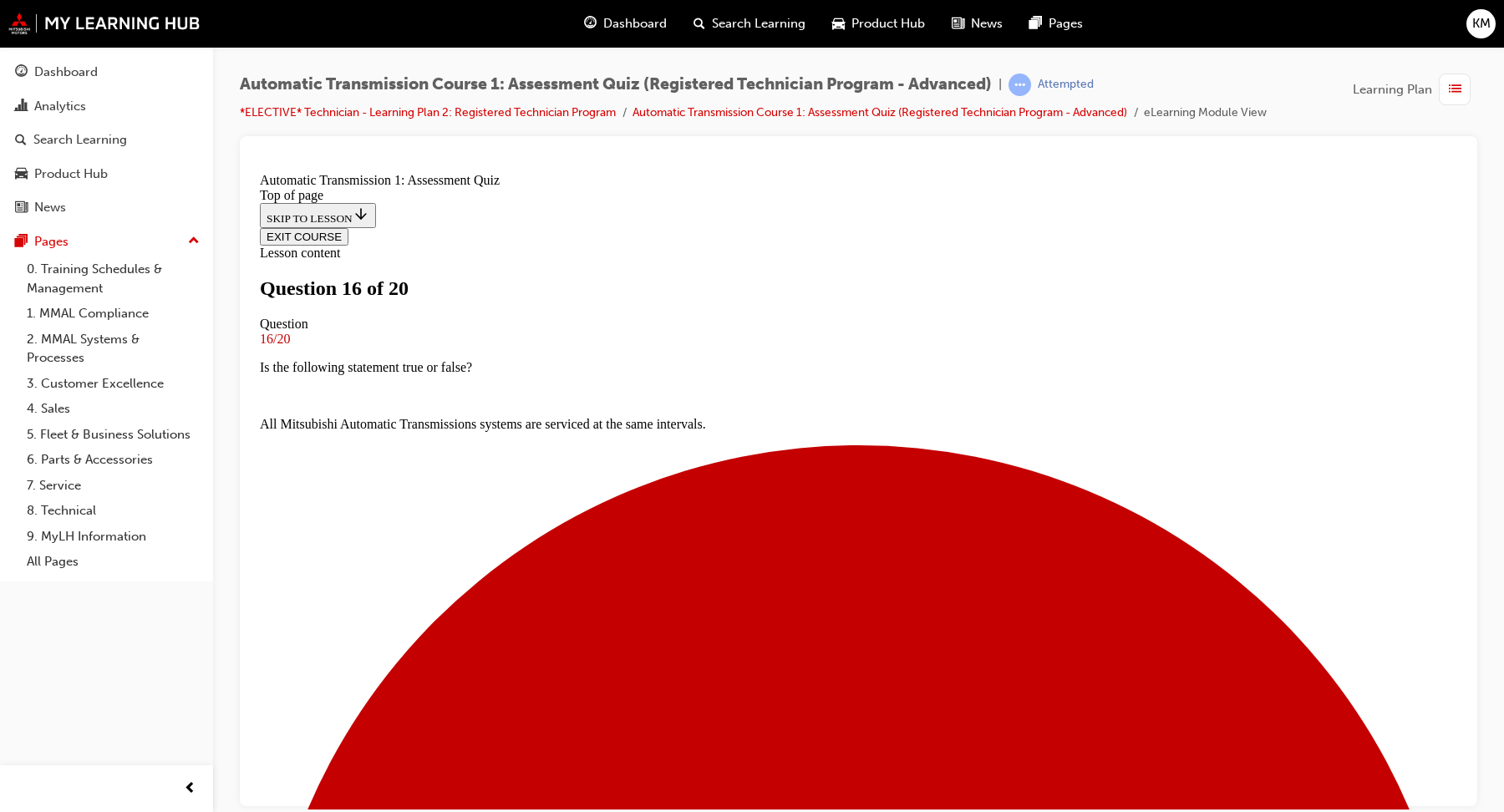 click at bounding box center [875, 5348] 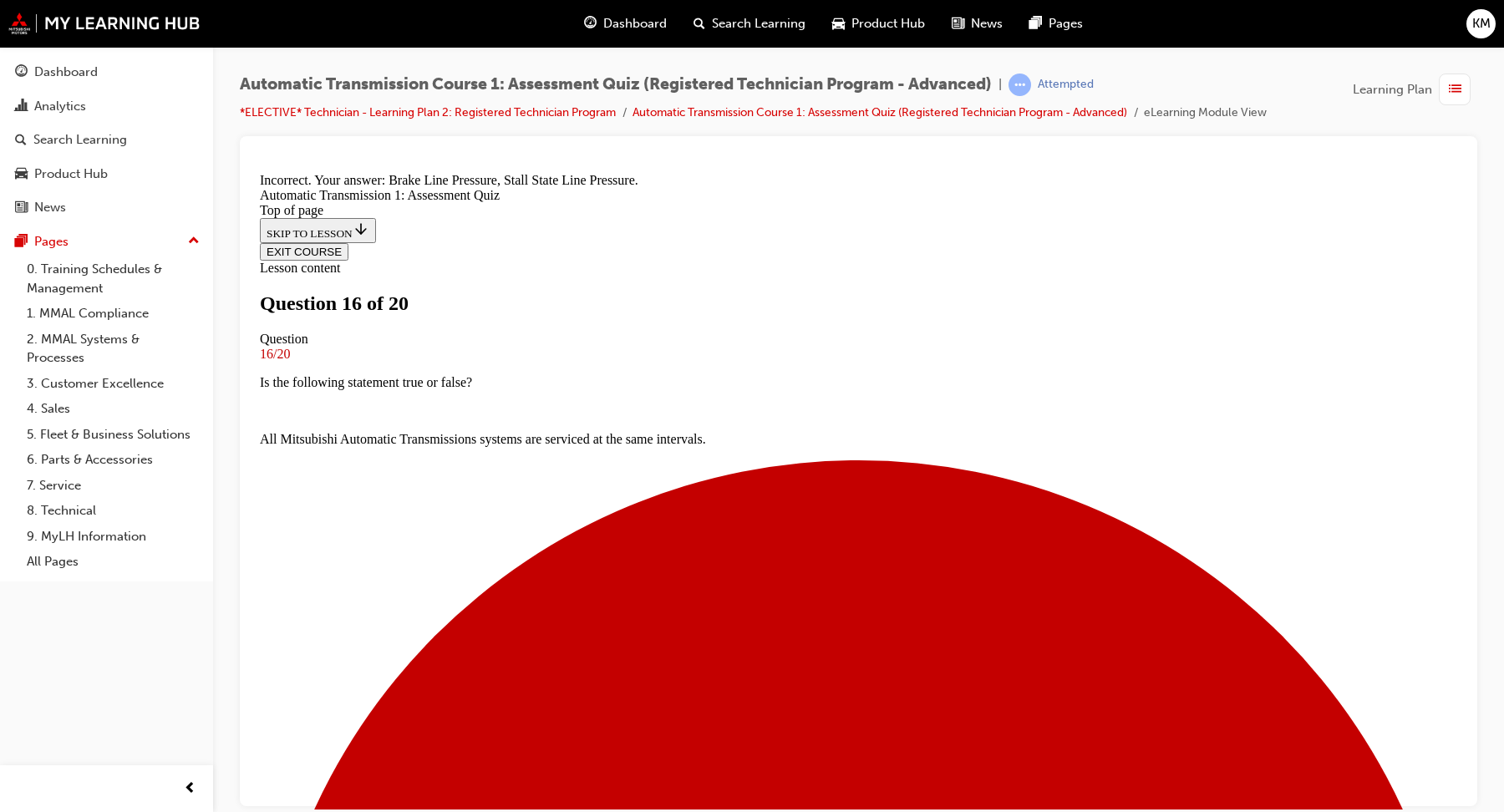 scroll, scrollTop: 206, scrollLeft: 0, axis: vertical 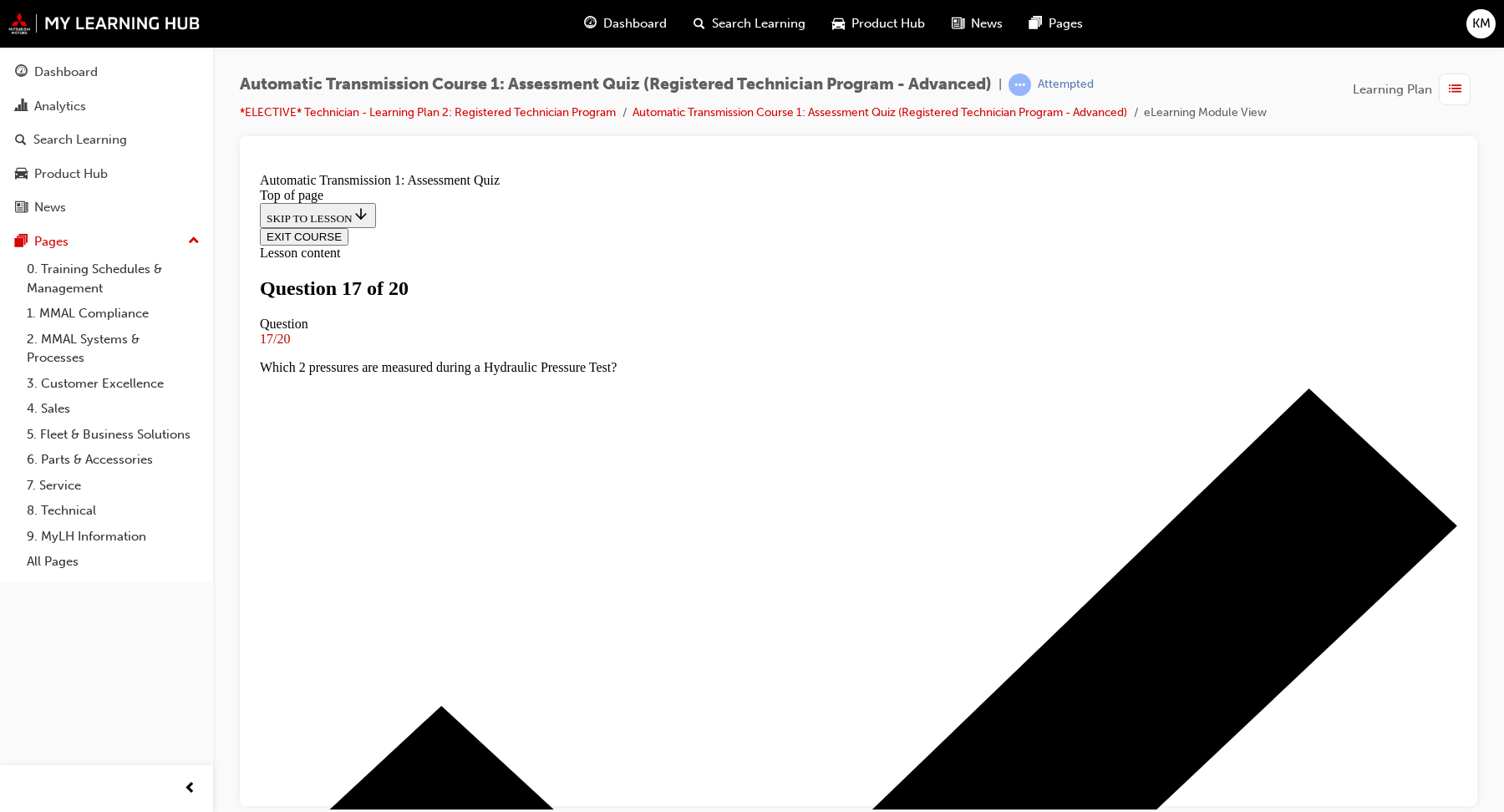 click at bounding box center (858, 7383) 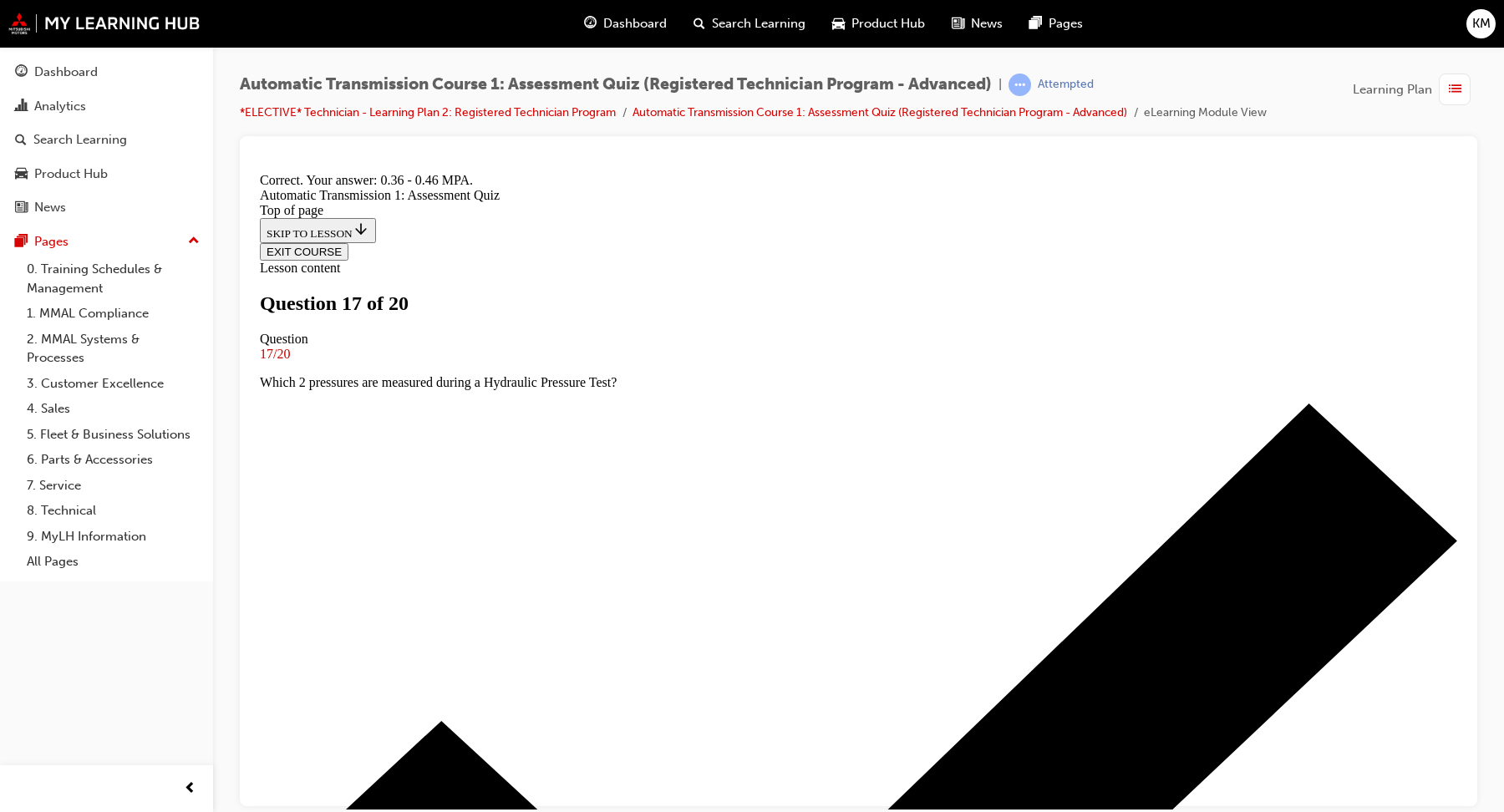click on "NEXT" at bounding box center [282, 12866] 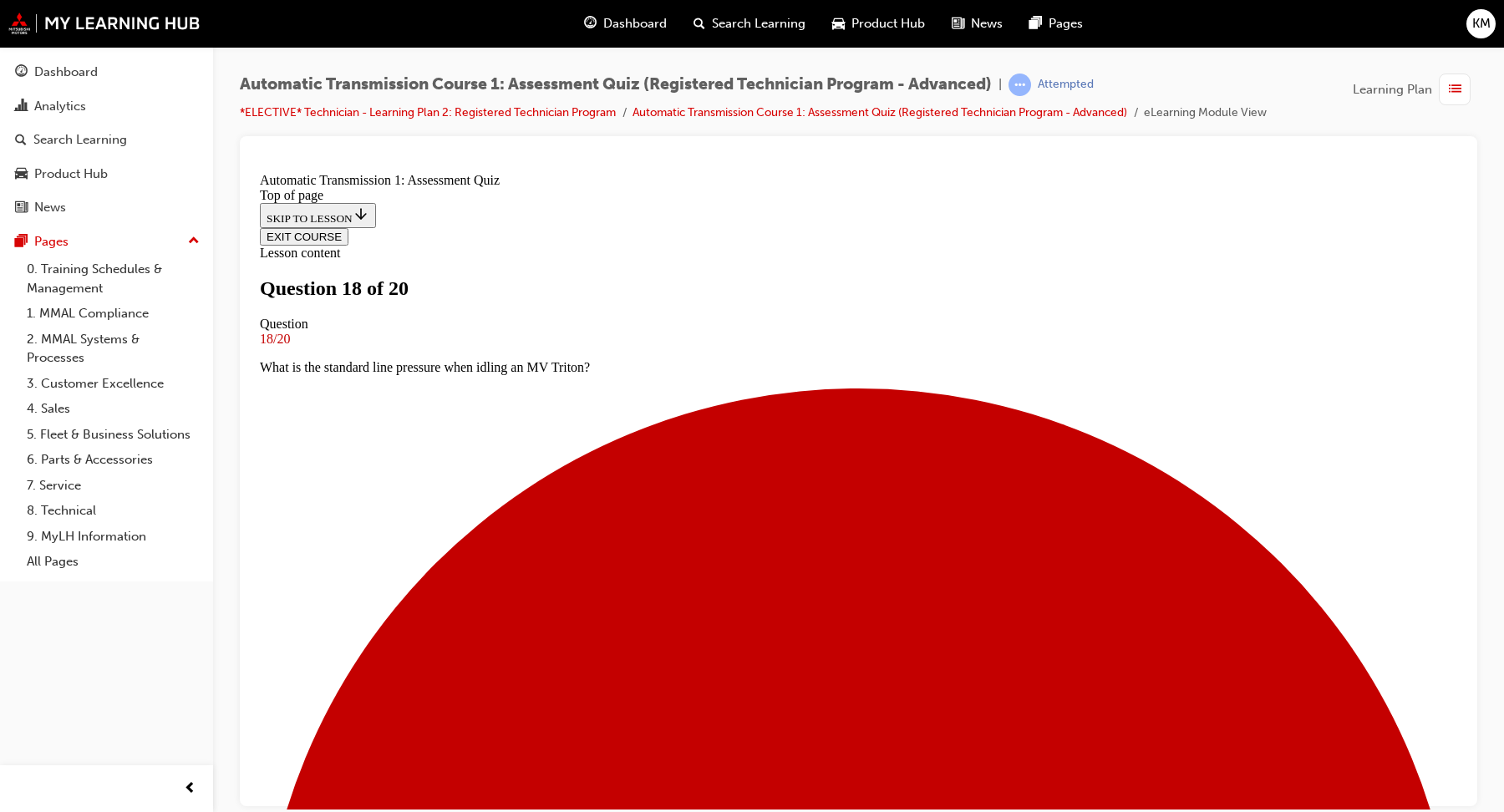 click at bounding box center [858, 12342] 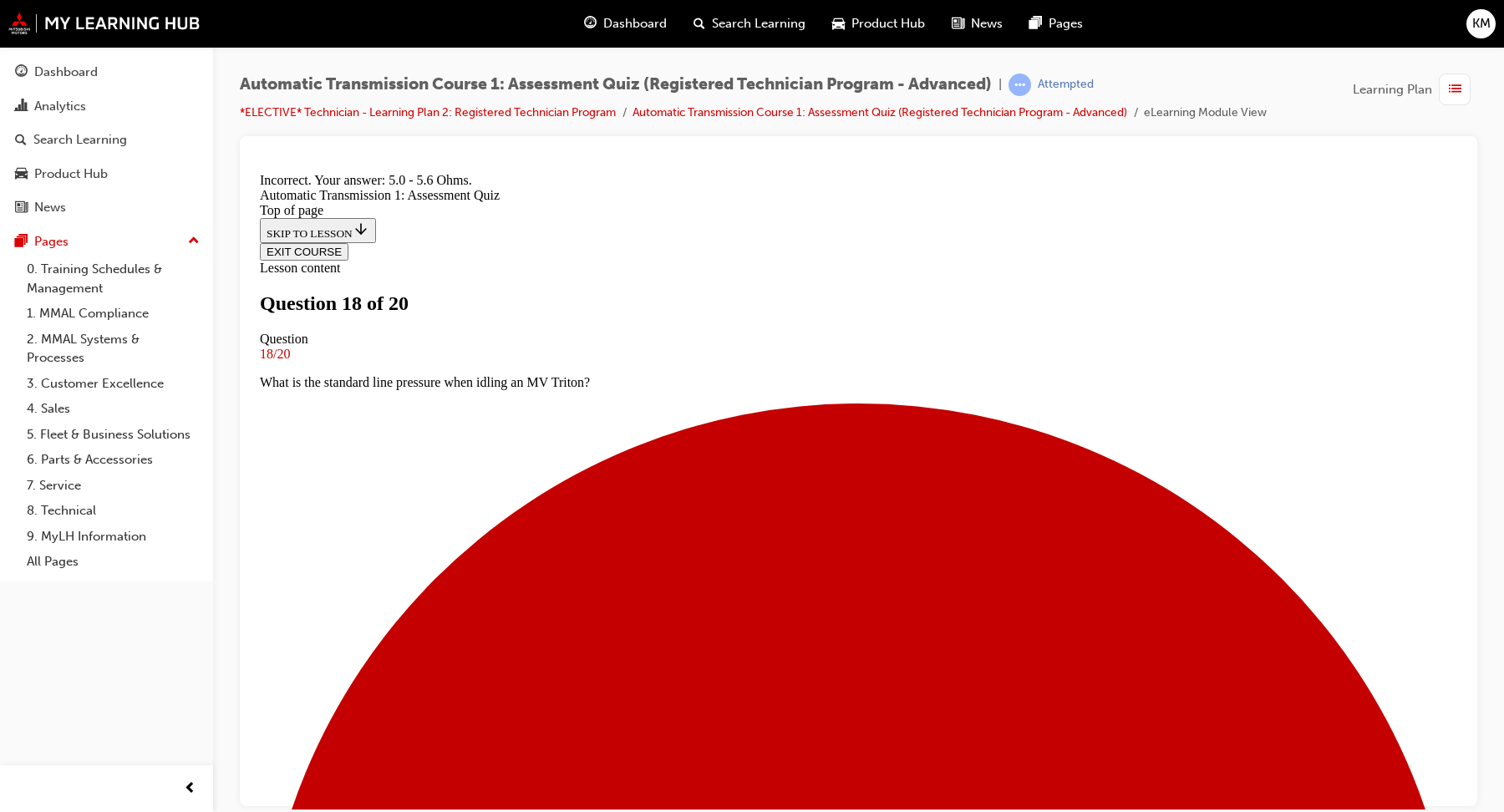 scroll, scrollTop: 206, scrollLeft: 0, axis: vertical 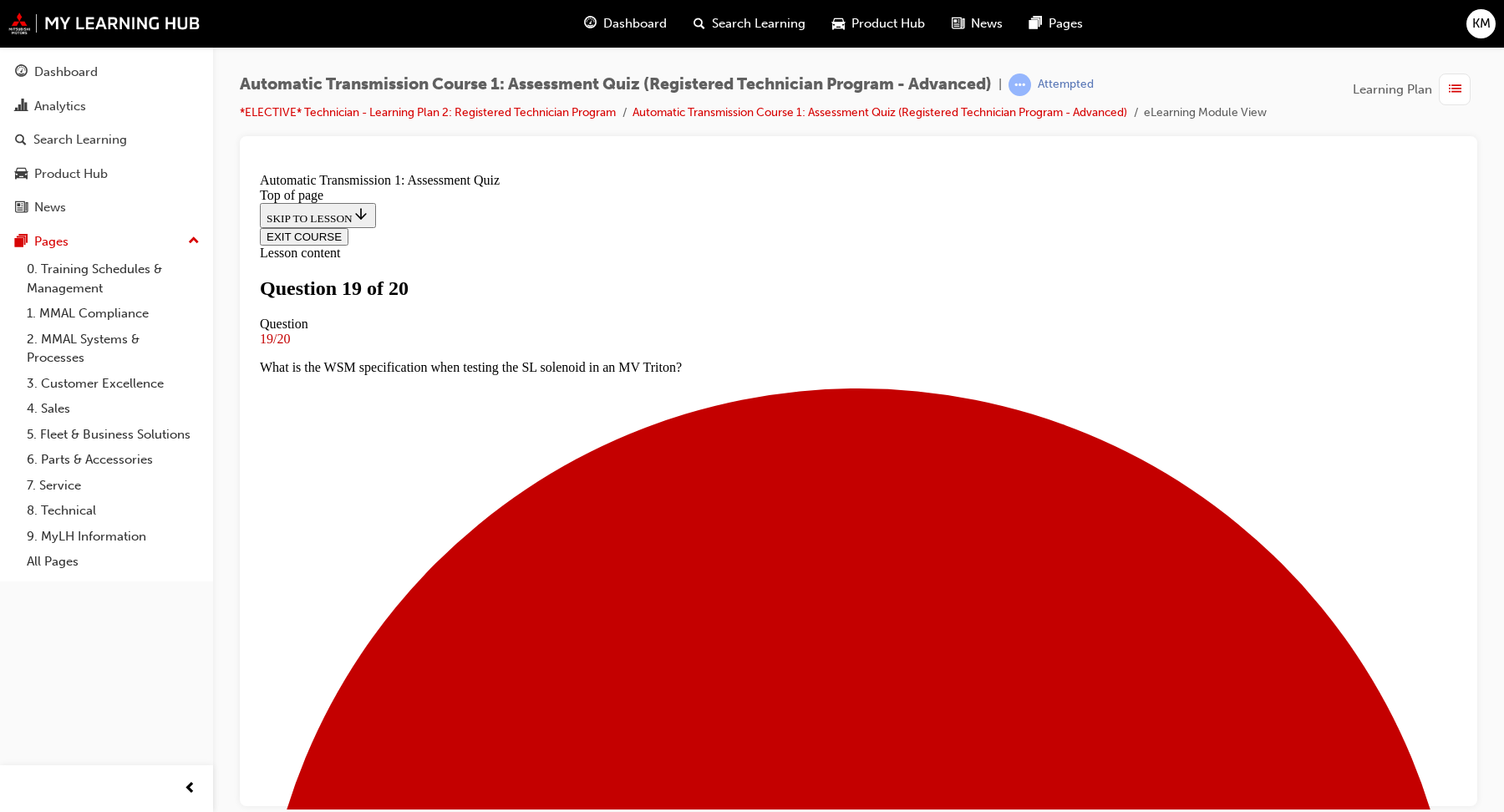 click on "Malfunction of the Oil Pump" at bounding box center (858, 15495) 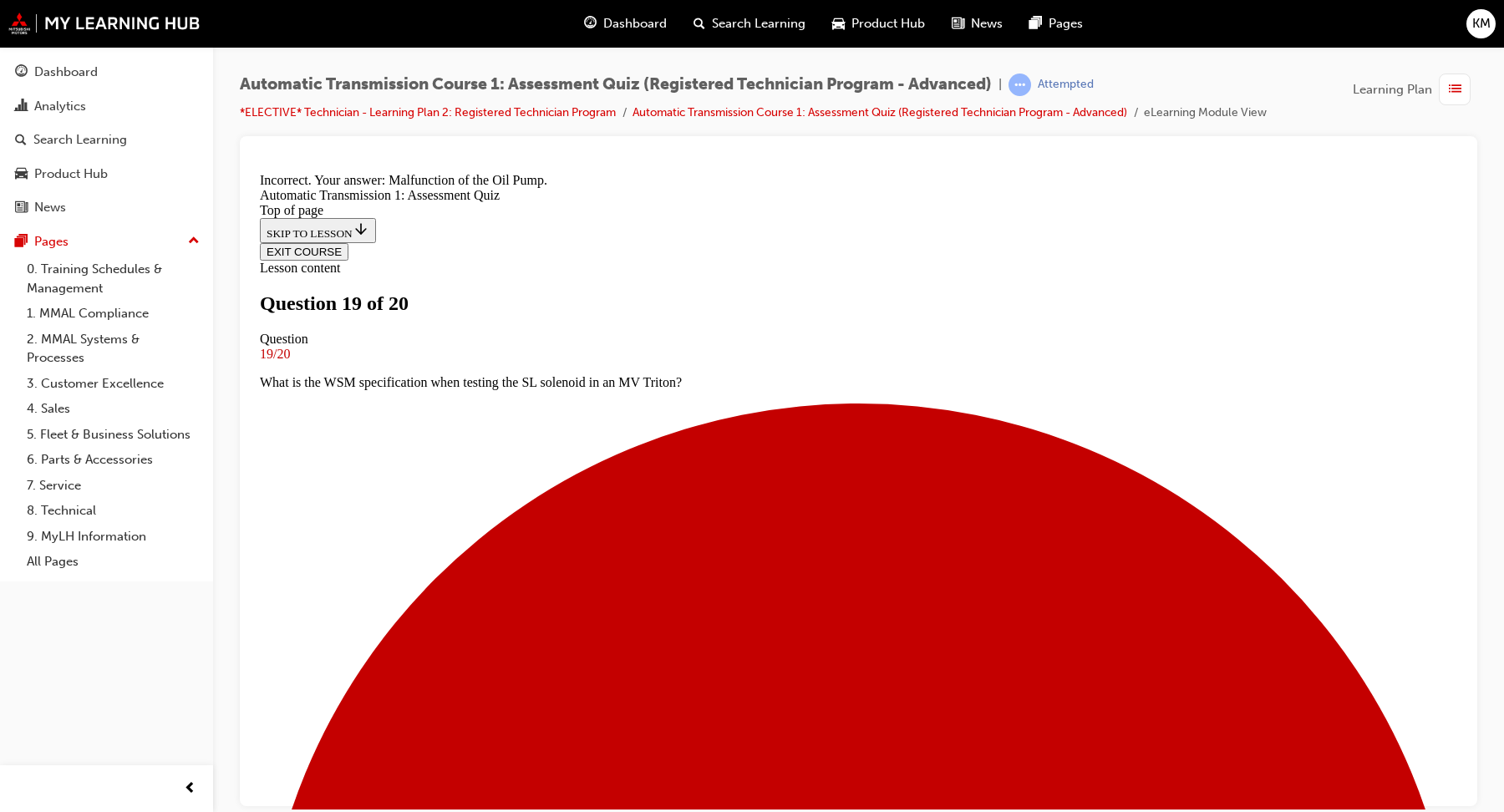 scroll, scrollTop: 261, scrollLeft: 0, axis: vertical 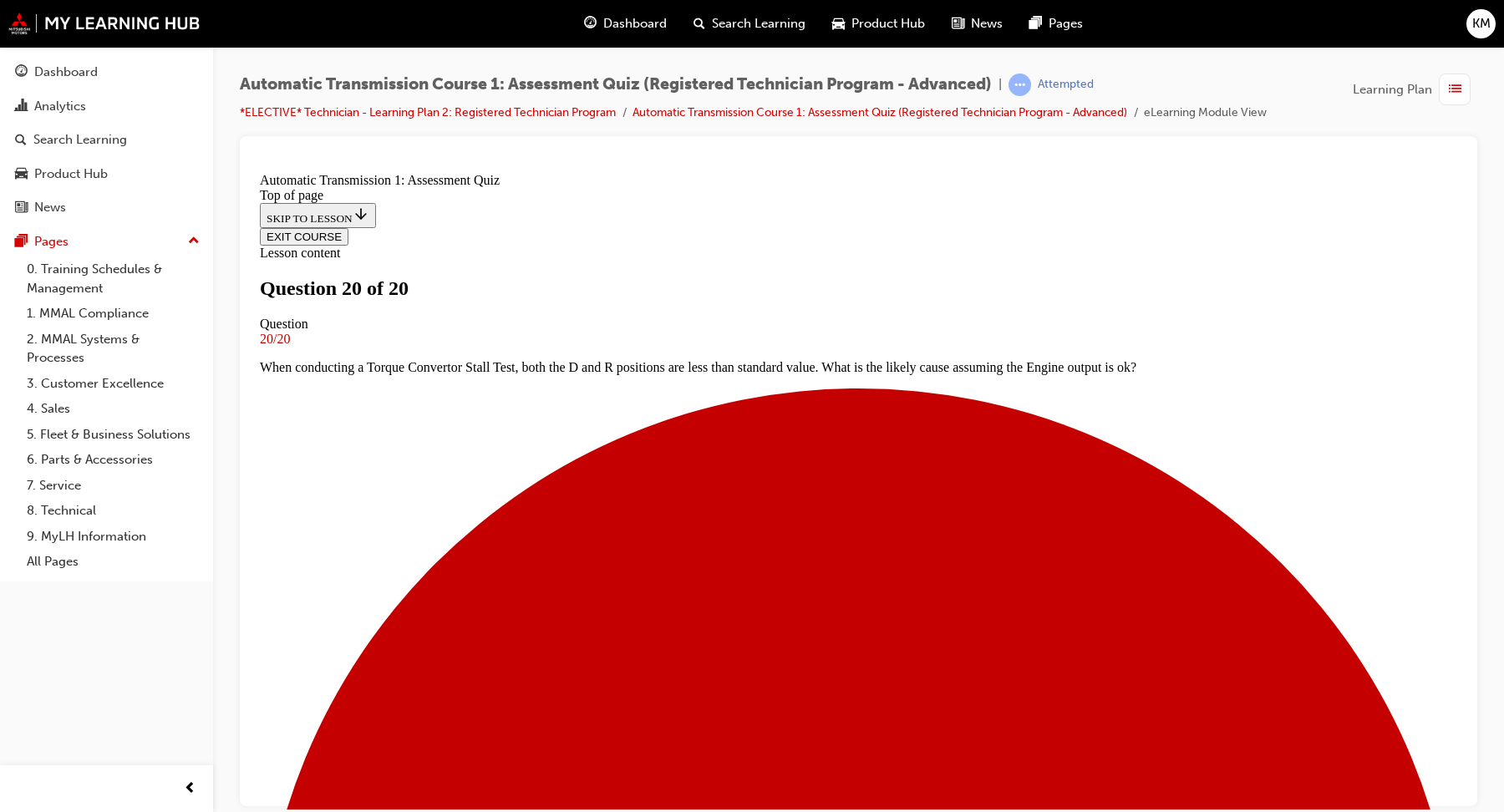 click at bounding box center [333, 9645] 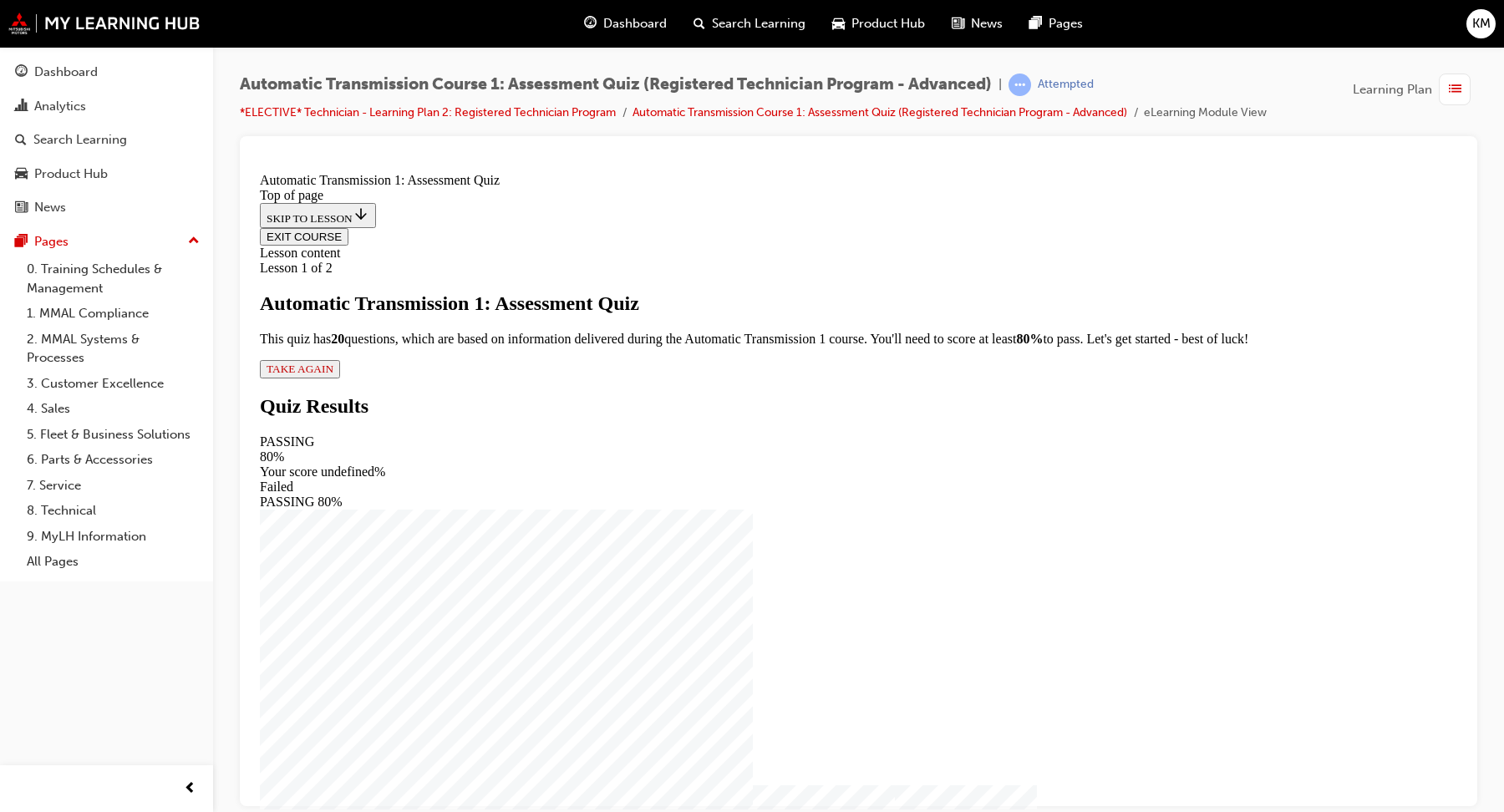 click on "Lesson 1 of 2 Automatic Transmission 1: Assessment Quiz This quiz has  2 0  questions, which are based on information delivered during the Automatic Transmission 1 course. You'll need to score at least  80%  to pass. Let's get started - best of luck! TAKE AGAIN" at bounding box center [858, 318] 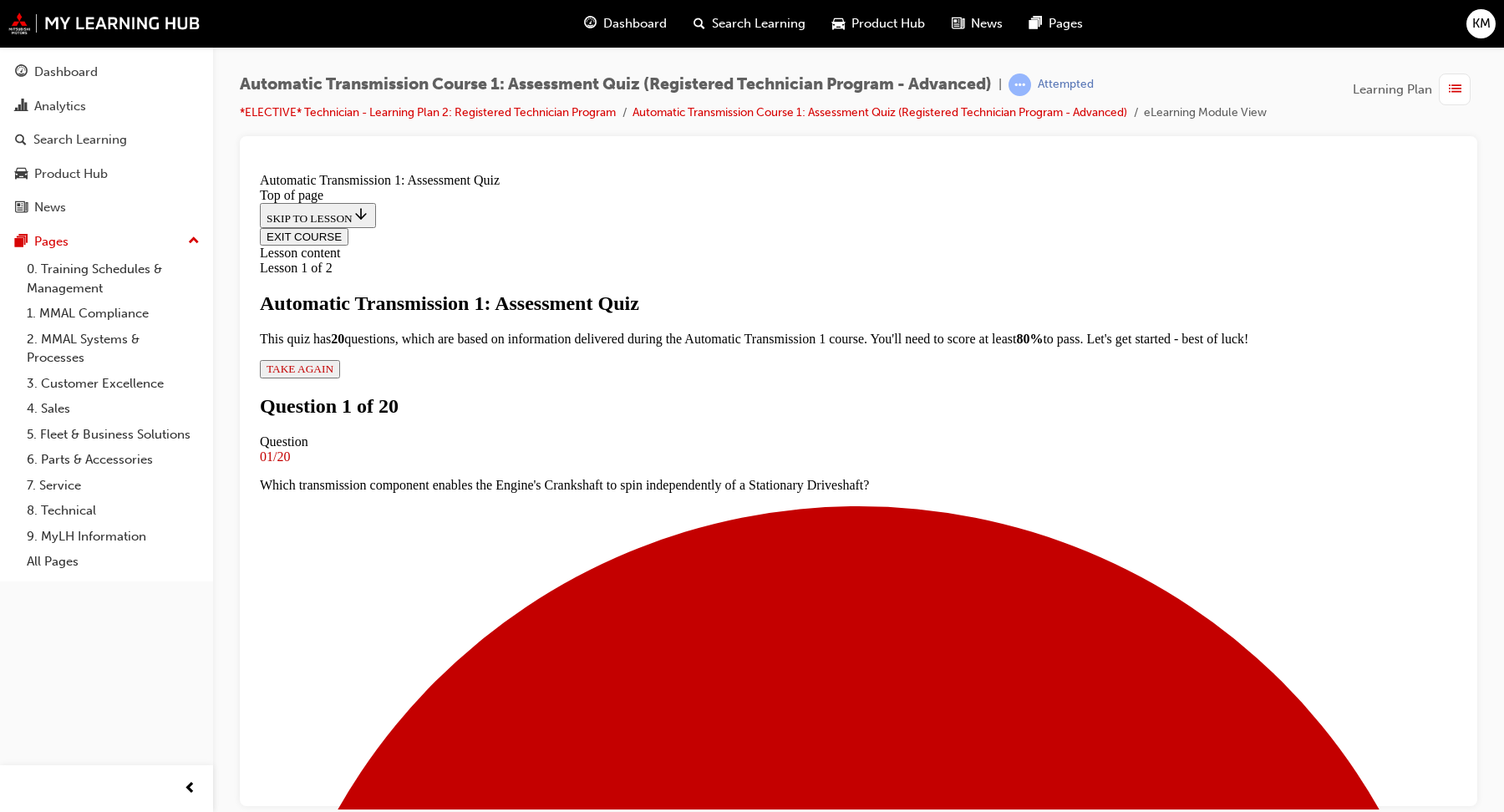 scroll, scrollTop: 3, scrollLeft: 0, axis: vertical 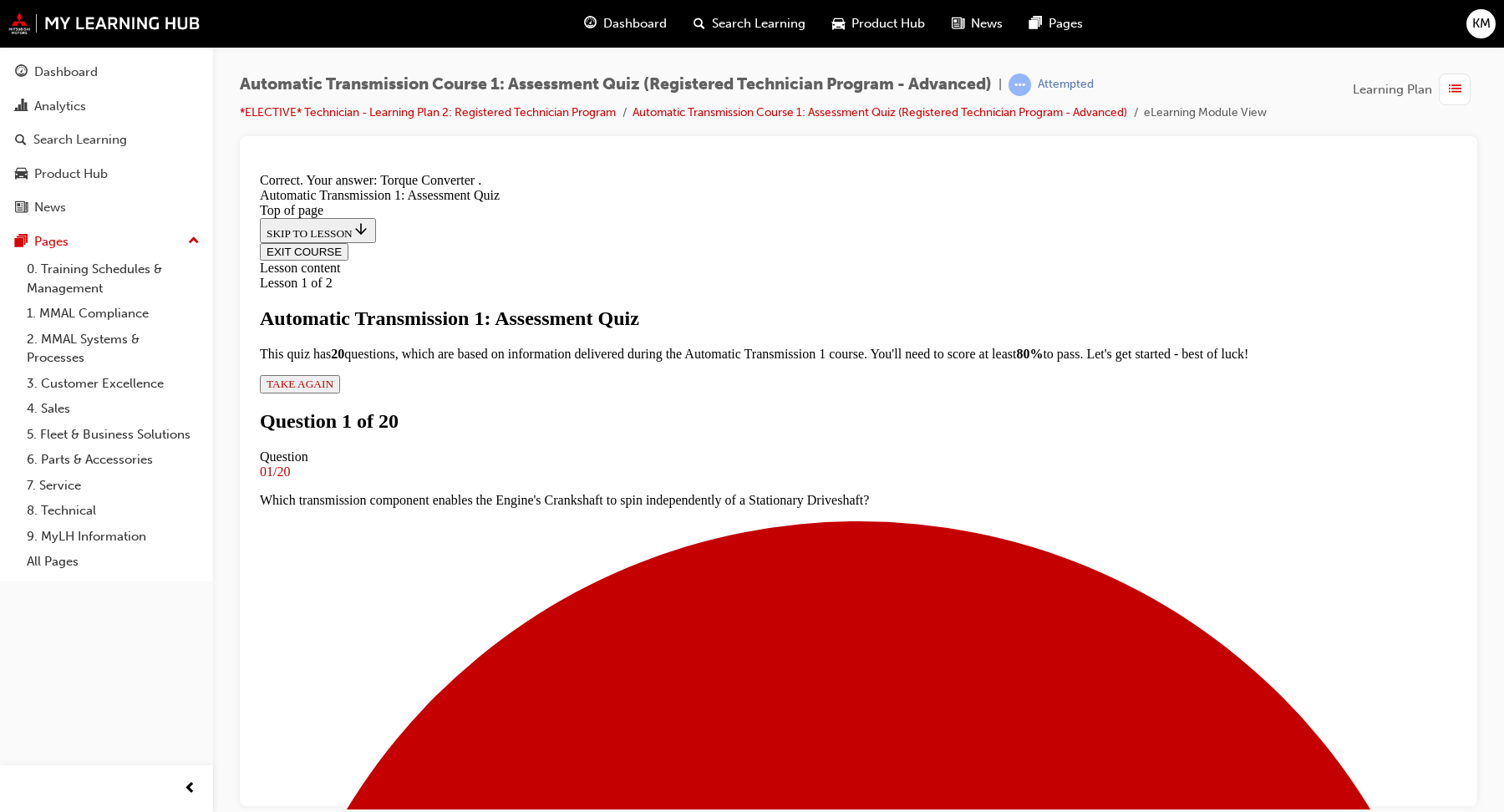 click on "NEXT" at bounding box center [282, 9163] 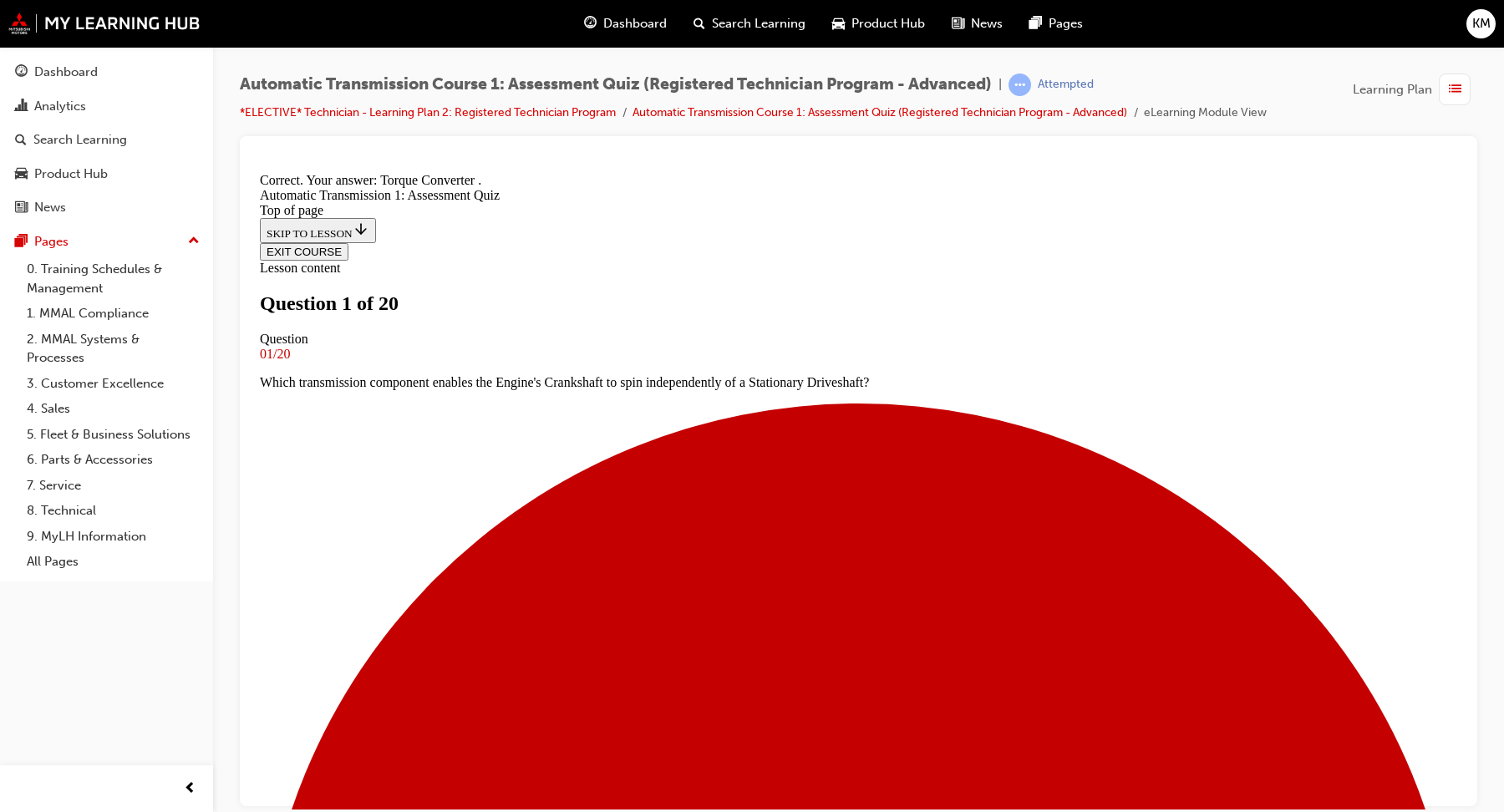 click on "Impeller" at bounding box center [875, 10067] 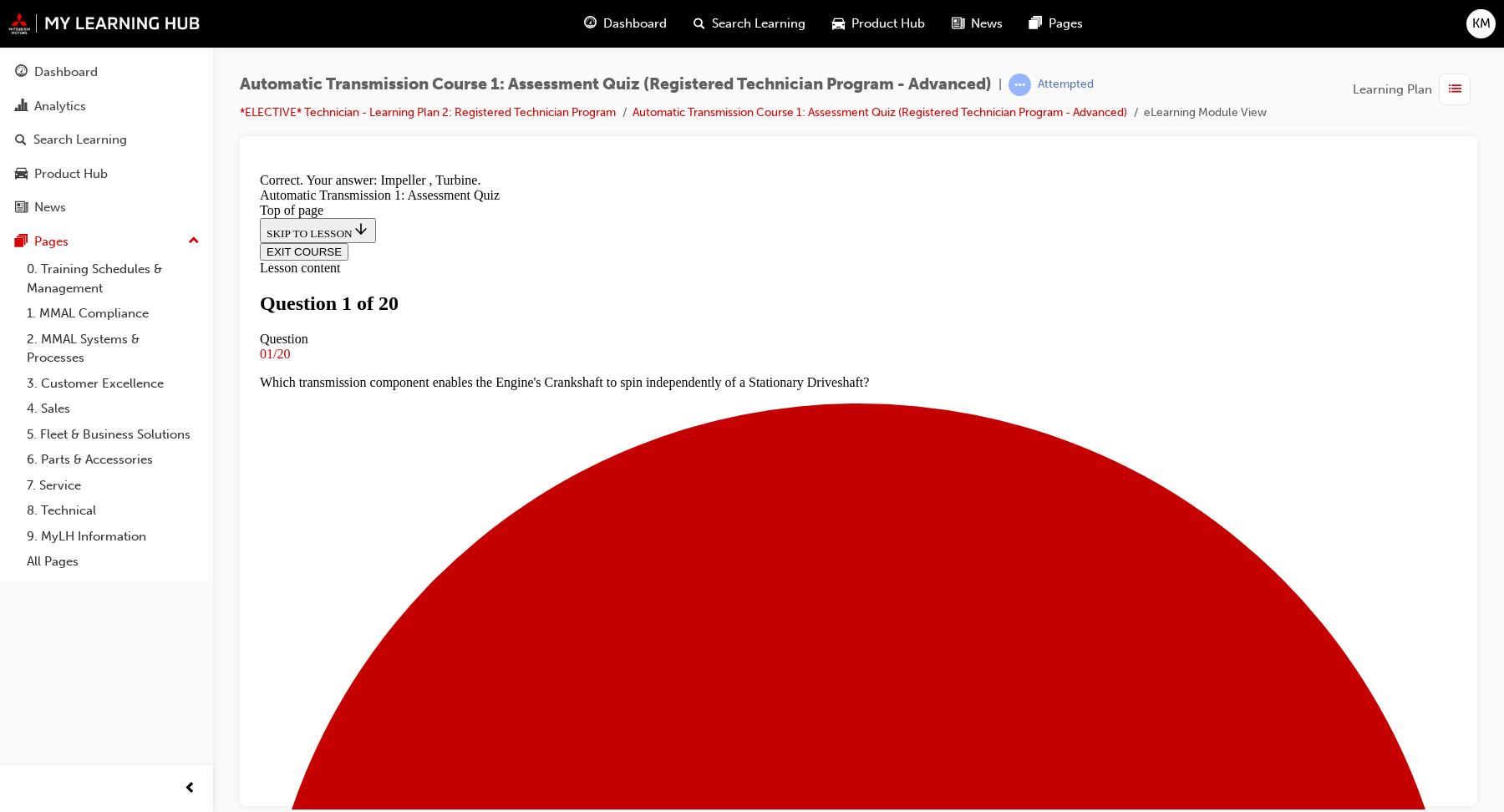 click on "NEXT" at bounding box center (282, 12866) 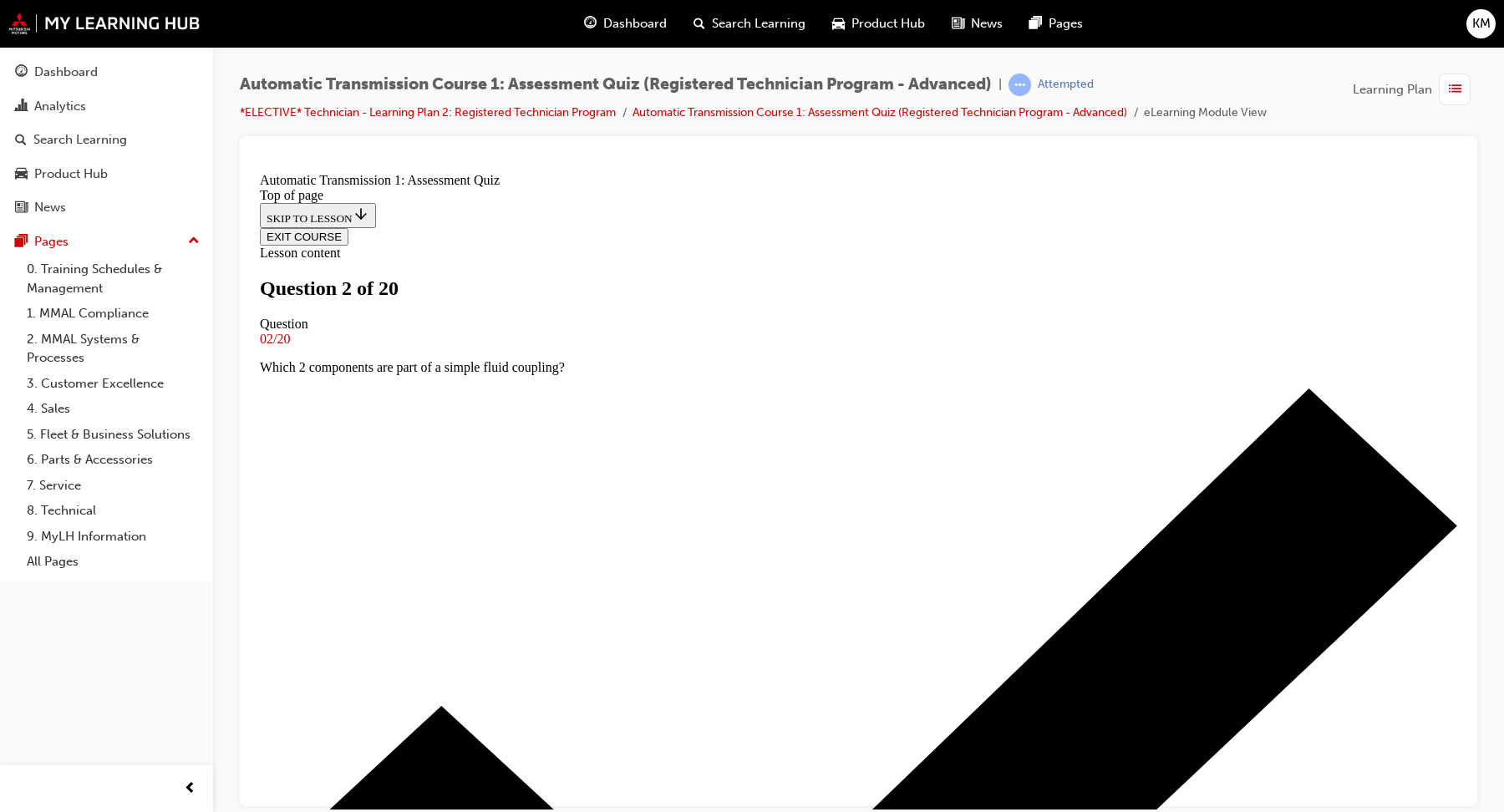 click at bounding box center (858, 7383) 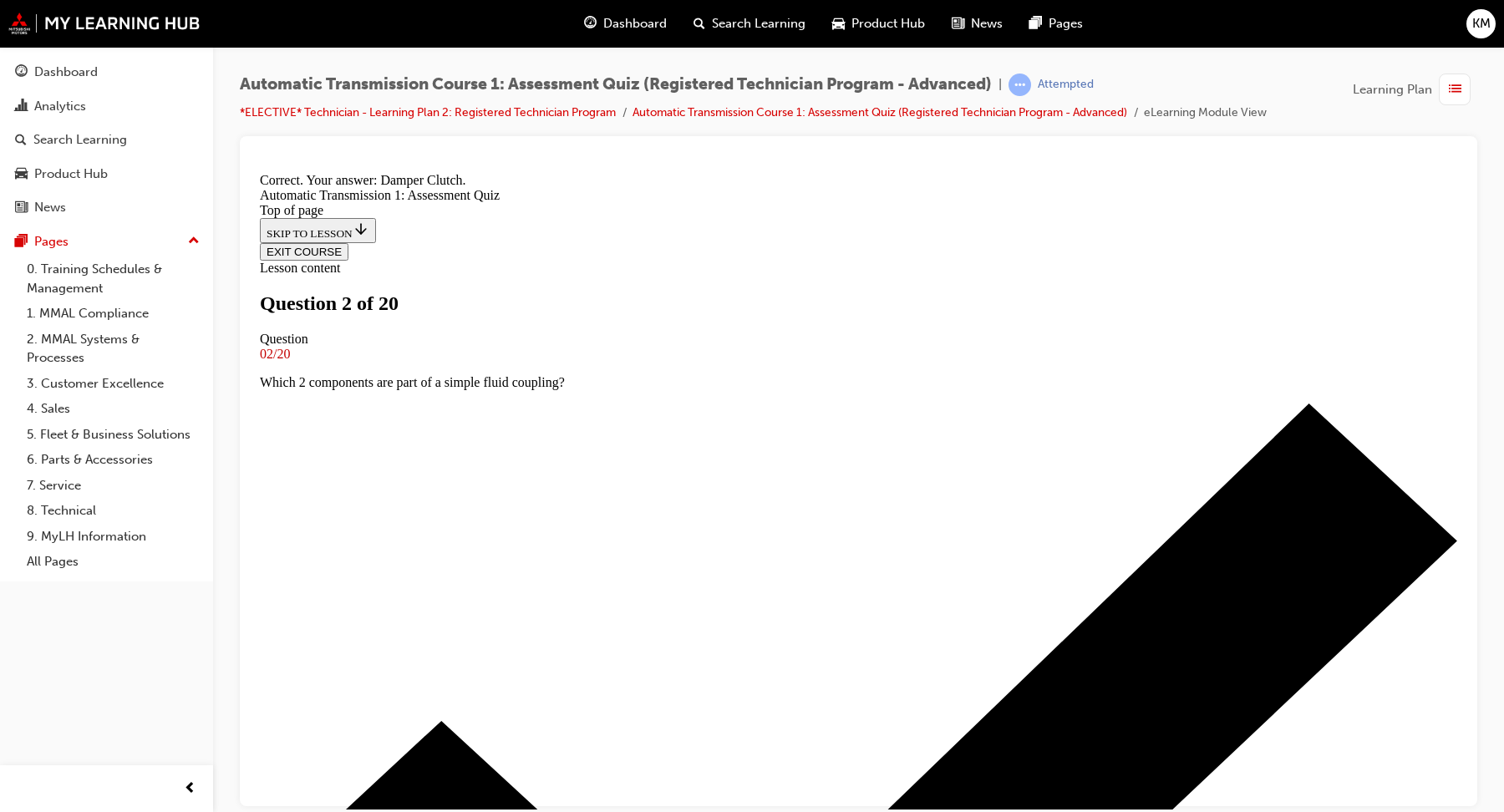 scroll, scrollTop: 234, scrollLeft: 0, axis: vertical 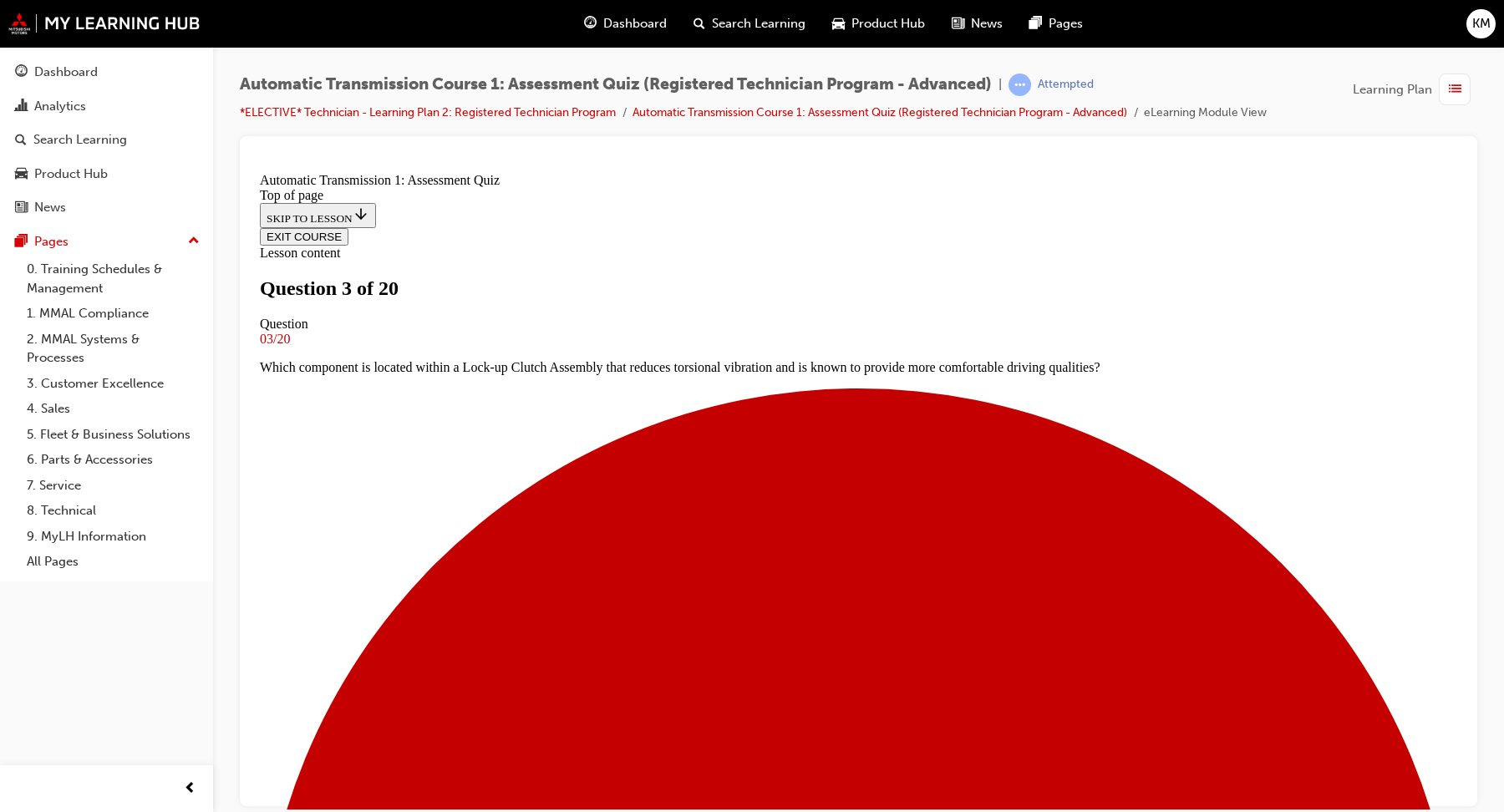 click at bounding box center (858, 14474) 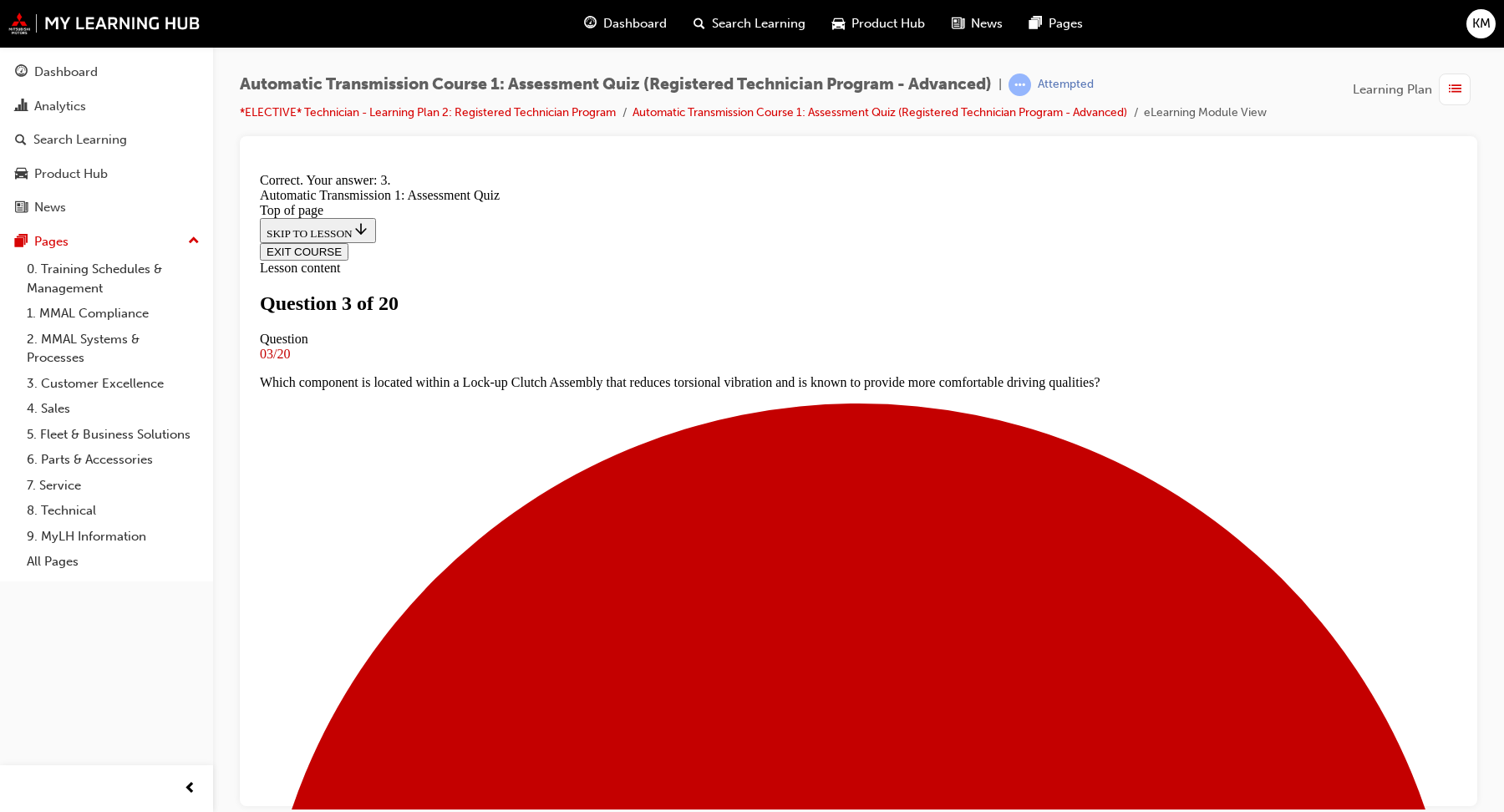 scroll, scrollTop: 234, scrollLeft: 0, axis: vertical 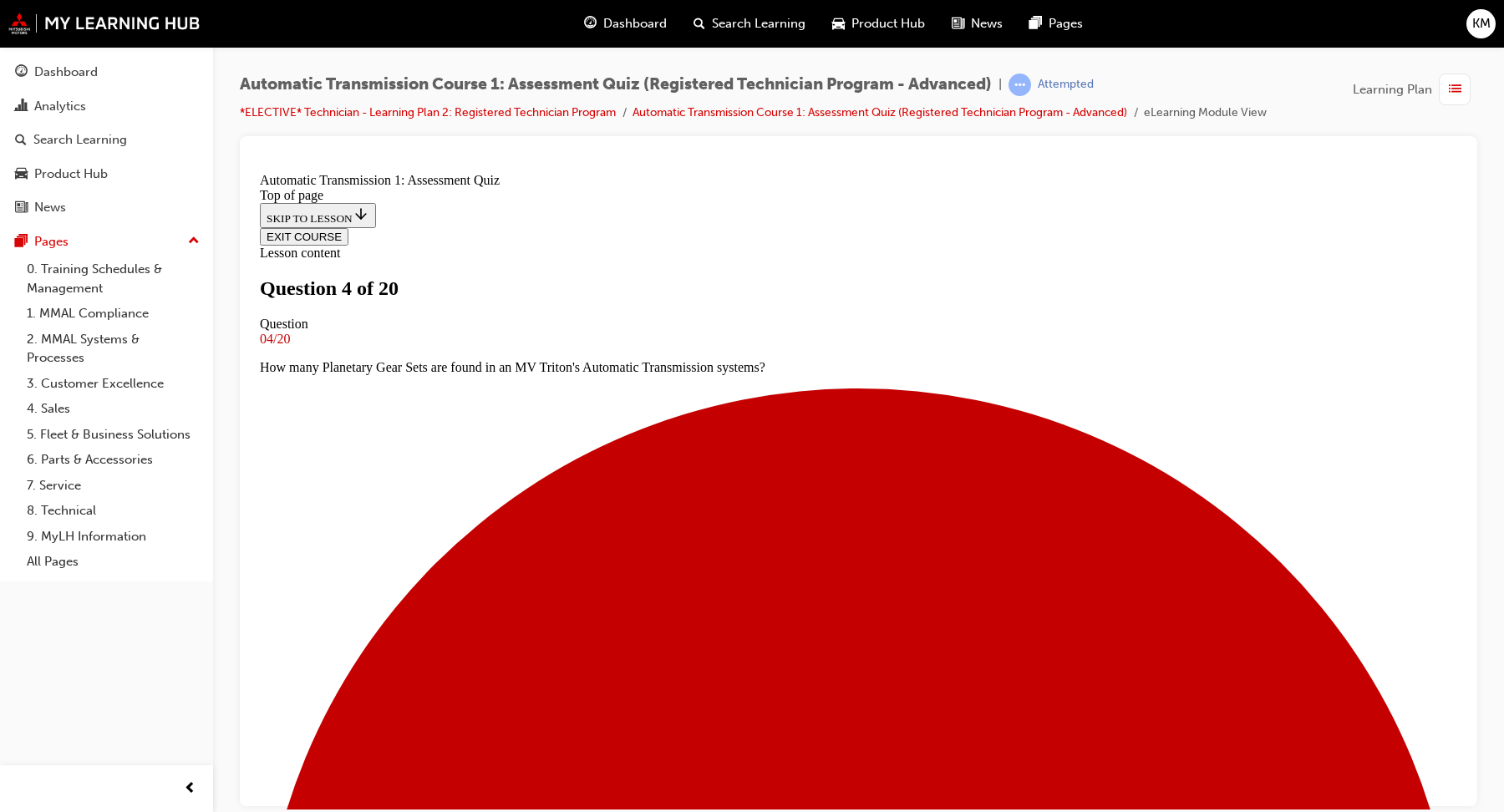 click at bounding box center (858, 10268) 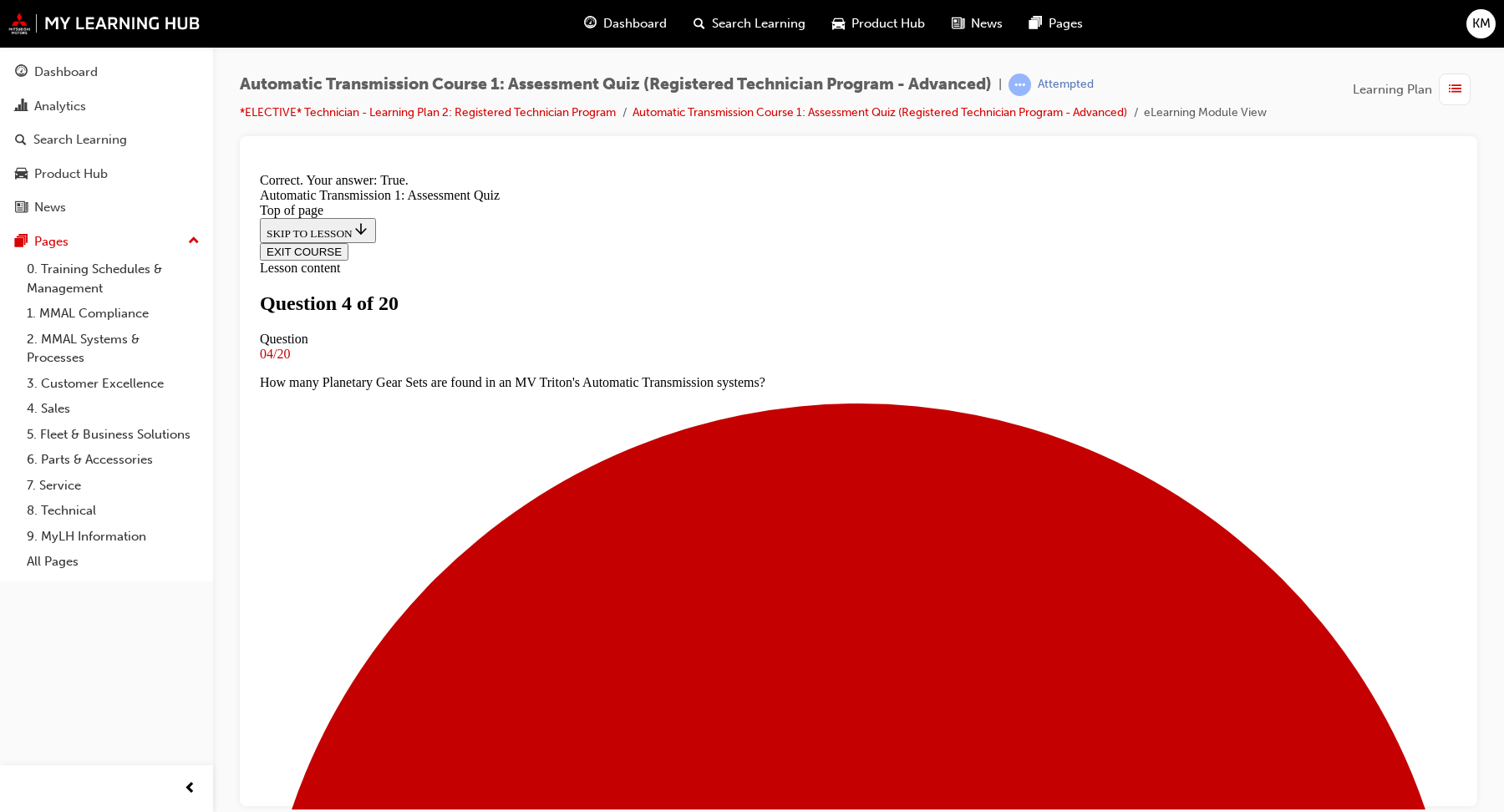 scroll, scrollTop: 157, scrollLeft: 0, axis: vertical 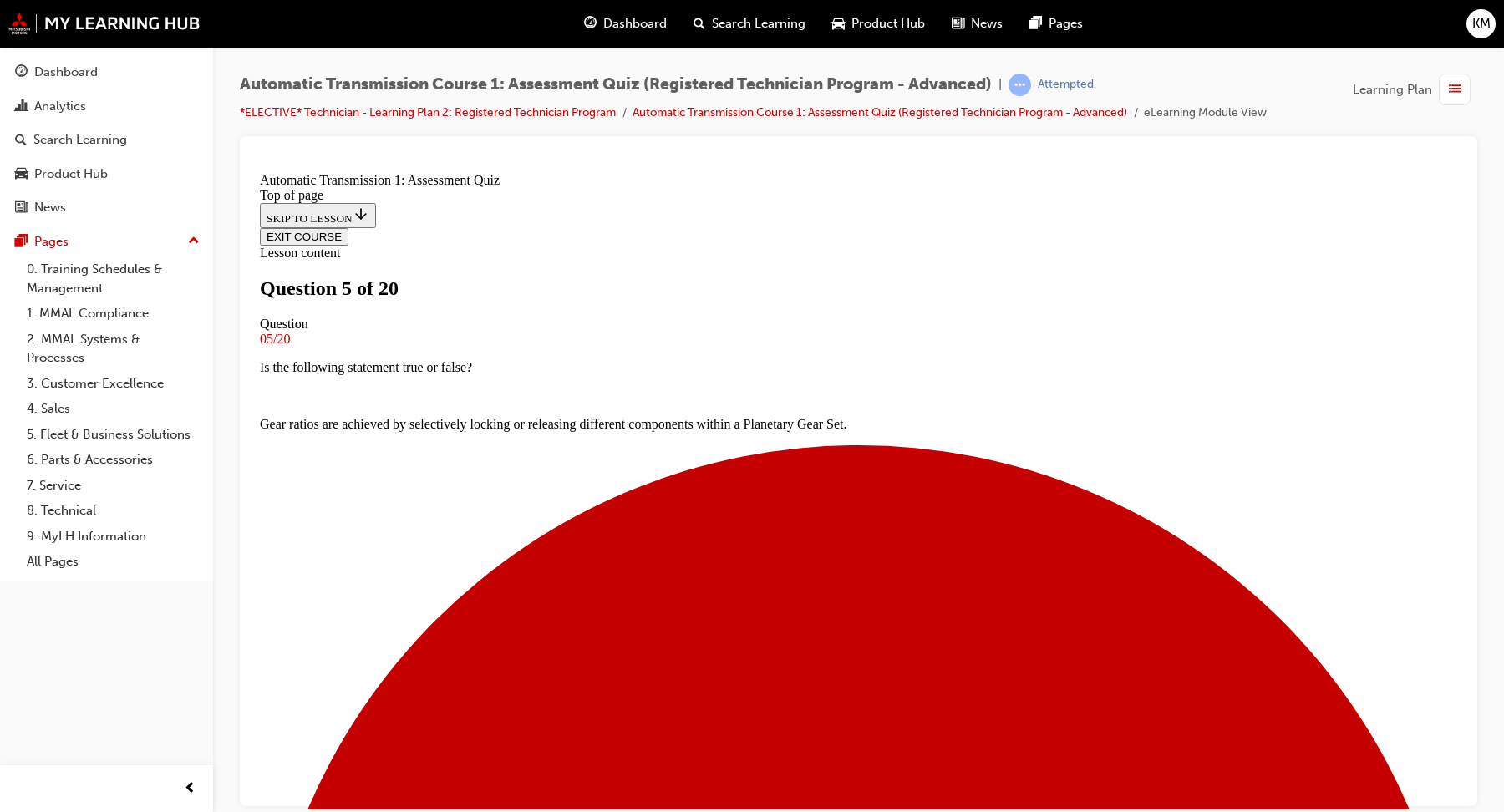 click on "Direct" at bounding box center [858, 7042] 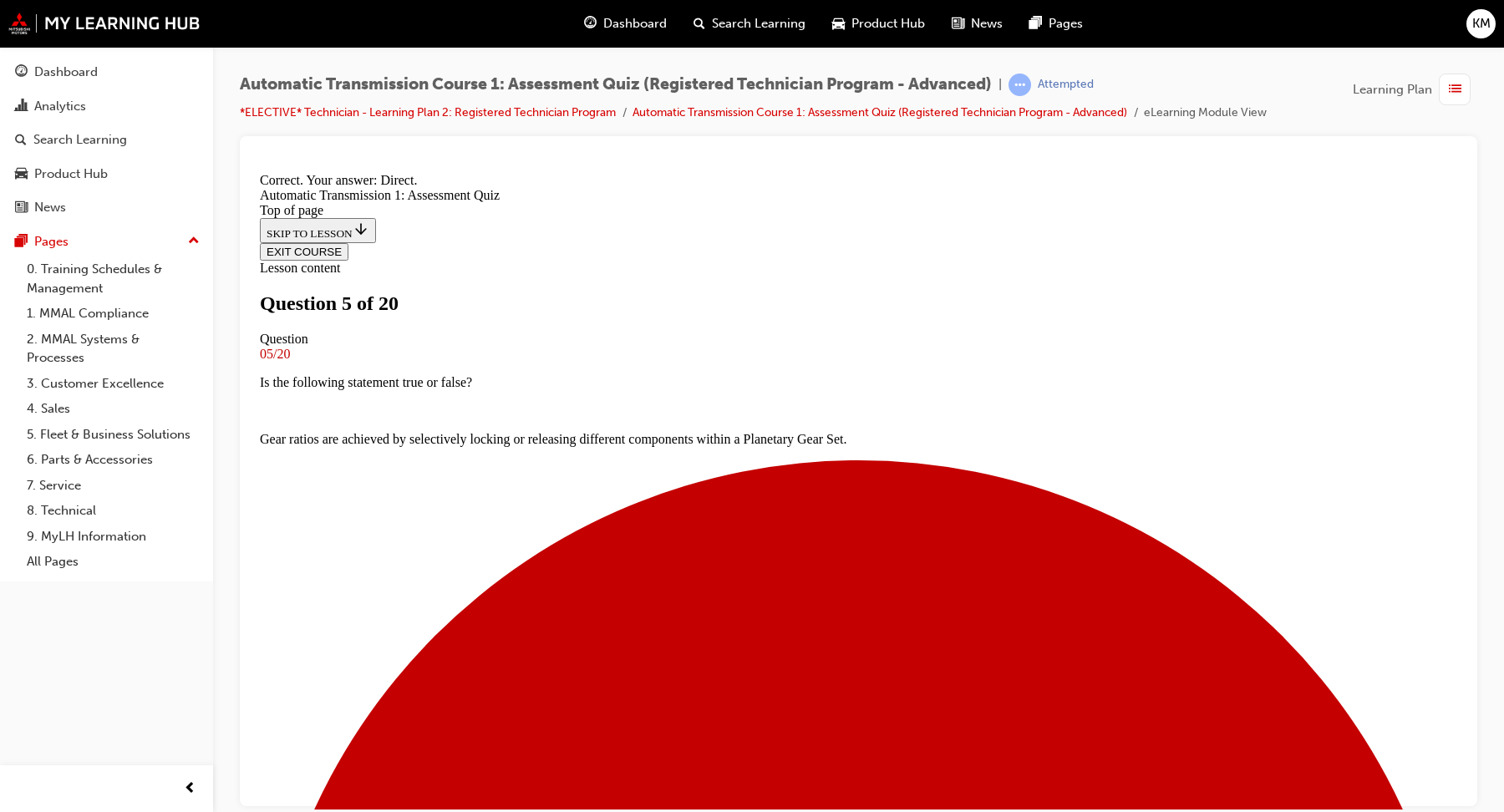 click on "NEXT" at bounding box center (282, 13589) 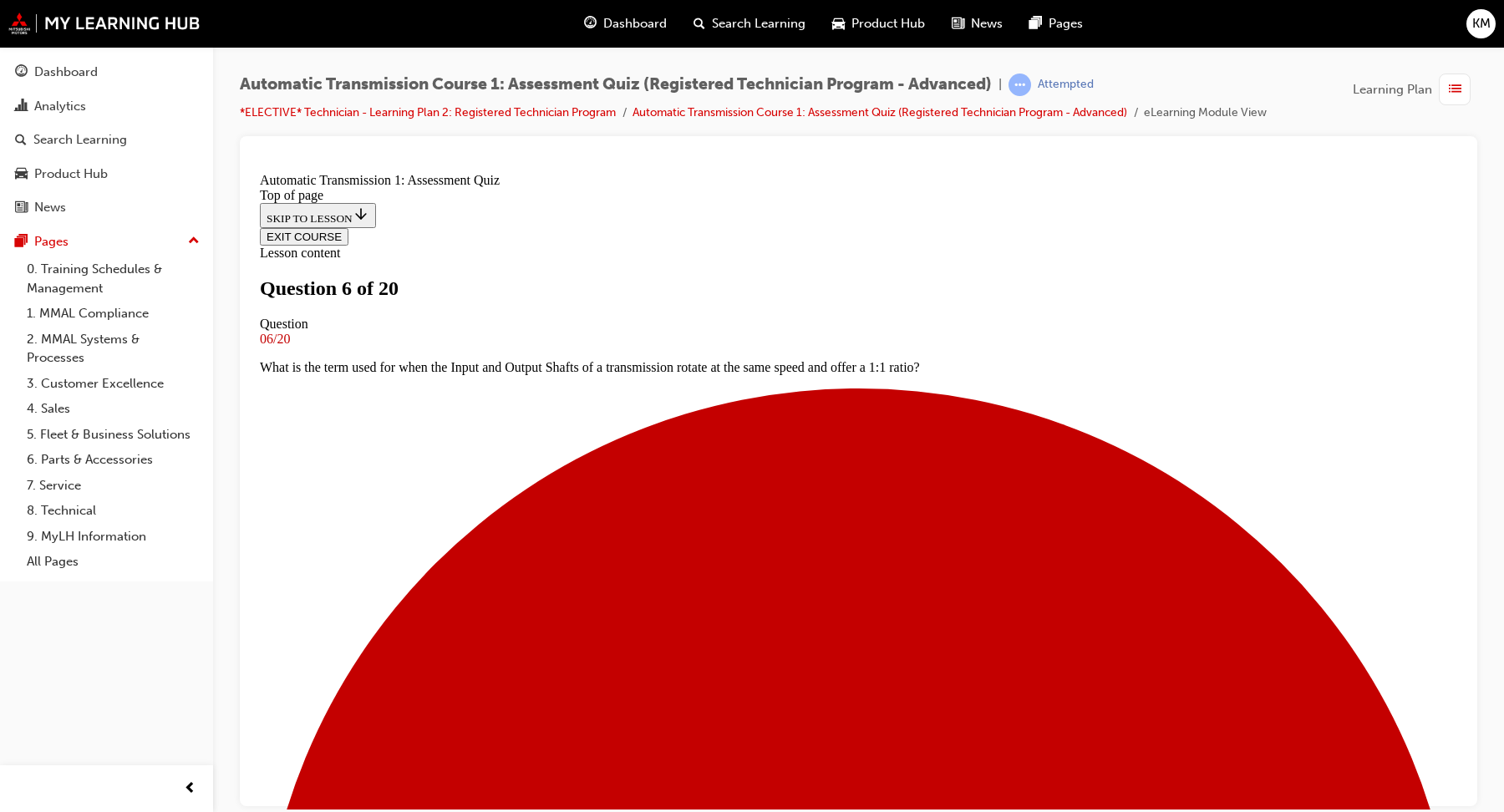 scroll, scrollTop: 133, scrollLeft: 0, axis: vertical 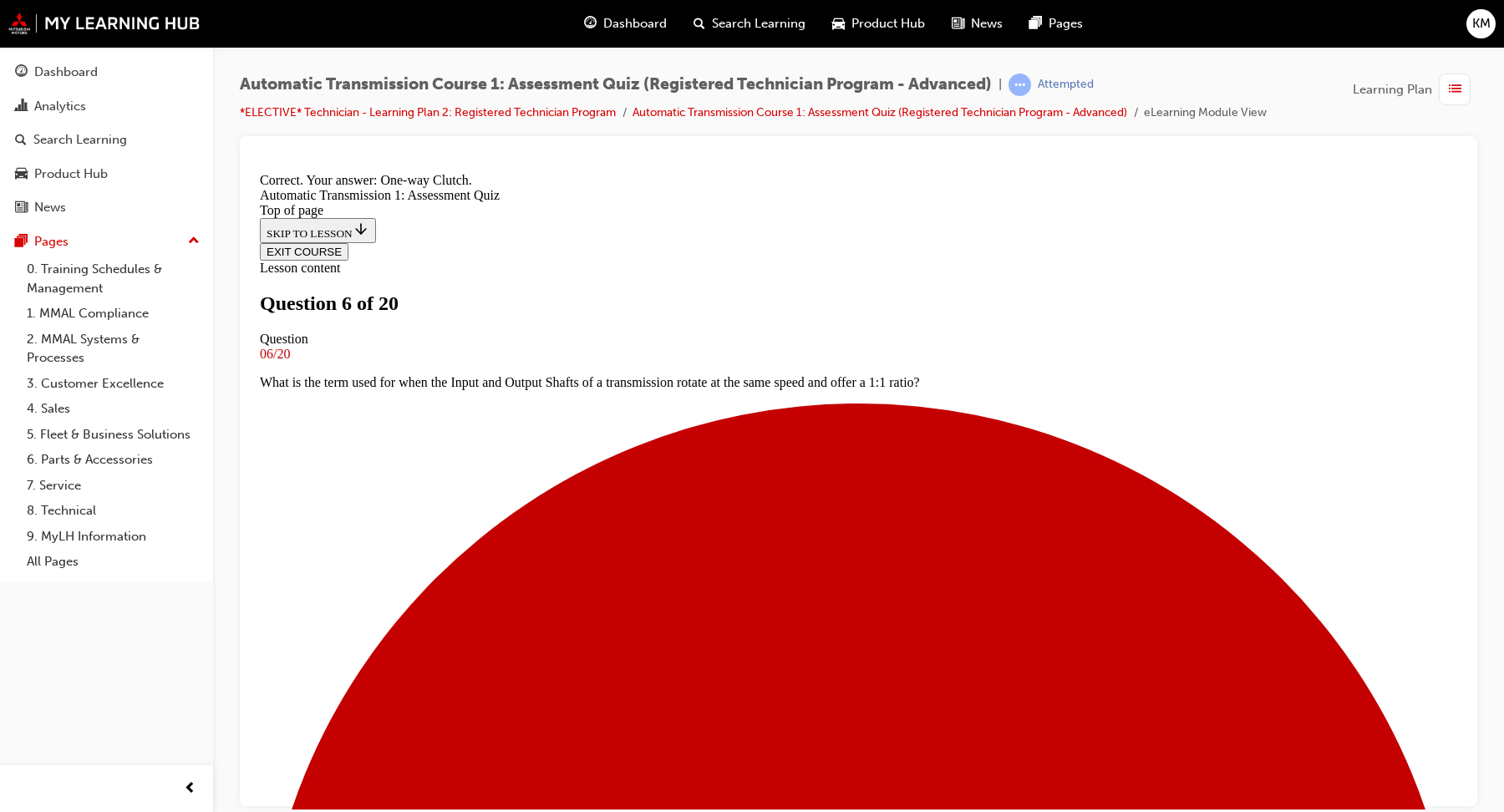 click on "NEXT" at bounding box center (282, 17825) 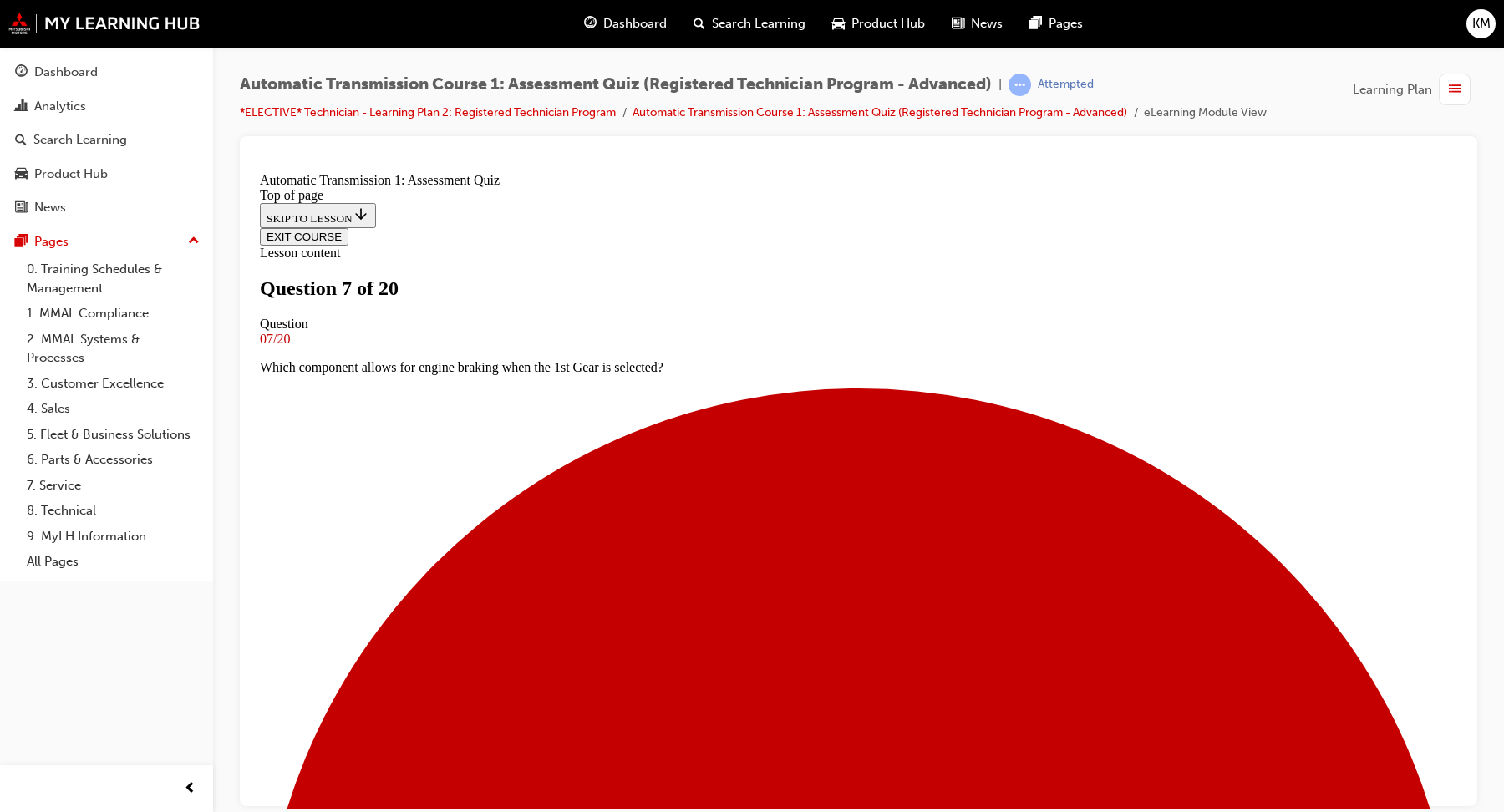 scroll, scrollTop: 3, scrollLeft: 0, axis: vertical 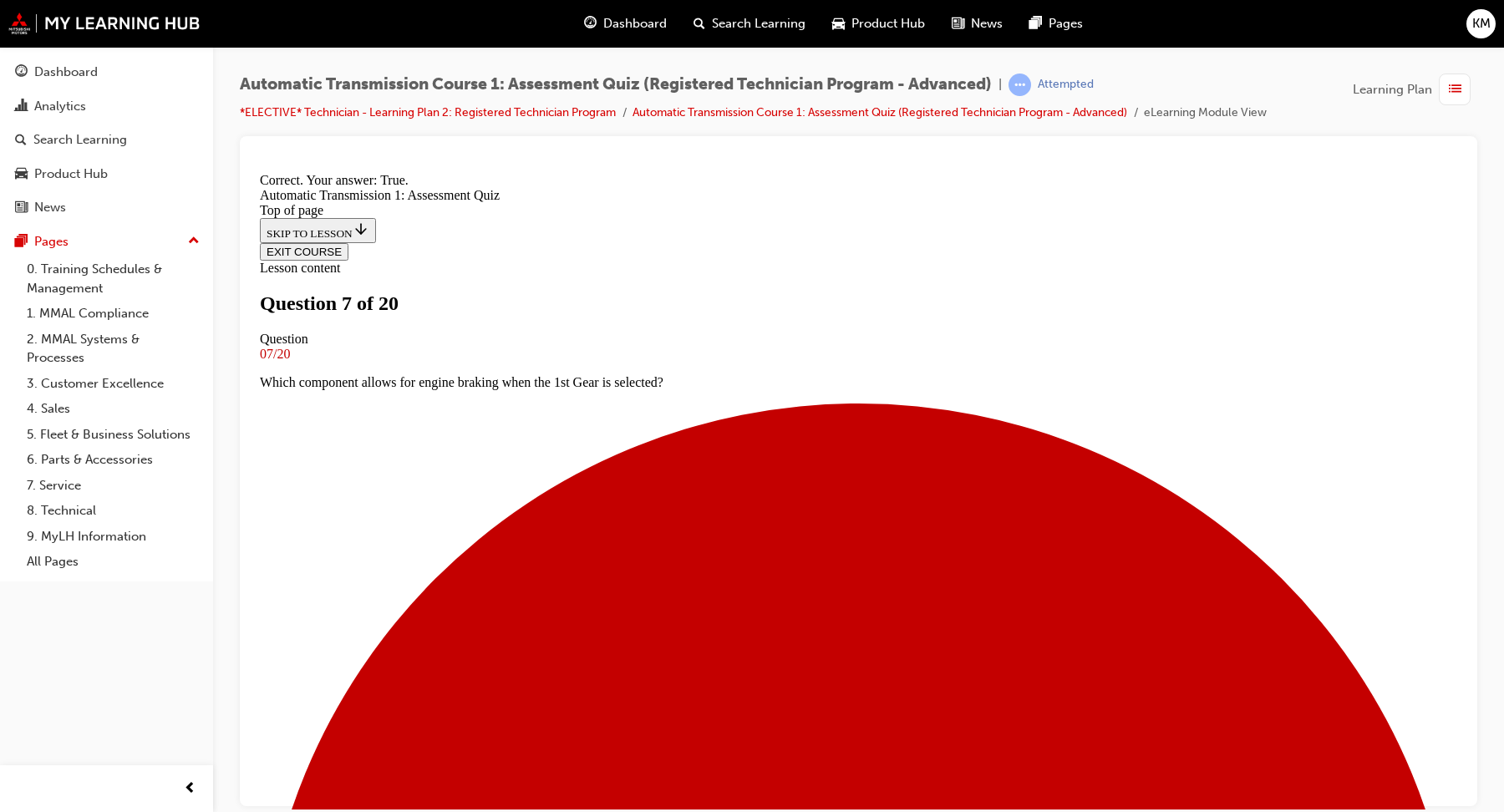 click on "NEXT" at bounding box center [282, 13589] 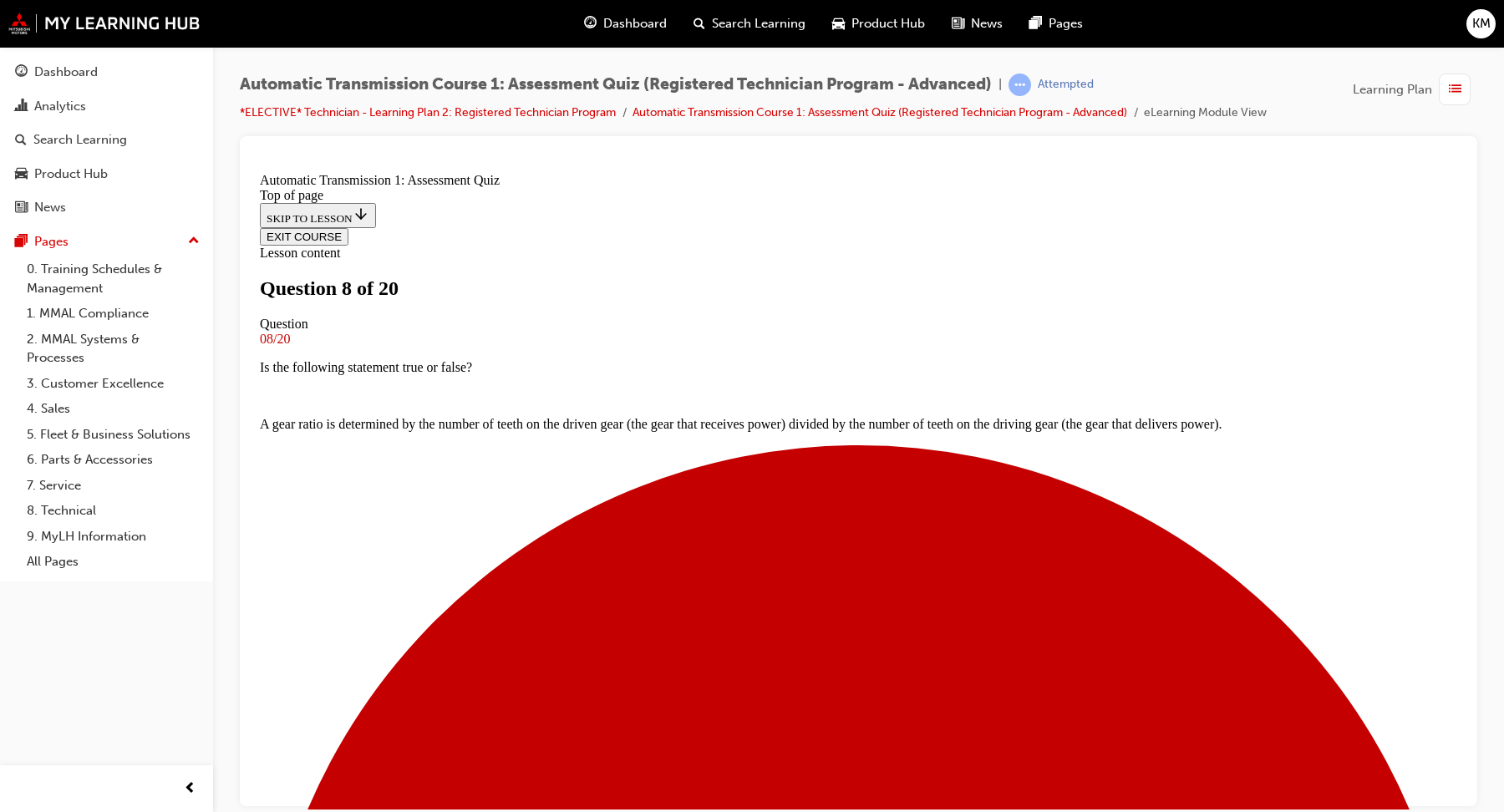 click on "A/T ECU" at bounding box center (858, 7042) 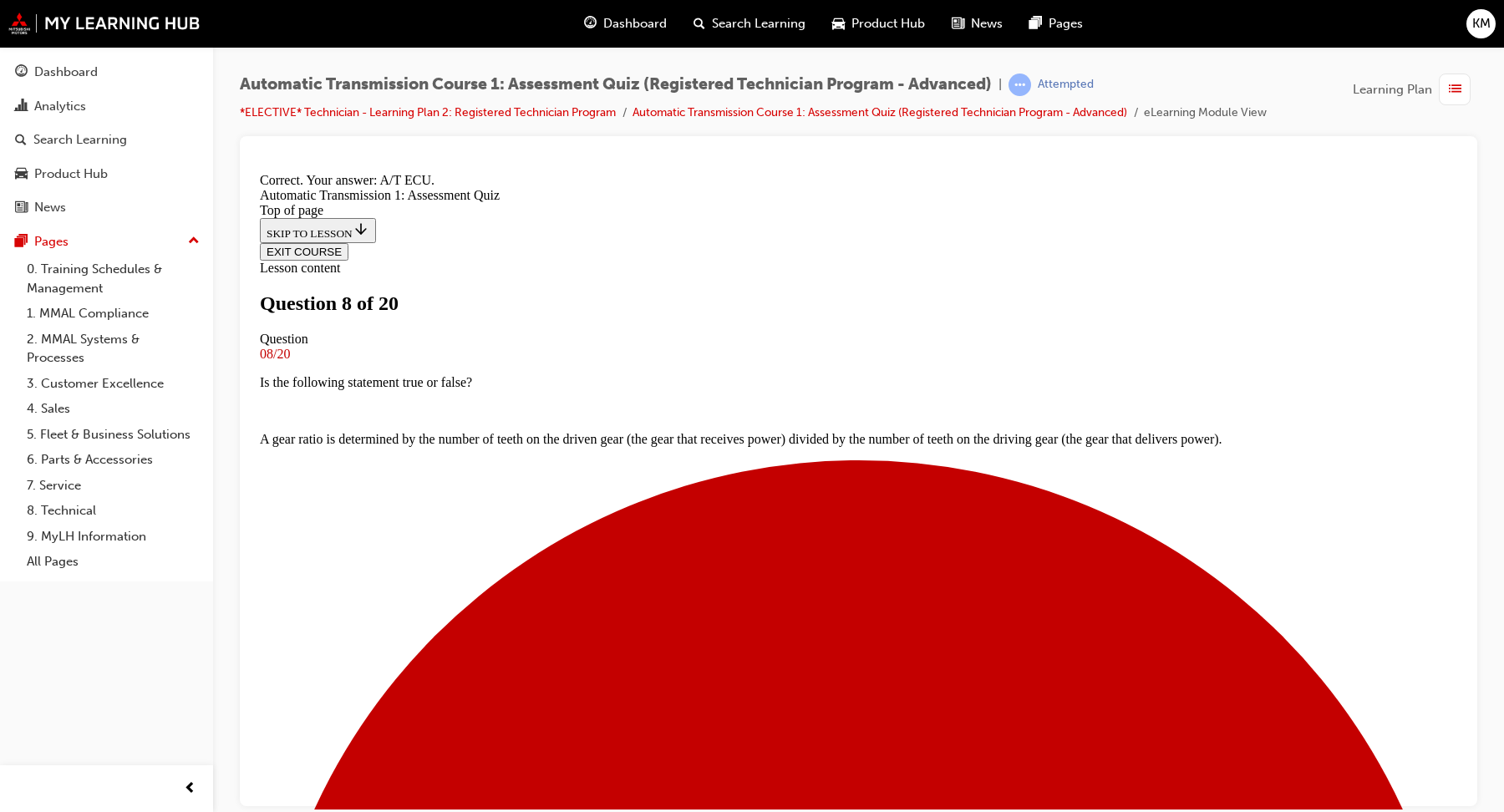 click on "NEXT" at bounding box center (282, 11442) 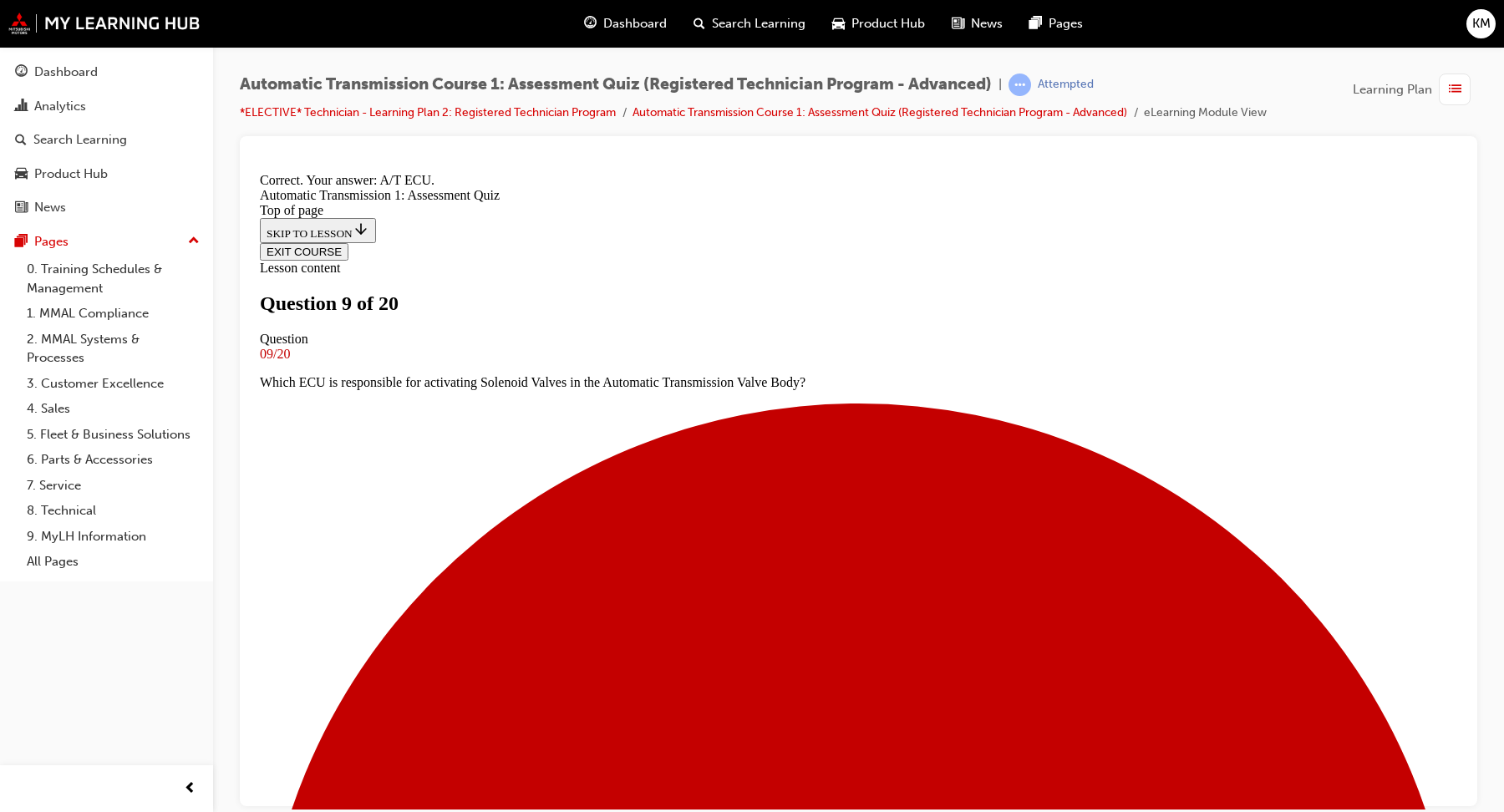 scroll, scrollTop: 3, scrollLeft: 0, axis: vertical 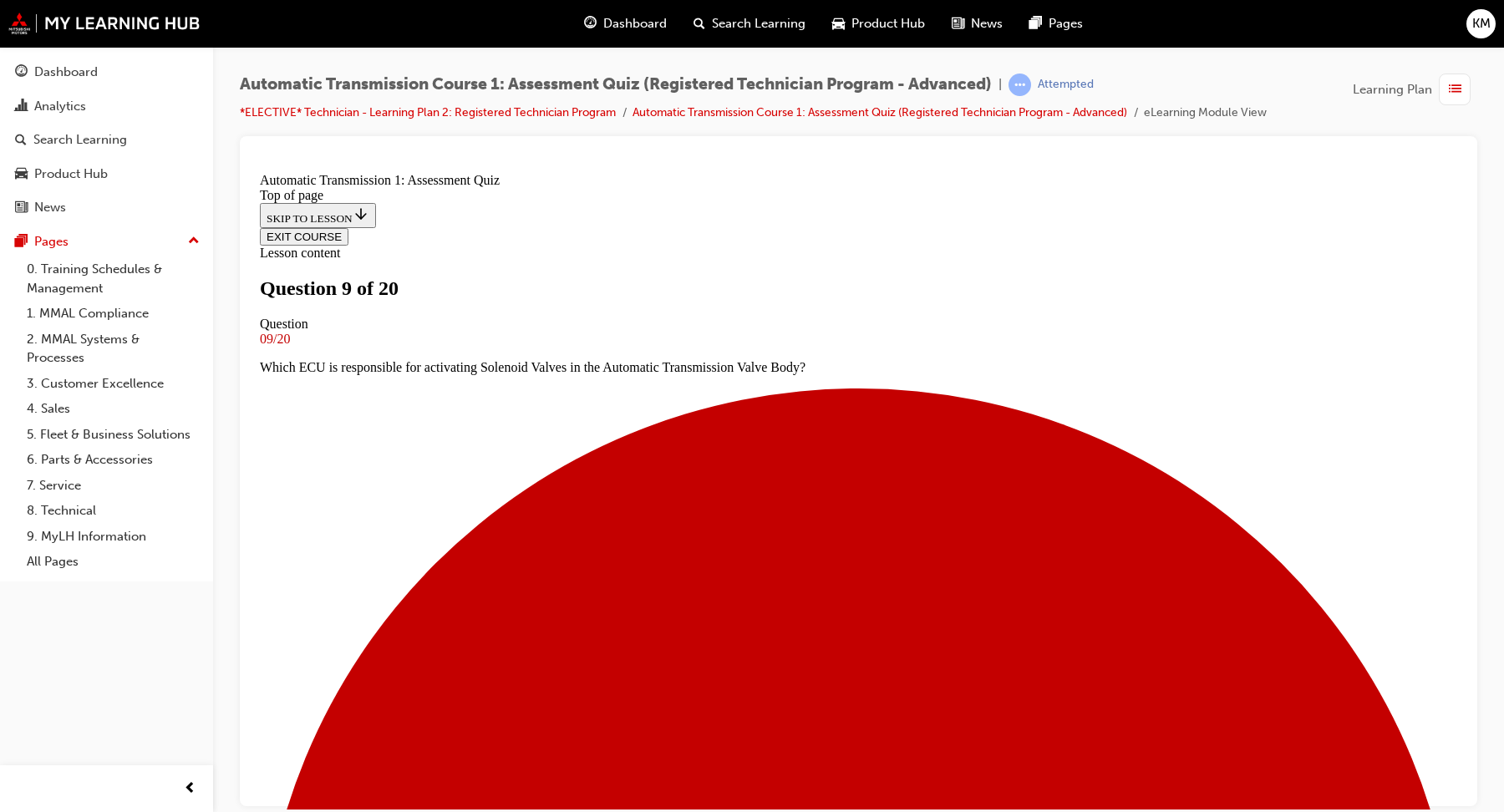 click at bounding box center [858, 12327] 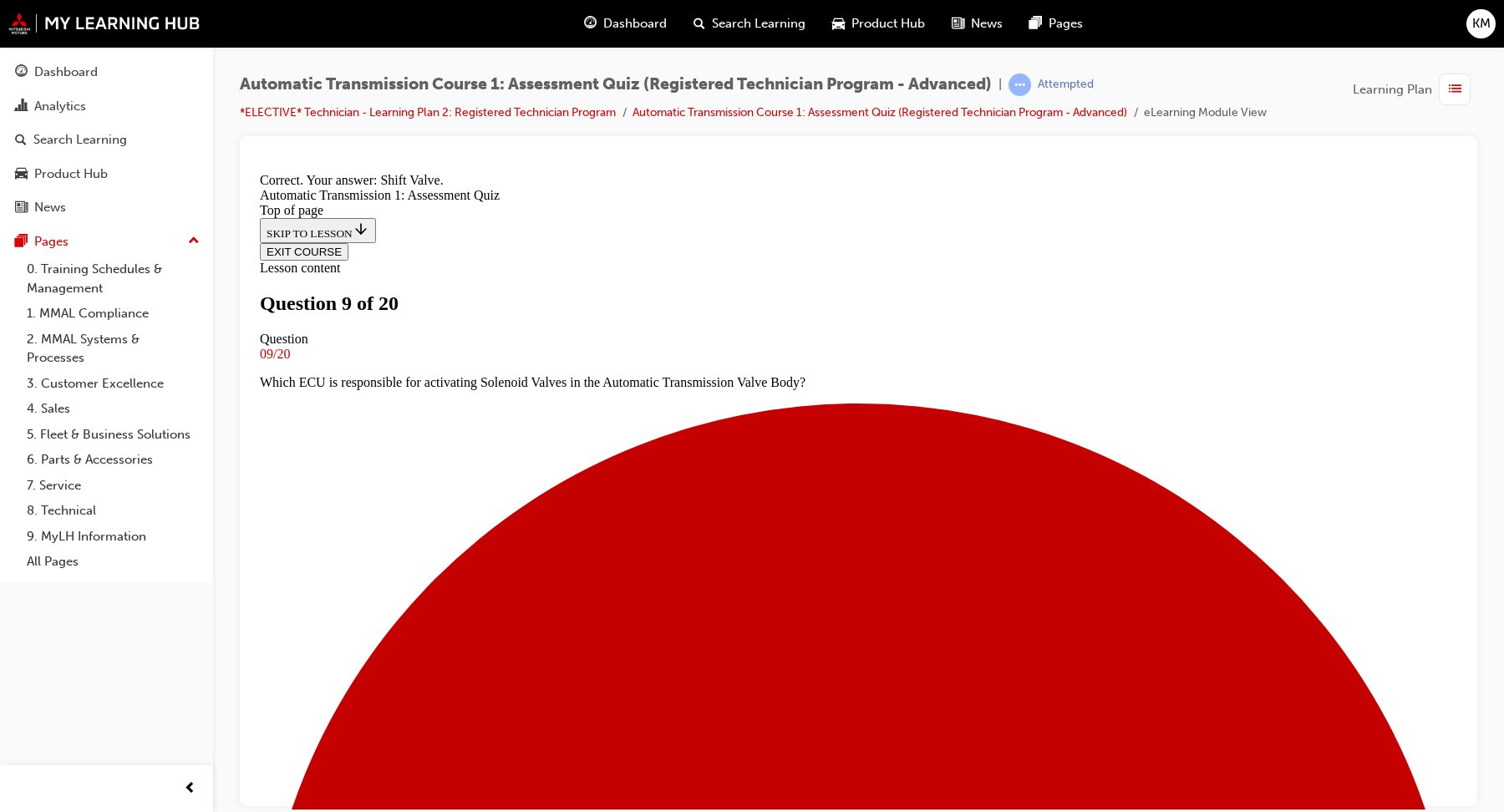 scroll, scrollTop: 234, scrollLeft: 0, axis: vertical 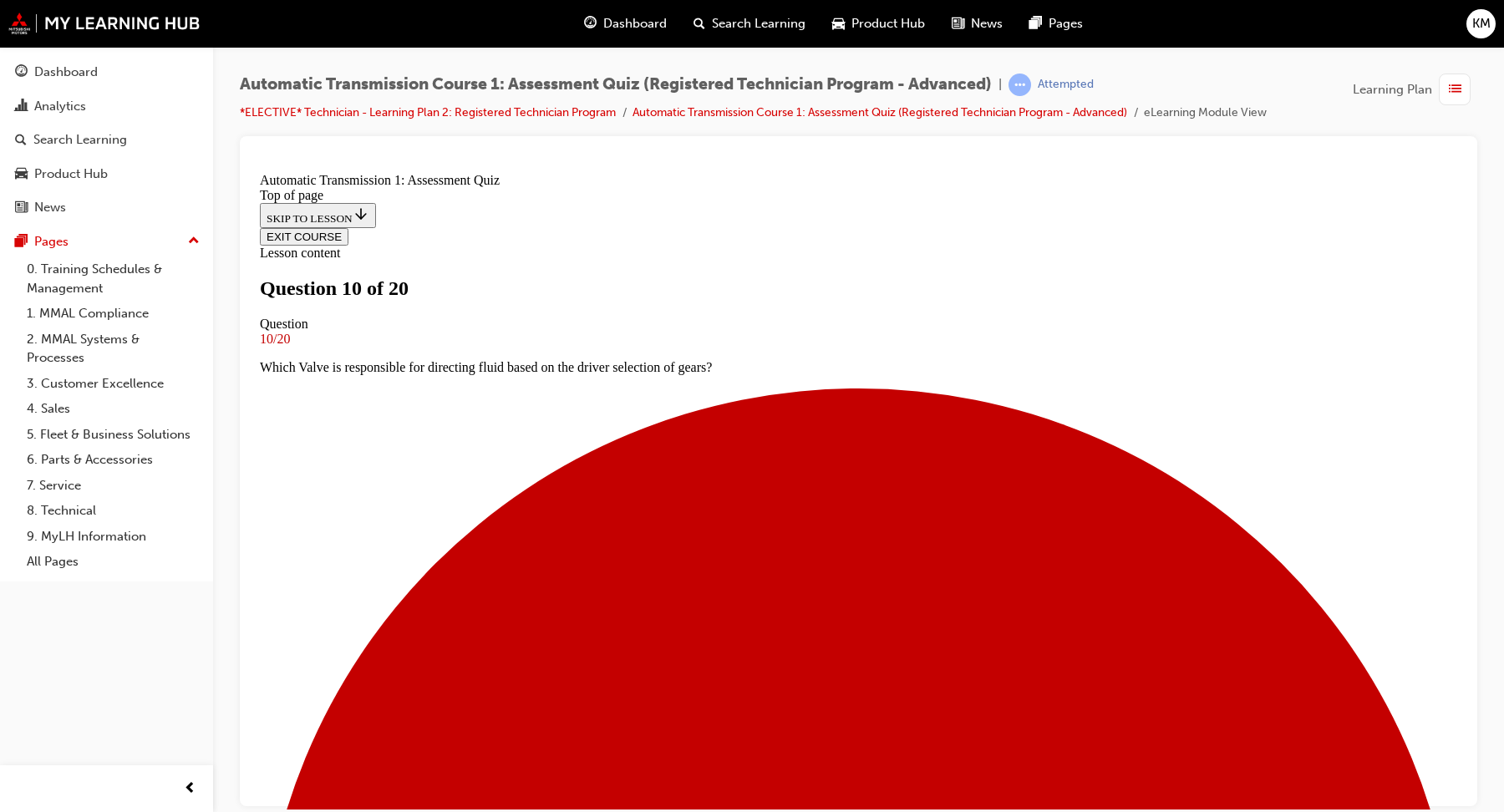 click at bounding box center (858, 12399) 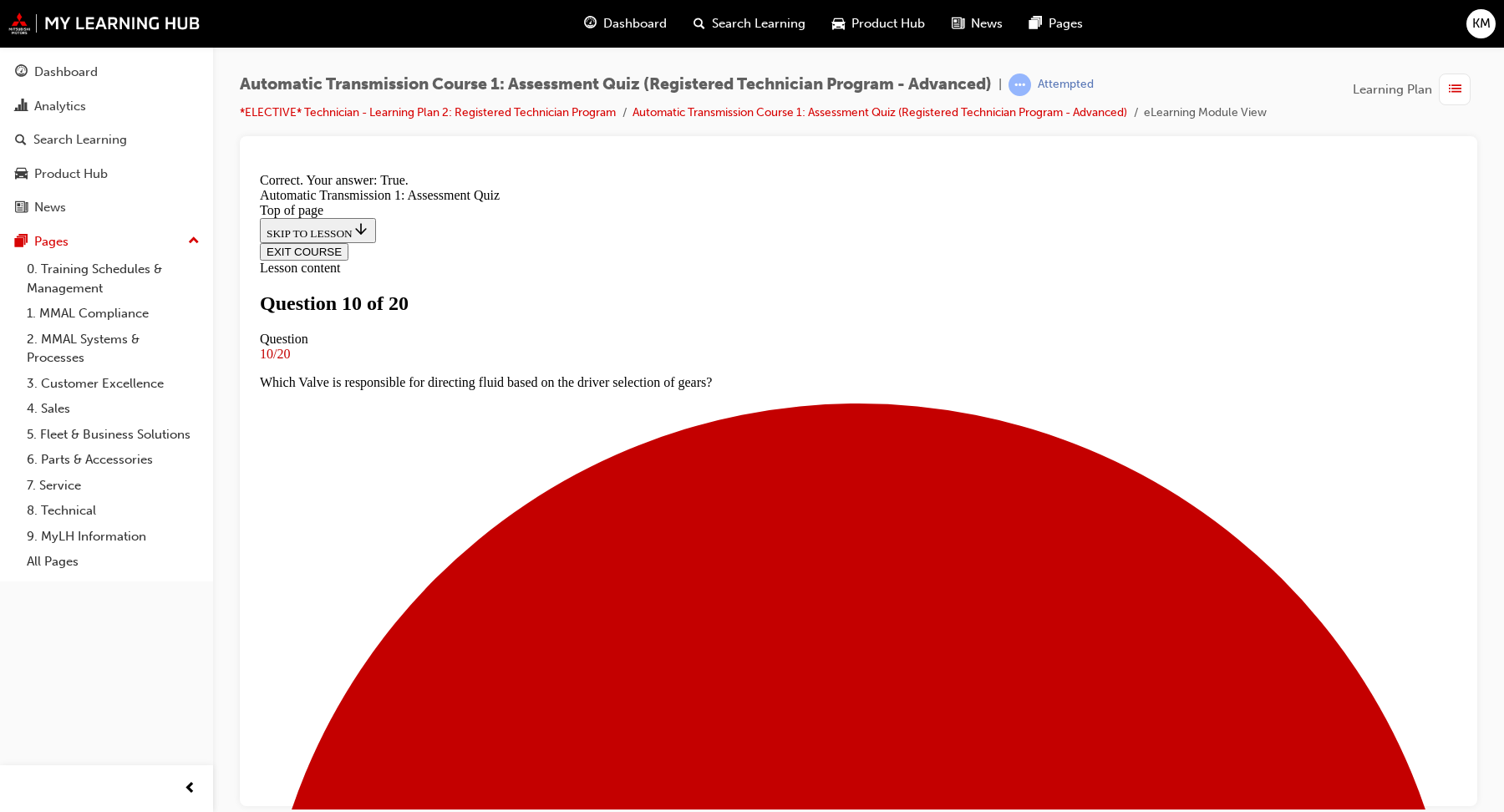click on "NEXT" at bounding box center (282, 13589) 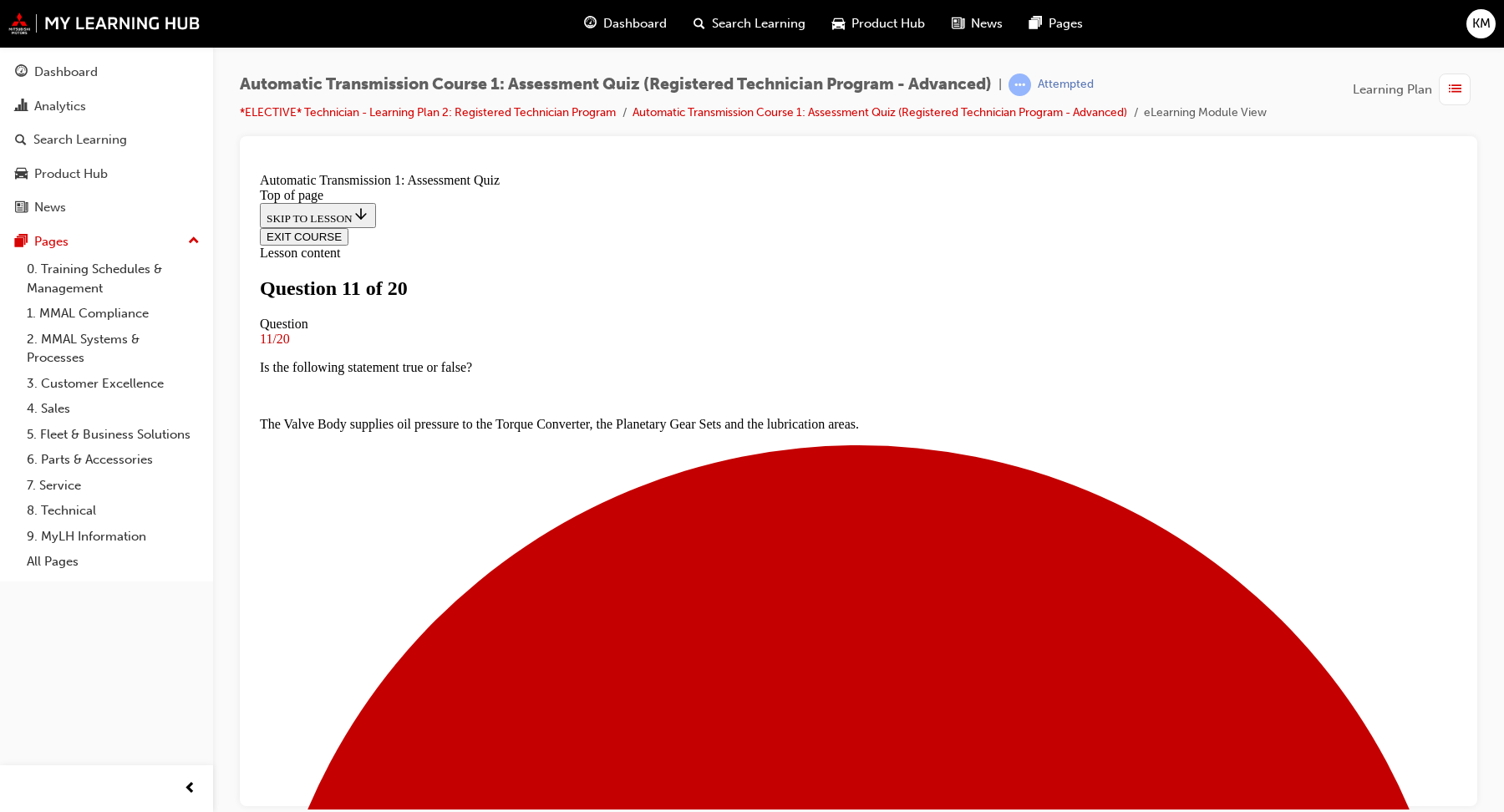 click on "False" at bounding box center (858, 9229) 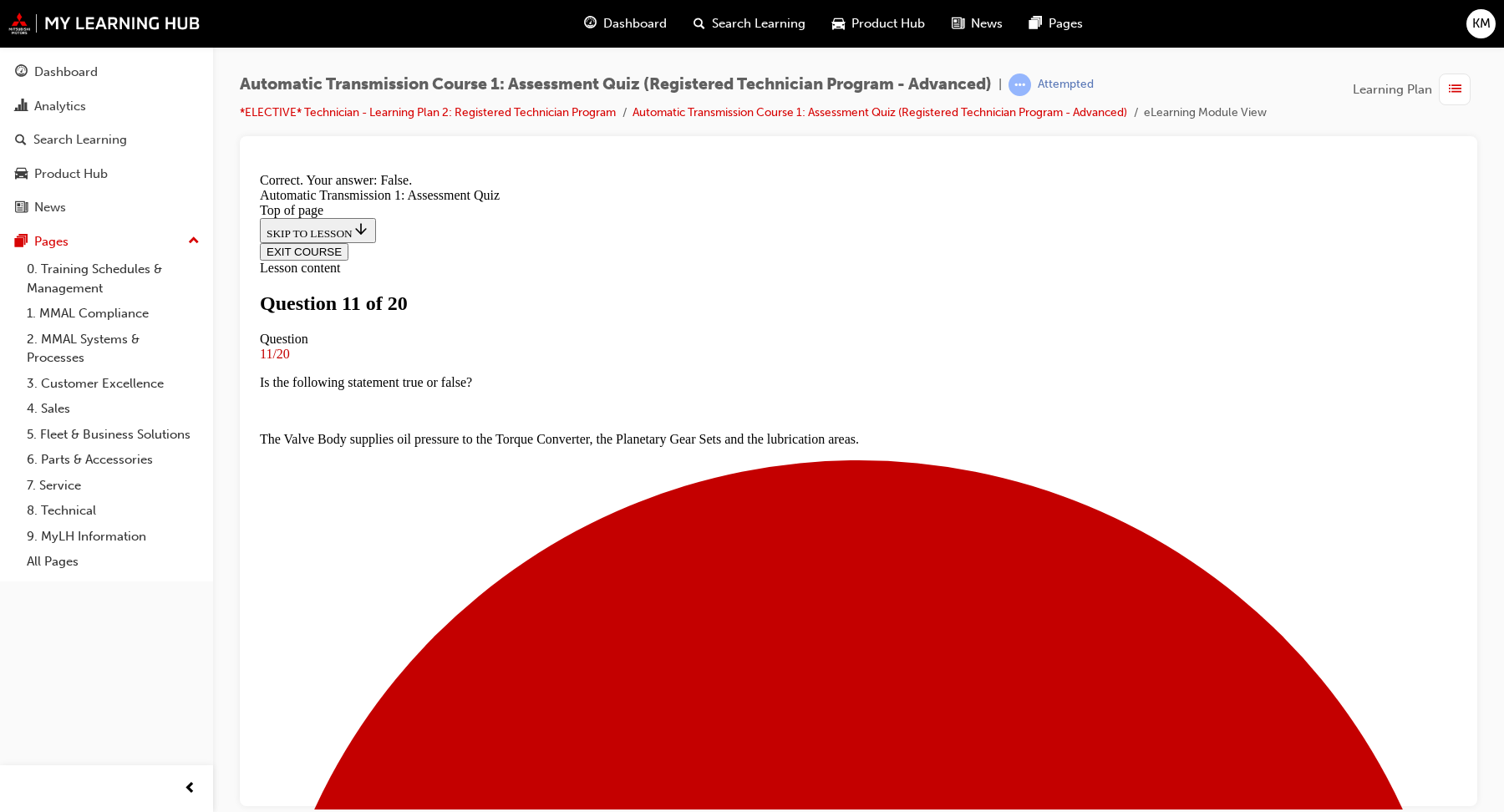 click on "NEXT" at bounding box center (282, 9353) 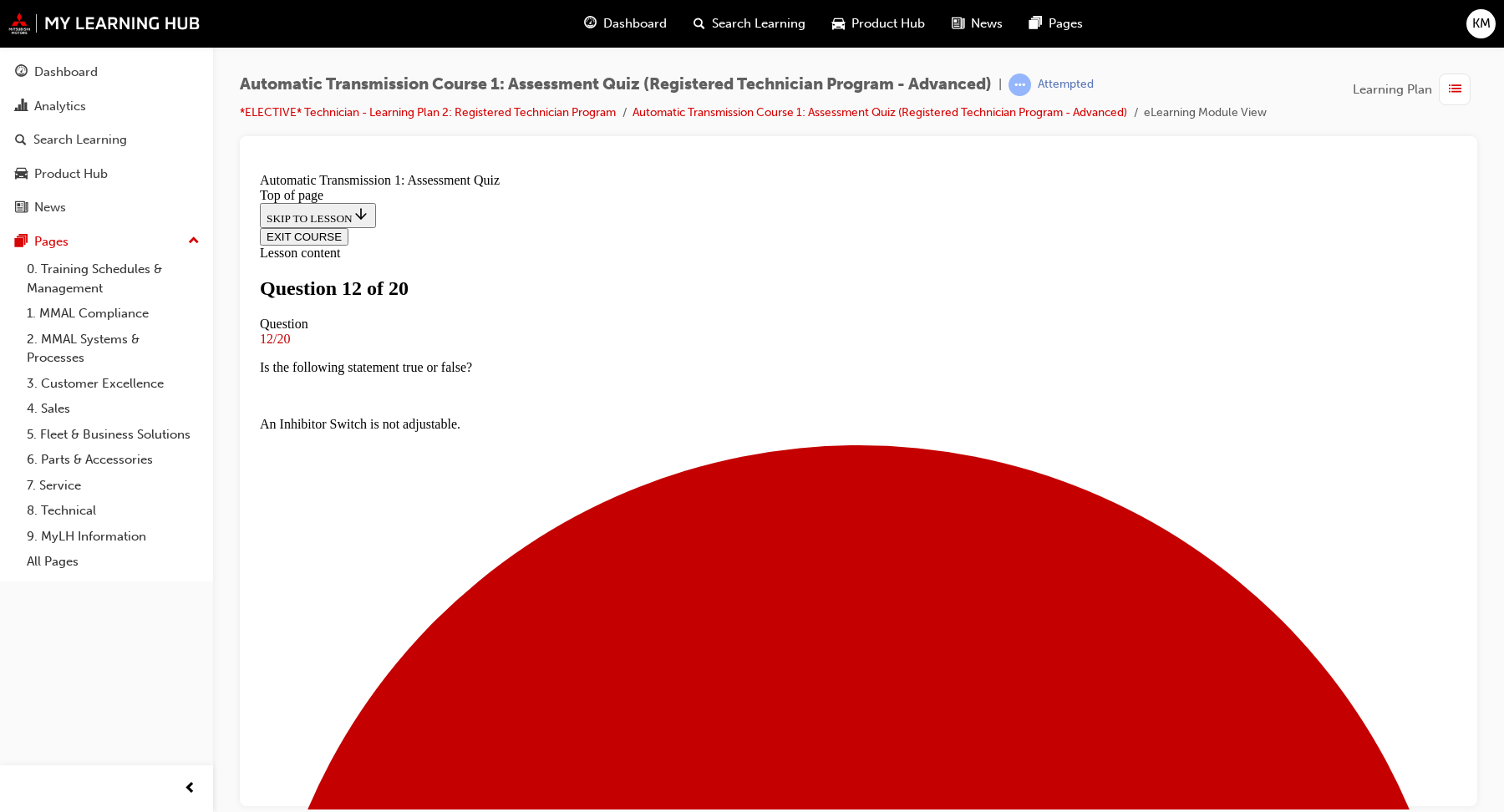 click on "Attract and keep any foreign material or contaminants." at bounding box center (858, 9173) 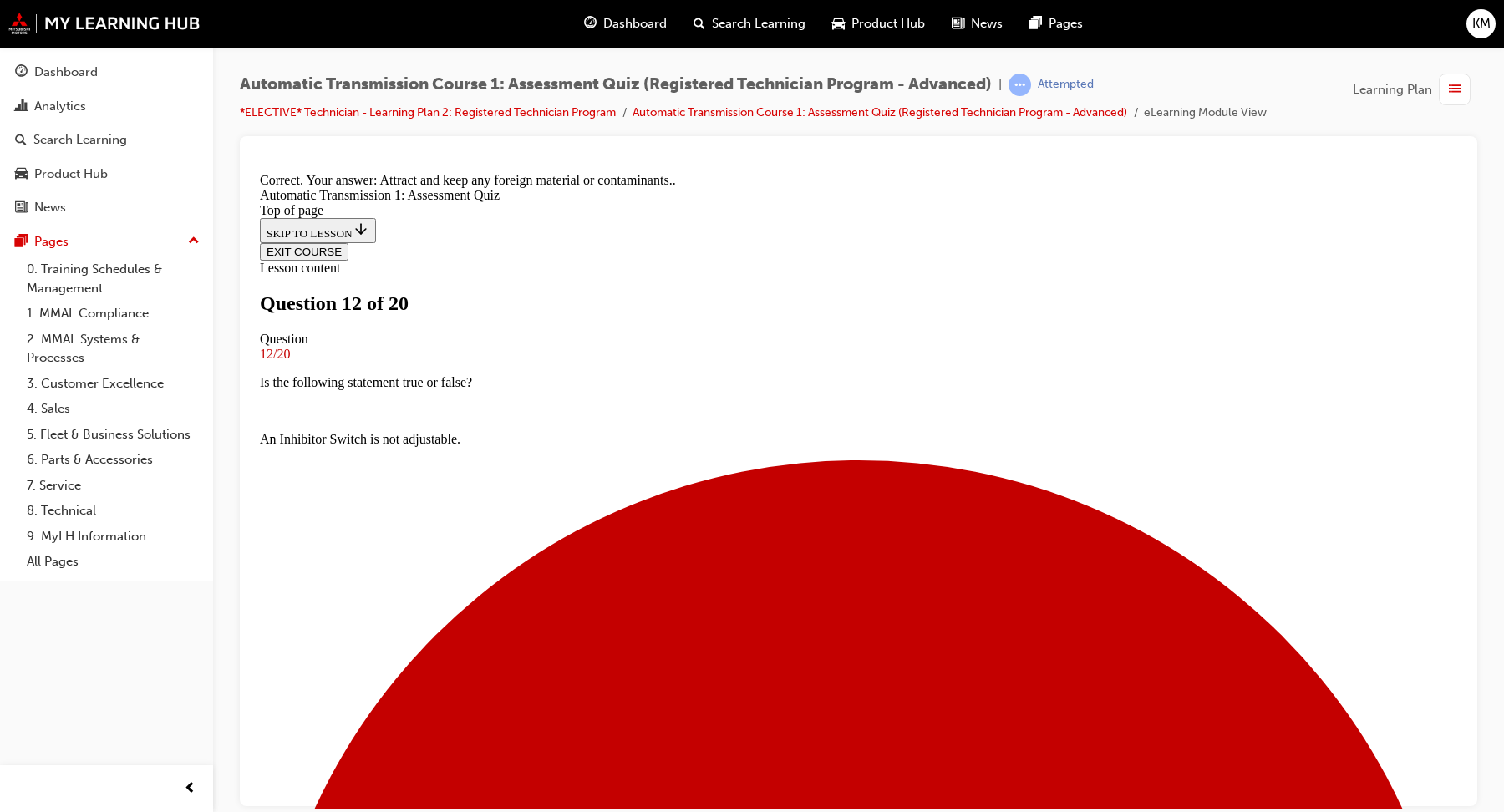click on "NEXT" at bounding box center [282, 13589] 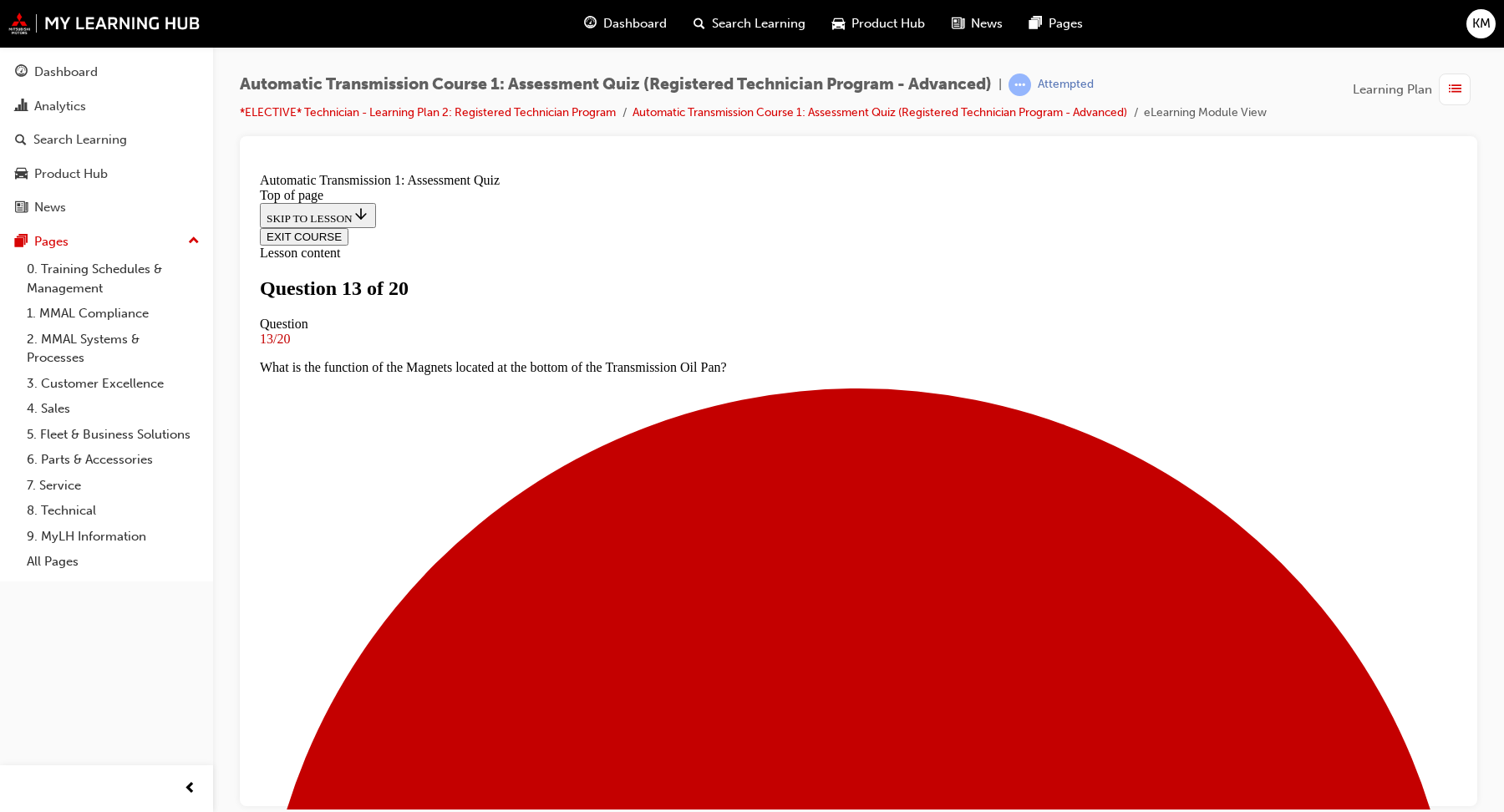 click at bounding box center (858, 12342) 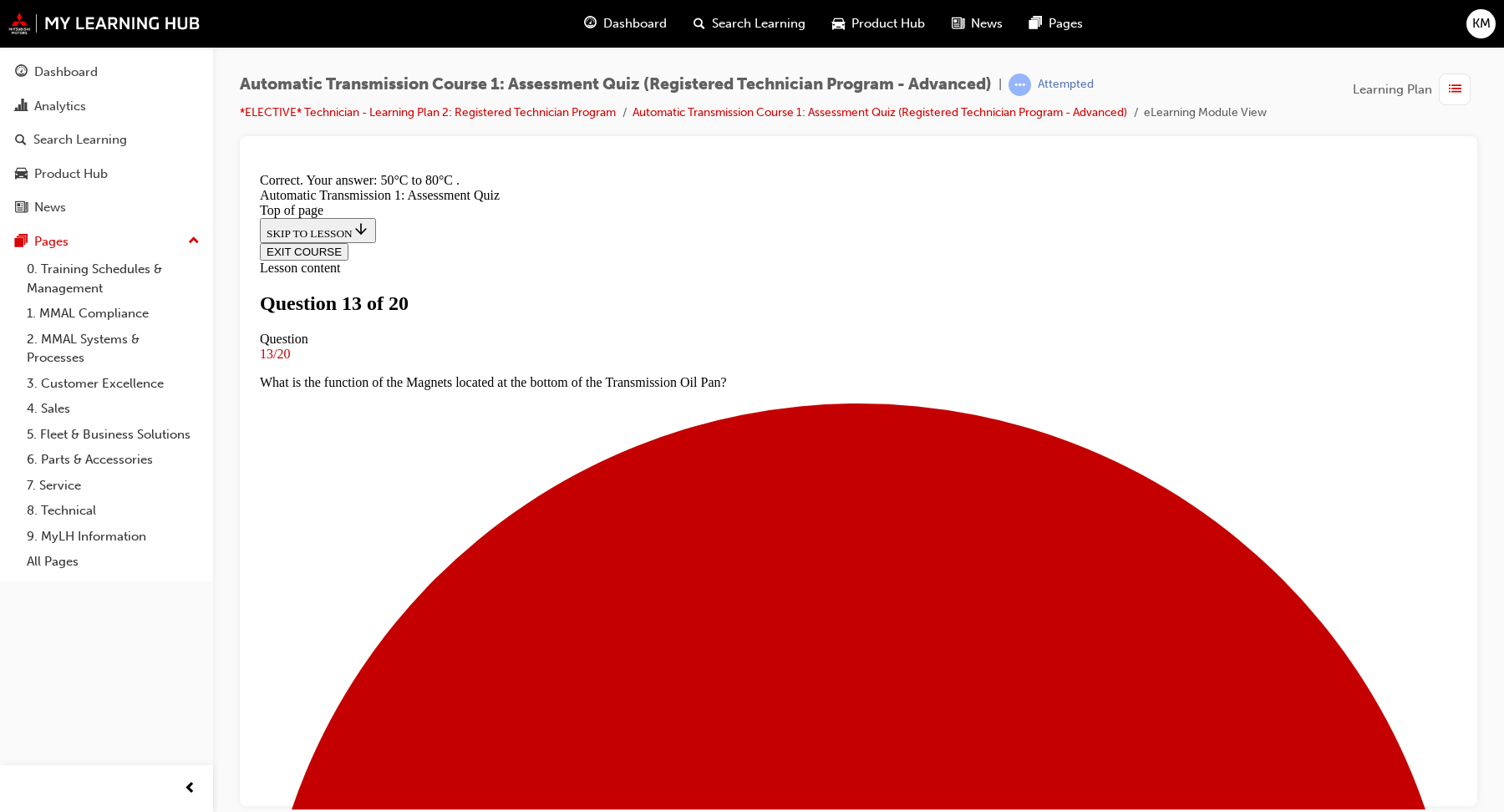 click on "NEXT" at bounding box center [282, 15679] 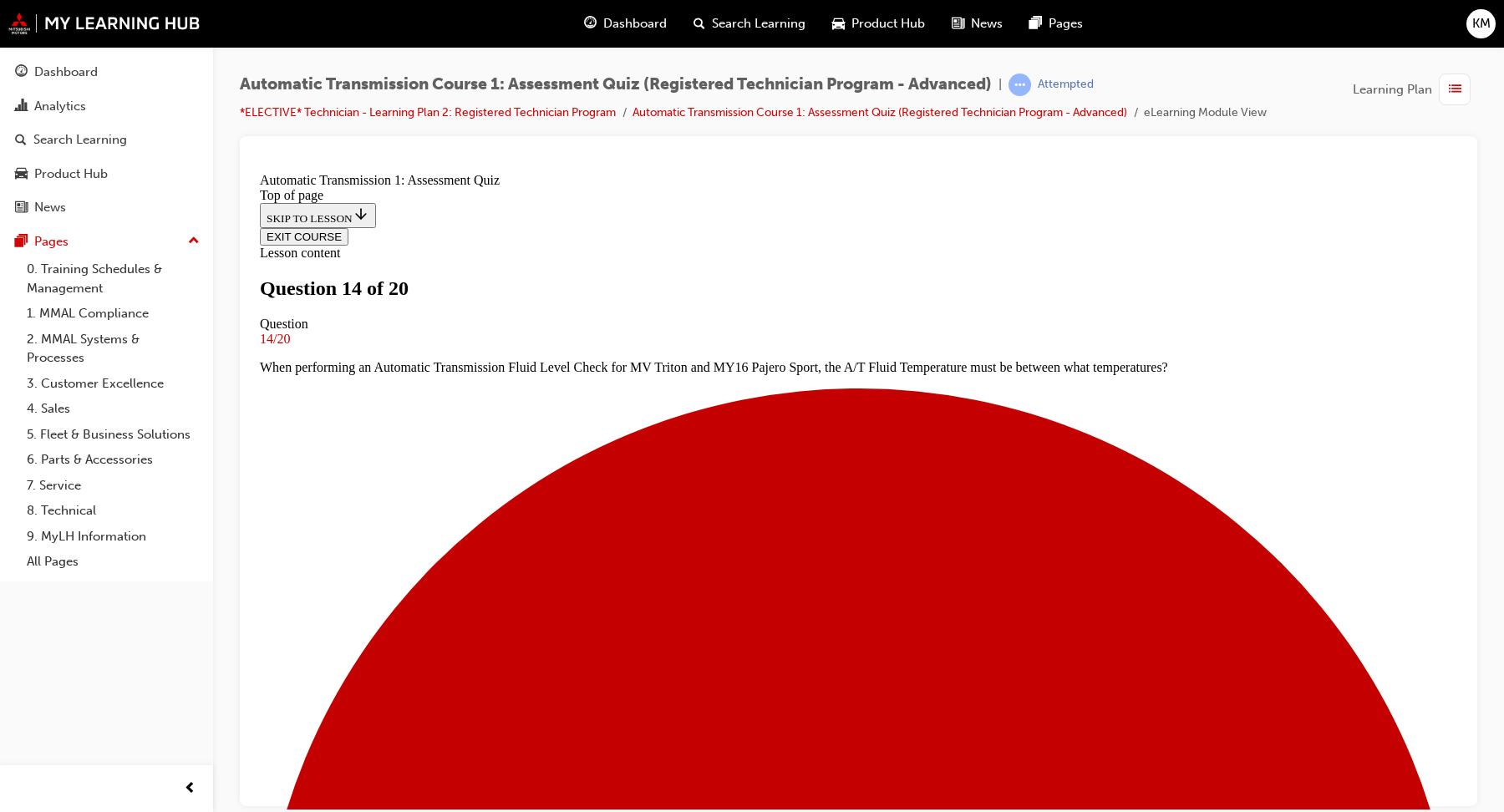 scroll, scrollTop: 3, scrollLeft: 0, axis: vertical 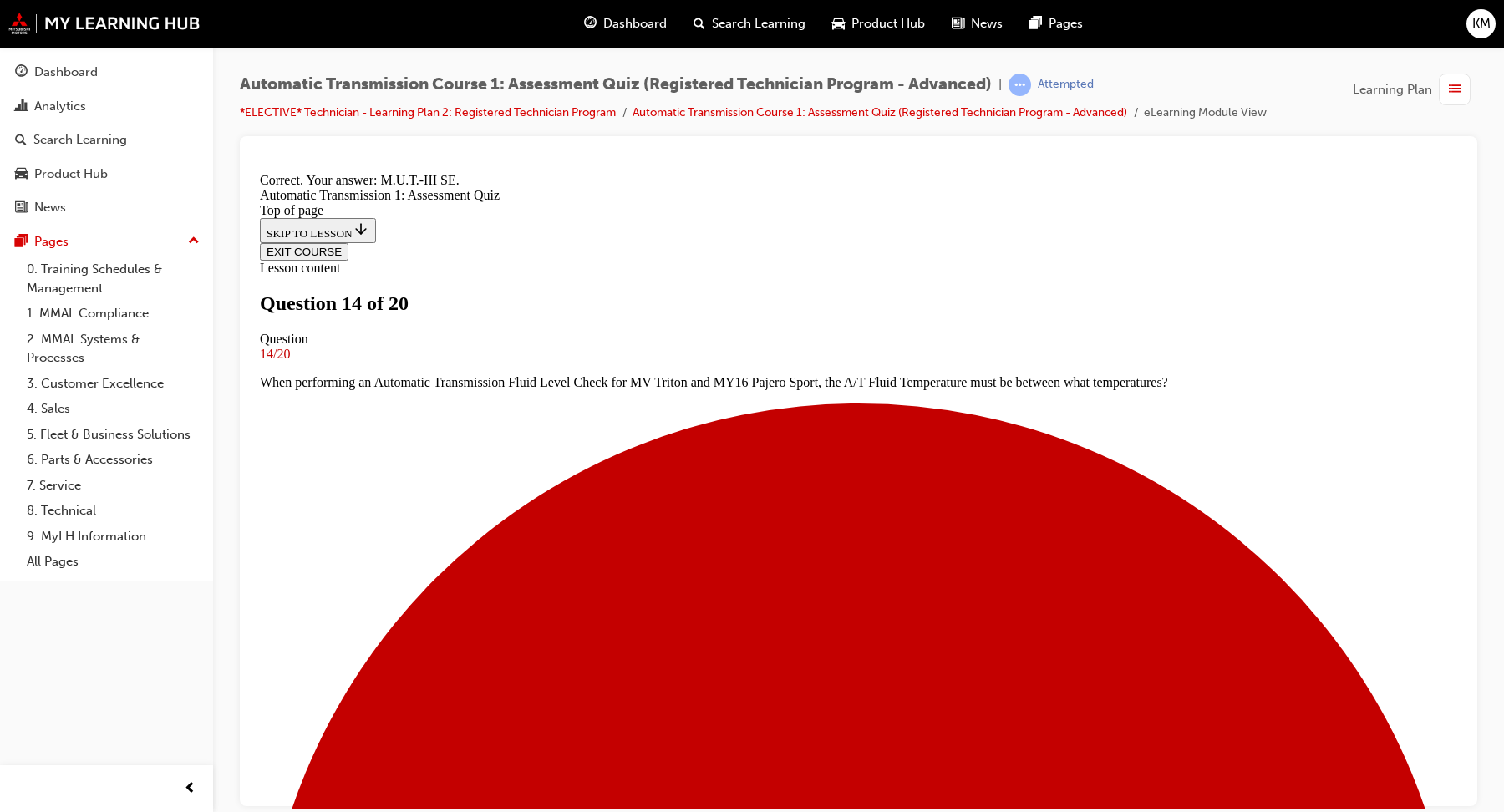 click on "NEXT" at bounding box center [282, 15679] 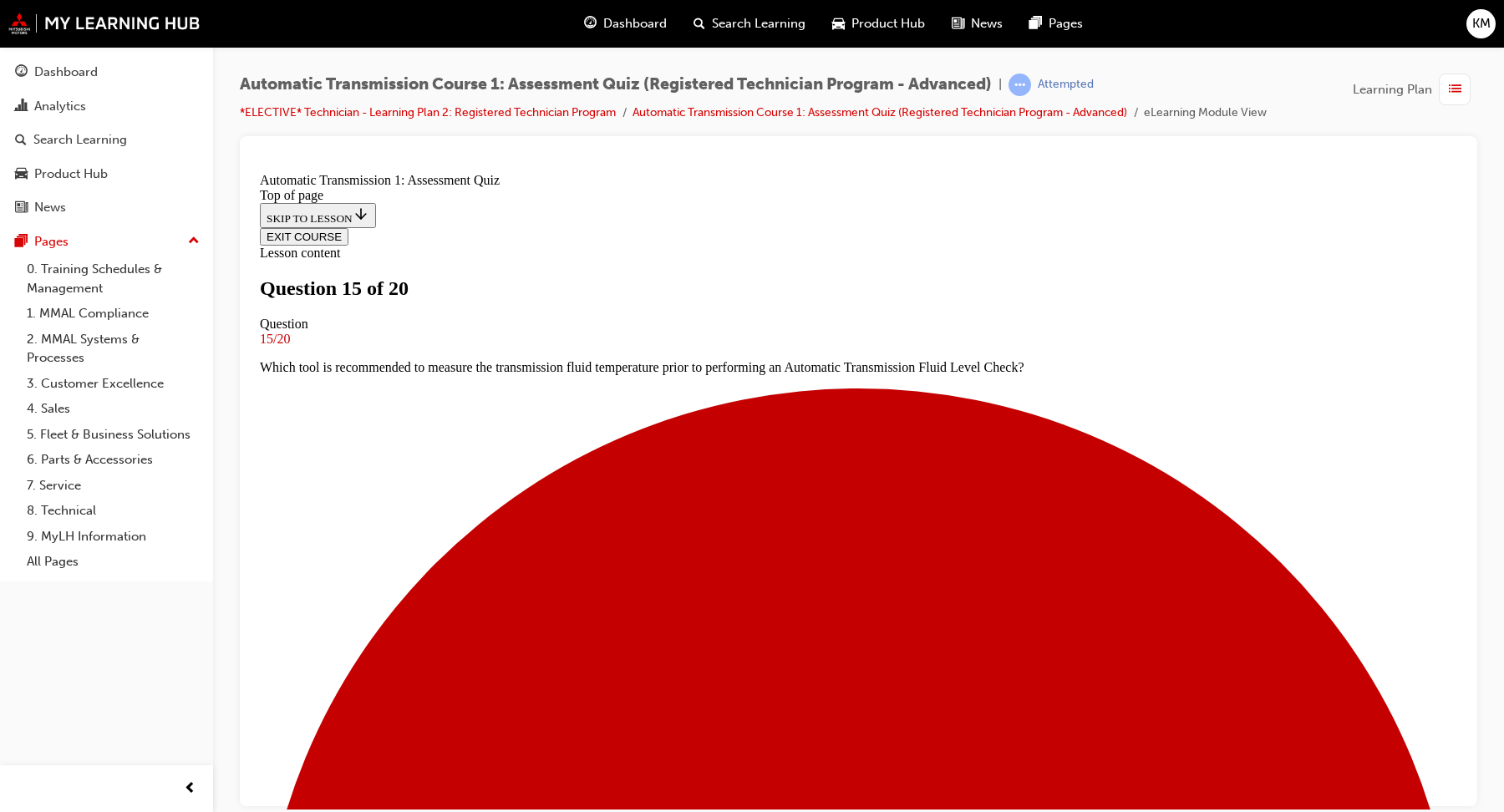 click at bounding box center [858, 12399] 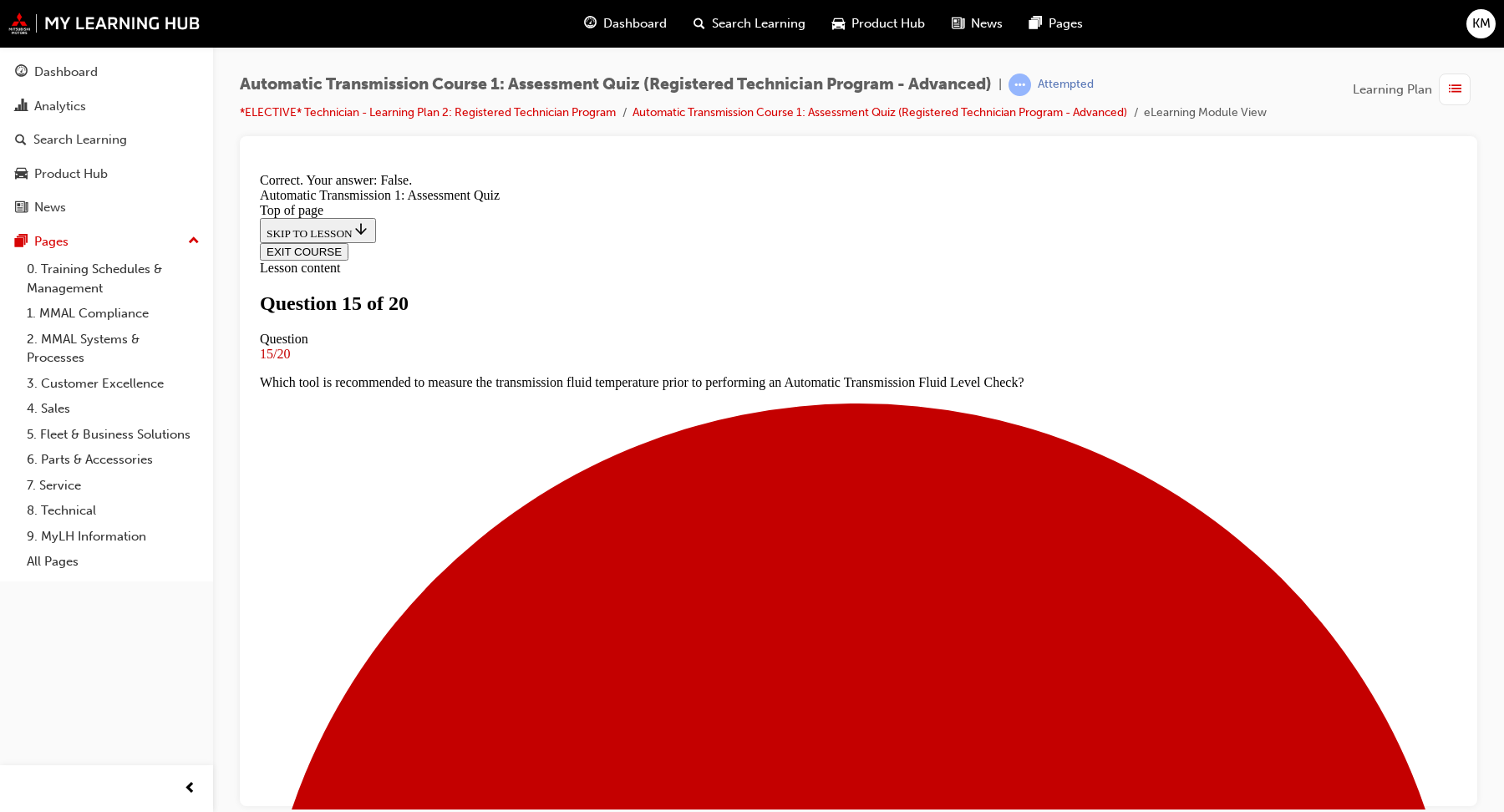 click on "NEXT" at bounding box center (282, 13589) 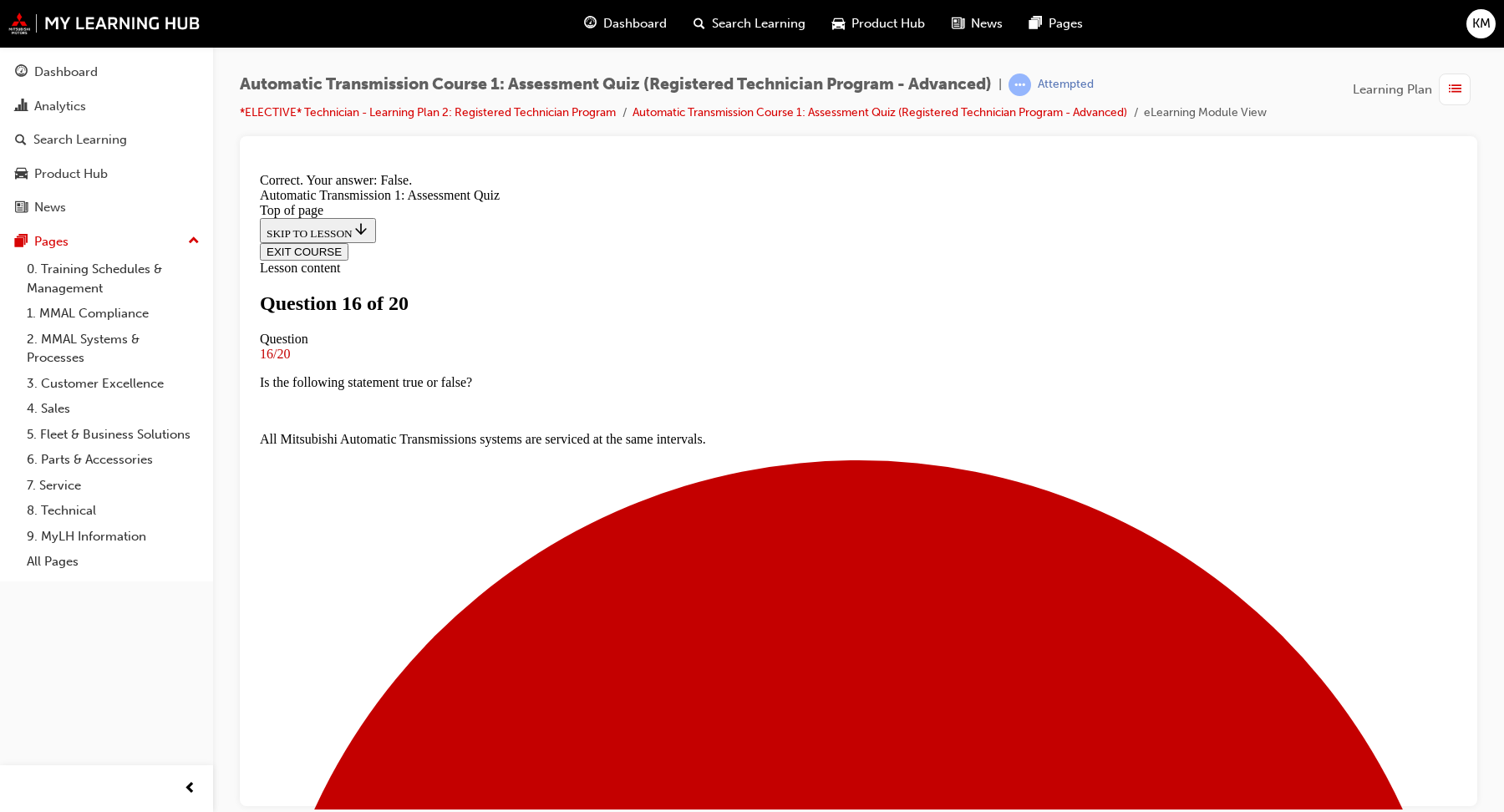scroll, scrollTop: 3, scrollLeft: 0, axis: vertical 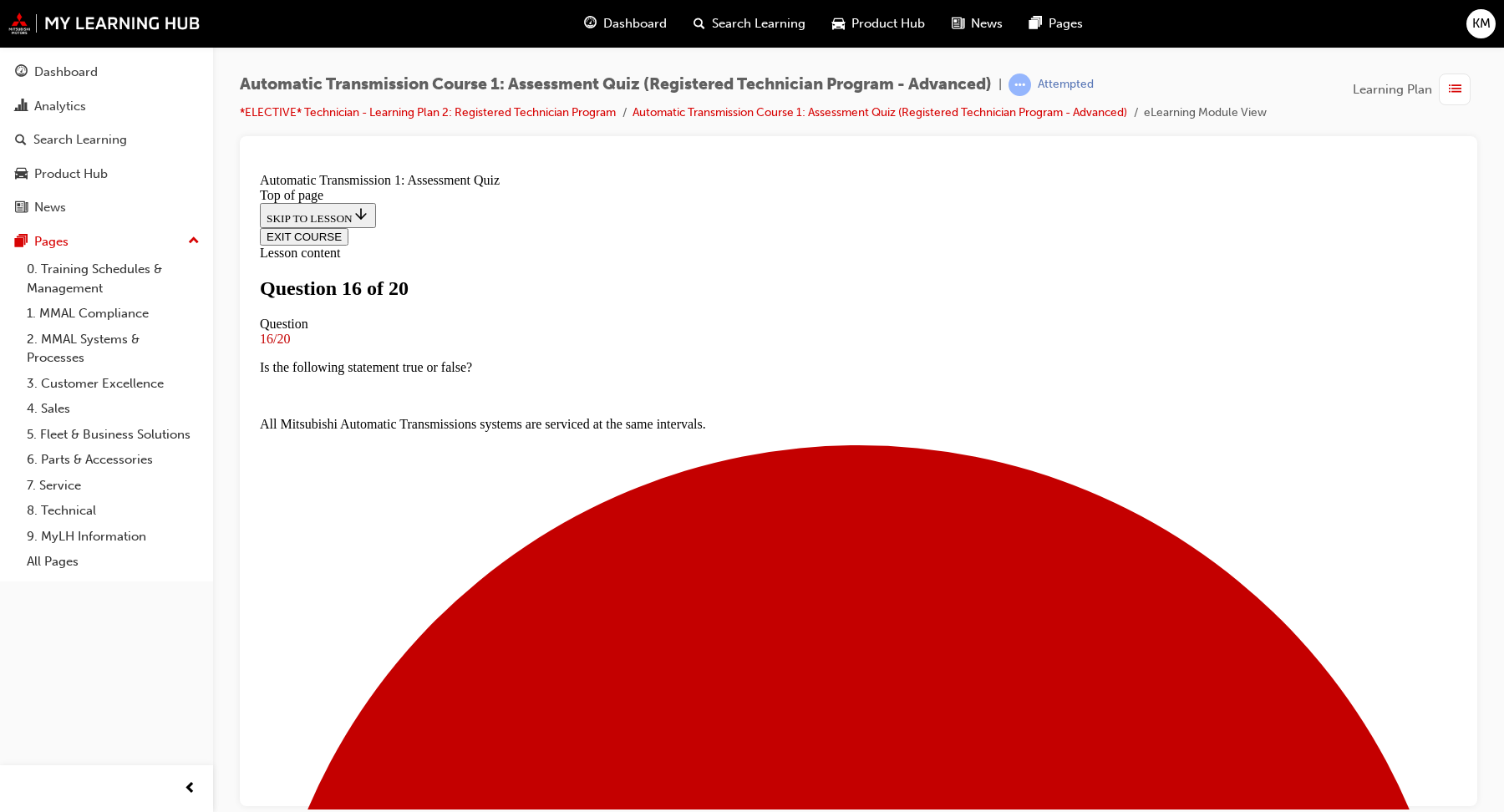 click on "Stall State Line Pressure" at bounding box center (875, 8536) 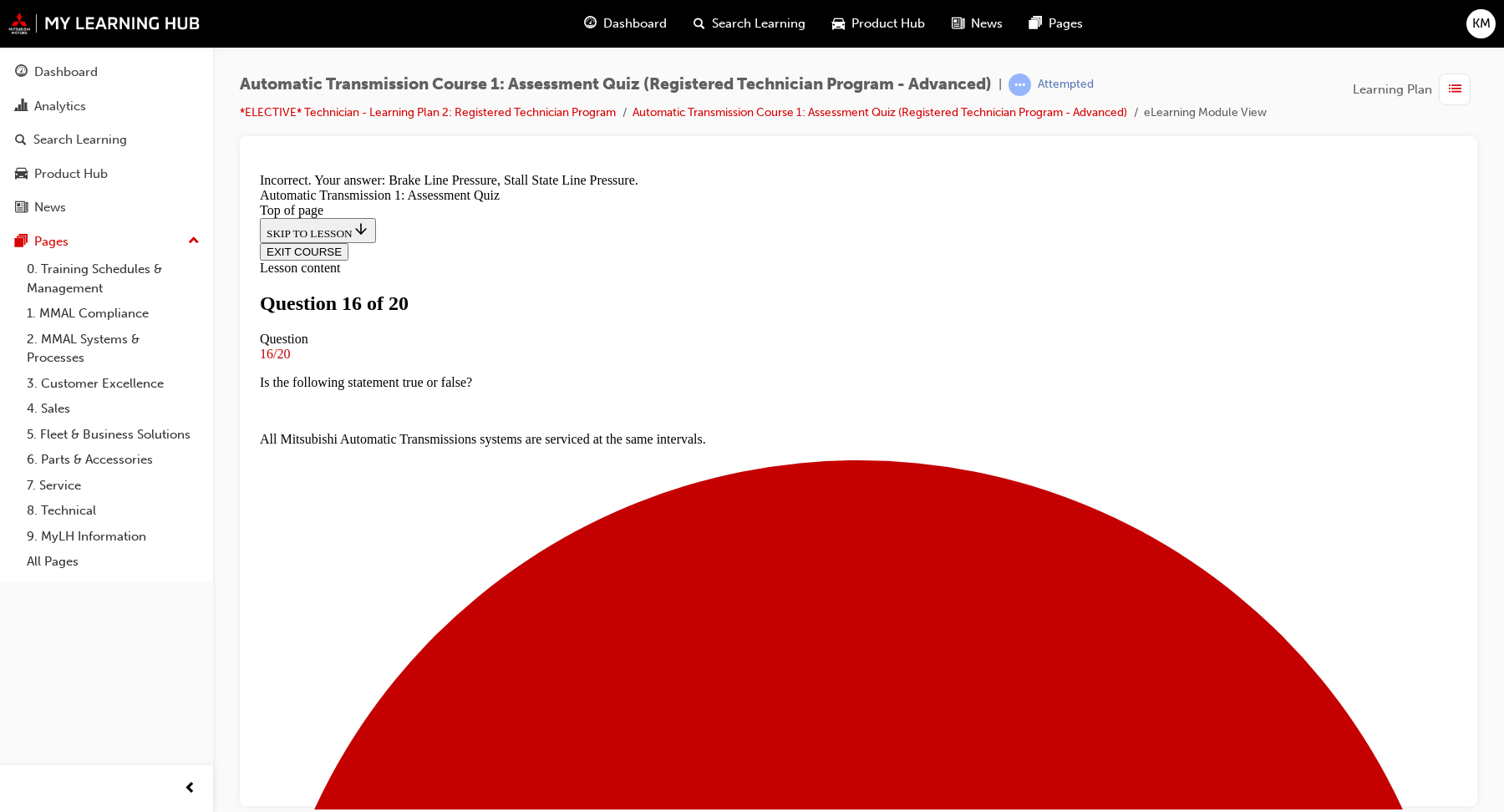 scroll, scrollTop: 206, scrollLeft: 0, axis: vertical 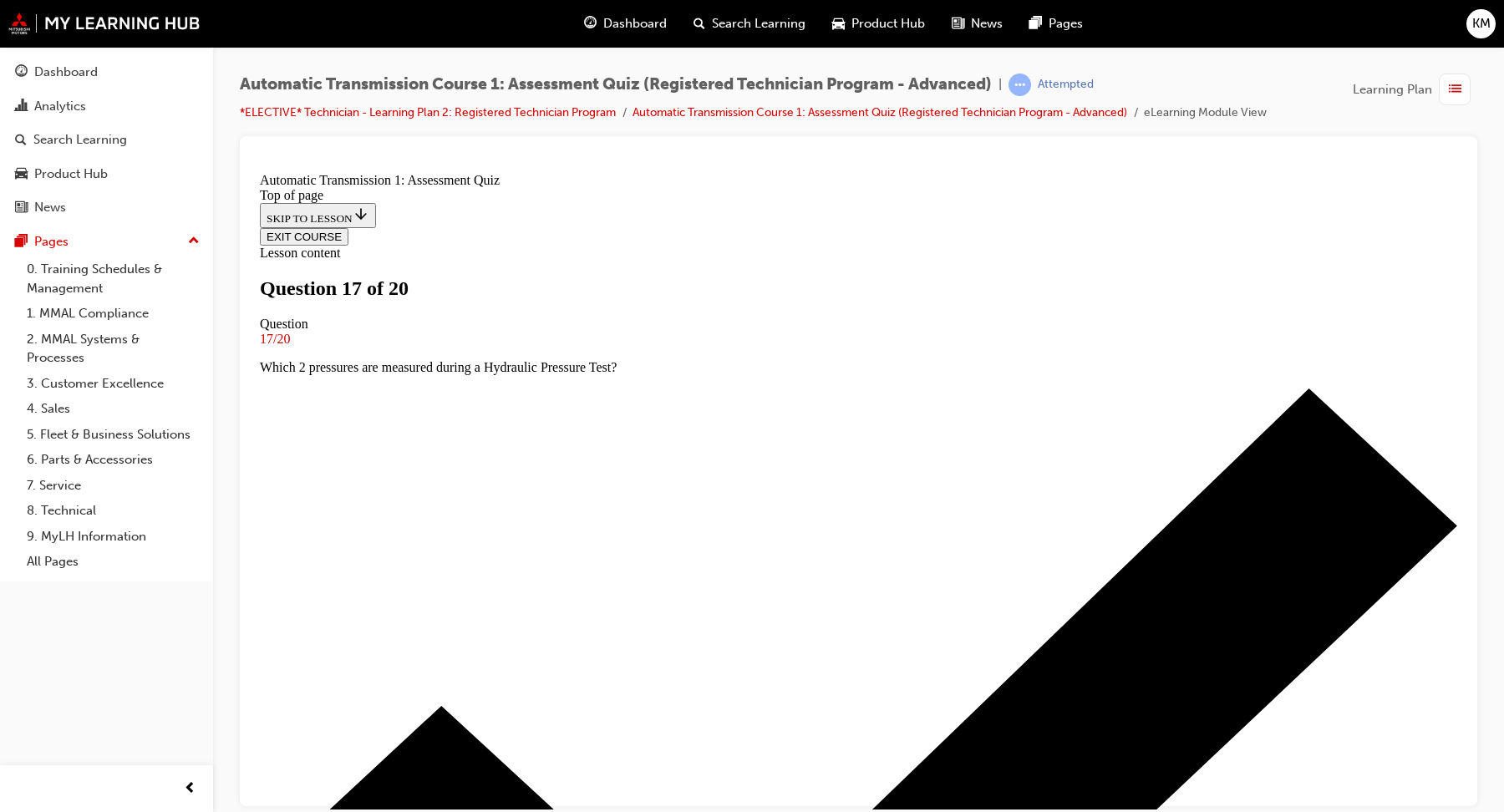 click at bounding box center [858, 7383] 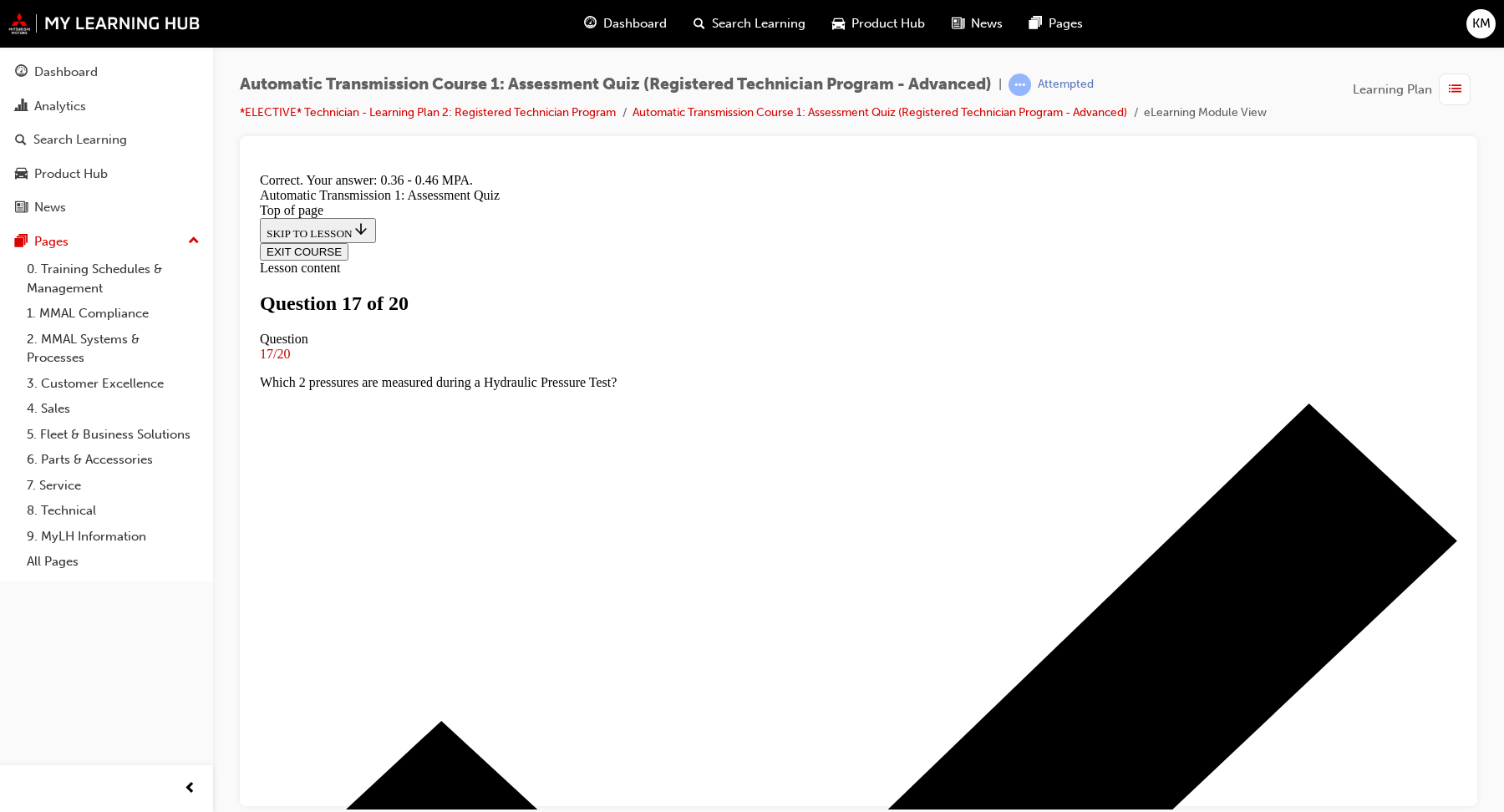 scroll, scrollTop: 206, scrollLeft: 0, axis: vertical 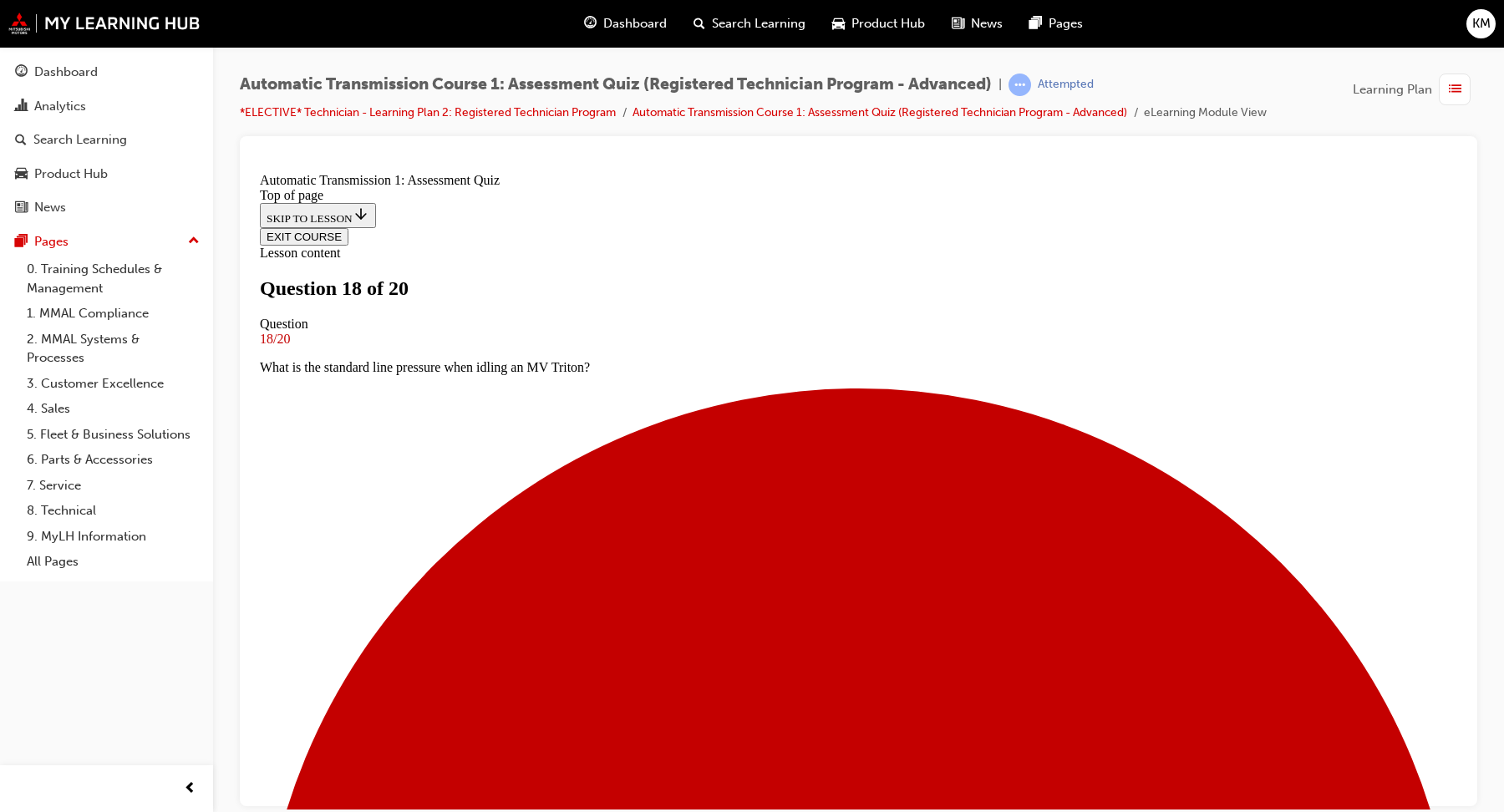 click at bounding box center [858, 10211] 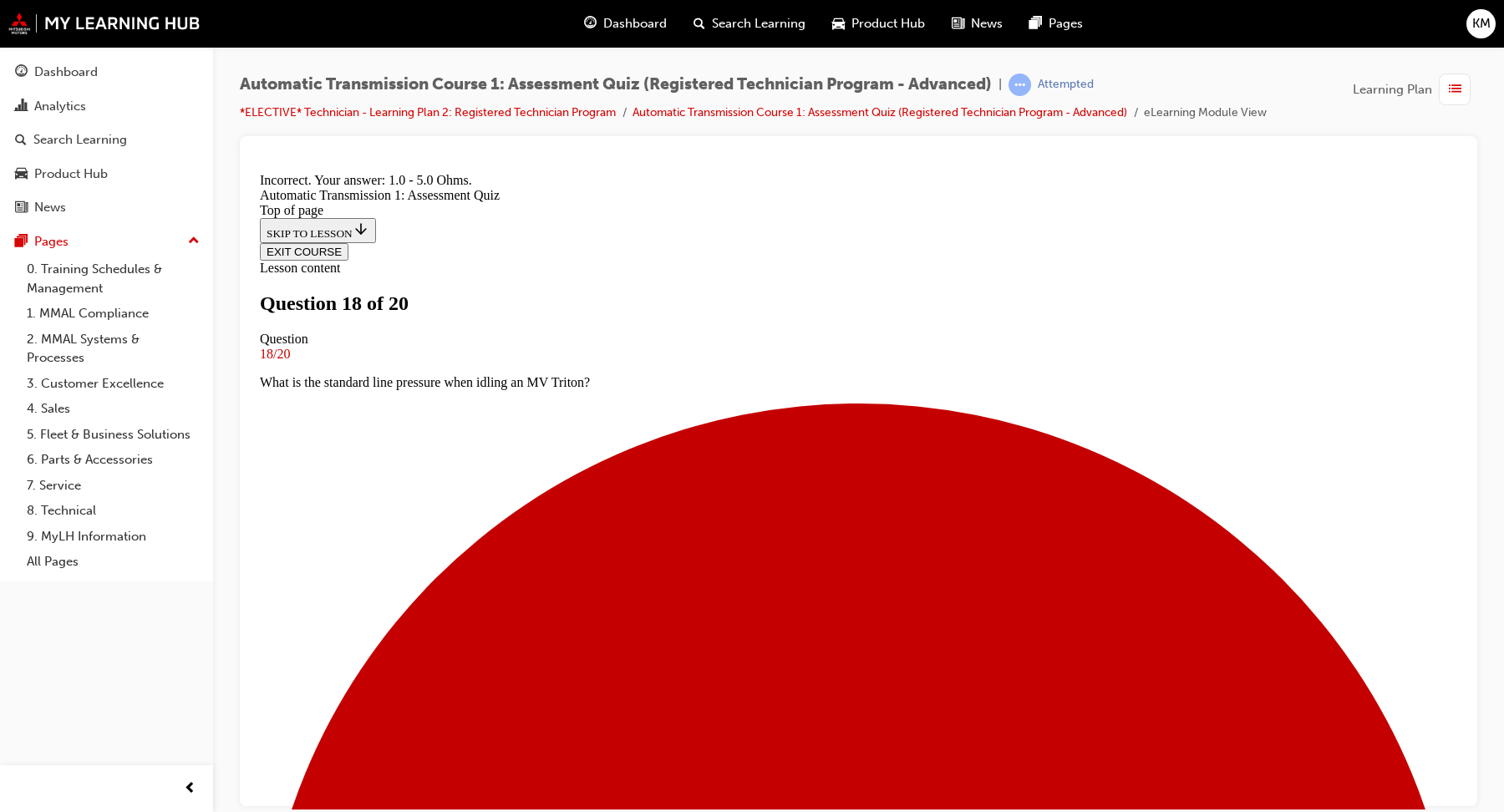 click on "NEXT" at bounding box center (282, 17780) 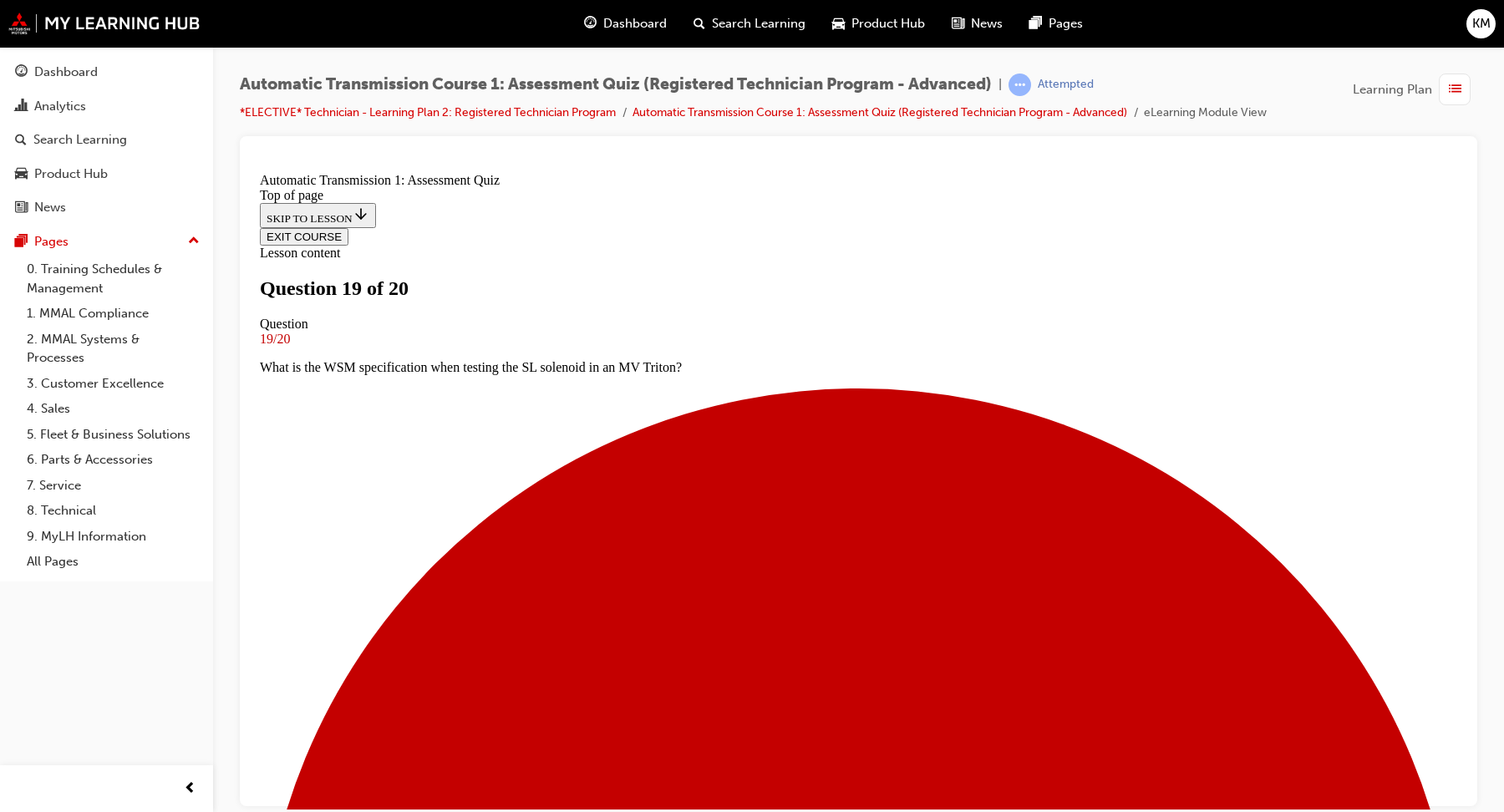 click at bounding box center (858, 14429) 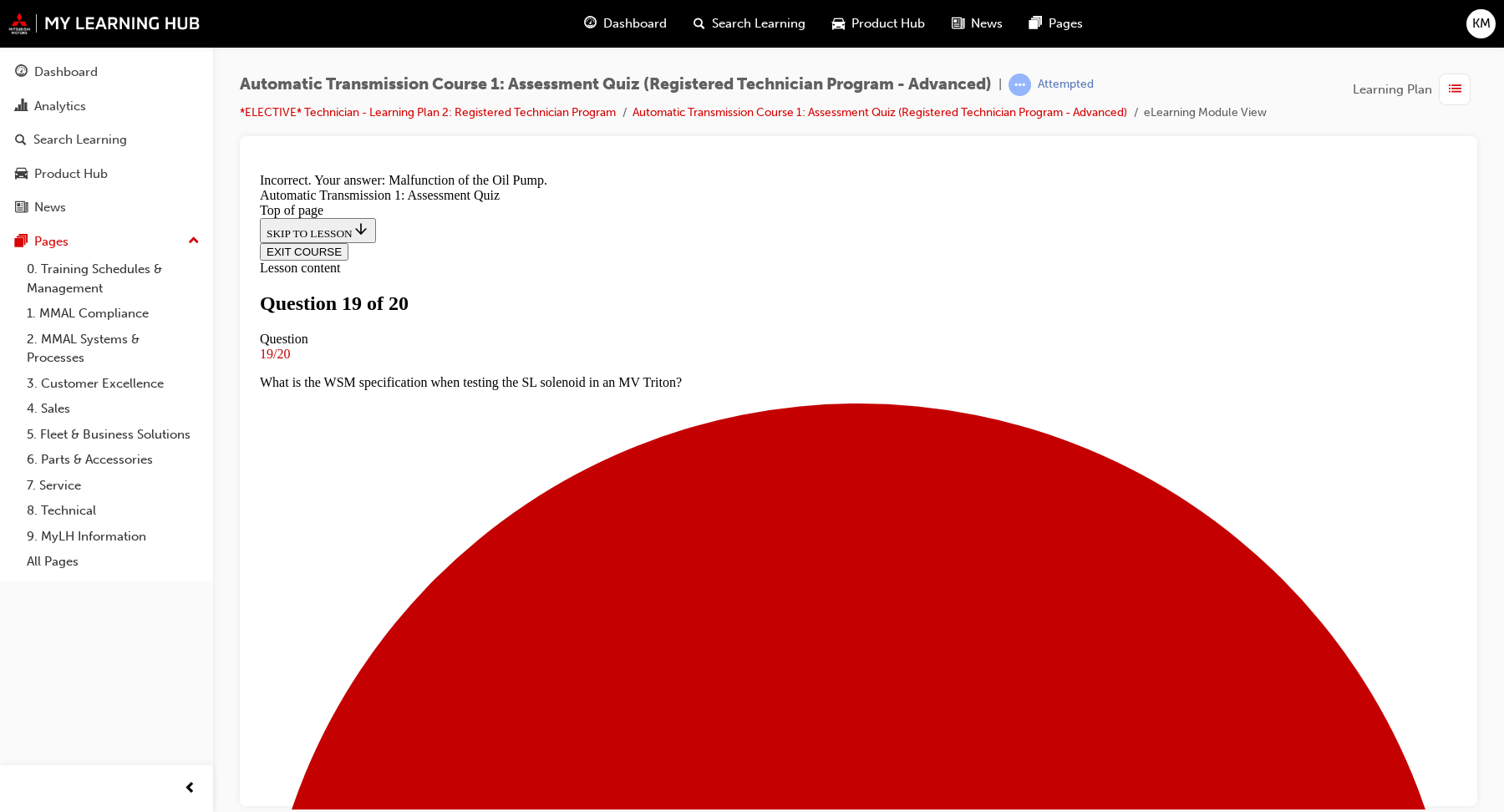 scroll, scrollTop: 261, scrollLeft: 0, axis: vertical 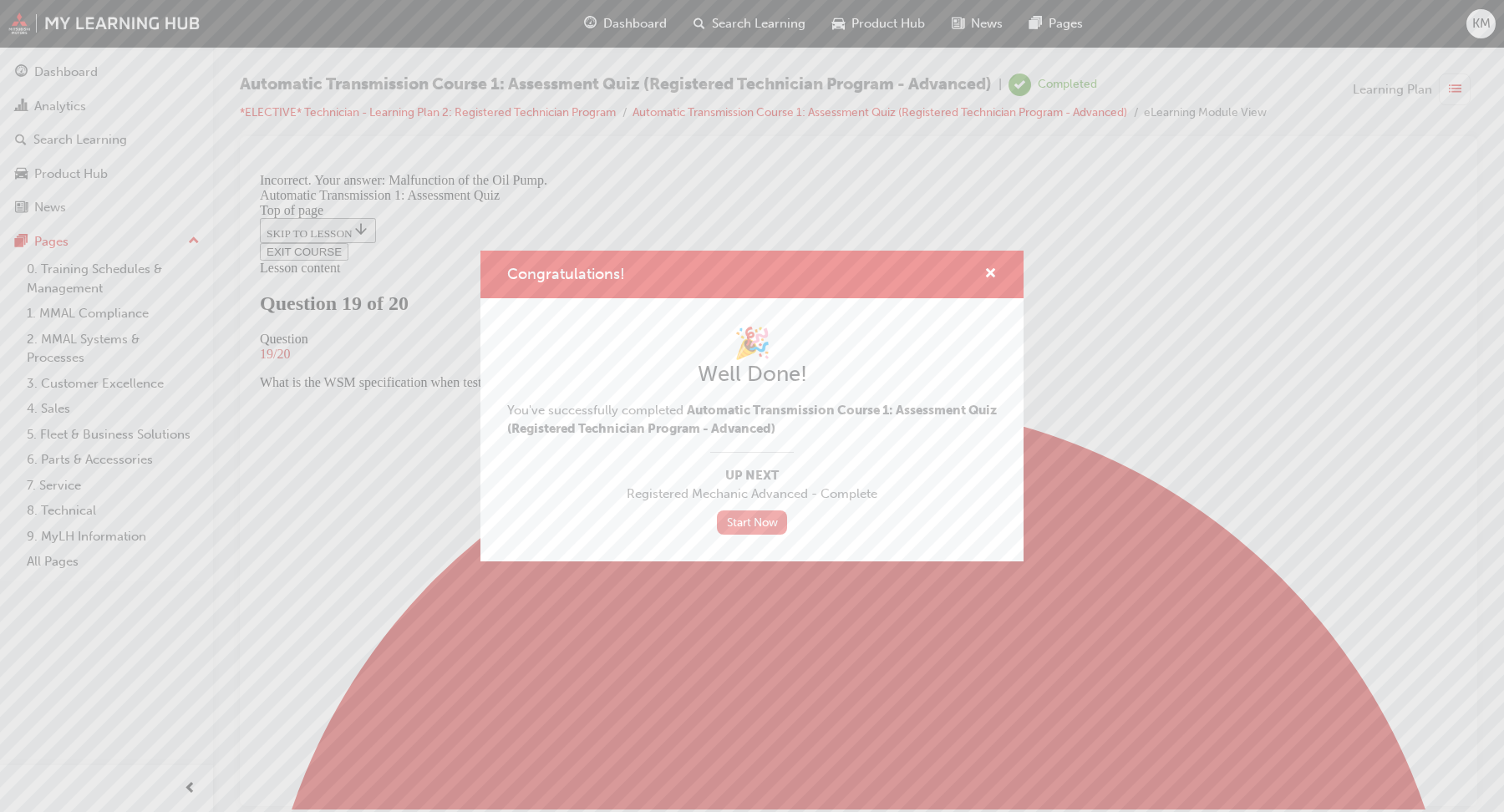 click on "Start Now" at bounding box center [752, 522] 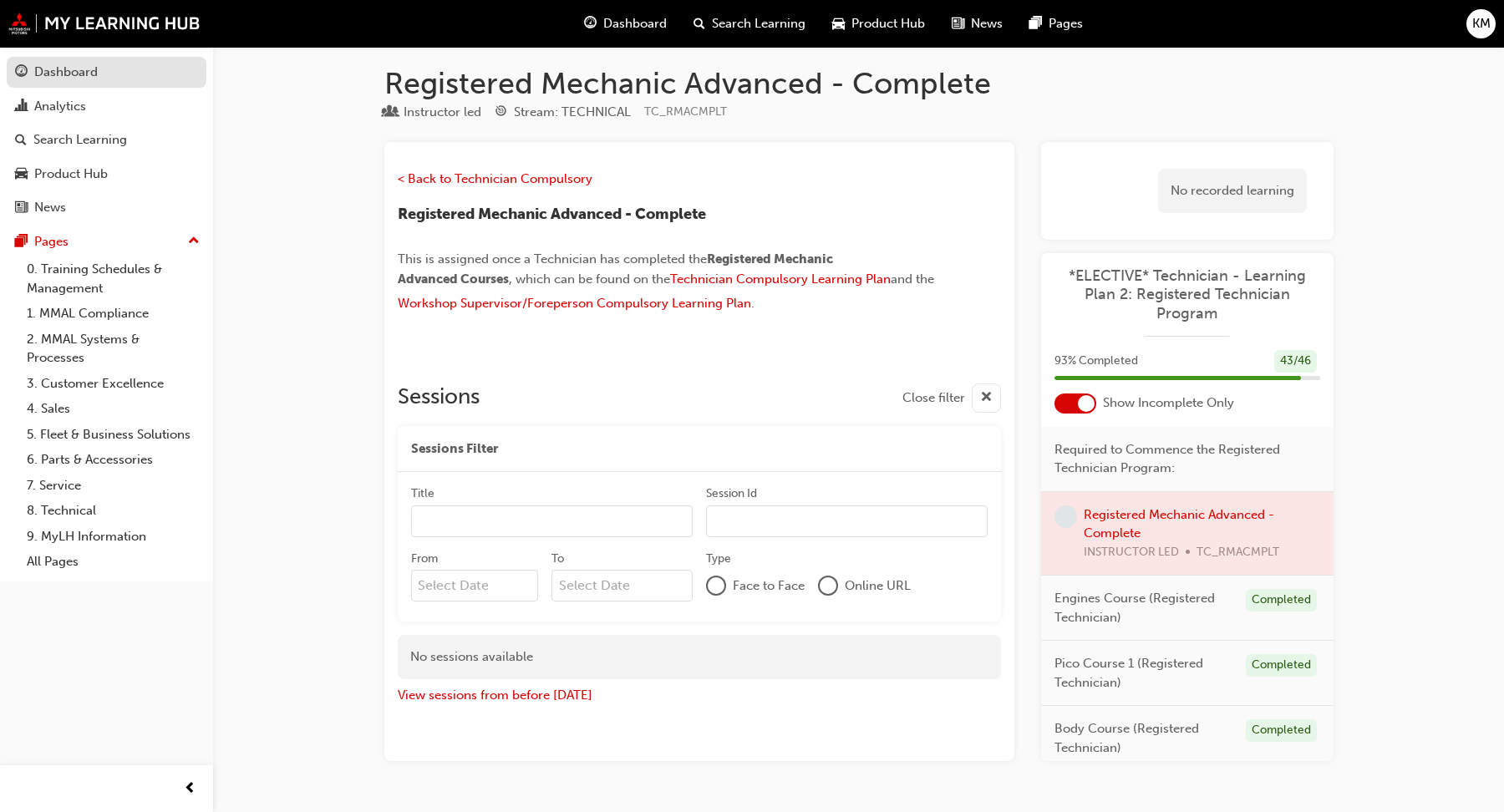 click on "Dashboard" at bounding box center (66, 72) 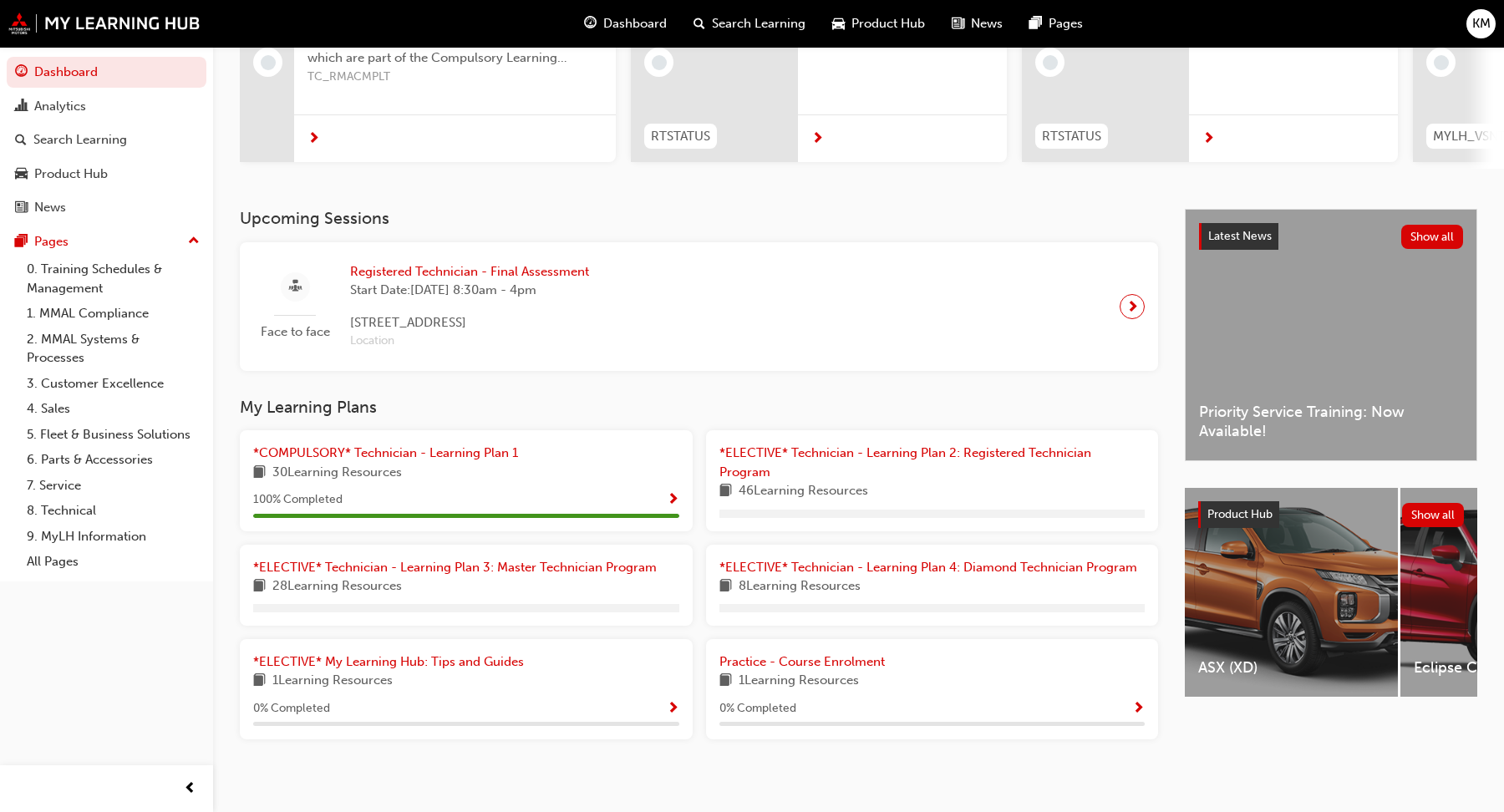 scroll, scrollTop: 232, scrollLeft: 0, axis: vertical 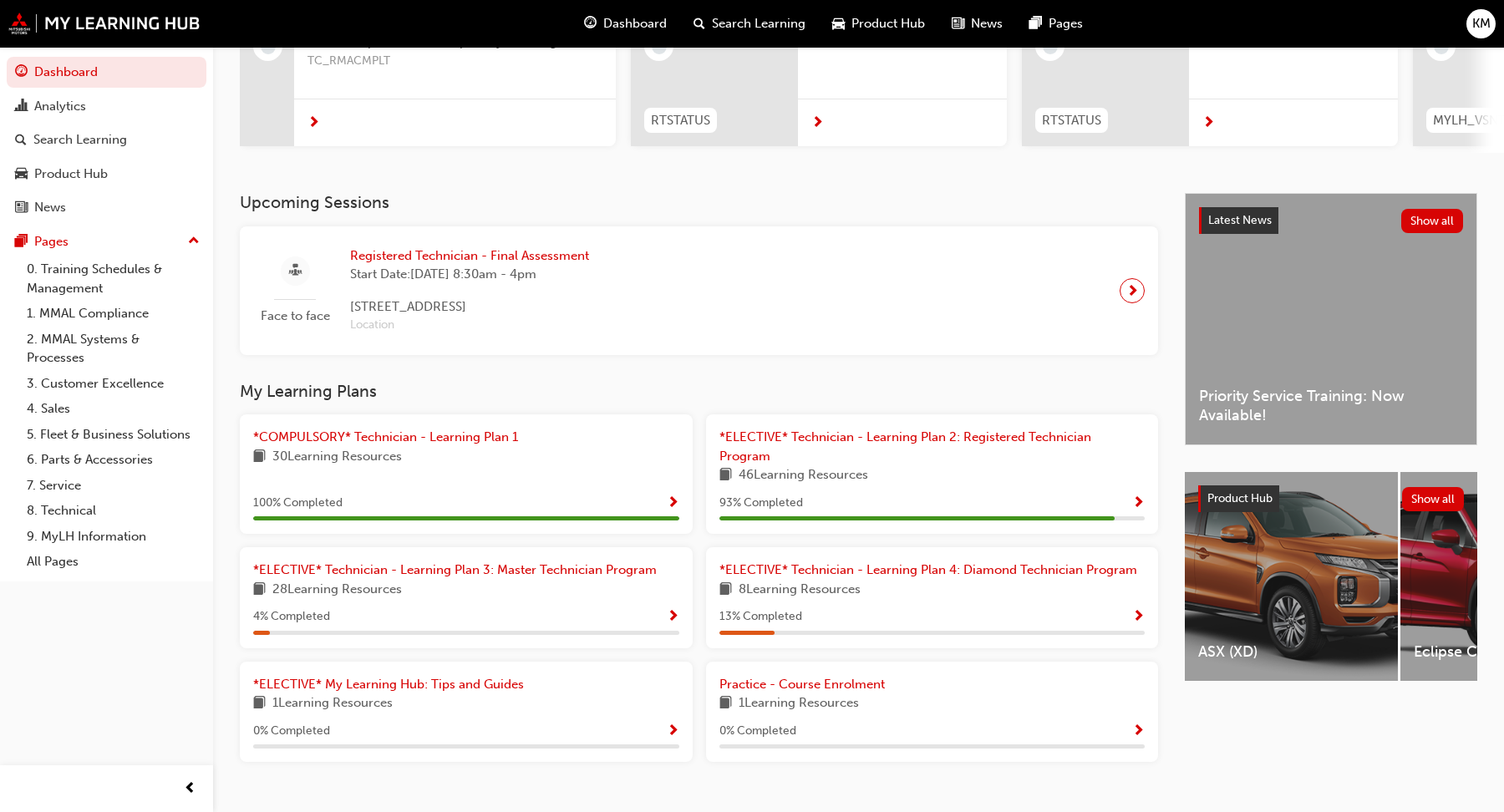 click on "46  Learning Resources" at bounding box center (803, 475) 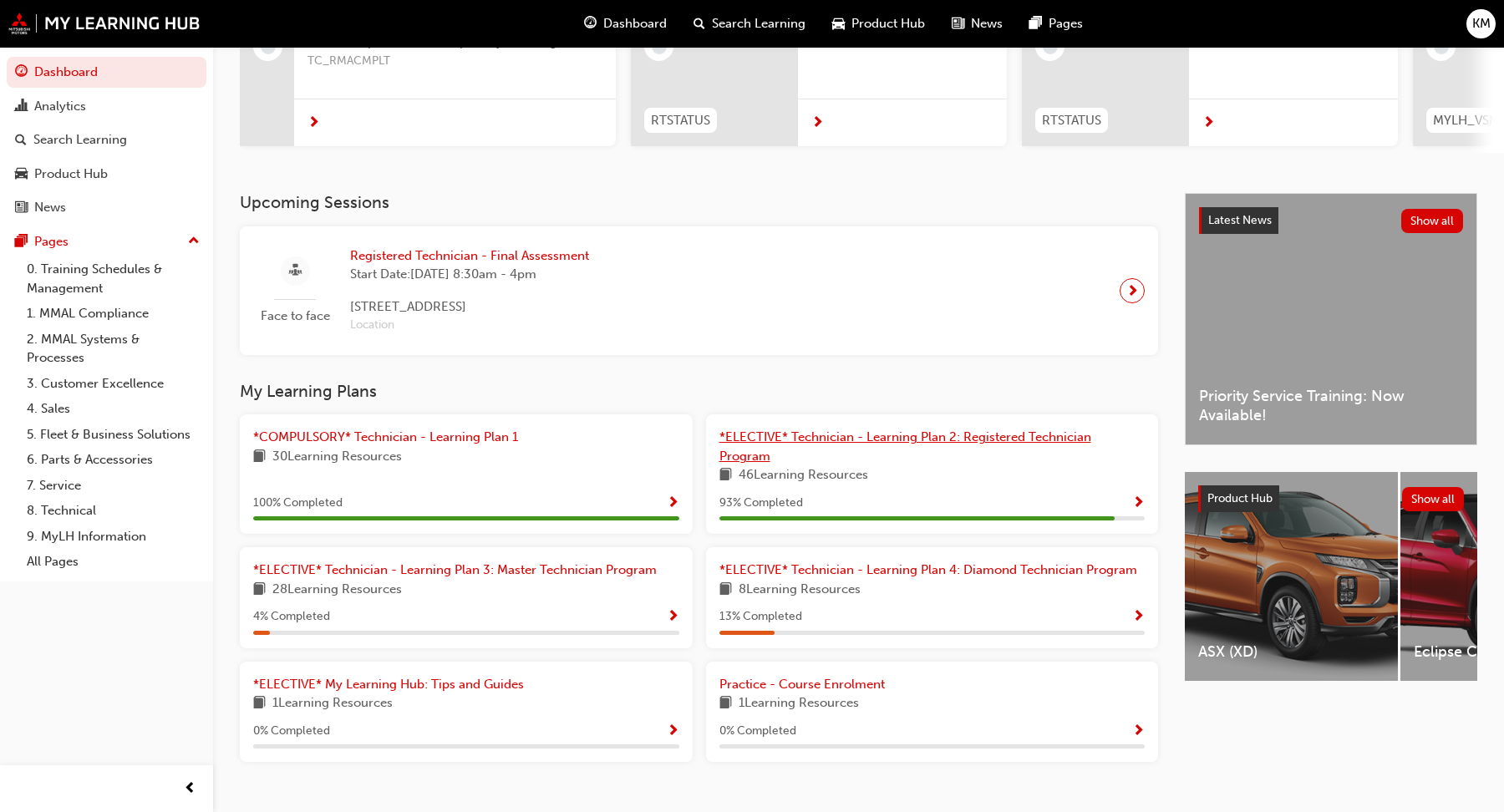 click on "*ELECTIVE* Technician - Learning Plan 2: Registered Technician Program" at bounding box center [905, 446] 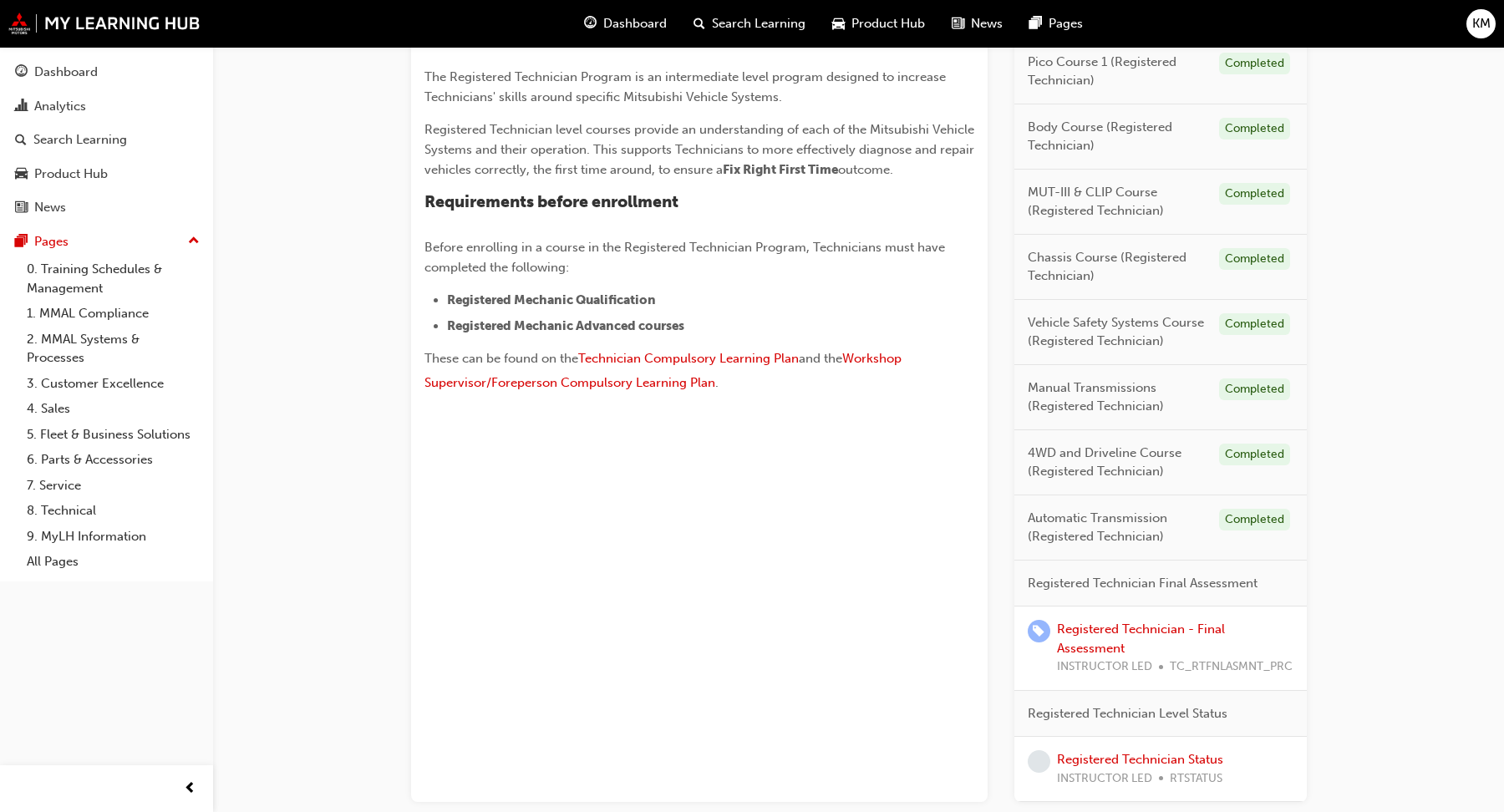 scroll, scrollTop: 542, scrollLeft: 0, axis: vertical 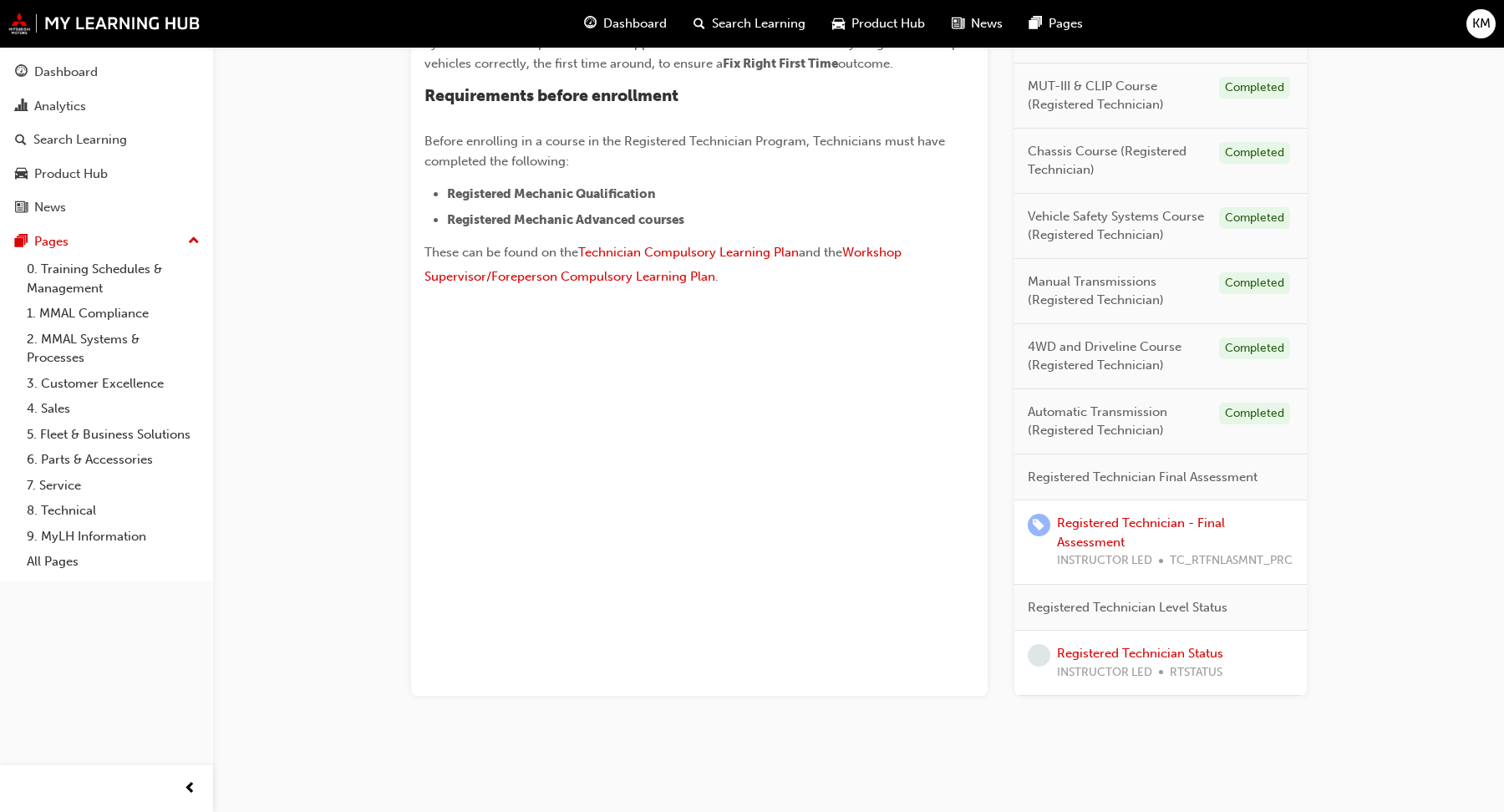 click on "Registered Technician - Final Assessment INSTRUCTOR LED TC_RTFNLASMNT_PRC" at bounding box center [1161, 542] 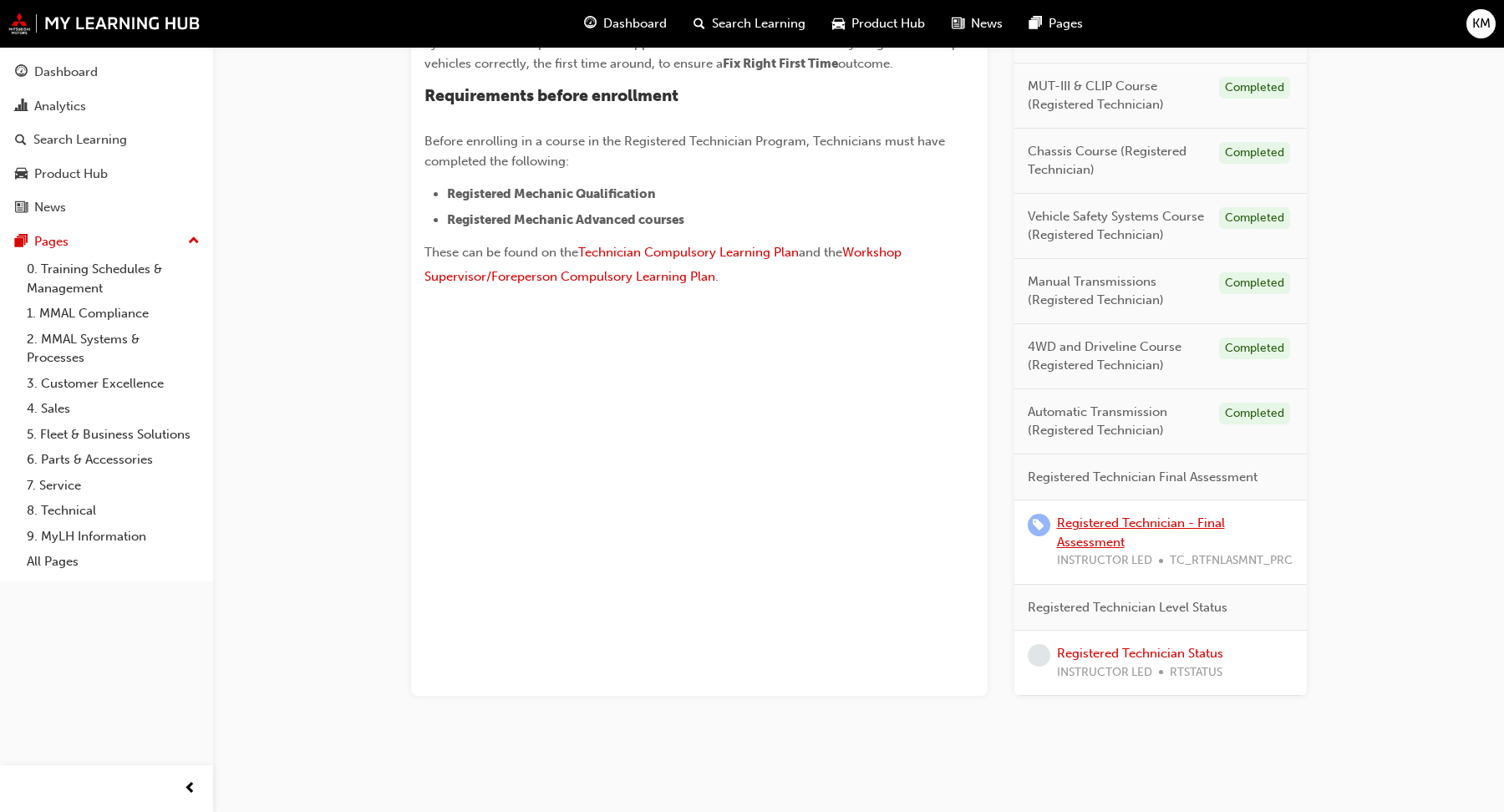 click on "Registered Technician - Final Assessment" at bounding box center (1141, 532) 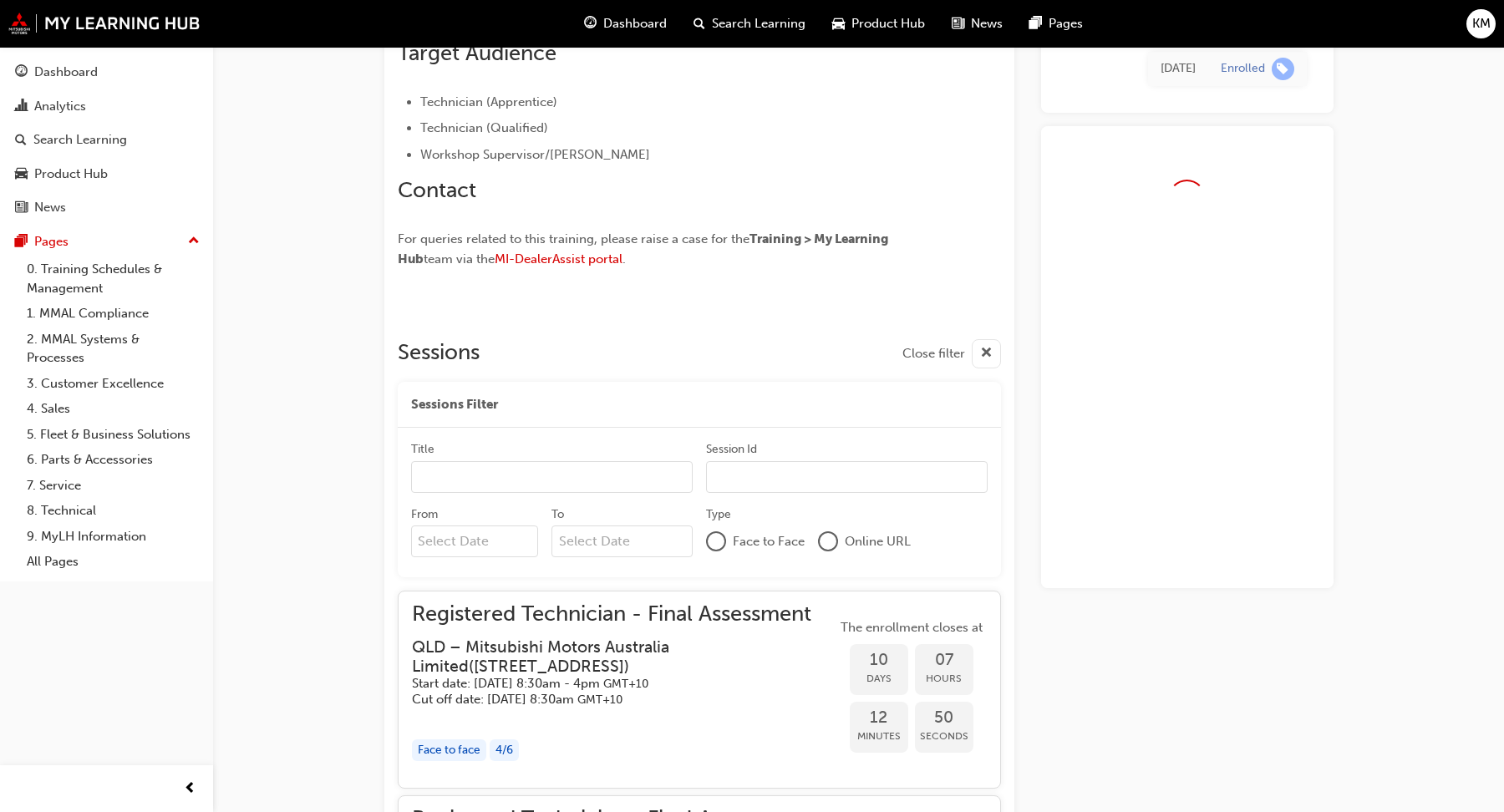scroll, scrollTop: 542, scrollLeft: 0, axis: vertical 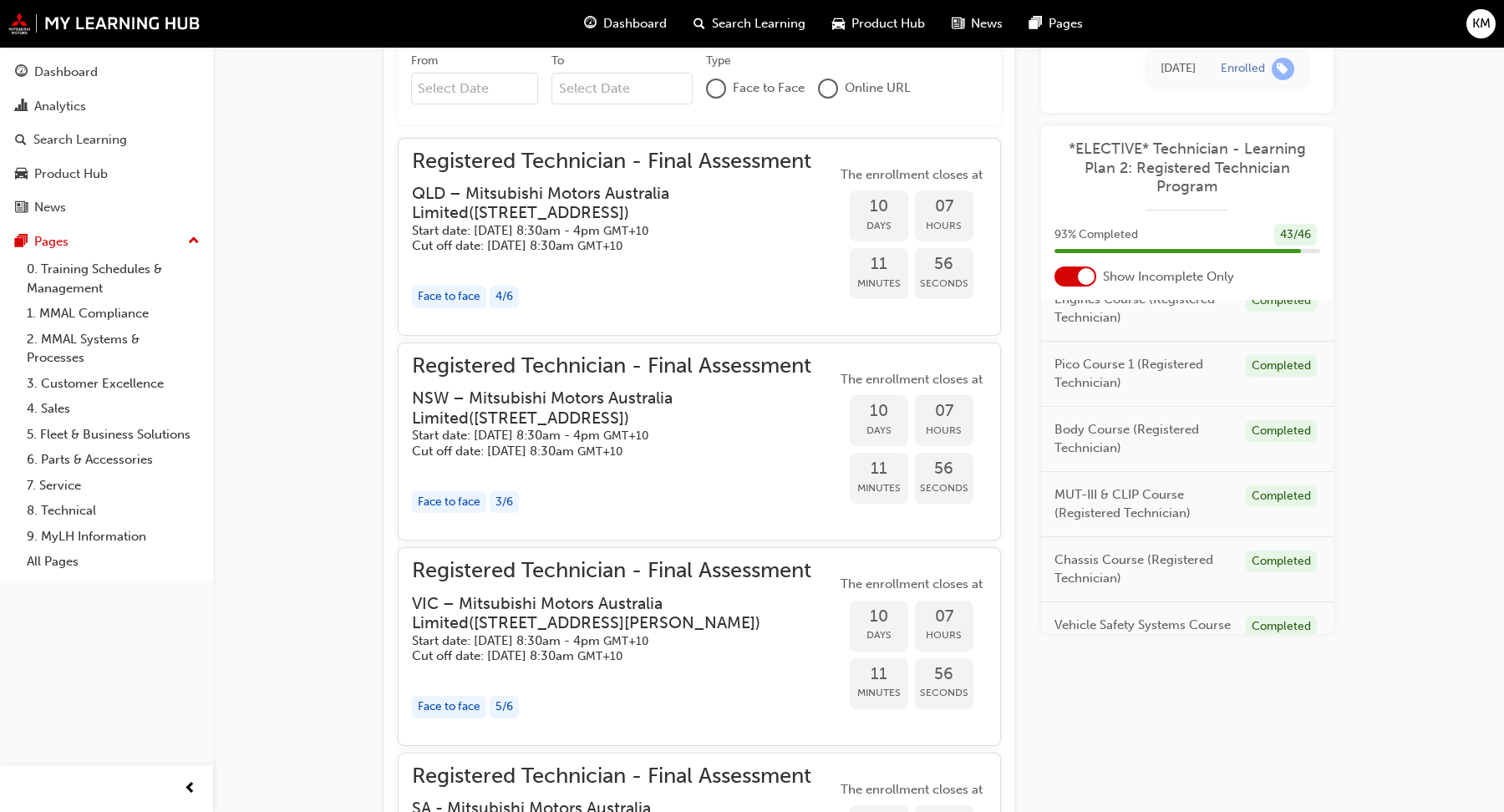 click on "Registered Technician - Final Assessment" at bounding box center [624, 366] 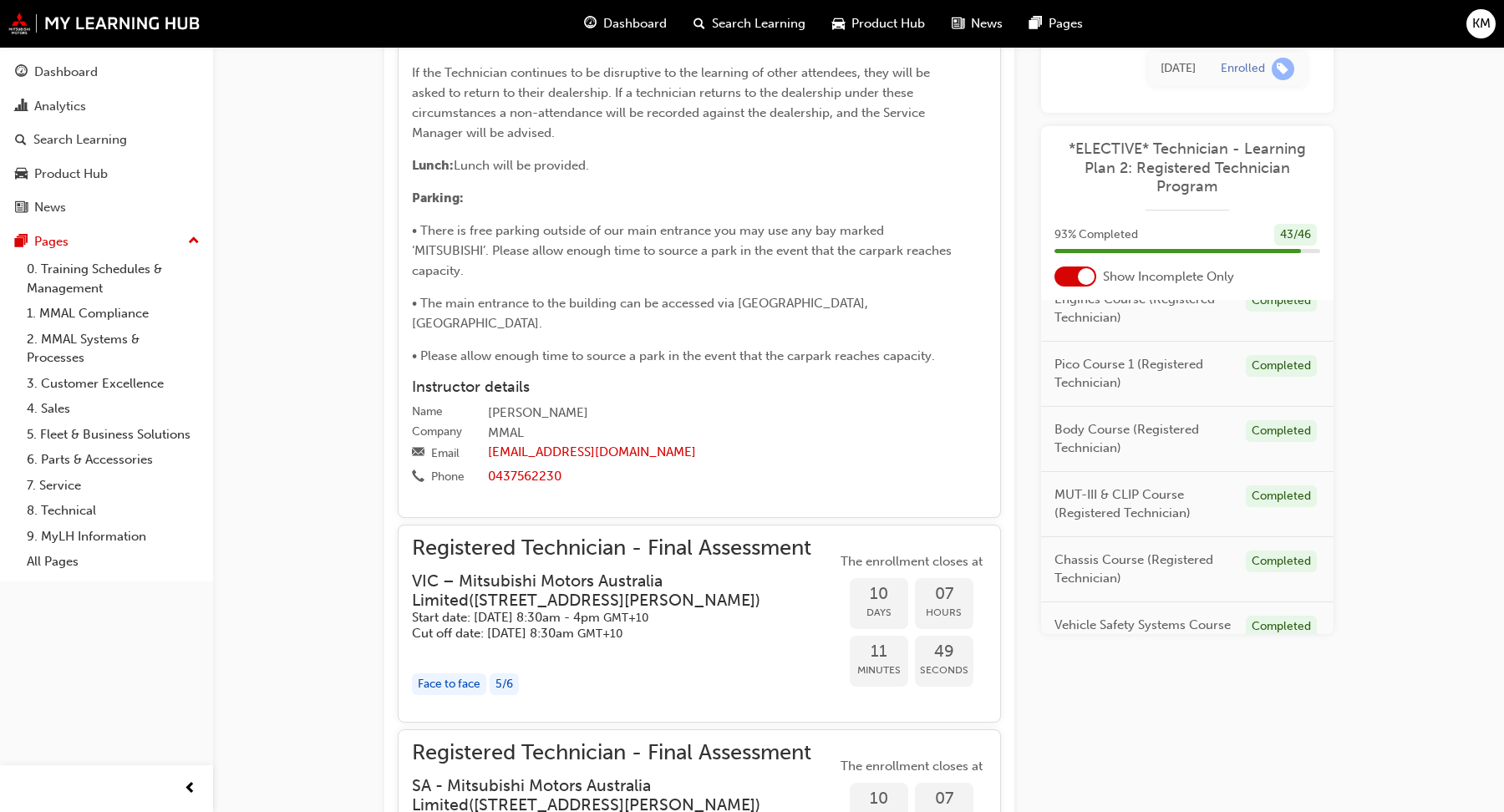 scroll, scrollTop: 2383, scrollLeft: 0, axis: vertical 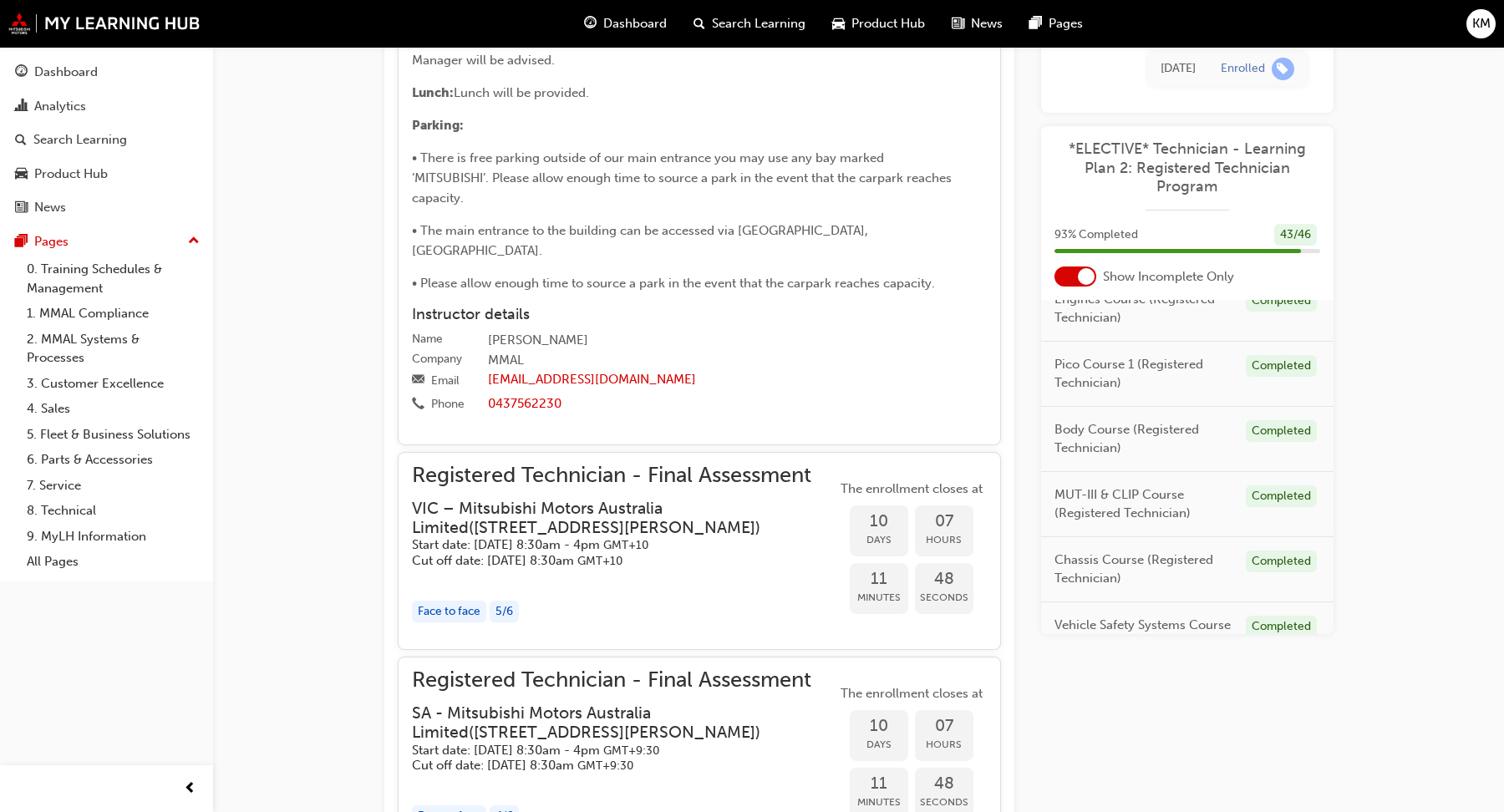 click on "VIC – Mitsubishi Motors Australia Limited  ( [STREET_ADDRESS][PERSON_NAME] )" at bounding box center [611, 518] 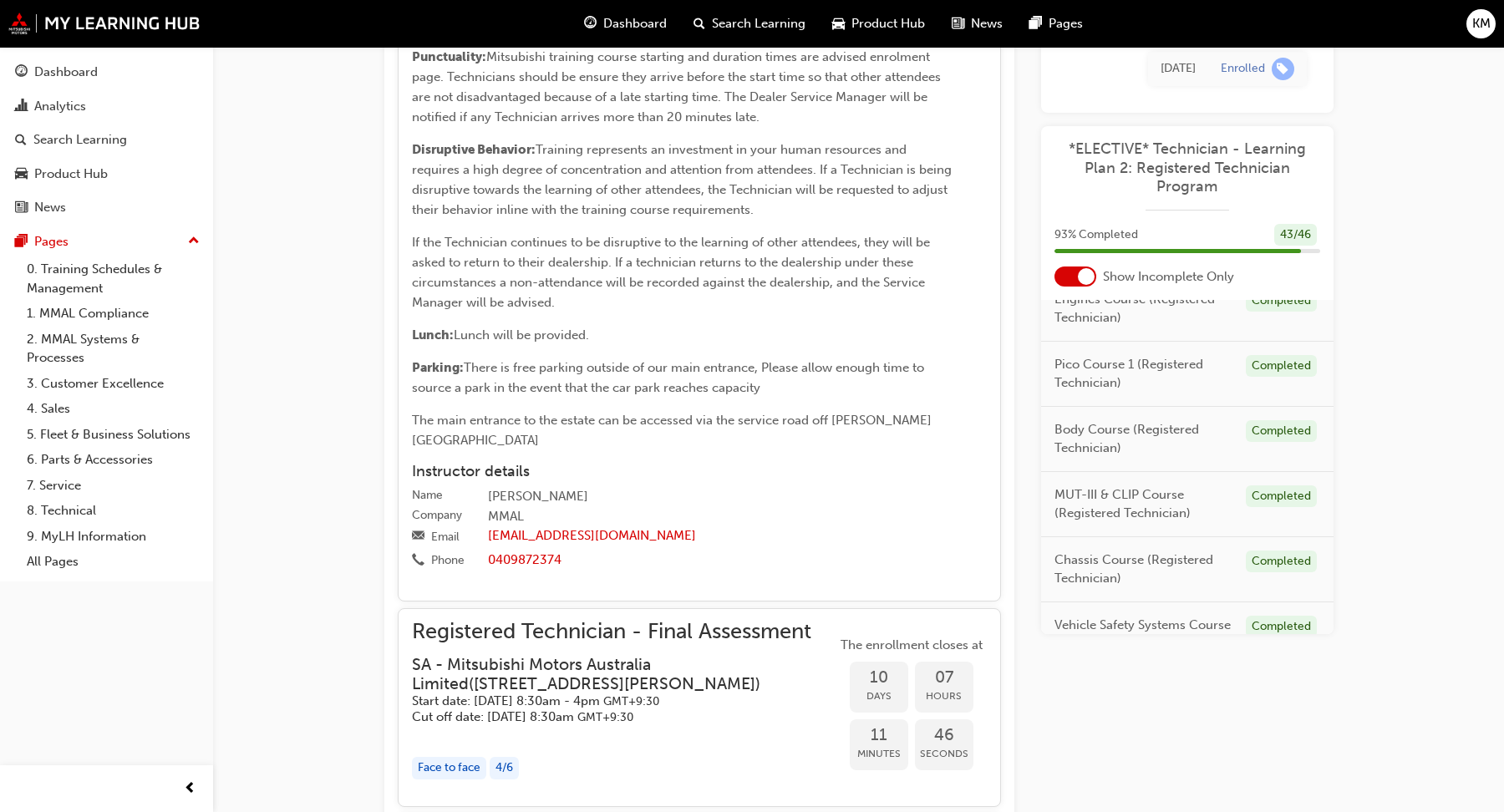 scroll, scrollTop: 3550, scrollLeft: 0, axis: vertical 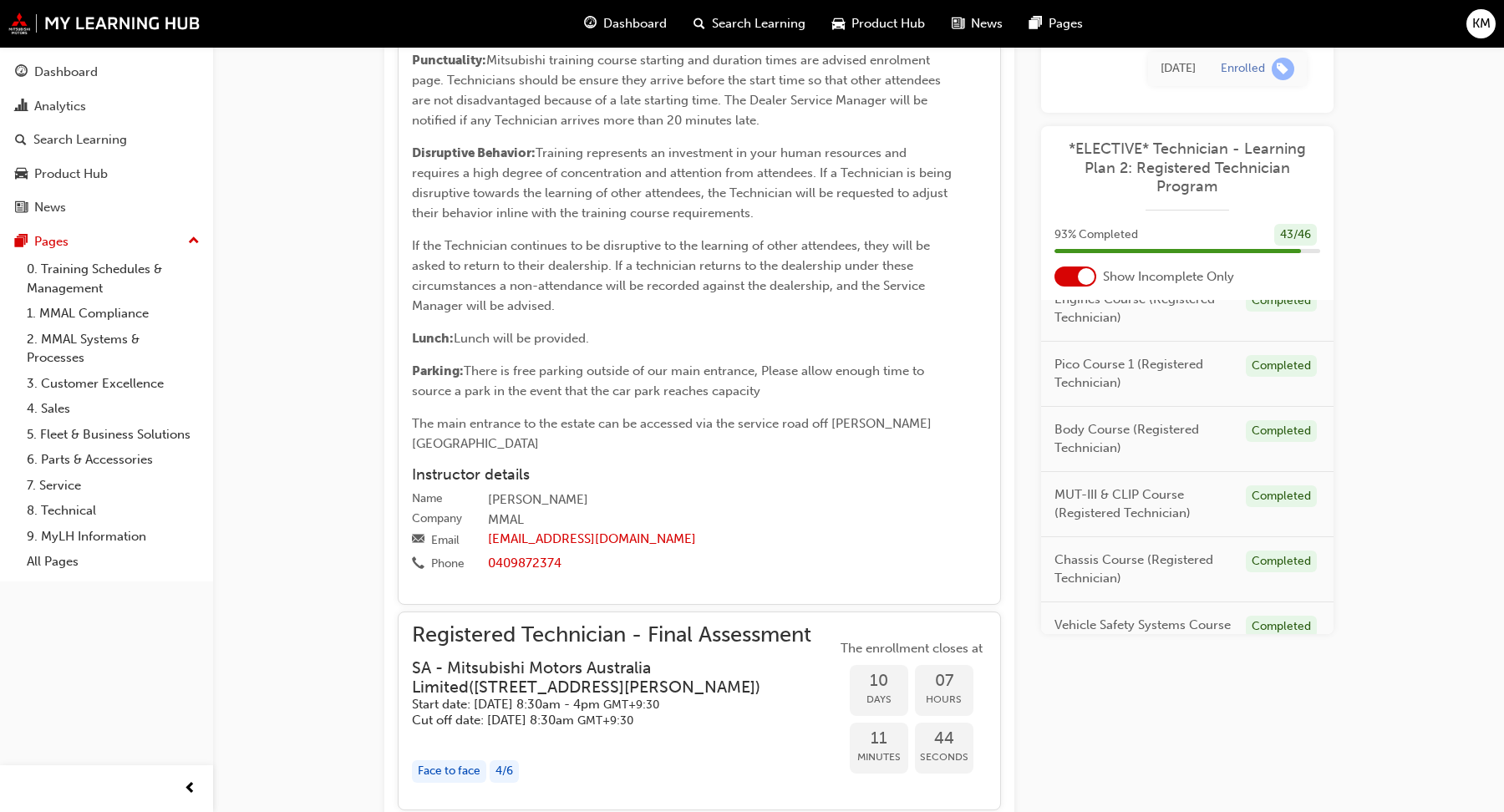 click on "Registered Technician - Final Assessment Instructor led Stream:   TECHNICAL TC_RTFNLASMNT_PRC To be eligible to attempt this learning resource, you must first complete  the following: Registered Mechanic Qualification Status Must have  Successfully completed Automatic Transmission Course 1: Assessment Quiz (Registered Technician Program - Advanced) Must have  Successfully completed   < Back to Registered Technician Program (Advanced) Learning Plan   Overview: This final assessment is used to assess the knowledge and skills of Technicians to ensure they meet the requirements for Registered Technician status. This assessment can be attempted once all other courses in the Registered Technician Program have been completed. Learning Objectives Demonstrate proficient knowledge and practical skills required for Registered Technician status. Target Audience Technician (Apprentice) Technician (Qualified) Workshop Supervisor/Foreperson Contact For queries related to this training, please raise a case for the      ." at bounding box center (752, 768) 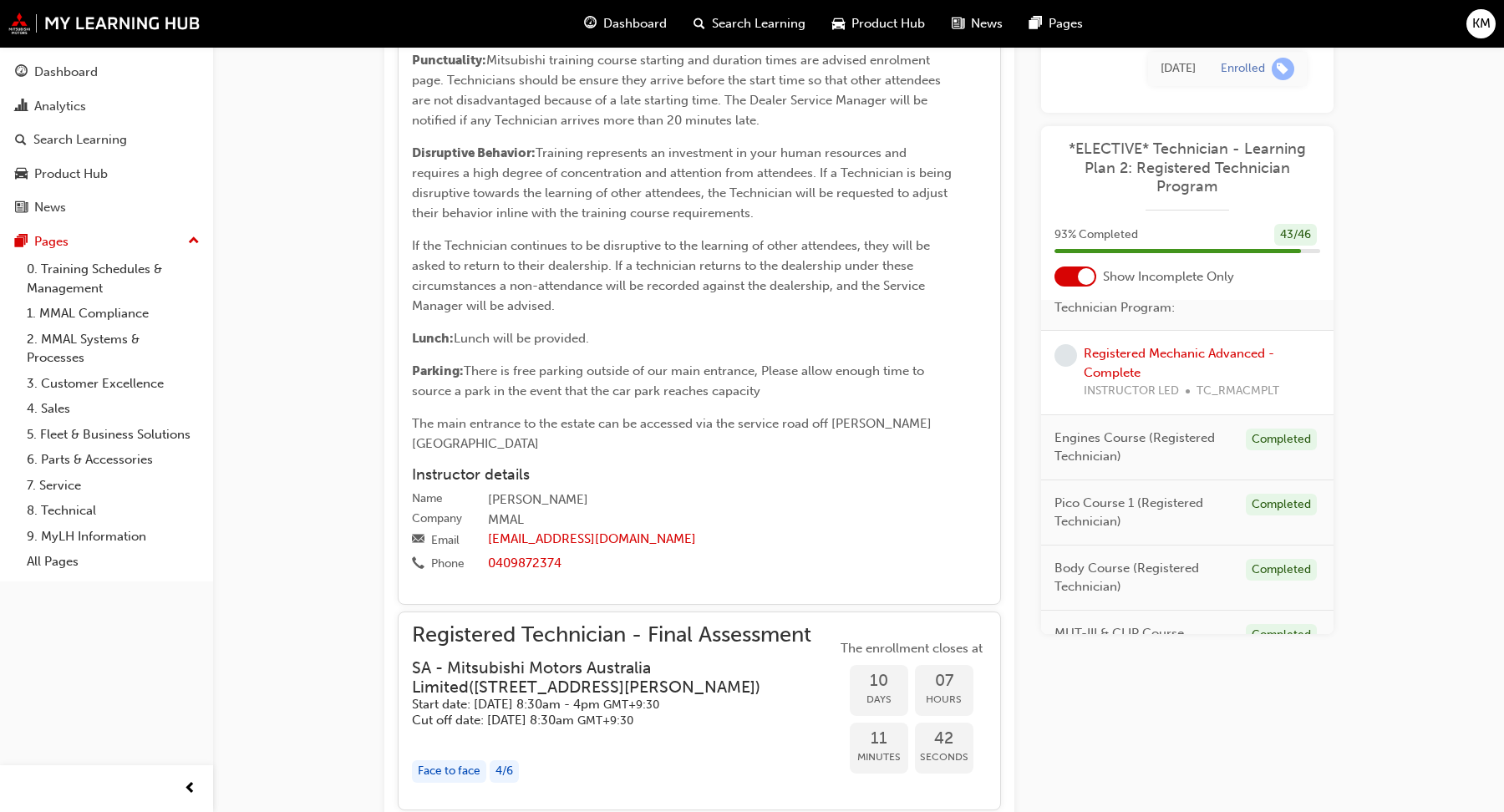 scroll, scrollTop: 0, scrollLeft: 0, axis: both 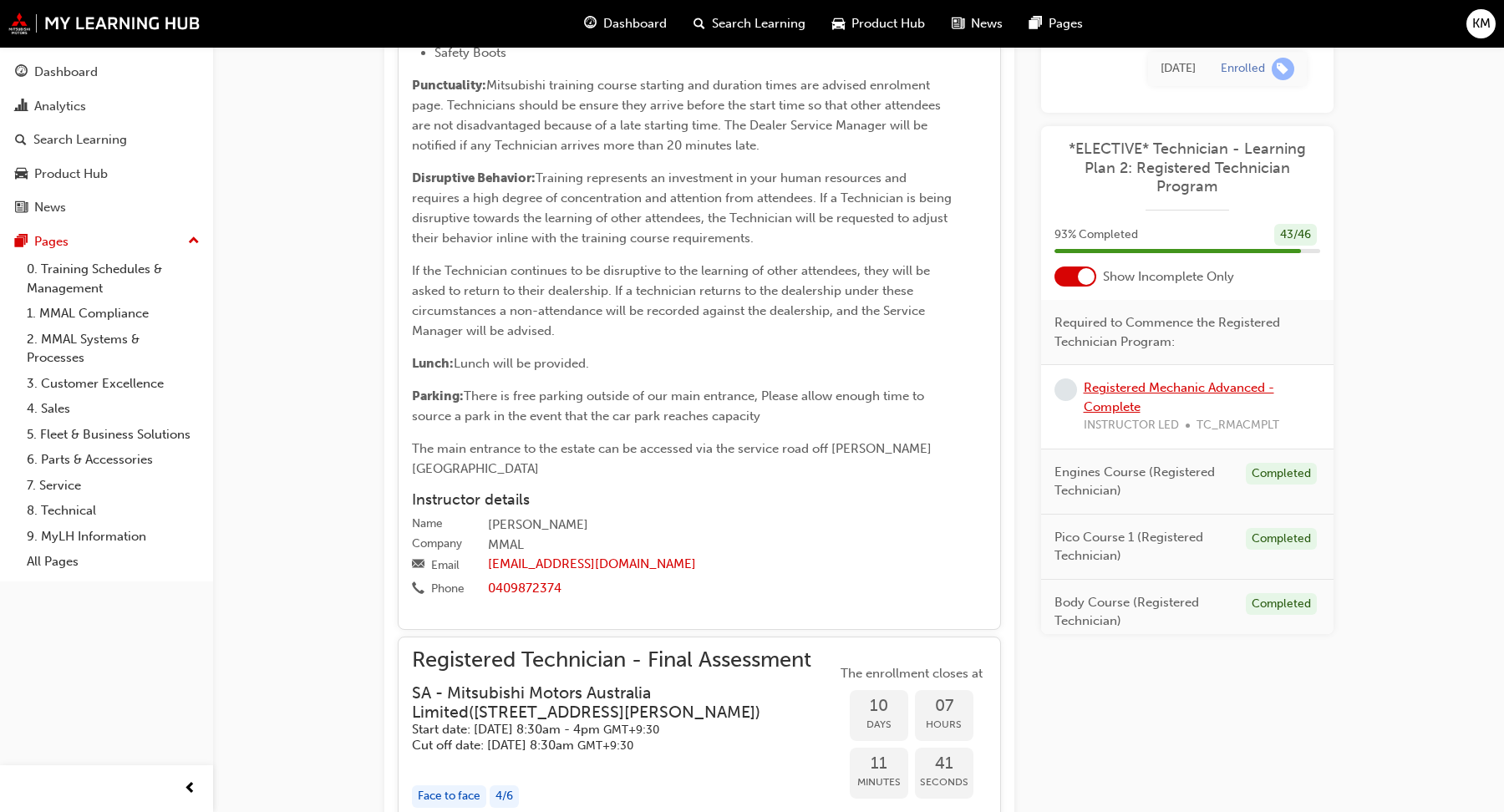click on "Registered Mechanic Advanced - Complete" at bounding box center (1179, 397) 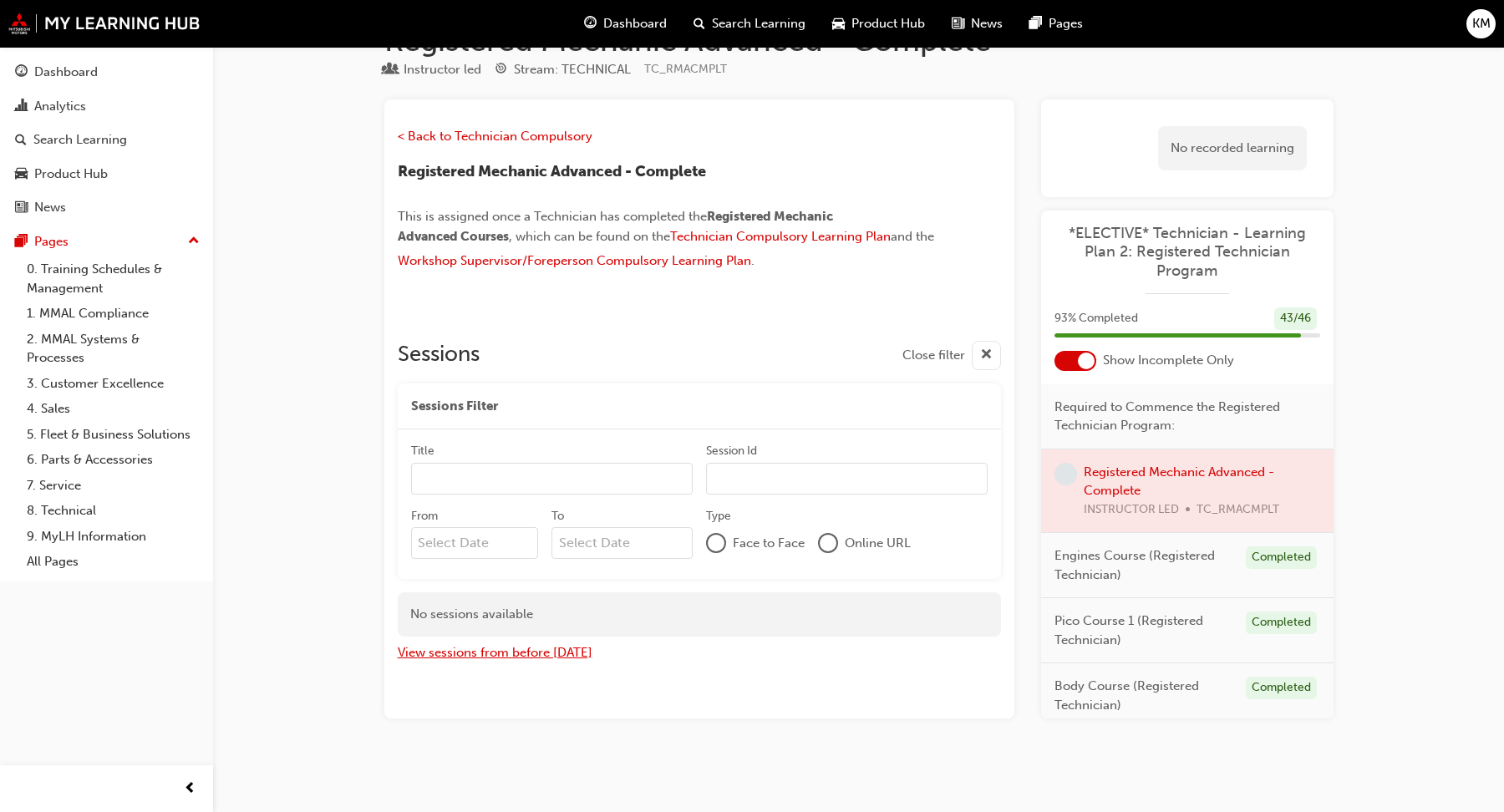 click on "View sessions from before [DATE]" at bounding box center (495, 652) 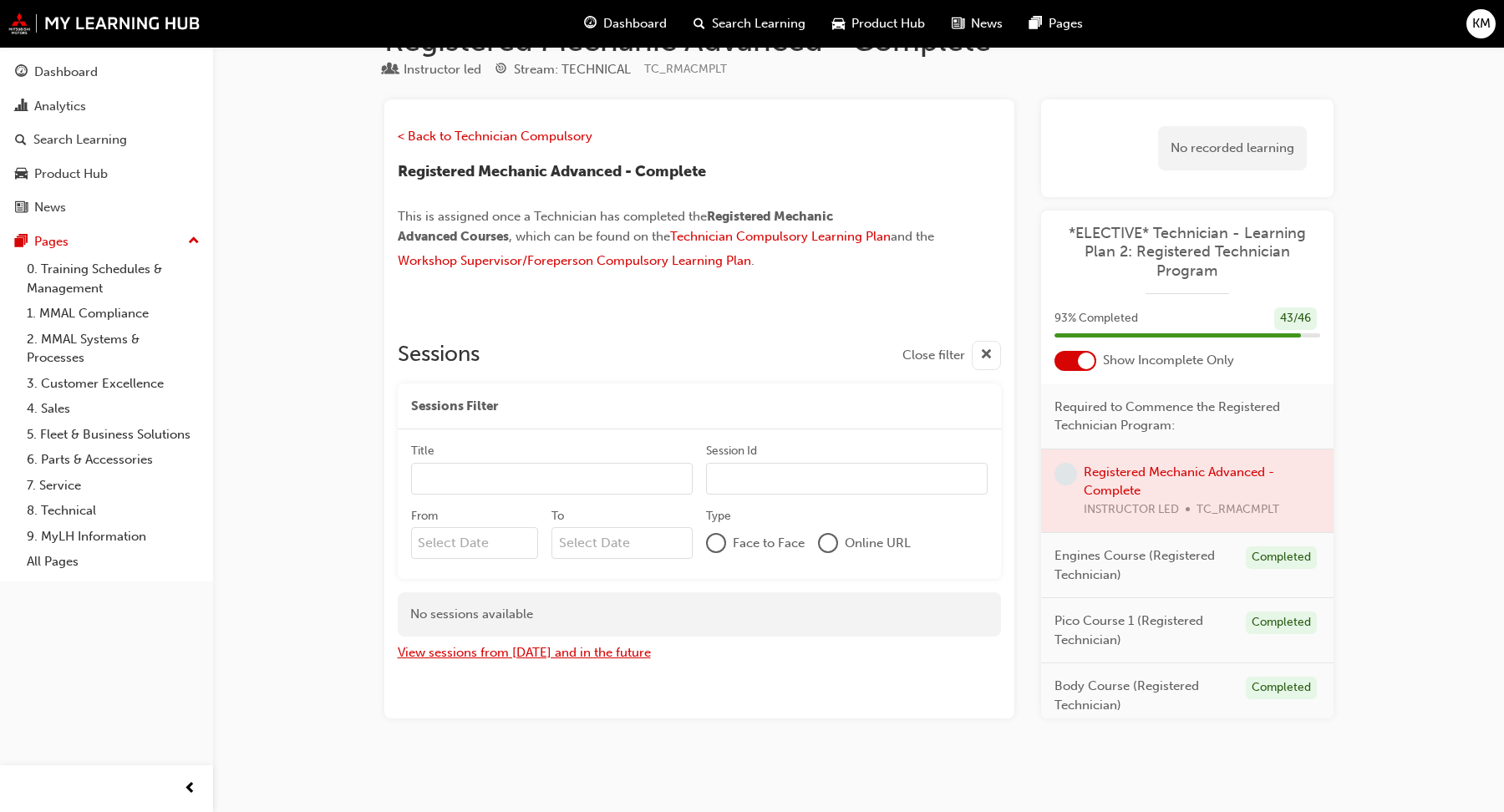 click on "View sessions from [DATE] and in the future" at bounding box center (524, 652) 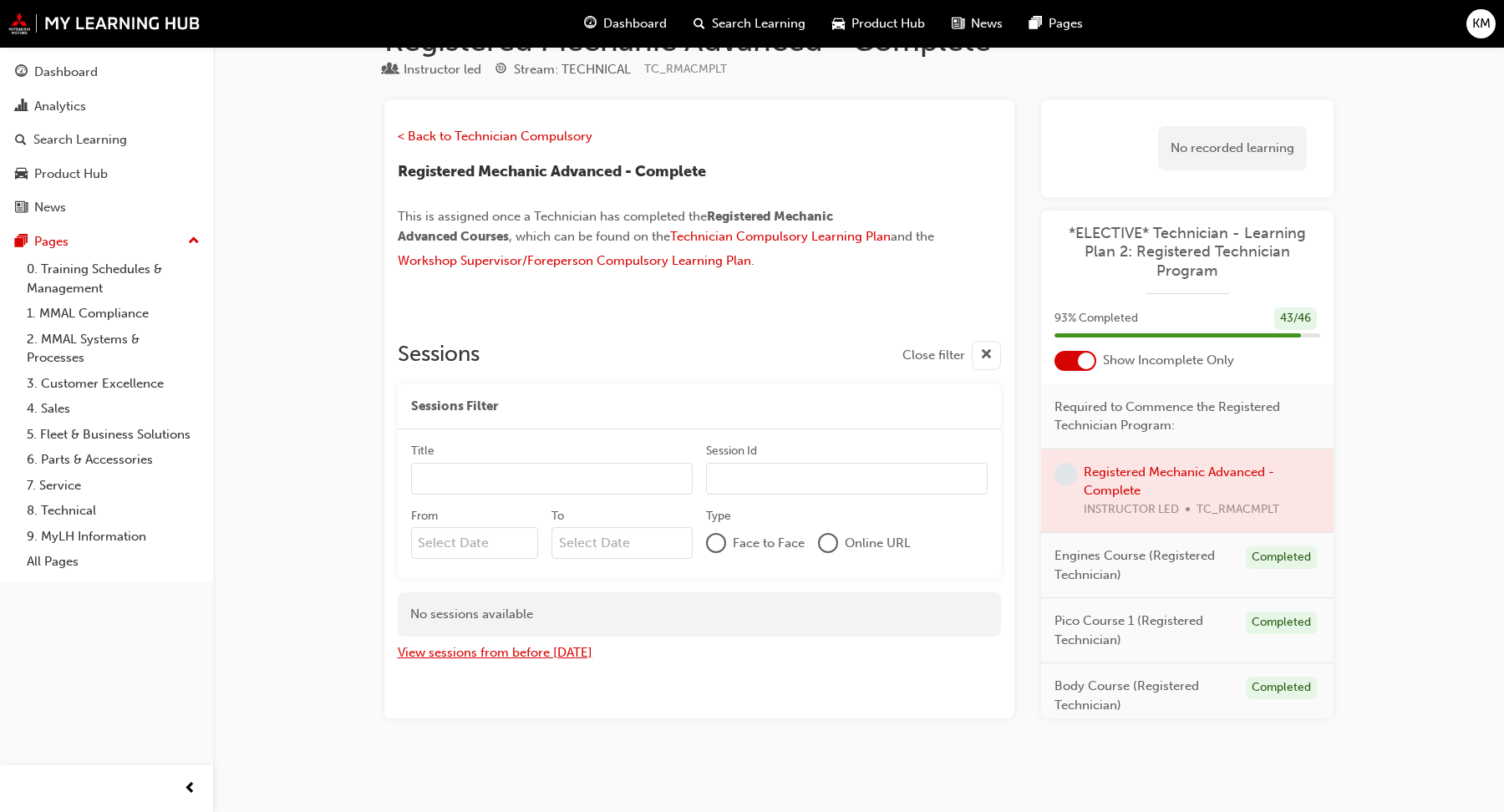 click on "View sessions from before [DATE]" at bounding box center [495, 652] 